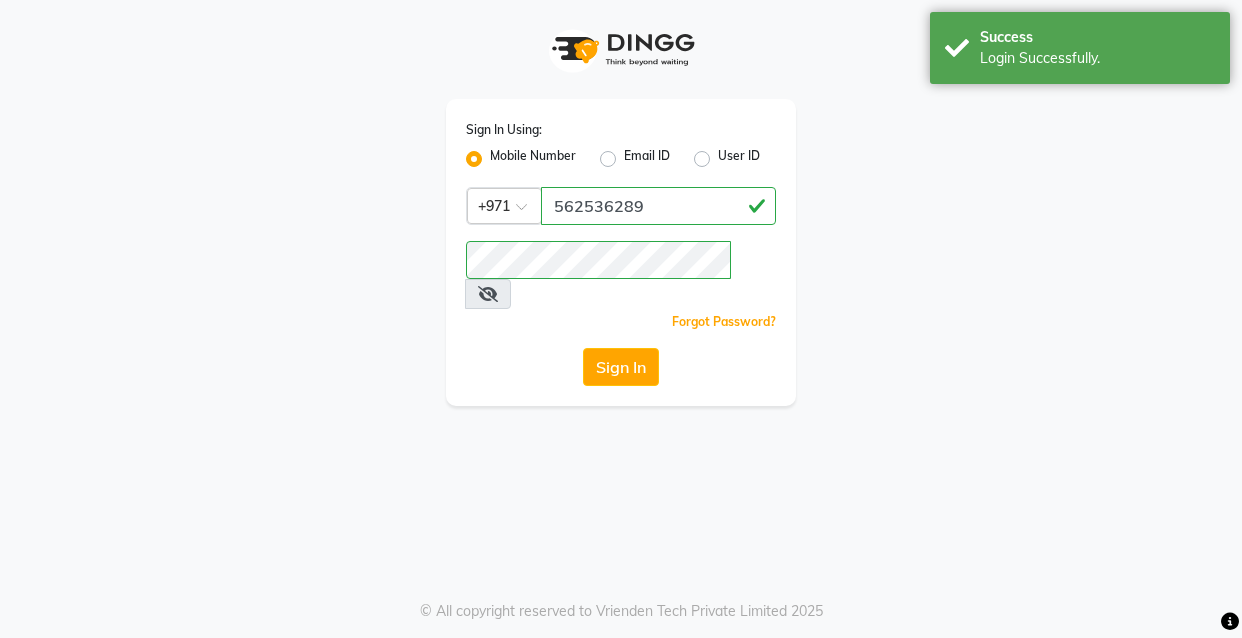 scroll, scrollTop: 0, scrollLeft: 0, axis: both 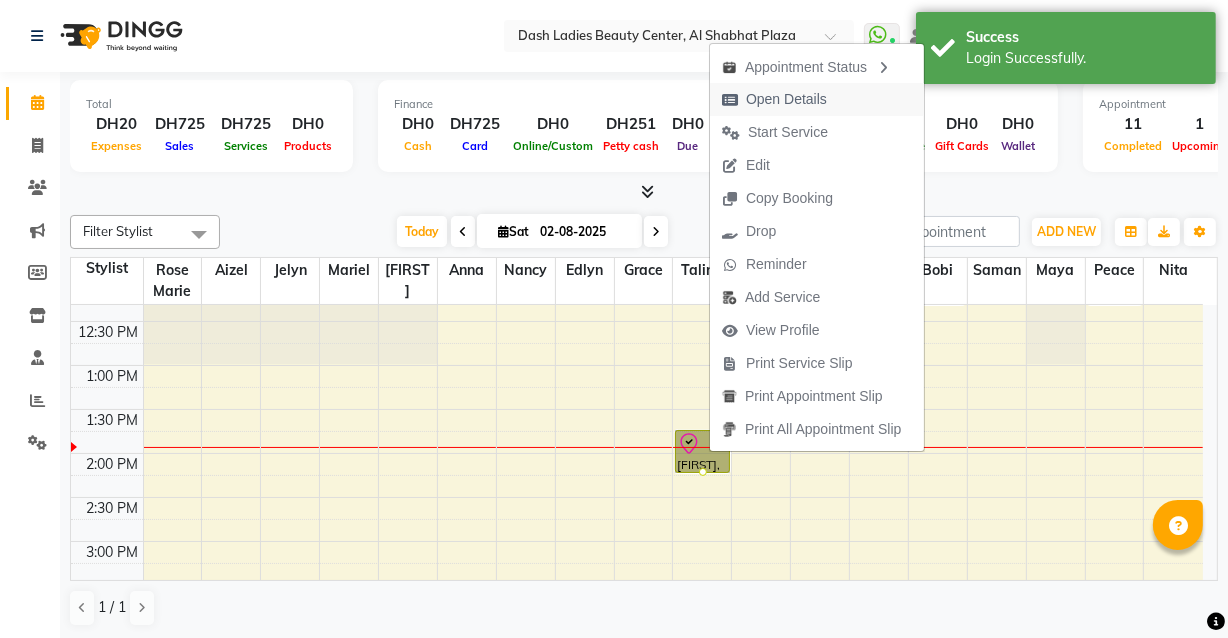 click on "Open Details" at bounding box center [786, 99] 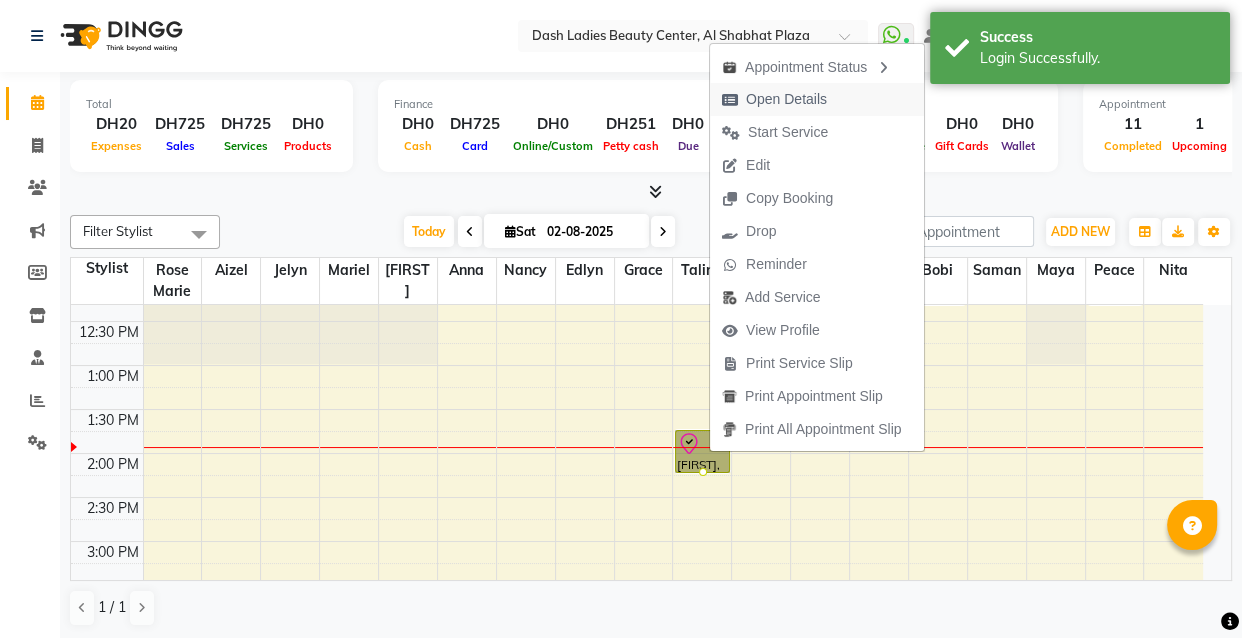 select on "8" 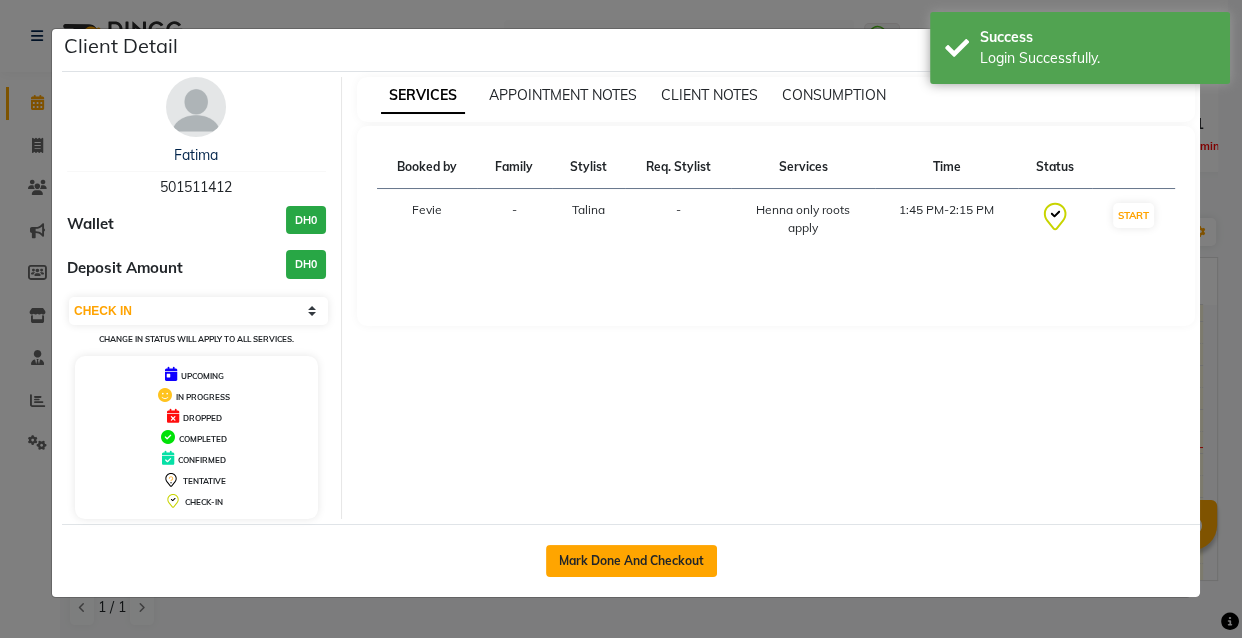 click on "Mark Done And Checkout" 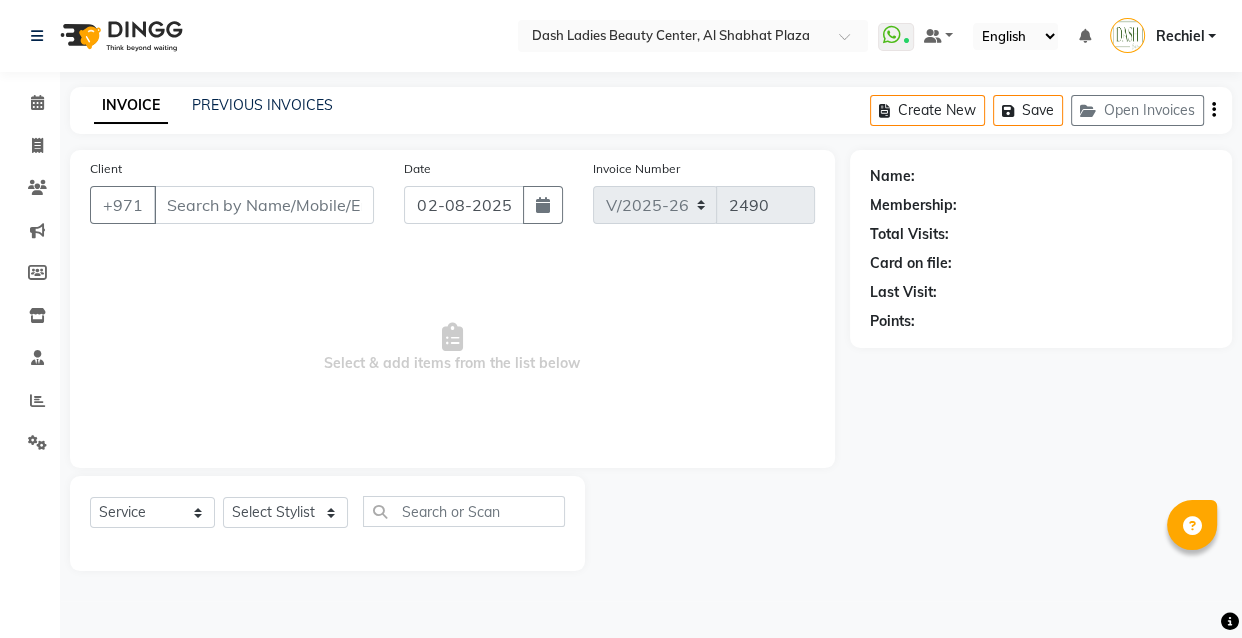 type on "501511412" 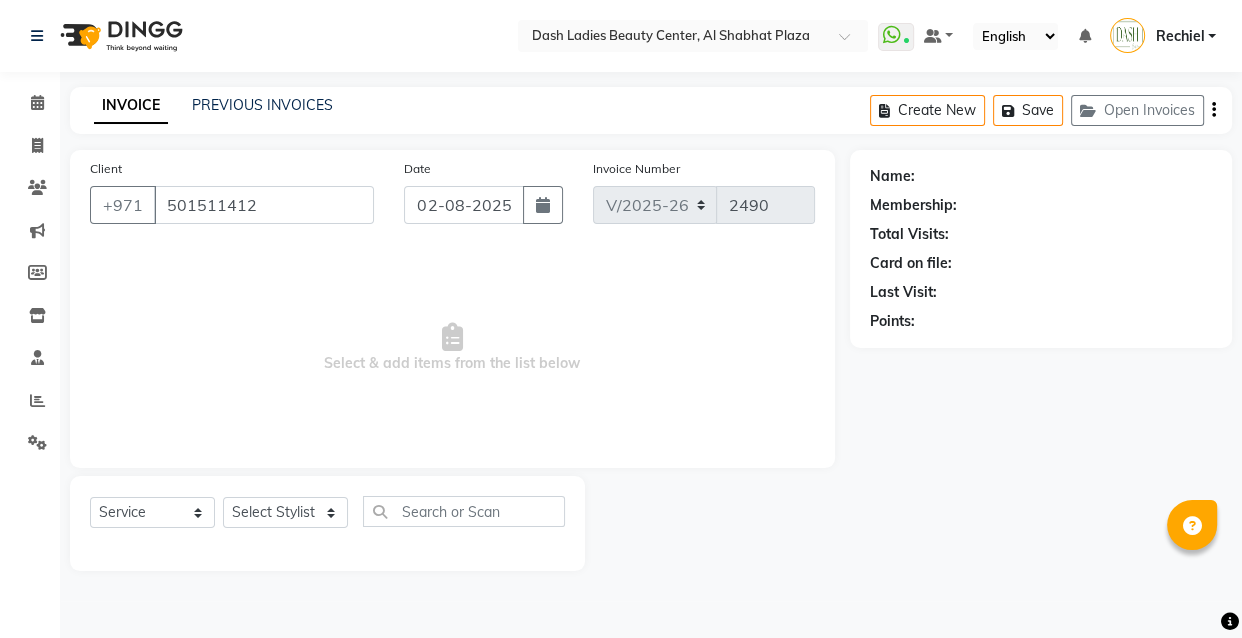 select on "81114" 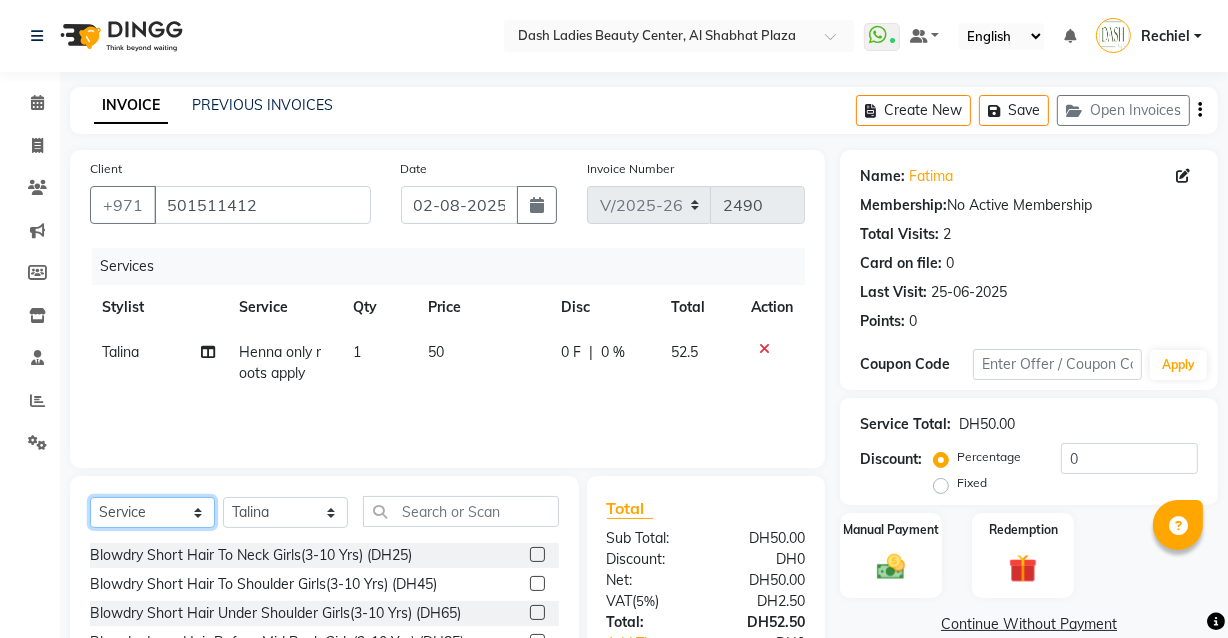 click on "Select  Service  Product  Membership  Package Voucher Prepaid Gift Card" 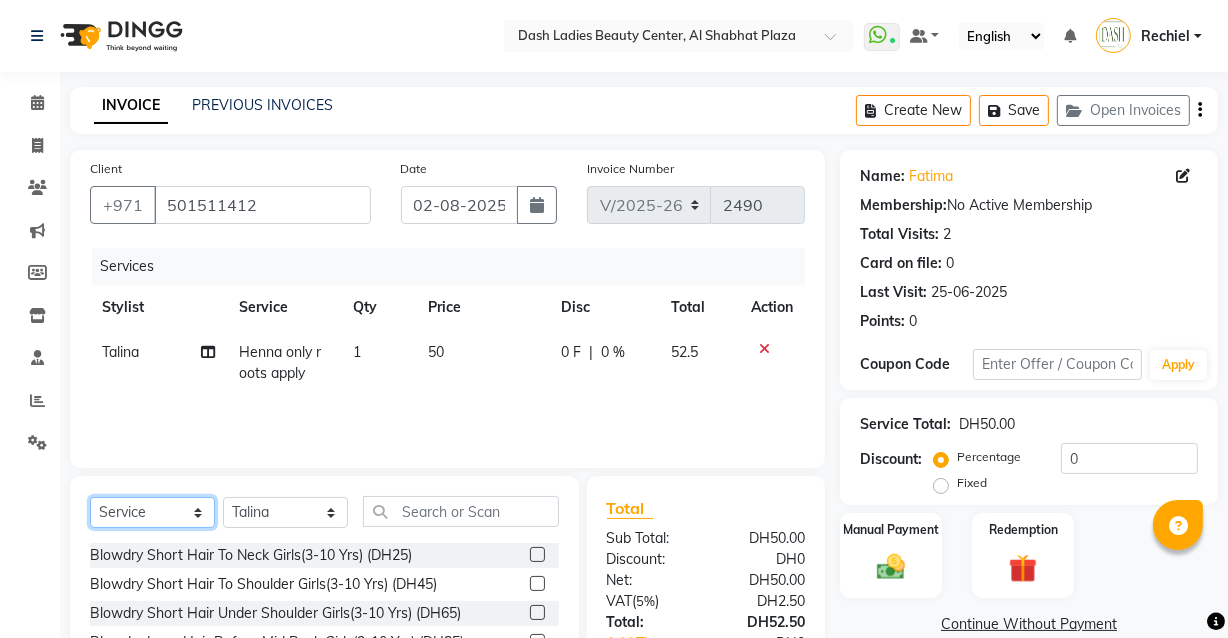 select on "product" 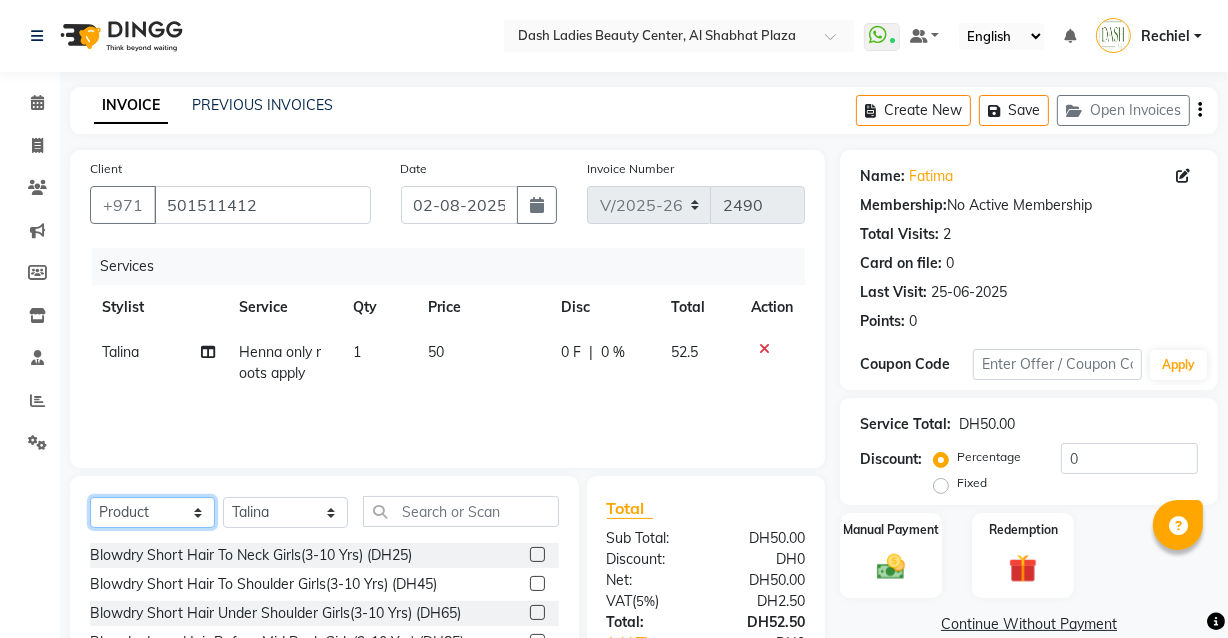 click on "Select  Service  Product  Membership  Package Voucher Prepaid Gift Card" 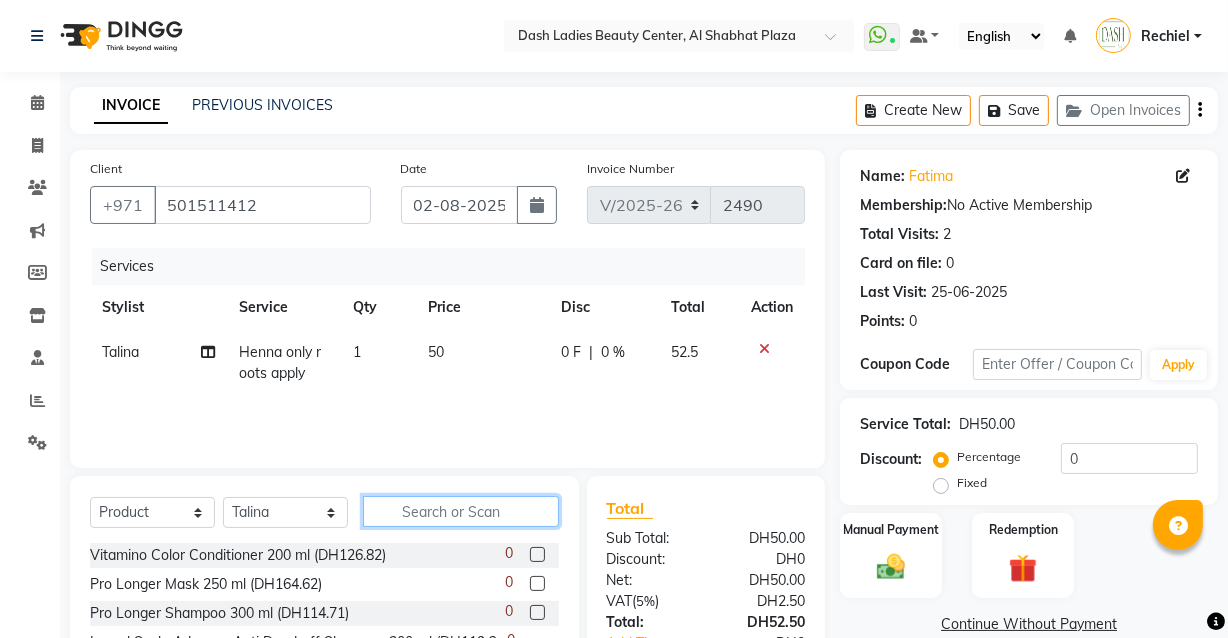 click 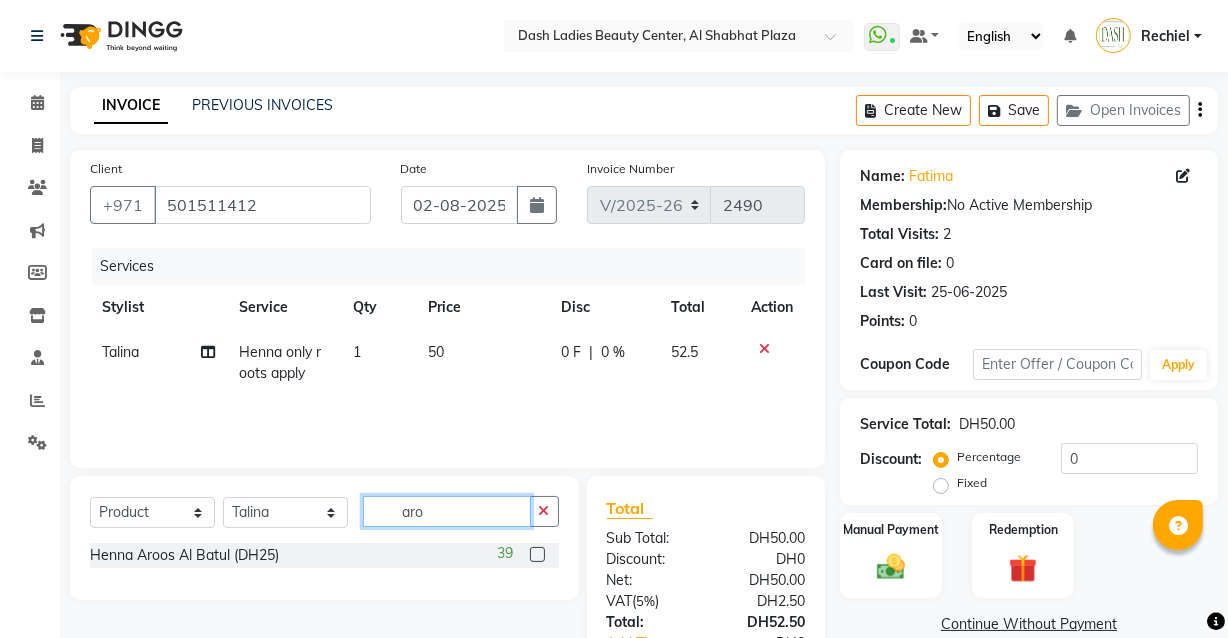 type on "aro" 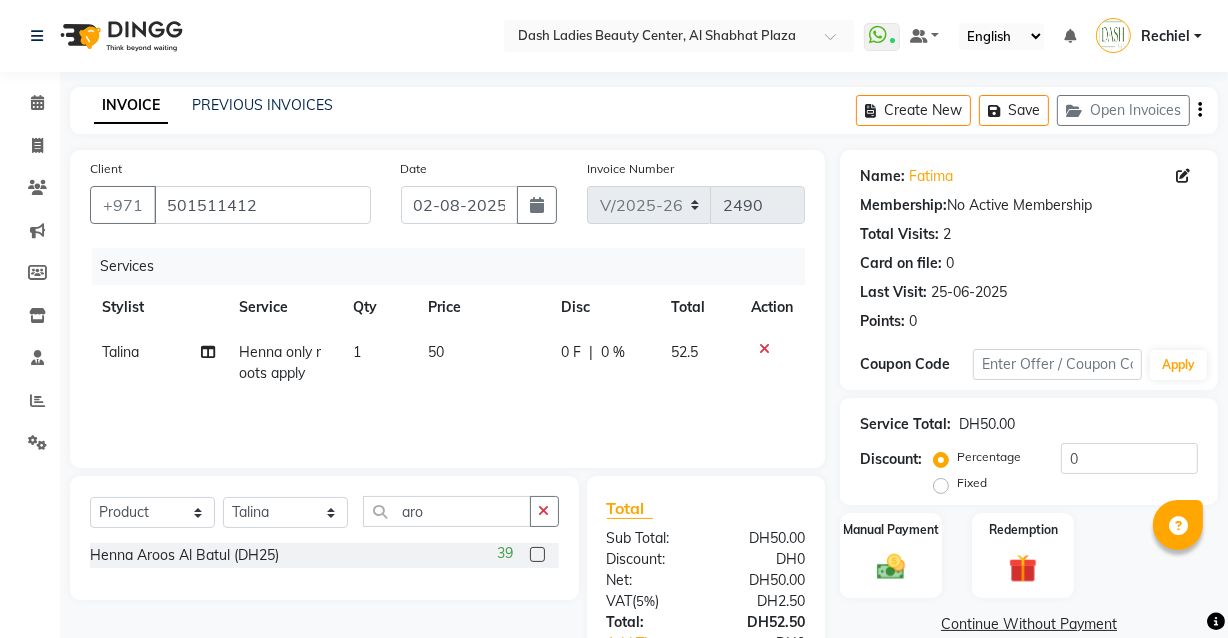 click 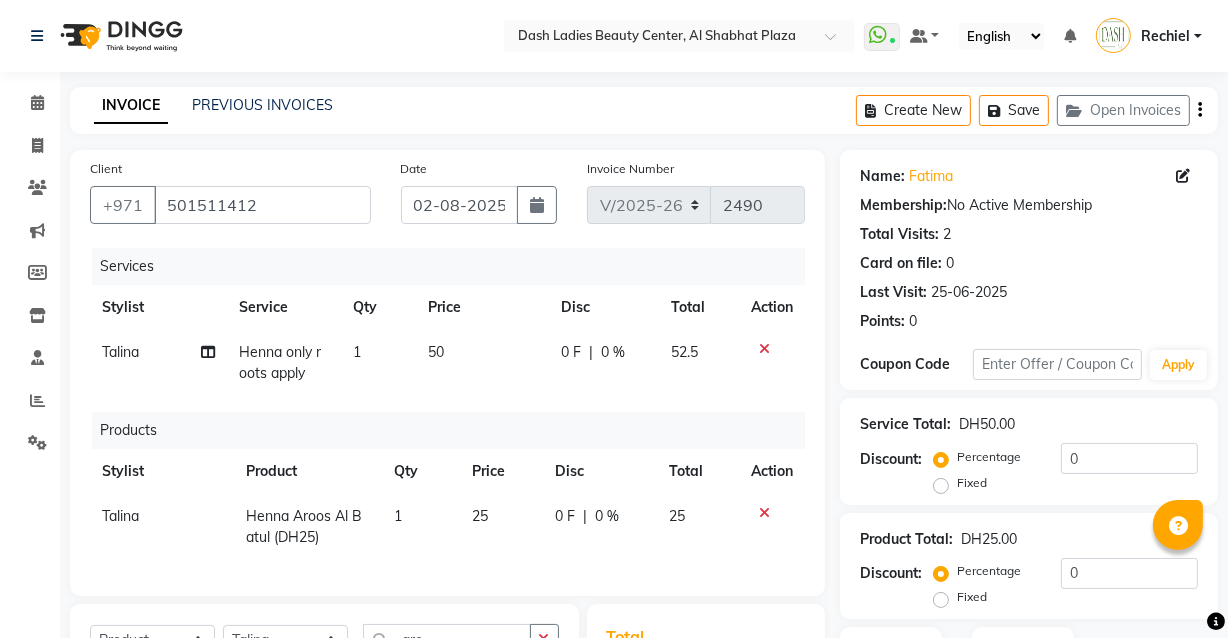 checkbox on "false" 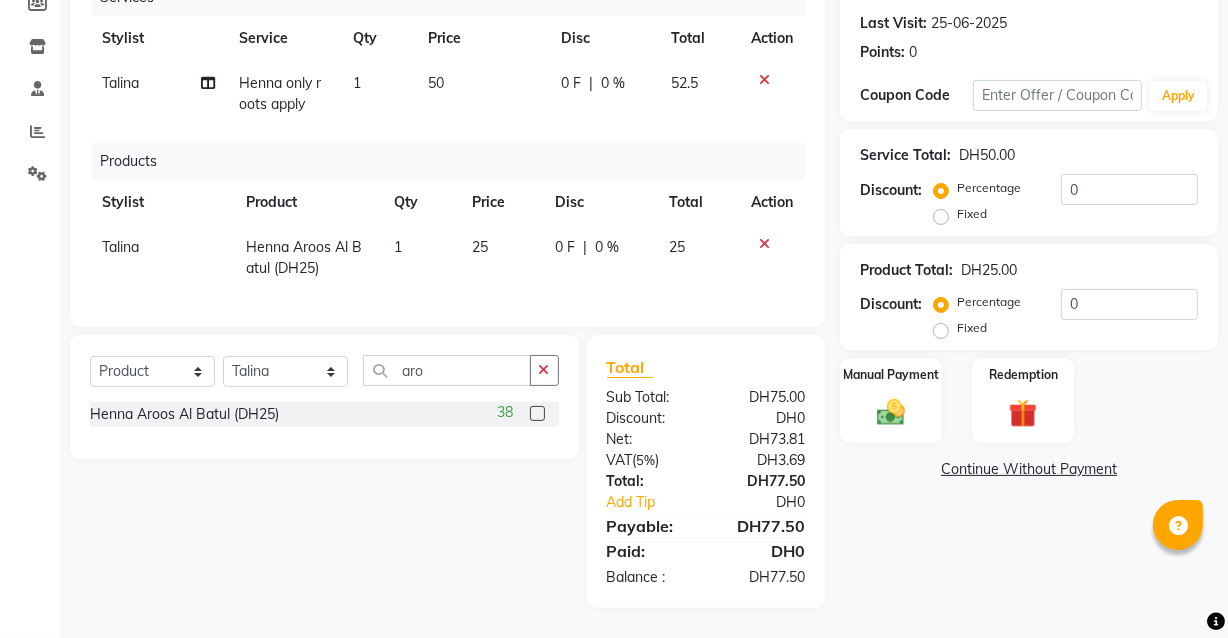 scroll, scrollTop: 282, scrollLeft: 0, axis: vertical 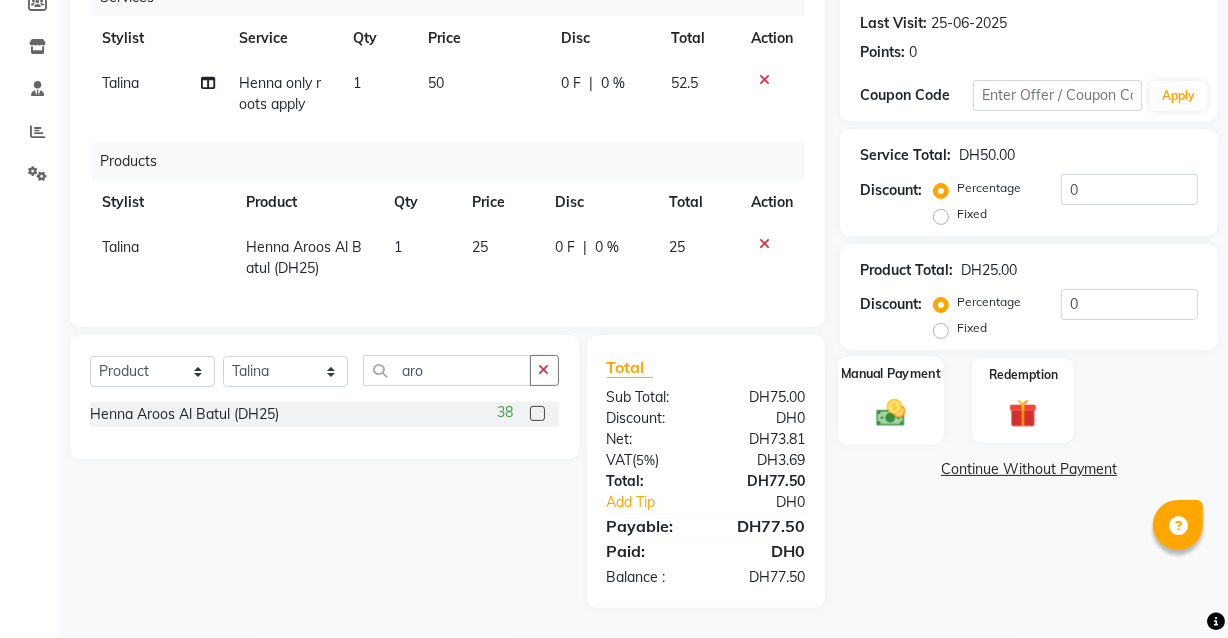click 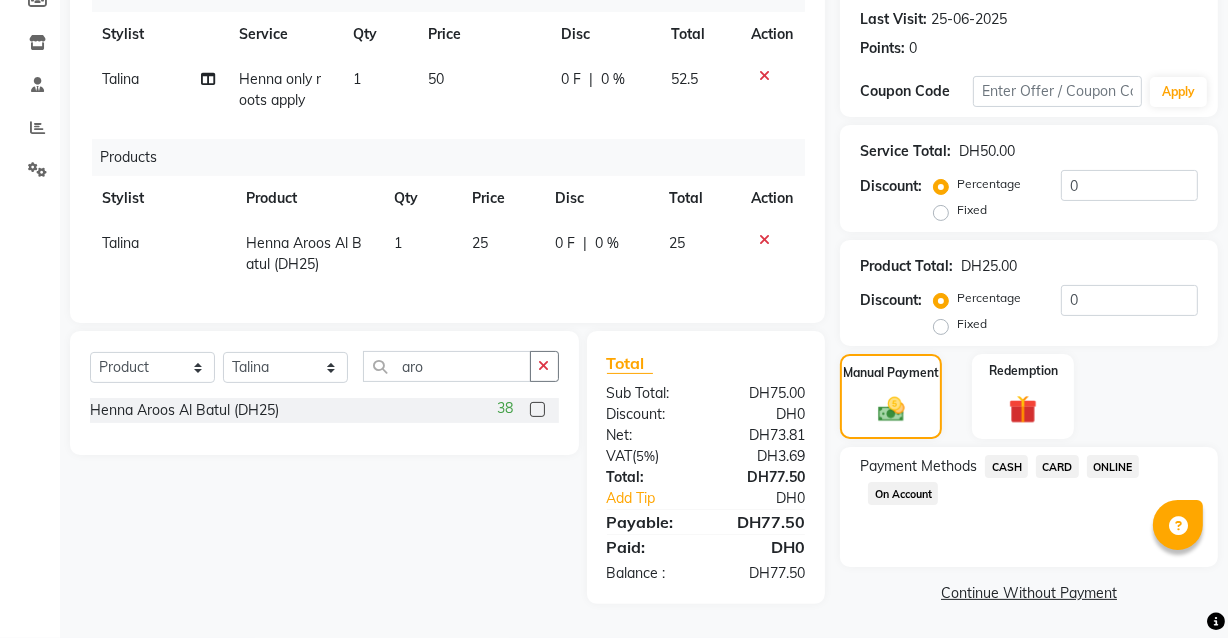 click on "CARD" 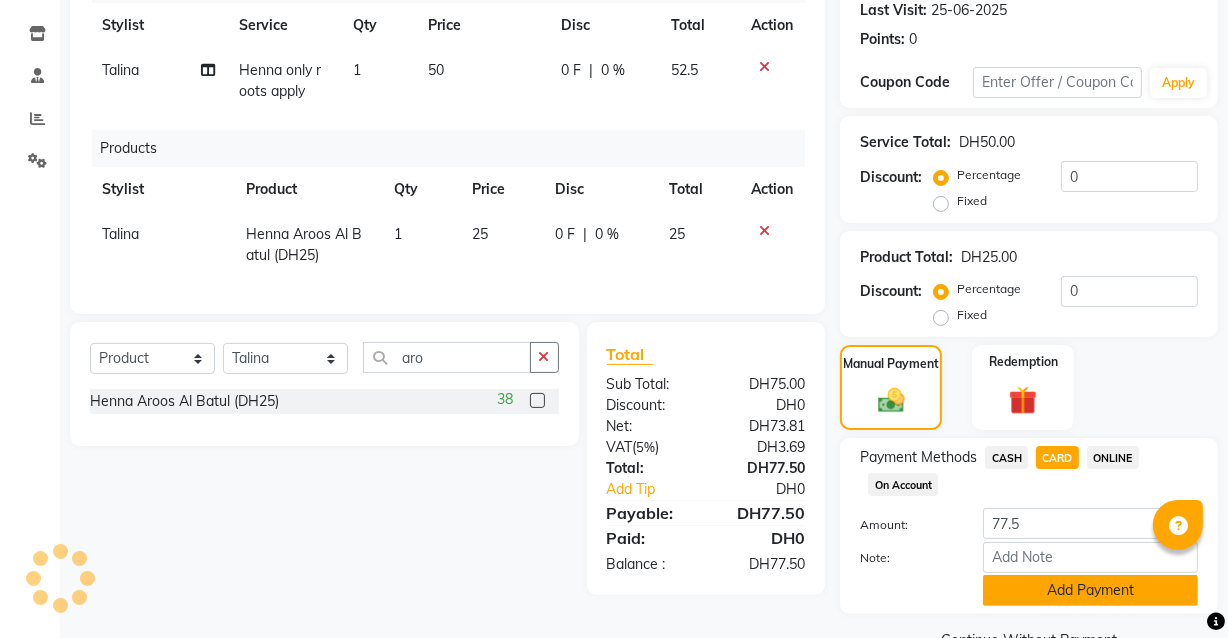 click on "Add Payment" 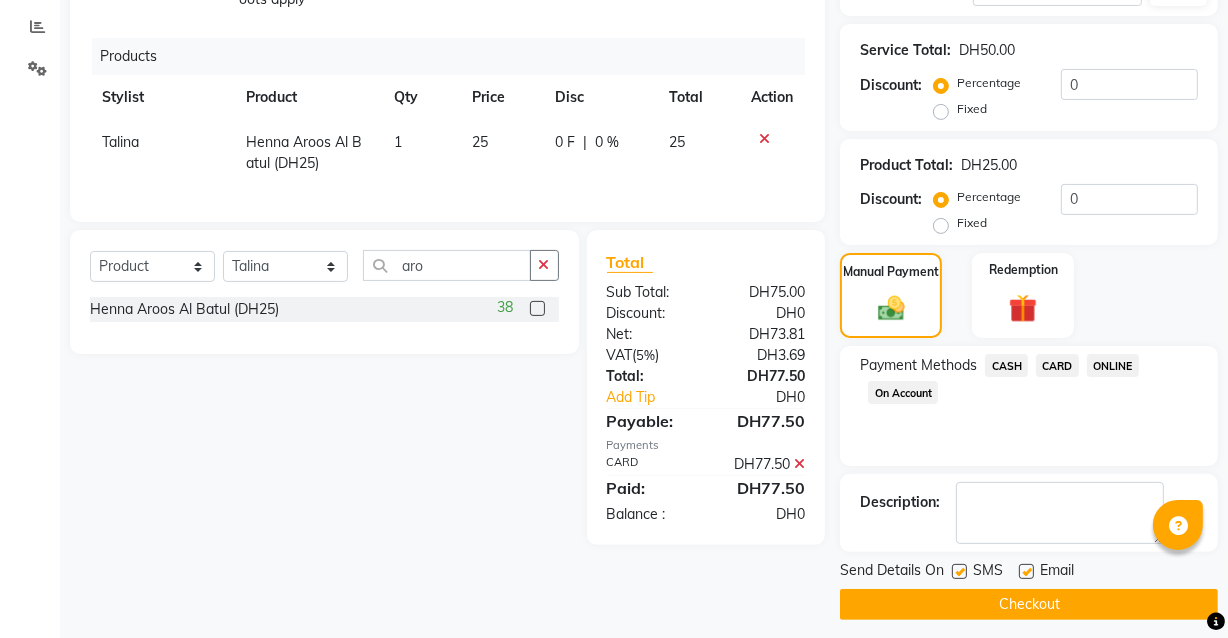 scroll, scrollTop: 385, scrollLeft: 0, axis: vertical 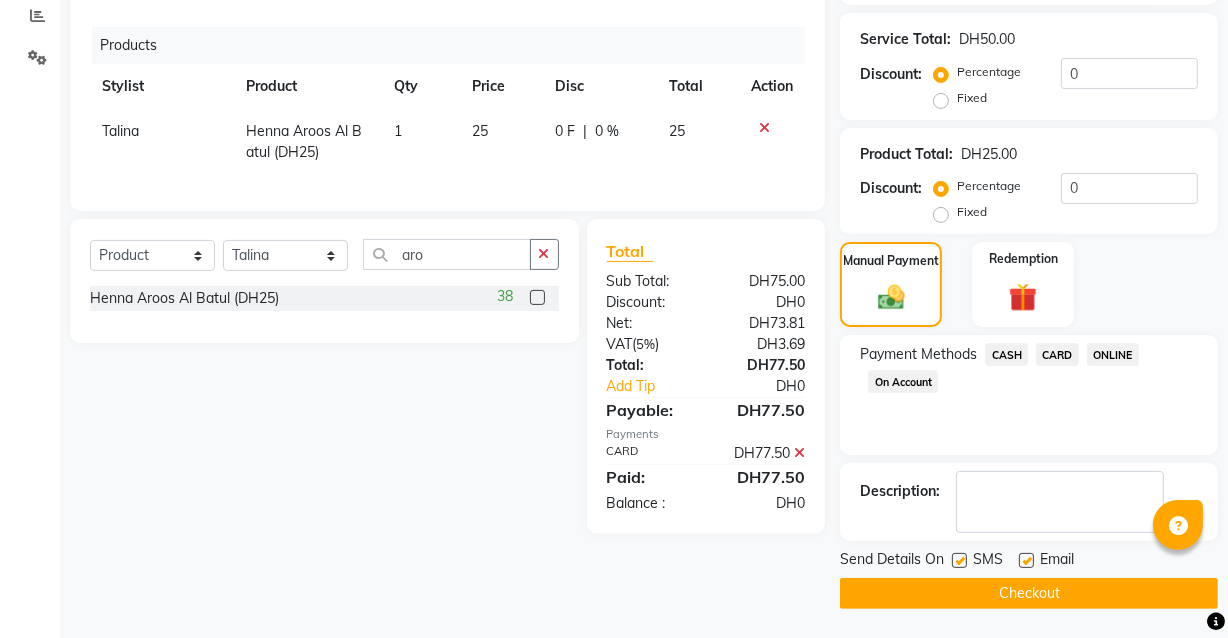 click 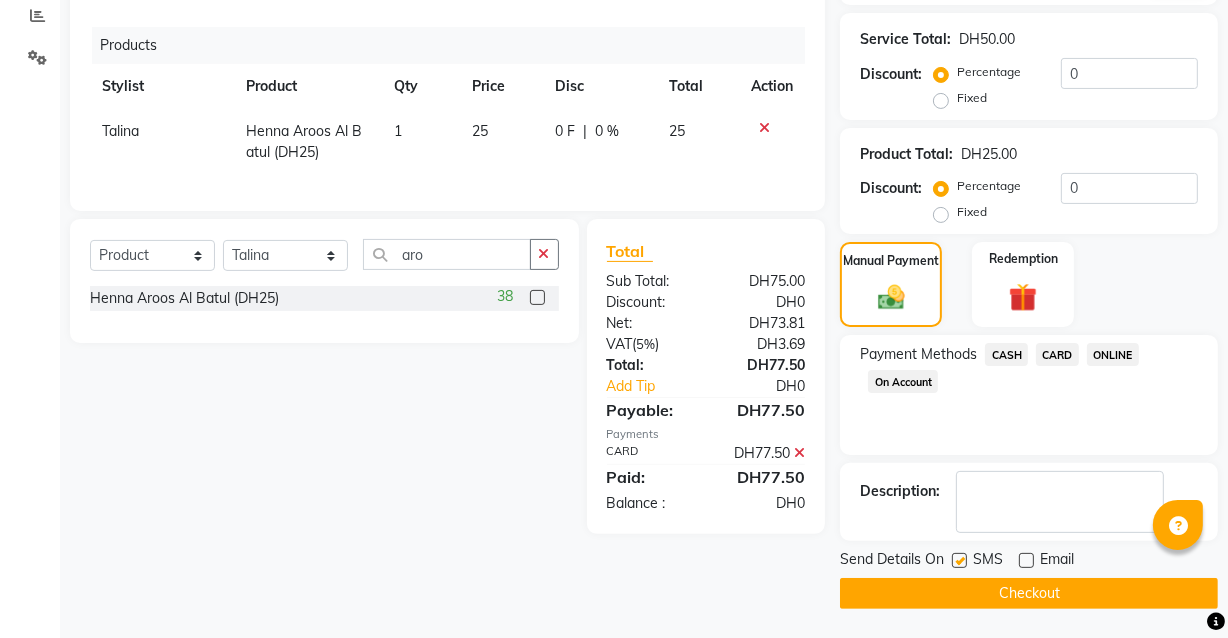 click on "Checkout" 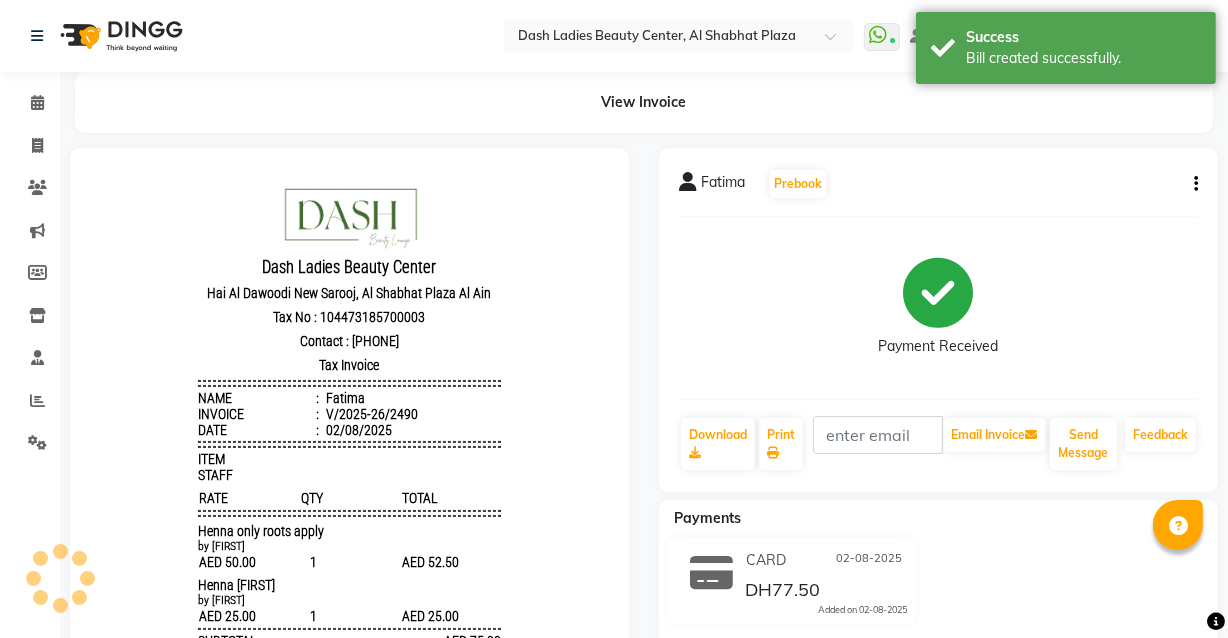 scroll, scrollTop: 0, scrollLeft: 0, axis: both 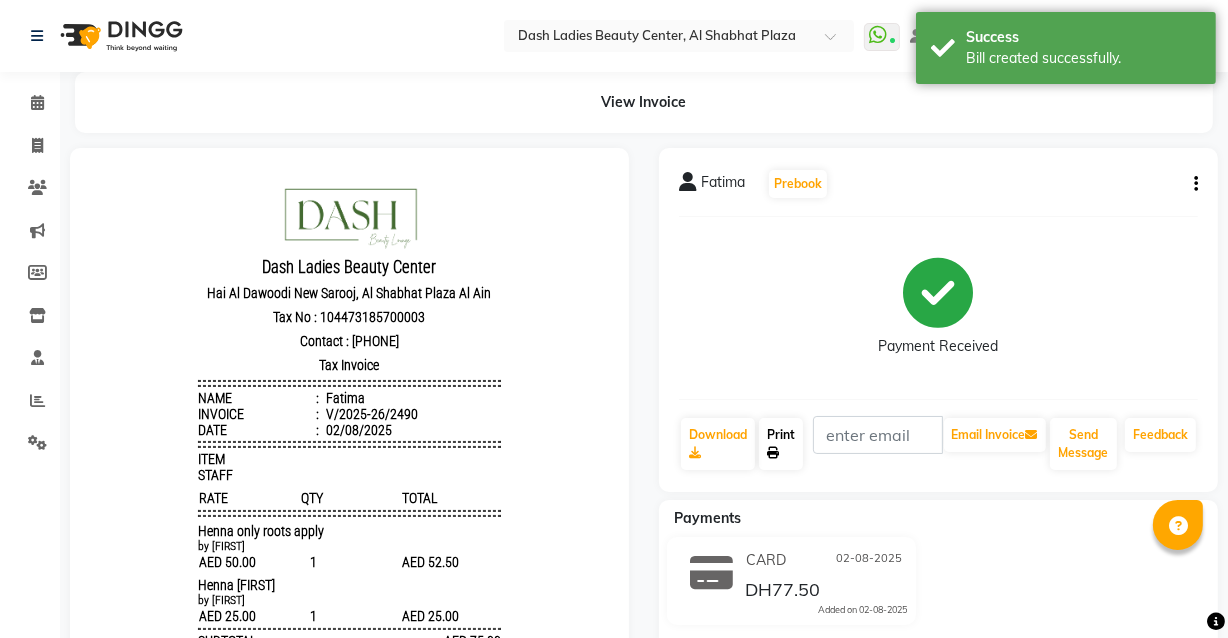 click 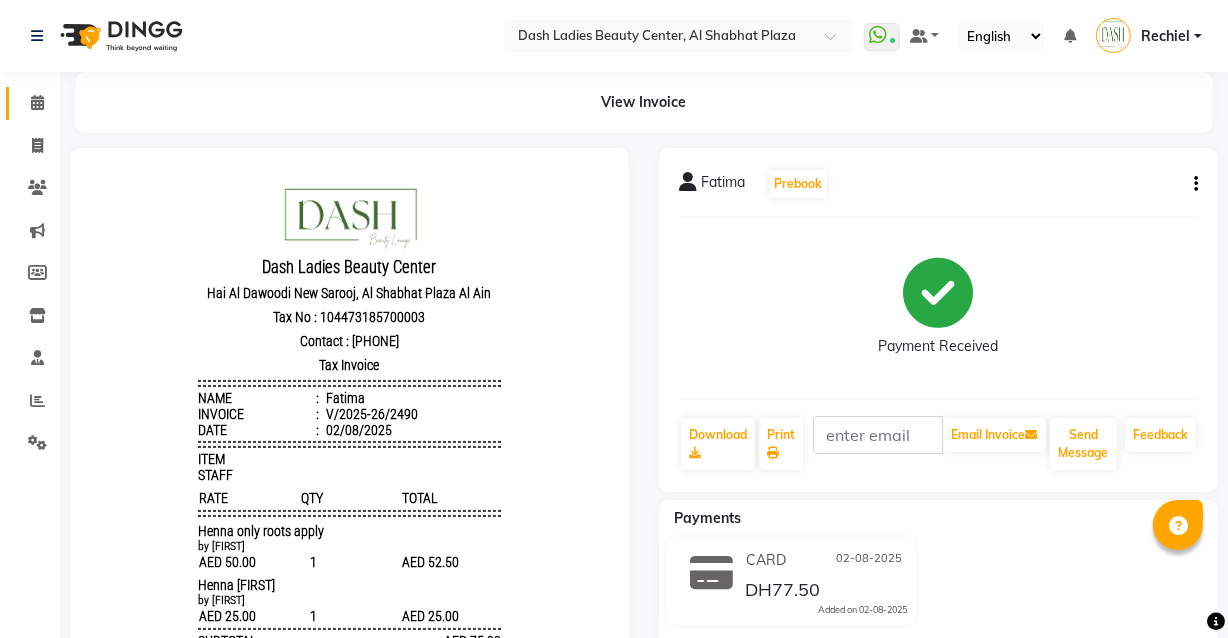 click 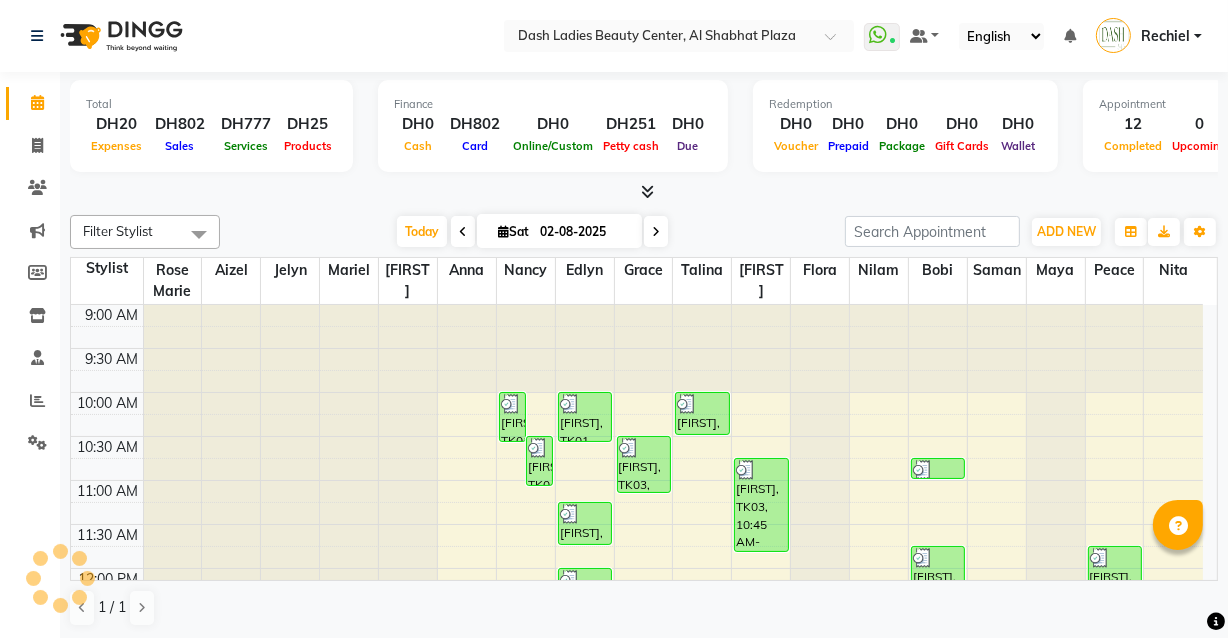 scroll, scrollTop: 0, scrollLeft: 0, axis: both 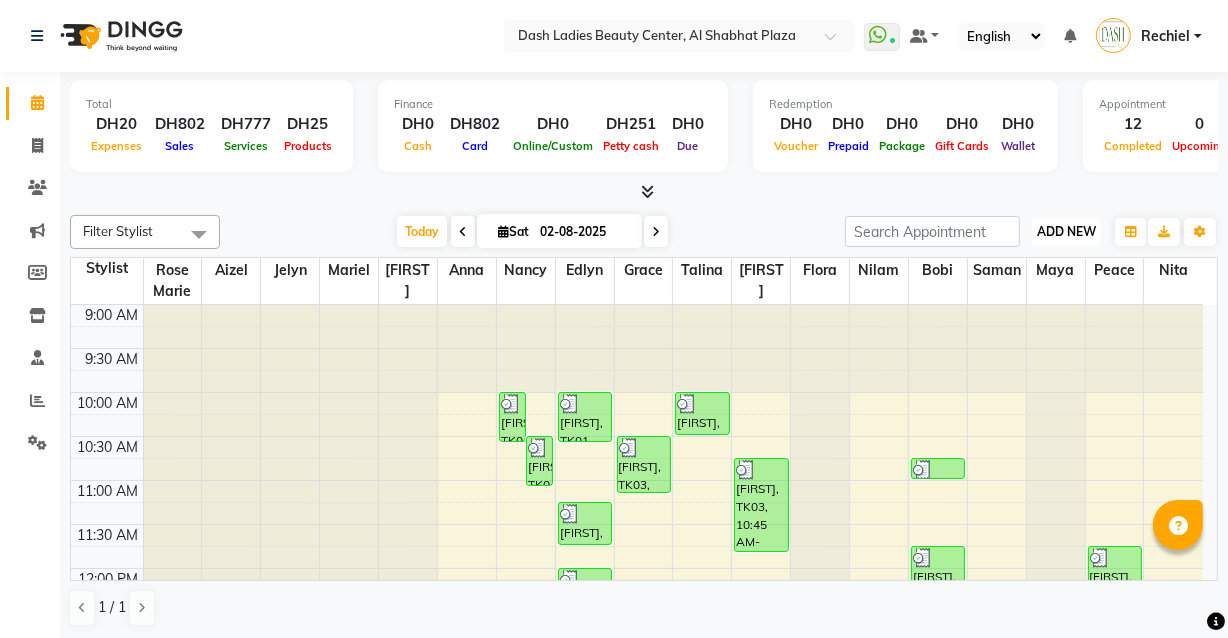 click on "ADD NEW" at bounding box center (1066, 231) 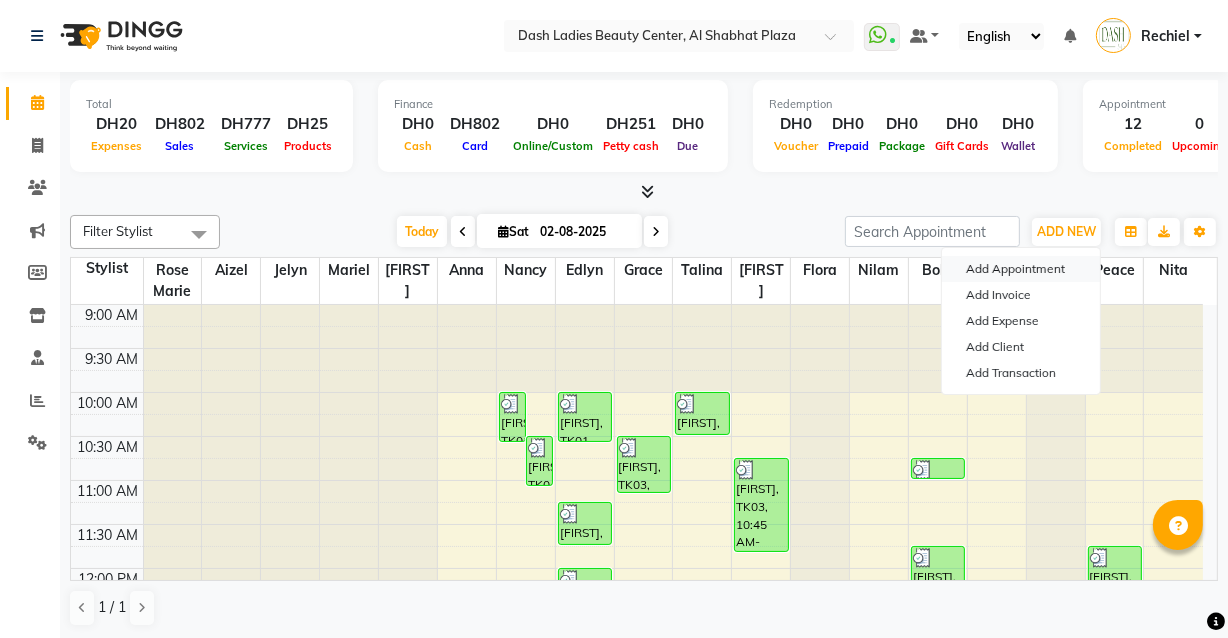 click on "Add Appointment" at bounding box center [1021, 269] 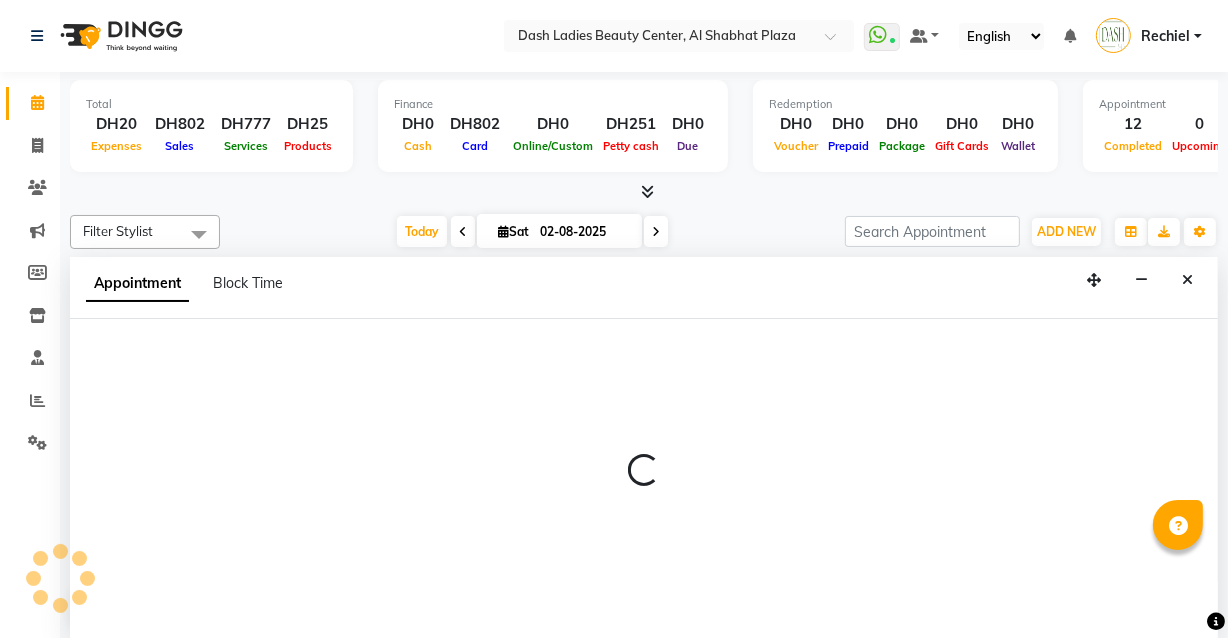 scroll, scrollTop: 0, scrollLeft: 0, axis: both 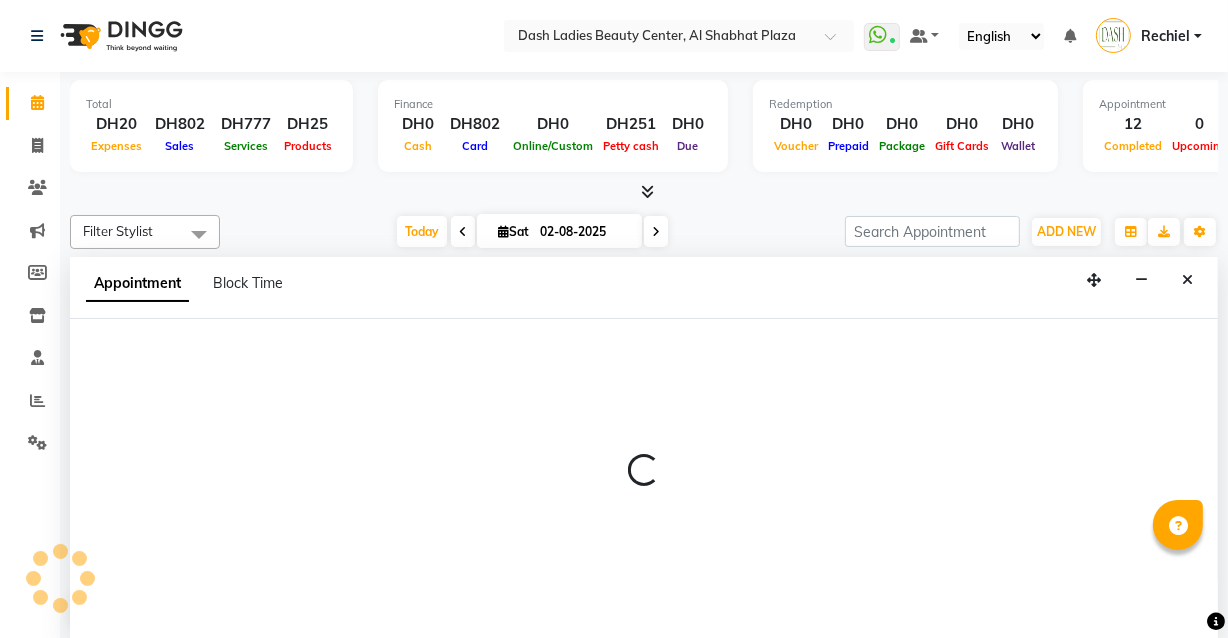 select on "600" 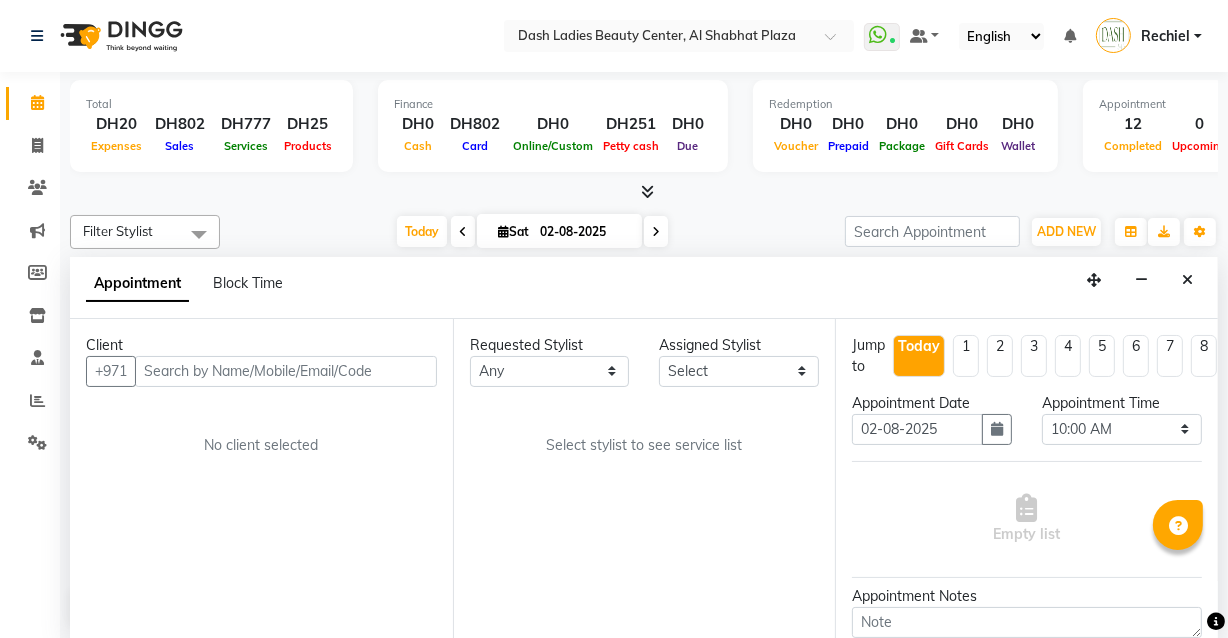 click at bounding box center [286, 371] 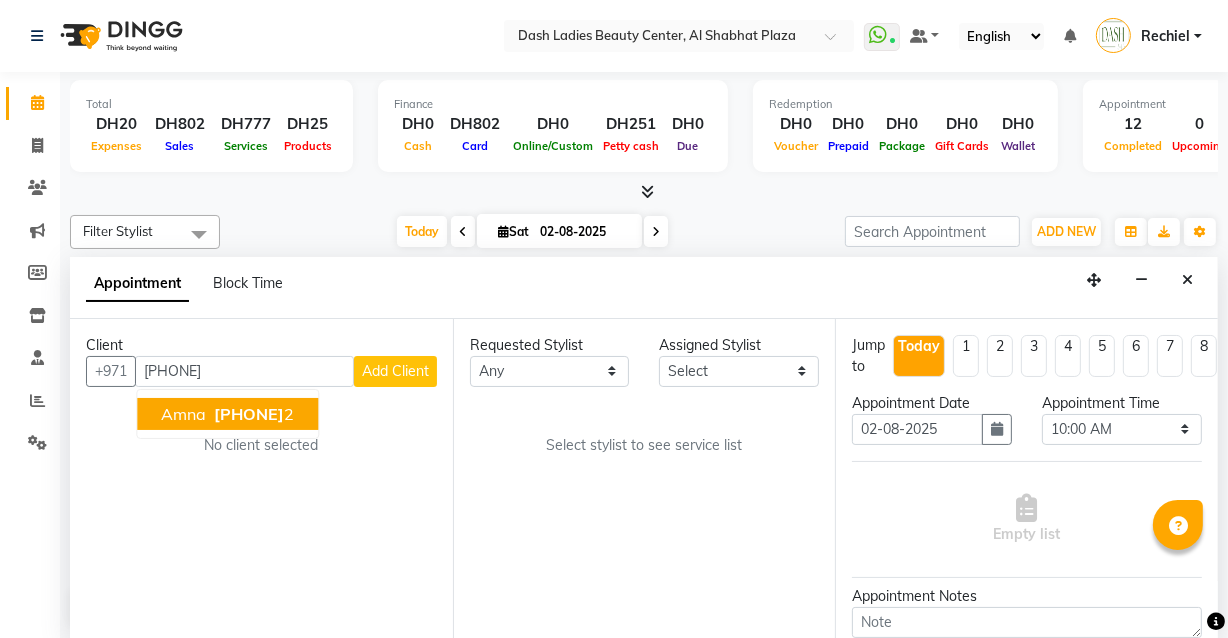 type on "503345332" 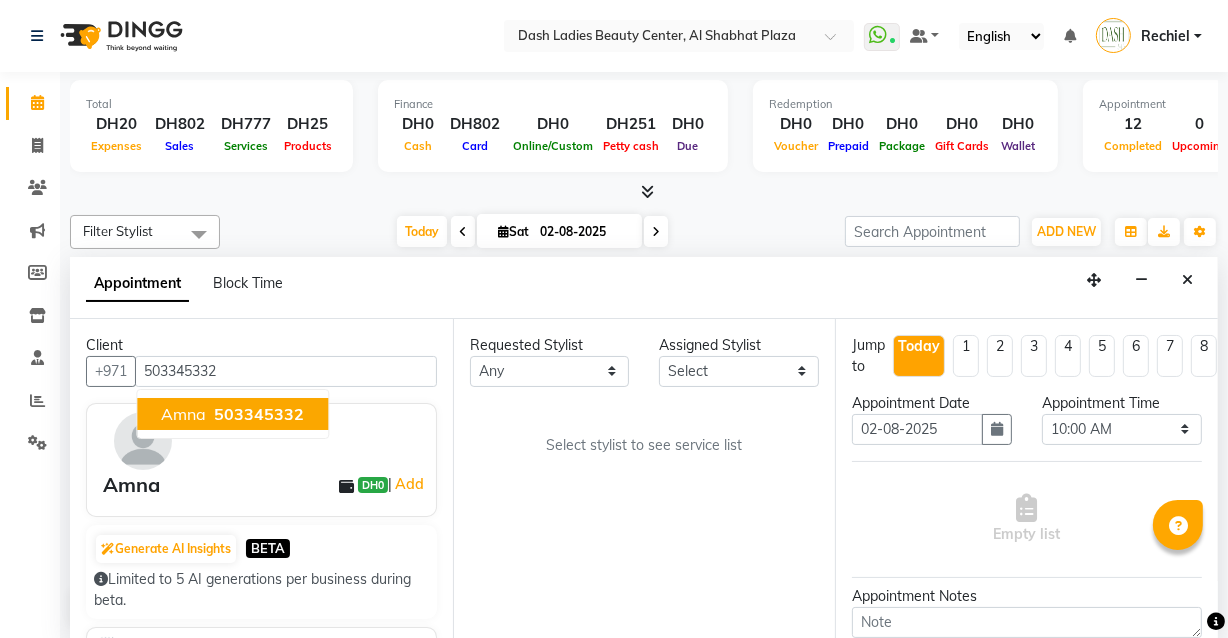 click on "503345332" at bounding box center [259, 414] 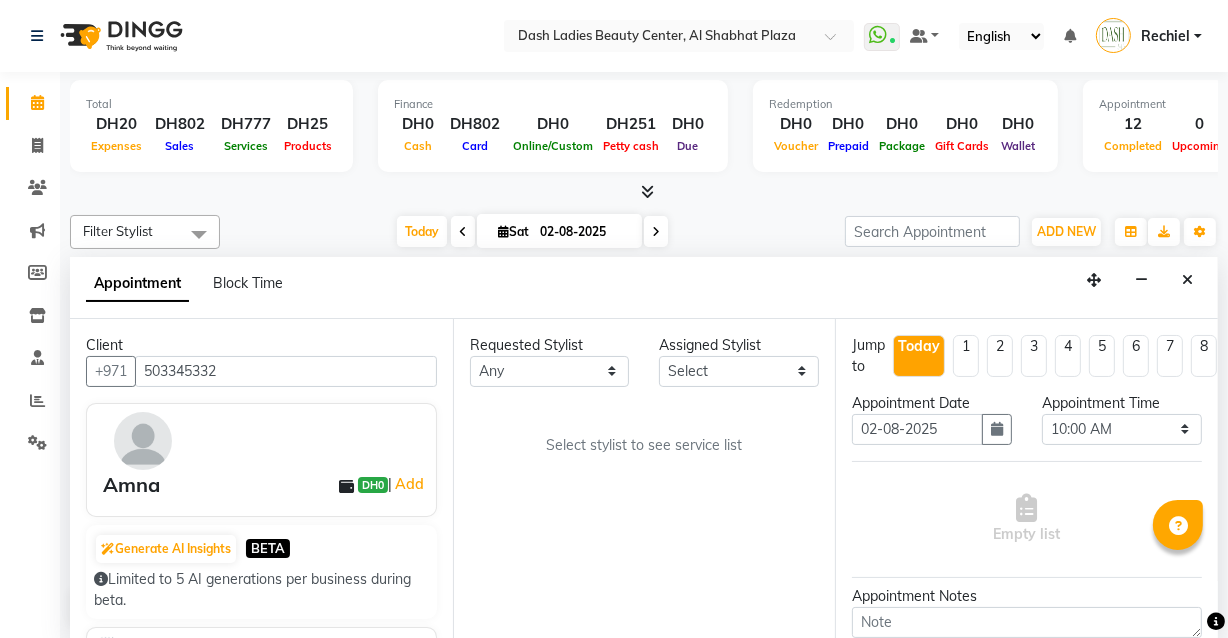 click on "503345332" at bounding box center [286, 371] 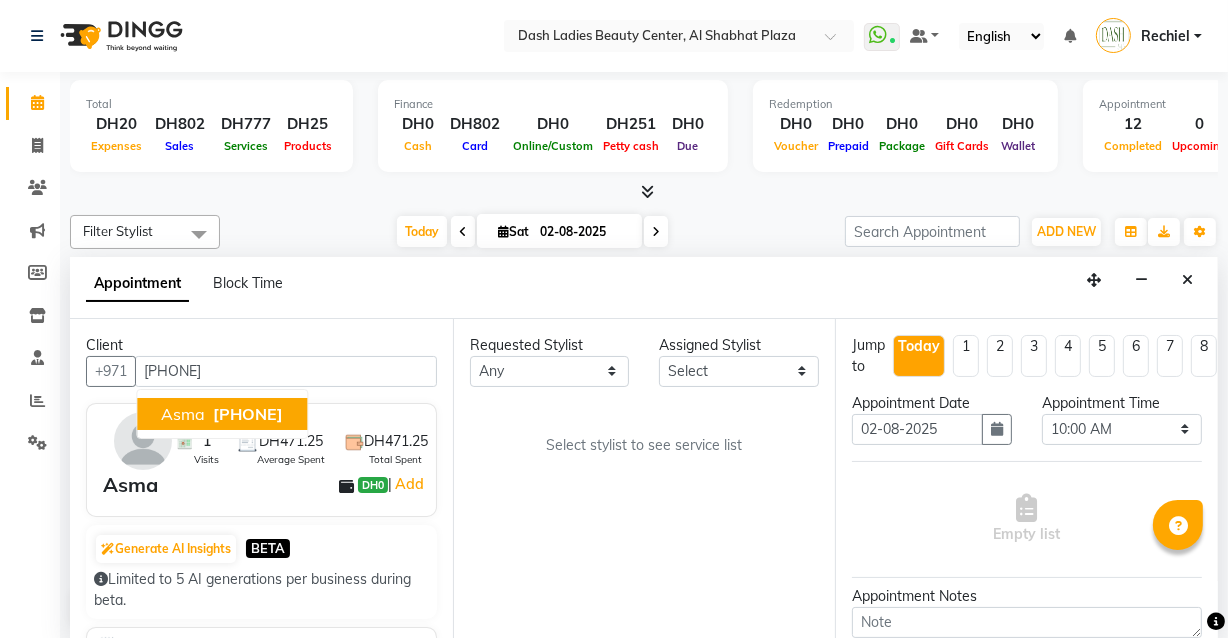 click on "[PHONE]" at bounding box center (248, 414) 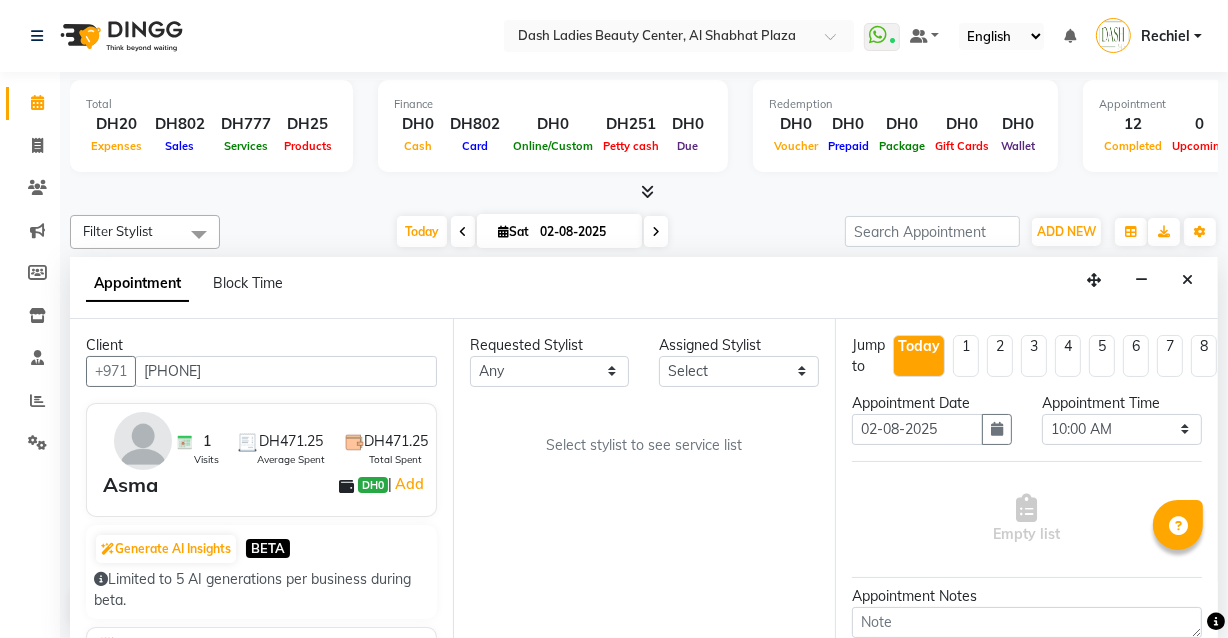 type on "[PHONE]" 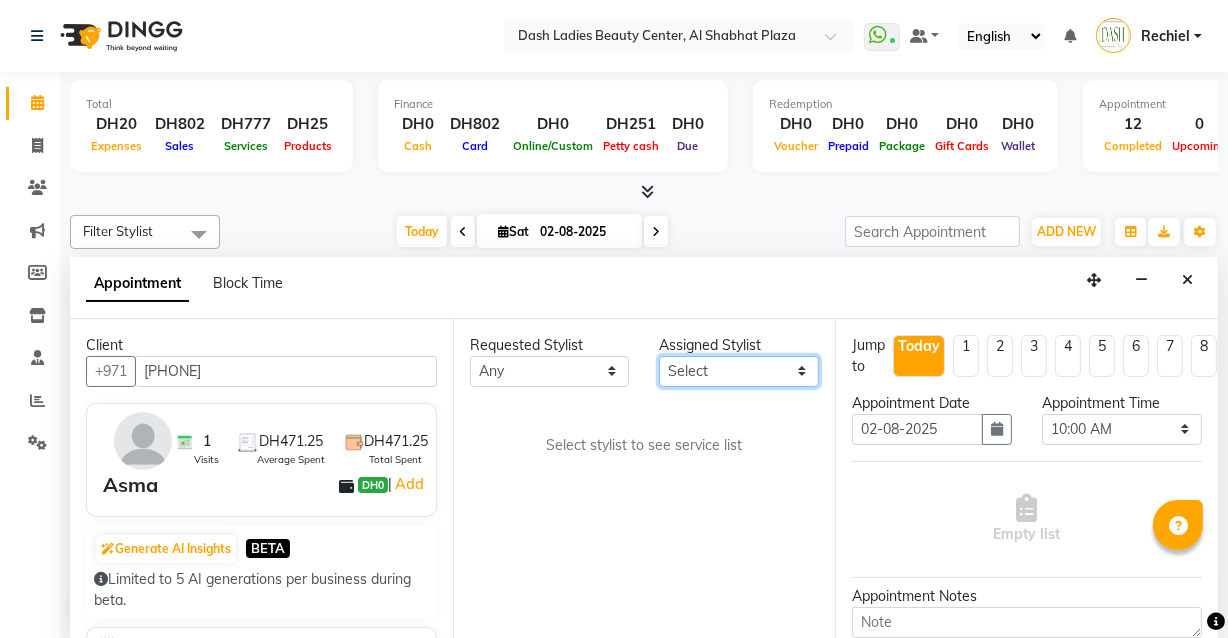 click on "Select Aizel Angelina Anna Bobi Edlyn Flora Grace Janine Jelyn Mariel Maya Nancy Nilam Nita Peace Rose Marie Saman Talina" at bounding box center [739, 371] 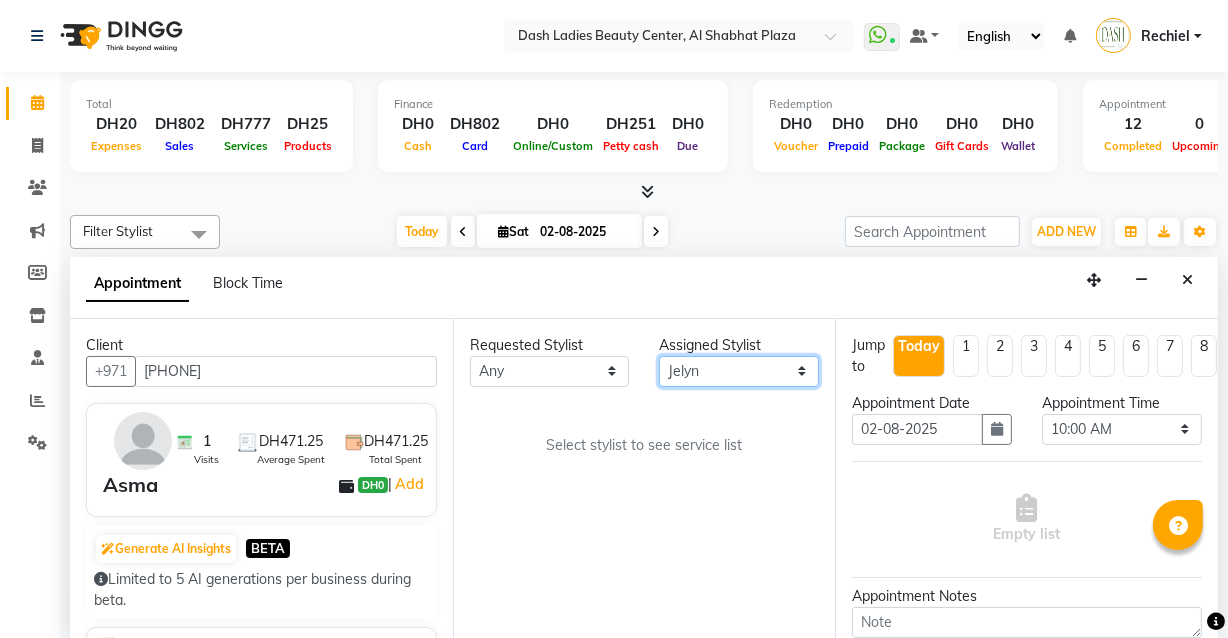 click on "Select Aizel Angelina Anna Bobi Edlyn Flora Grace Janine Jelyn Mariel Maya Nancy Nilam Nita Peace Rose Marie Saman Talina" at bounding box center (739, 371) 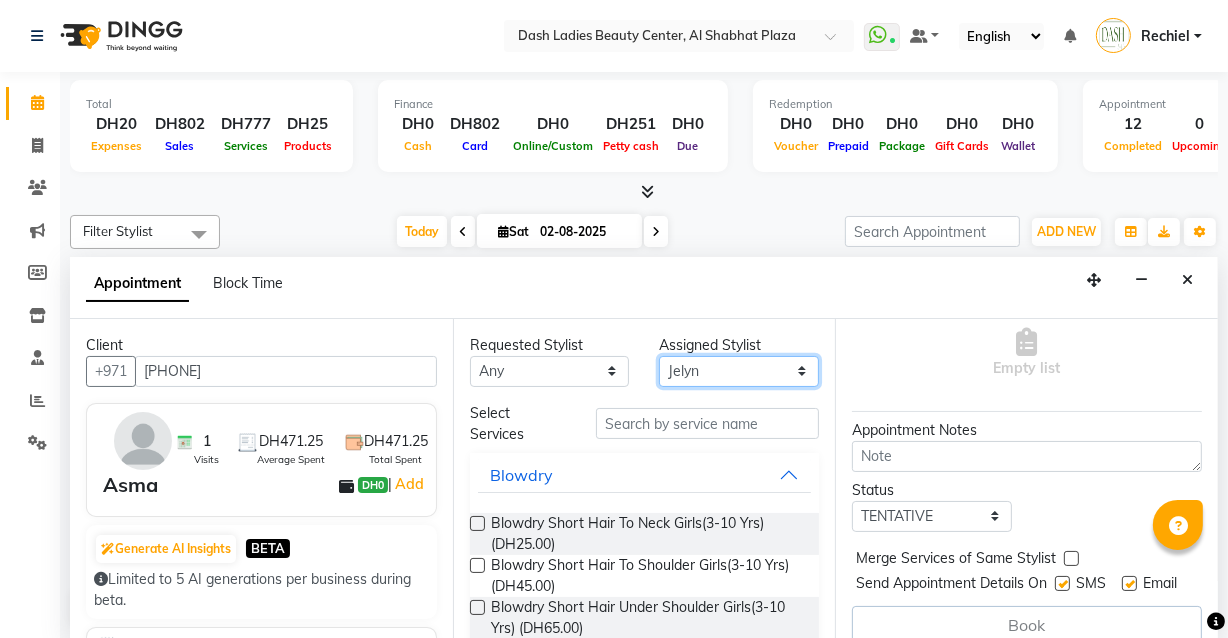 scroll, scrollTop: 215, scrollLeft: 0, axis: vertical 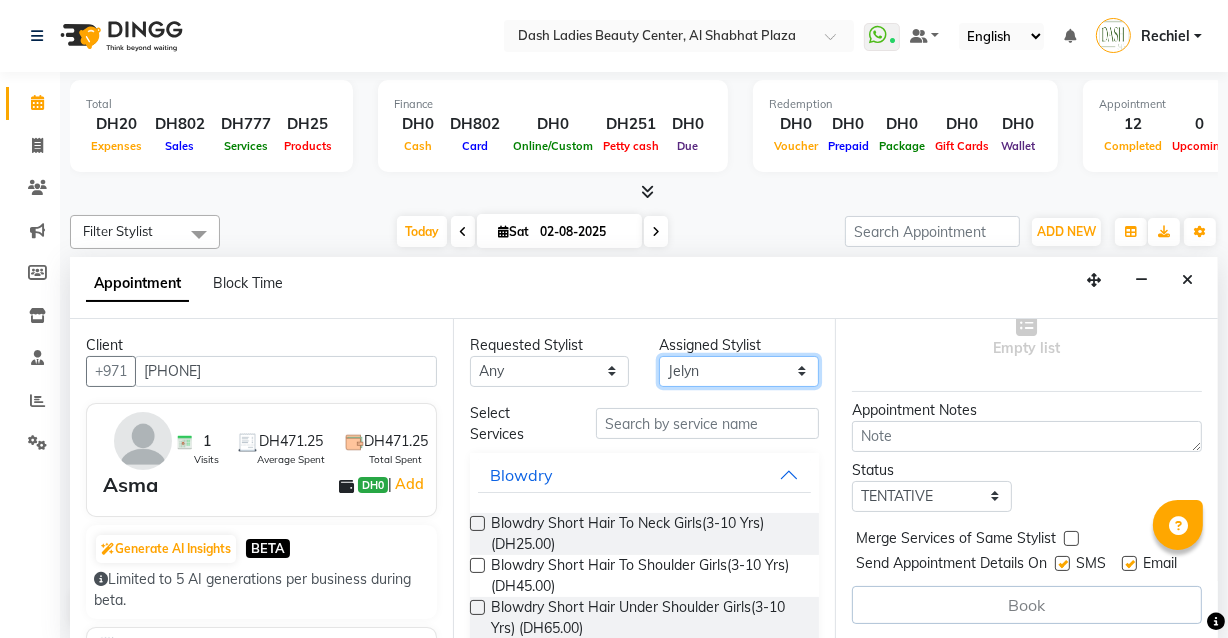 click on "Select Aizel Angelina Anna Bobi Edlyn Flora Grace Janine Jelyn Mariel Maya Nancy Nilam Nita Peace Rose Marie Saman Talina" at bounding box center (739, 371) 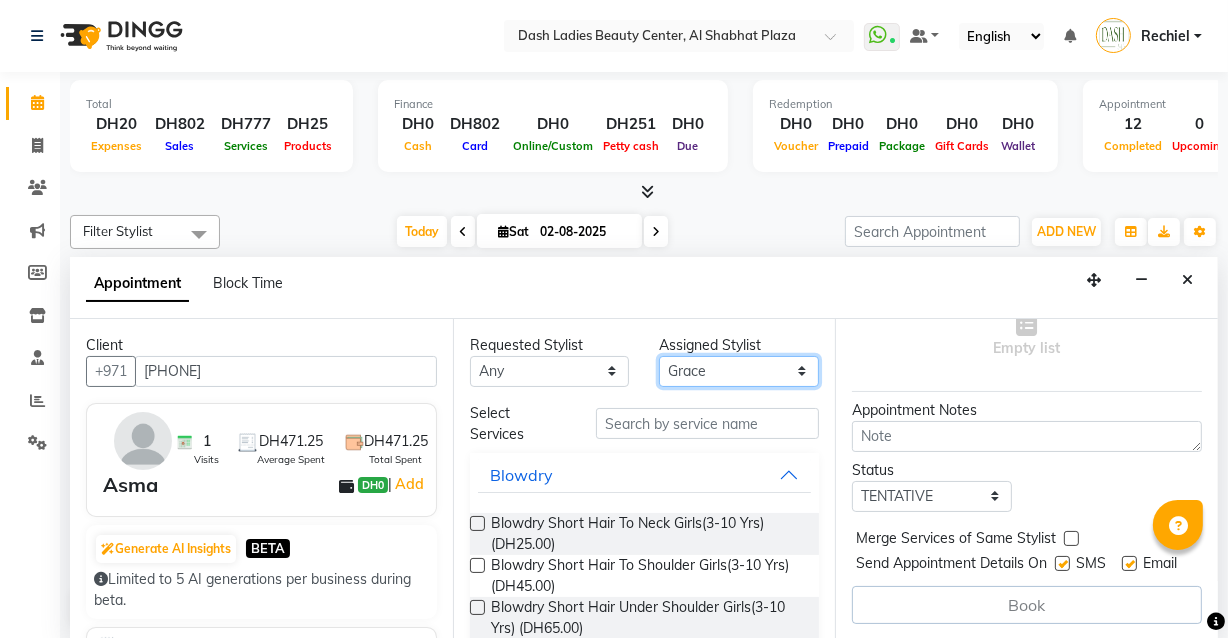 click on "Select Aizel Angelina Anna Bobi Edlyn Flora Grace Janine Jelyn Mariel Maya Nancy Nilam Nita Peace Rose Marie Saman Talina" at bounding box center (739, 371) 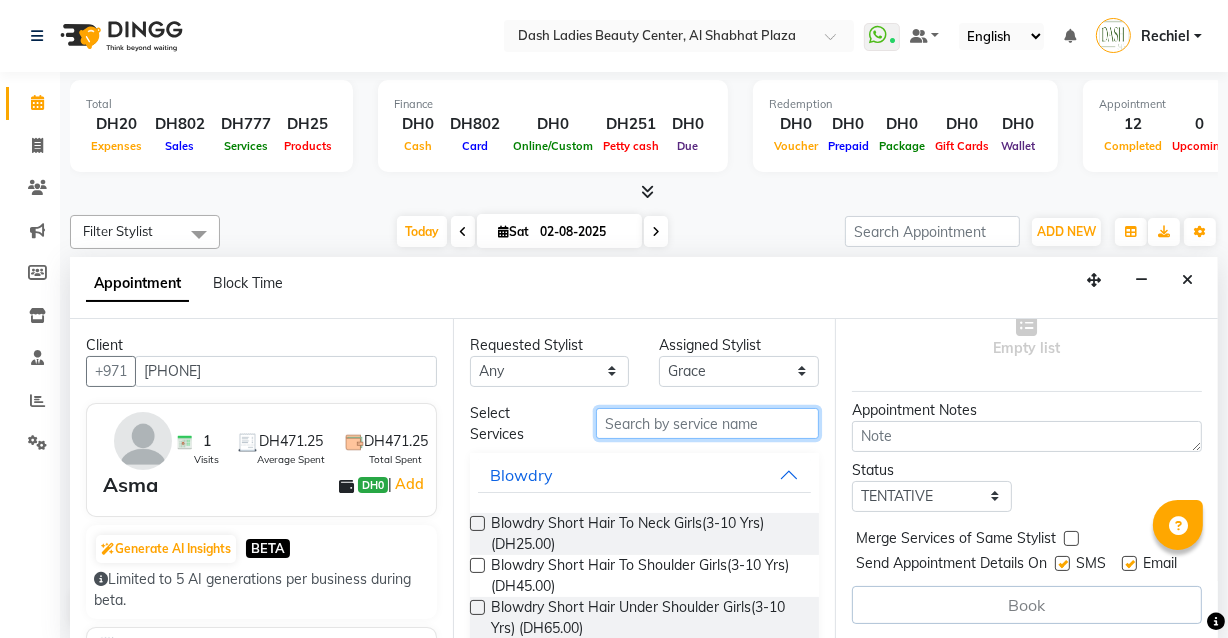 click at bounding box center [707, 423] 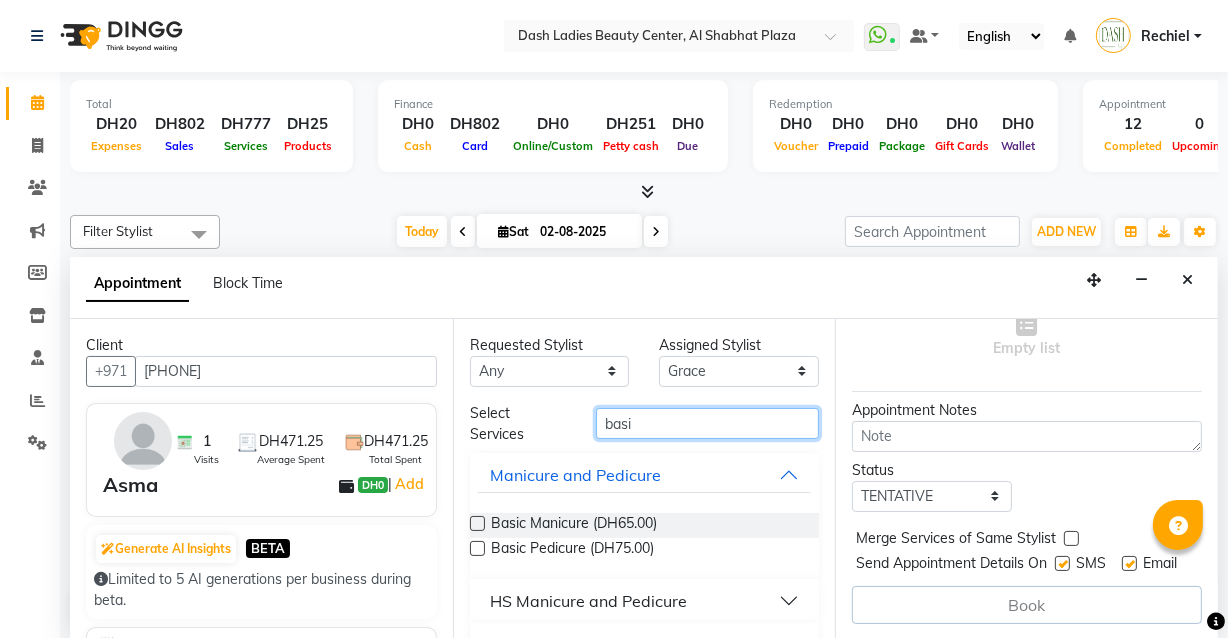 type on "basi" 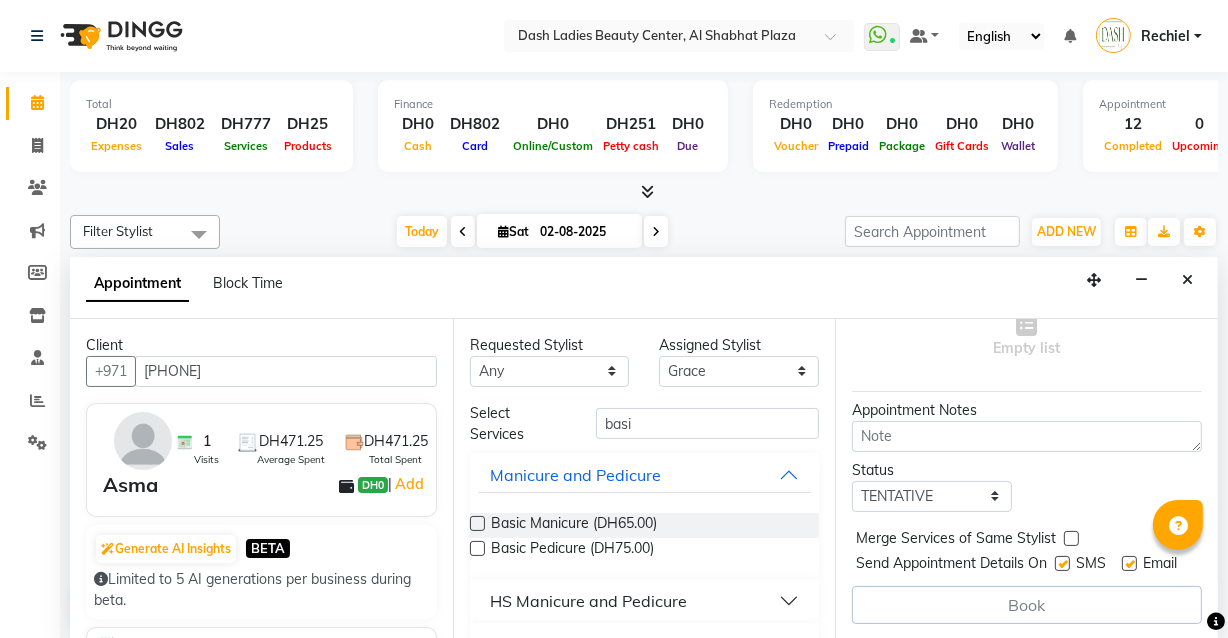 click at bounding box center (477, 523) 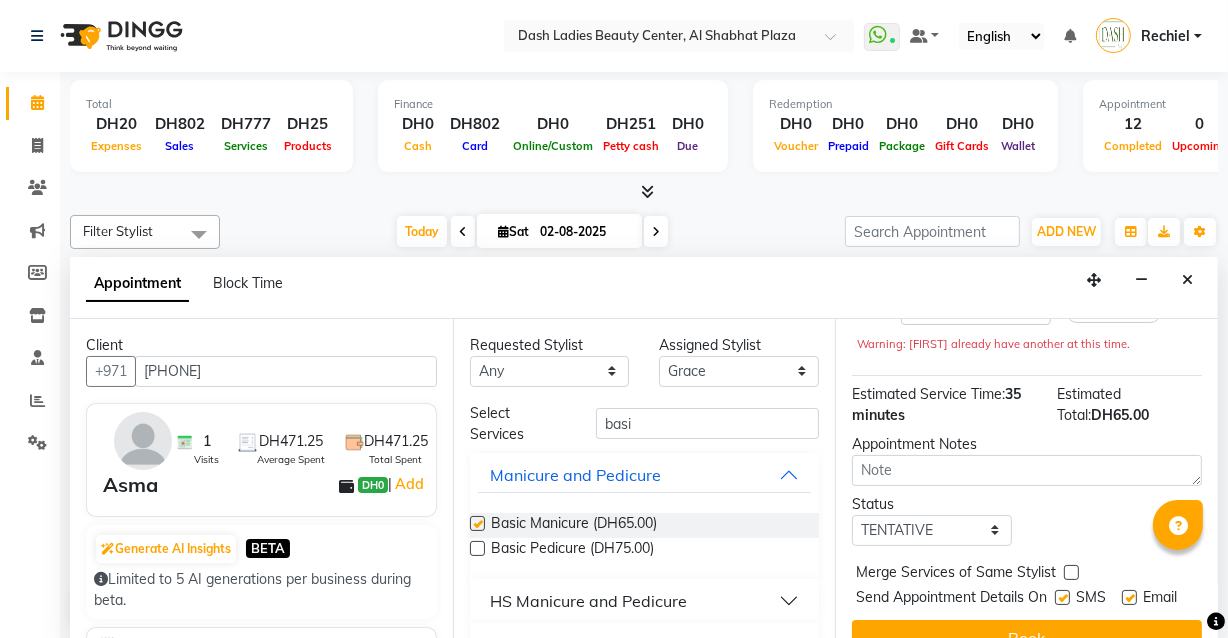 checkbox on "false" 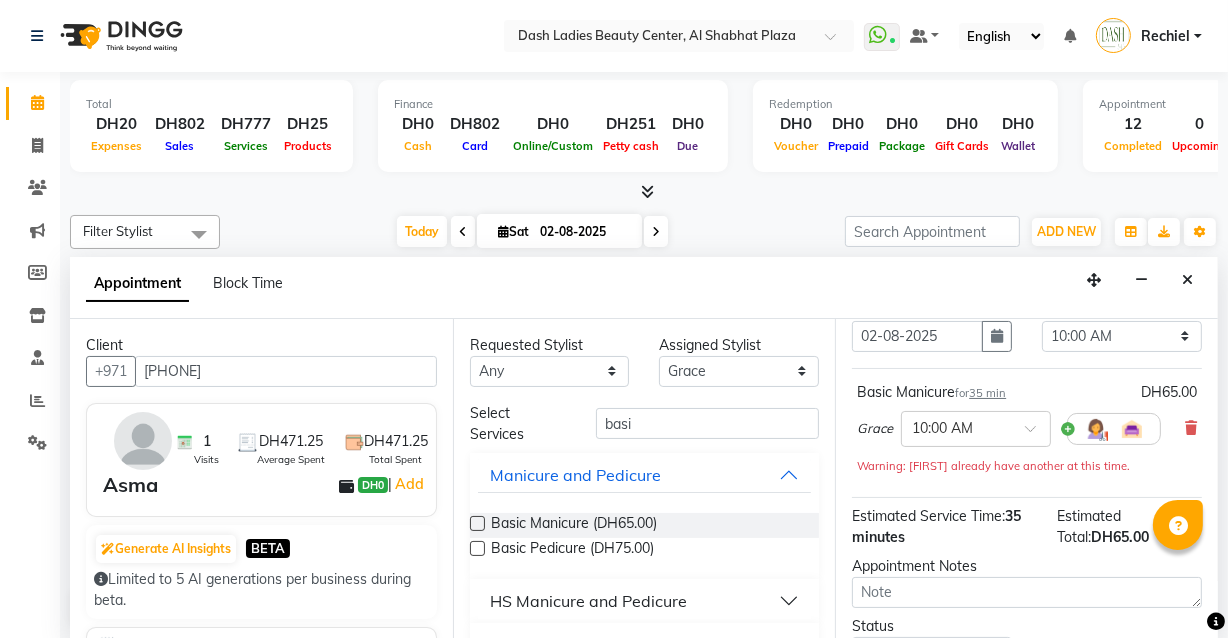 scroll, scrollTop: 25, scrollLeft: 0, axis: vertical 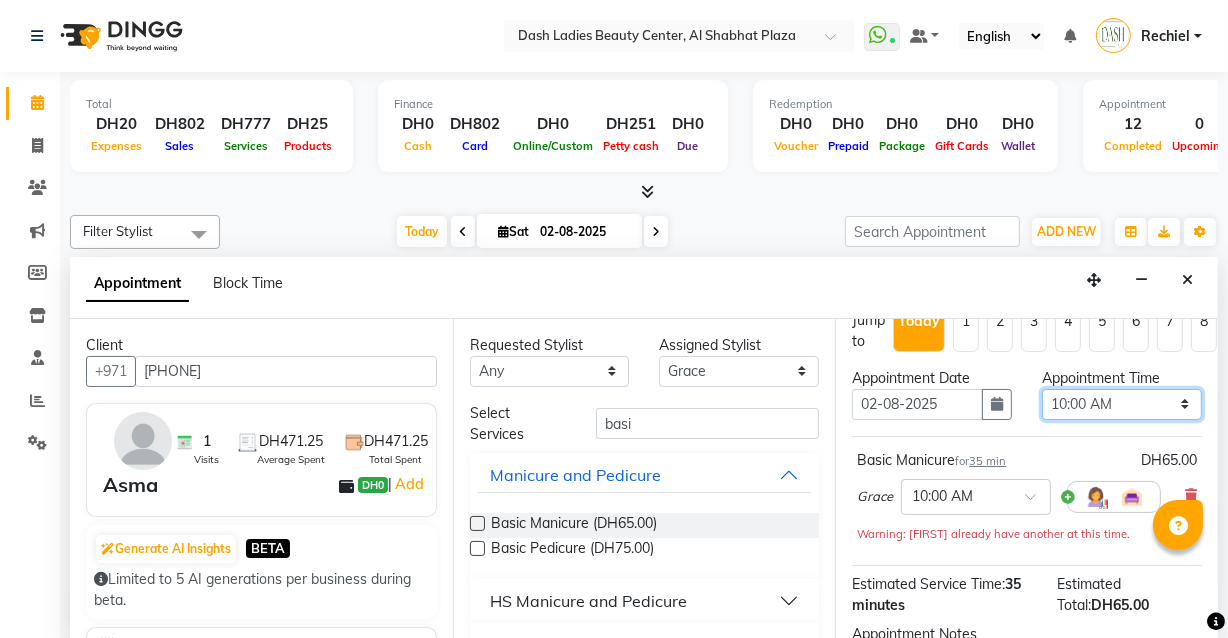 click on "Select 10:00 AM 10:15 AM 10:30 AM 10:45 AM 11:00 AM 11:15 AM 11:30 AM 11:45 AM 12:00 PM 12:15 PM 12:30 PM 12:45 PM 01:00 PM 01:15 PM 01:30 PM 01:45 PM 02:00 PM 02:15 PM 02:30 PM 02:45 PM 03:00 PM 03:15 PM 03:30 PM 03:45 PM 04:00 PM 04:15 PM 04:30 PM 04:45 PM 05:00 PM 05:15 PM 05:30 PM 05:45 PM 06:00 PM 06:15 PM 06:30 PM 06:45 PM 07:00 PM 07:15 PM 07:30 PM 07:45 PM 08:00 PM 08:15 PM 08:30 PM 08:45 PM 09:00 PM 09:15 PM 09:30 PM 09:45 PM 10:00 PM" at bounding box center (1122, 404) 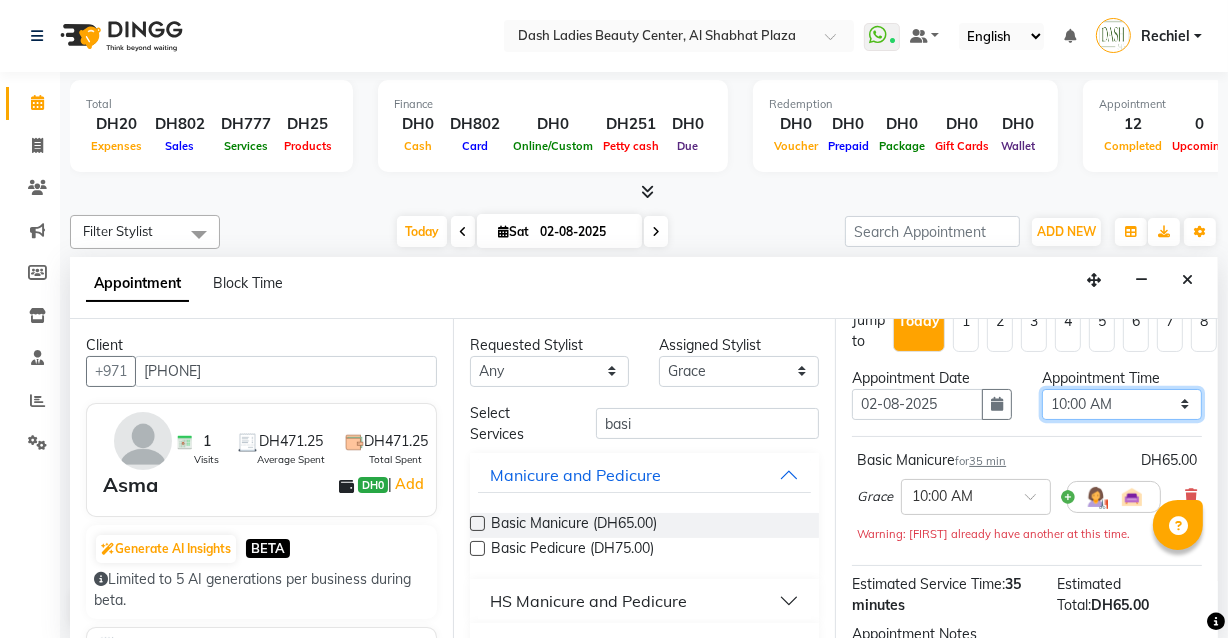 select on "870" 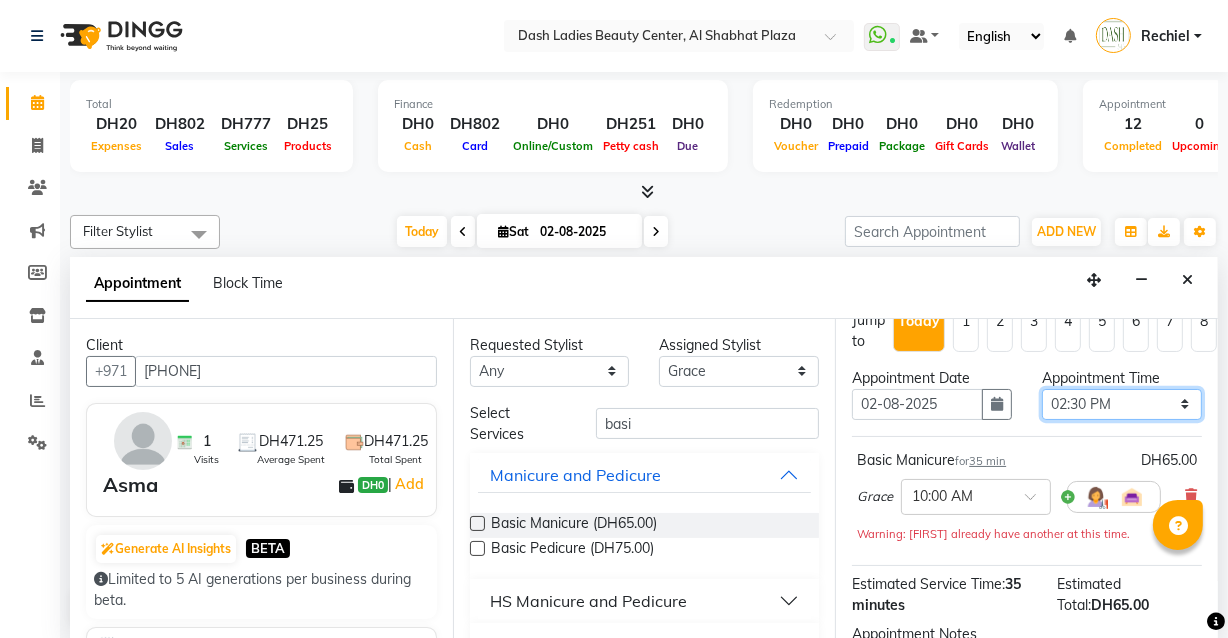 click on "Select 10:00 AM 10:15 AM 10:30 AM 10:45 AM 11:00 AM 11:15 AM 11:30 AM 11:45 AM 12:00 PM 12:15 PM 12:30 PM 12:45 PM 01:00 PM 01:15 PM 01:30 PM 01:45 PM 02:00 PM 02:15 PM 02:30 PM 02:45 PM 03:00 PM 03:15 PM 03:30 PM 03:45 PM 04:00 PM 04:15 PM 04:30 PM 04:45 PM 05:00 PM 05:15 PM 05:30 PM 05:45 PM 06:00 PM 06:15 PM 06:30 PM 06:45 PM 07:00 PM 07:15 PM 07:30 PM 07:45 PM 08:00 PM 08:15 PM 08:30 PM 08:45 PM 09:00 PM 09:15 PM 09:30 PM 09:45 PM 10:00 PM" at bounding box center (1122, 404) 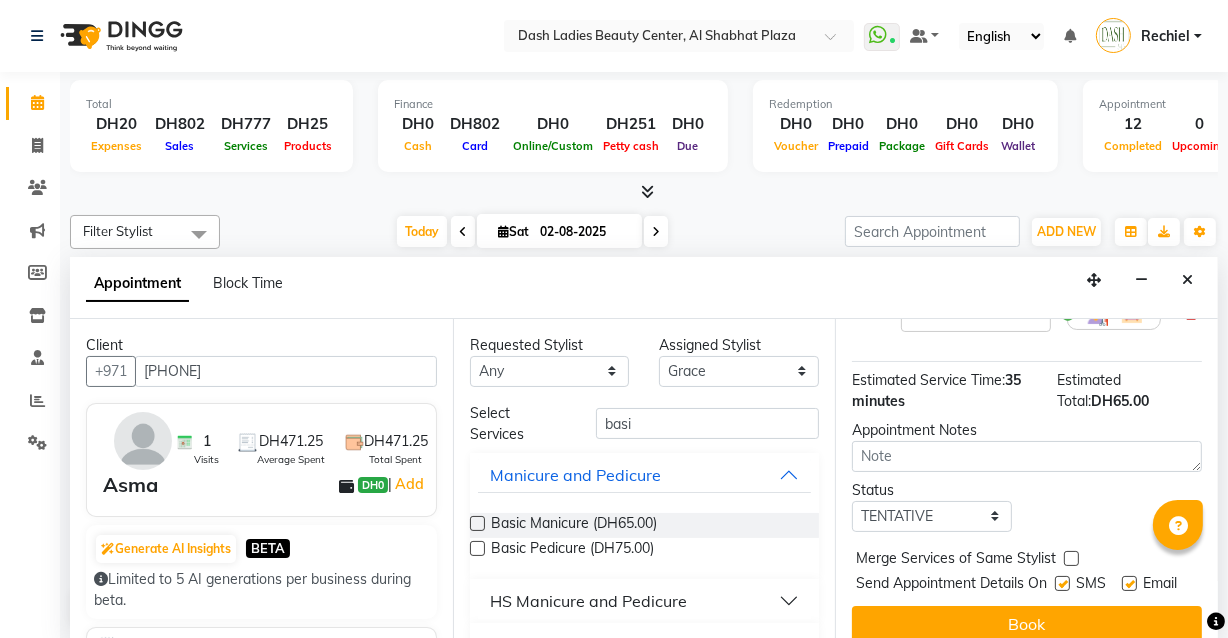 scroll, scrollTop: 255, scrollLeft: 0, axis: vertical 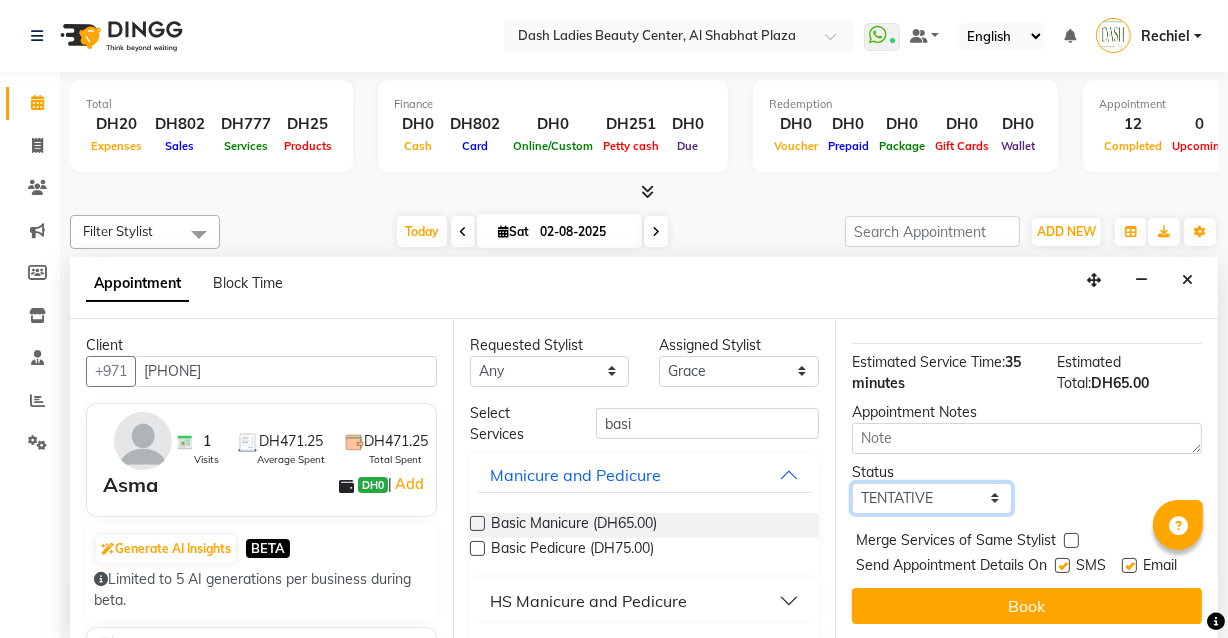 click on "Select TENTATIVE CONFIRM CHECK-IN UPCOMING" at bounding box center (932, 498) 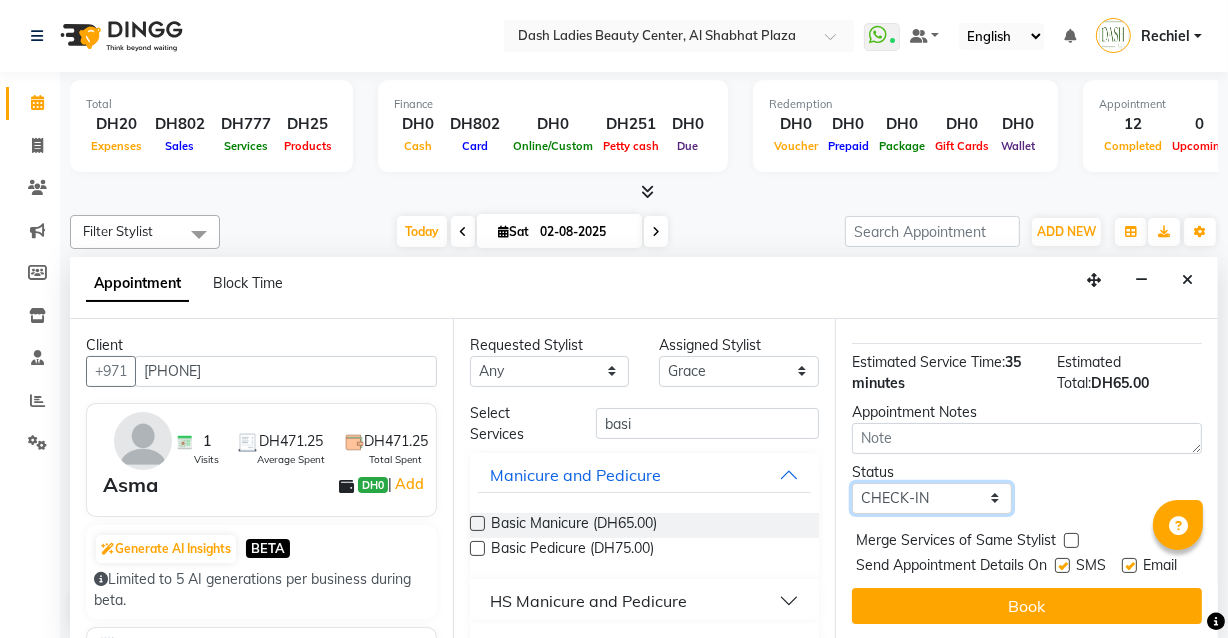 click on "Select TENTATIVE CONFIRM CHECK-IN UPCOMING" at bounding box center [932, 498] 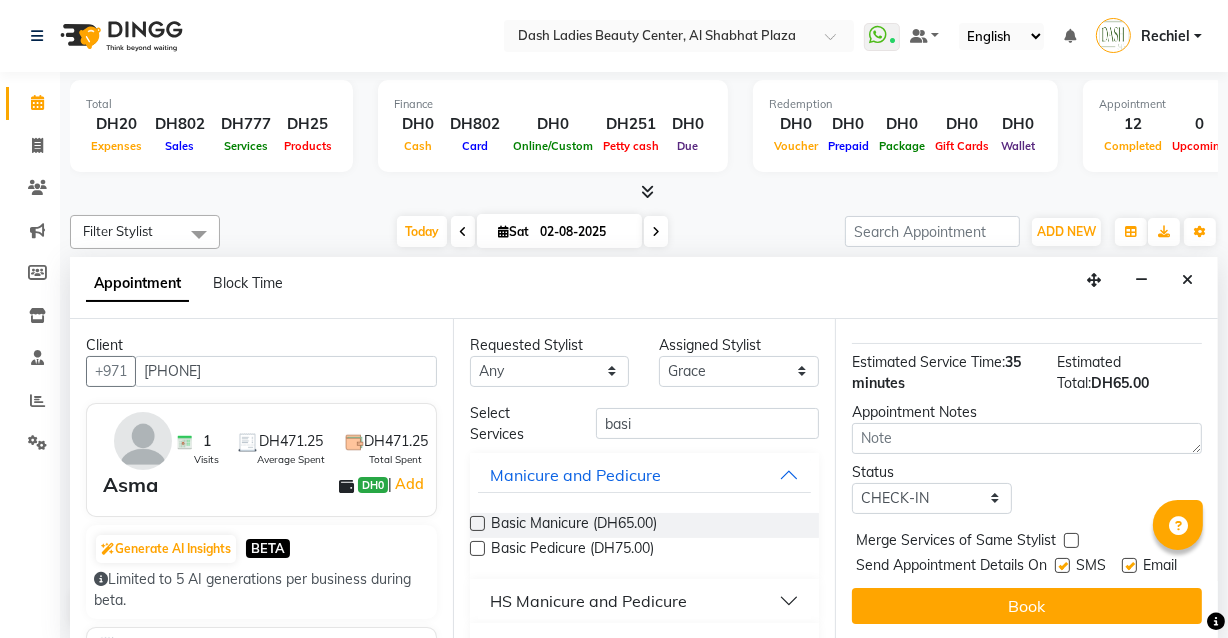 click at bounding box center [1071, 540] 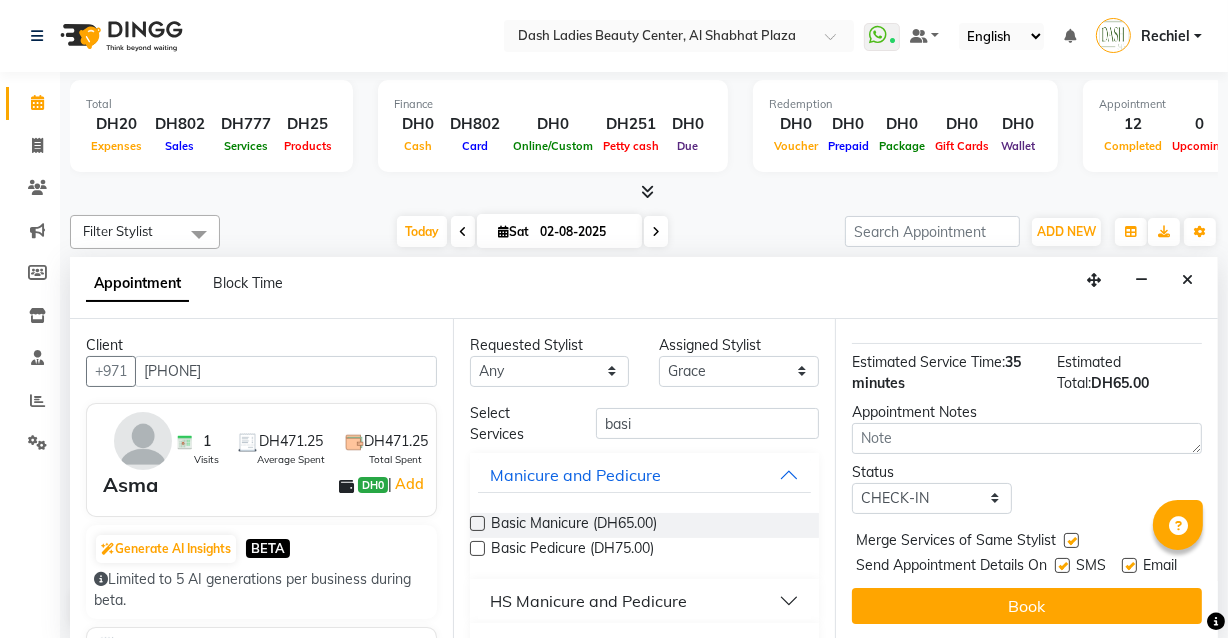 click at bounding box center [1062, 565] 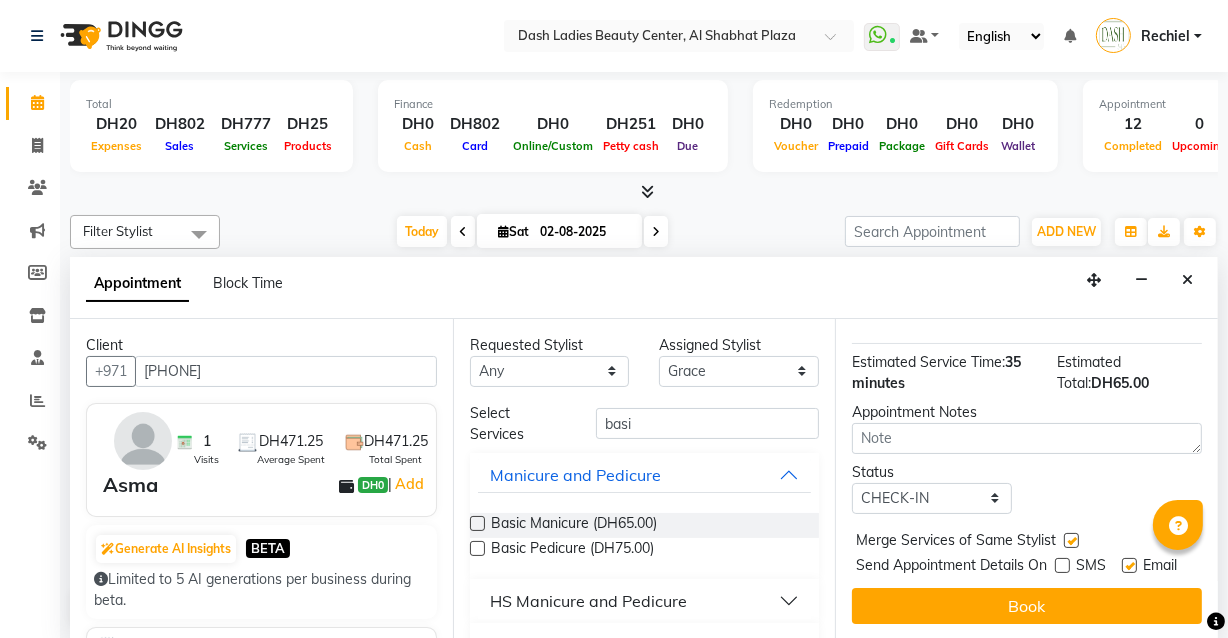 click at bounding box center (1129, 565) 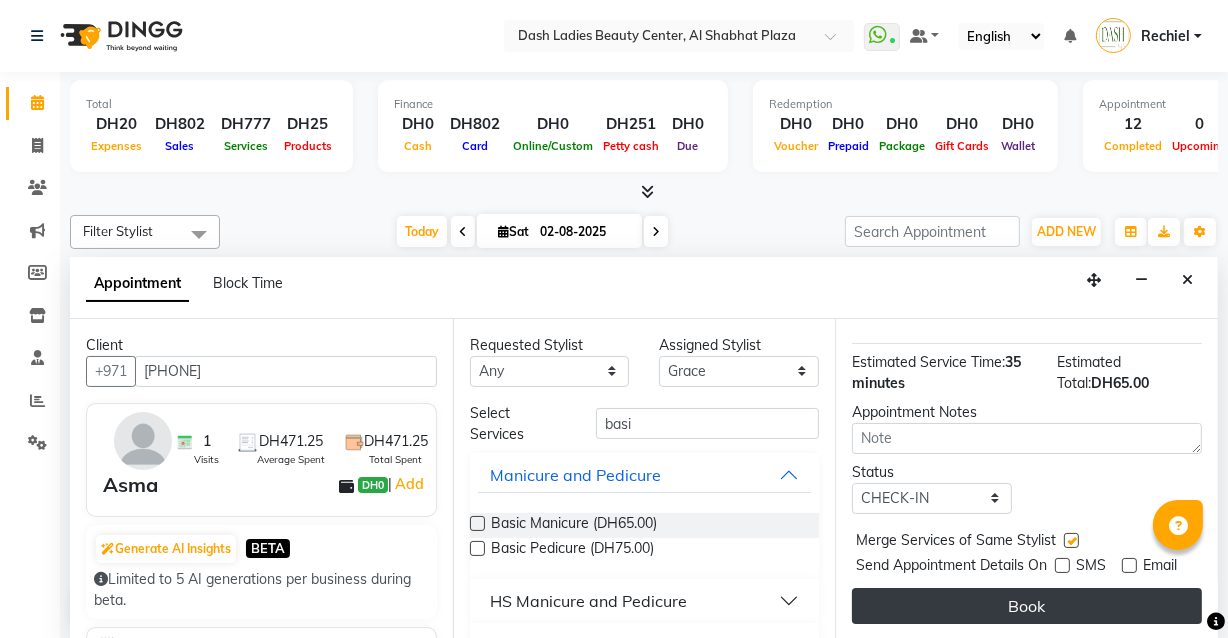 click on "Book" at bounding box center (1027, 606) 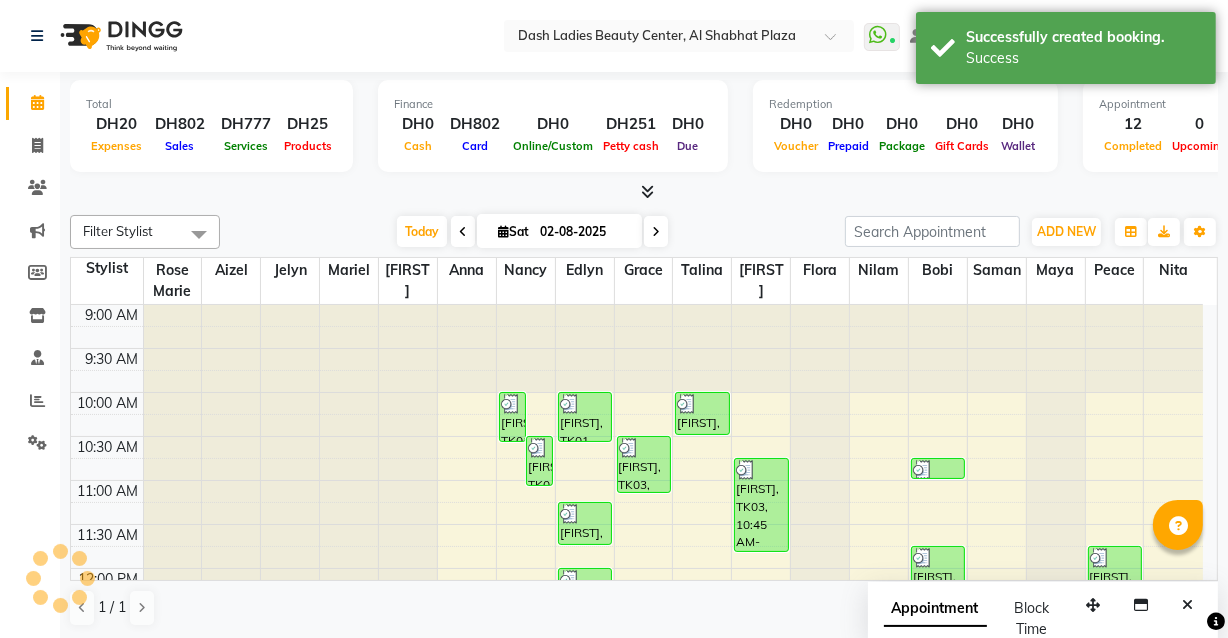 scroll, scrollTop: 0, scrollLeft: 0, axis: both 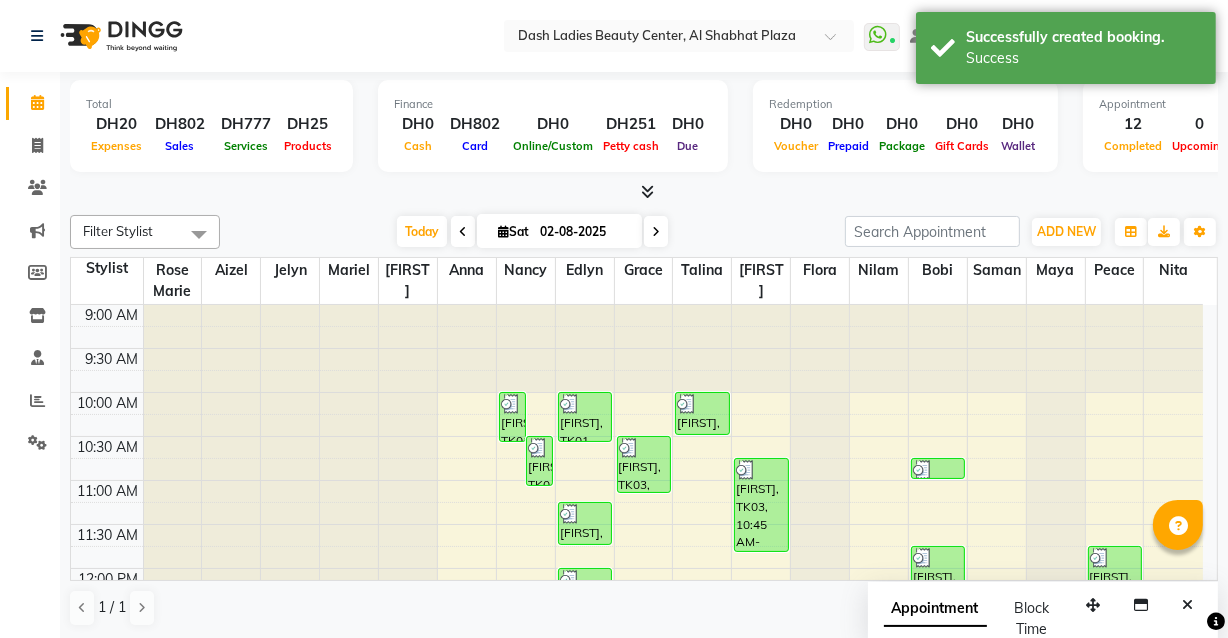 click on "[PERSON], TK01, 10:00 AM-10:35 AM, Basic Pedicure" at bounding box center [512, 417] 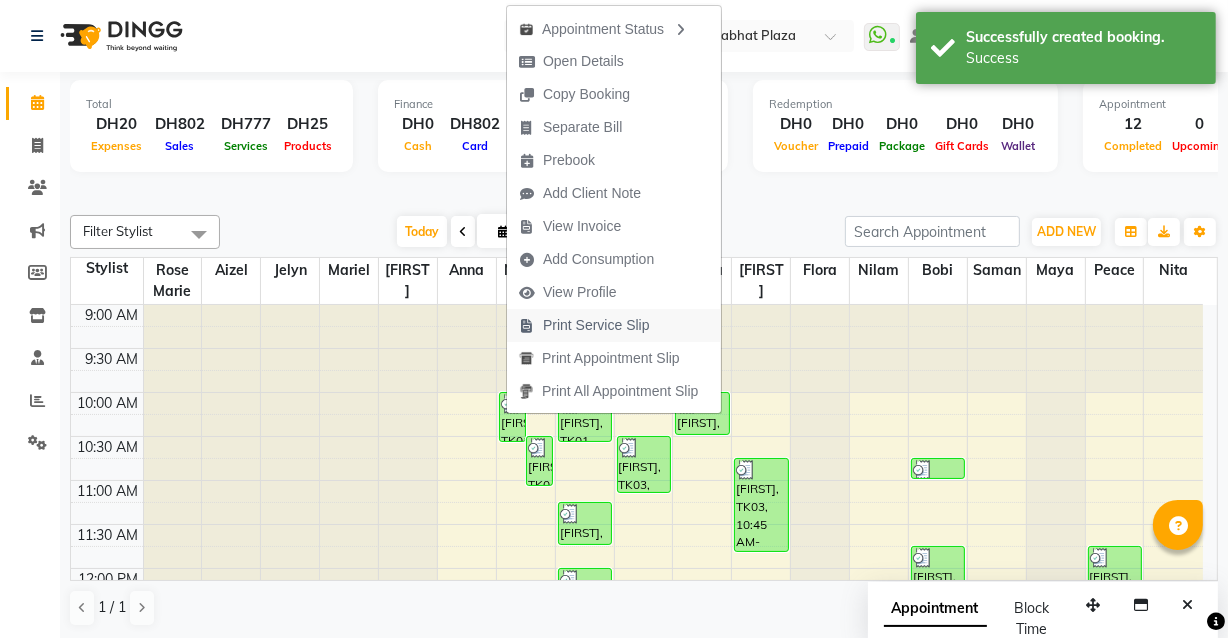click on "Print Service Slip" at bounding box center [596, 325] 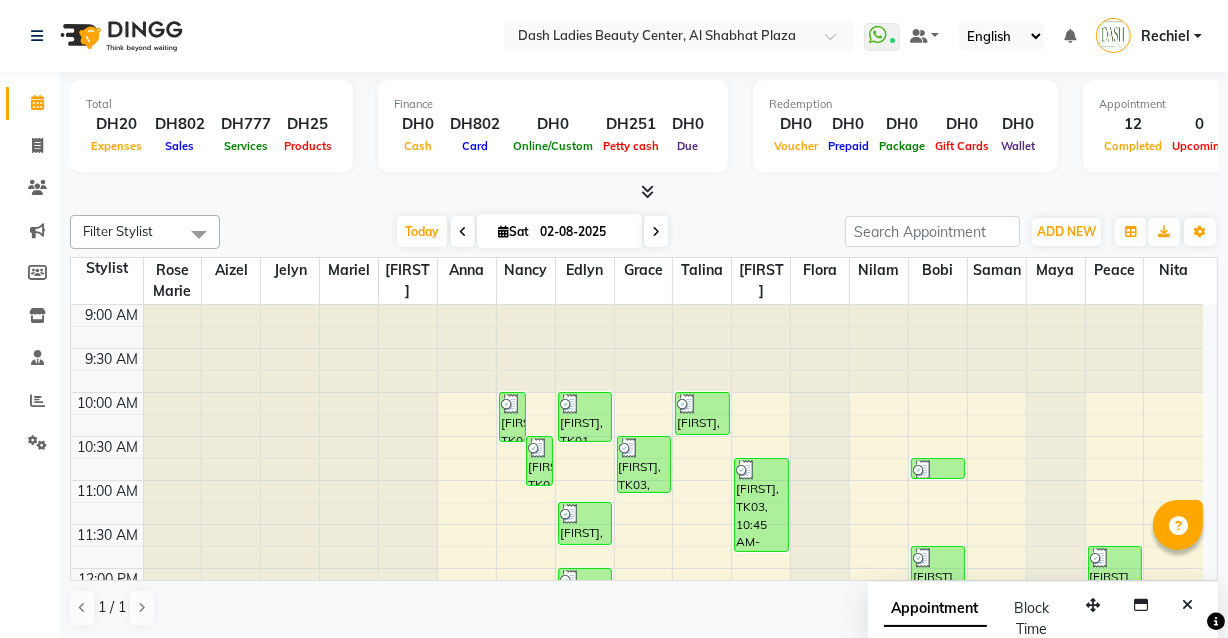 click at bounding box center (702, 404) 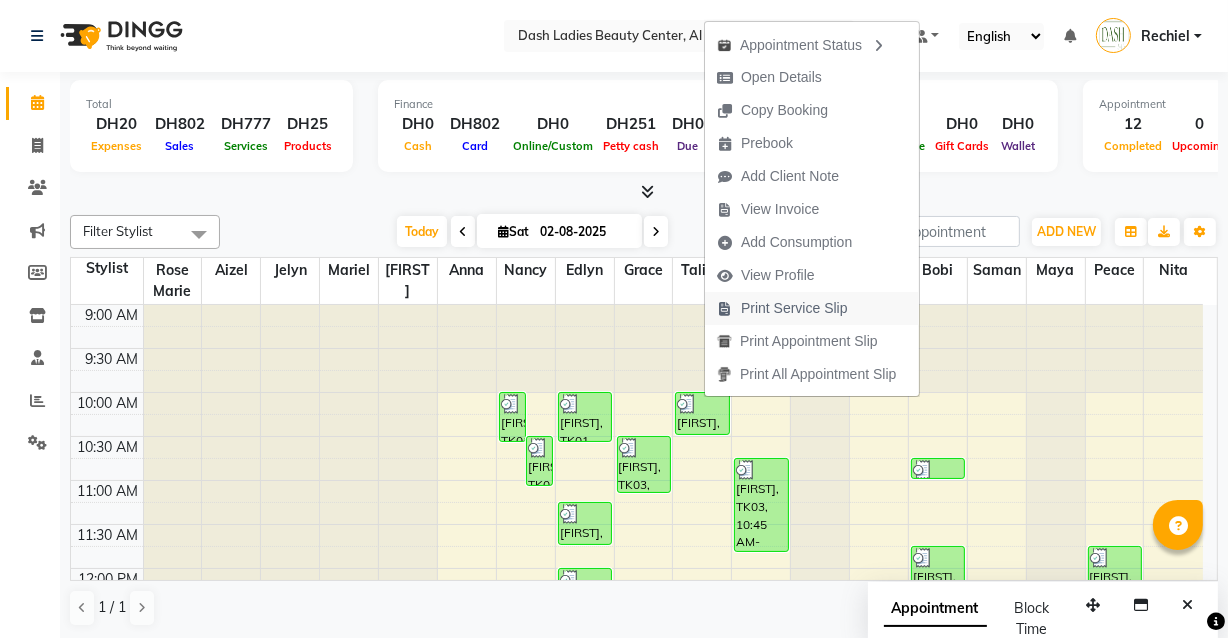 click on "Print Service Slip" at bounding box center (794, 308) 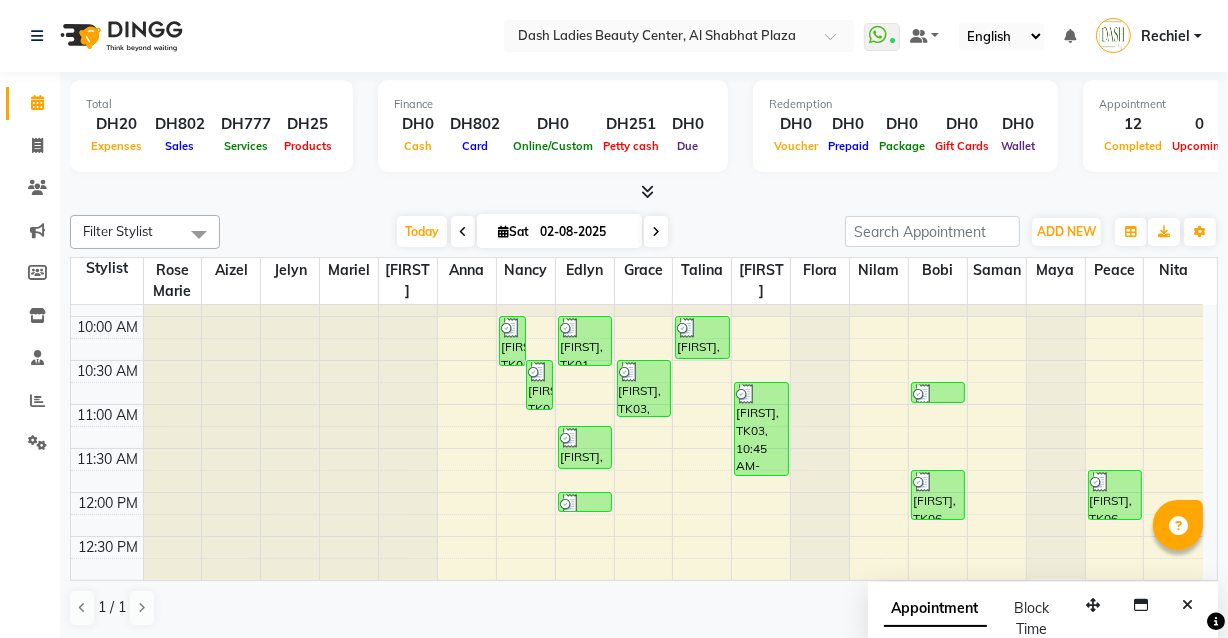 scroll, scrollTop: 263, scrollLeft: 0, axis: vertical 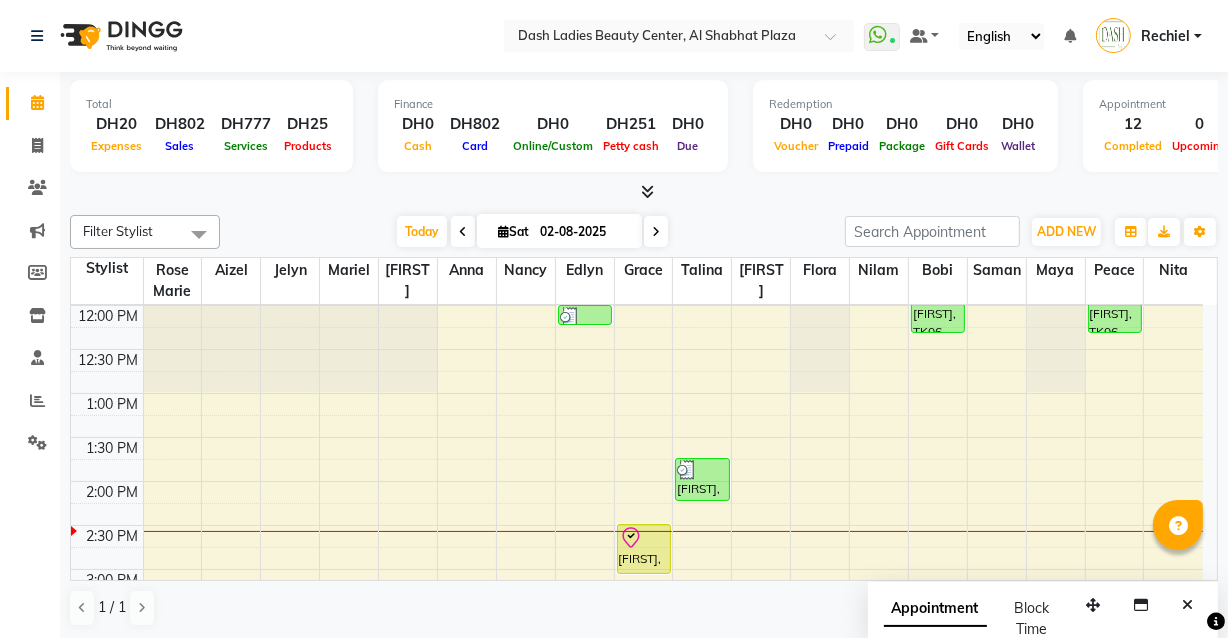click on "[PERSON], TK09, 02:30 PM-03:05 PM, Basic Manicure" at bounding box center (644, 549) 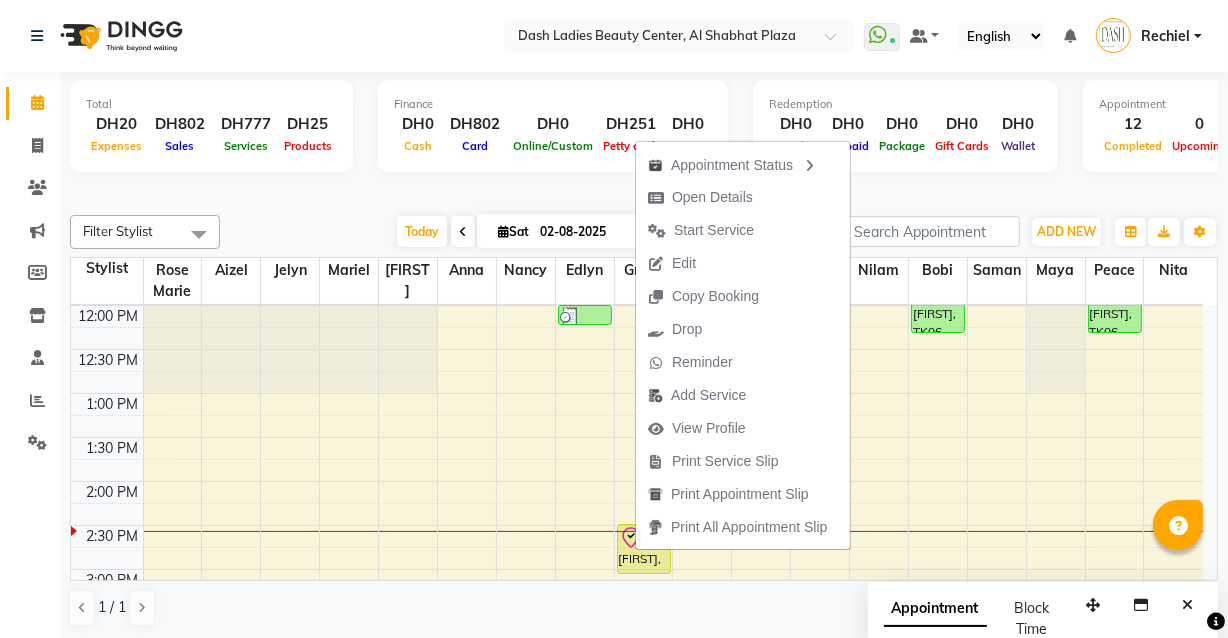 click on "Calendar  Invoice  Clients  Marketing  Members  Inventory  Staff  Reports  Settings Completed InProgress Upcoming Dropped Tentative Check-In Confirm Bookings Segments Page Builder" 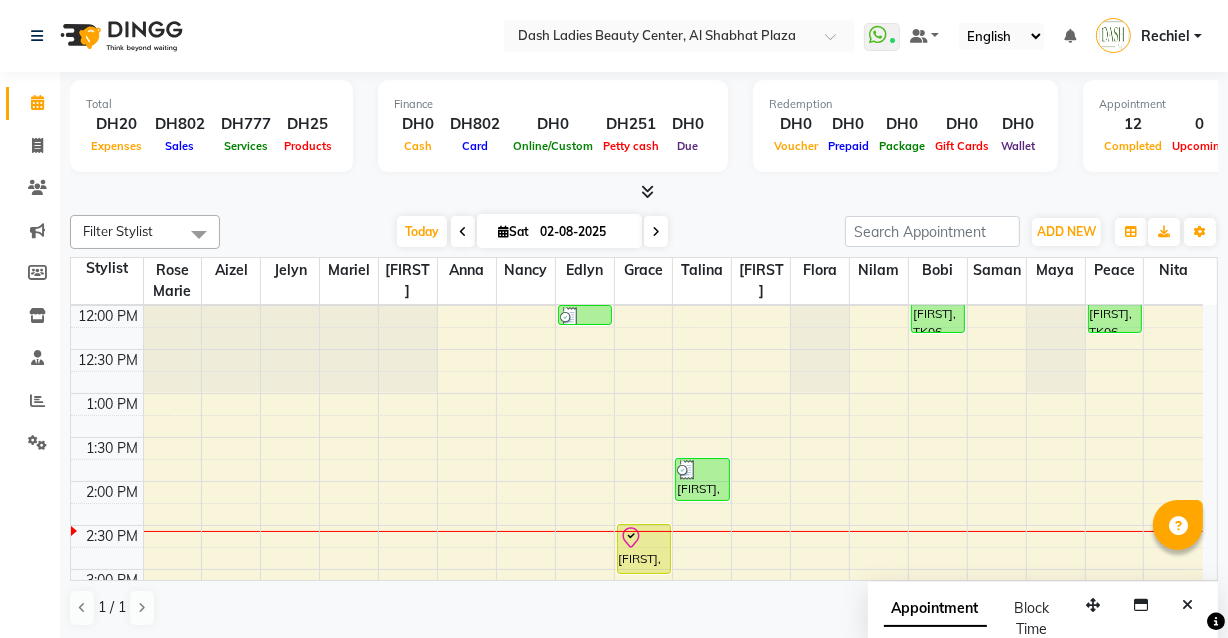 click at bounding box center [644, 538] 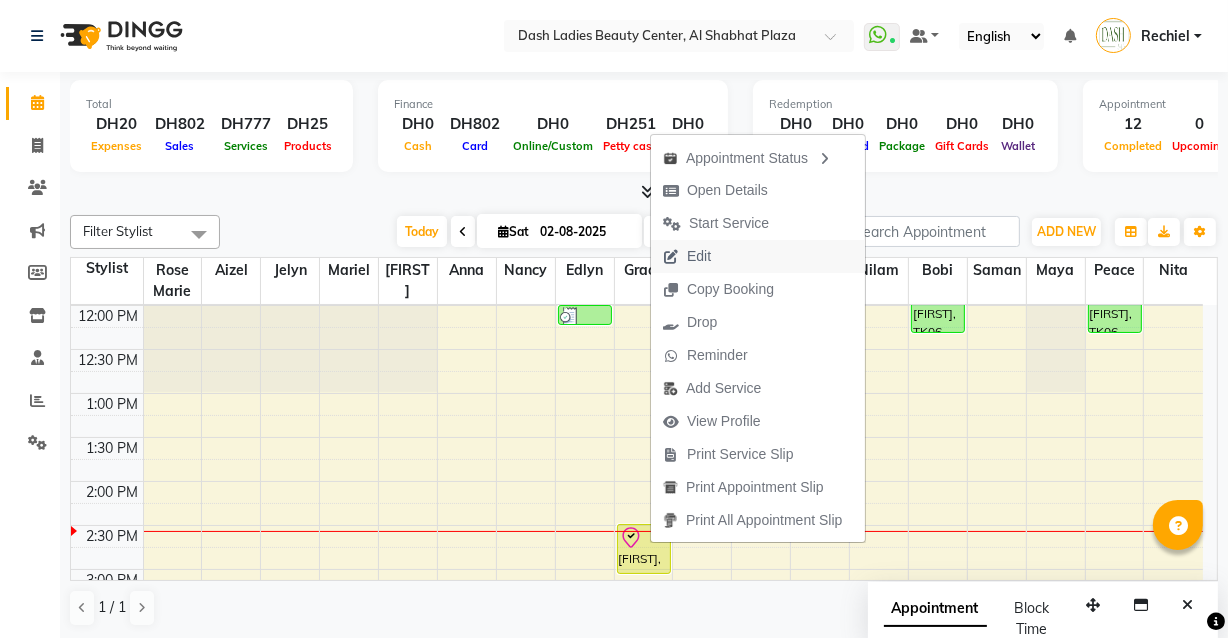 click on "Edit" at bounding box center (758, 256) 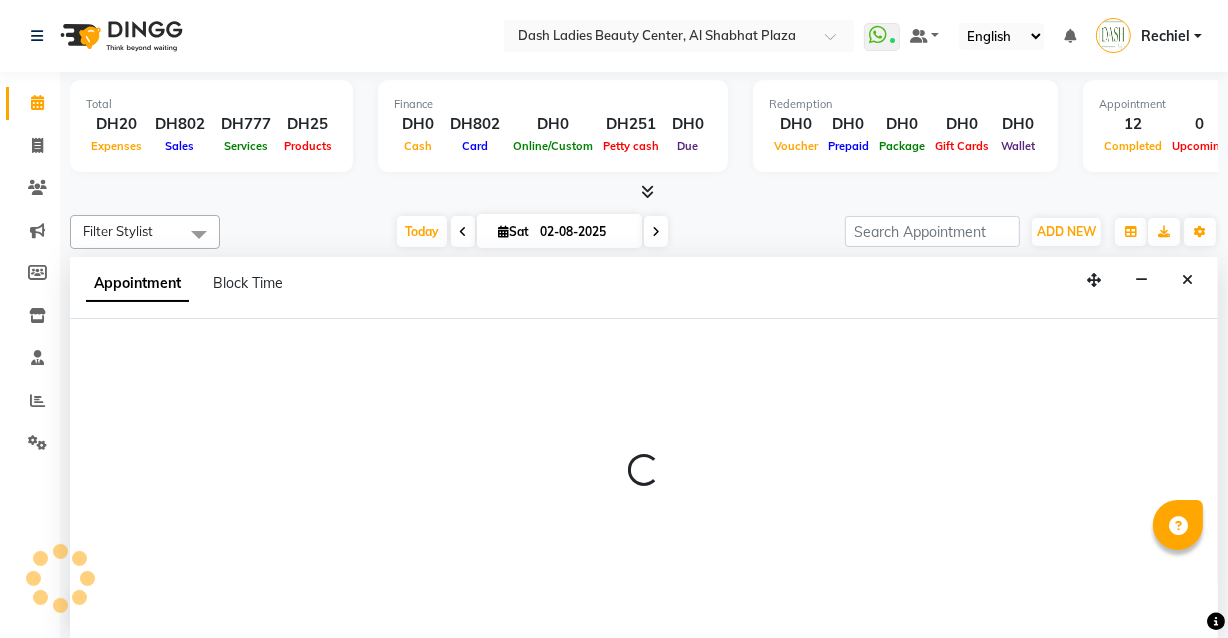 scroll, scrollTop: 0, scrollLeft: 0, axis: both 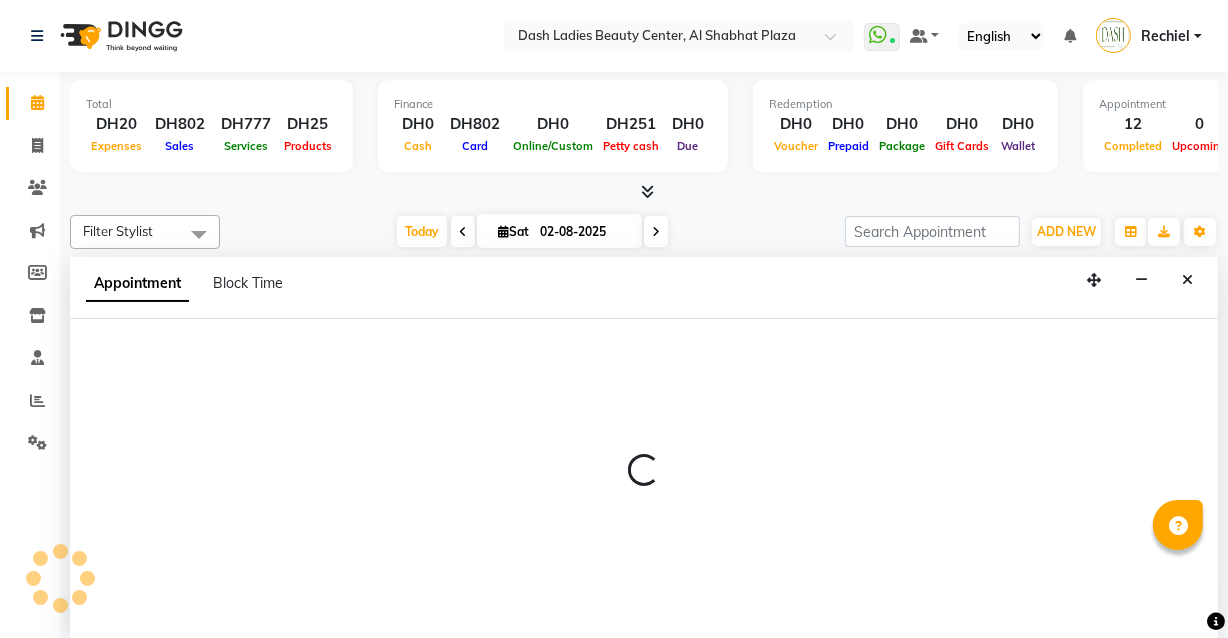 select on "tentative" 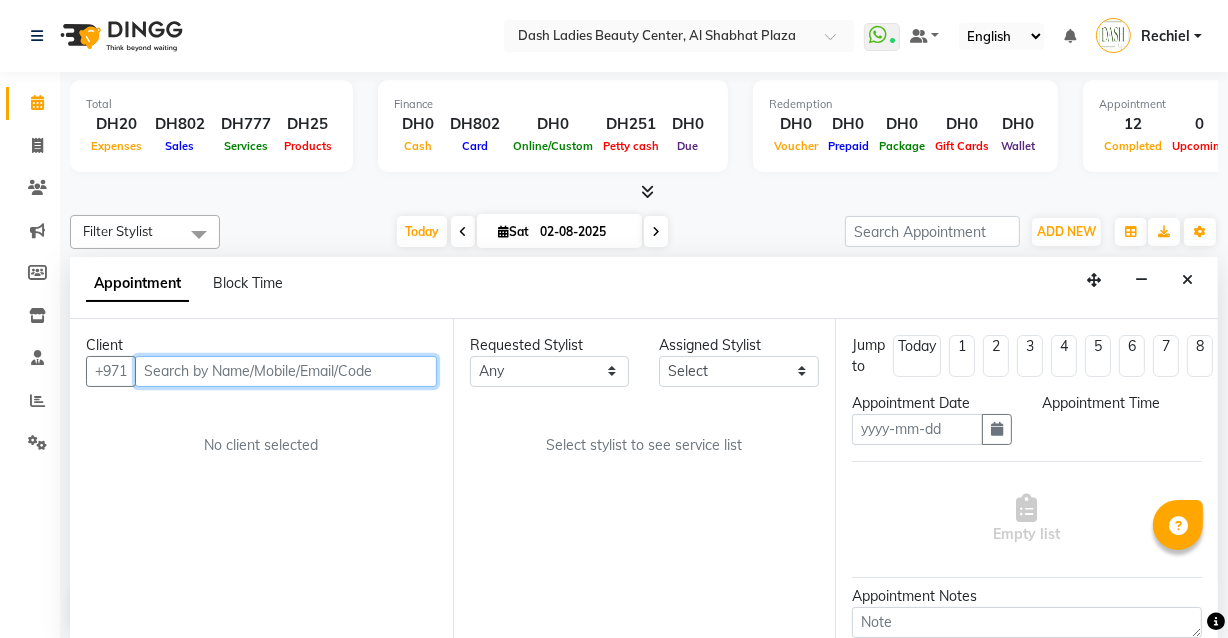 type on "02-08-2025" 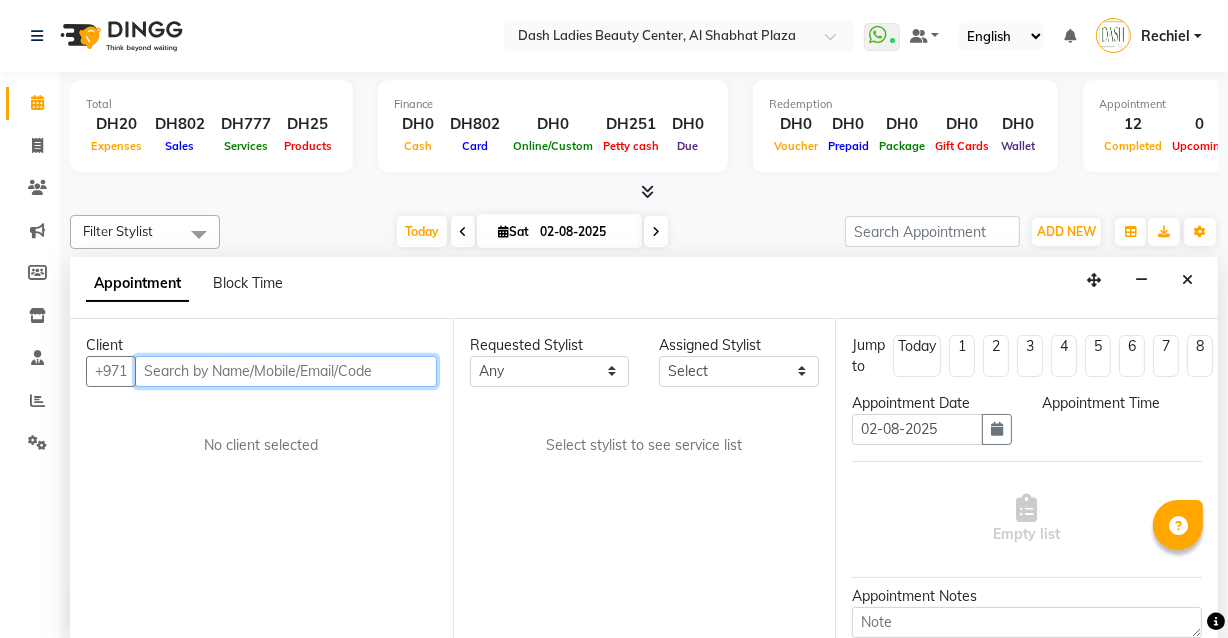 select on "check-in" 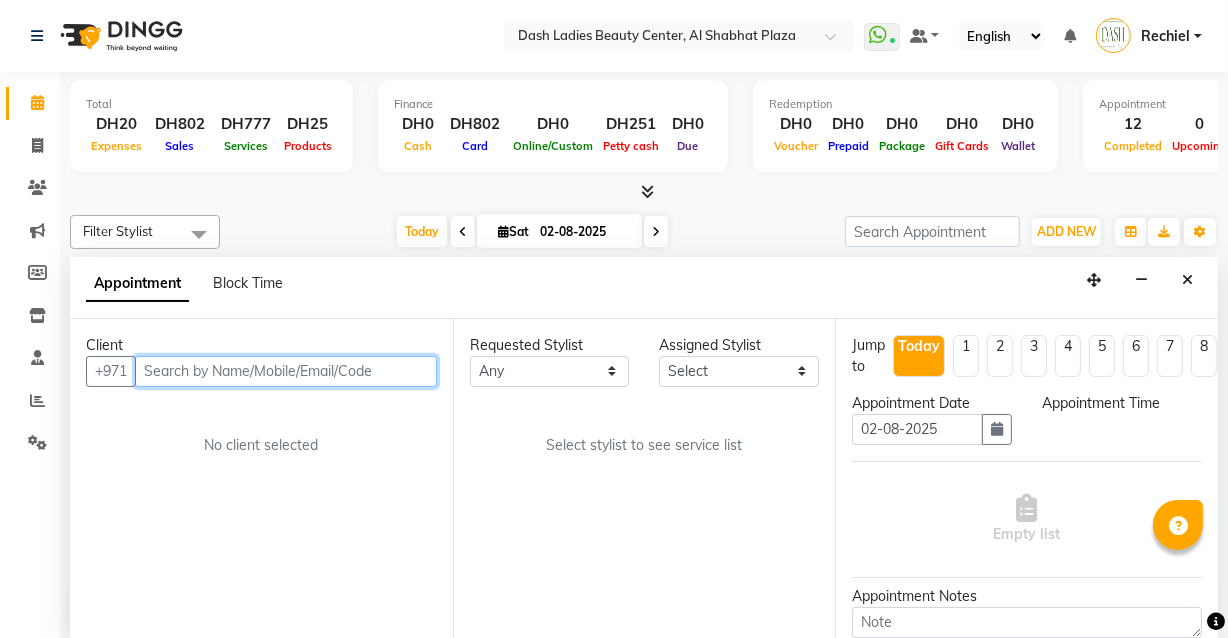 scroll, scrollTop: 0, scrollLeft: 0, axis: both 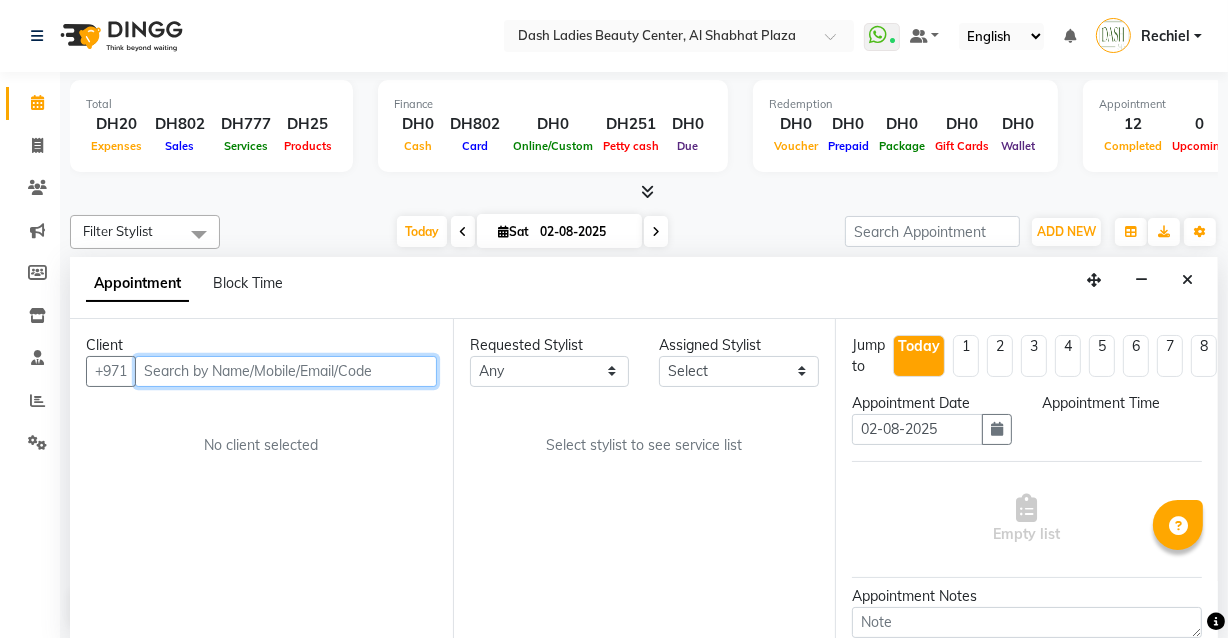 select on "870" 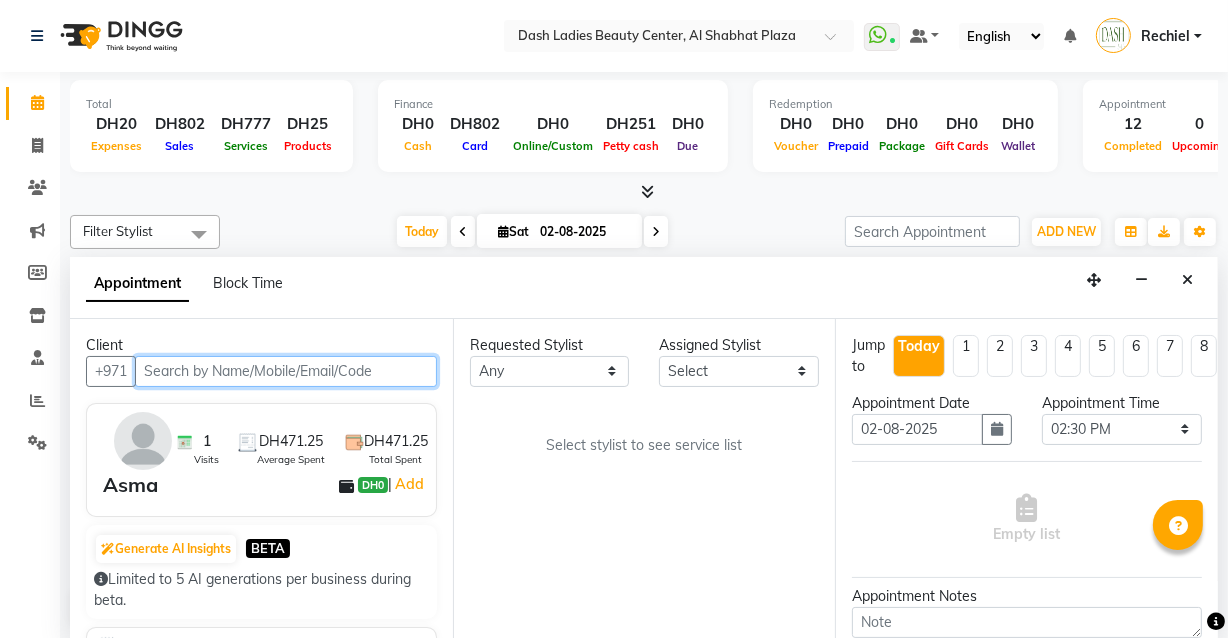 scroll, scrollTop: 439, scrollLeft: 0, axis: vertical 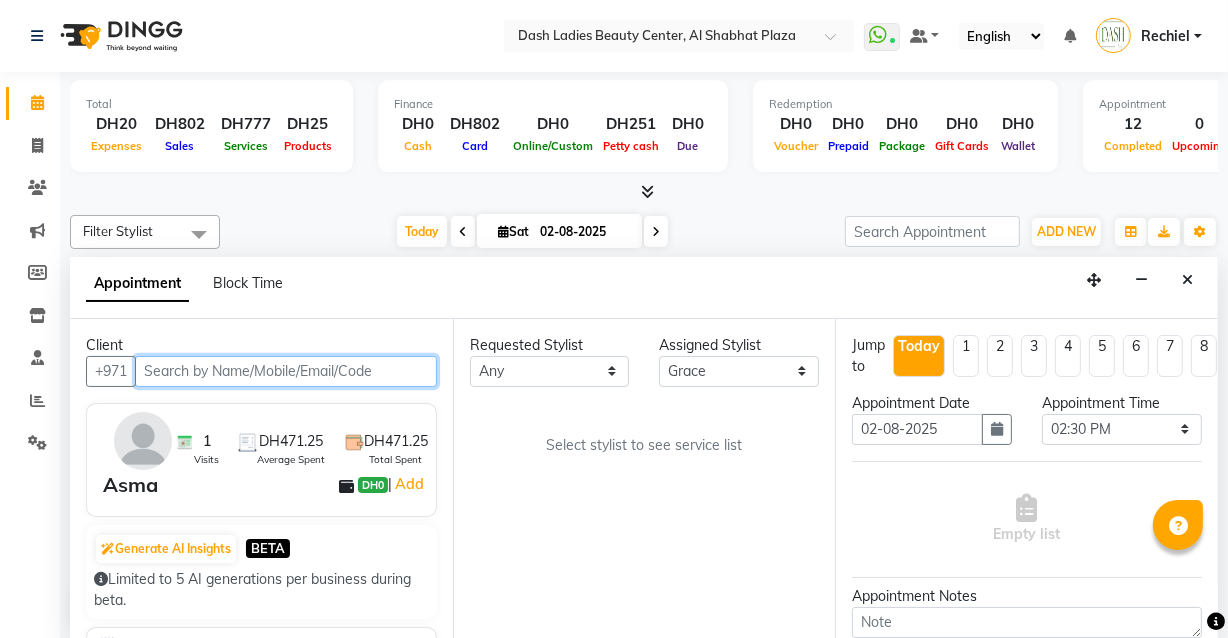 select on "4202" 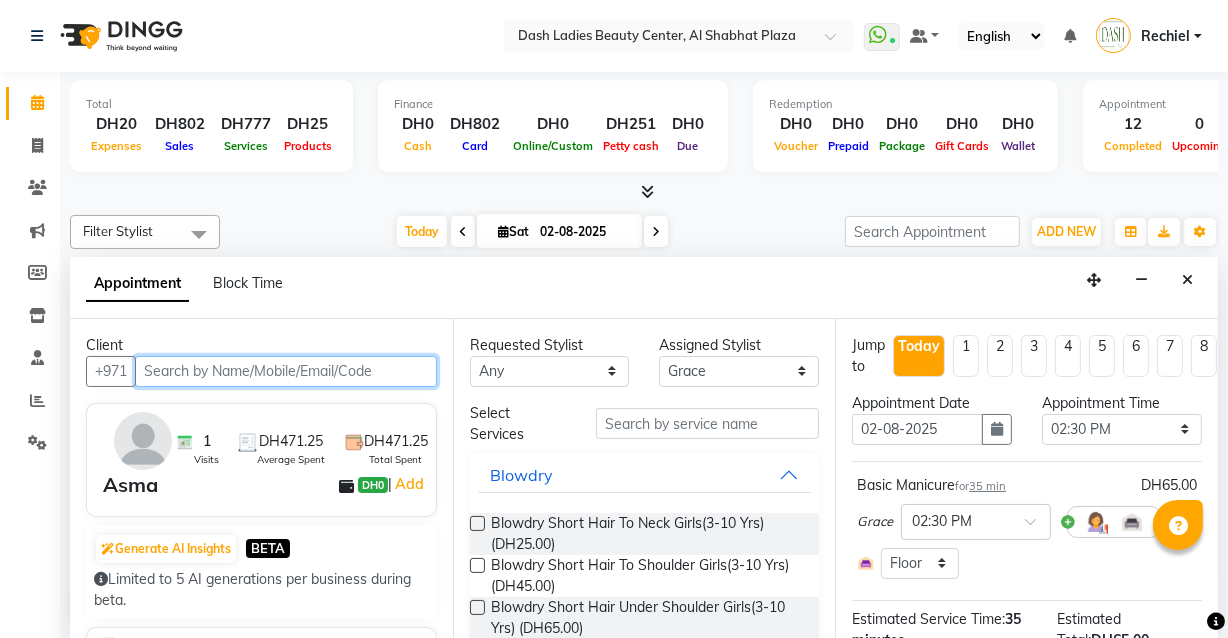 scroll, scrollTop: 0, scrollLeft: 0, axis: both 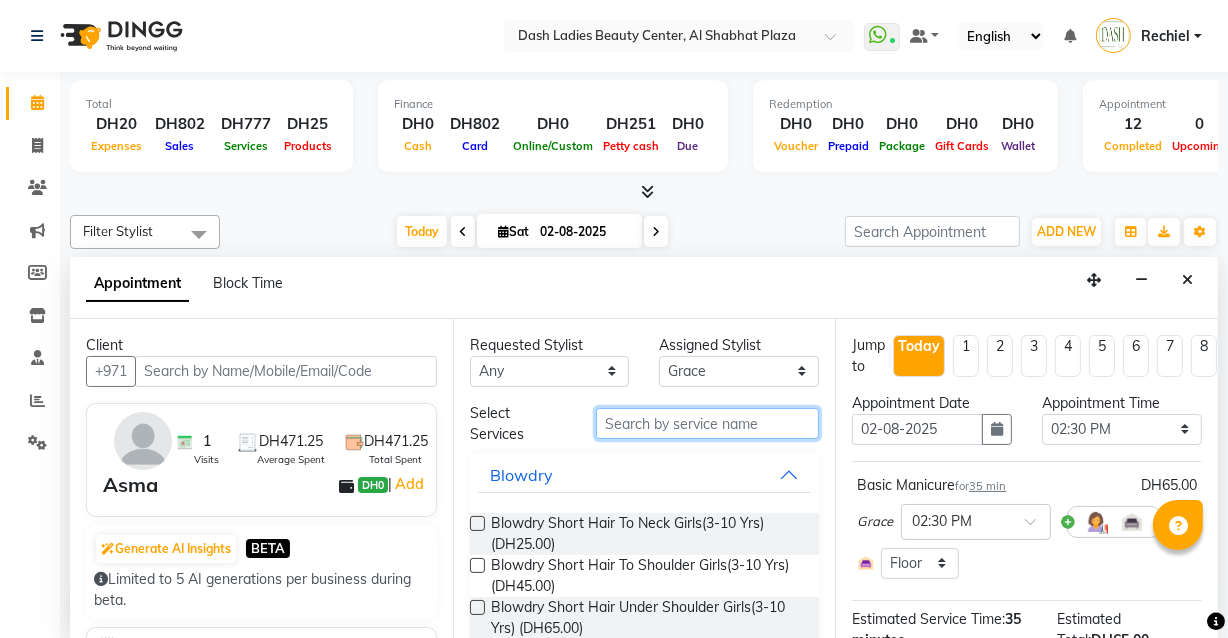 click at bounding box center [707, 423] 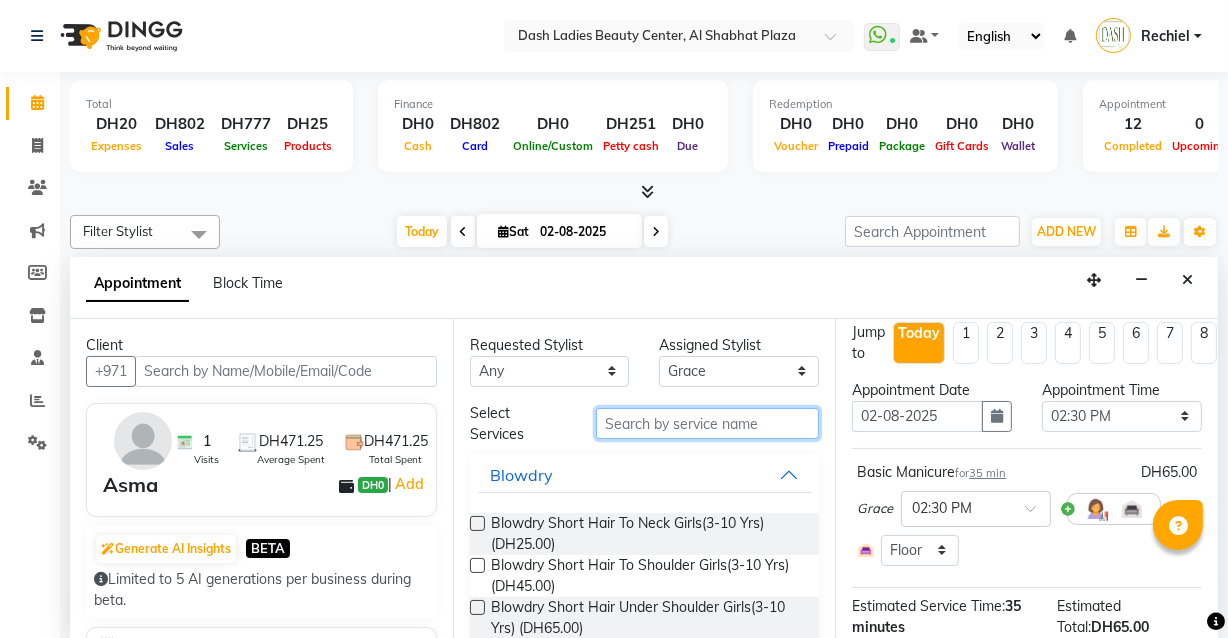 scroll, scrollTop: 0, scrollLeft: 0, axis: both 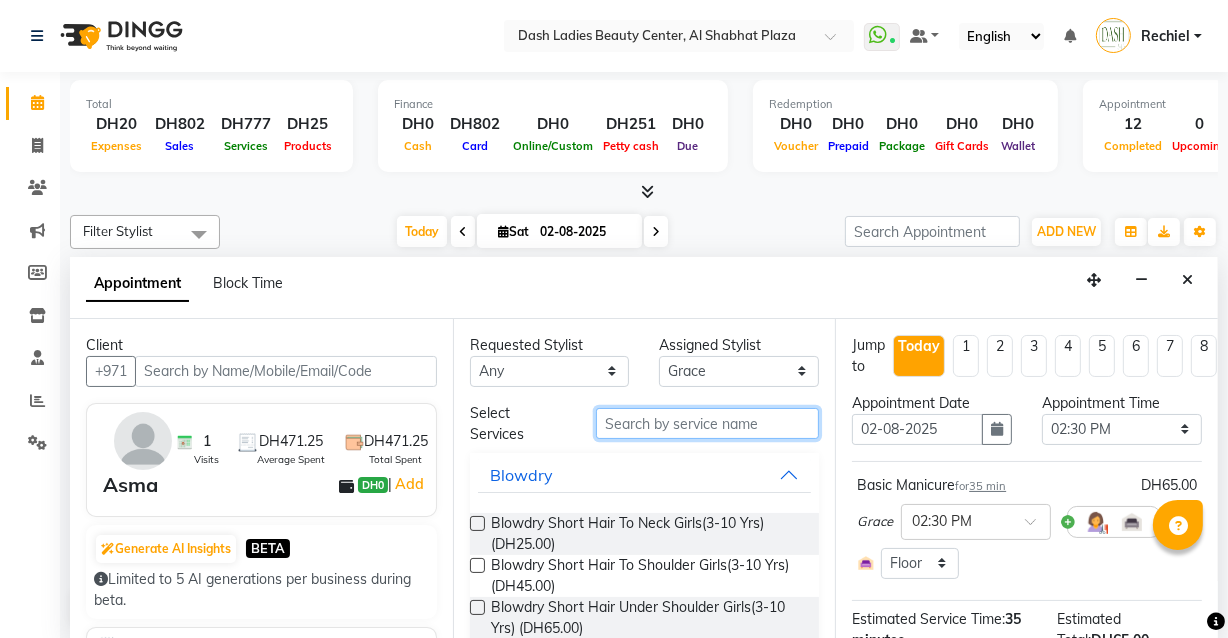 click at bounding box center (707, 423) 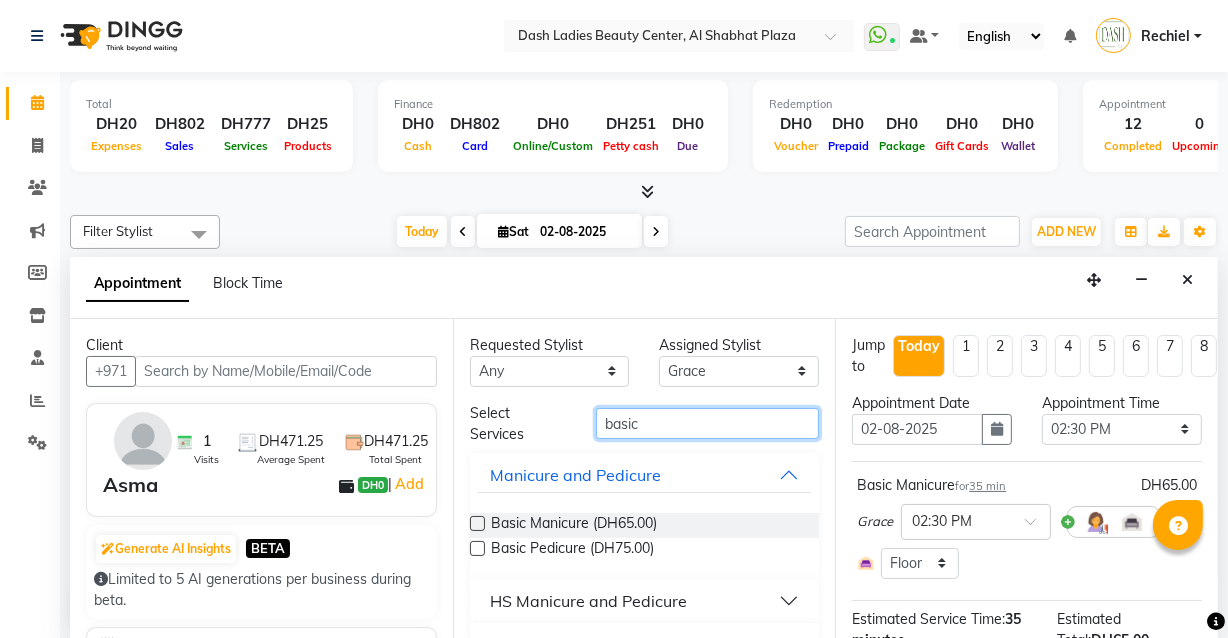 type on "basic" 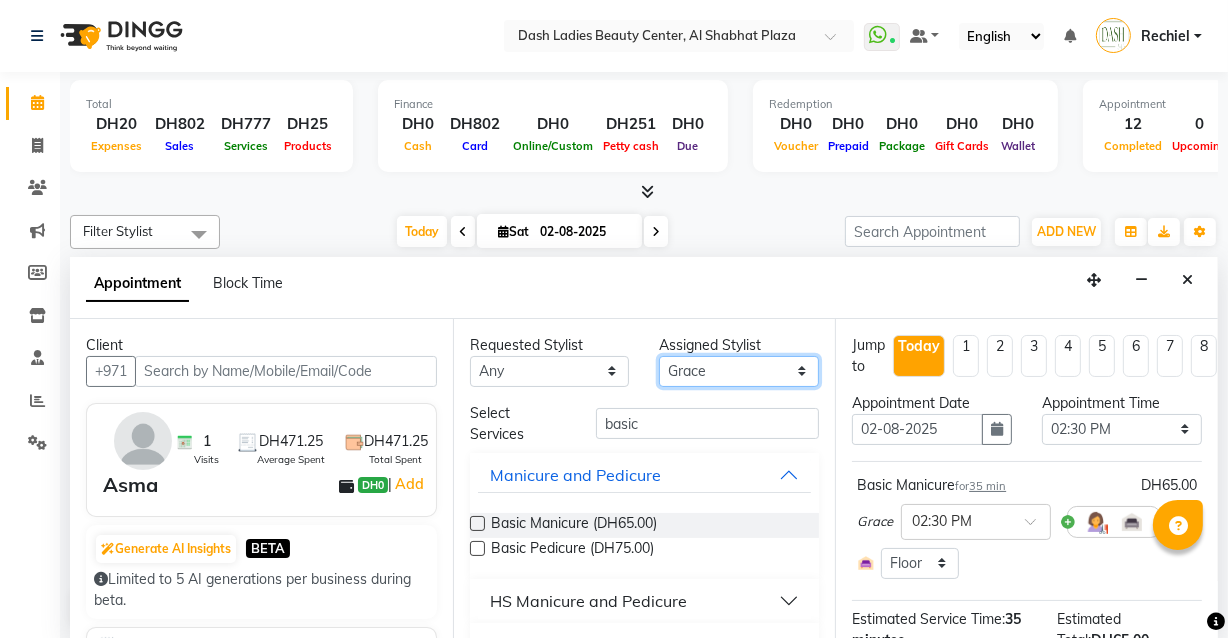 click on "Select Aizel Angelina Anna Bobi Edlyn Flora Grace Janine Jelyn Mariel Maya Nancy Nilam Nita Peace Rose Marie Saman Talina" at bounding box center [739, 371] 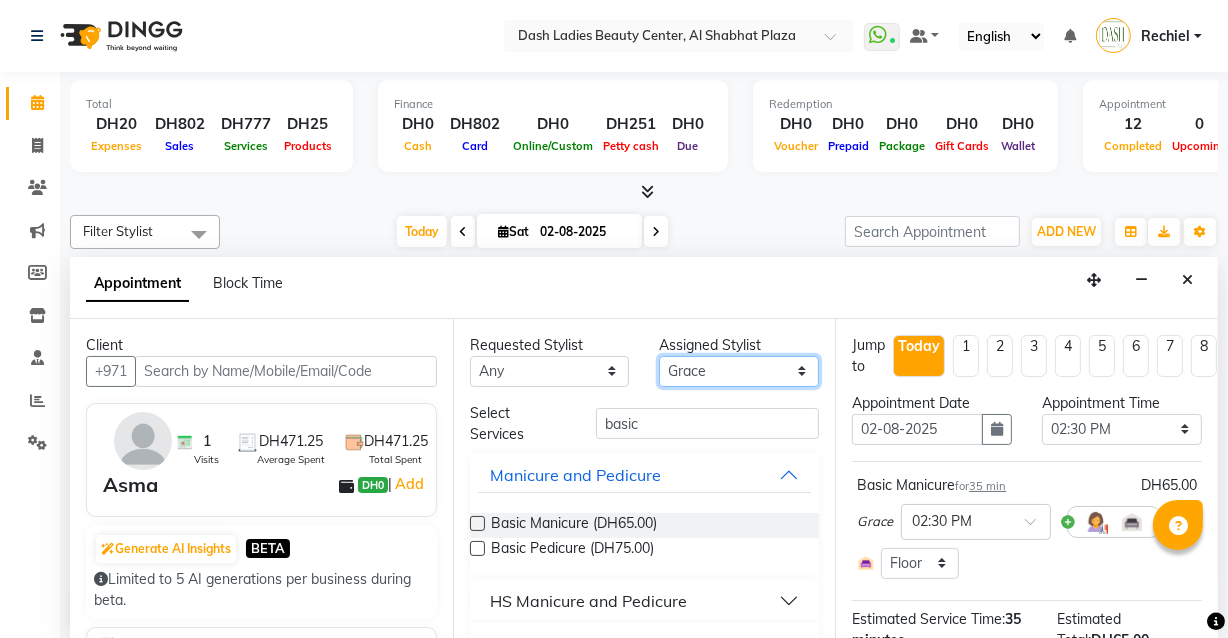 select on "81109" 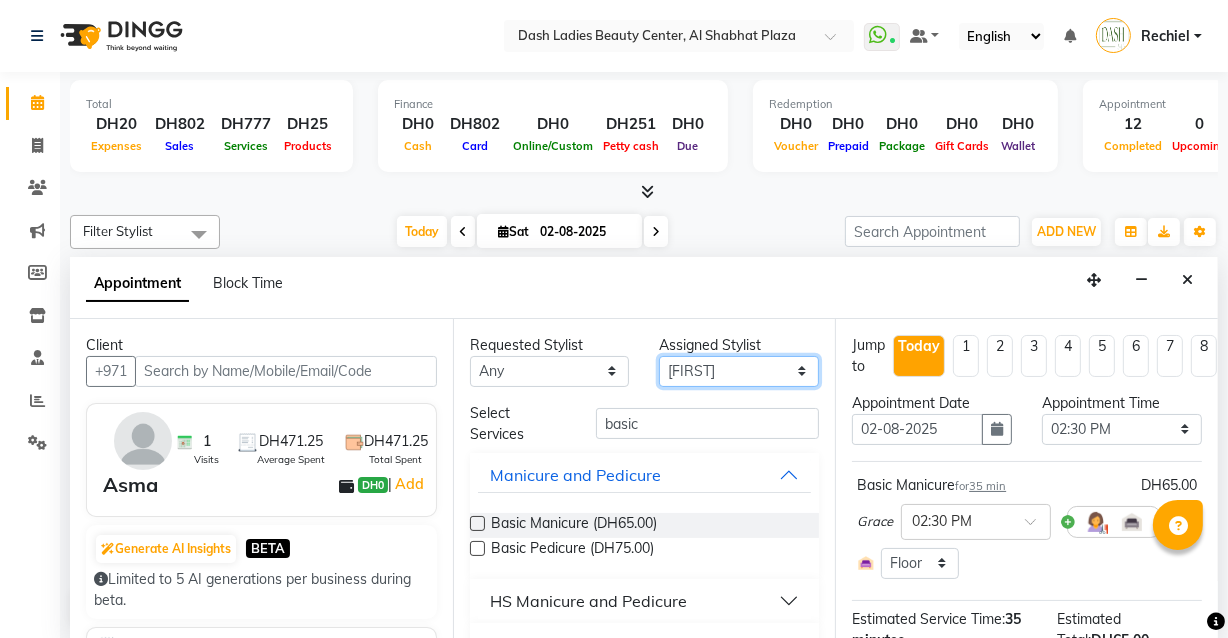 click on "Select Aizel Angelina Anna Bobi Edlyn Flora Grace Janine Jelyn Mariel Maya Nancy Nilam Nita Peace Rose Marie Saman Talina" at bounding box center (739, 371) 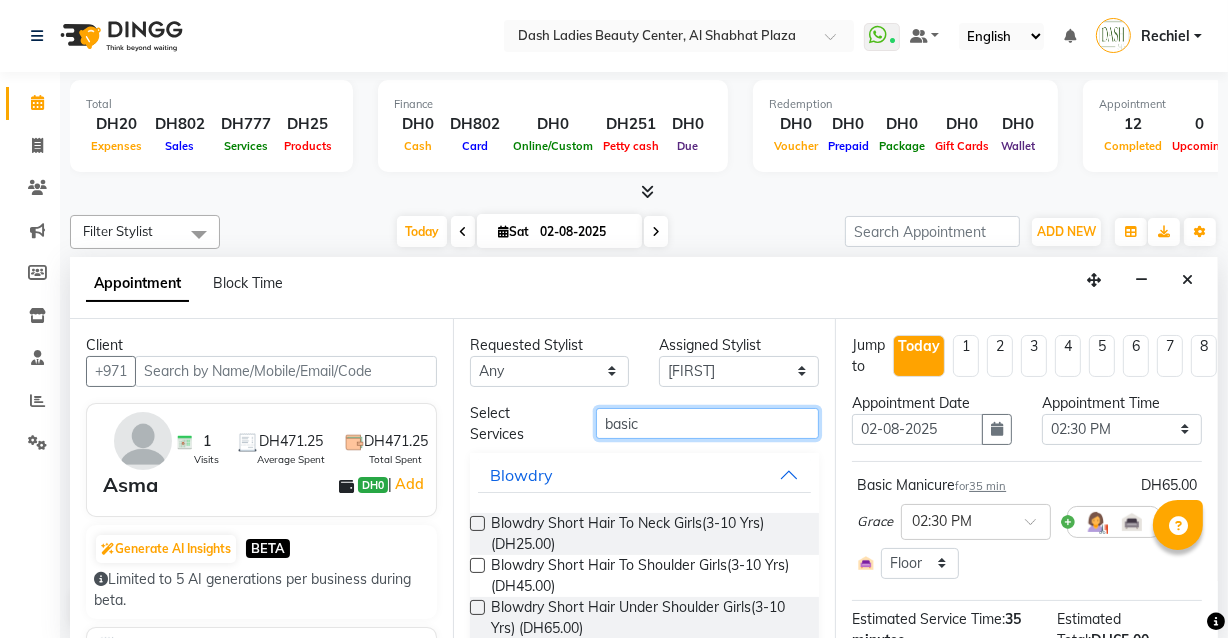 click on "basic" at bounding box center (707, 423) 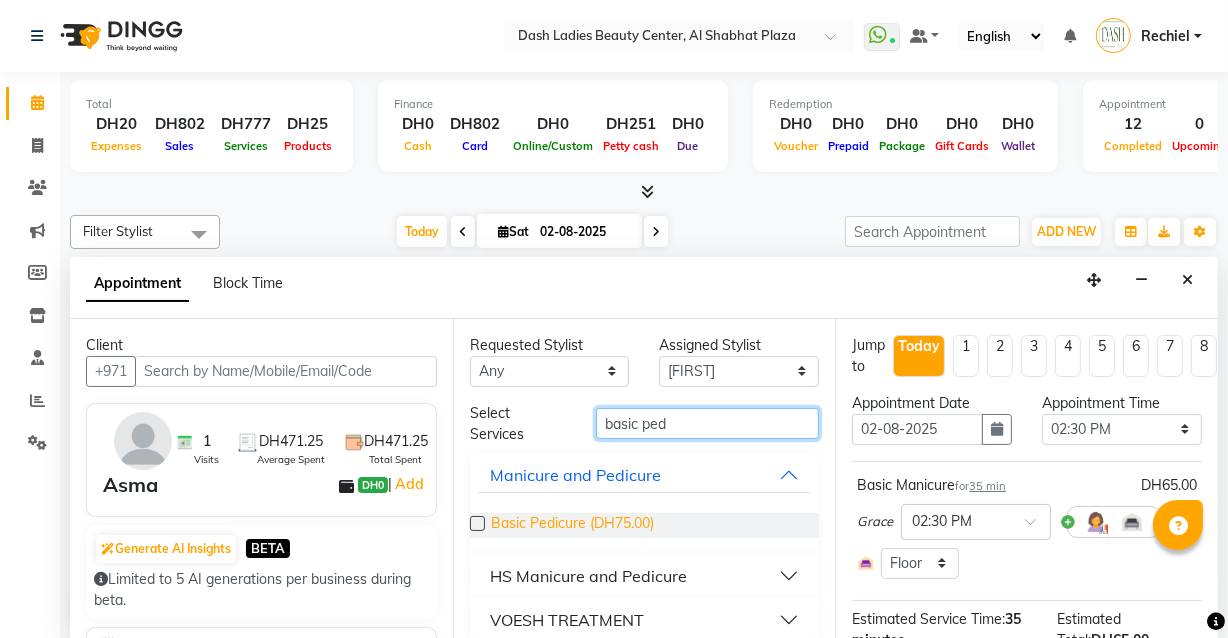 type on "basic ped" 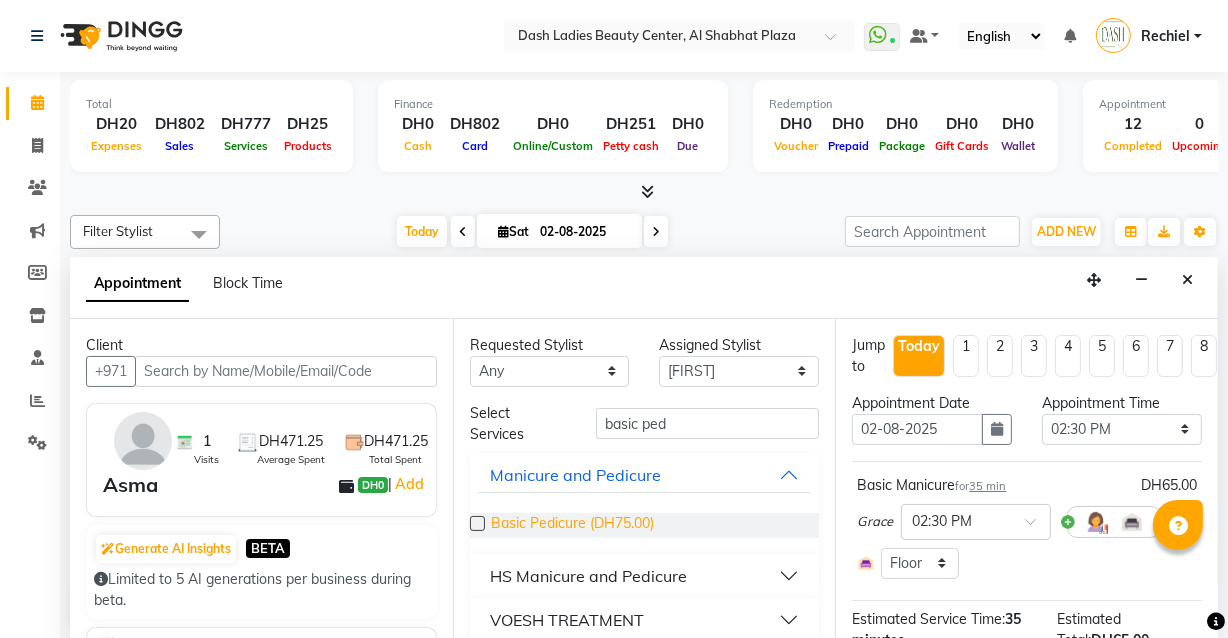 click on "Basic Pedicure (DH75.00)" at bounding box center (572, 525) 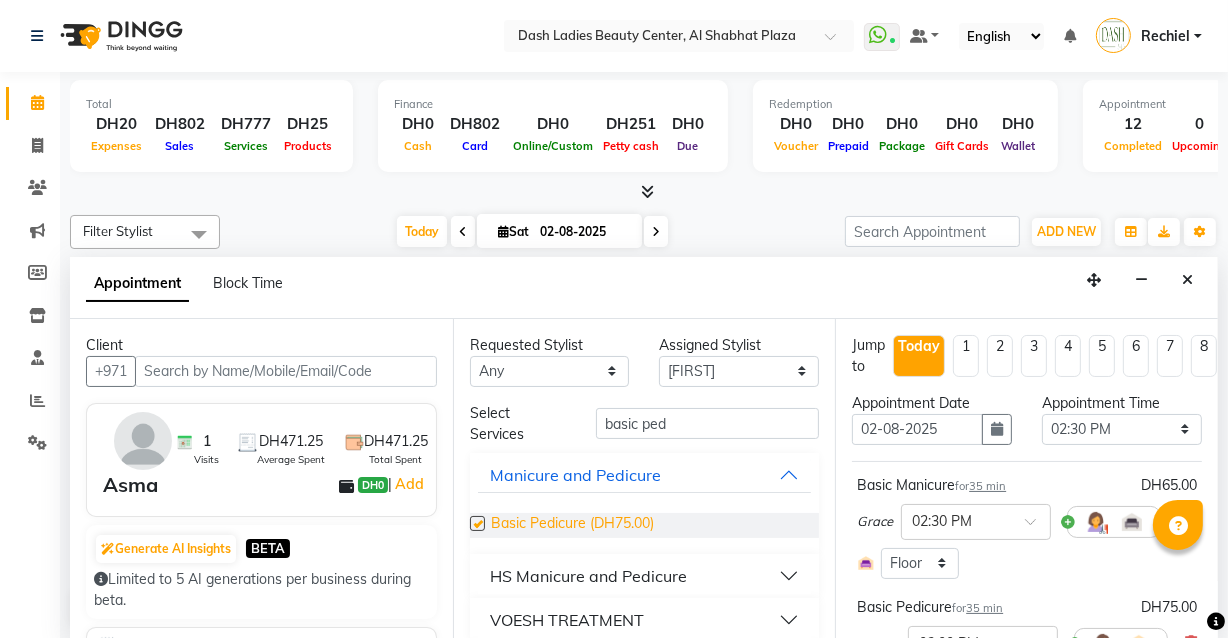 checkbox on "false" 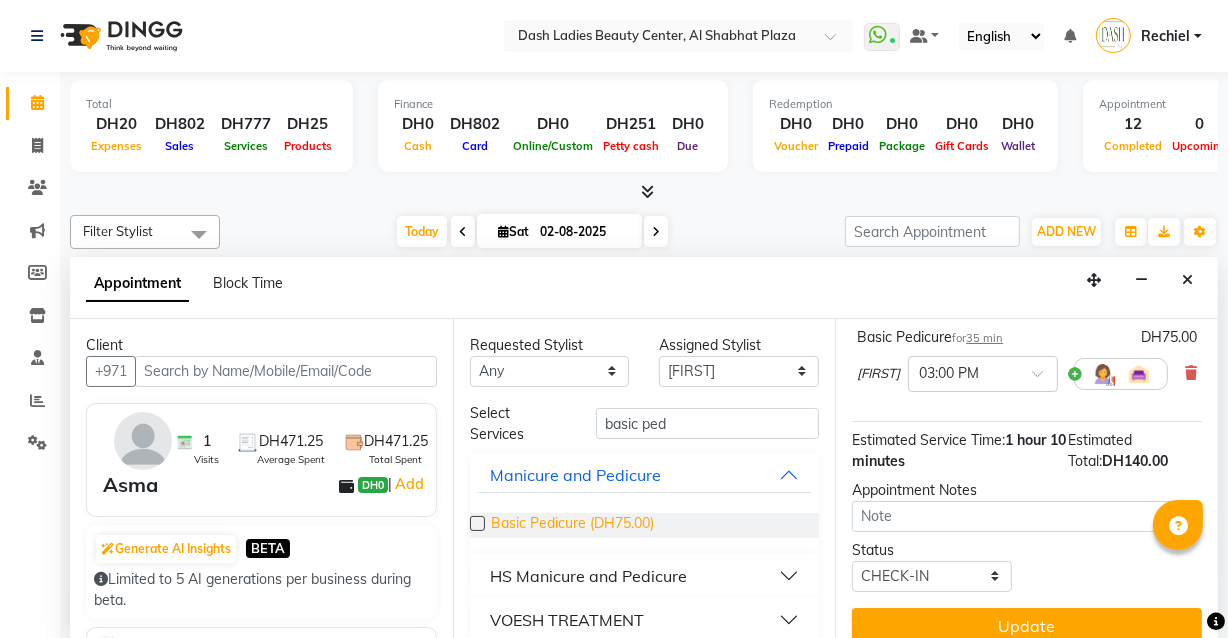 scroll, scrollTop: 303, scrollLeft: 0, axis: vertical 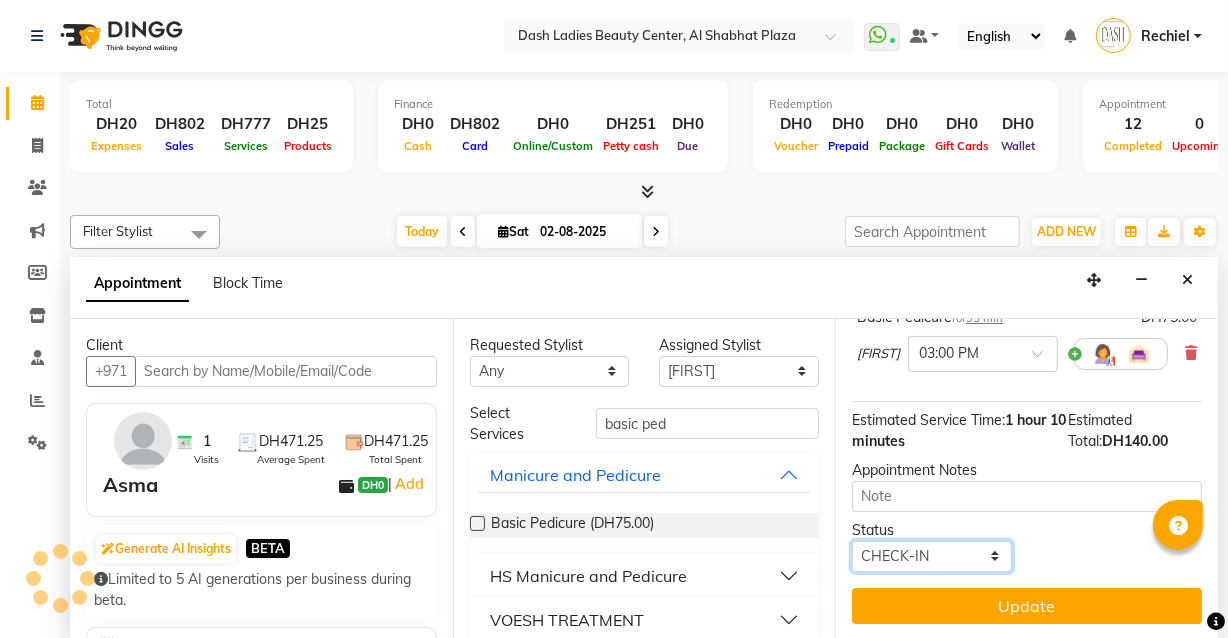 click on "Select TENTATIVE CONFIRM CHECK-IN UPCOMING" at bounding box center [932, 556] 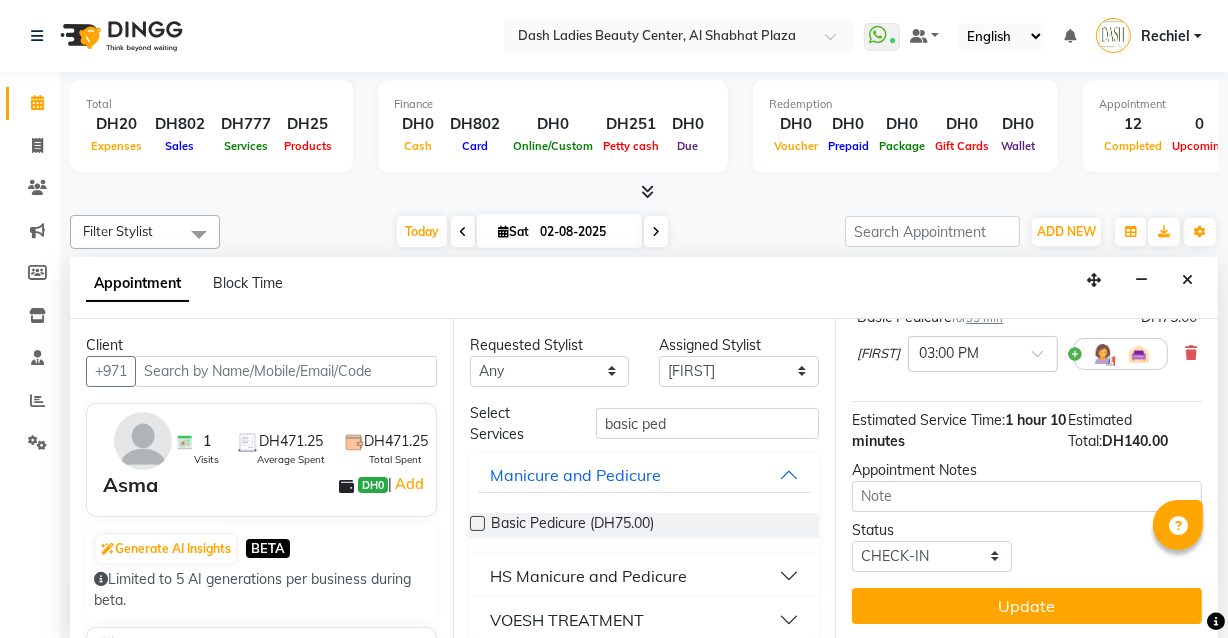 click on "Status Select TENTATIVE CONFIRM CHECK-IN UPCOMING" at bounding box center [1027, 546] 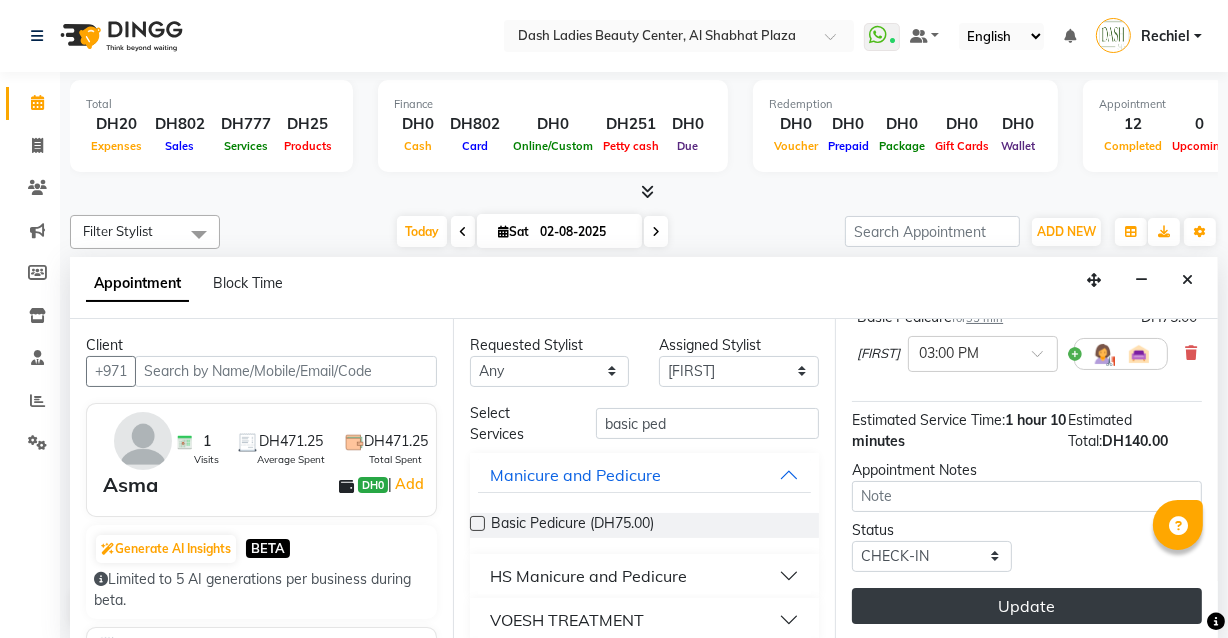 click on "Update" at bounding box center (1027, 606) 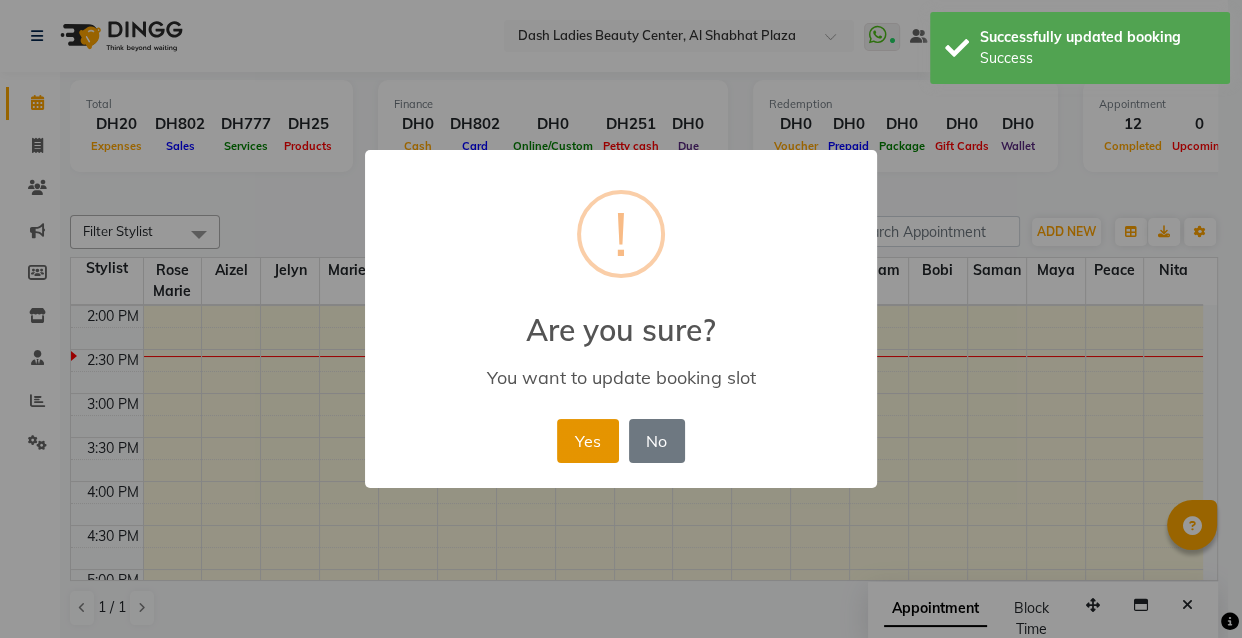 click on "Yes" at bounding box center (587, 441) 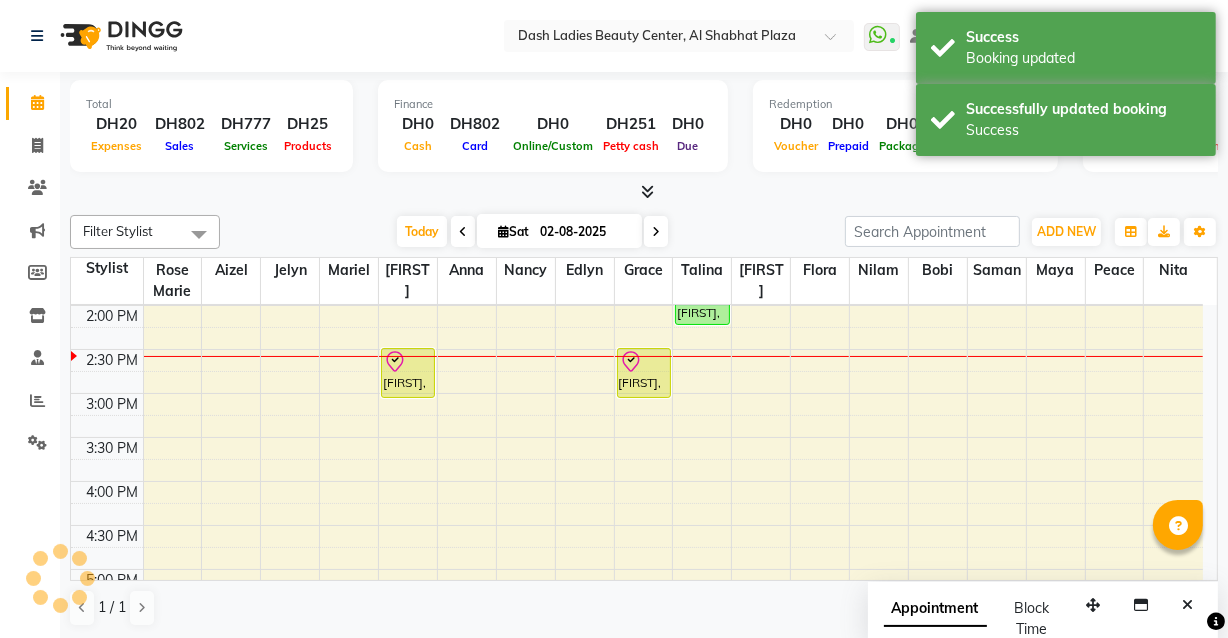 click 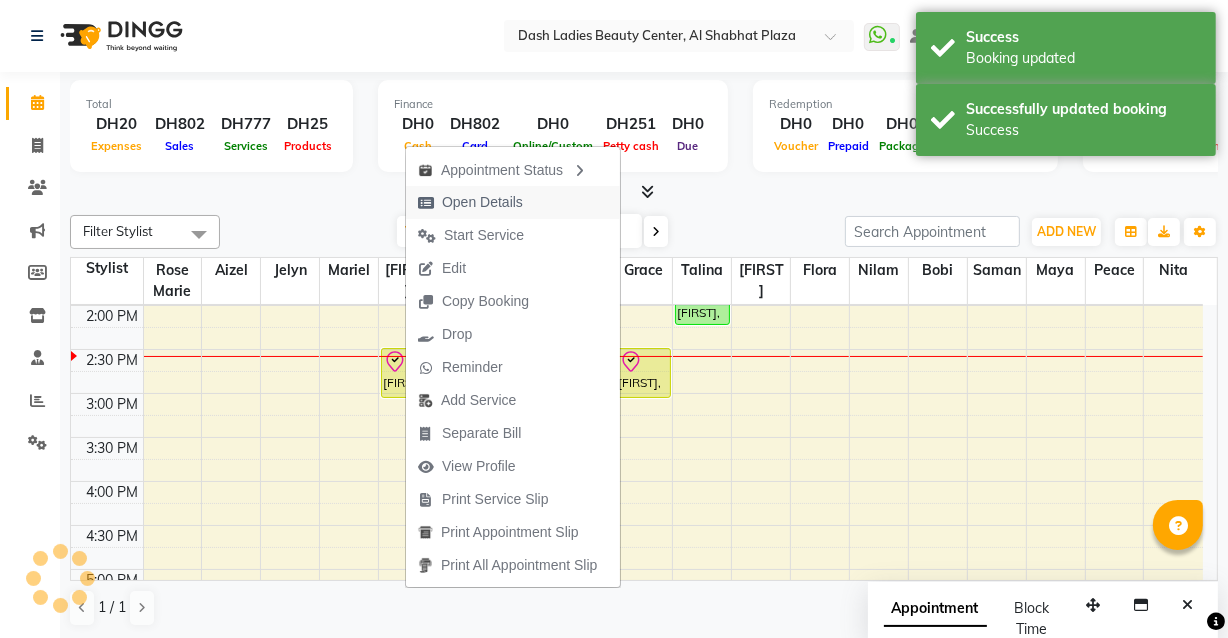 click on "Open Details" at bounding box center [470, 202] 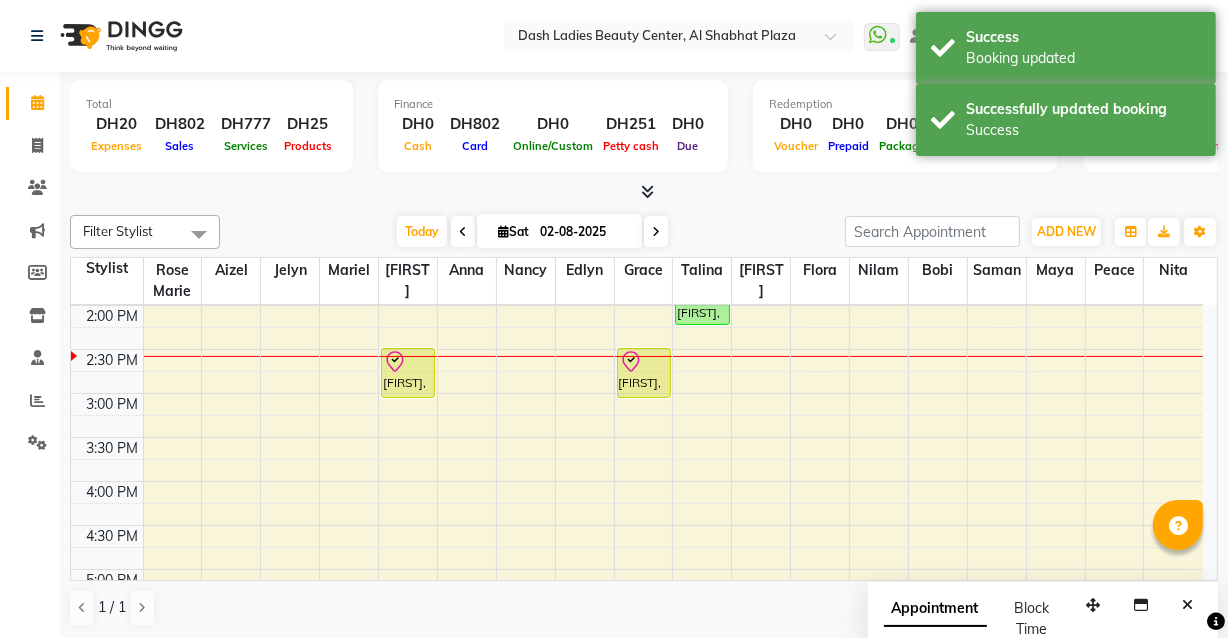 click on "[PERSON], TK09, 02:30 PM-03:05 PM, Basic Pedicure" at bounding box center [408, 373] 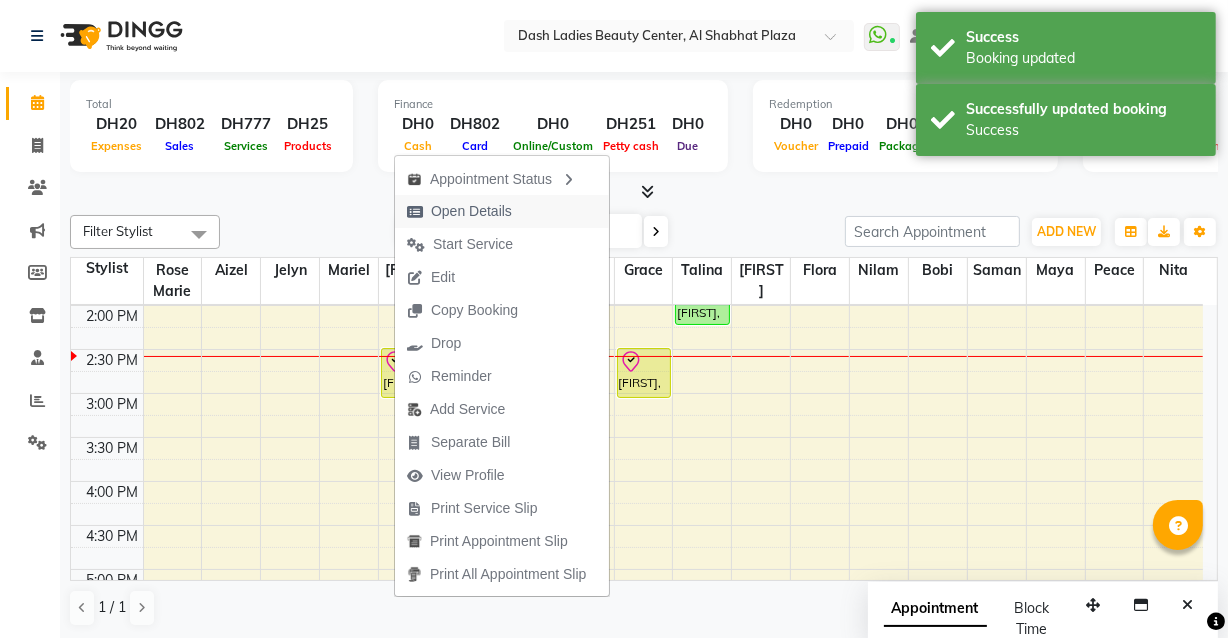 click on "Open Details" at bounding box center [502, 211] 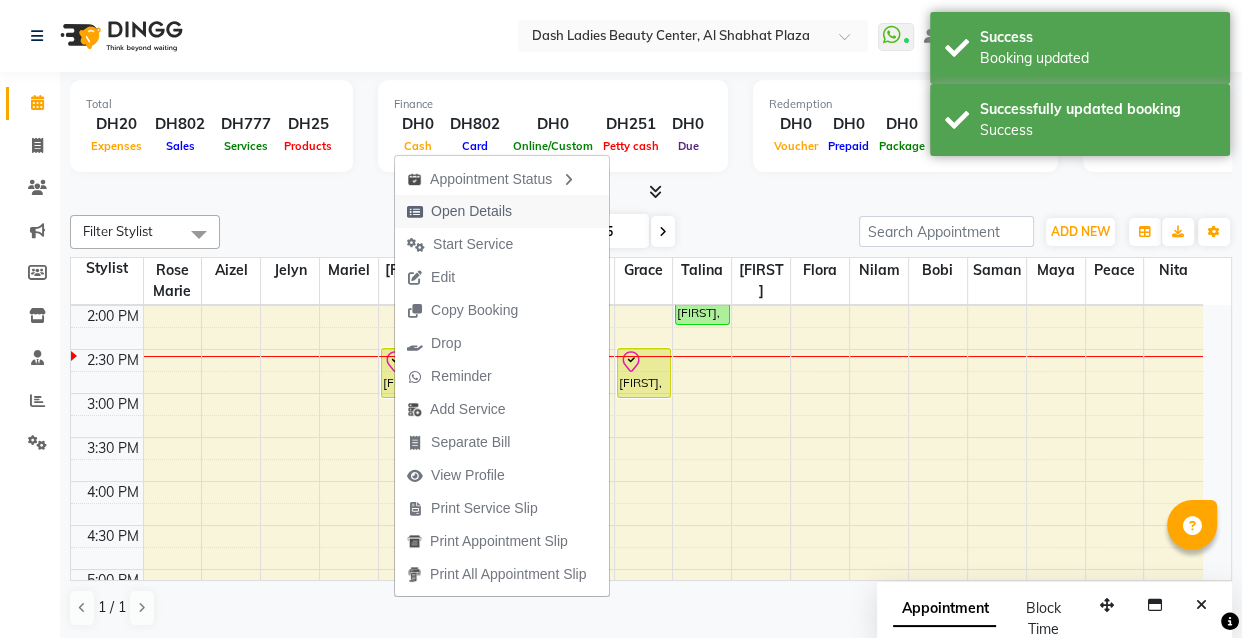 select on "8" 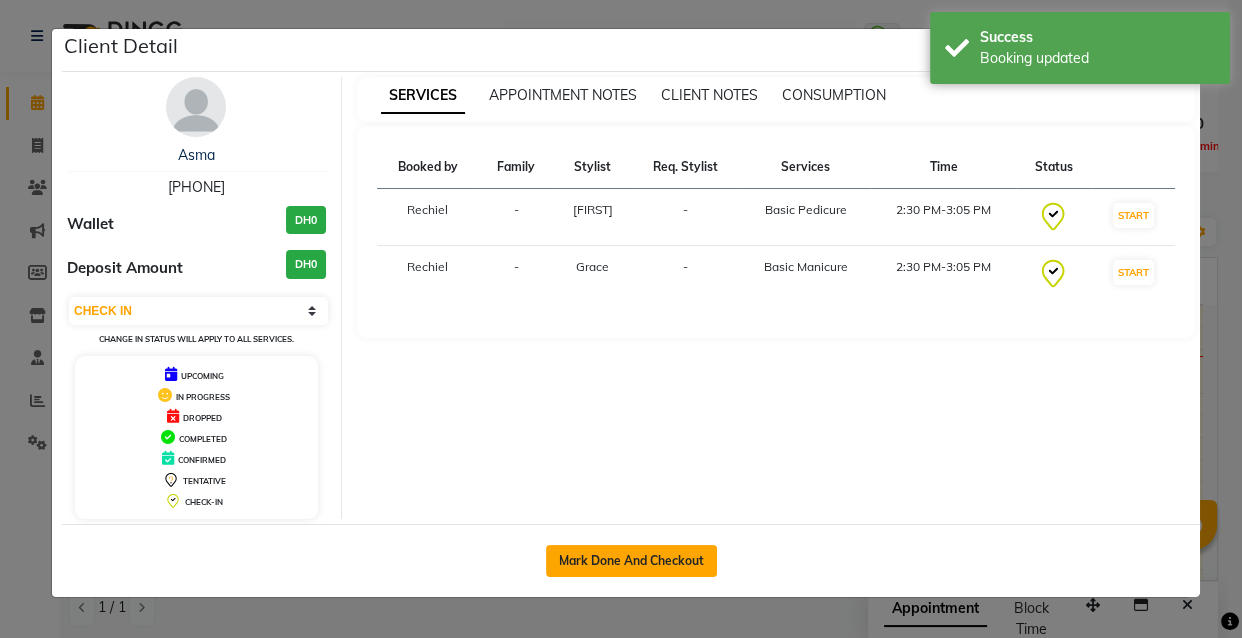 click on "Mark Done And Checkout" 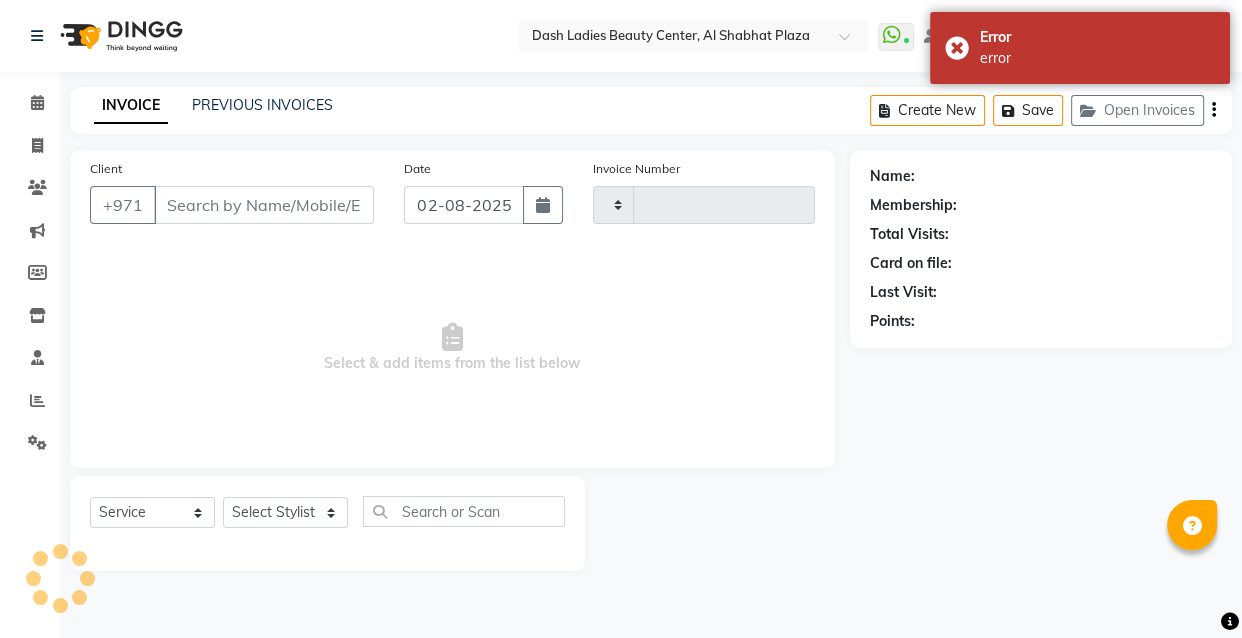 type on "[PHONE]" 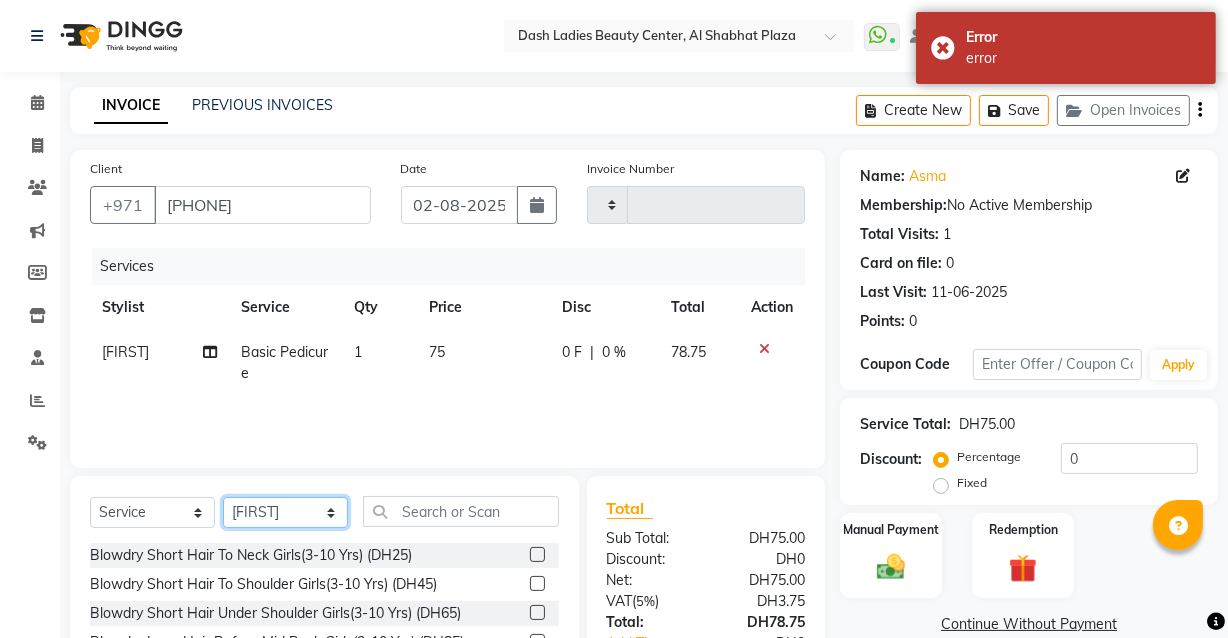 click on "Select Stylist Aizel Angelina Anna Bobi Edlyn Fevie  Flora Grace Hamda Janine Jelyn Mariel Maya Maya (Cafe) May Joy (Cafe) Nabasirye (Cafe) Nancy Nilam Nita Noreen Owner Peace Rechiel Rose Marie Saman Talina" 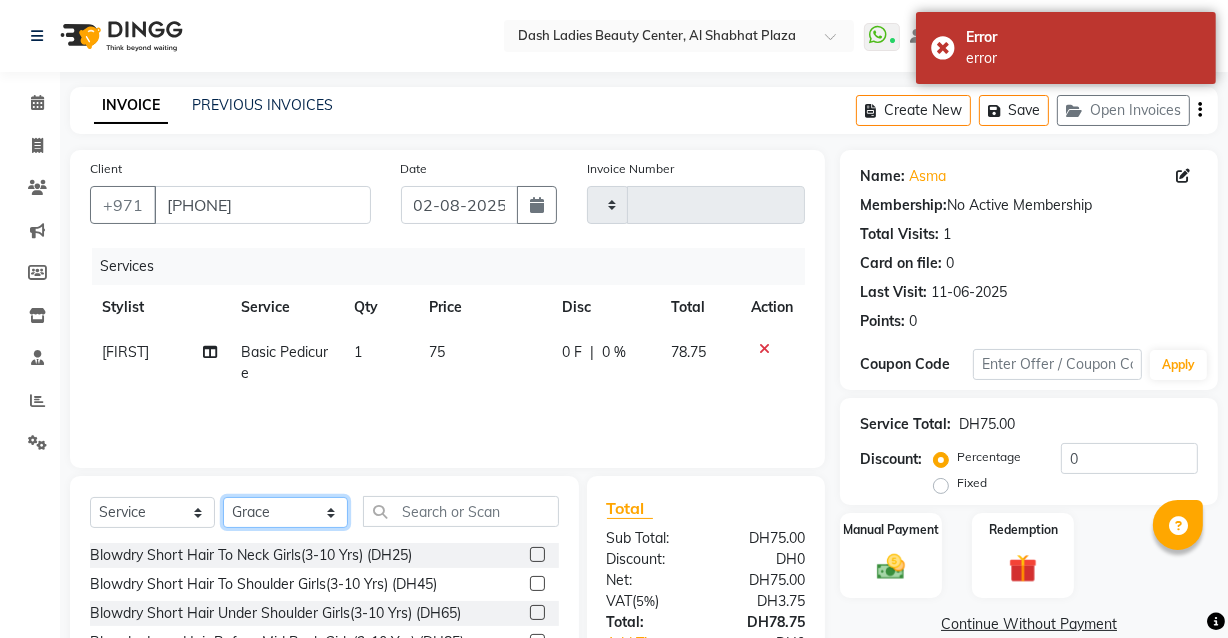 click on "Select Stylist Aizel Angelina Anna Bobi Edlyn Fevie  Flora Grace Hamda Janine Jelyn Mariel Maya Maya (Cafe) May Joy (Cafe) Nabasirye (Cafe) Nancy Nilam Nita Noreen Owner Peace Rechiel Rose Marie Saman Talina" 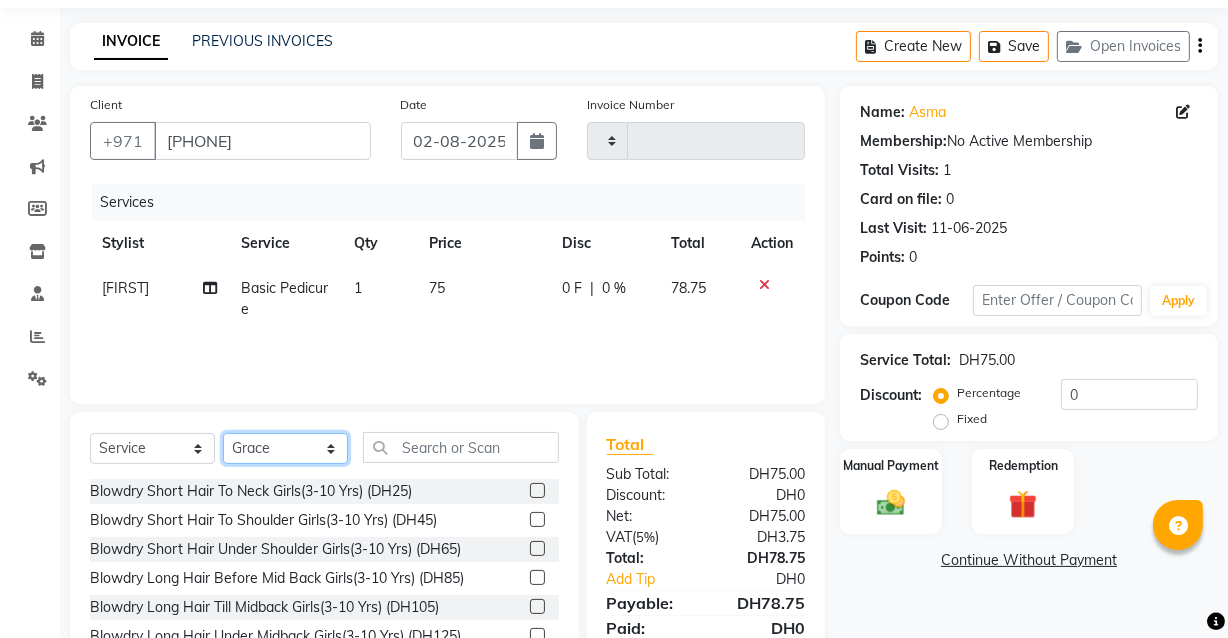 scroll, scrollTop: 0, scrollLeft: 0, axis: both 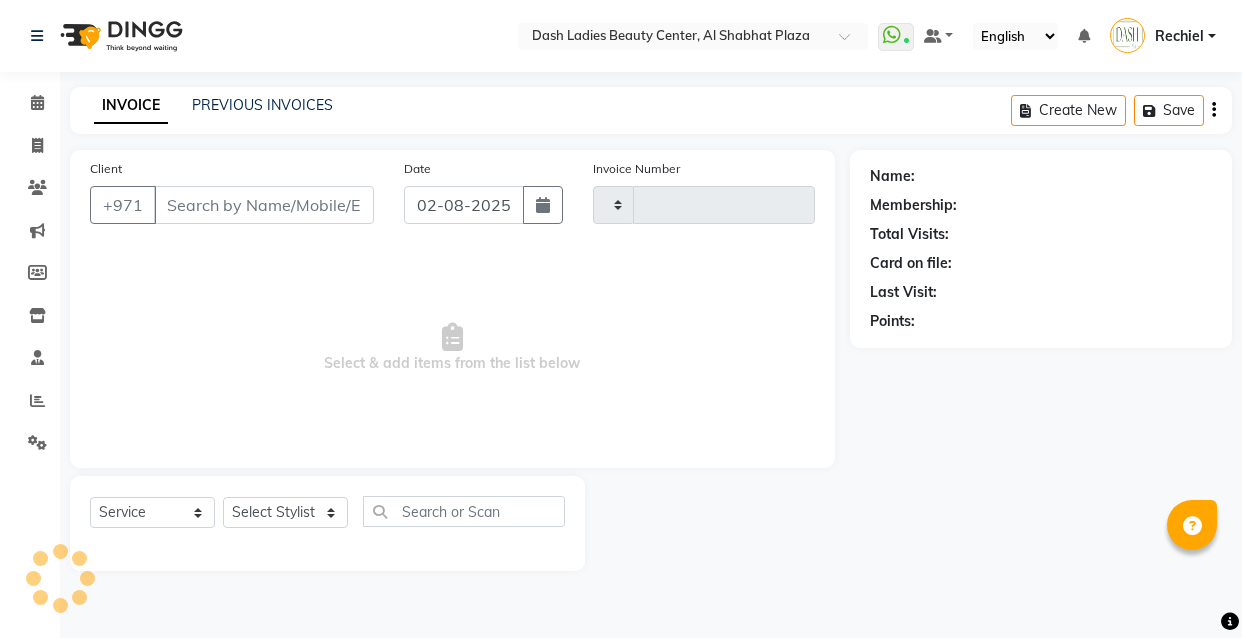 select on "service" 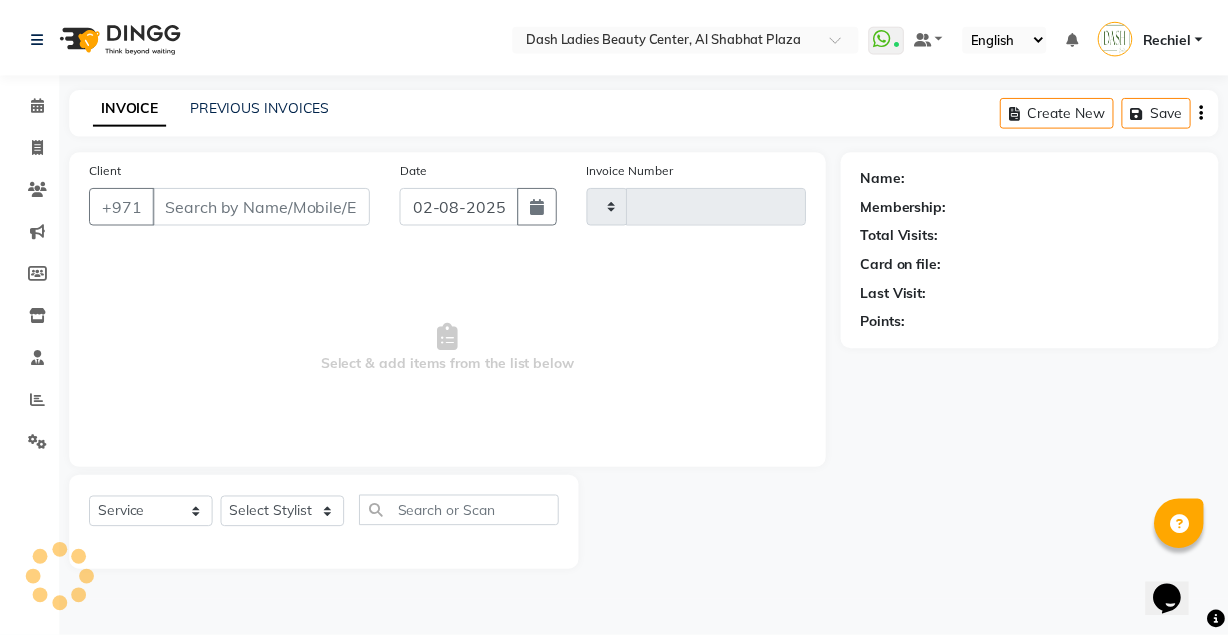 scroll, scrollTop: 0, scrollLeft: 0, axis: both 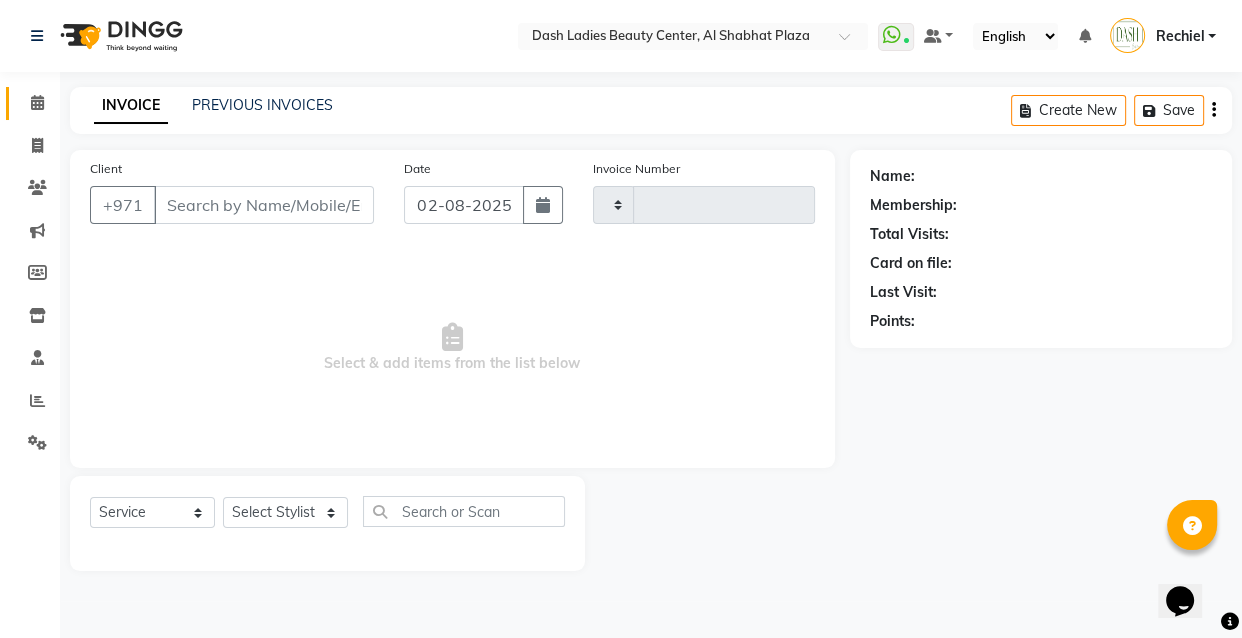 click 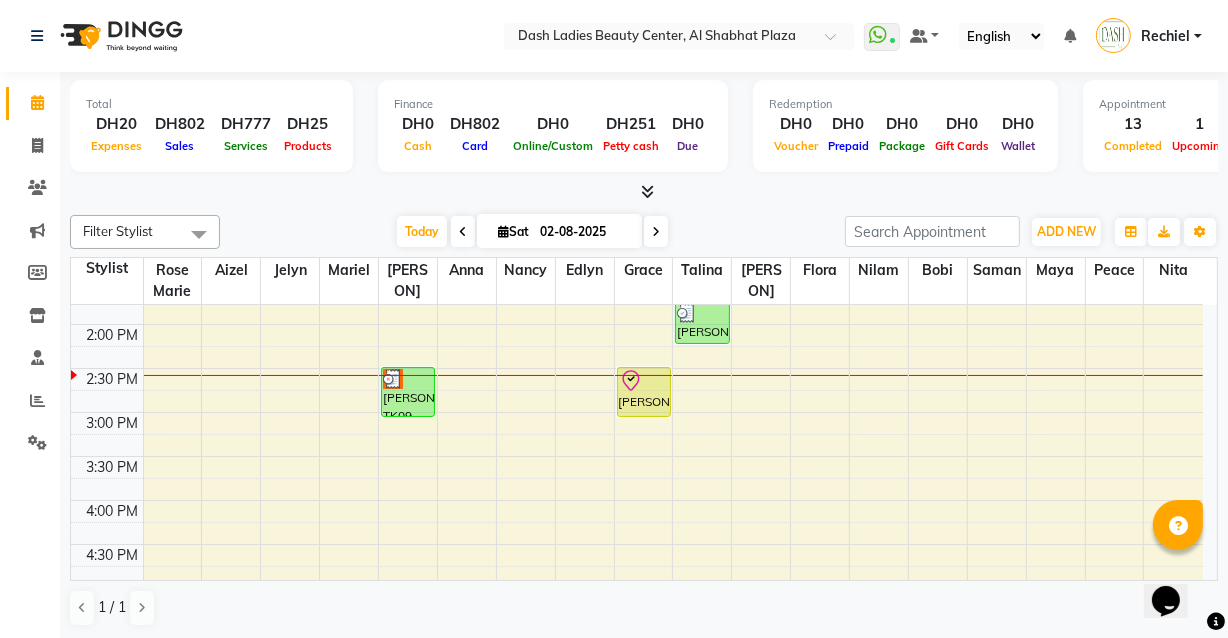 scroll, scrollTop: 423, scrollLeft: 0, axis: vertical 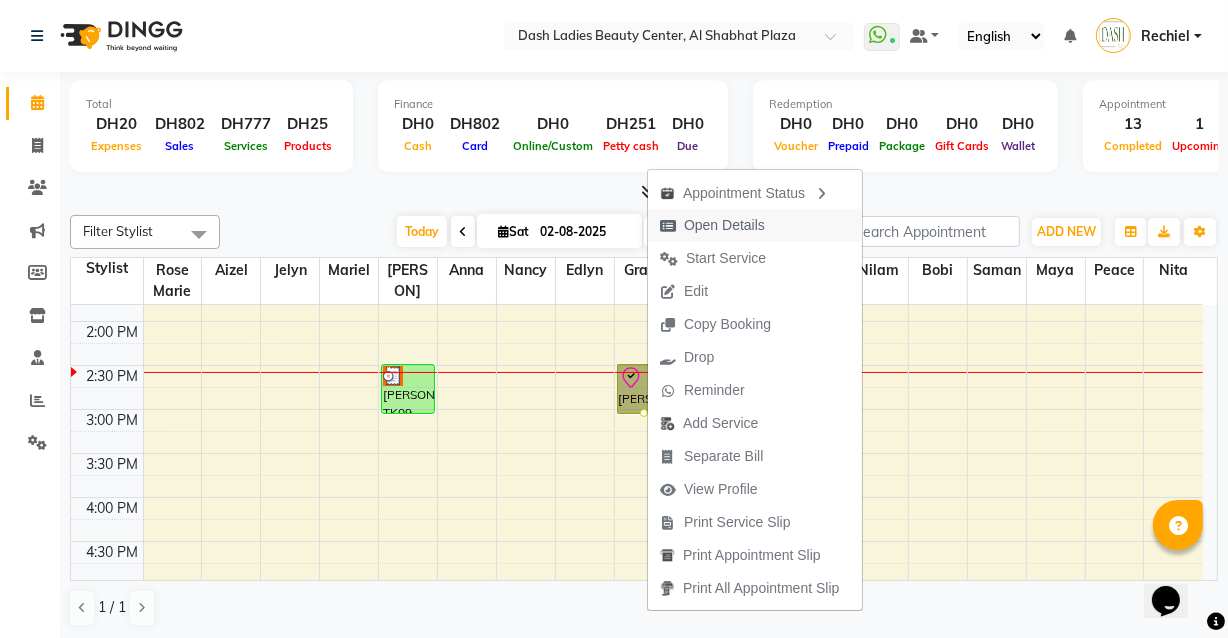 click on "Open Details" at bounding box center (724, 225) 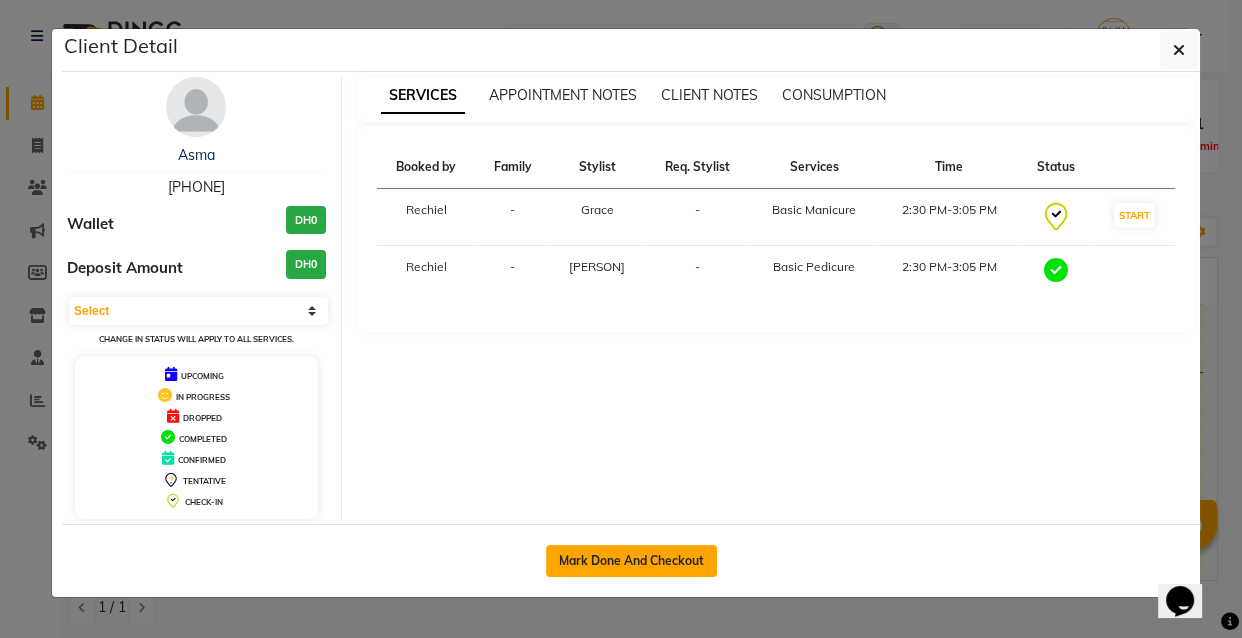 click on "Mark Done And Checkout" 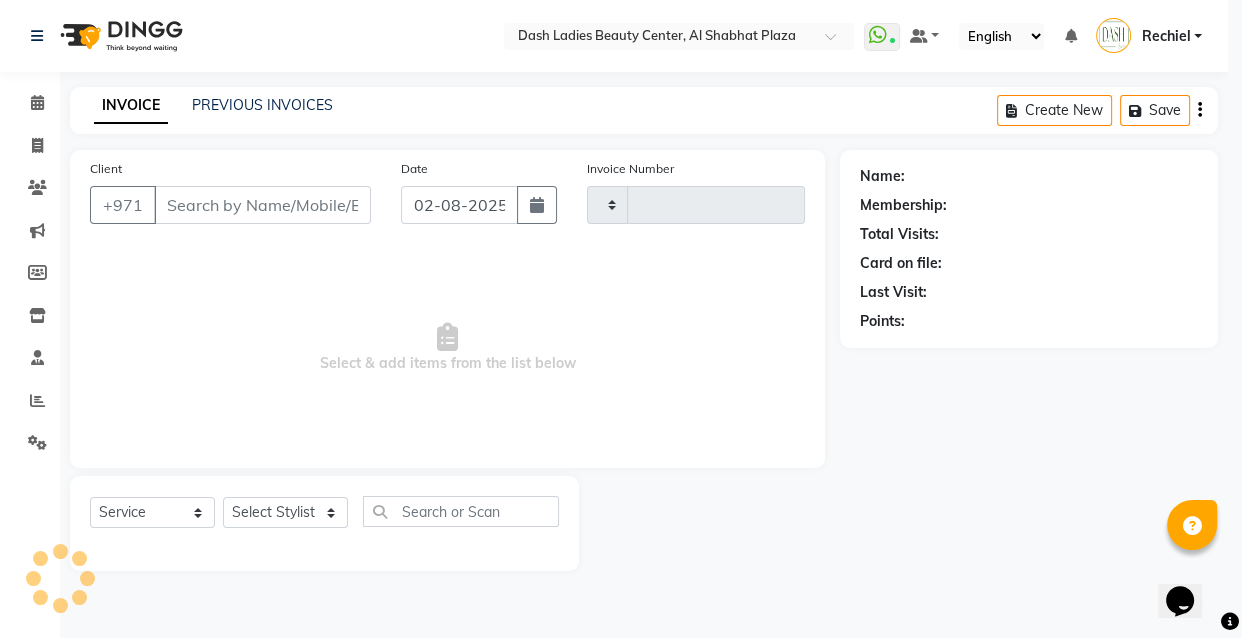 type on "2491" 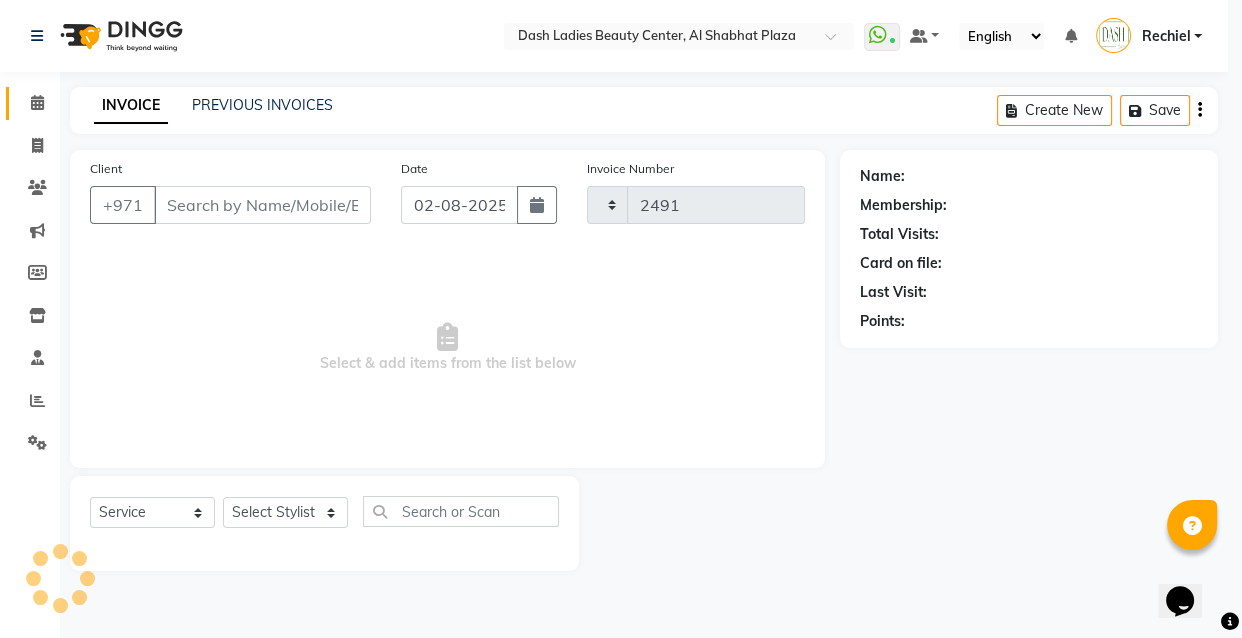 select on "8372" 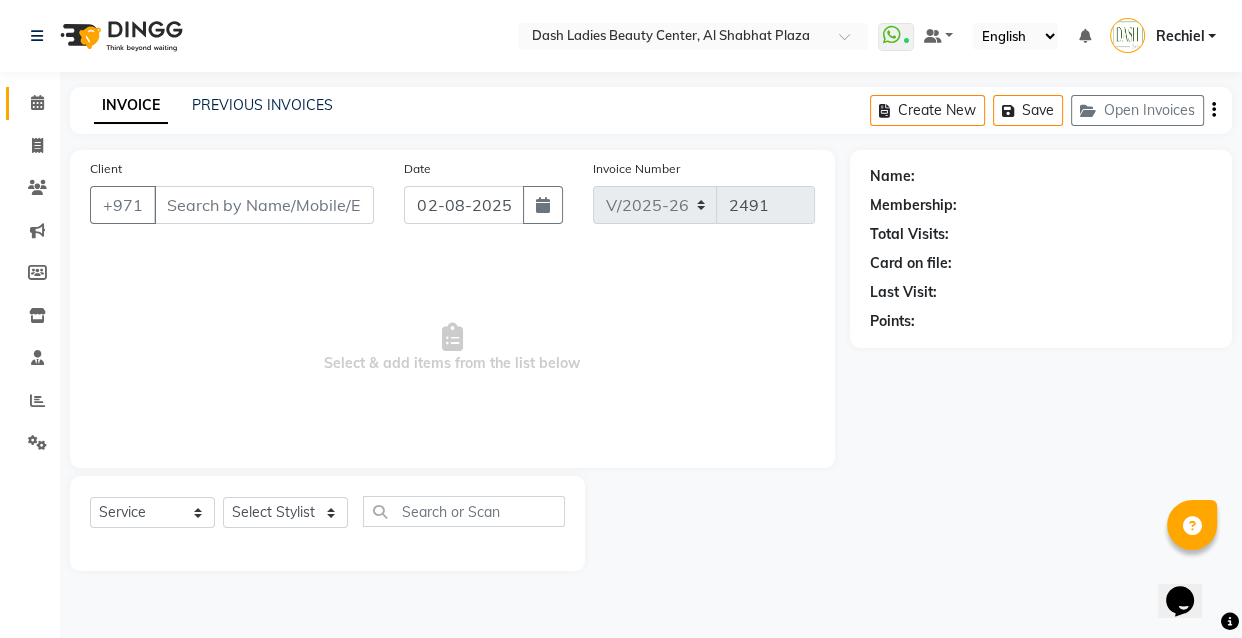 type on "[PHONE]" 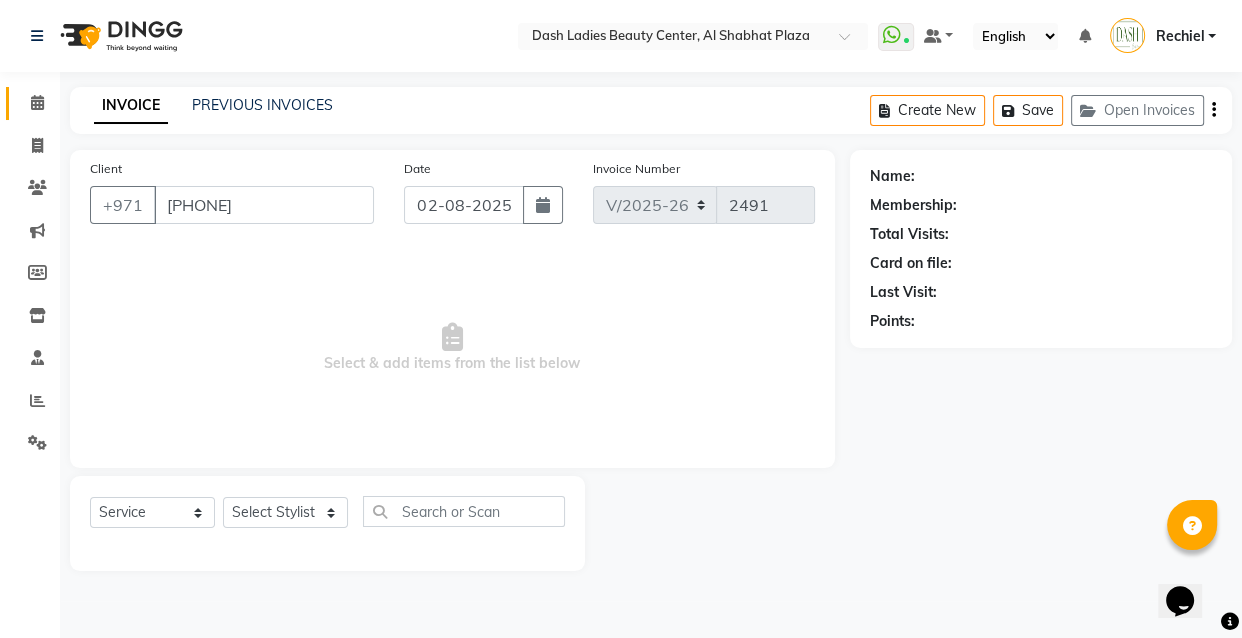 select on "81109" 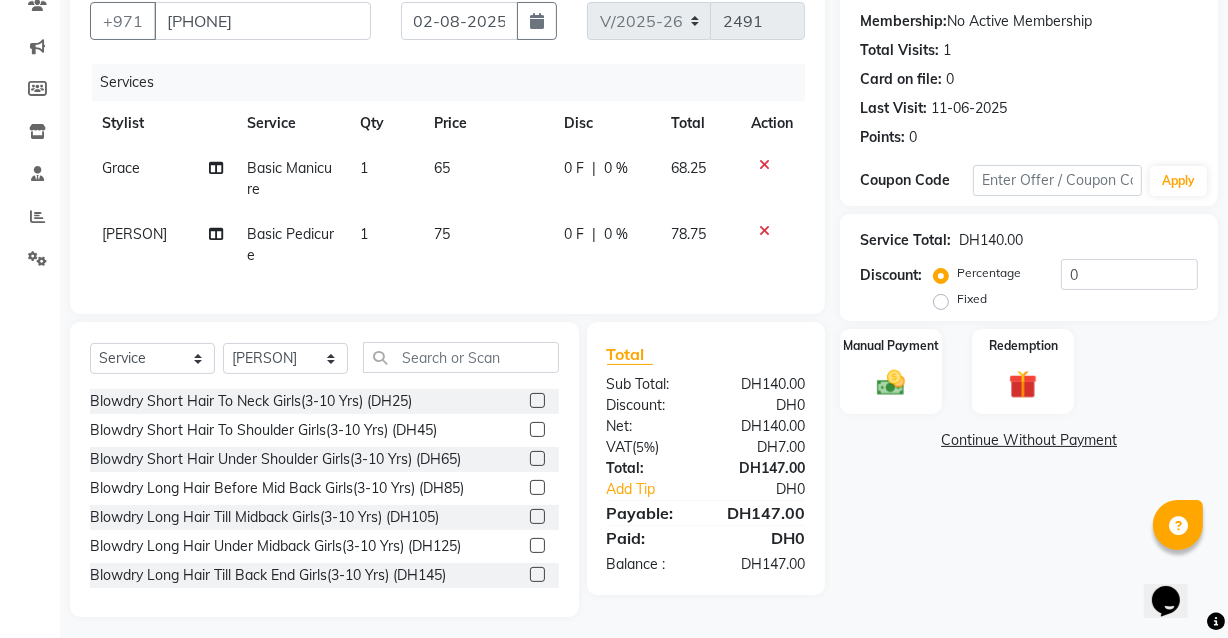 scroll, scrollTop: 207, scrollLeft: 0, axis: vertical 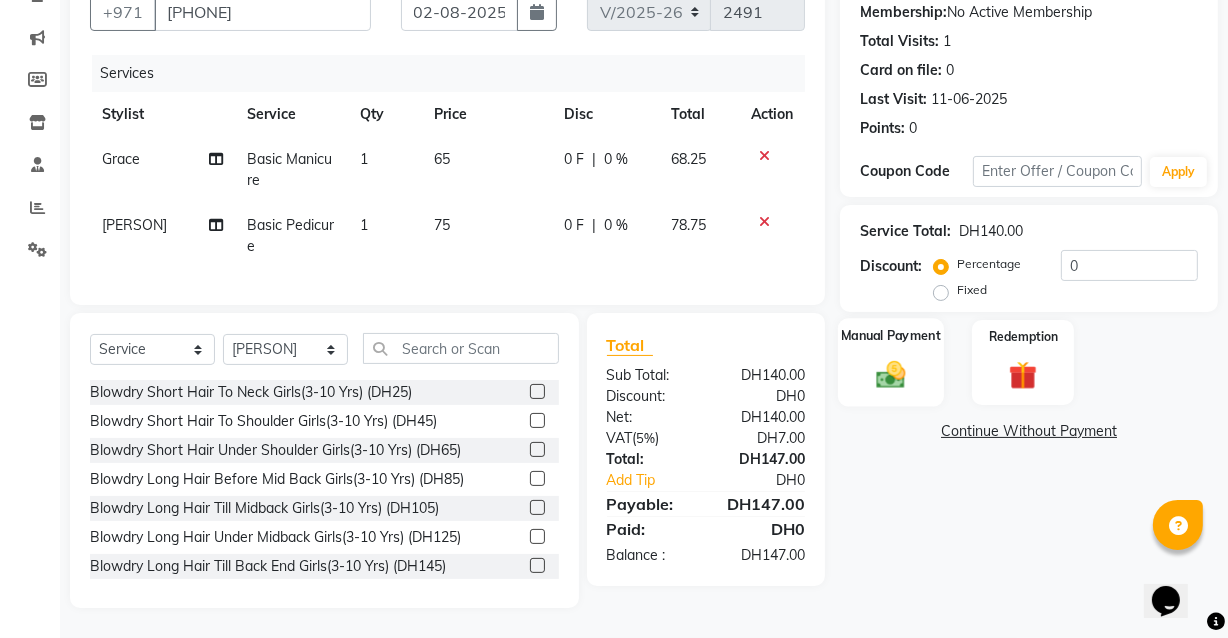 click 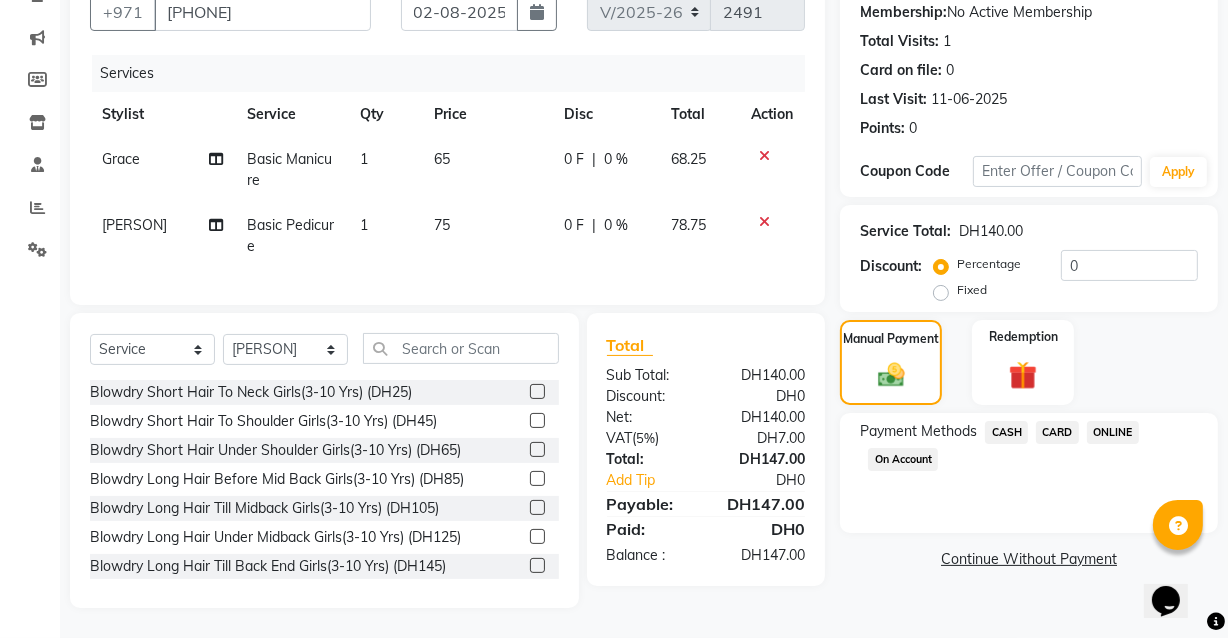 click on "CASH" 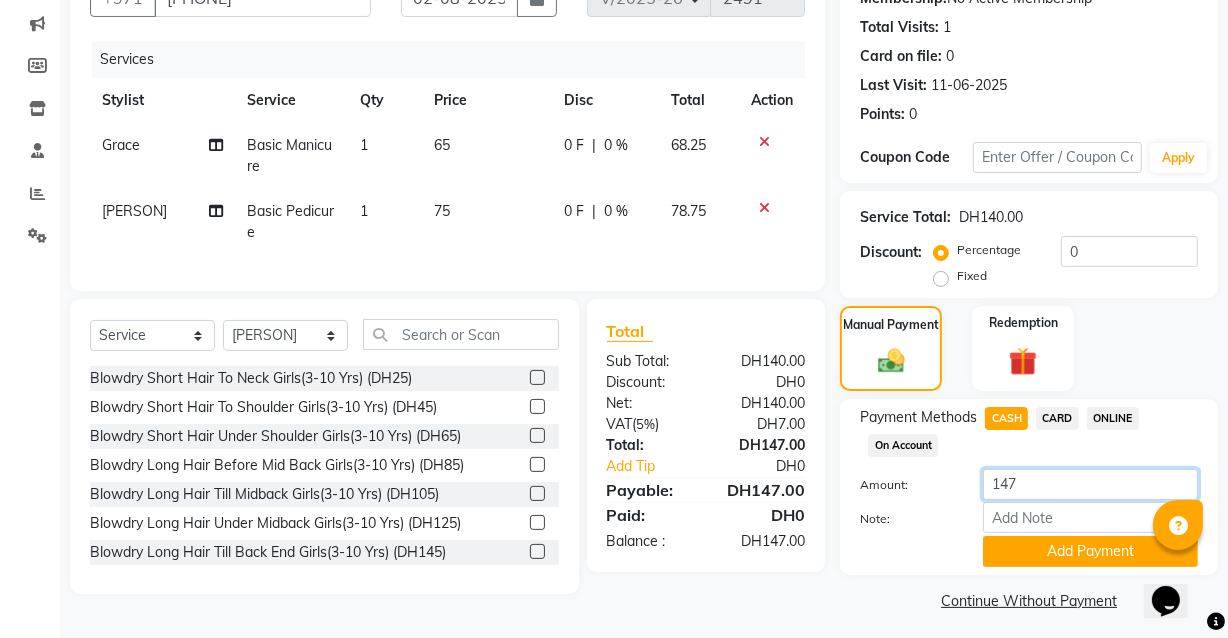 click on "147" 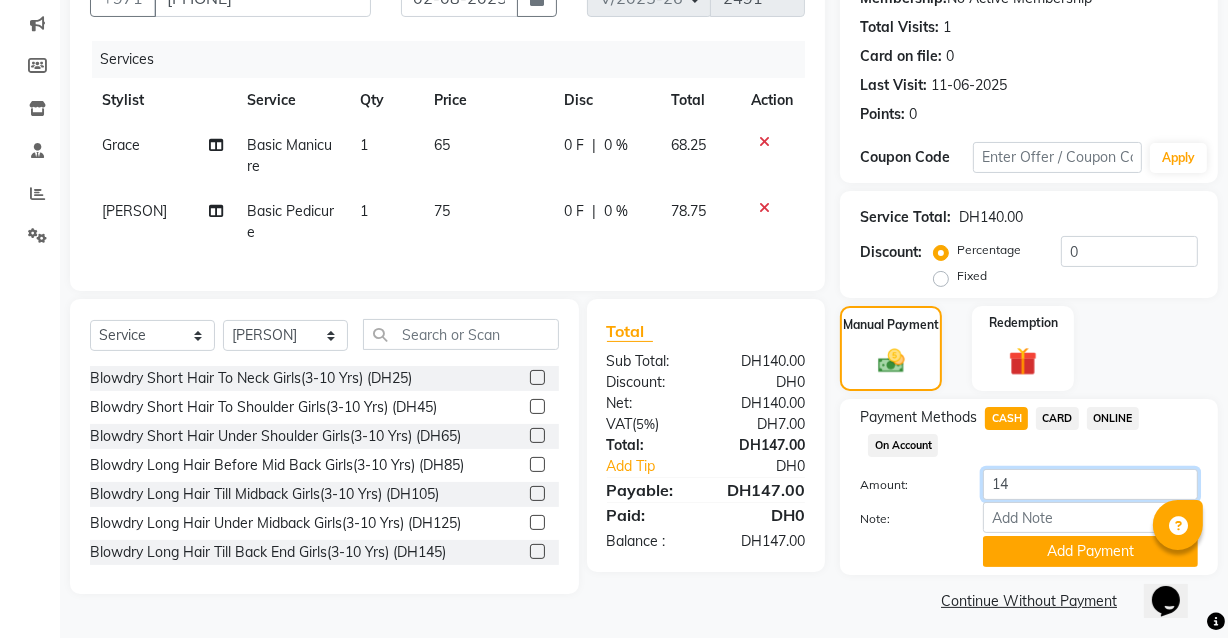 type on "1" 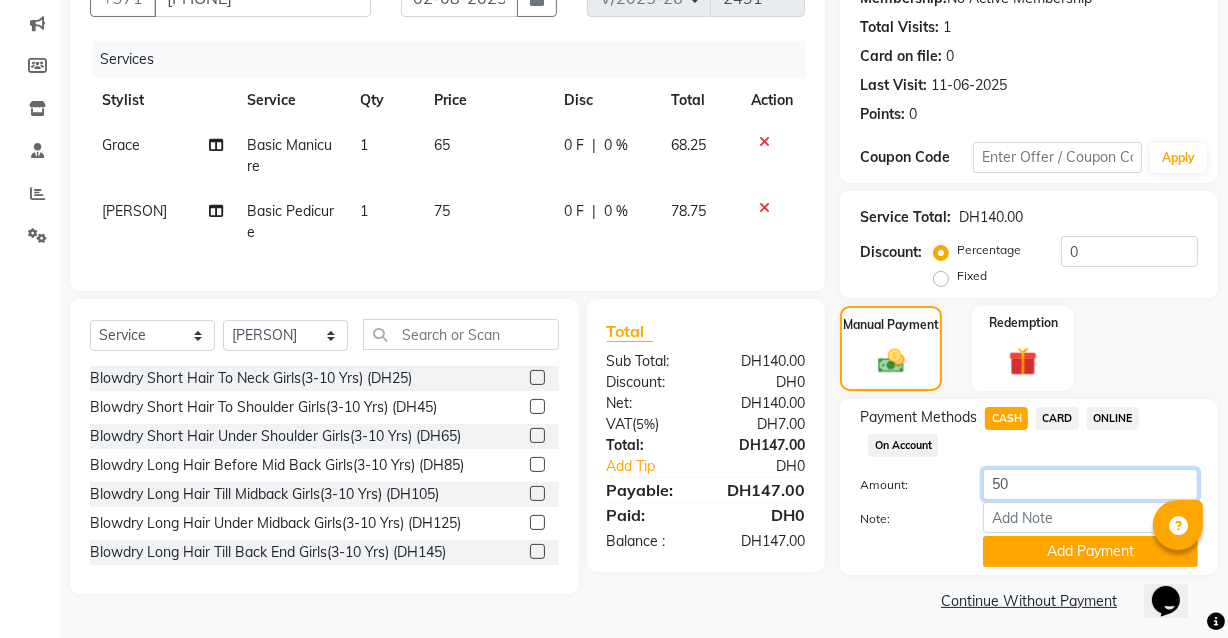 type on "500" 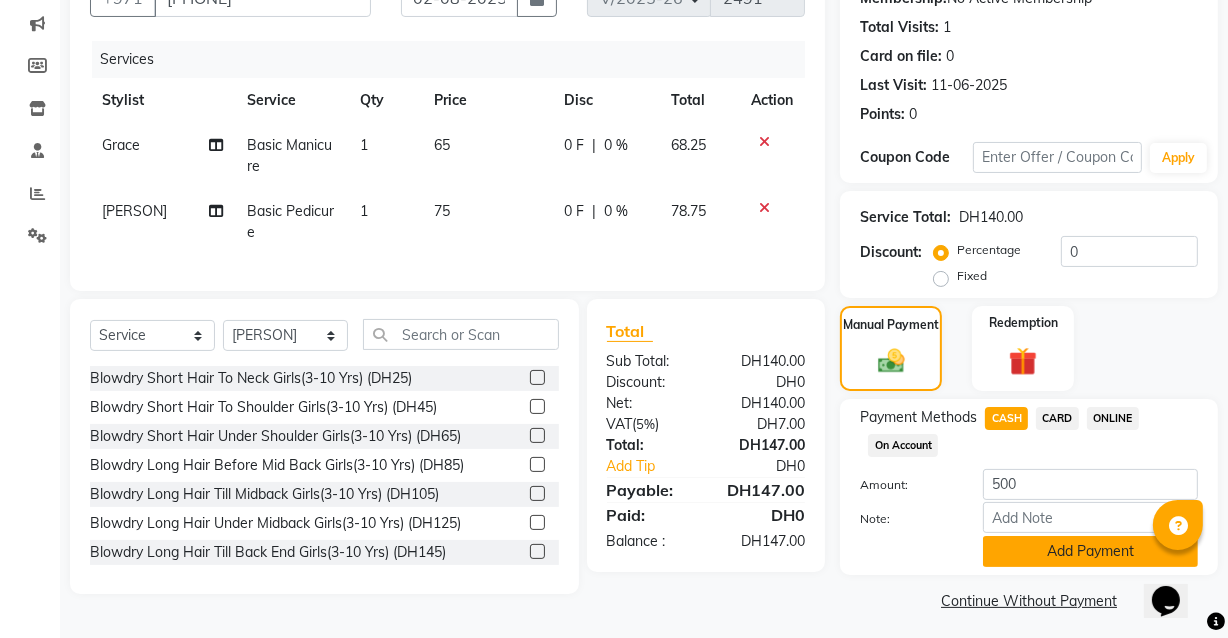 click on "Add Payment" 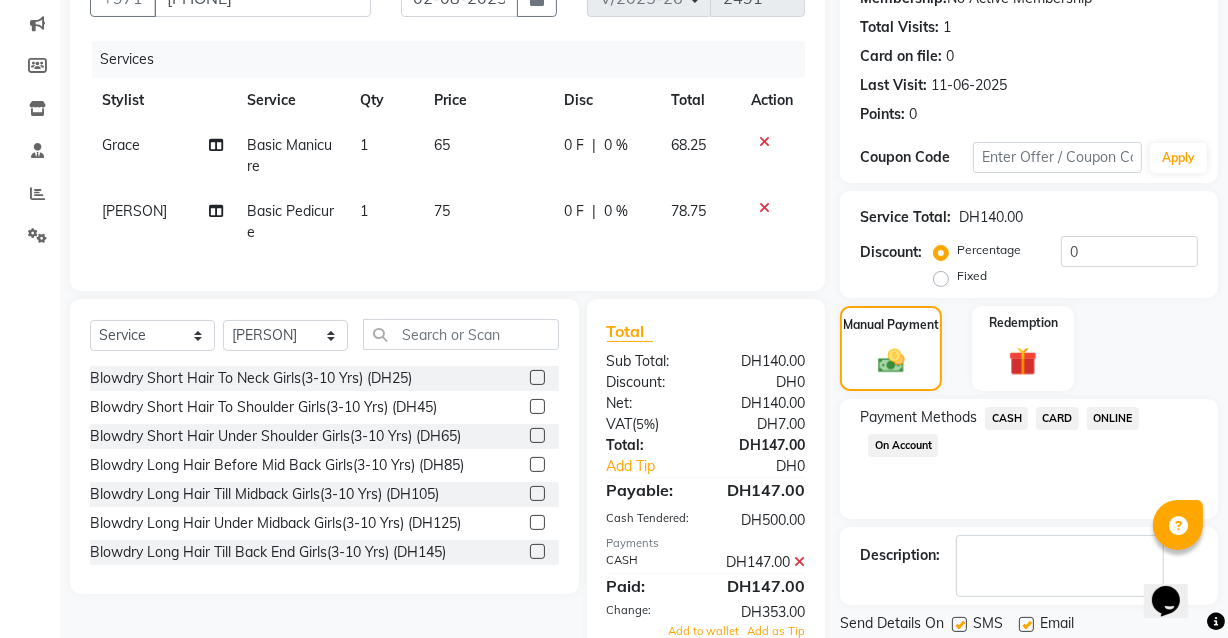 scroll, scrollTop: 319, scrollLeft: 0, axis: vertical 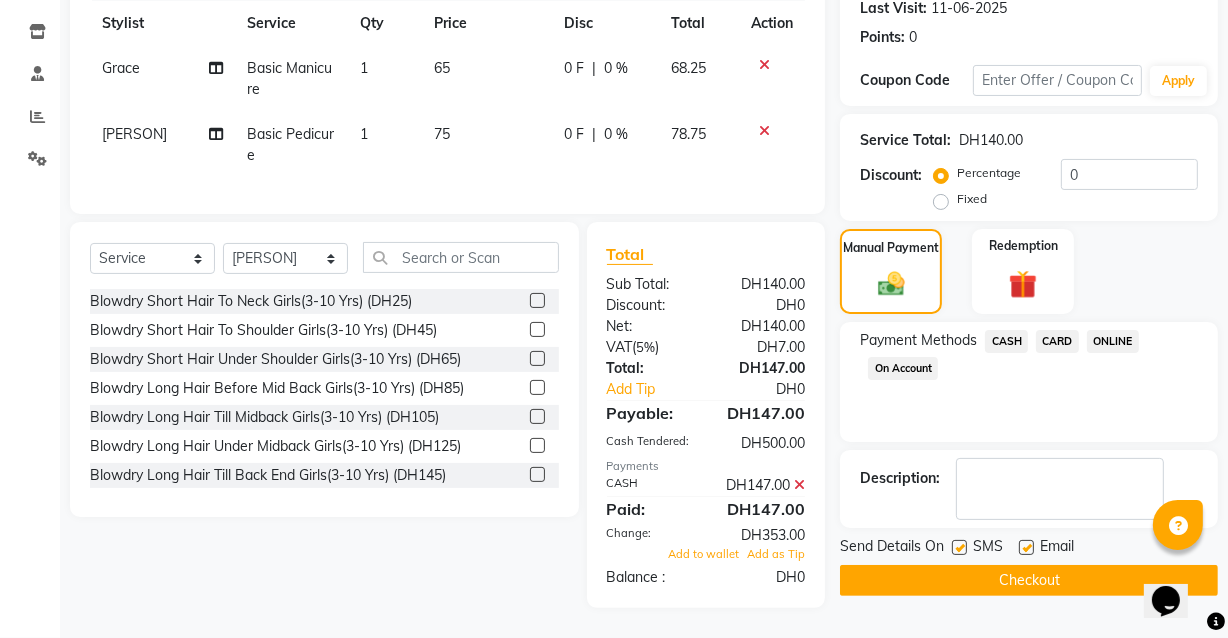 click 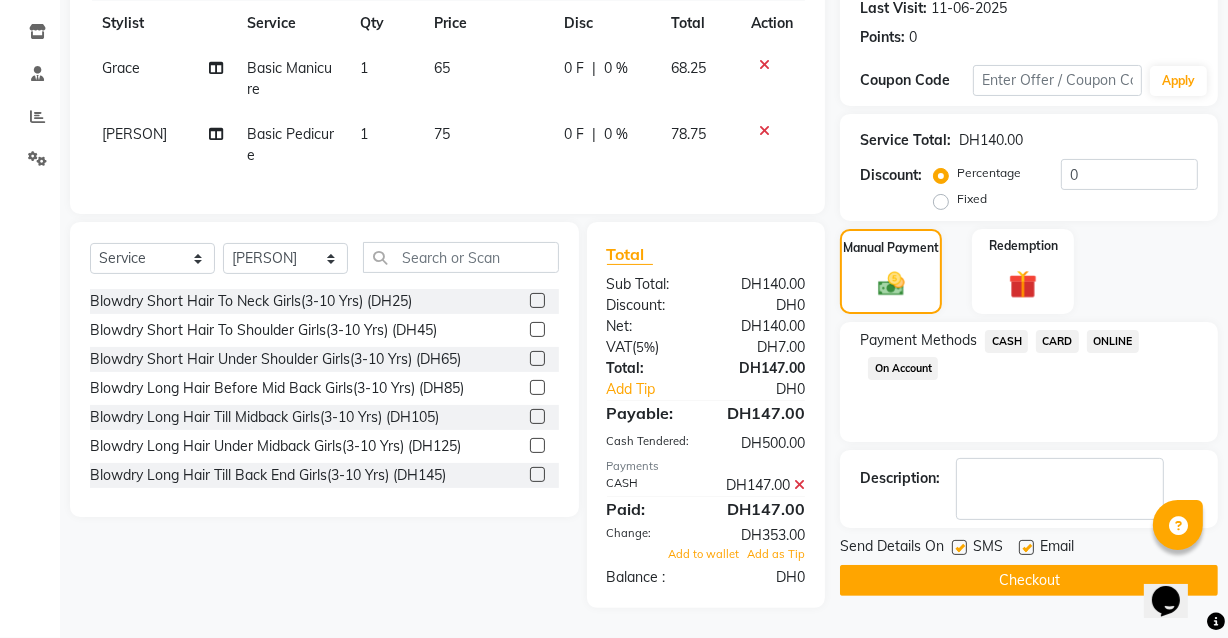 click at bounding box center (1025, 548) 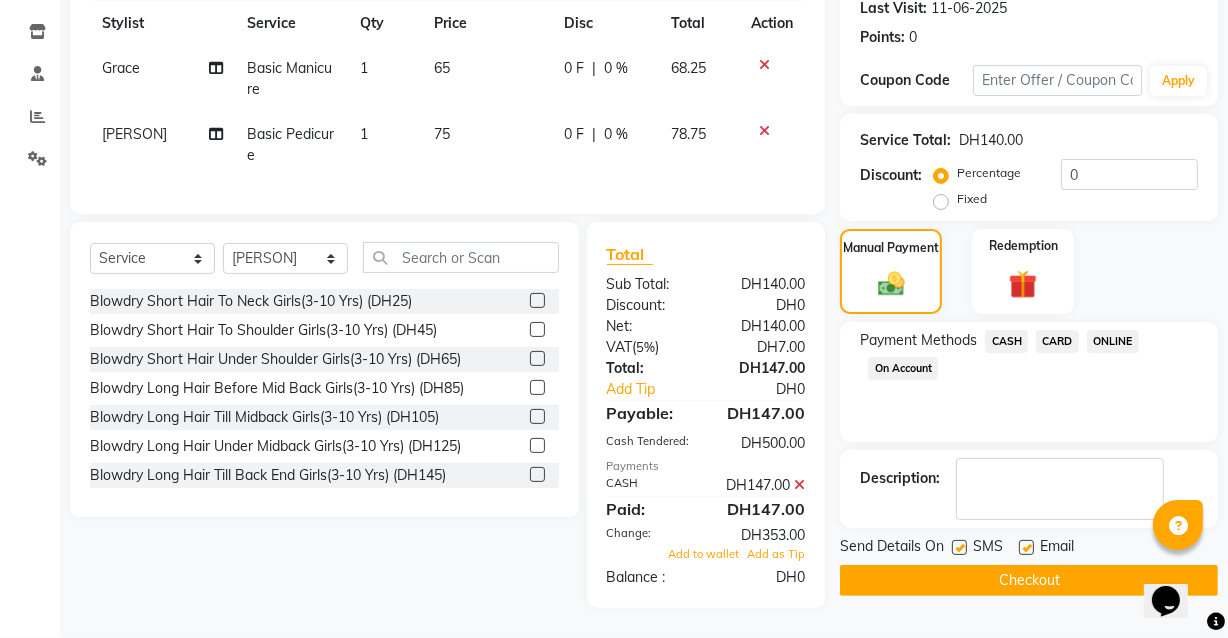 checkbox on "false" 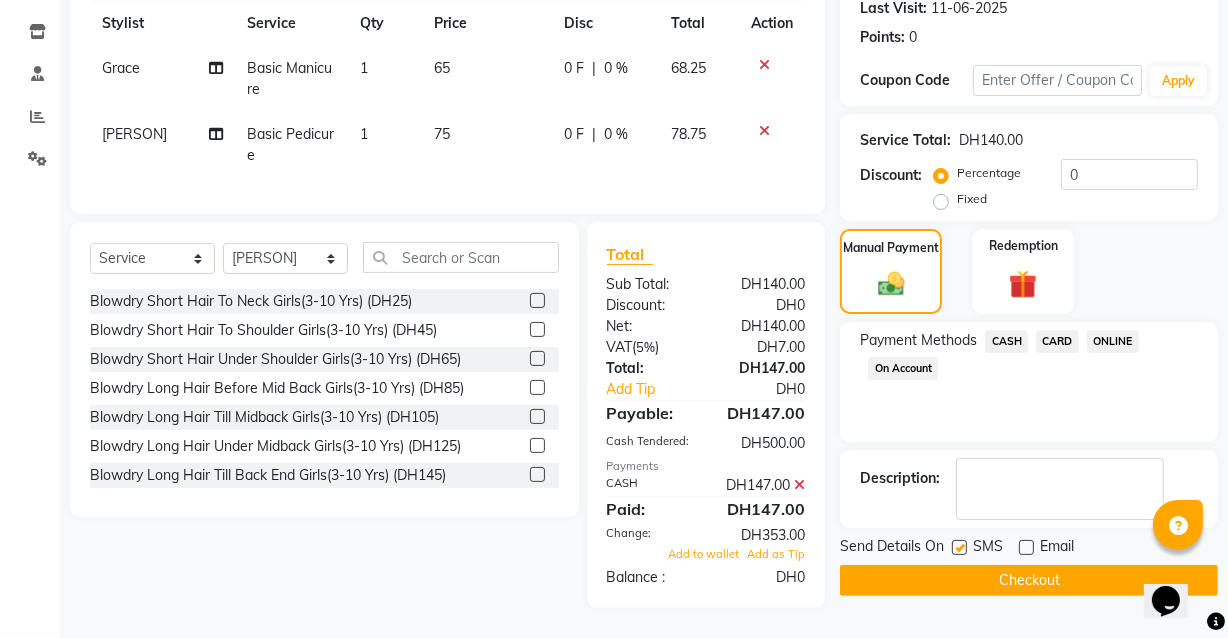 click on "Checkout" 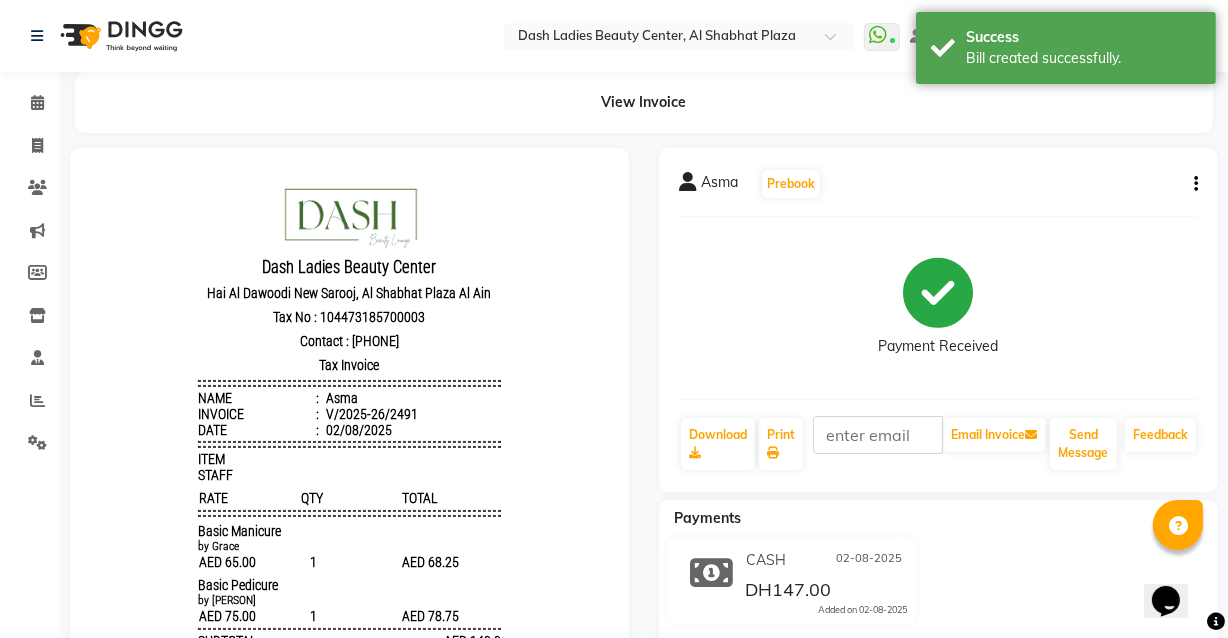 scroll, scrollTop: 0, scrollLeft: 0, axis: both 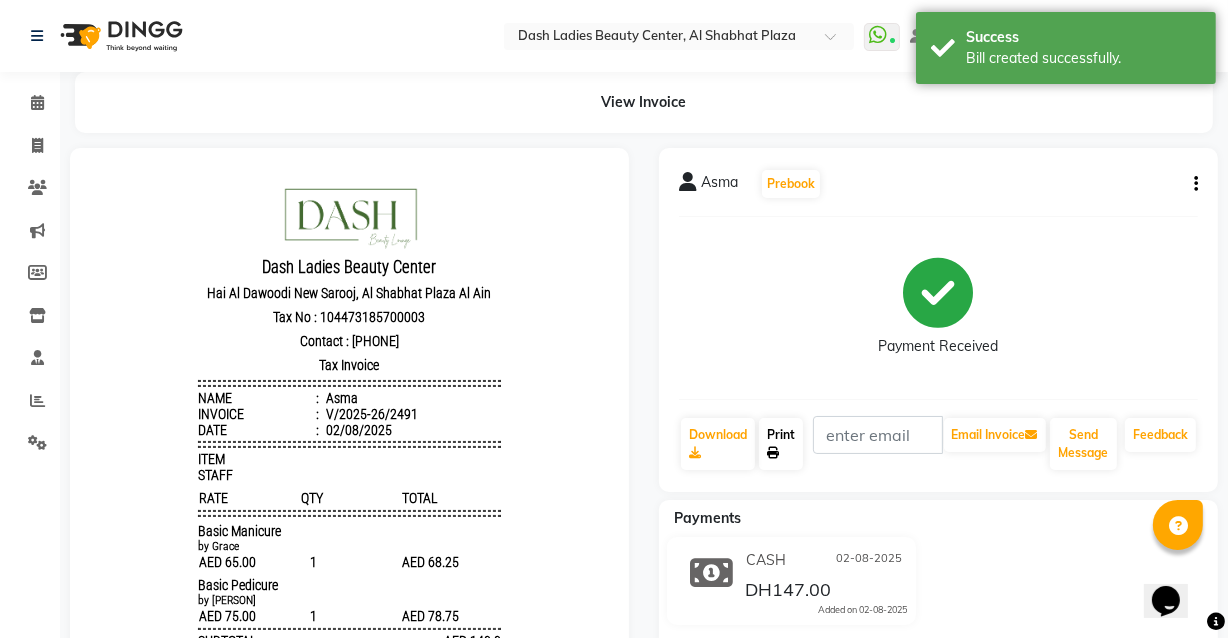 click 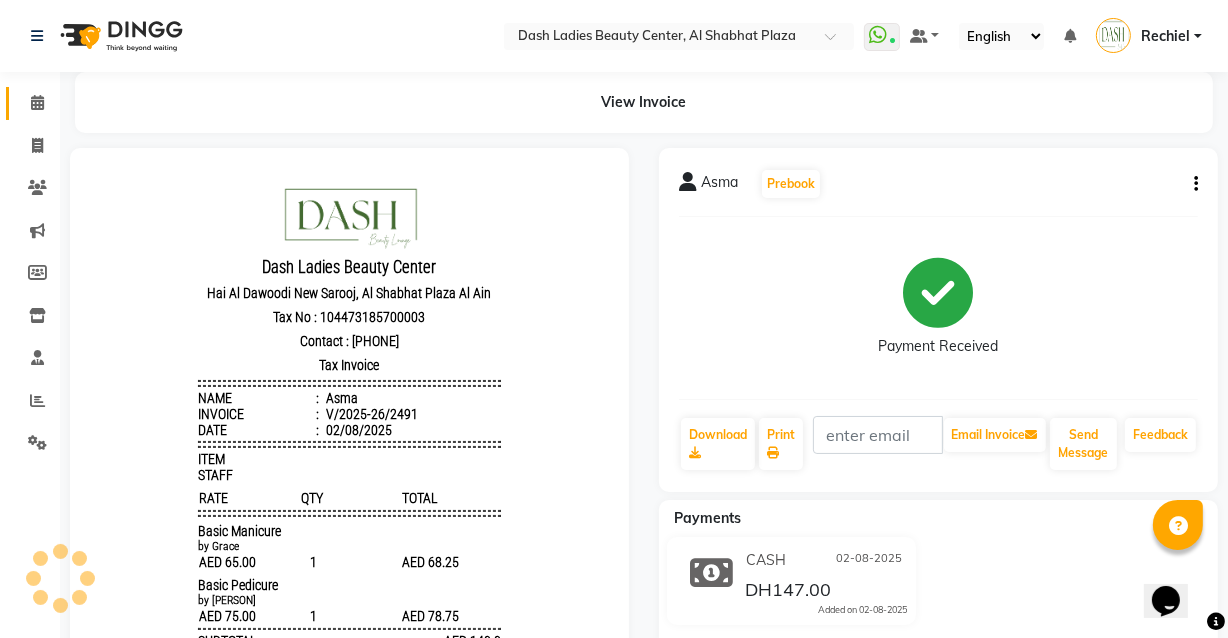 click 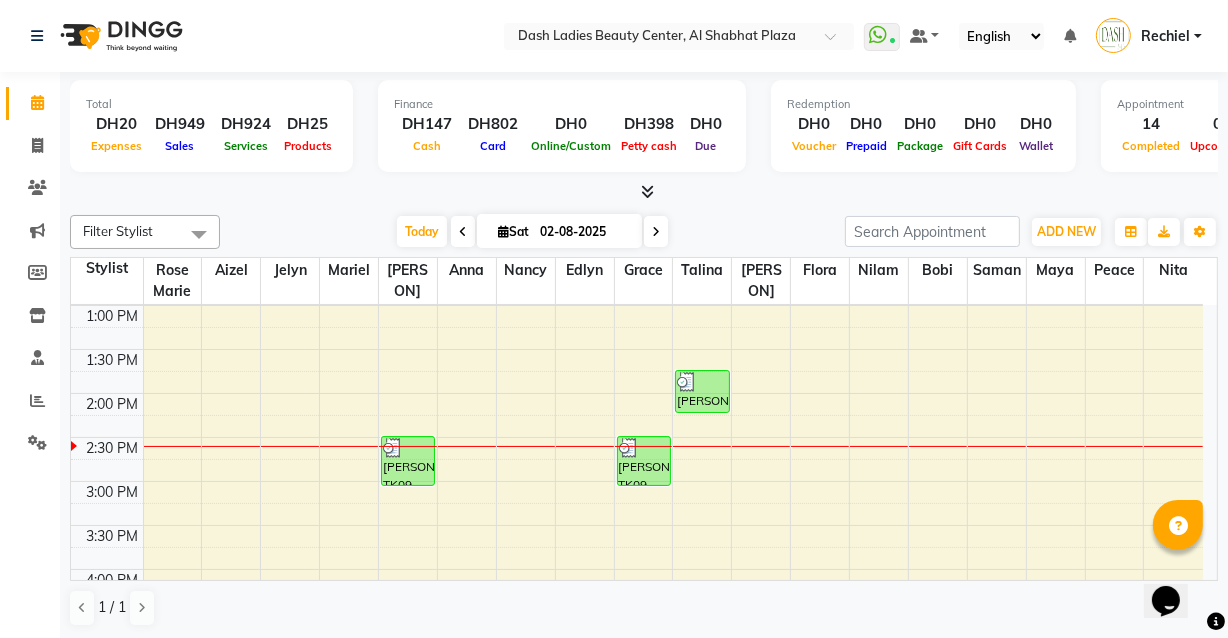 scroll, scrollTop: 343, scrollLeft: 0, axis: vertical 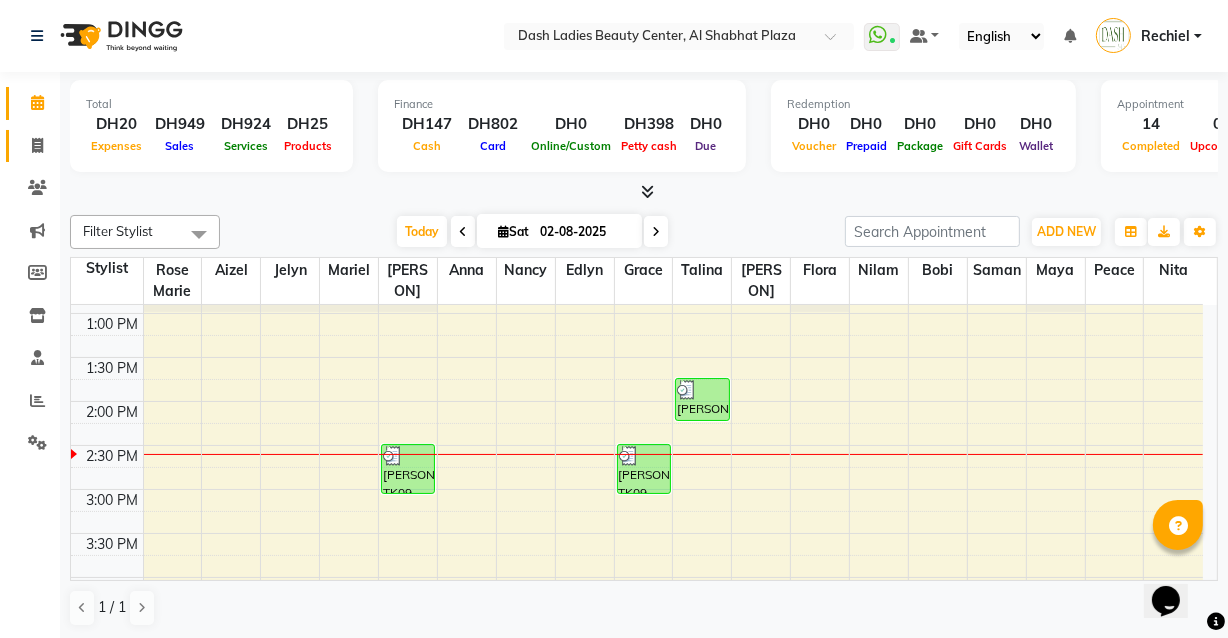click 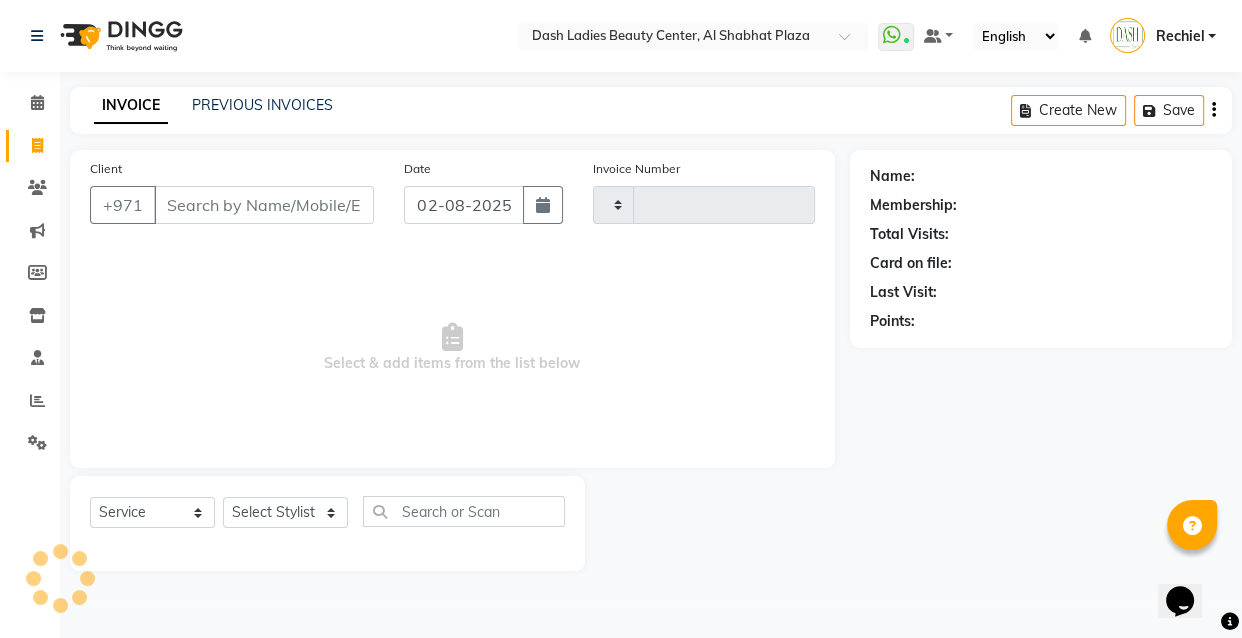 type on "2492" 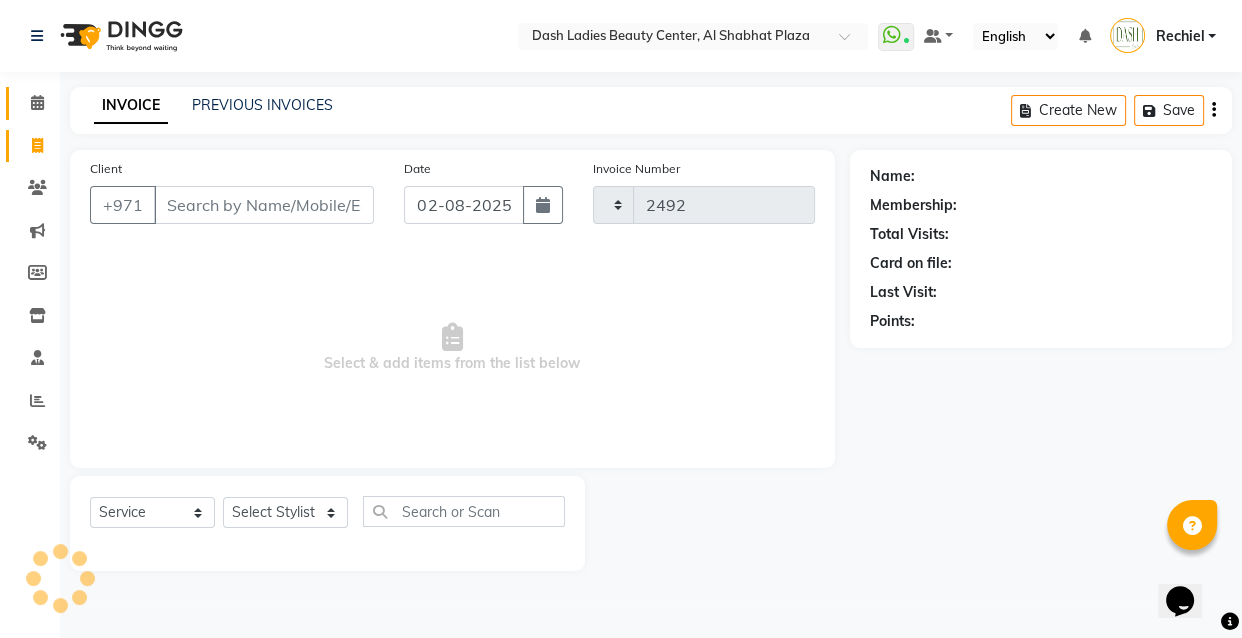 select on "8372" 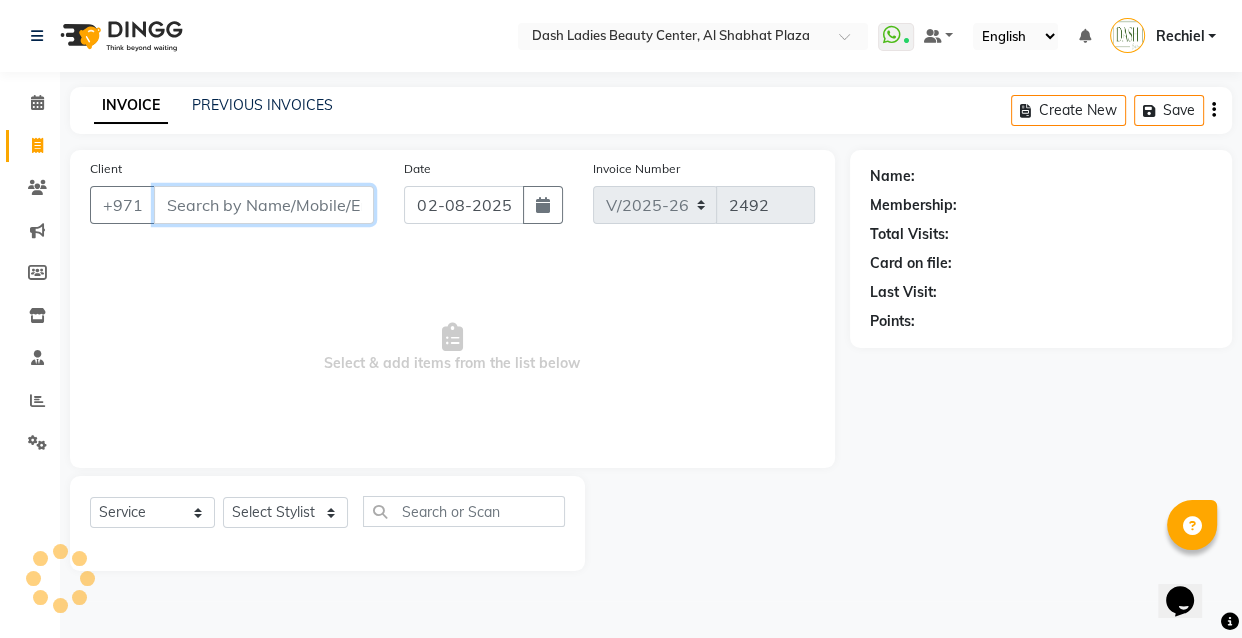 click on "Client" at bounding box center [264, 205] 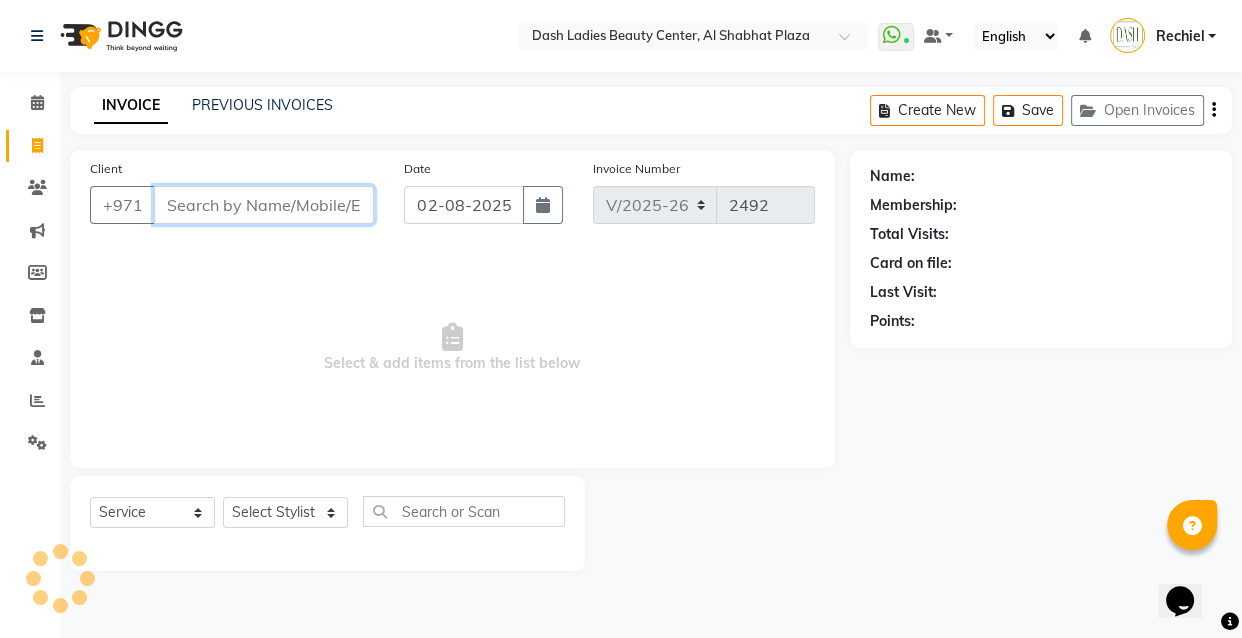 paste on "503345332" 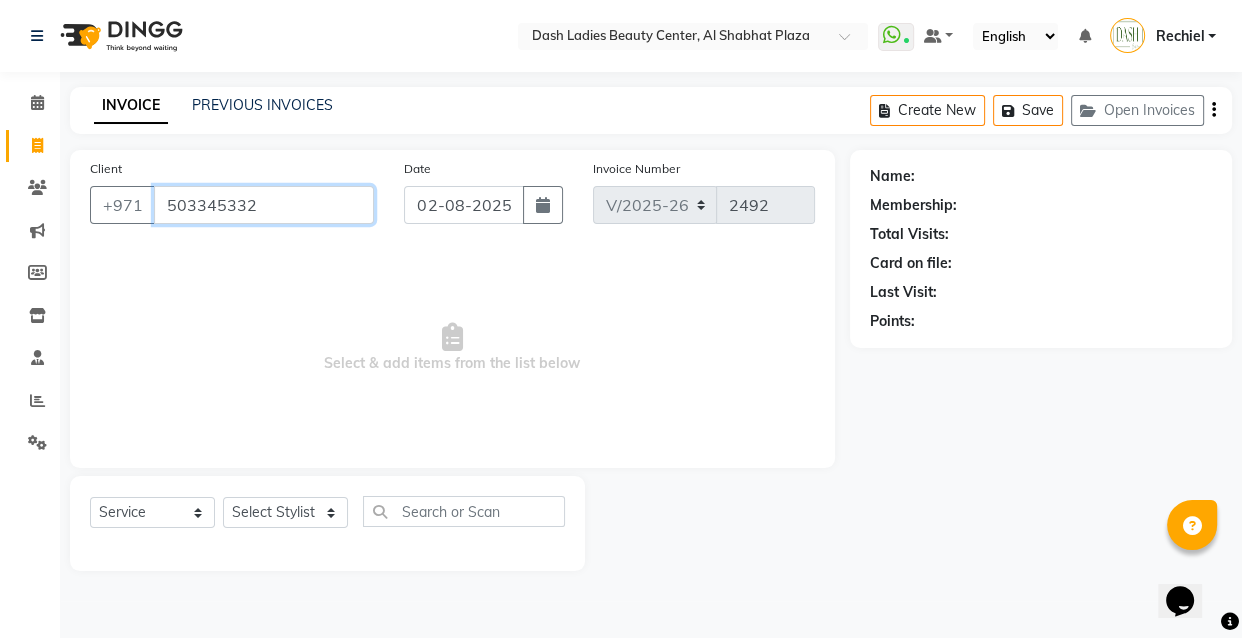 type on "503345332" 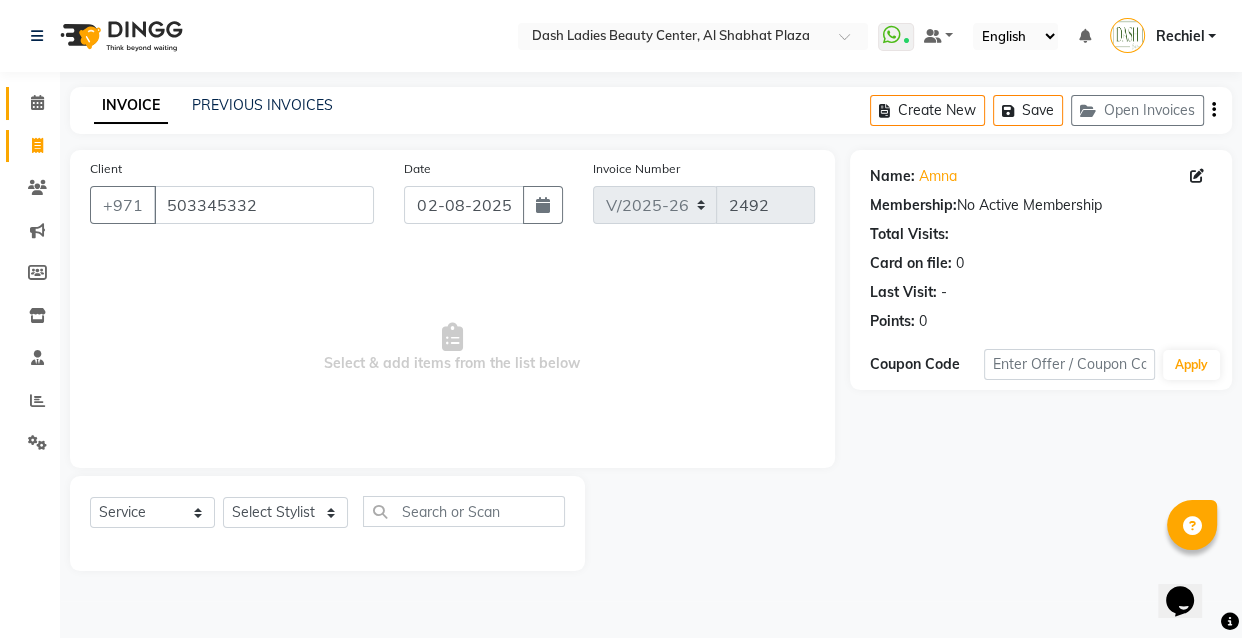 click 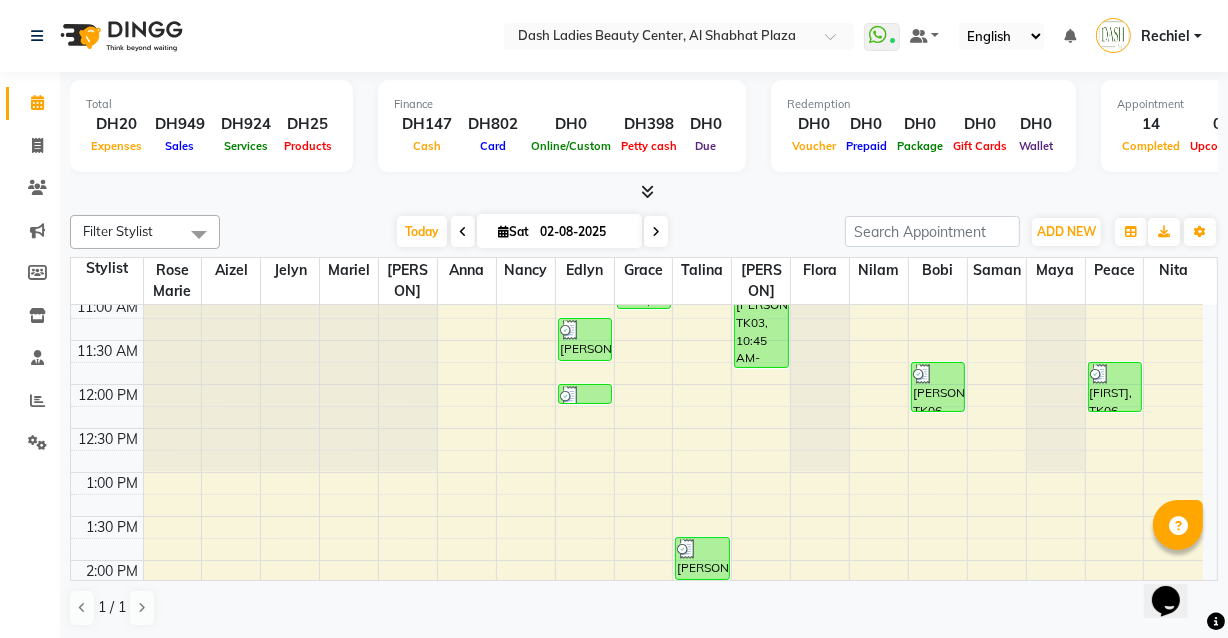 scroll, scrollTop: 183, scrollLeft: 0, axis: vertical 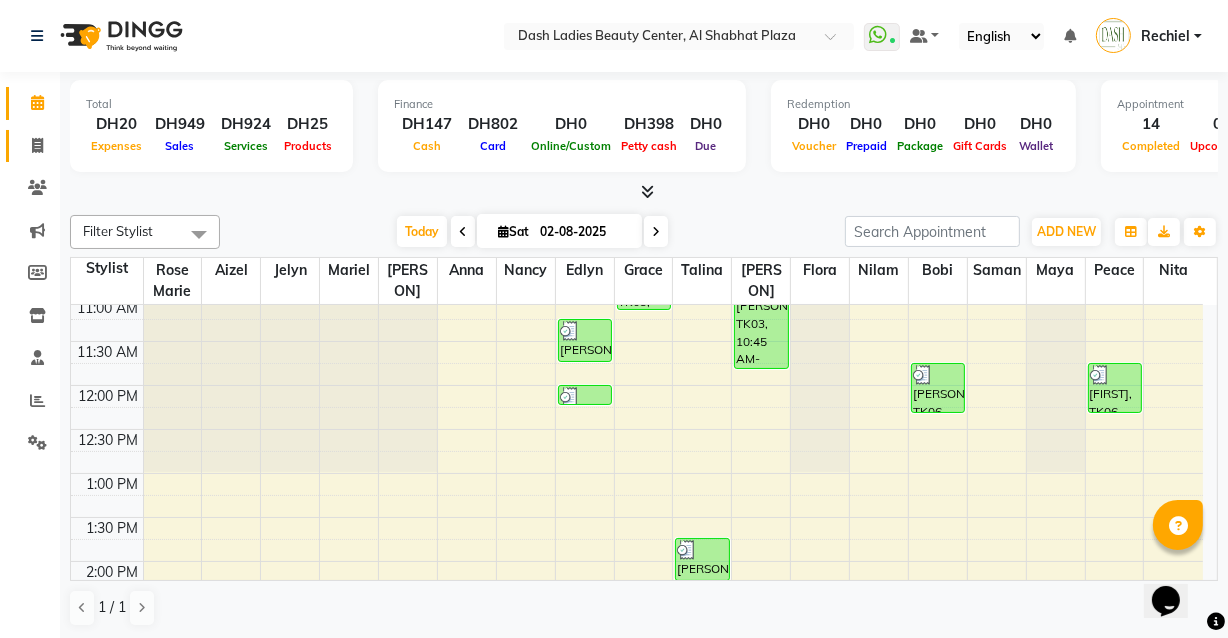 click 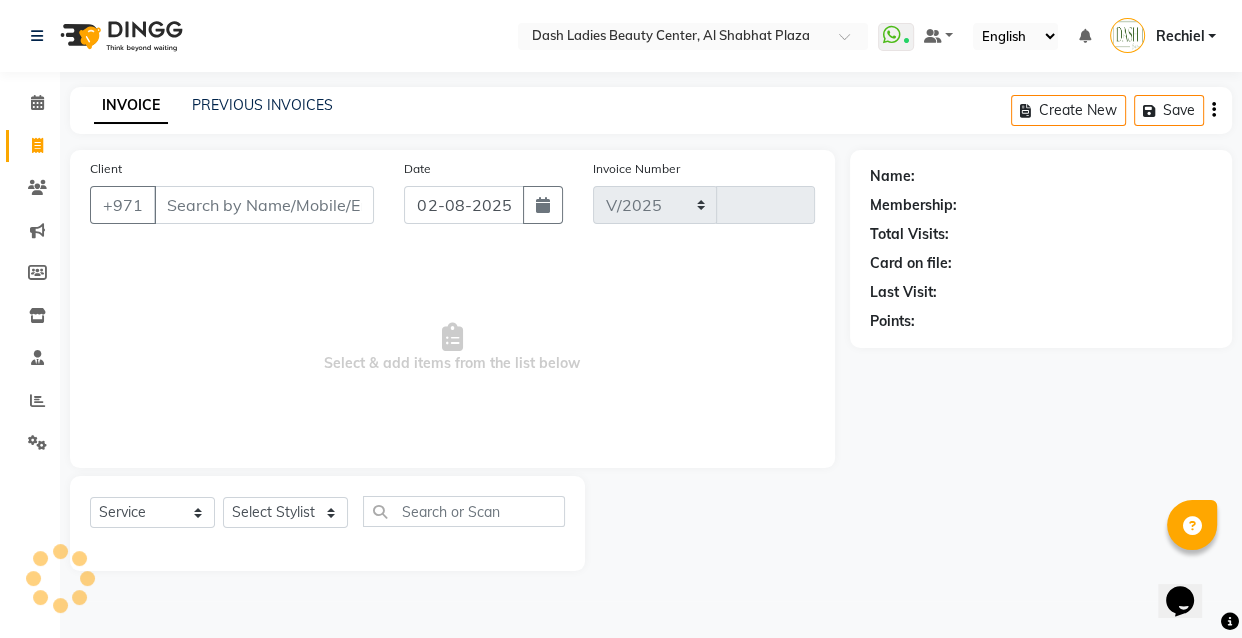 select on "8372" 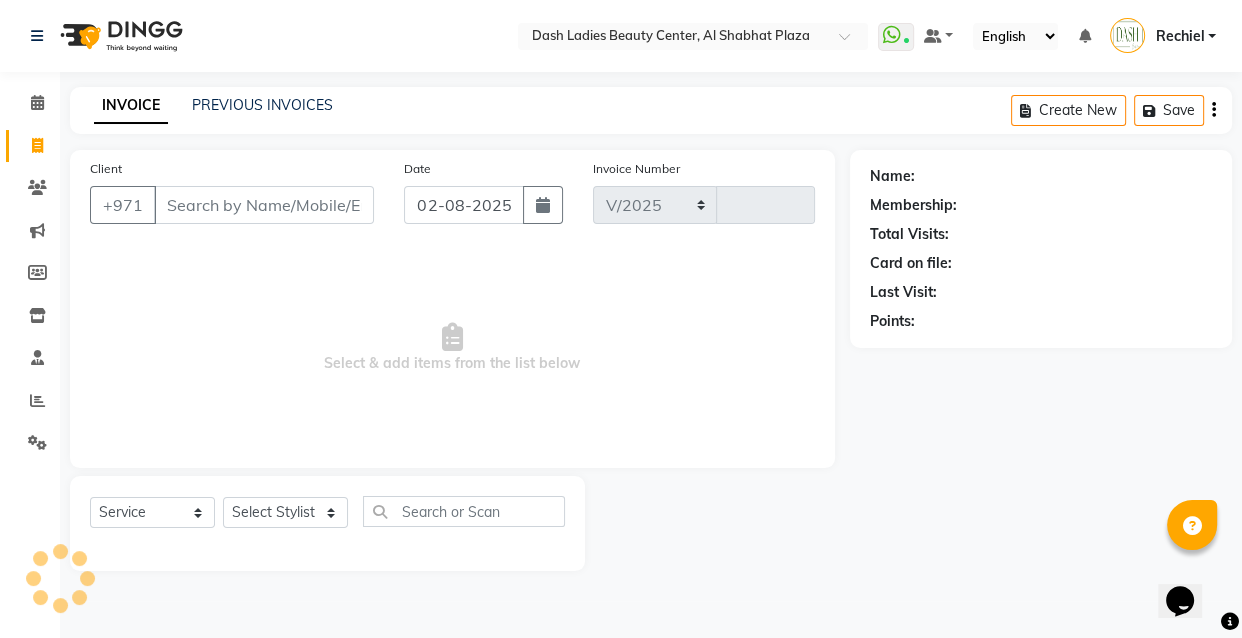 type on "2492" 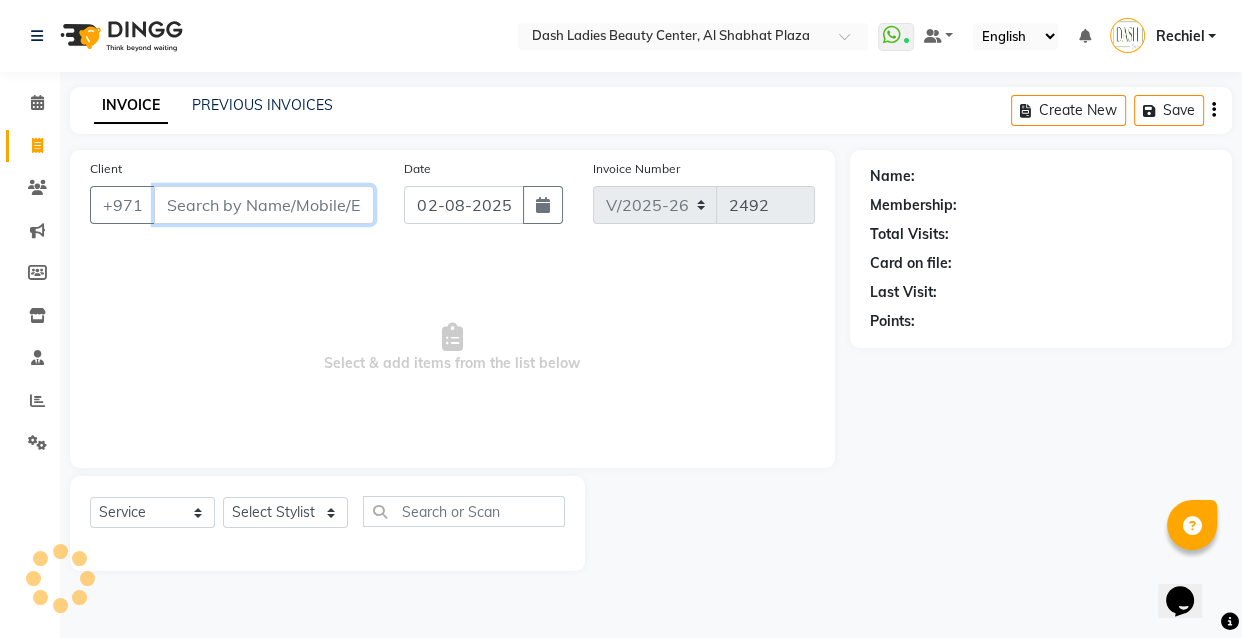 click on "Client" at bounding box center (264, 205) 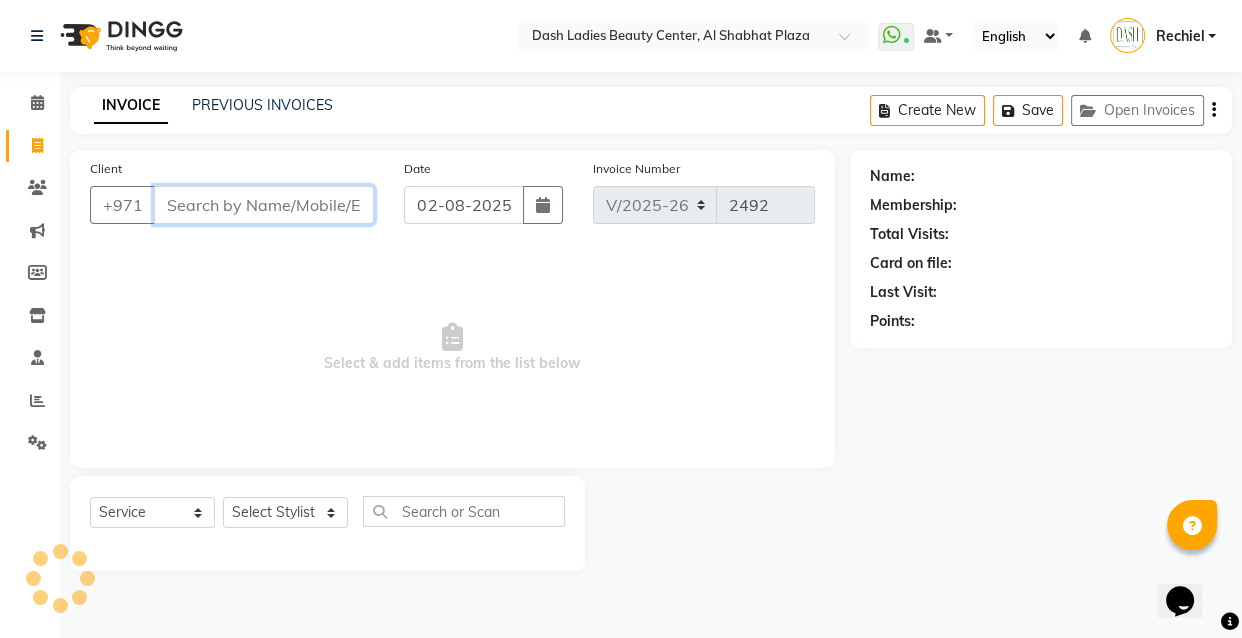paste on "503345332" 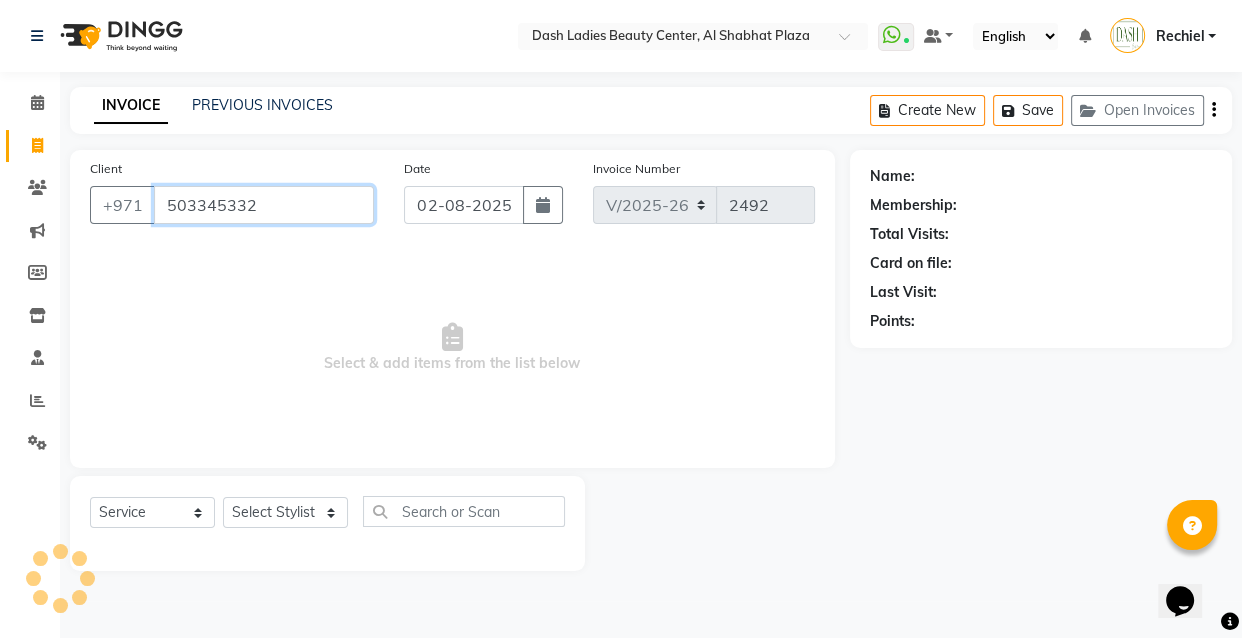 type on "503345332" 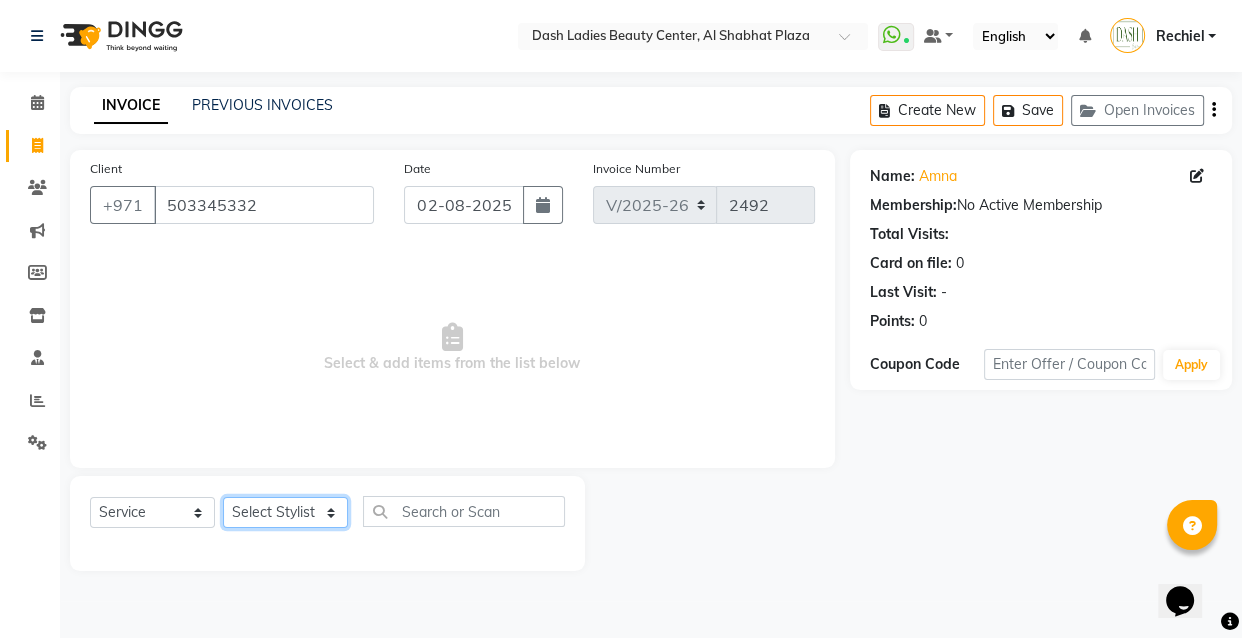 click on "Select Stylist Aizel Angelina Anna Bobi Edlyn Fevie  Flora Grace Hamda Janine Jelyn Mariel Maya Maya (Cafe) May Joy (Cafe) Nabasirye (Cafe) Nancy Nilam Nita Noreen Owner Peace Rechiel Rose Marie Saman Talina" 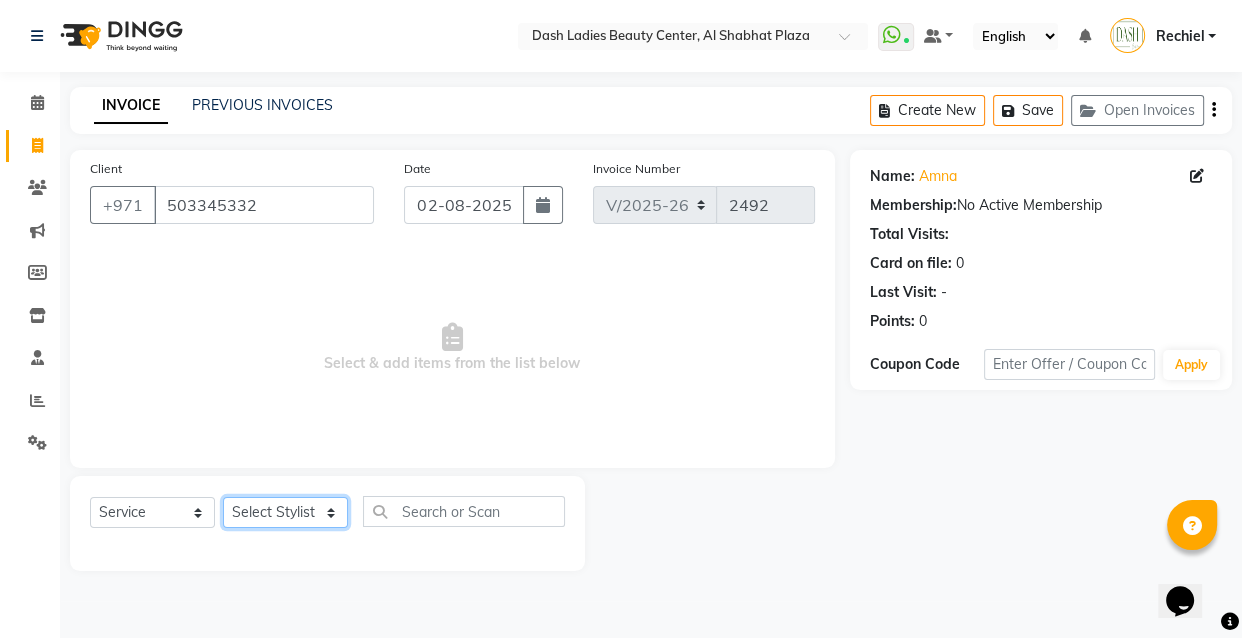 select on "81107" 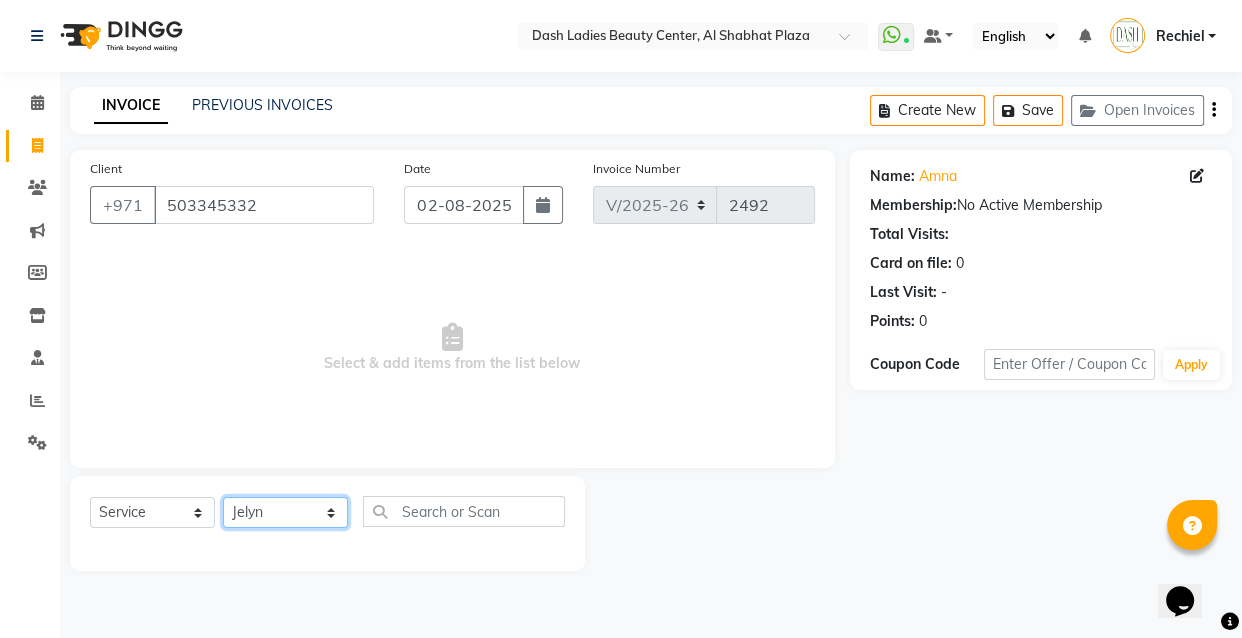 click on "Select Stylist Aizel Angelina Anna Bobi Edlyn Fevie  Flora Grace Hamda Janine Jelyn Mariel Maya Maya (Cafe) May Joy (Cafe) Nabasirye (Cafe) Nancy Nilam Nita Noreen Owner Peace Rechiel Rose Marie Saman Talina" 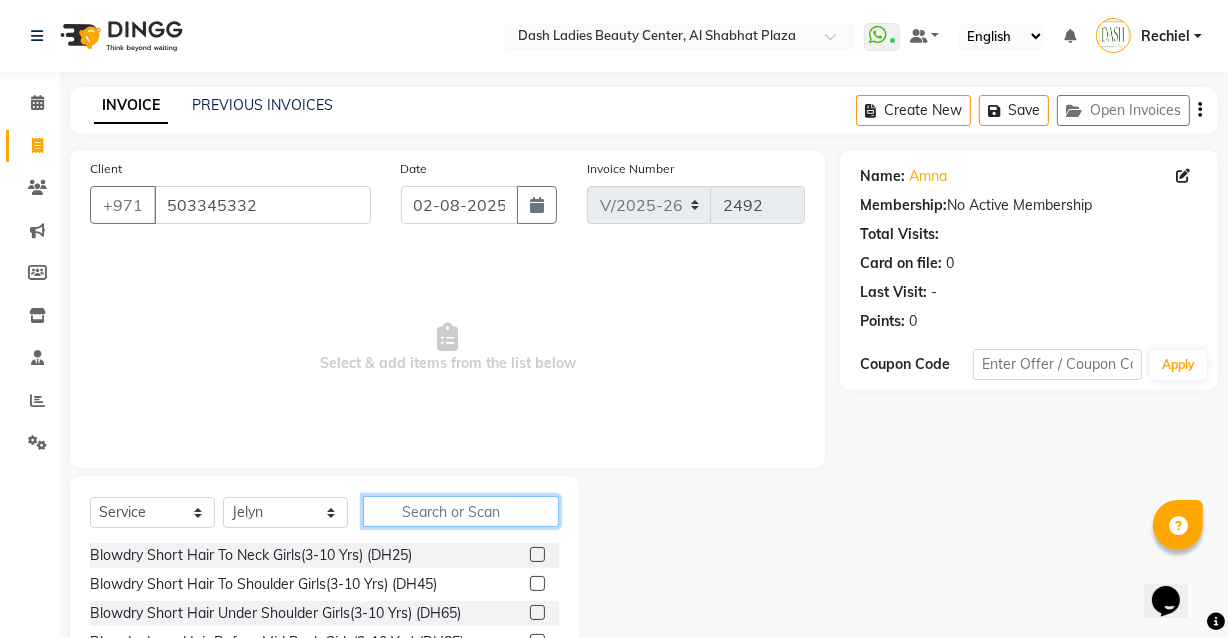 click 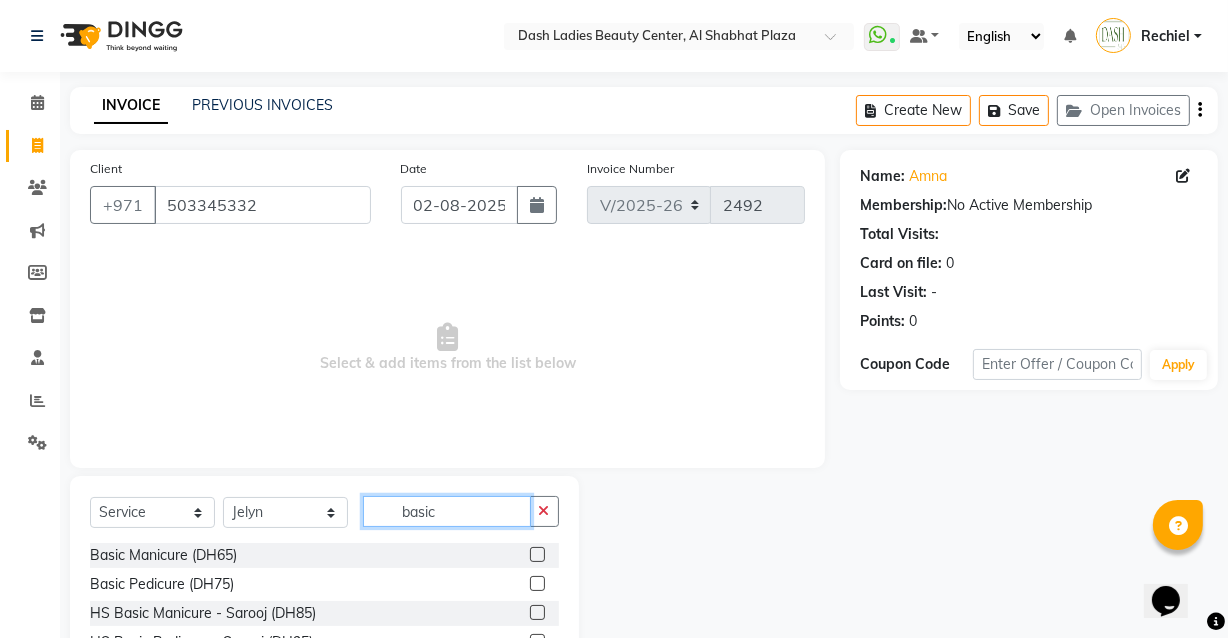 type on "basic" 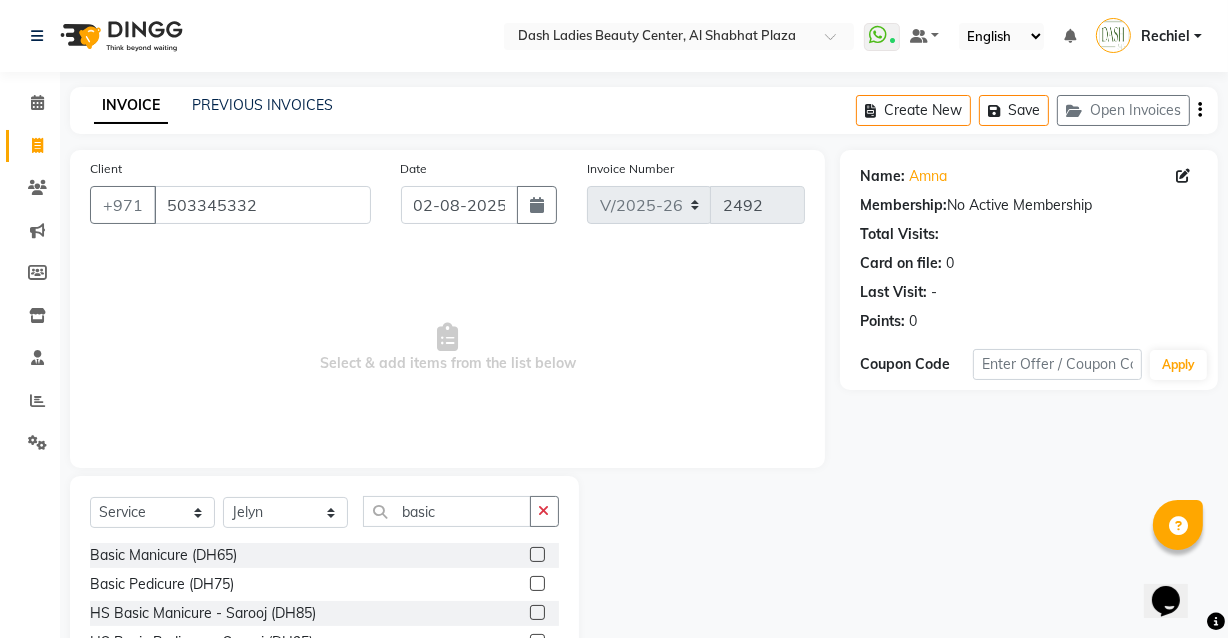 click 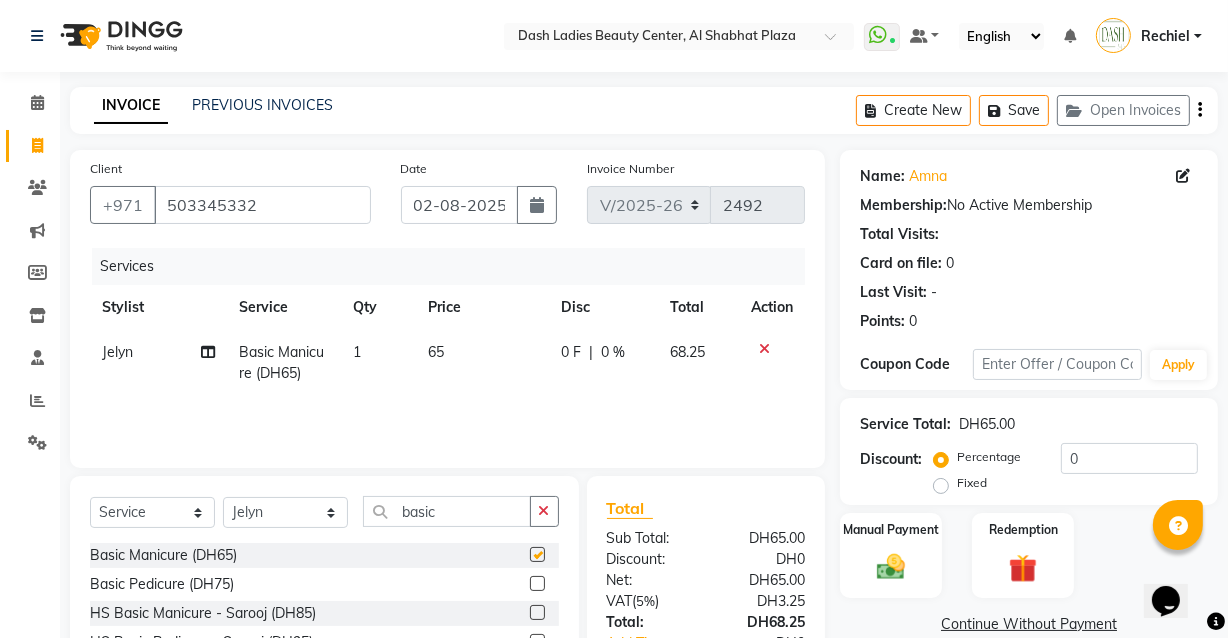 checkbox on "false" 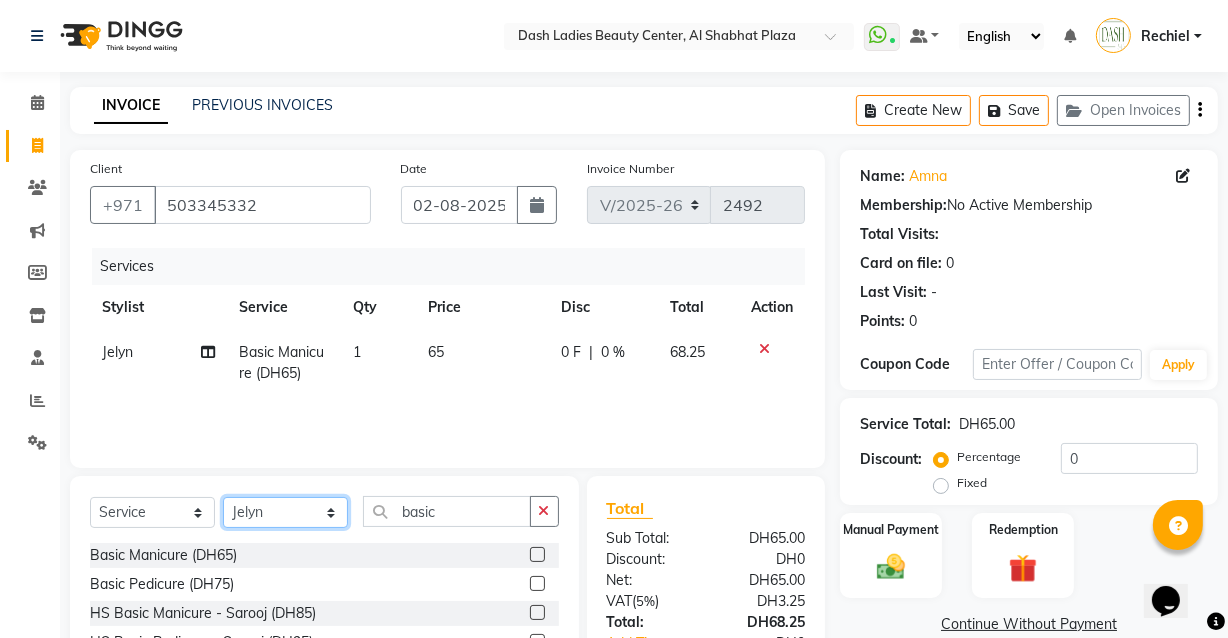 click on "Select Stylist Aizel Angelina Anna Bobi Edlyn Fevie  Flora Grace Hamda Janine Jelyn Mariel Maya Maya (Cafe) May Joy (Cafe) Nabasirye (Cafe) Nancy Nilam Nita Noreen Owner Peace Rechiel Rose Marie Saman Talina" 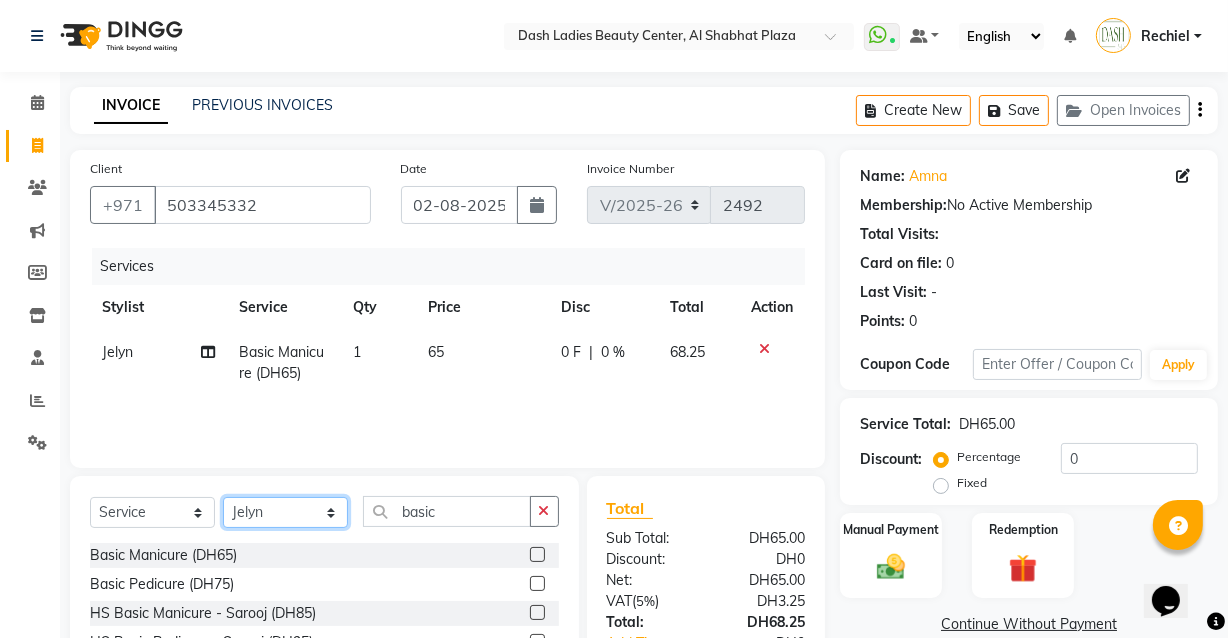 select on "81111" 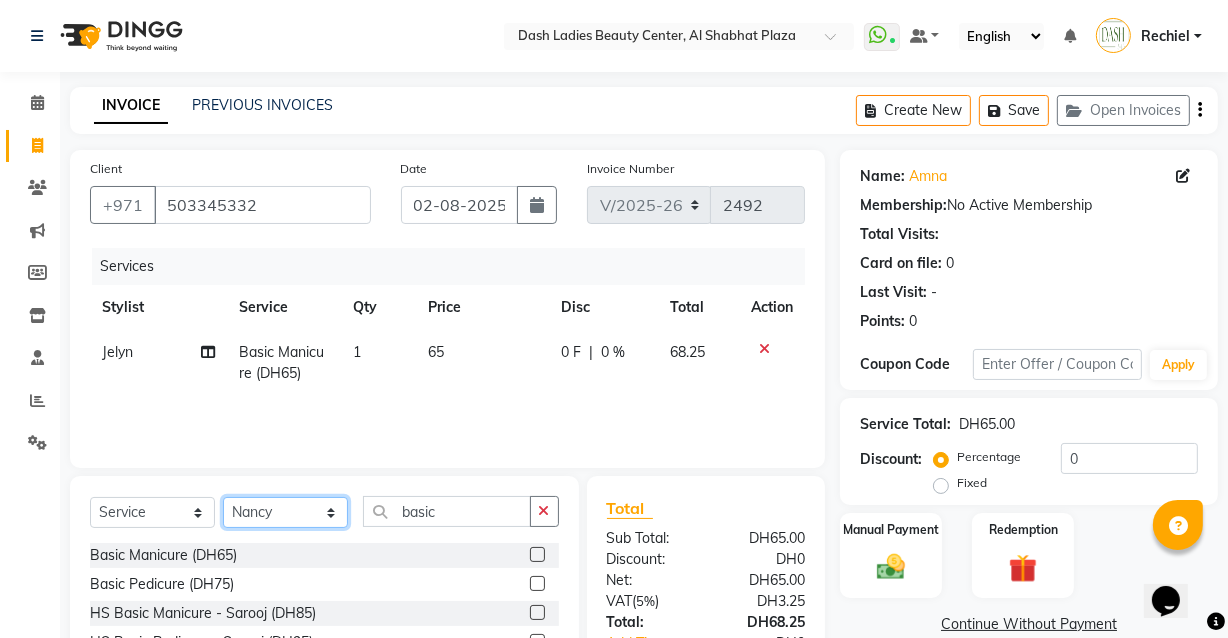 click on "Select Stylist Aizel Angelina Anna Bobi Edlyn Fevie  Flora Grace Hamda Janine Jelyn Mariel Maya Maya (Cafe) May Joy (Cafe) Nabasirye (Cafe) Nancy Nilam Nita Noreen Owner Peace Rechiel Rose Marie Saman Talina" 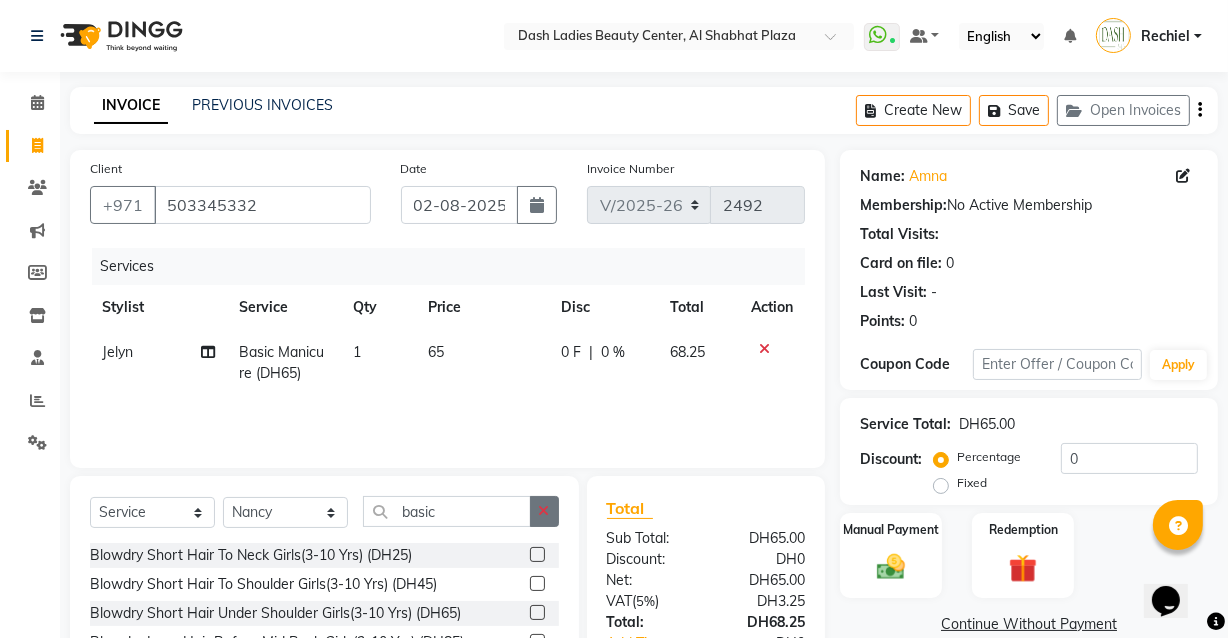 click 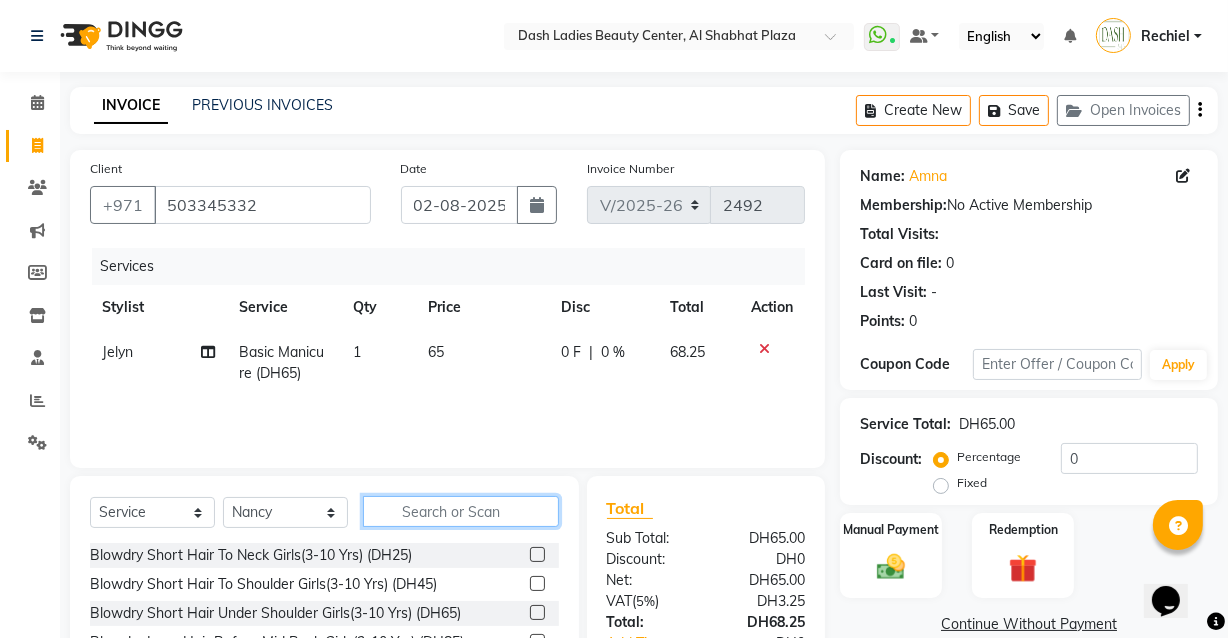 click 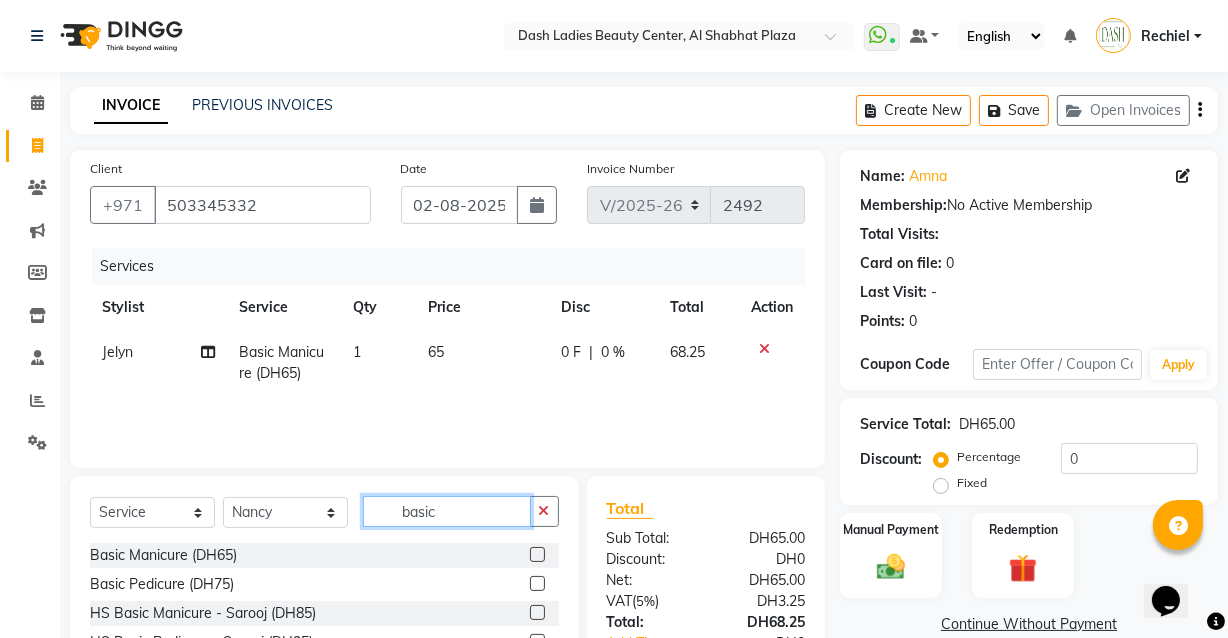 type on "basic" 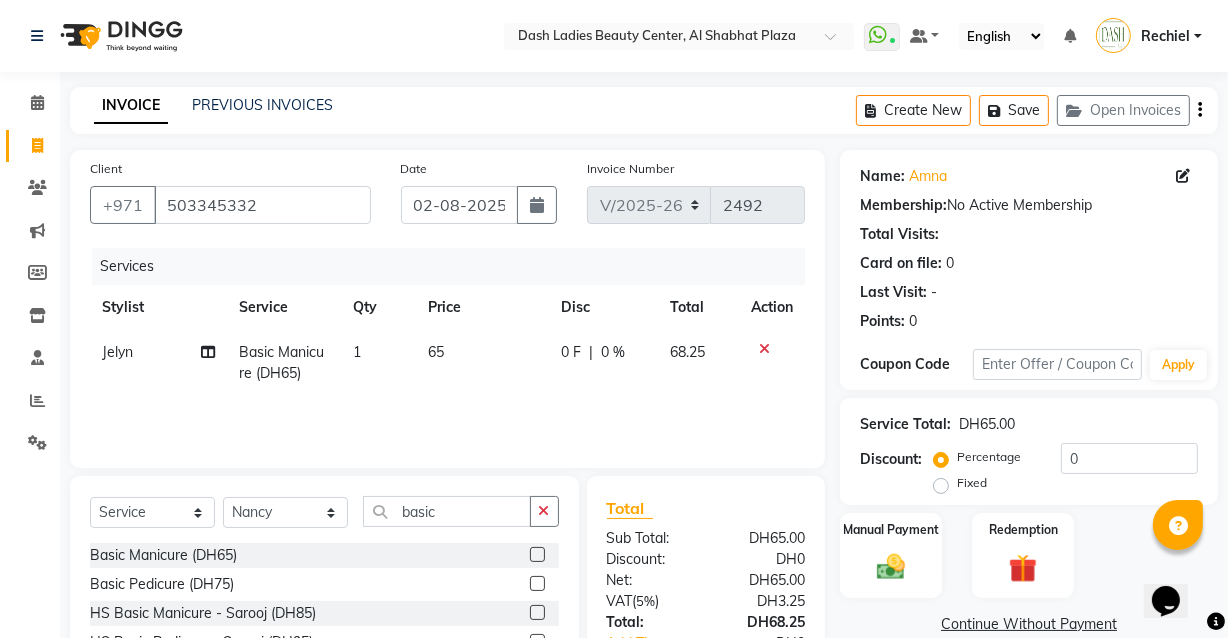 click 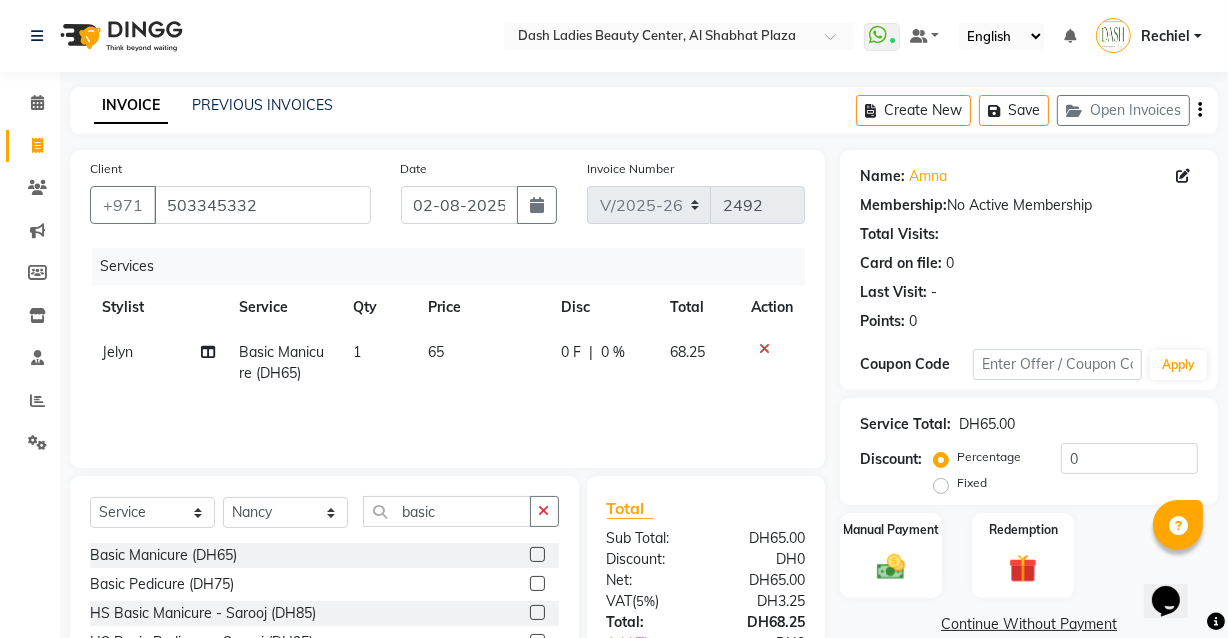 click at bounding box center [536, 584] 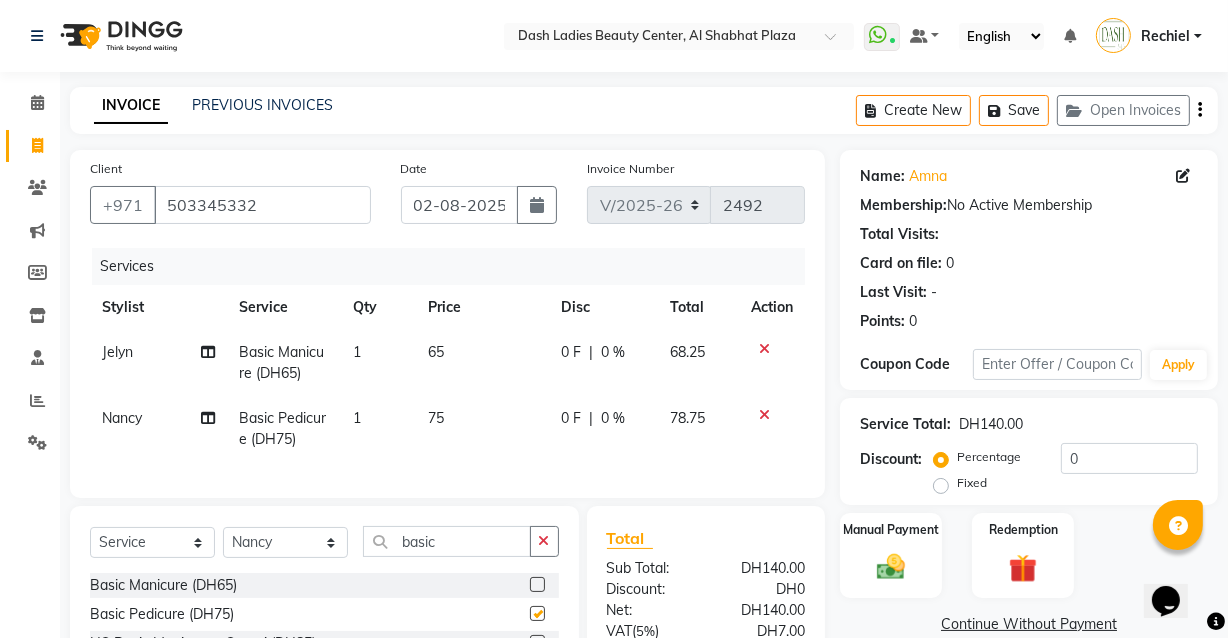 checkbox on "false" 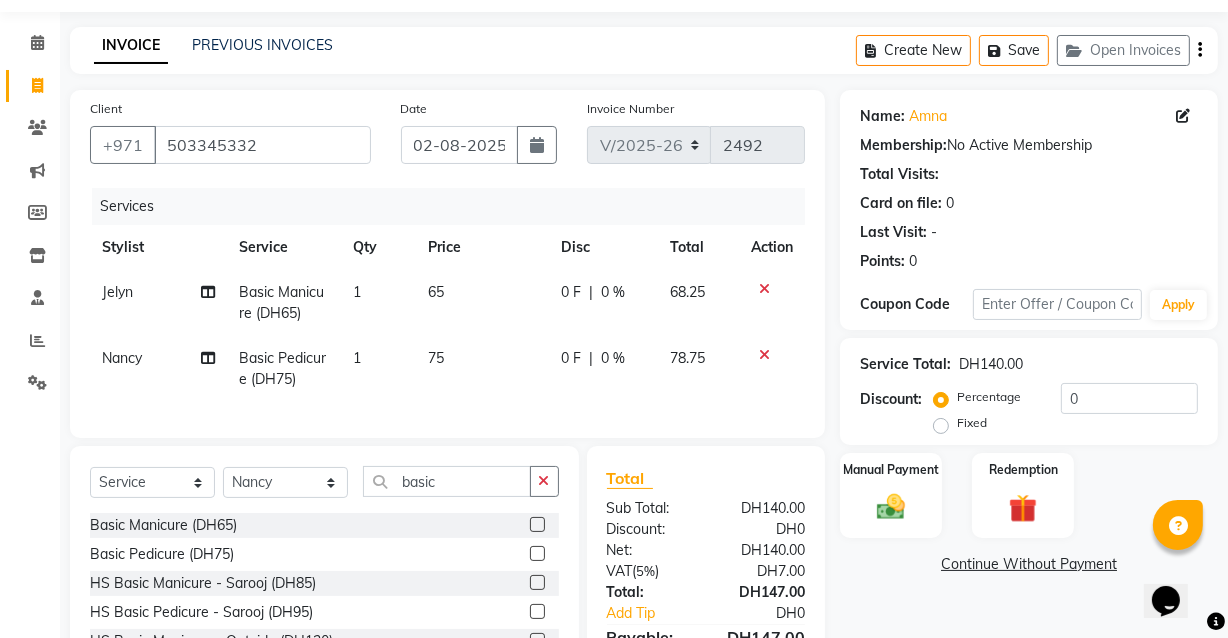 scroll, scrollTop: 65, scrollLeft: 0, axis: vertical 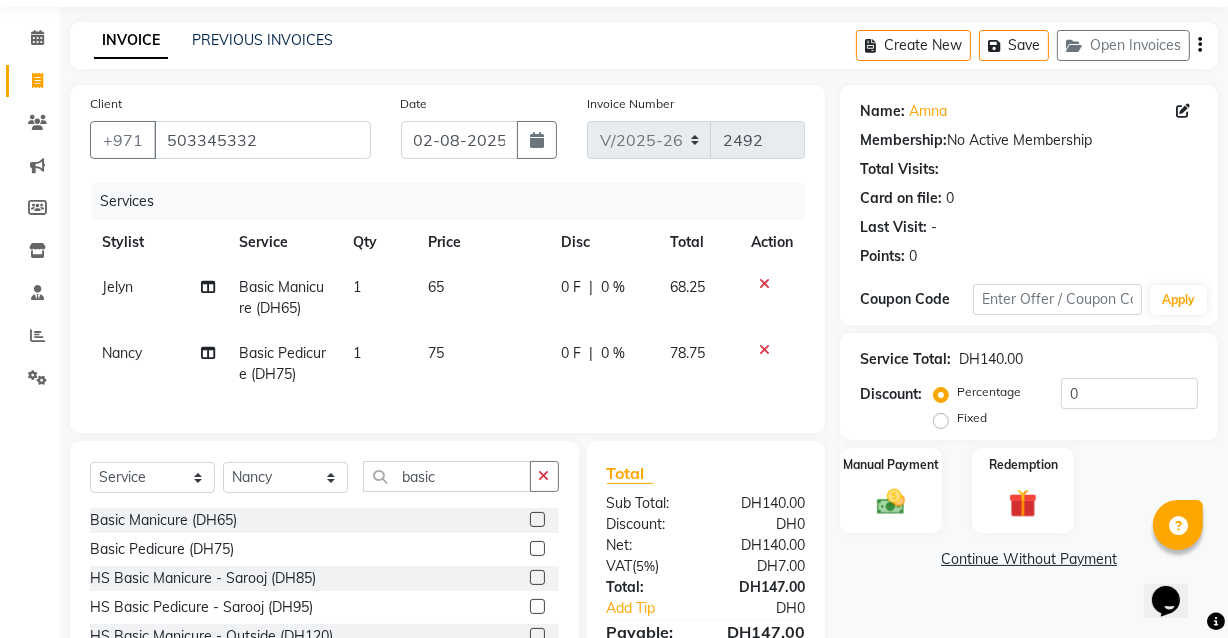 click 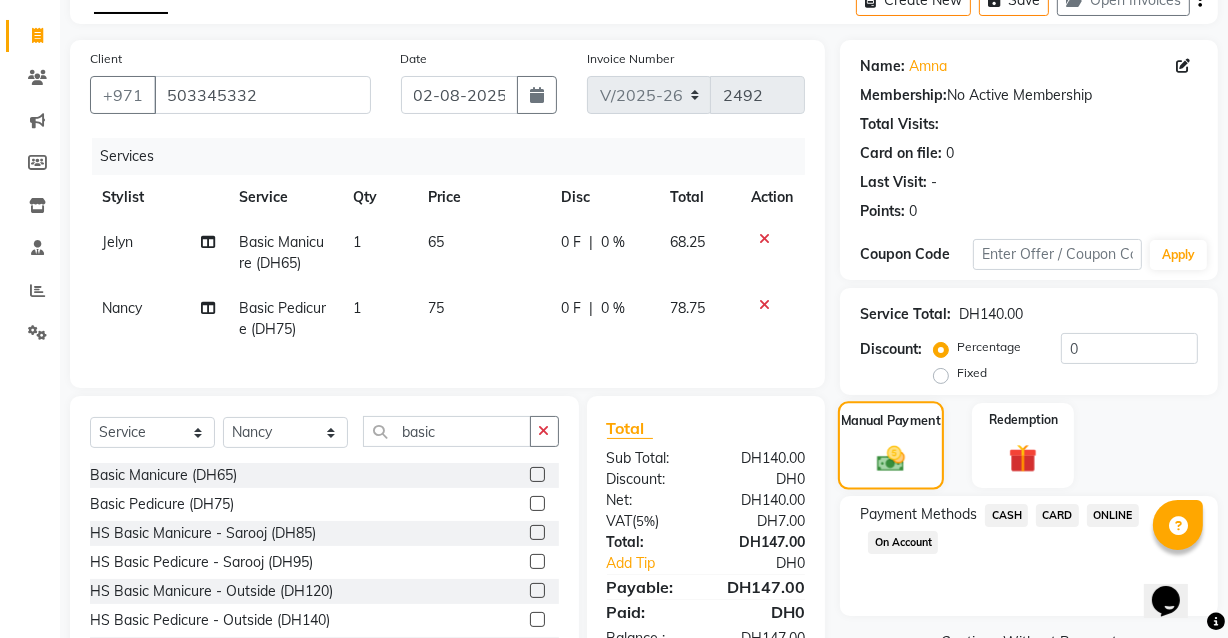 scroll, scrollTop: 207, scrollLeft: 0, axis: vertical 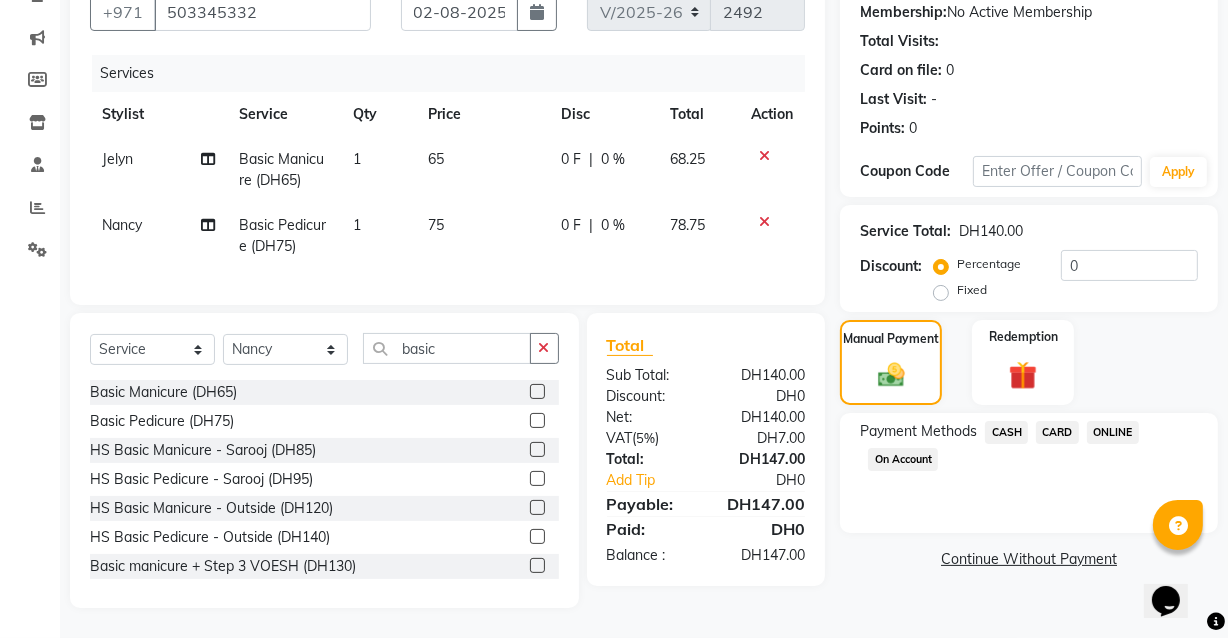 click on "CASH" 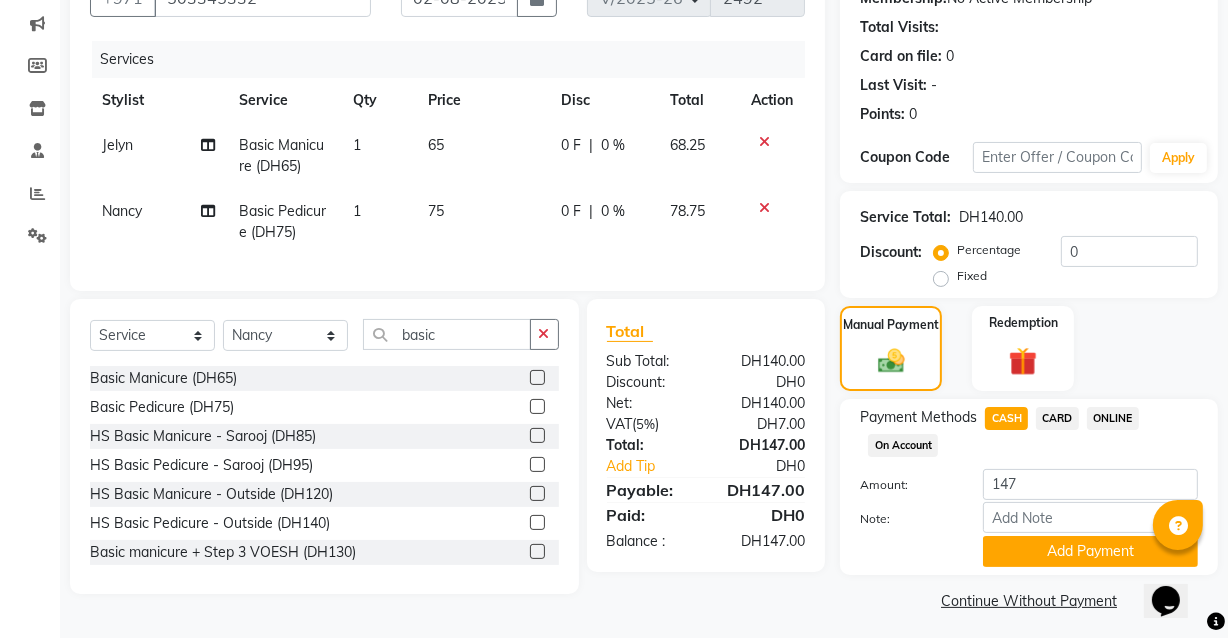 scroll, scrollTop: 214, scrollLeft: 0, axis: vertical 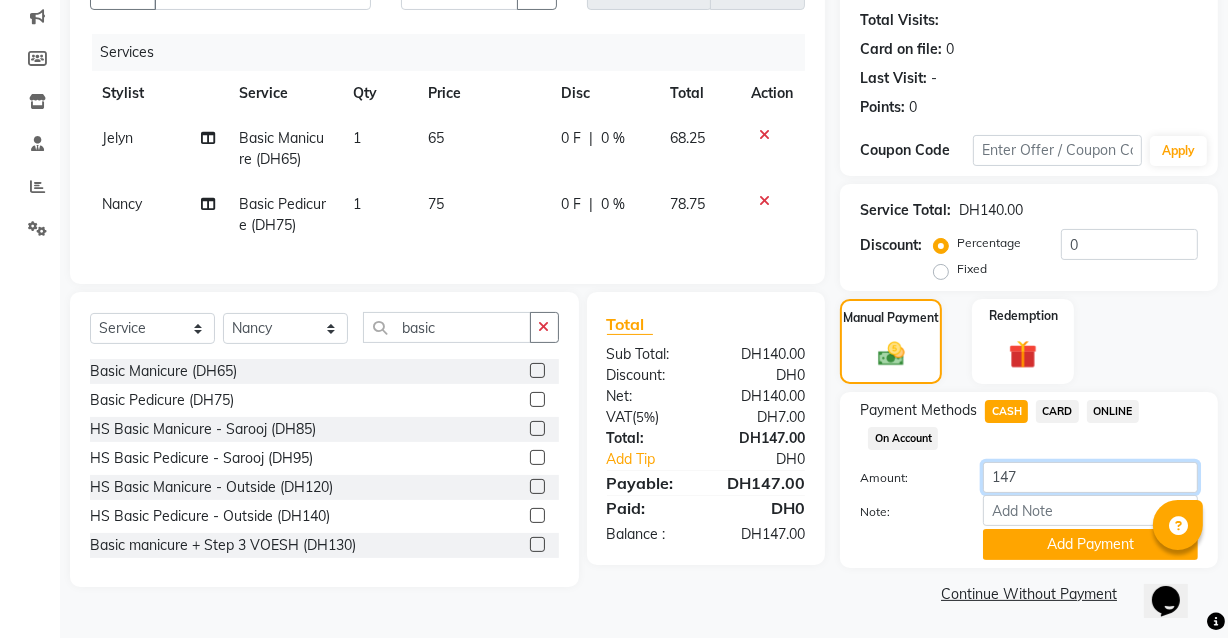 click on "147" 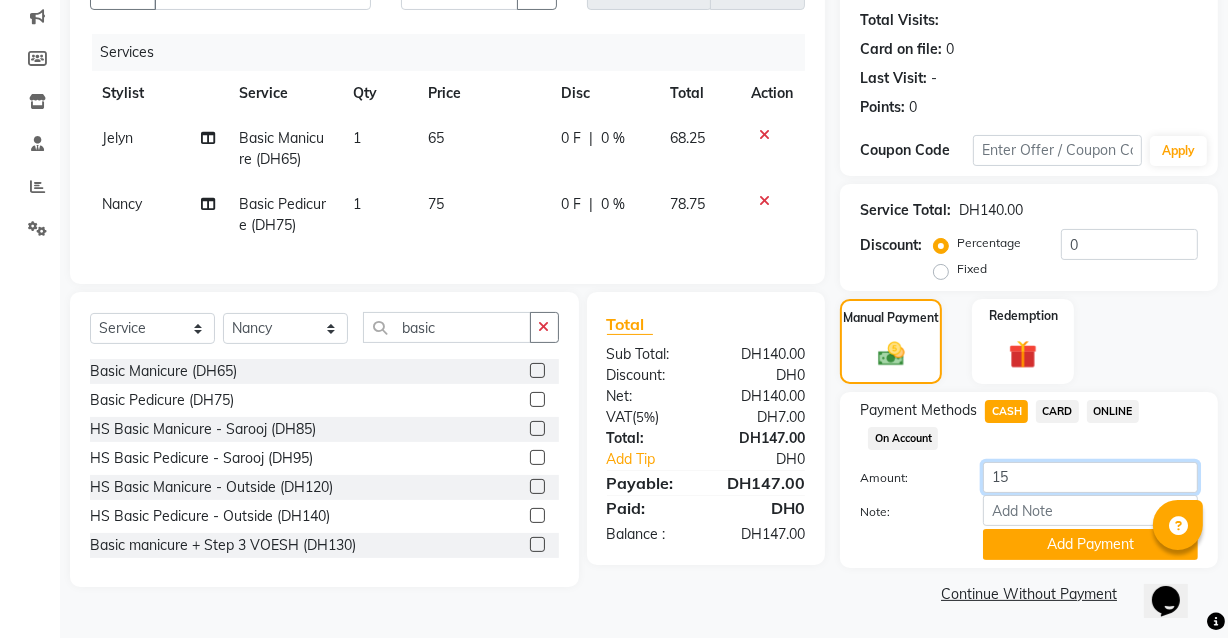 type on "150" 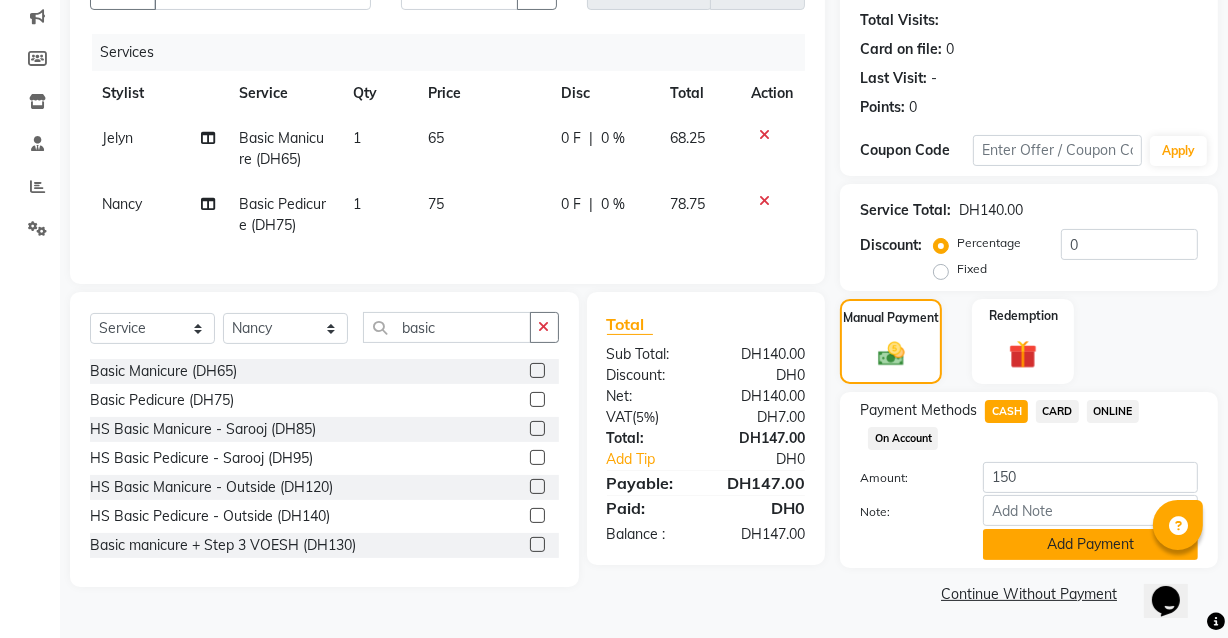click on "Add Payment" 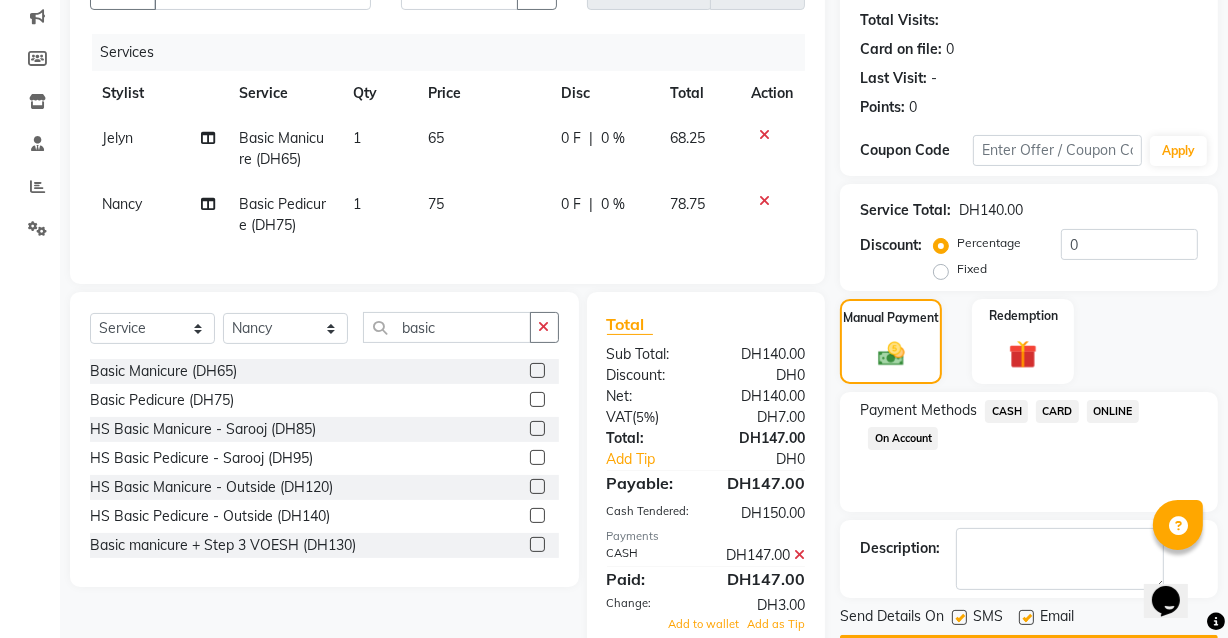 scroll, scrollTop: 319, scrollLeft: 0, axis: vertical 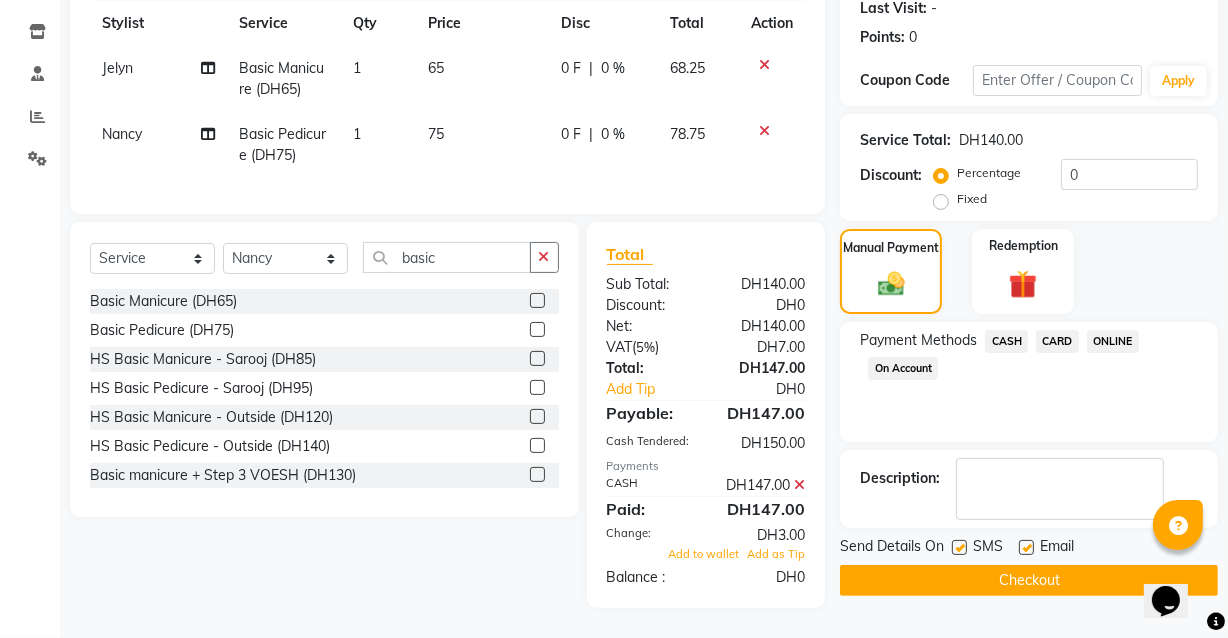 click 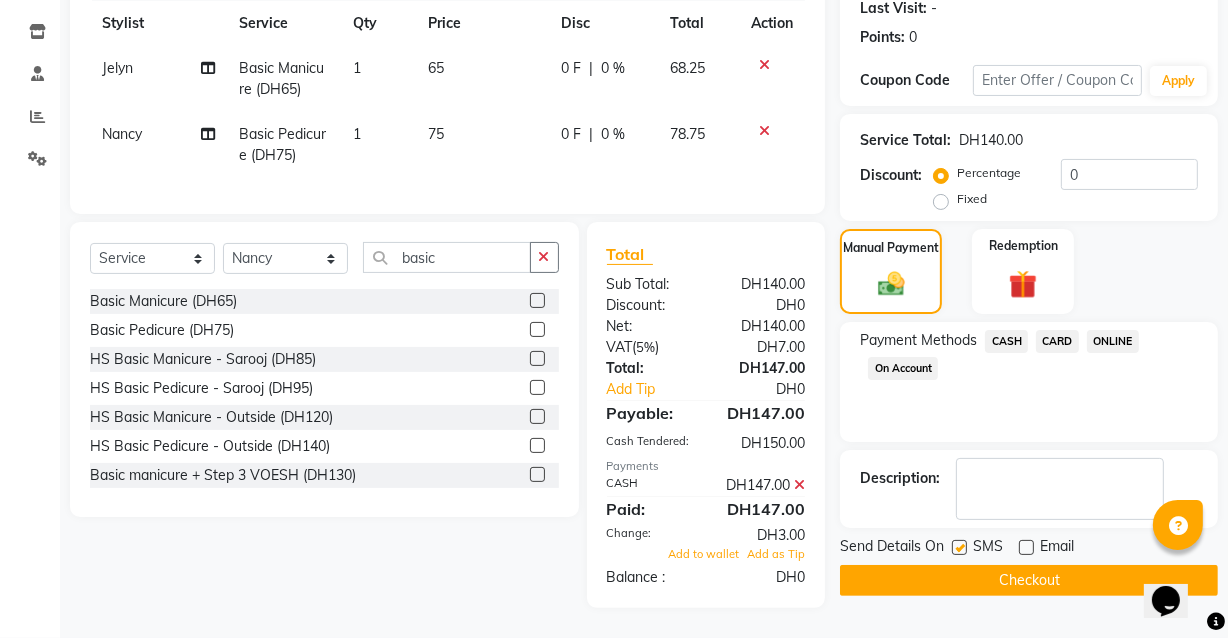click on "Checkout" 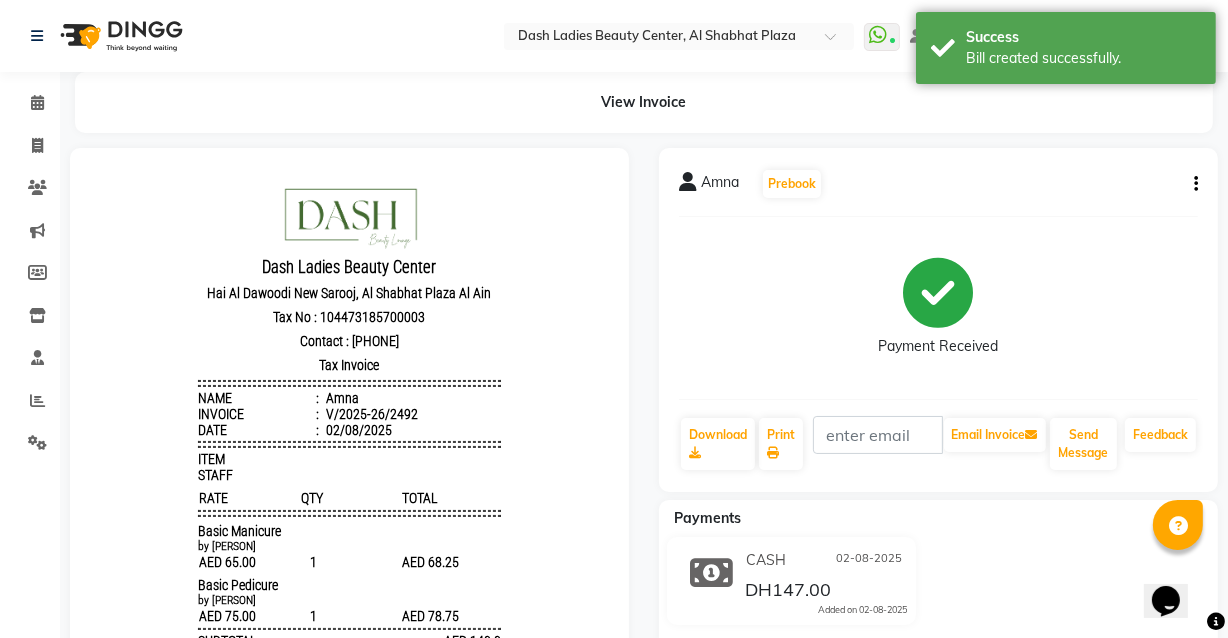 scroll, scrollTop: 0, scrollLeft: 0, axis: both 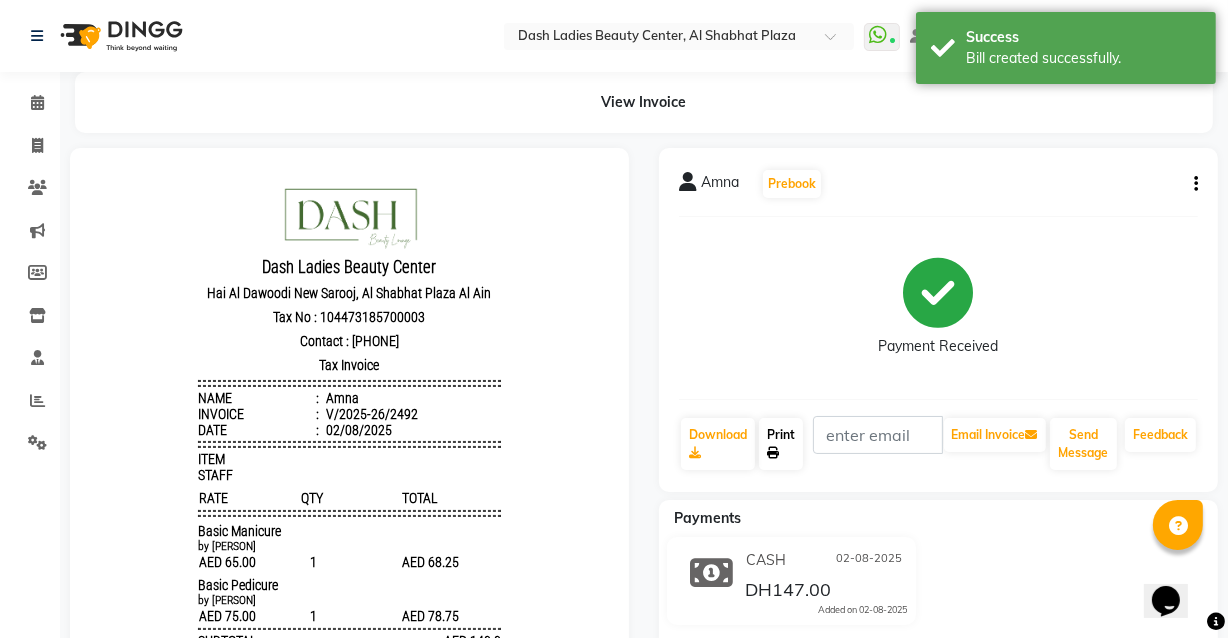 click on "Print" 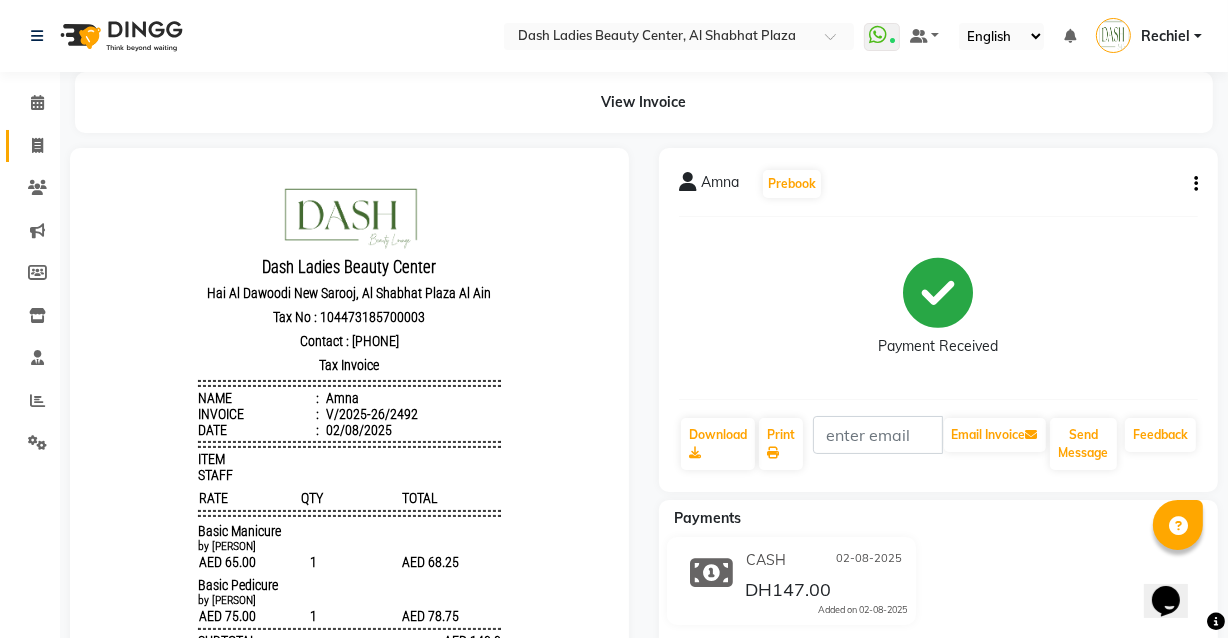 click 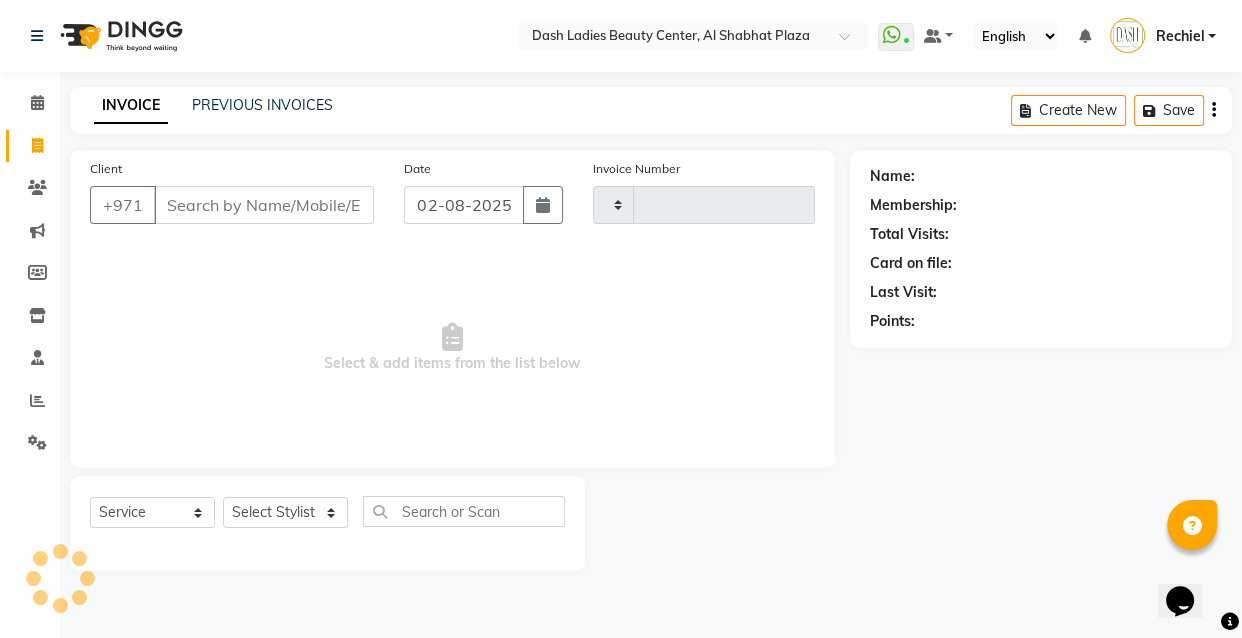 type on "2493" 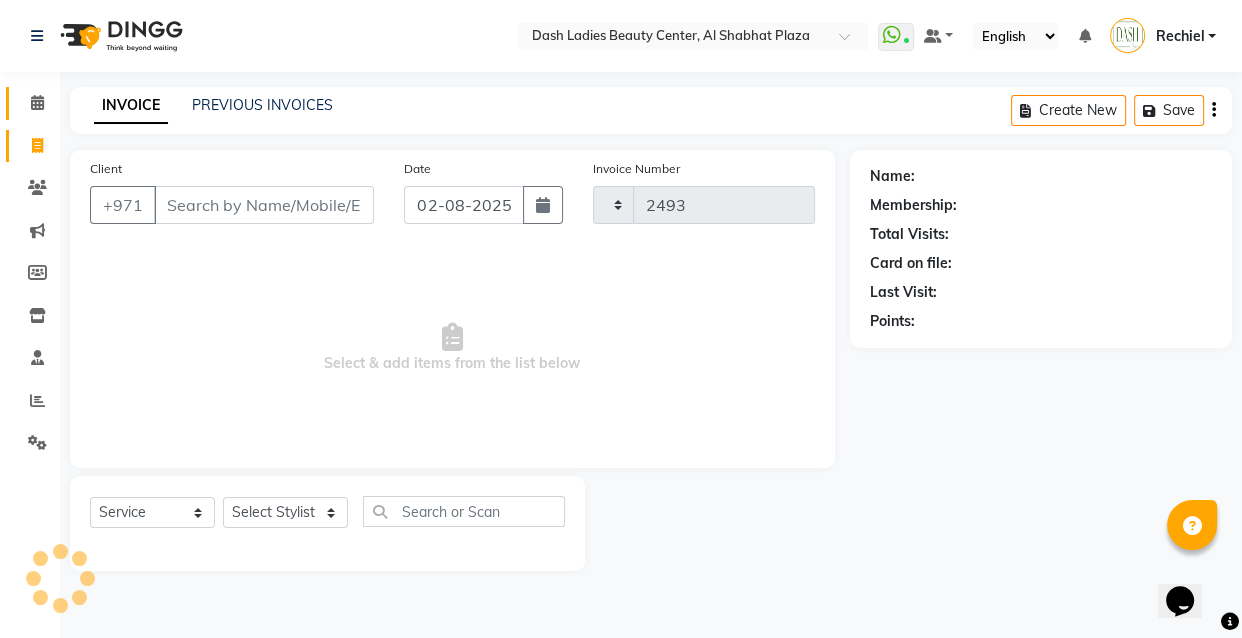click on "Calendar" 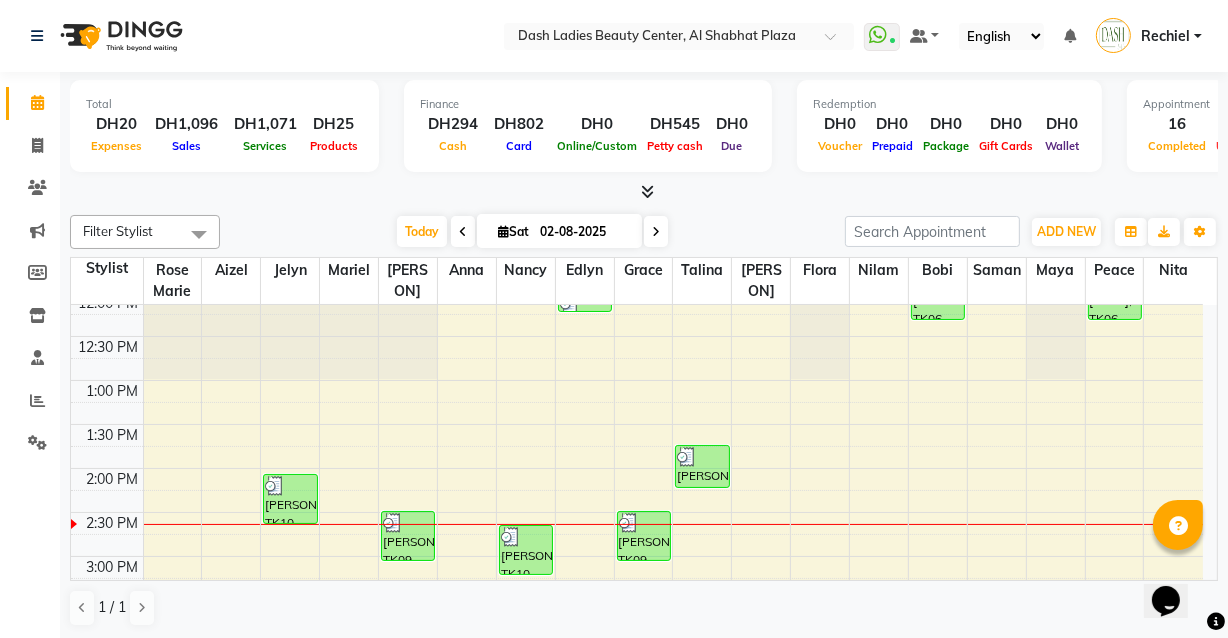 scroll, scrollTop: 287, scrollLeft: 0, axis: vertical 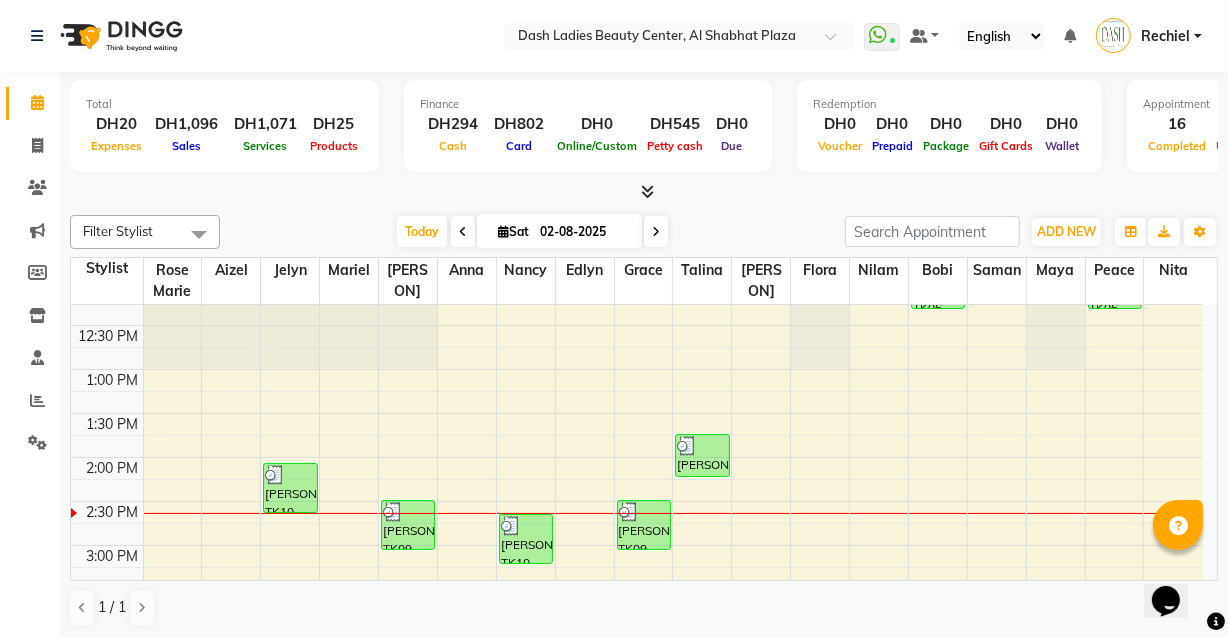 click at bounding box center [702, 446] 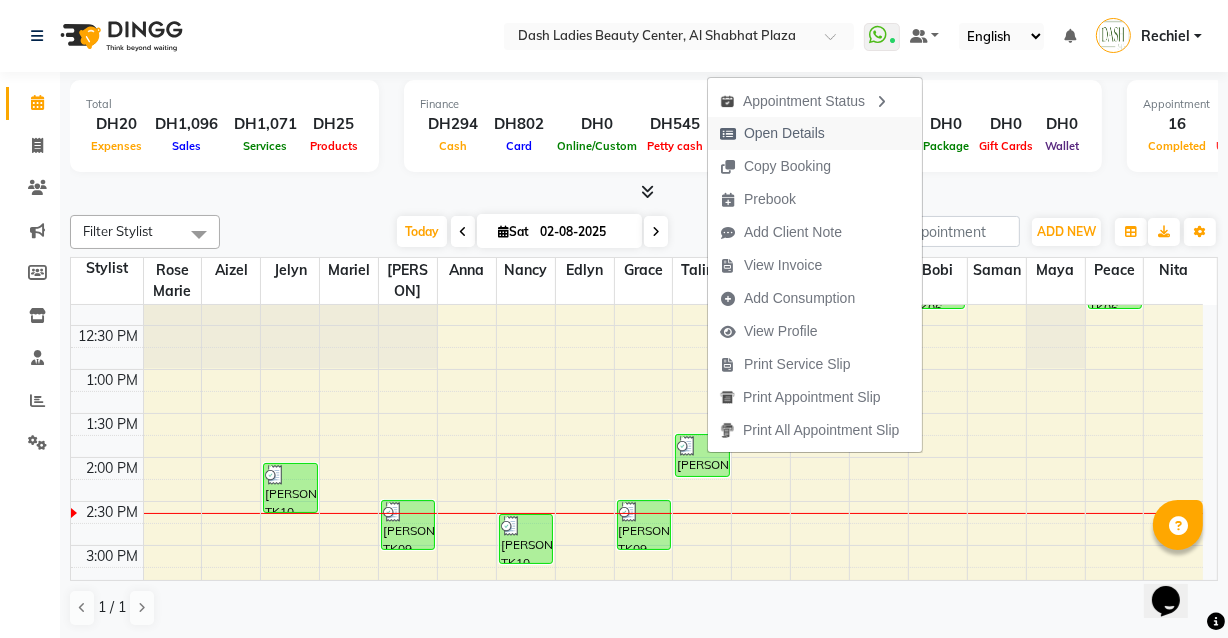 click on "Open Details" at bounding box center [772, 133] 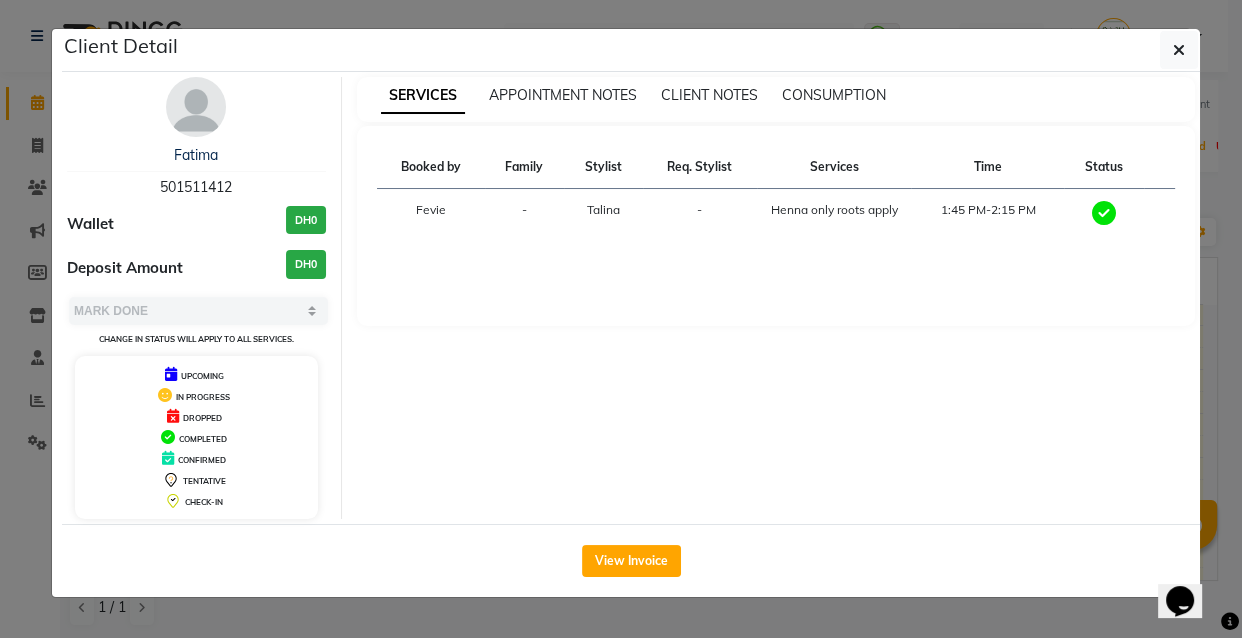 click on "Name: [PERSON] 501511412 Wallet DH0 Deposit Amount DH0 Select MARK DONE UPCOMING Change in status will apply to all services. UPCOMING IN PROGRESS DROPPED COMPLETED CONFIRMED TENTATIVE CHECK-IN" at bounding box center (197, 298) 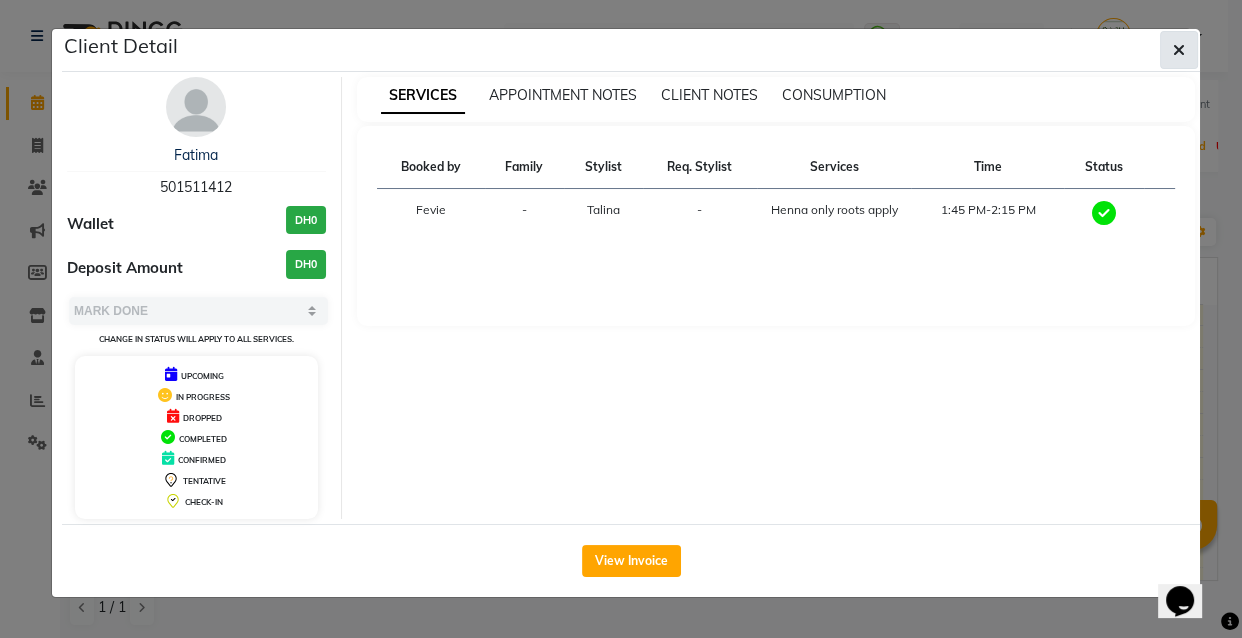 click 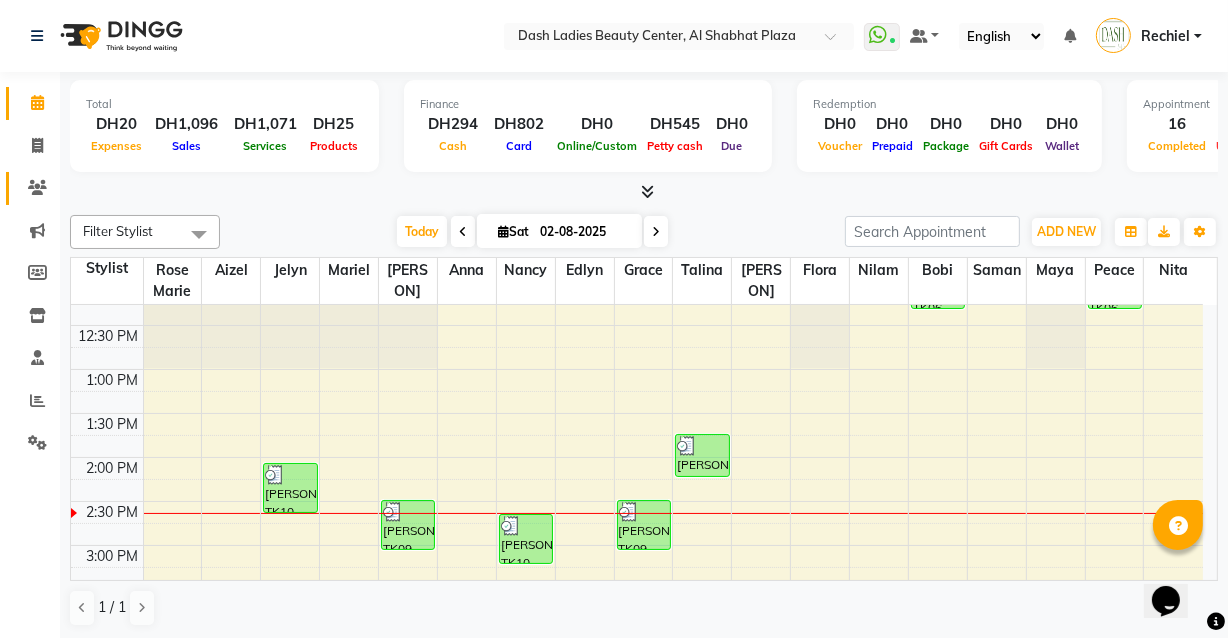 click 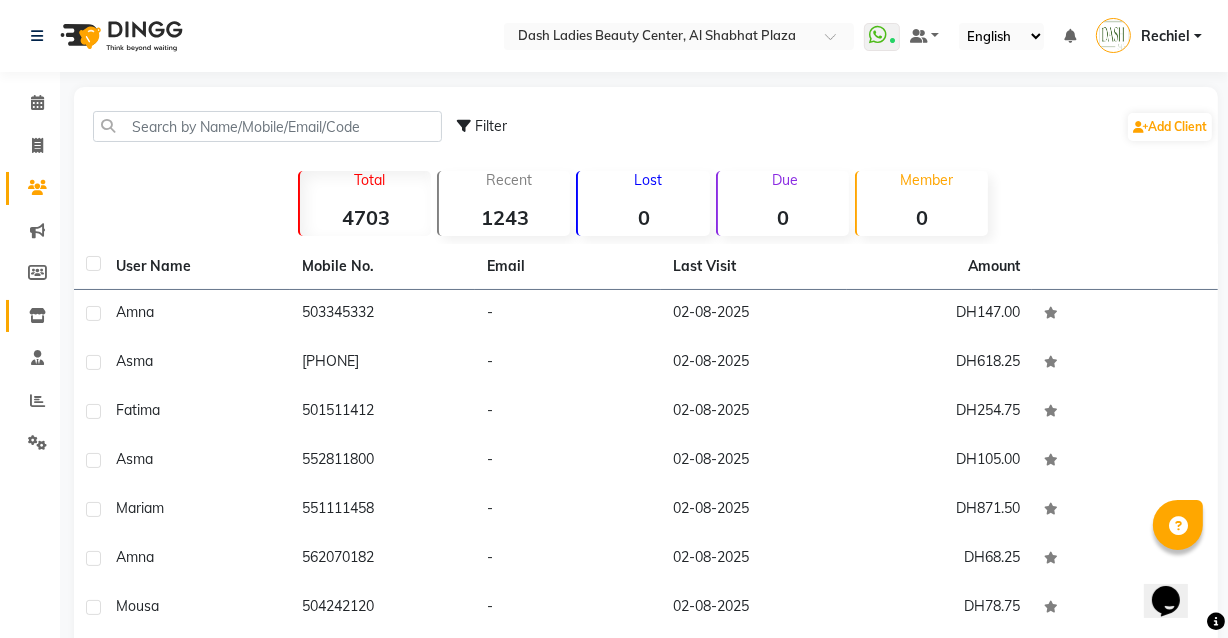 click 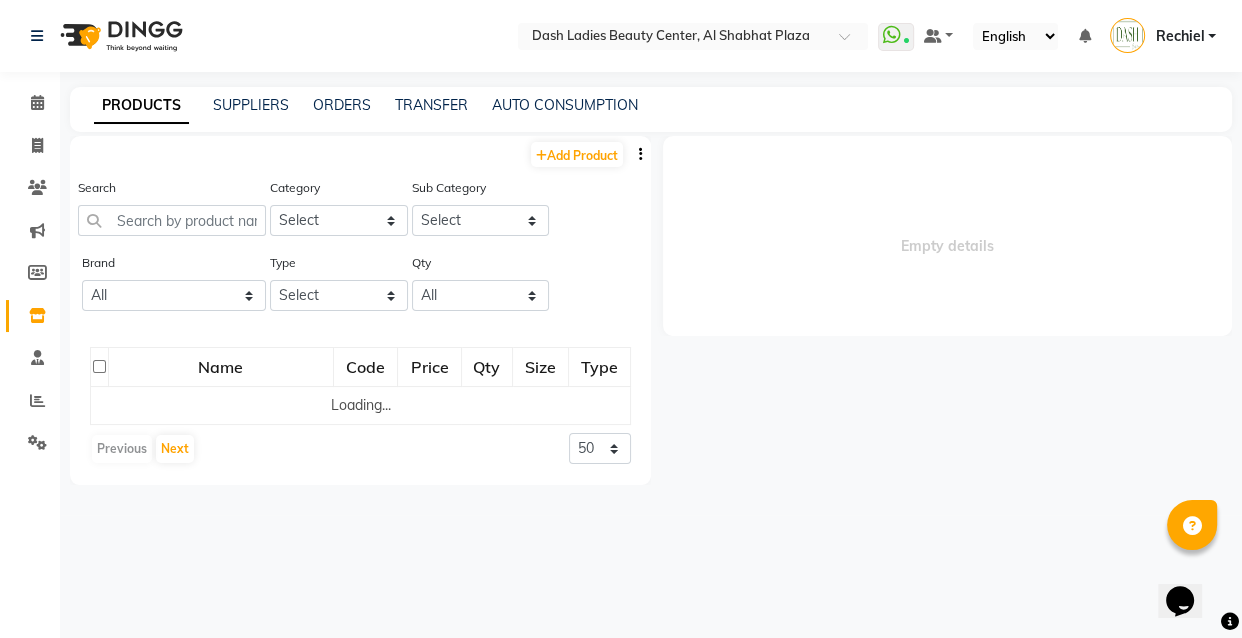 select 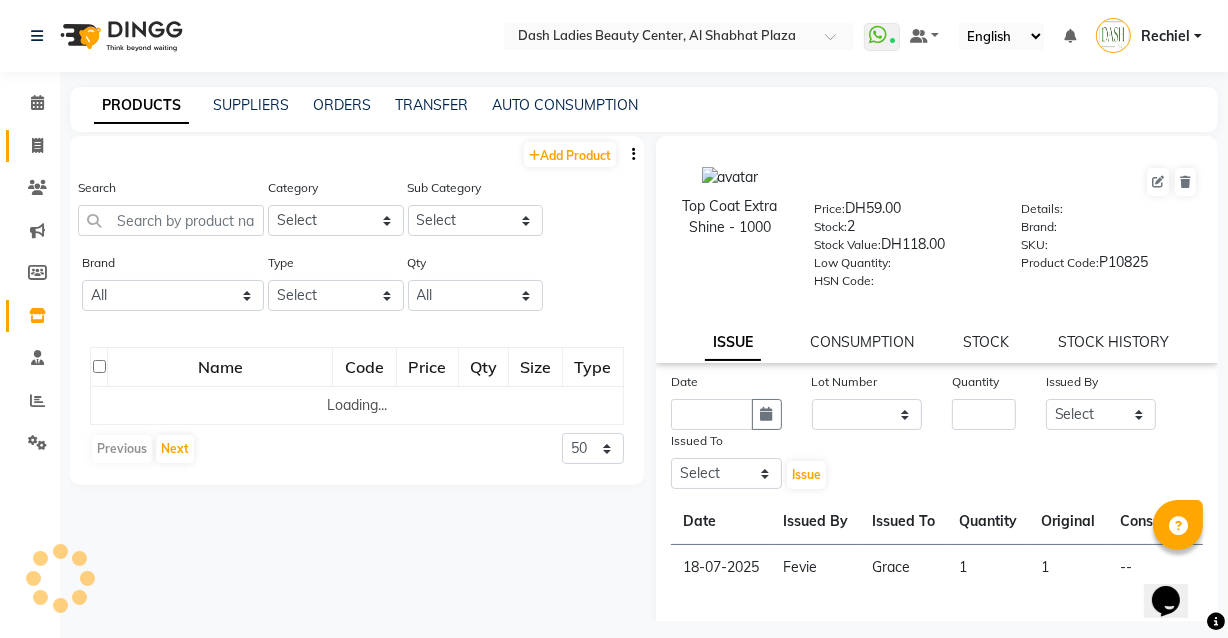 click 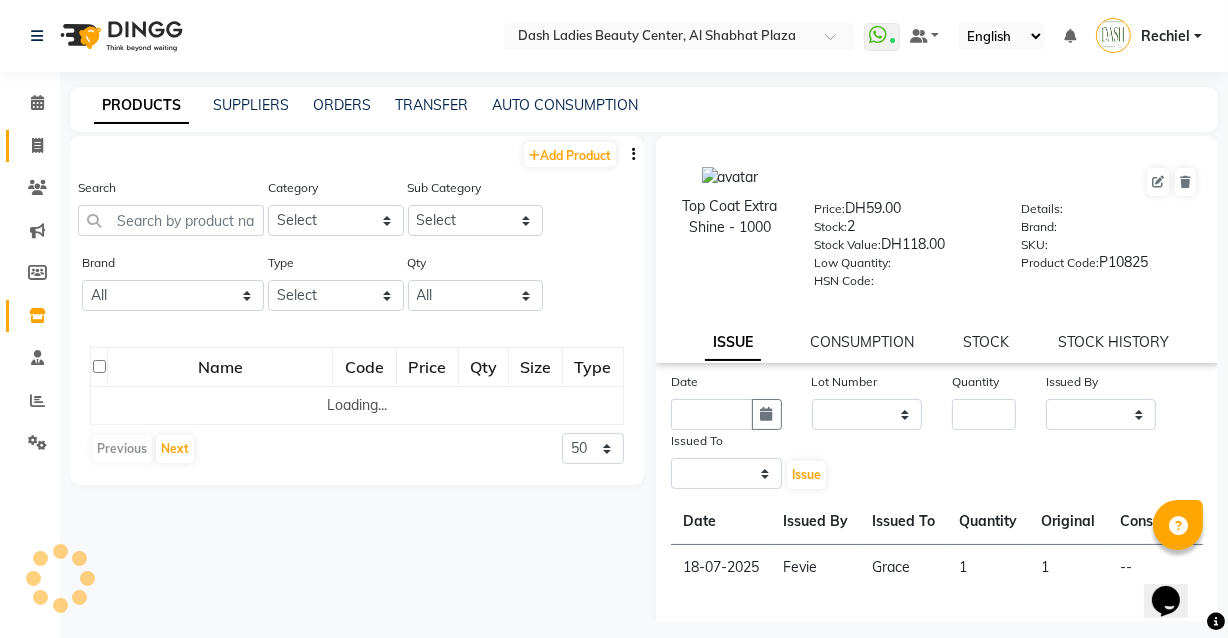 select on "service" 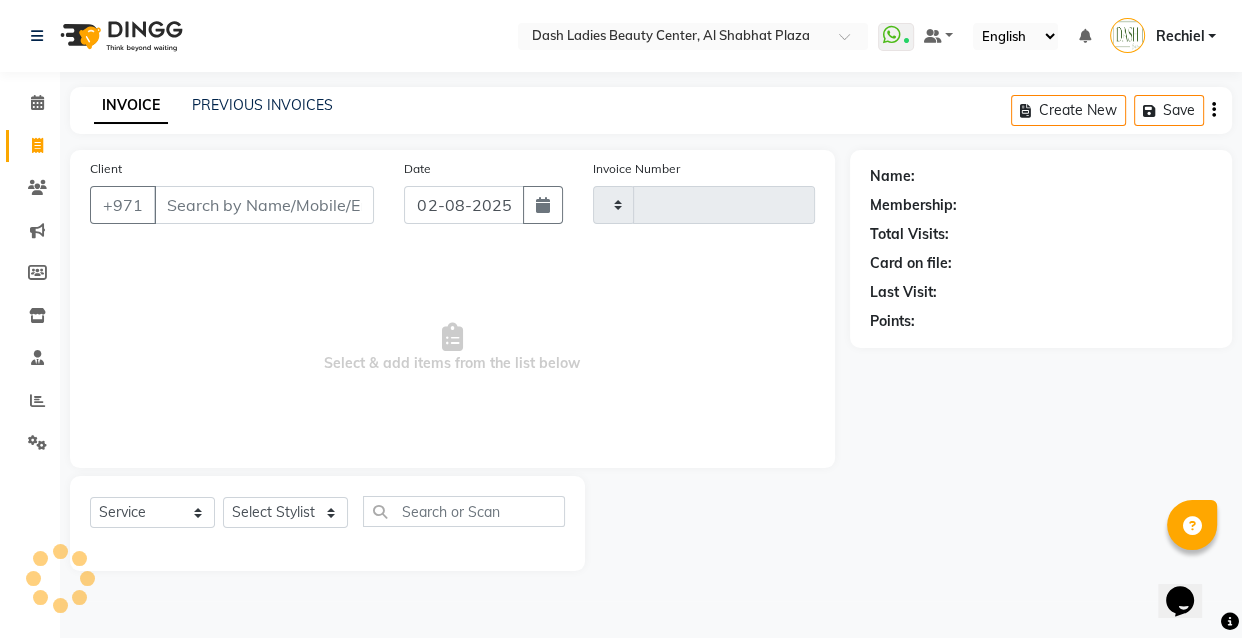 type on "2493" 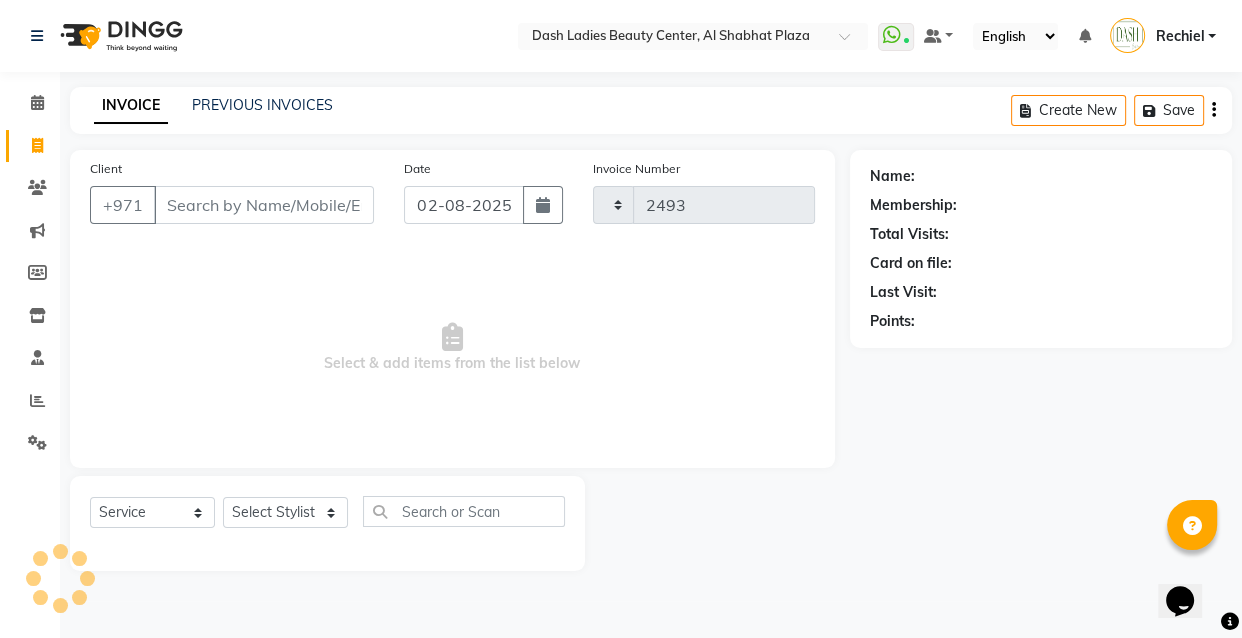 select on "8372" 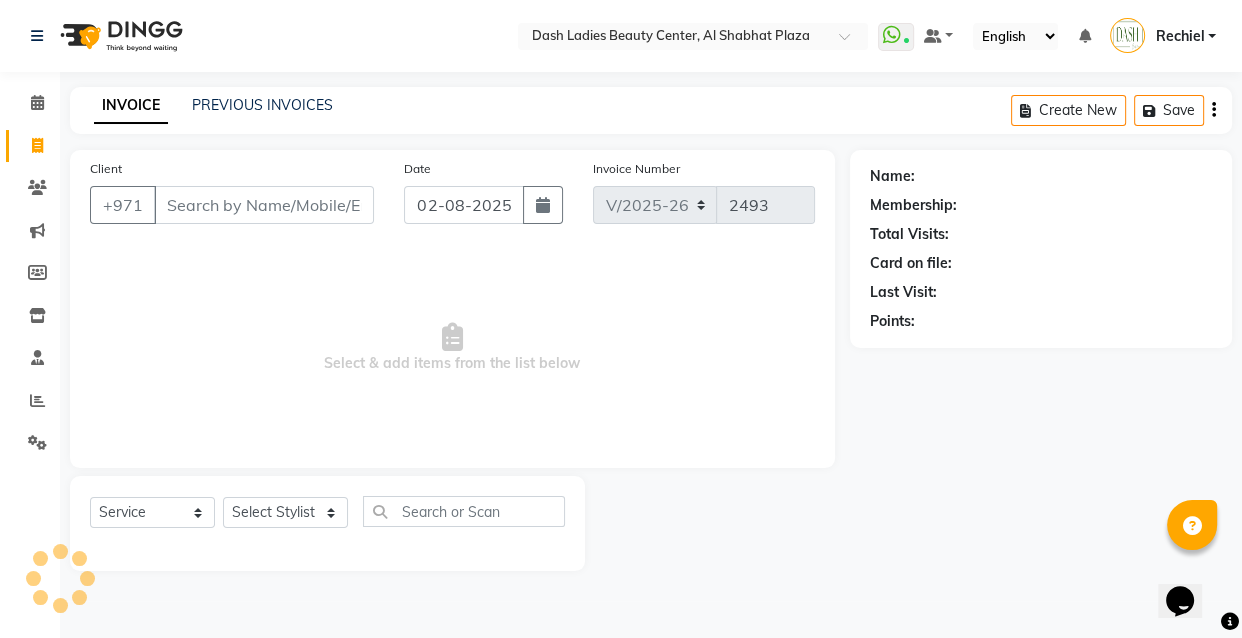 click on "Client" at bounding box center (264, 205) 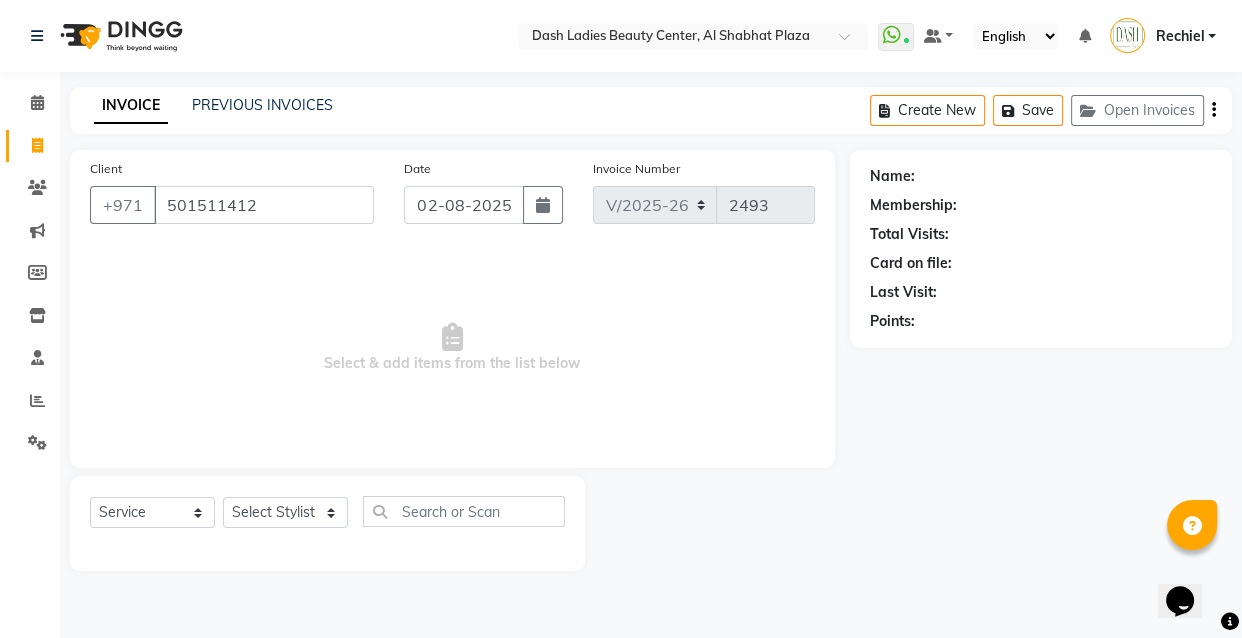 type on "501511412" 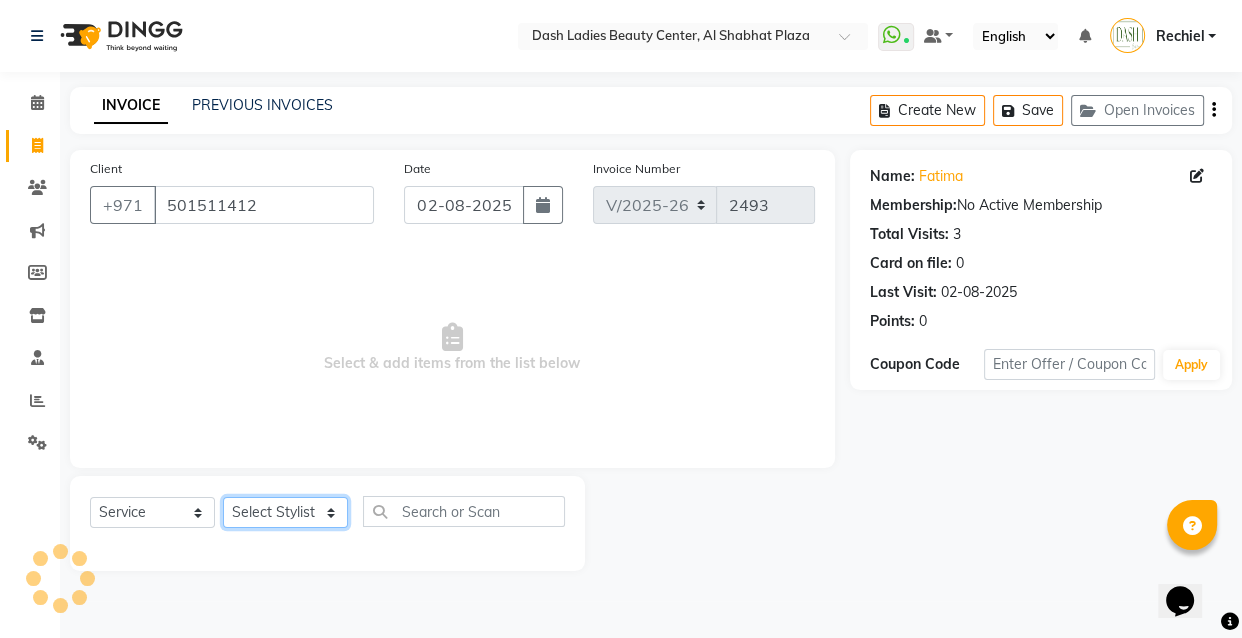 click on "Select Stylist Aizel Angelina Anna Bobi Edlyn Fevie  Flora Grace Hamda Janine Jelyn Mariel Maya Maya (Cafe) May Joy (Cafe) Nabasirye (Cafe) Nancy Nilam Nita Noreen Owner Peace Rechiel Rose Marie Saman Talina" 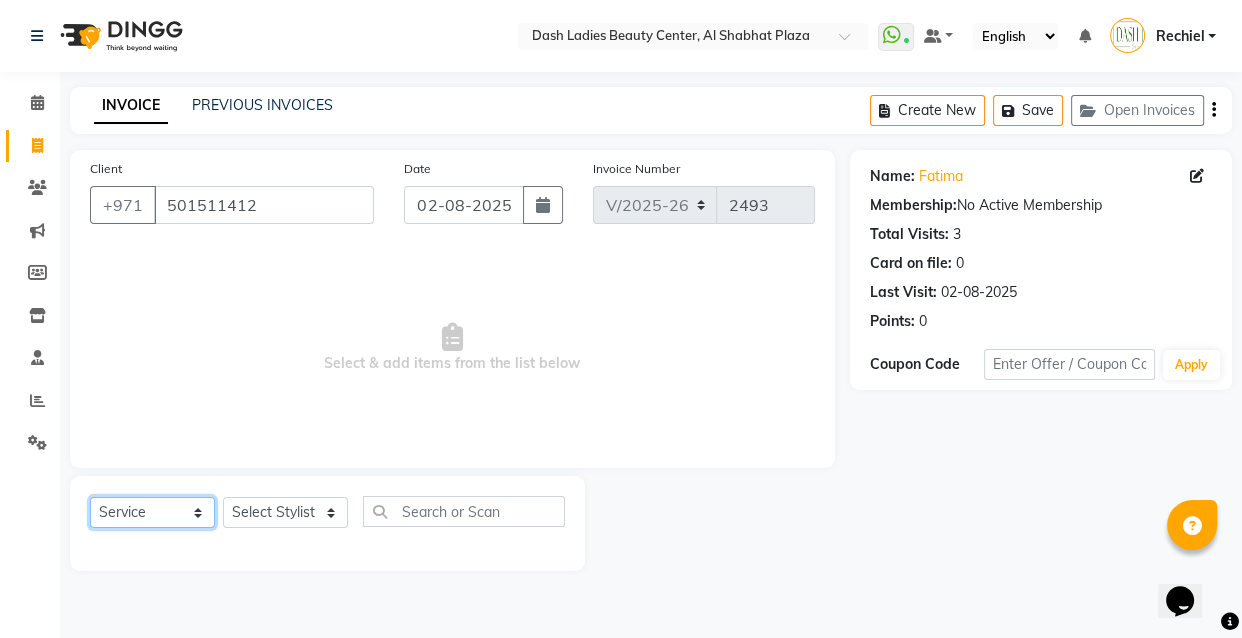 click on "Select  Service  Product  Membership  Package Voucher Prepaid Gift Card" 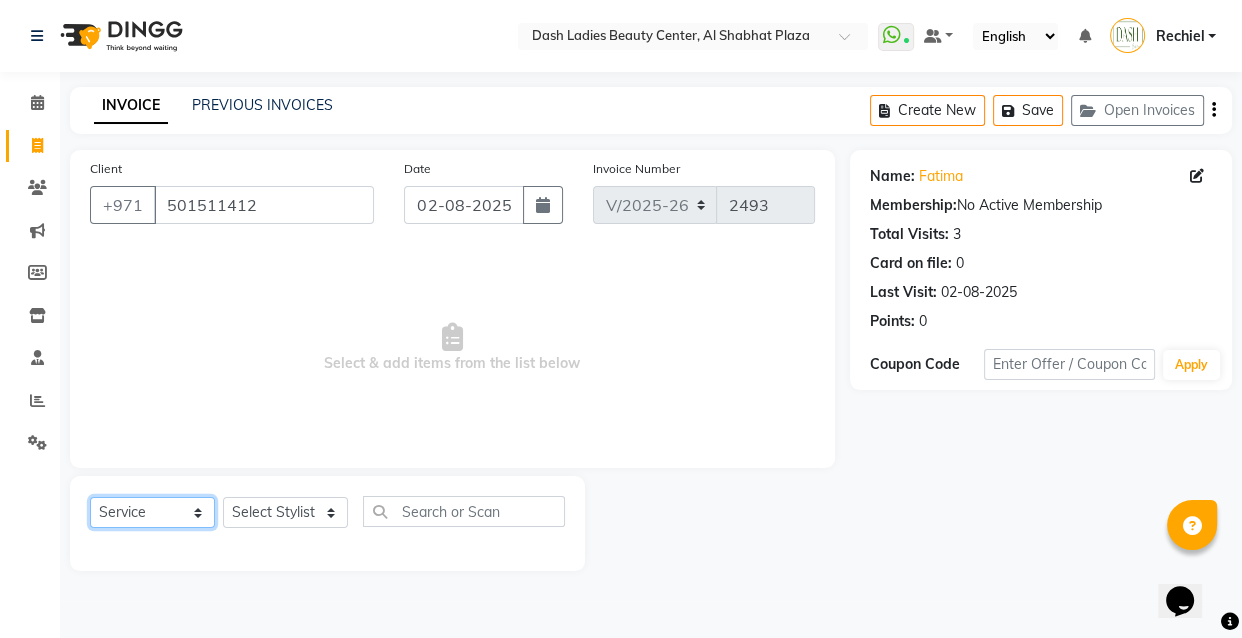 select on "product" 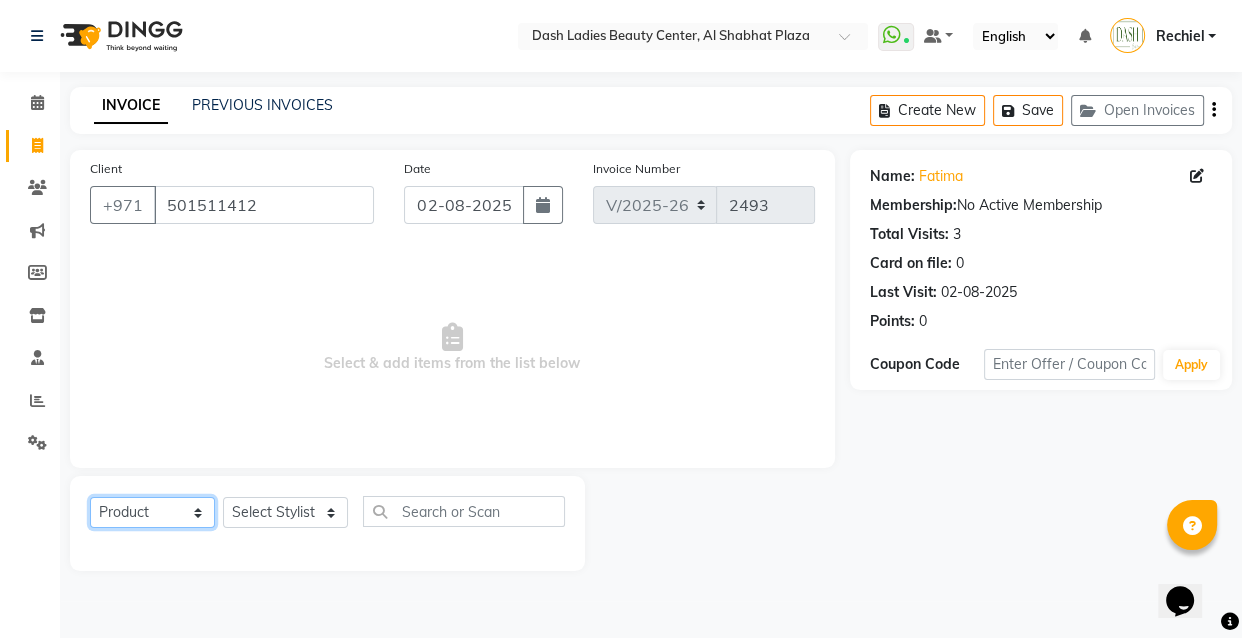 click on "Select  Service  Product  Membership  Package Voucher Prepaid Gift Card" 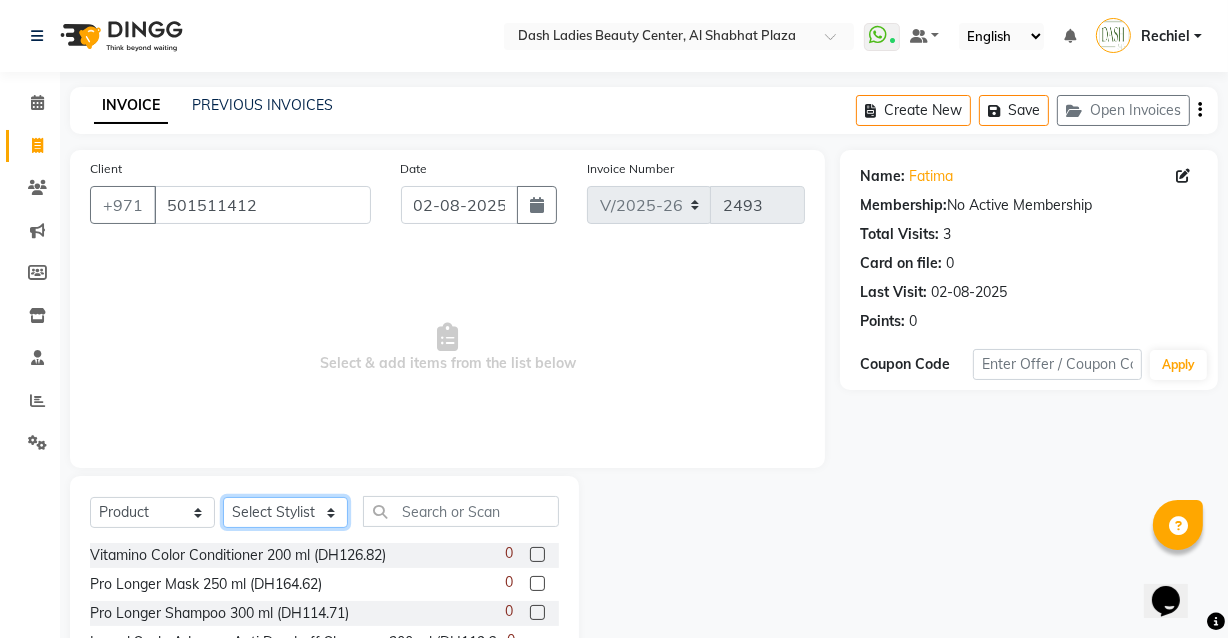 click on "Select Stylist Aizel Angelina Anna Bobi Edlyn Fevie  Flora Grace Hamda Janine Jelyn Mariel Maya Maya (Cafe) May Joy (Cafe) Nabasirye (Cafe) Nancy Nilam Nita Noreen Owner Peace Rechiel Rose Marie Saman Talina" 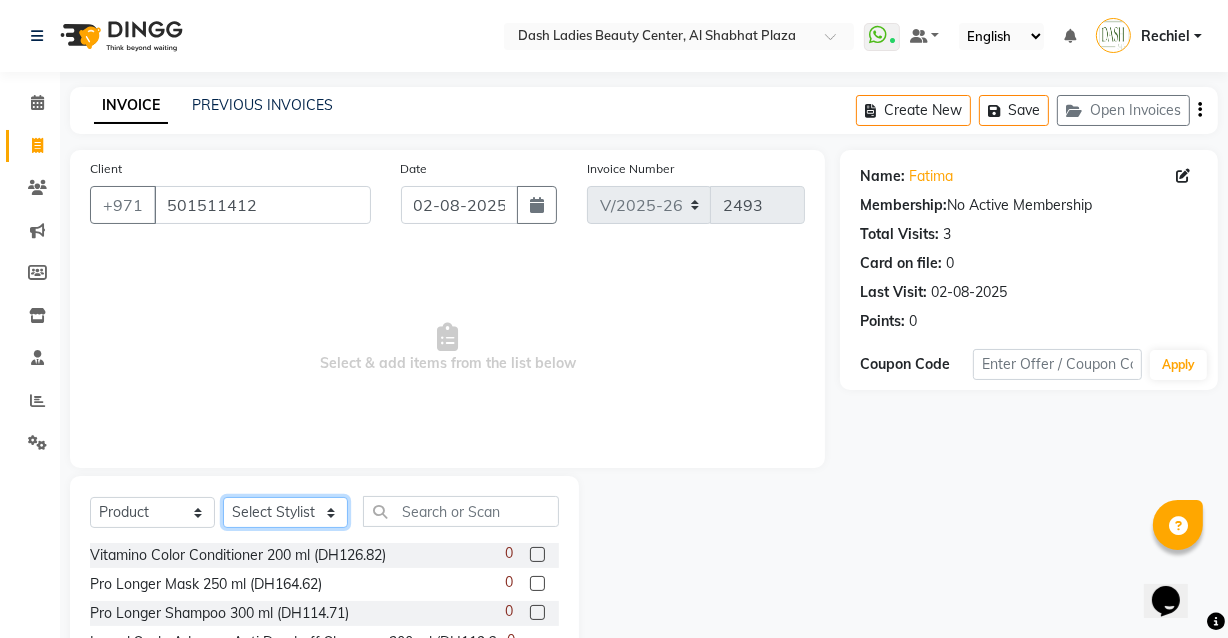 select on "81114" 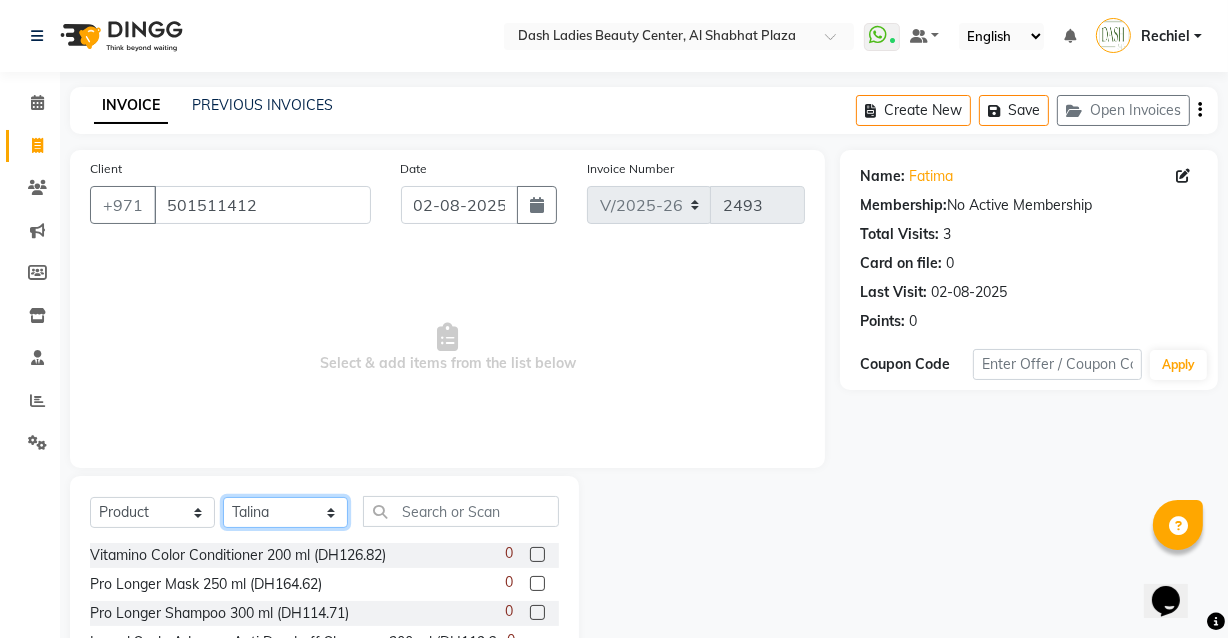 click on "Select Stylist Aizel Angelina Anna Bobi Edlyn Fevie  Flora Grace Hamda Janine Jelyn Mariel Maya Maya (Cafe) May Joy (Cafe) Nabasirye (Cafe) Nancy Nilam Nita Noreen Owner Peace Rechiel Rose Marie Saman Talina" 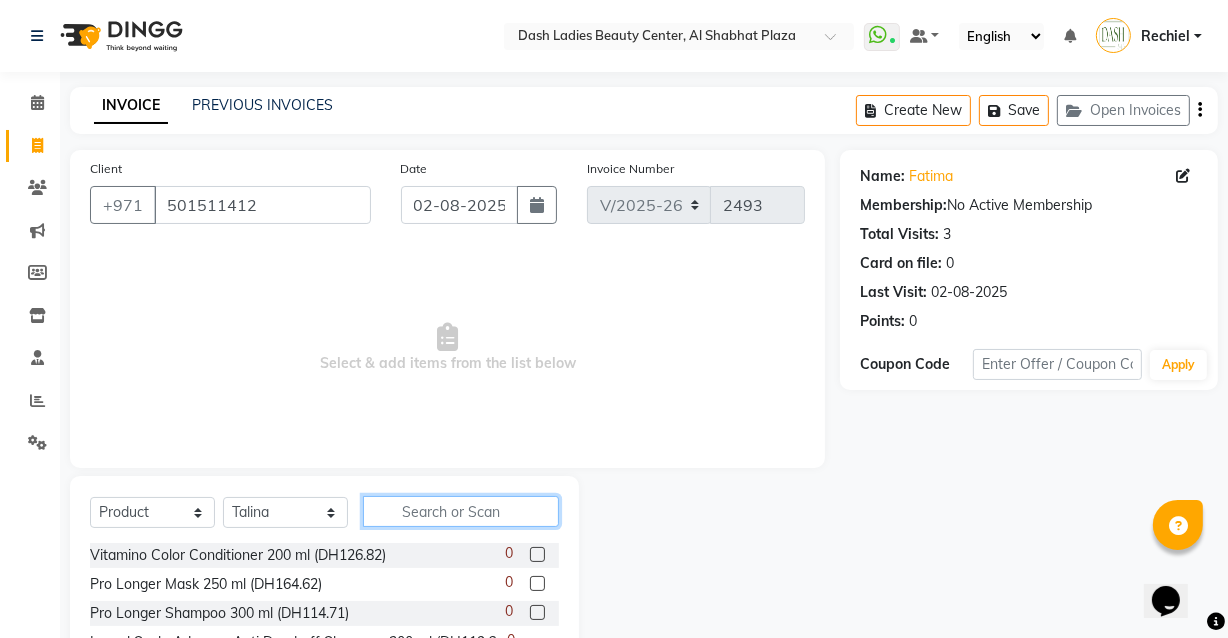 click 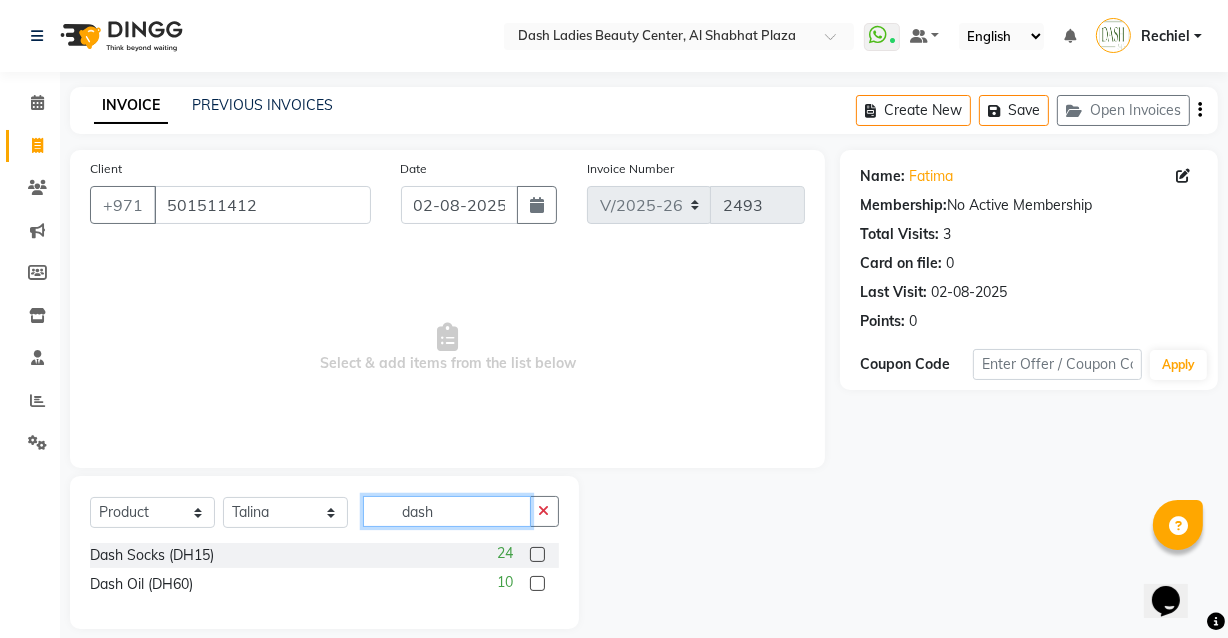 type on "dash" 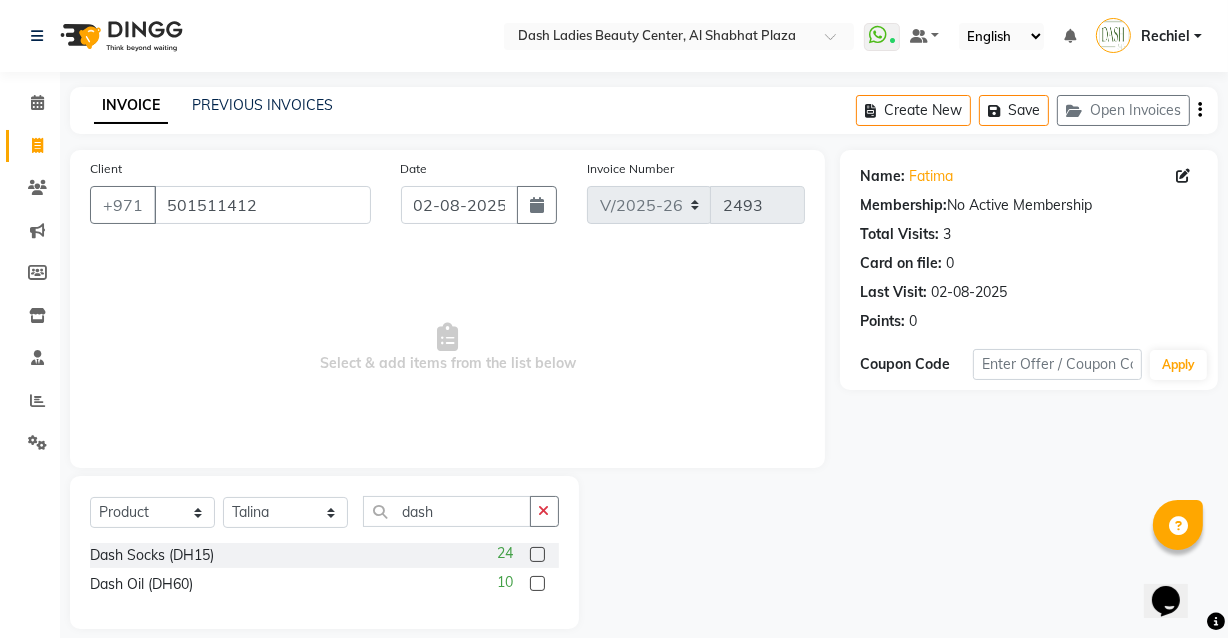 click 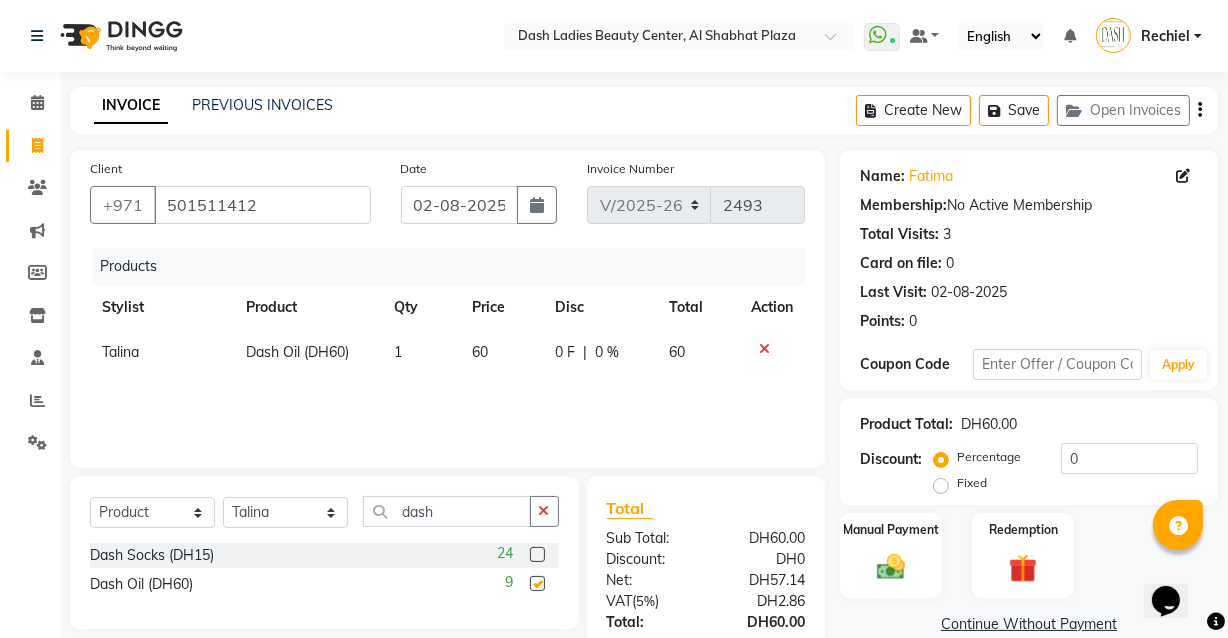 checkbox on "false" 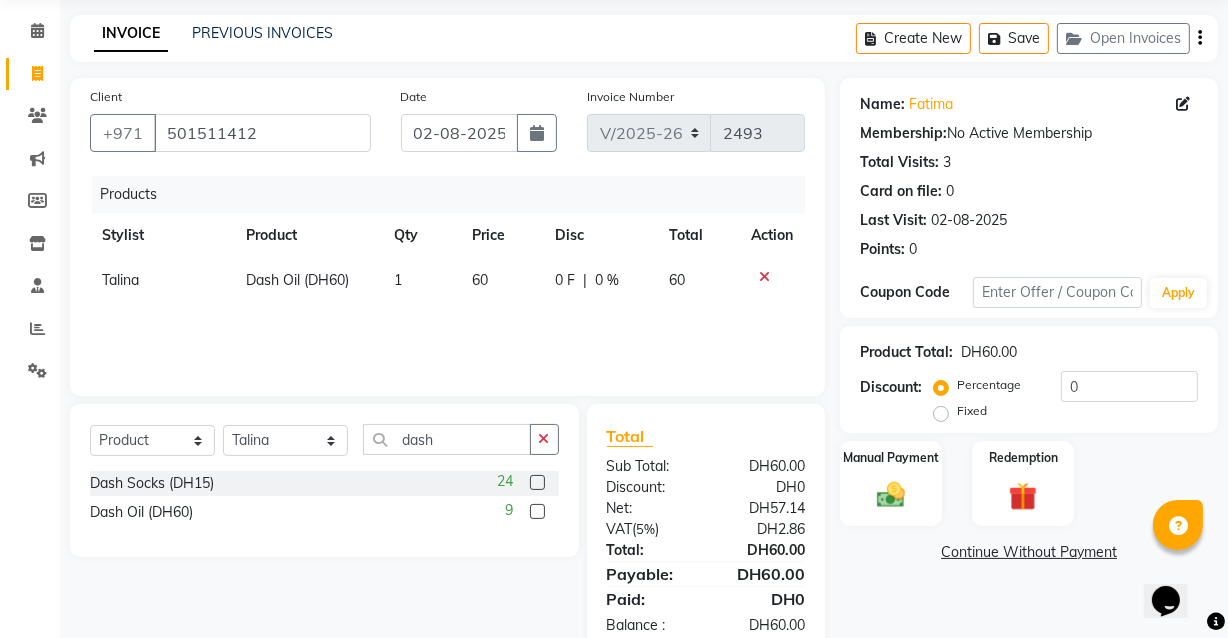 scroll, scrollTop: 120, scrollLeft: 0, axis: vertical 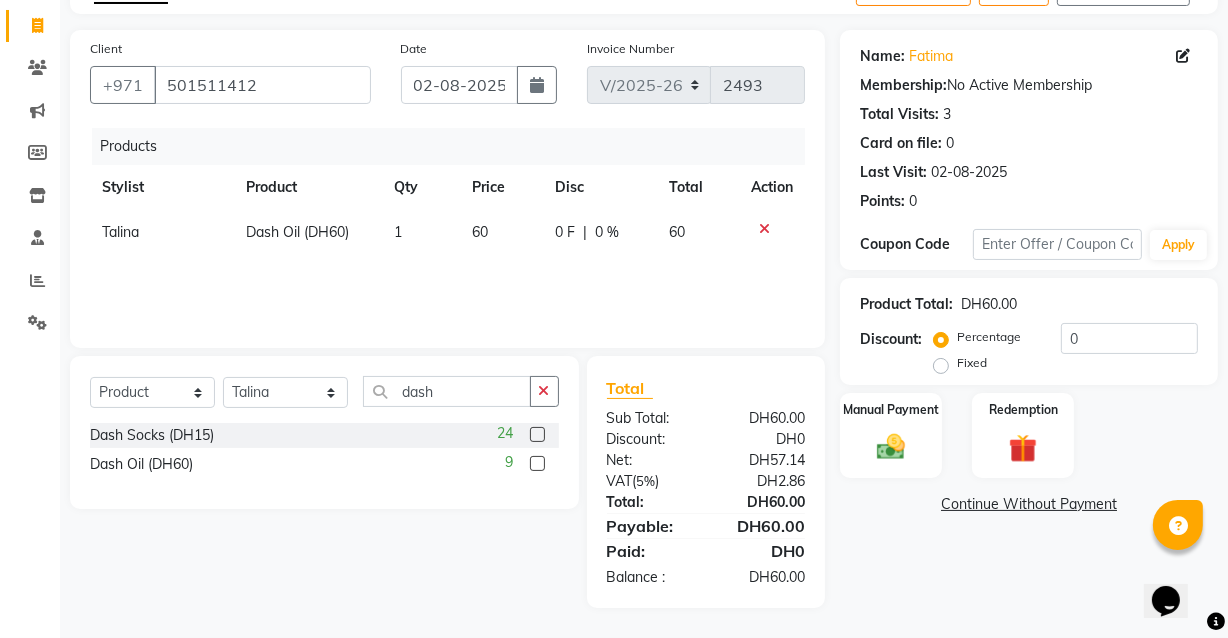 click 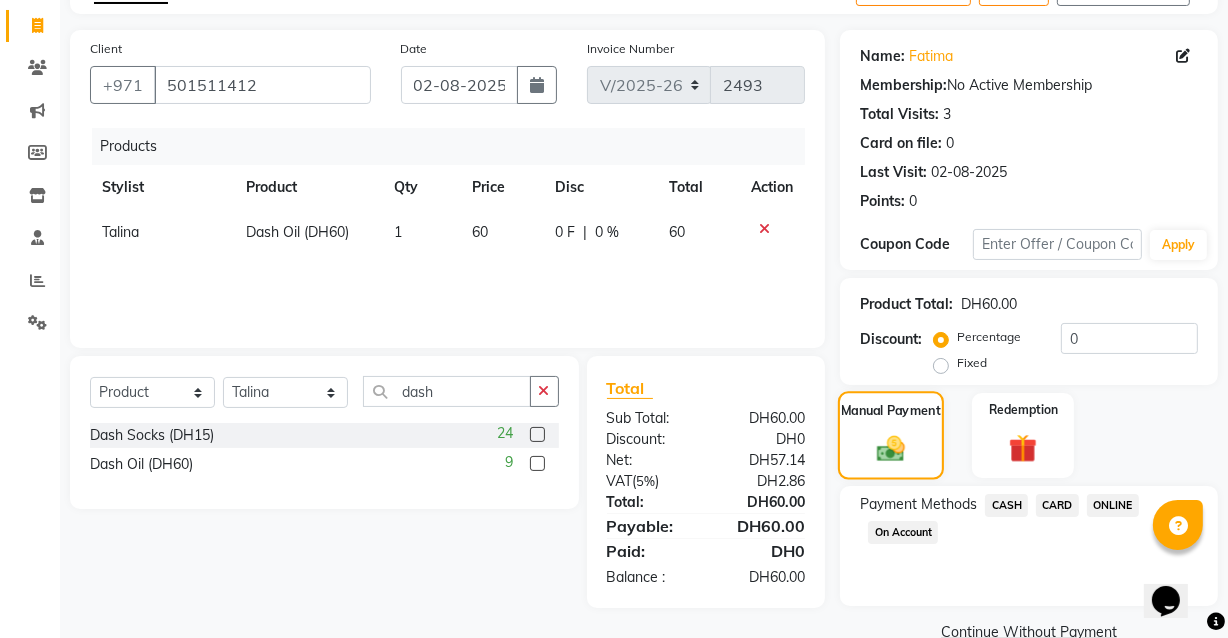 scroll, scrollTop: 158, scrollLeft: 0, axis: vertical 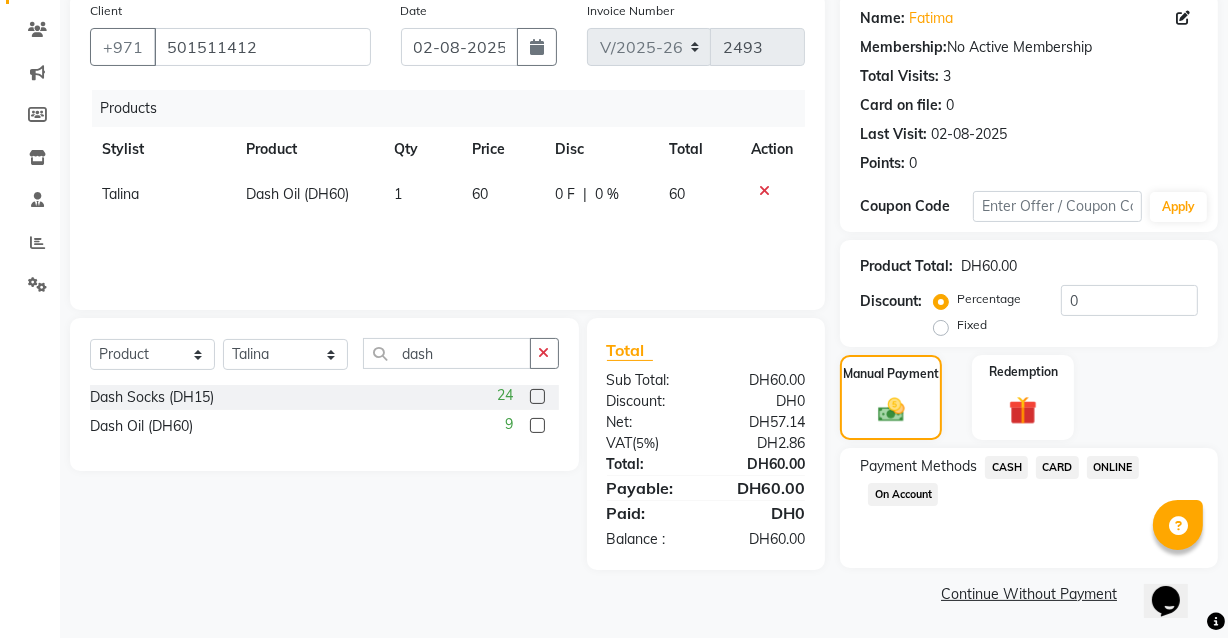 click on "CARD" 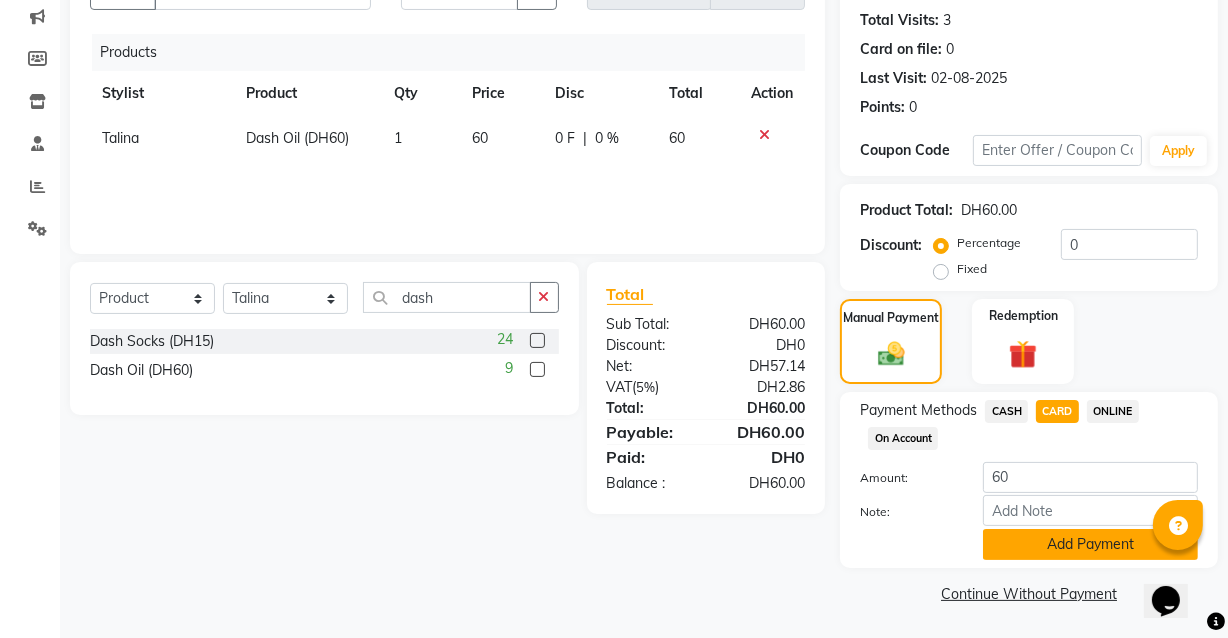 click on "Add Payment" 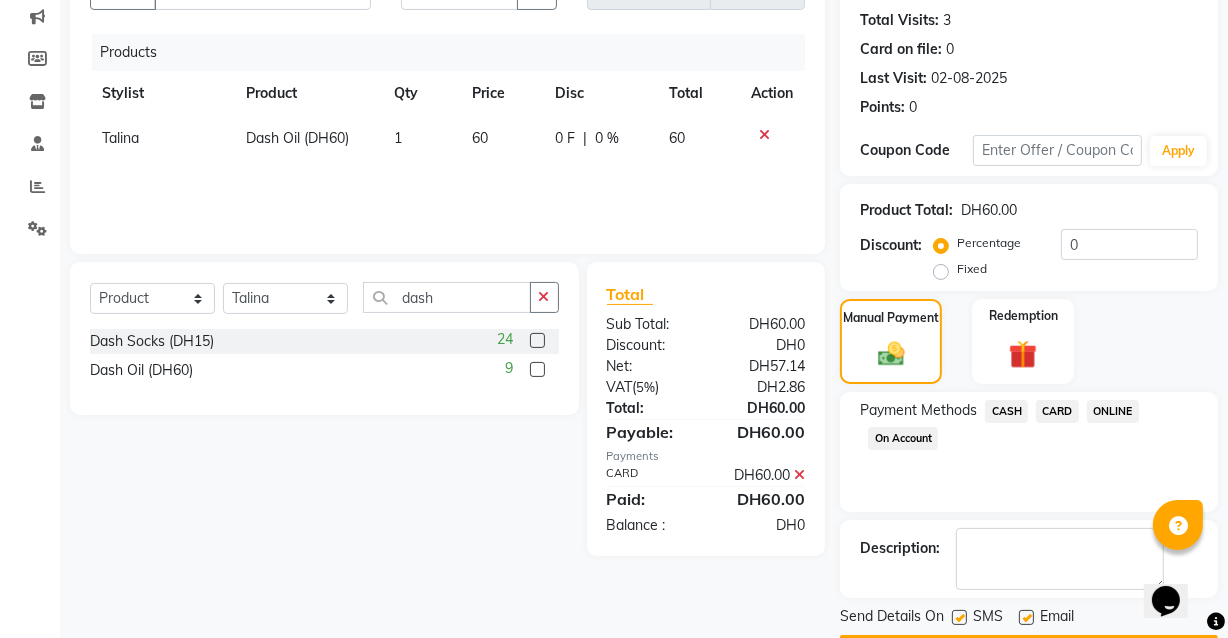 scroll, scrollTop: 270, scrollLeft: 0, axis: vertical 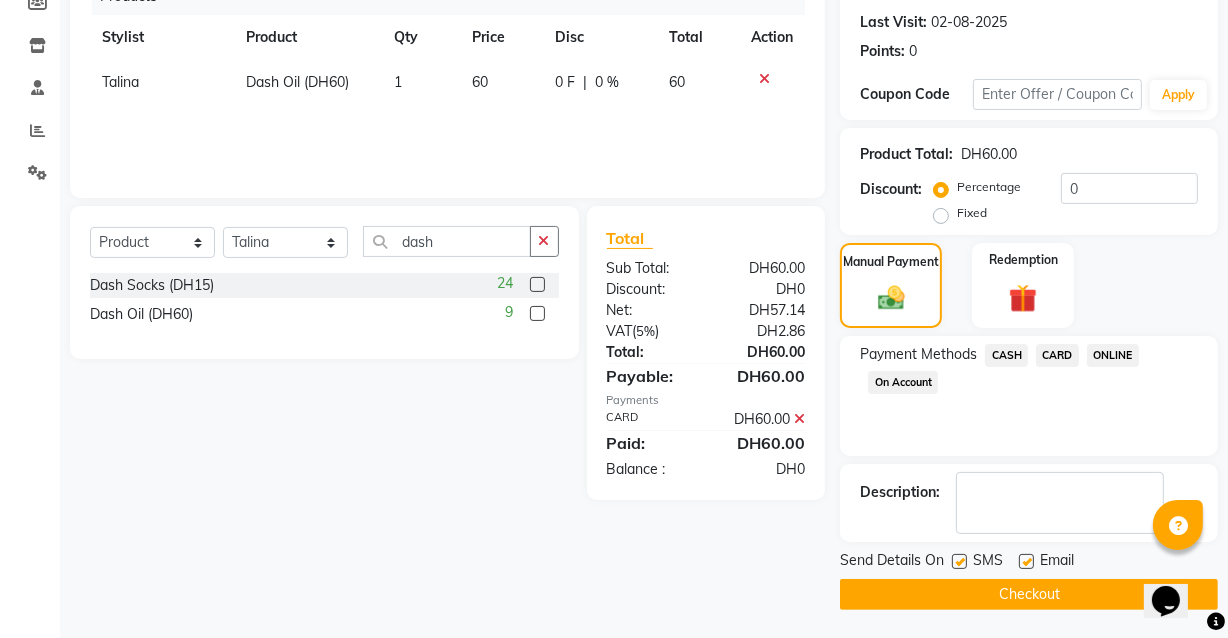 click on "Checkout" 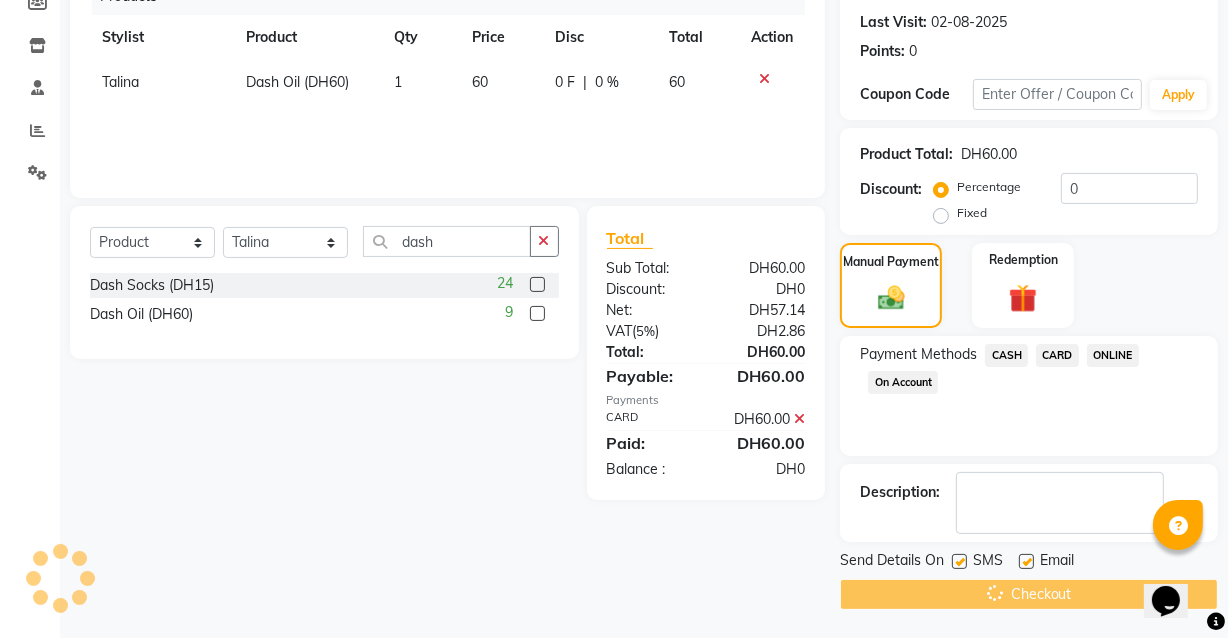 click 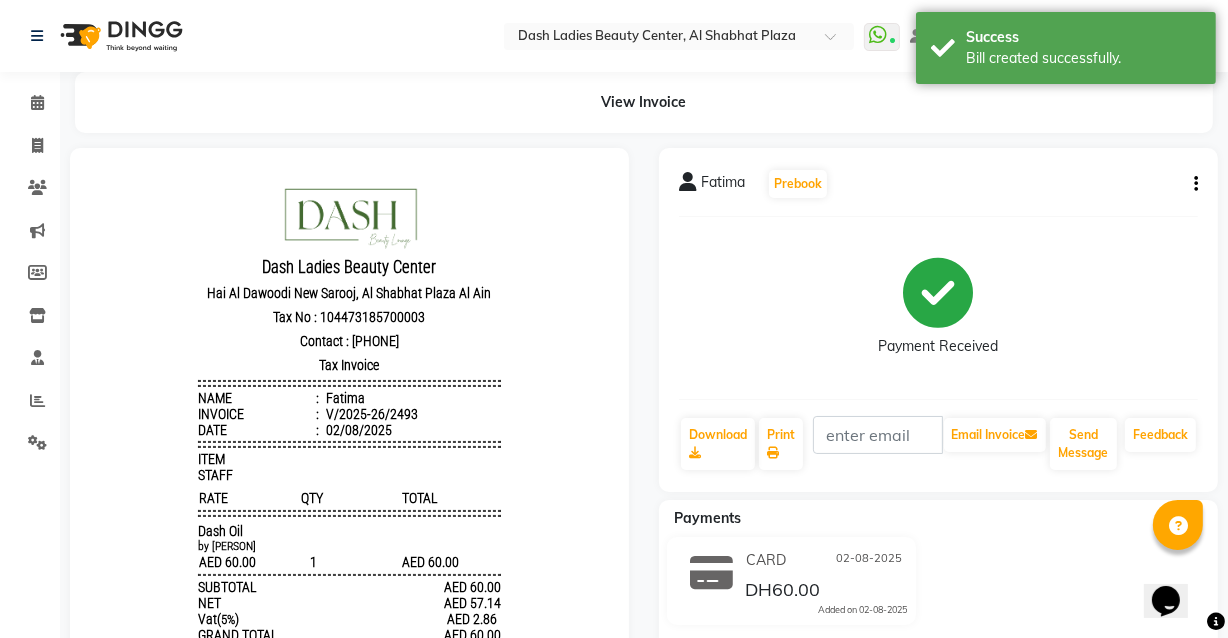 scroll, scrollTop: 0, scrollLeft: 0, axis: both 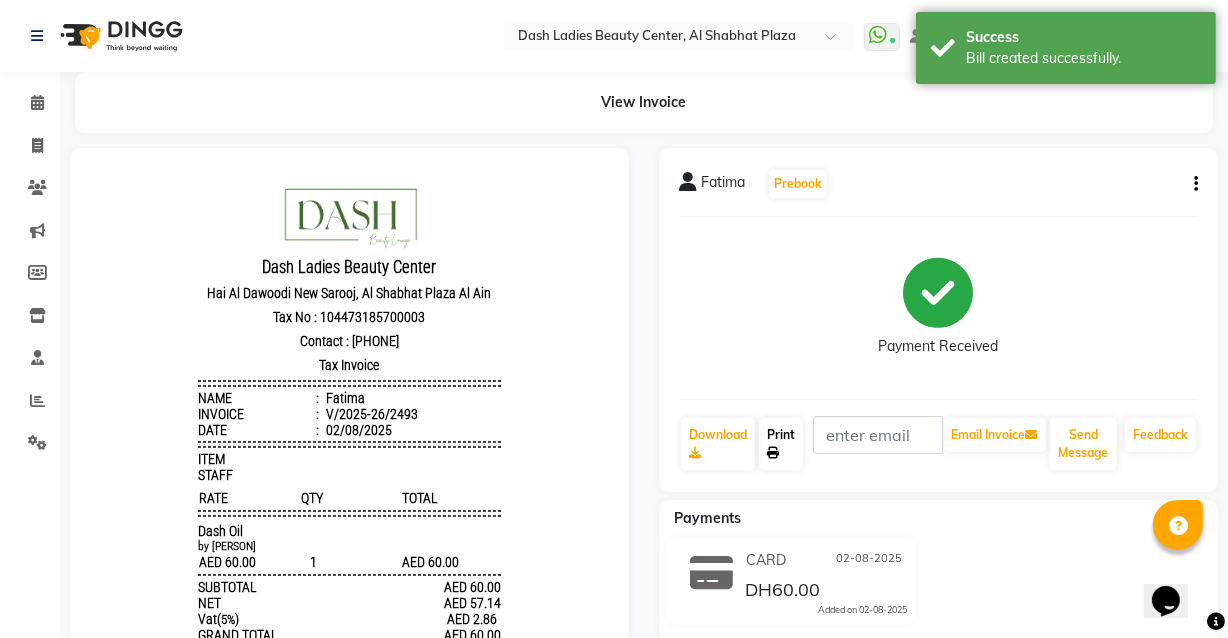 click on "Print" 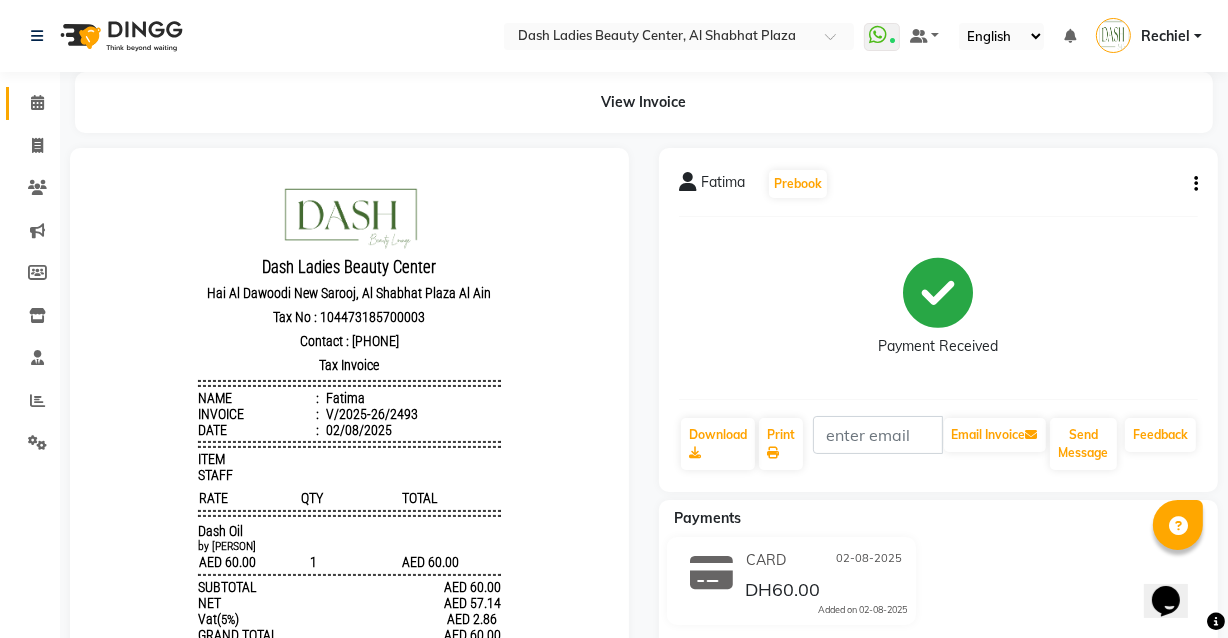 click 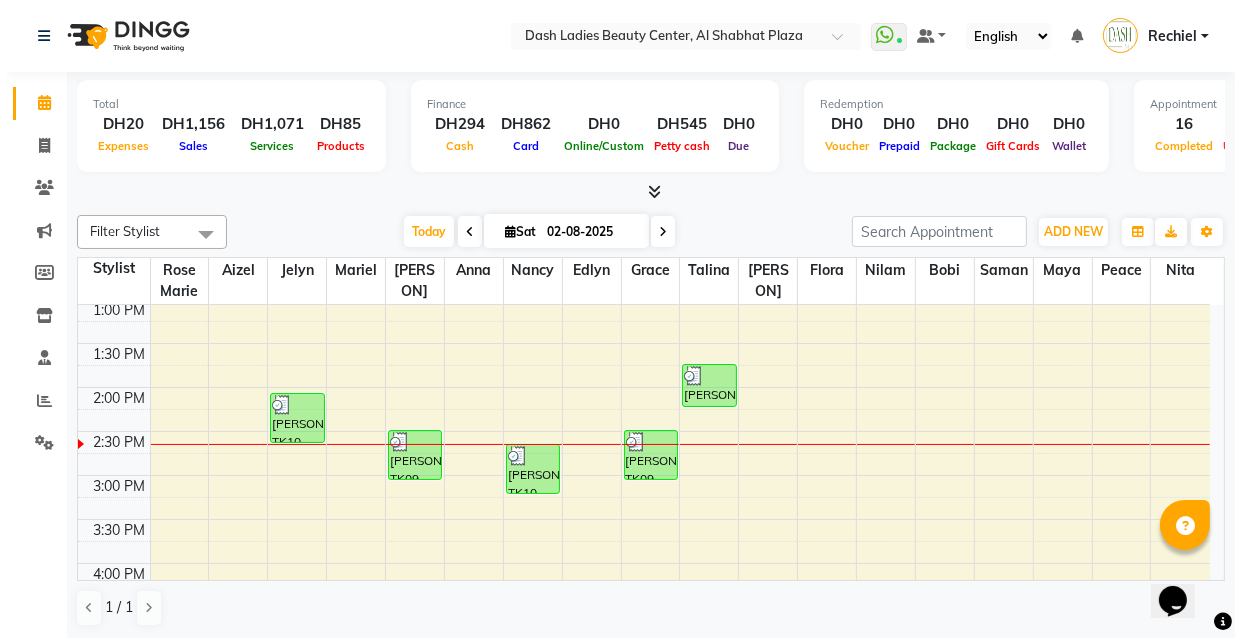 scroll, scrollTop: 358, scrollLeft: 0, axis: vertical 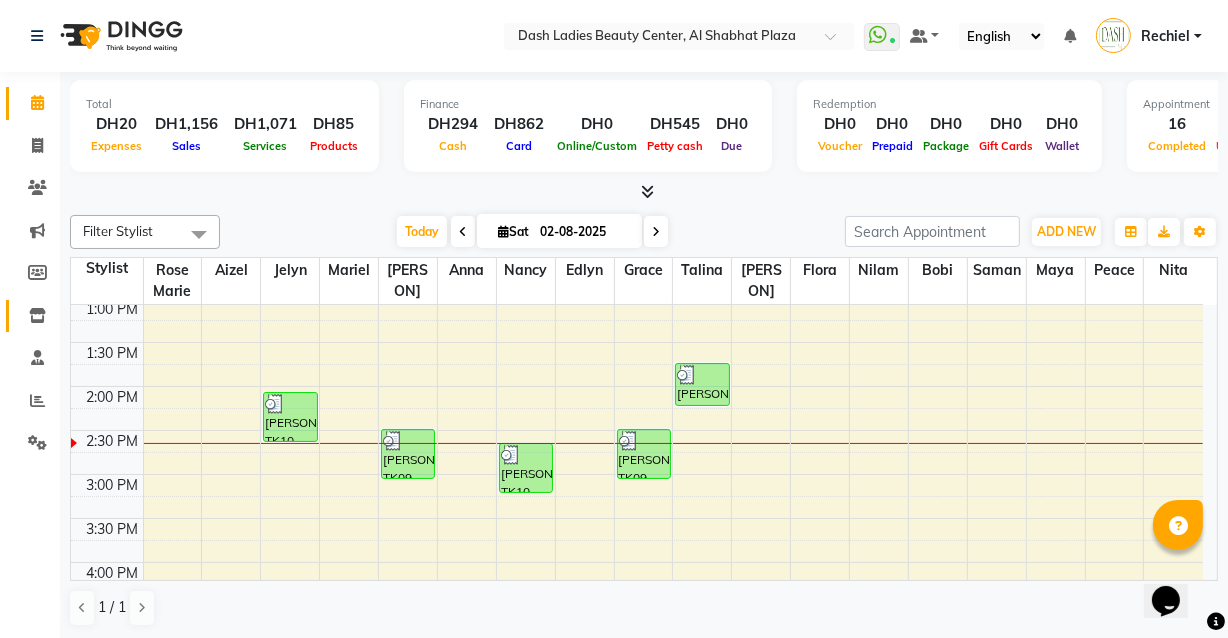 click 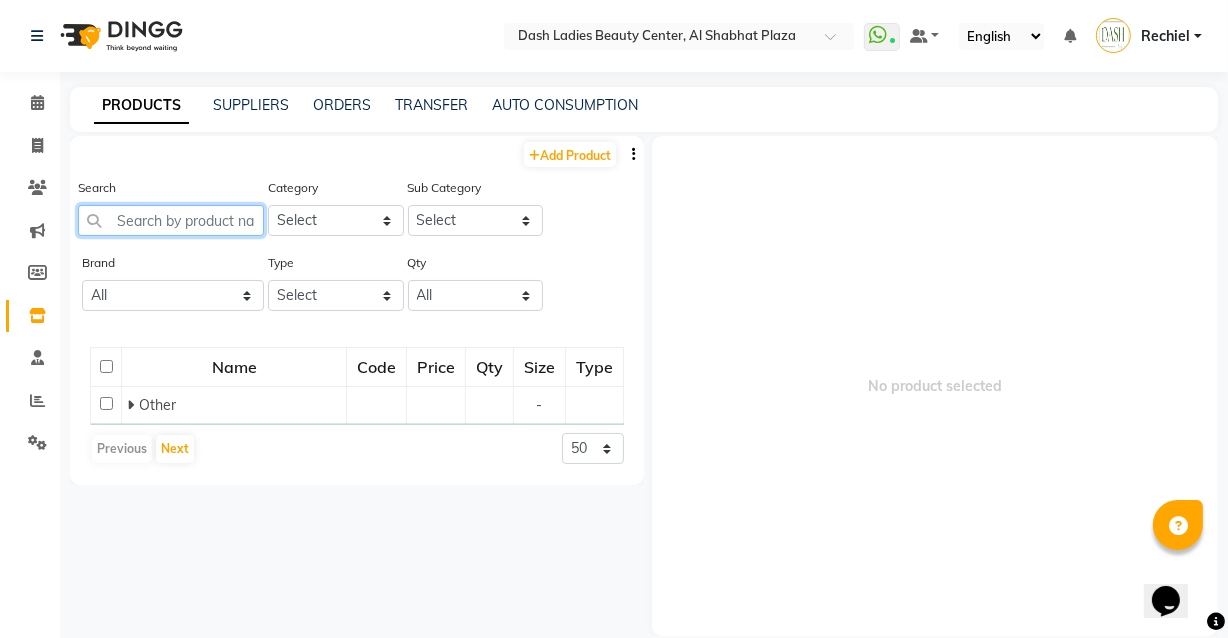 click 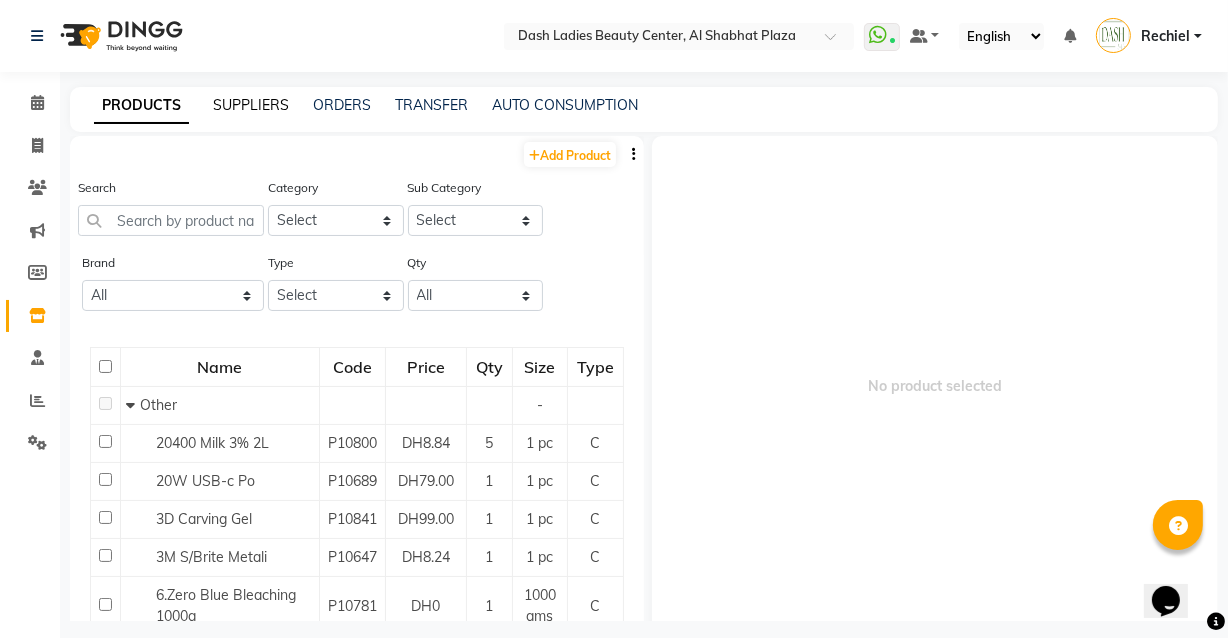 click on "SUPPLIERS" 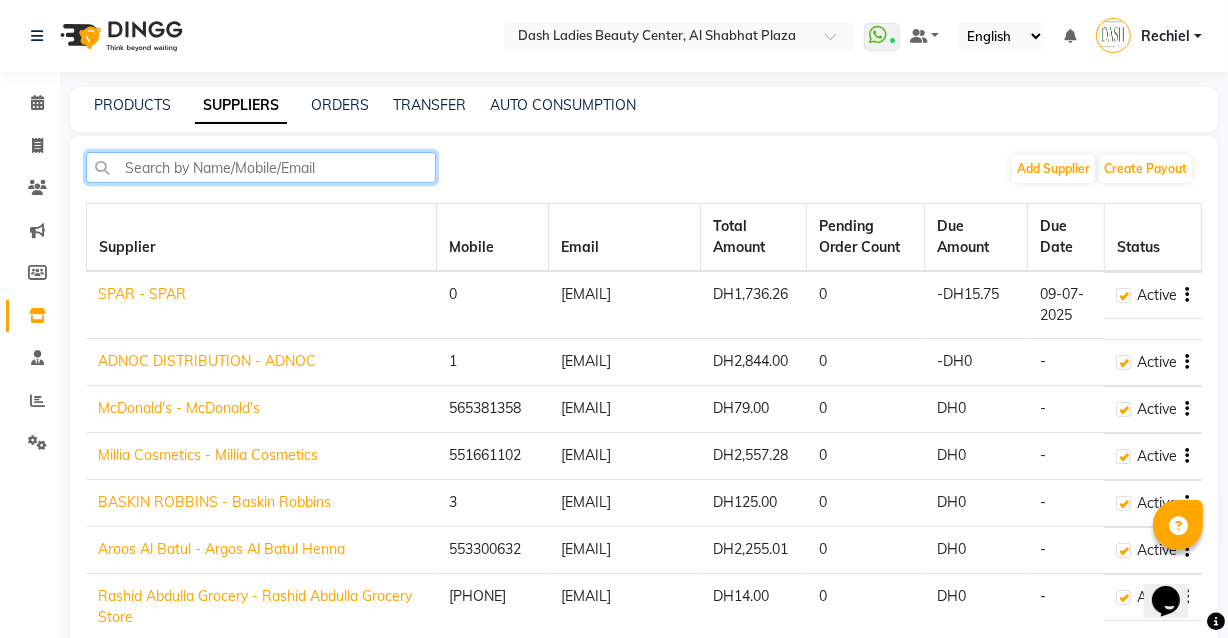 click 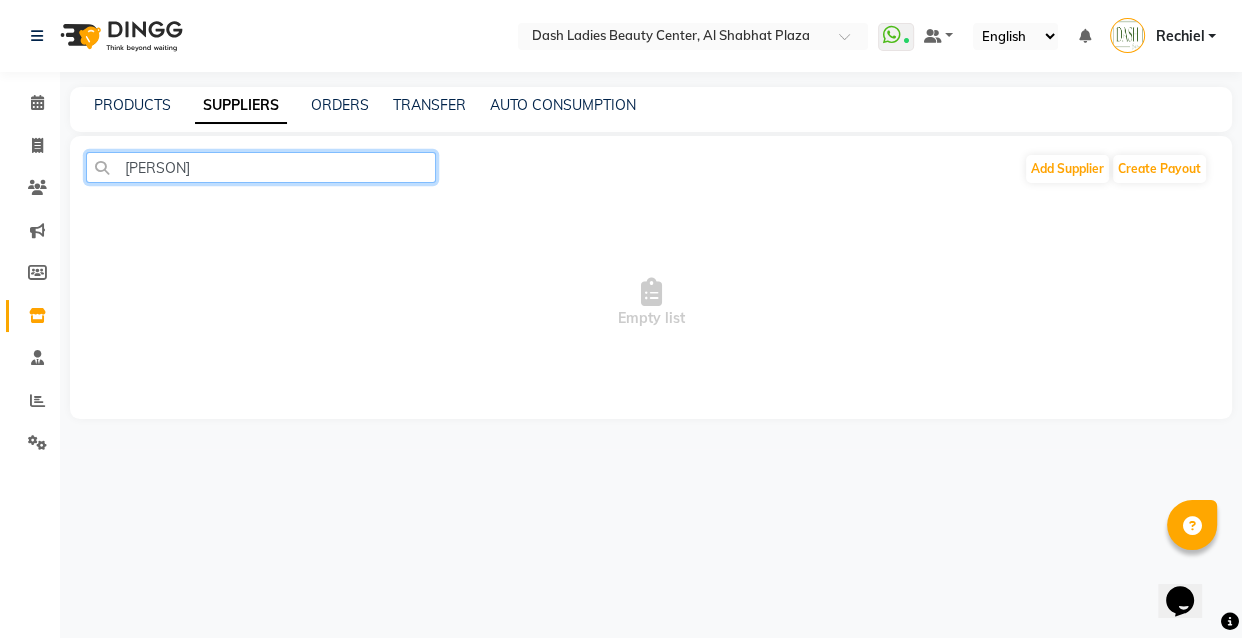 type on "[PERSON]" 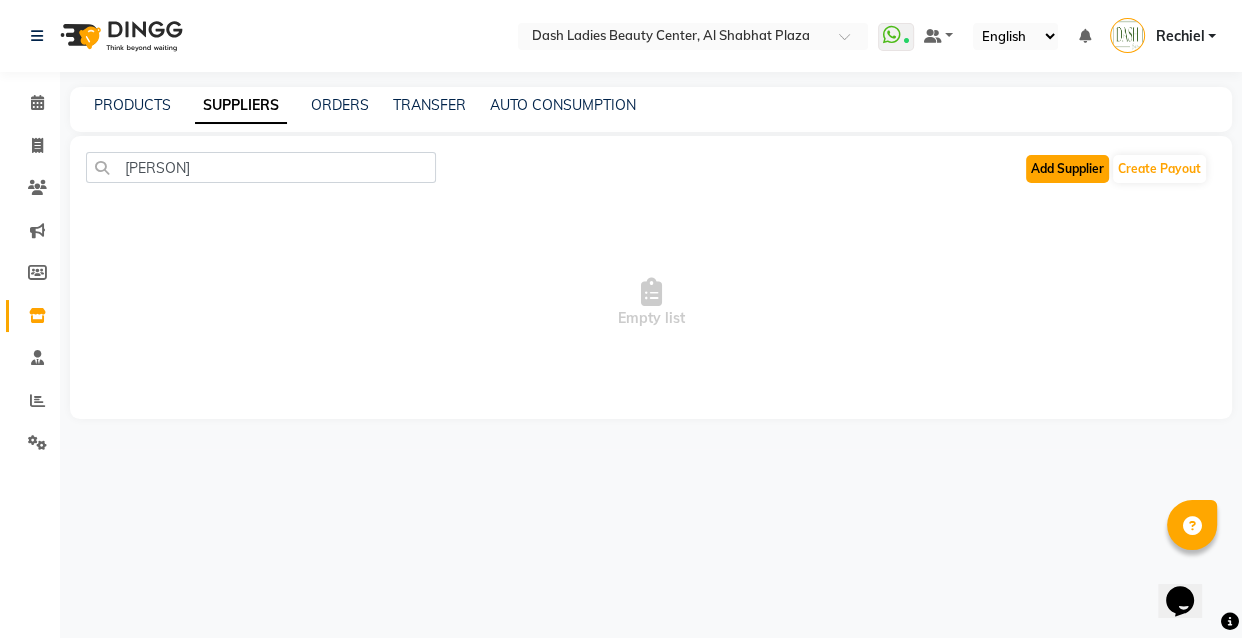 click on "Add Supplier" 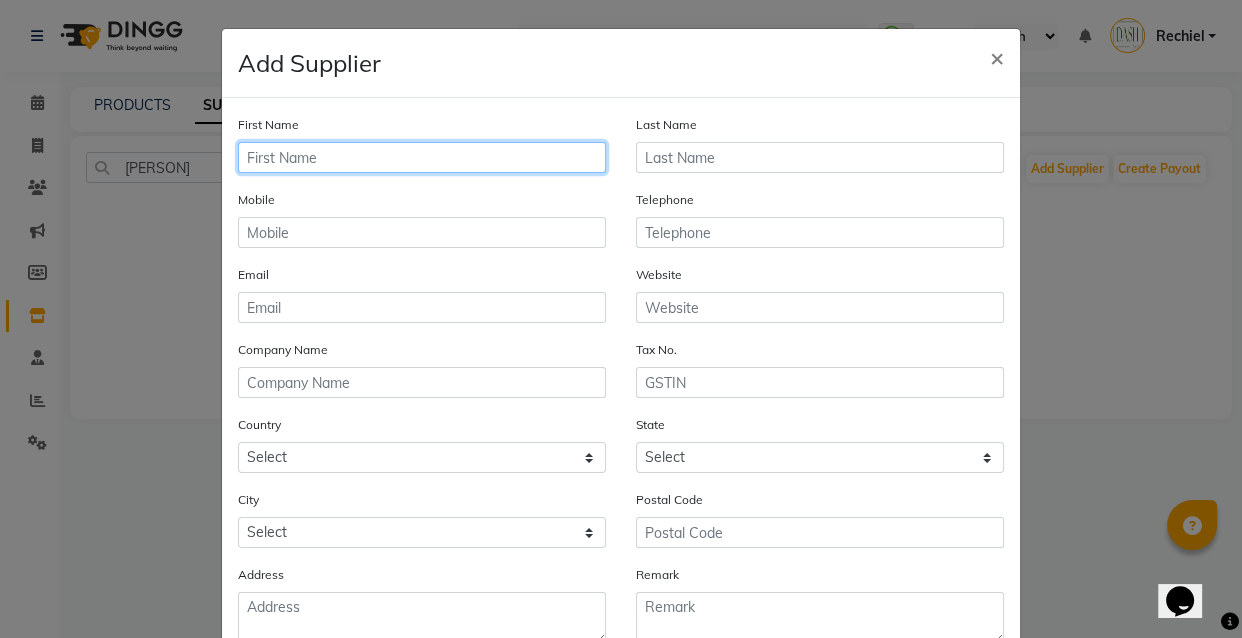 click 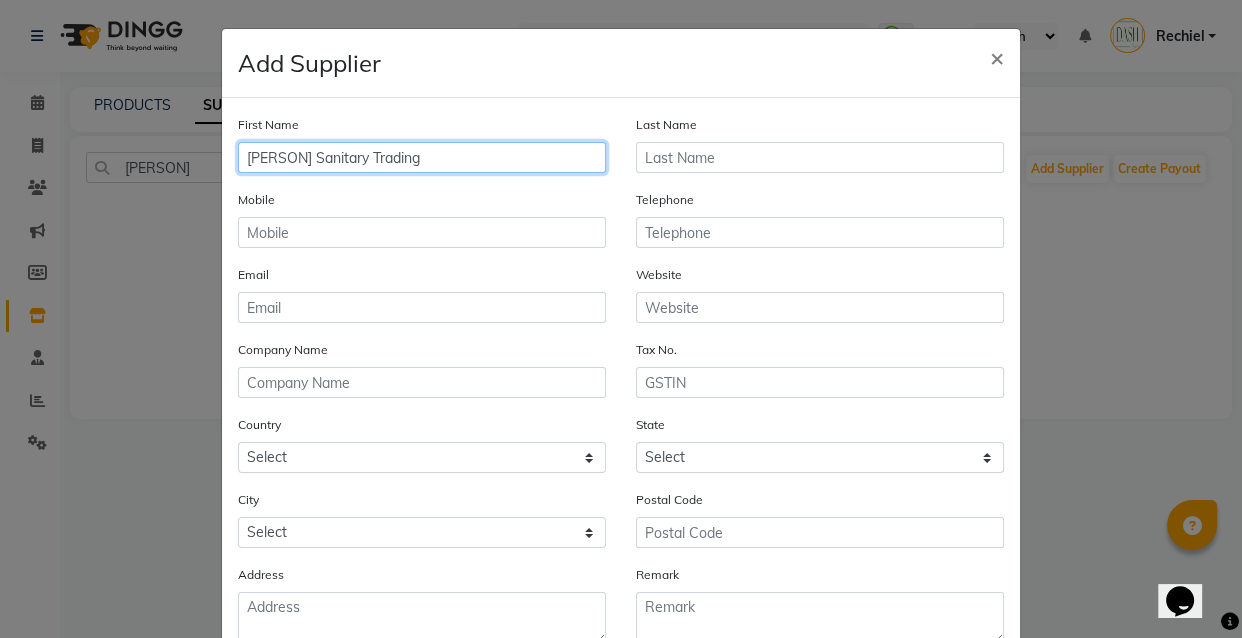 type on "[PERSON] Sanitary Trading" 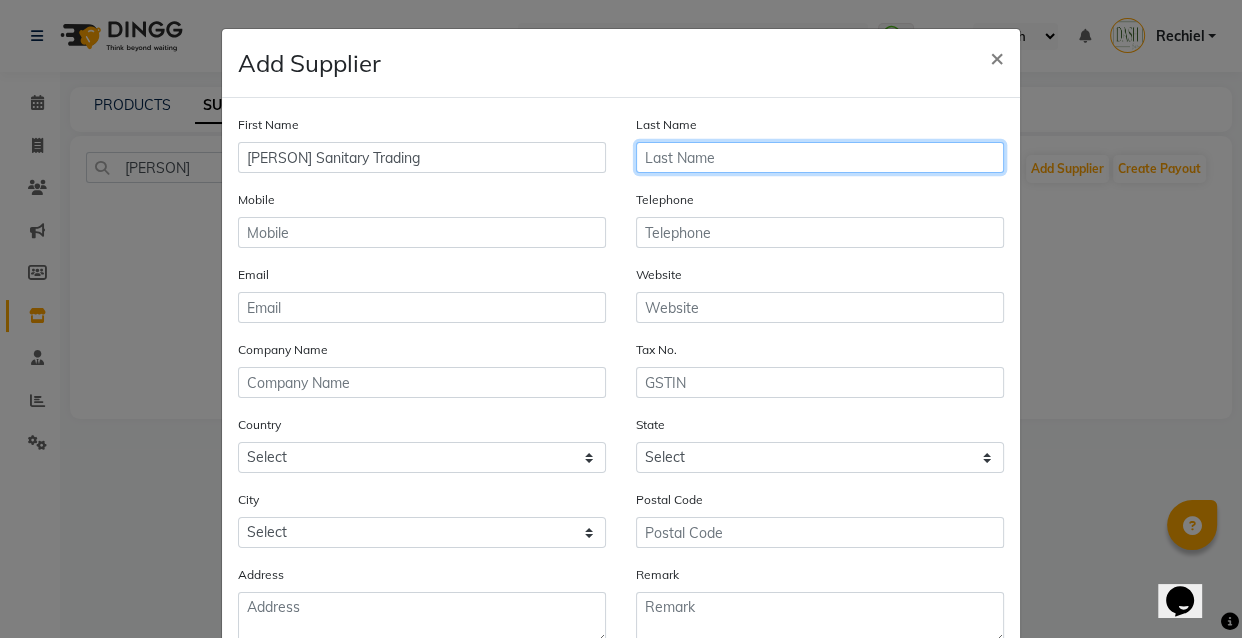 click 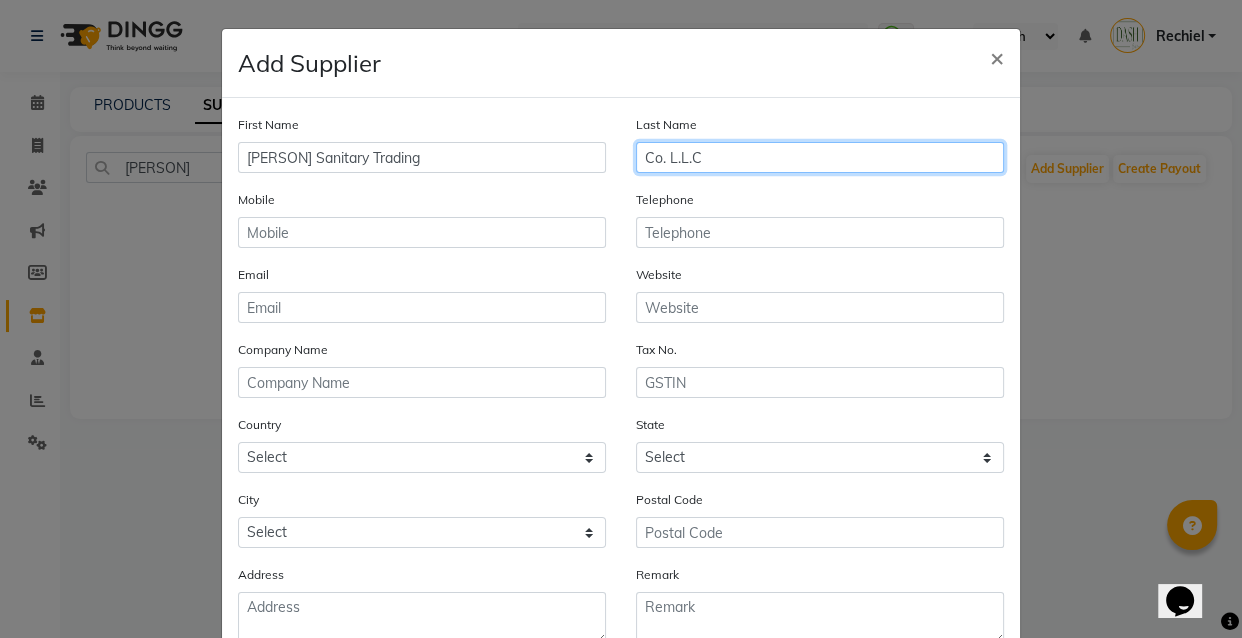 type on "Co. L.L.C" 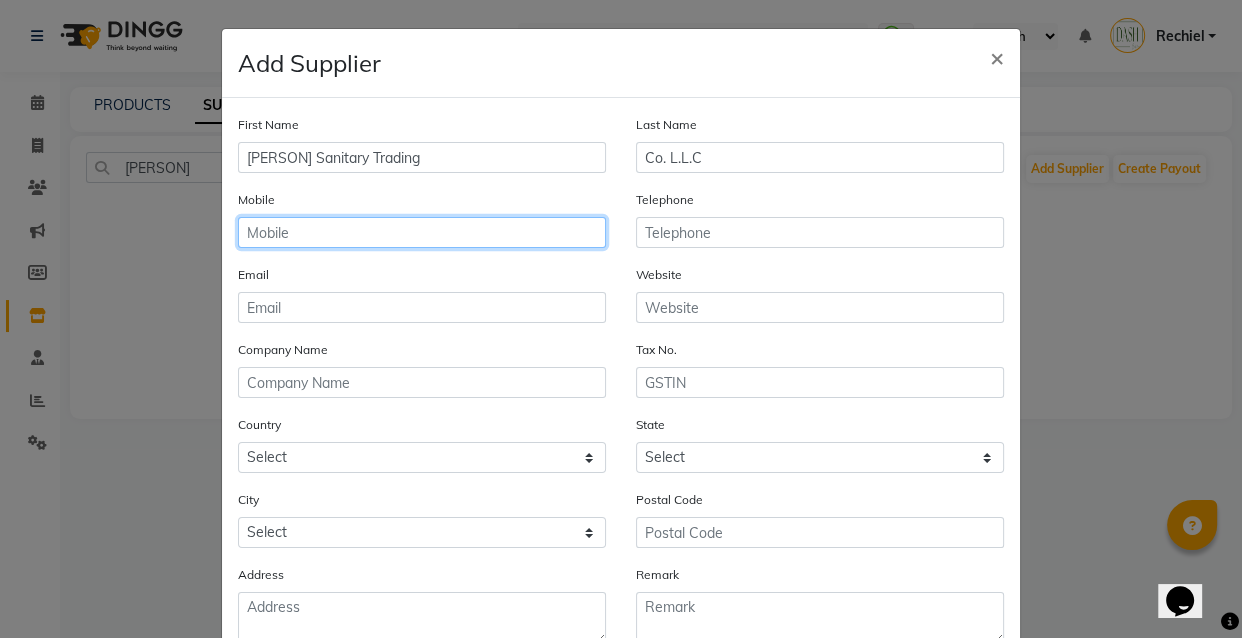 click 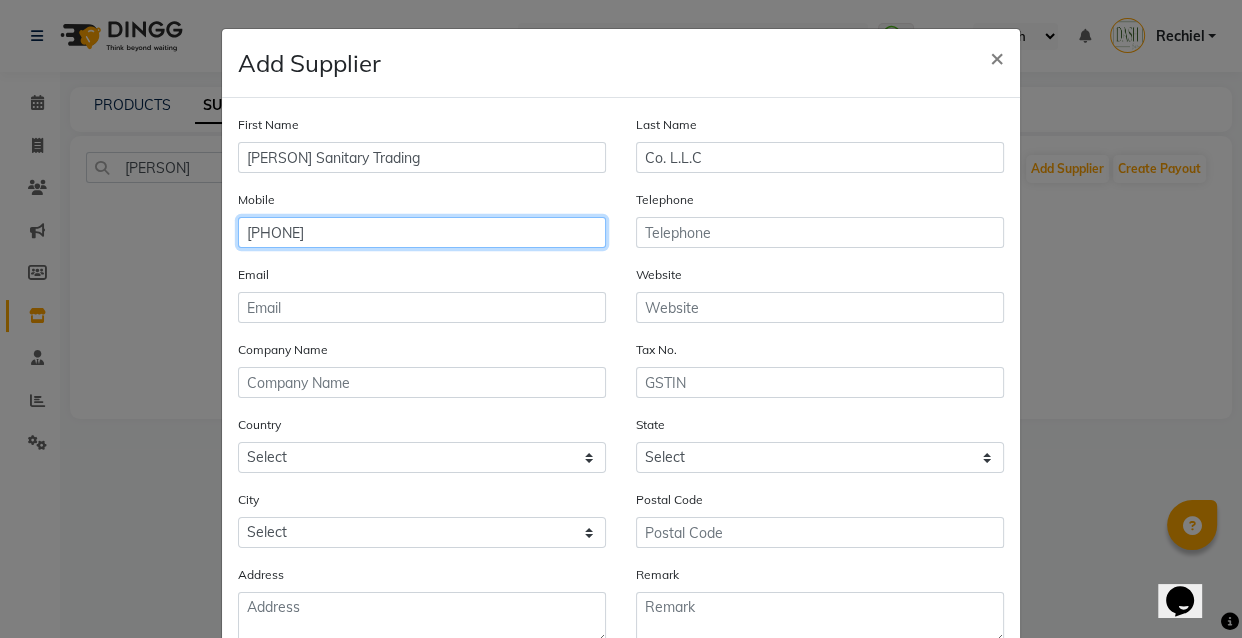 type on "[PHONE]" 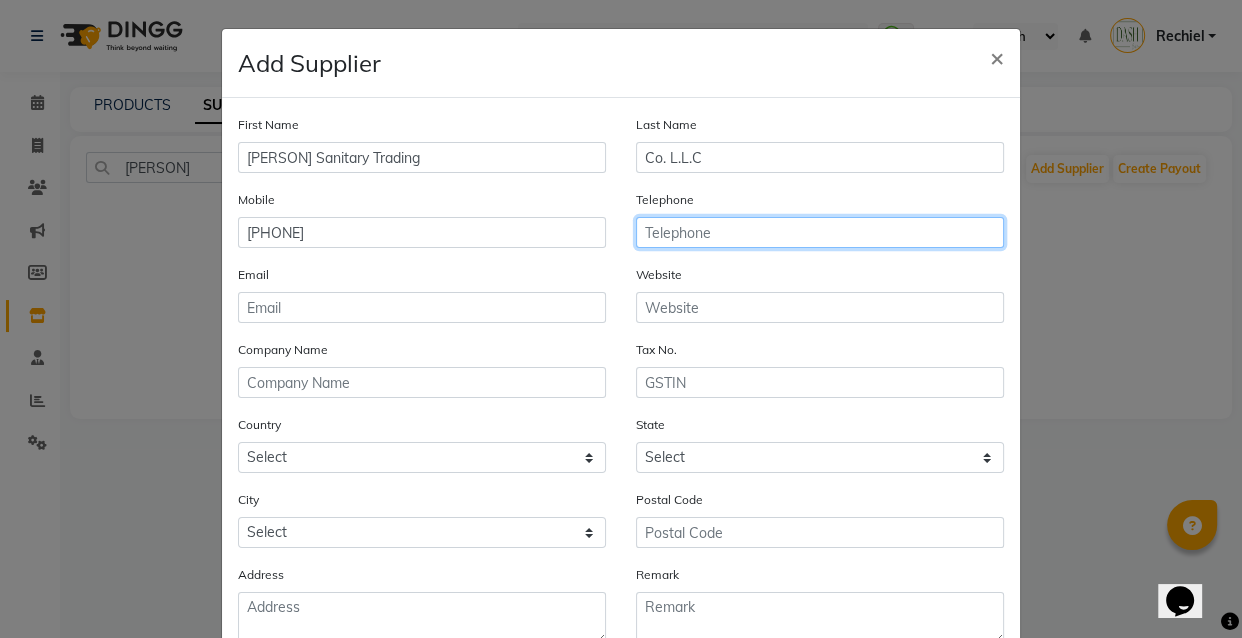 click 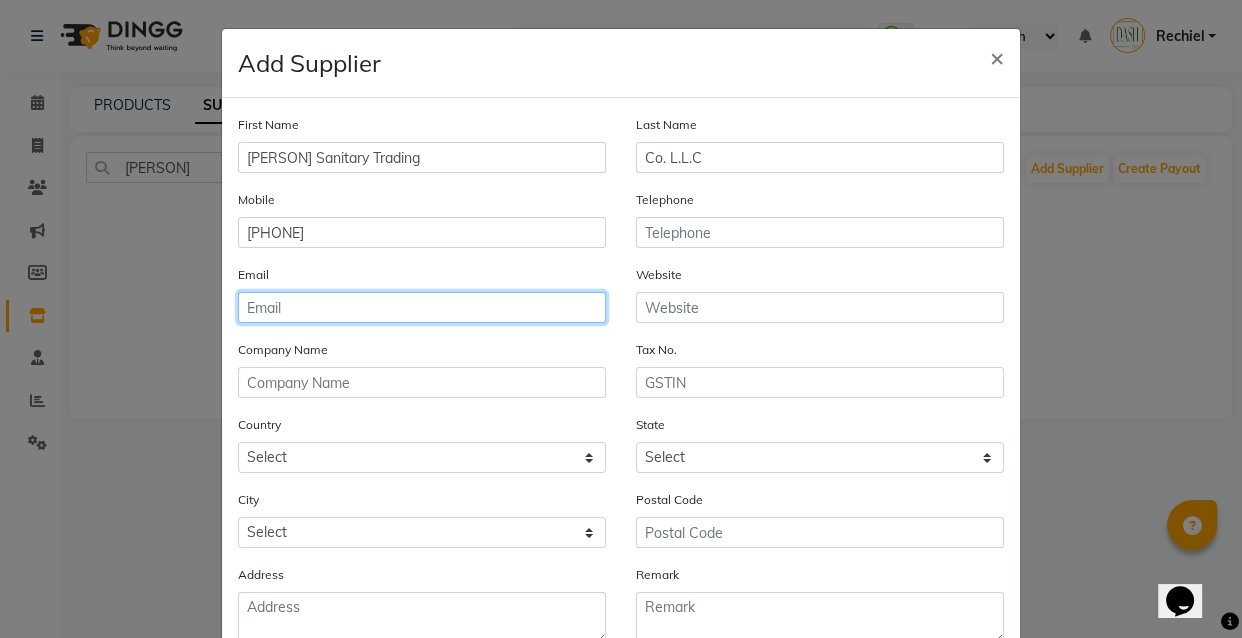 click 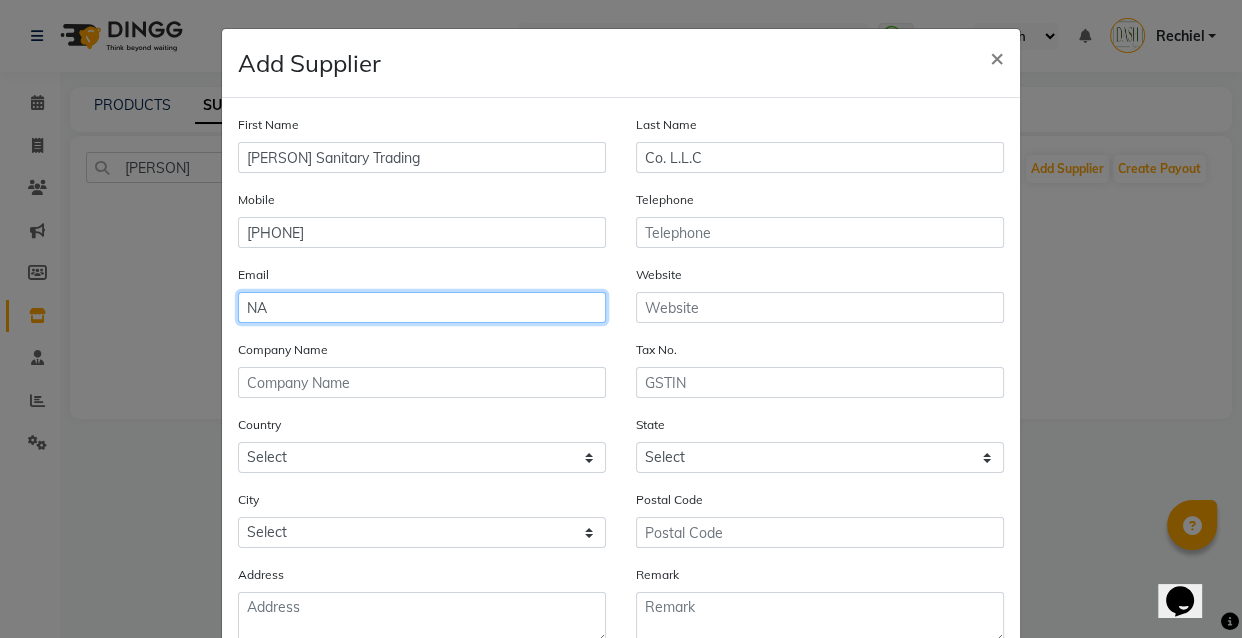 type on "N" 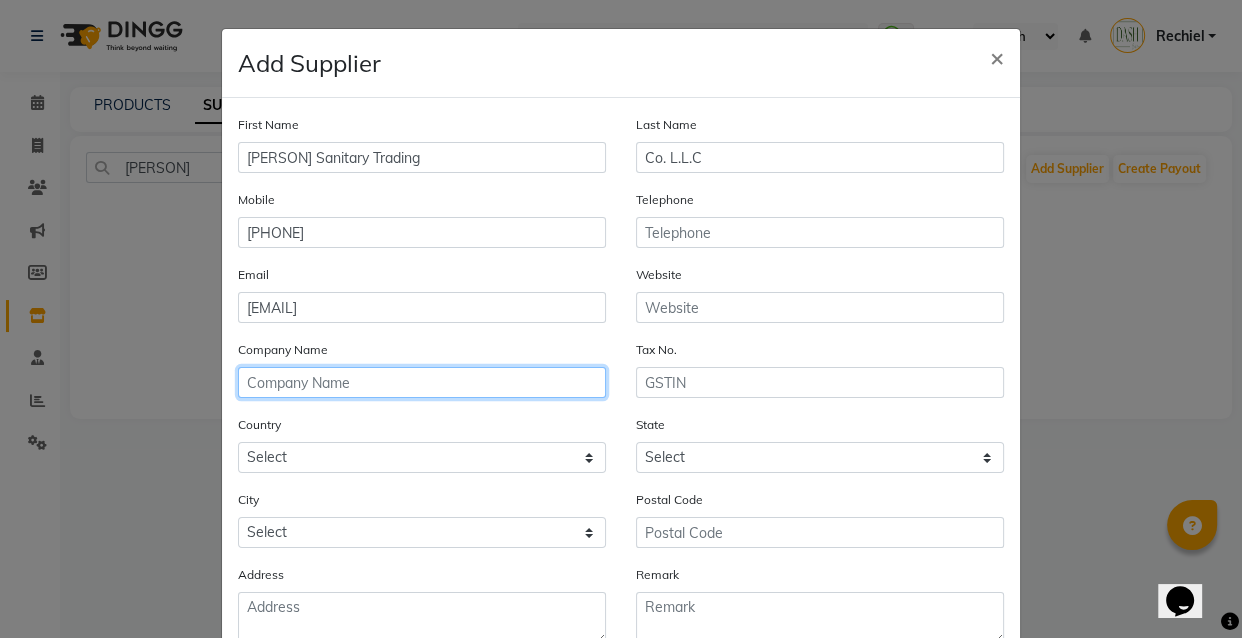 click 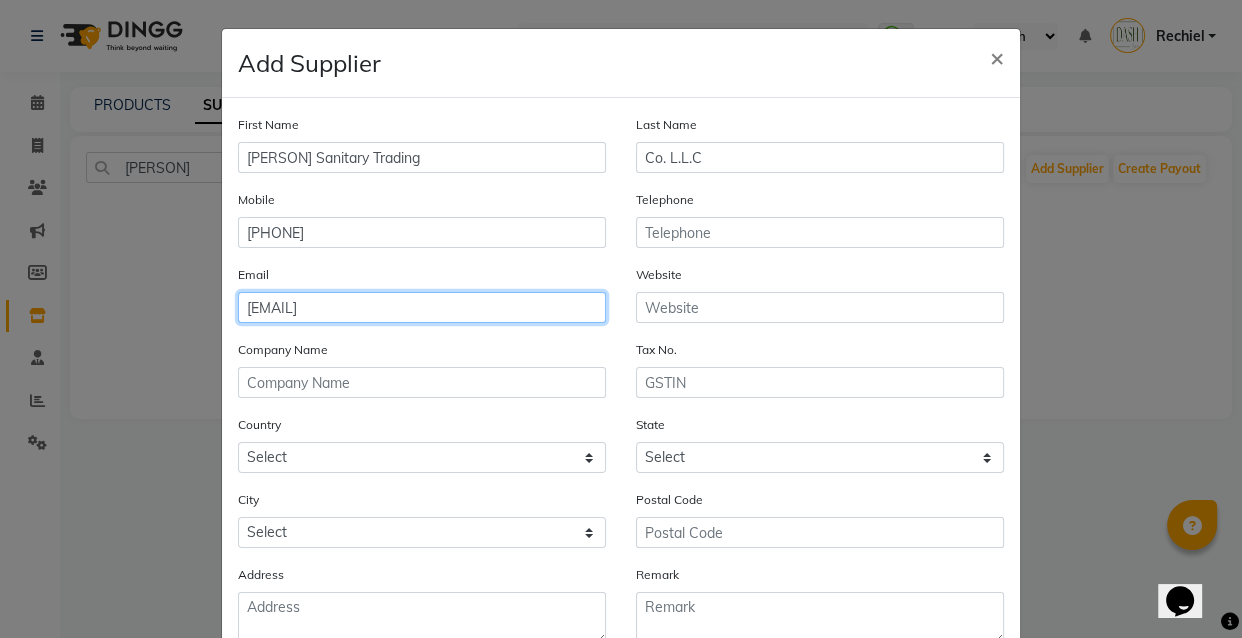 click on "[EMAIL]" 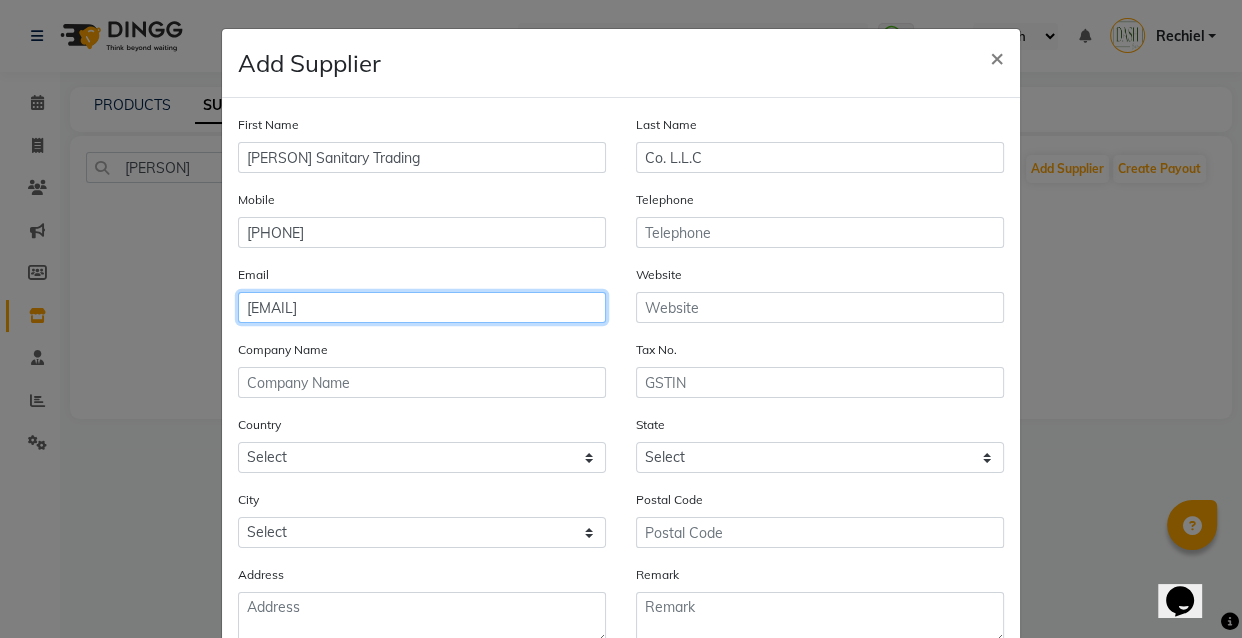 type on "[EMAIL]" 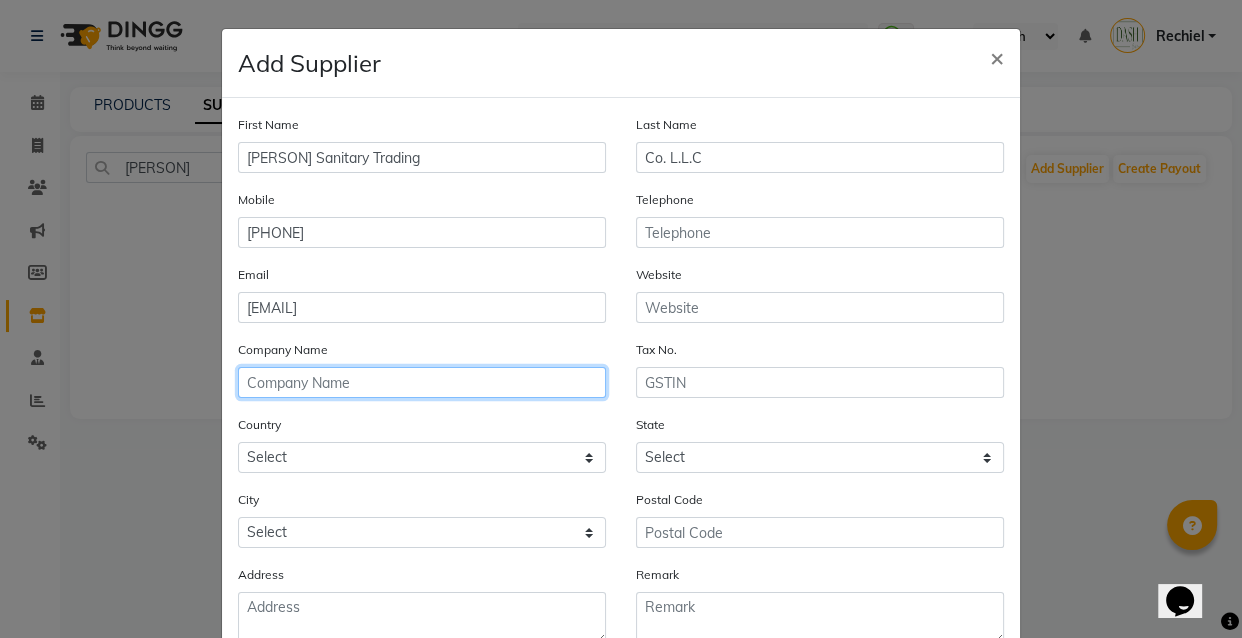click 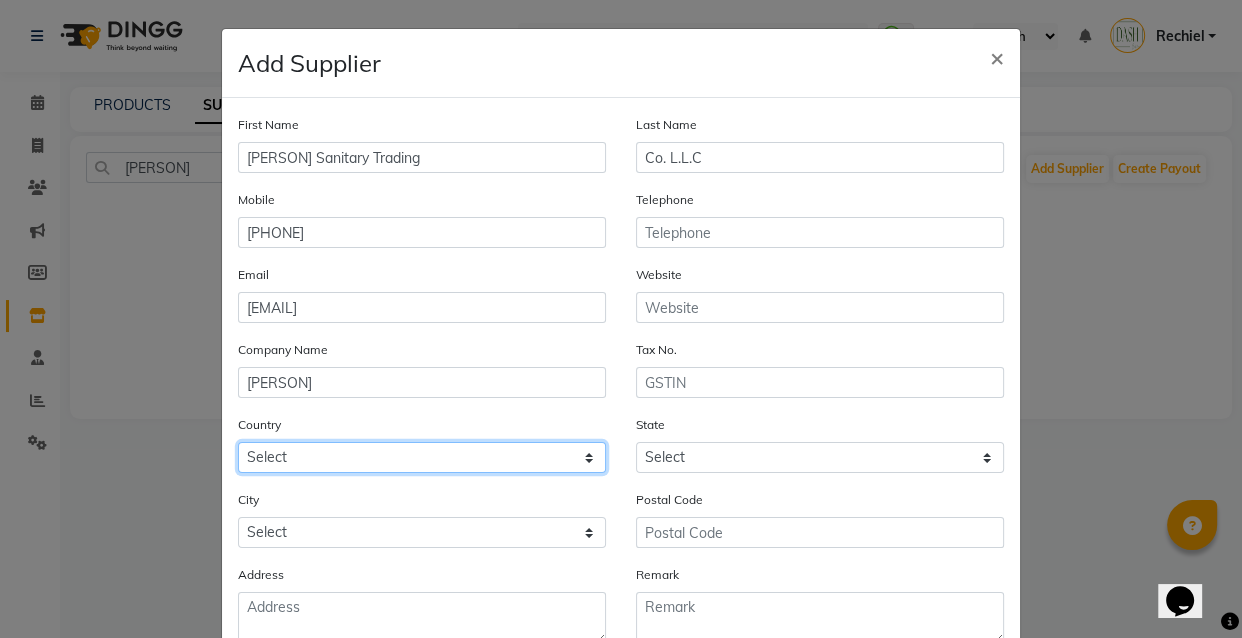 click on "Select Afghanistan Albania Algeria American Samoa Andorra Angola Anguilla Antarctica Antigua And Barbuda Argentina Armenia Aruba Australia Austria Azerbaijan Bahamas Bahrain Bangladesh Barbados Belarus Belgium Belize Benin Bermuda Bhutan Bolivia Bosnia And Herzegovina Botswana Bouvet Island Brazil British Indian Ocean Territory Brunei Darussalam Bulgaria Burkina Faso Burundi Cambodia Cameroon Canada Cape Verde Cayman Islands Central African Republic Chad Chile China Christmas Island Cocos (Keeling) Islands Colombia Comoros Congo Congo, The Democratic Republic Of The Cook Islands Costa Rica Cote D'Ivoire Croatia Cuba Cyprus Czech Republic Denmark Djibouti Dominica Dominican Republic Ecuador Egypt El Salvador Equatorial Guinea Eritrea Estonia Ethiopia Falkland Islands (Malvinas) Faroe Islands Fiji Finland France French Guiana French Polynesia French Southern Territories Gabon Gambia Georgia Germany Ghana Gibraltar Greece Greenland Grenada Guadeloupe Guam Guatemala Guinea Guinea-Bissau Guyana Haiti Honduras Iraq" 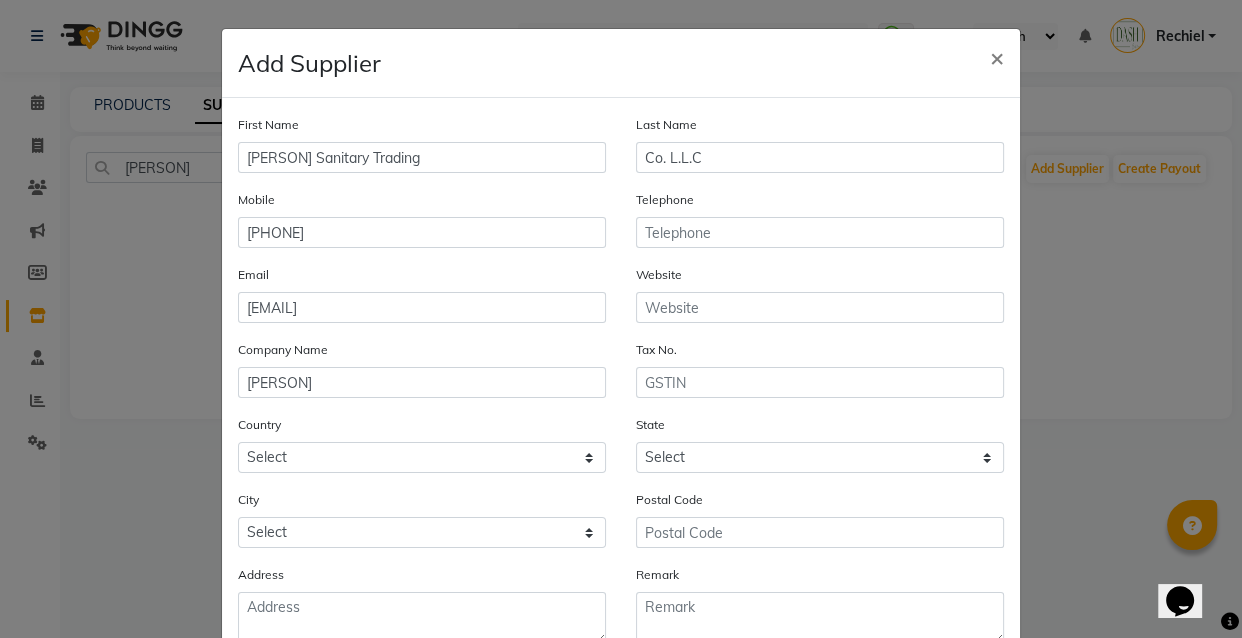click on "State Select" 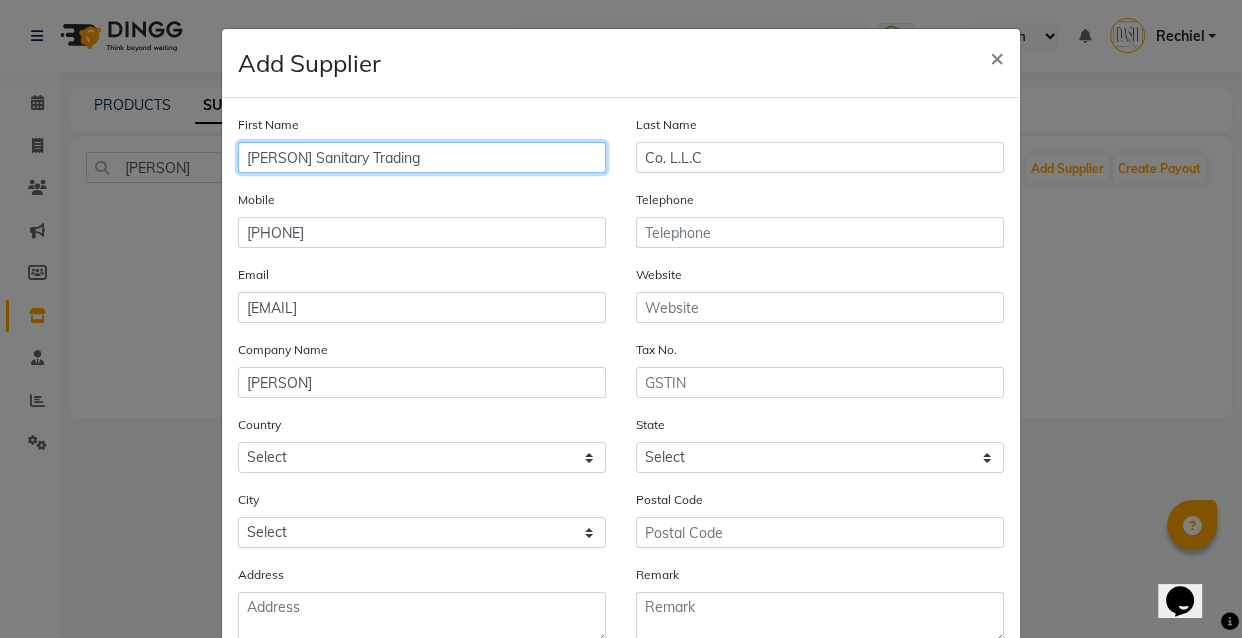 click on "[PERSON] Sanitary Trading" 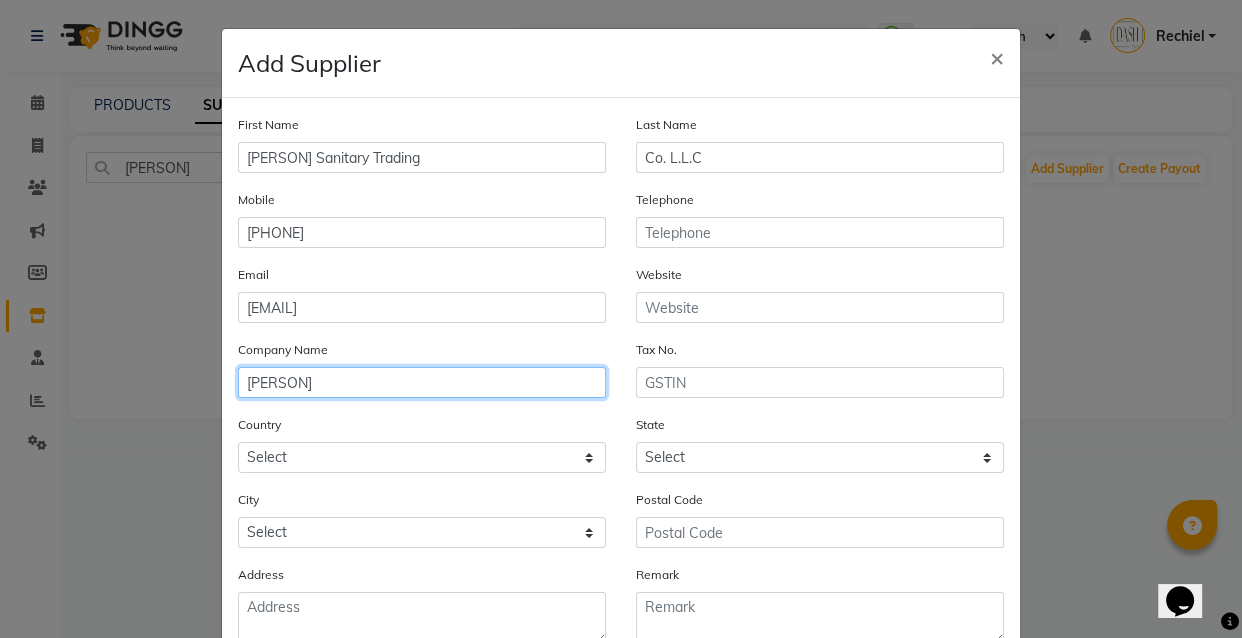 click on "[PERSON]" 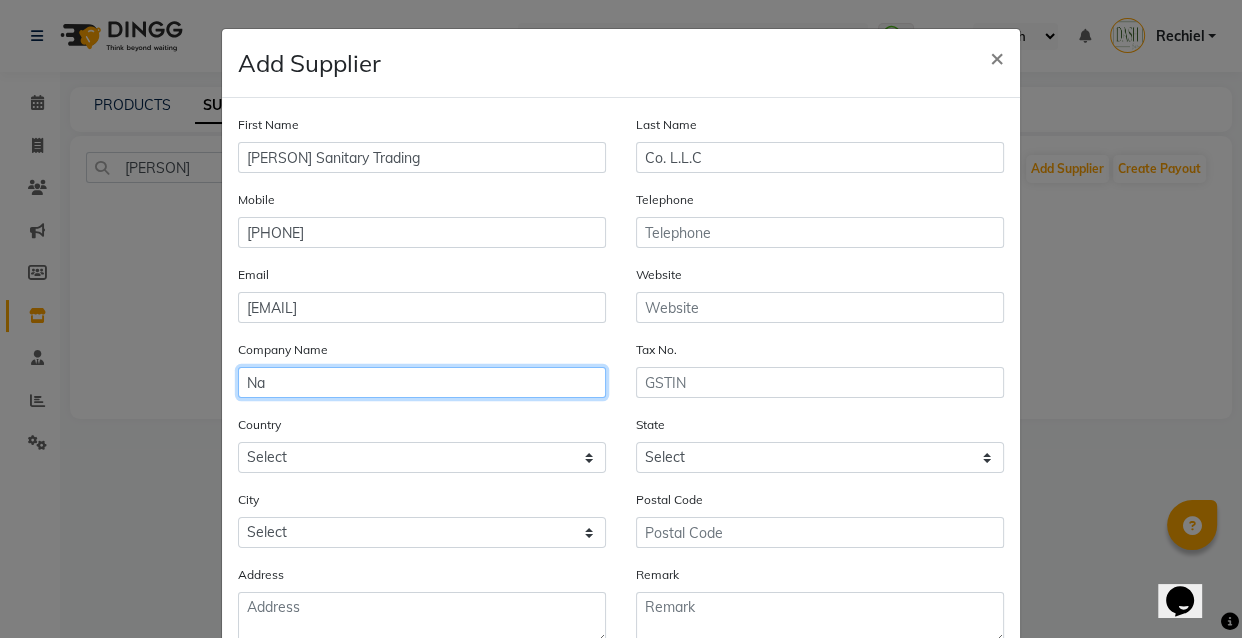 type on "N" 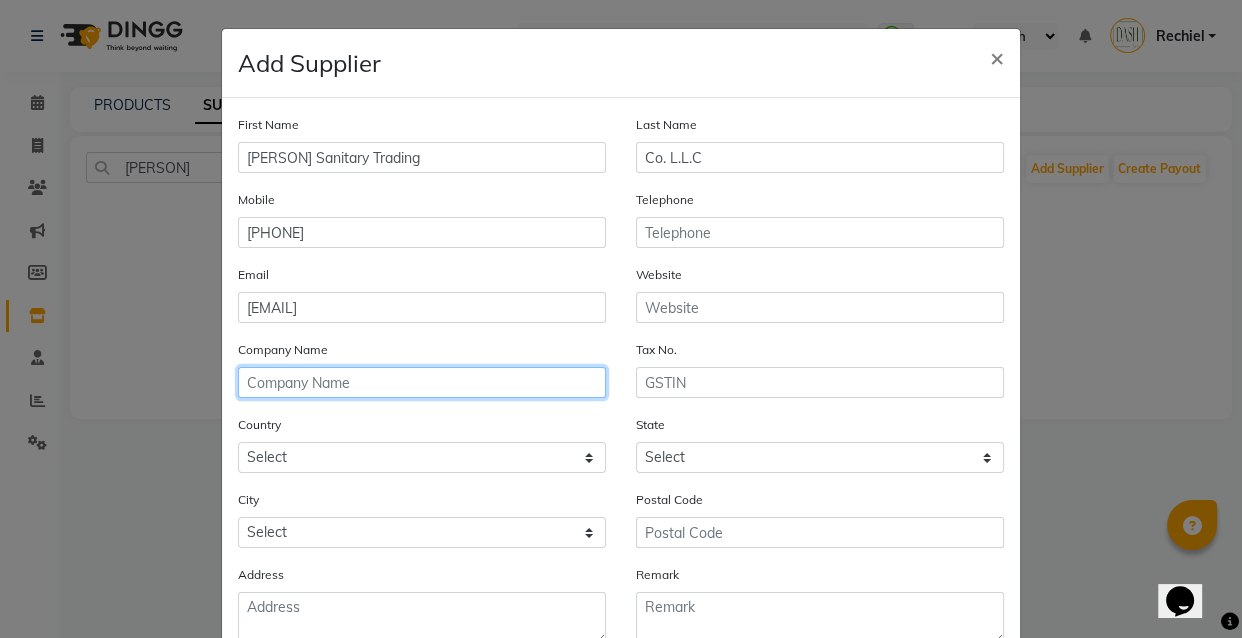 paste on "[PERSON] Sanitary Trading" 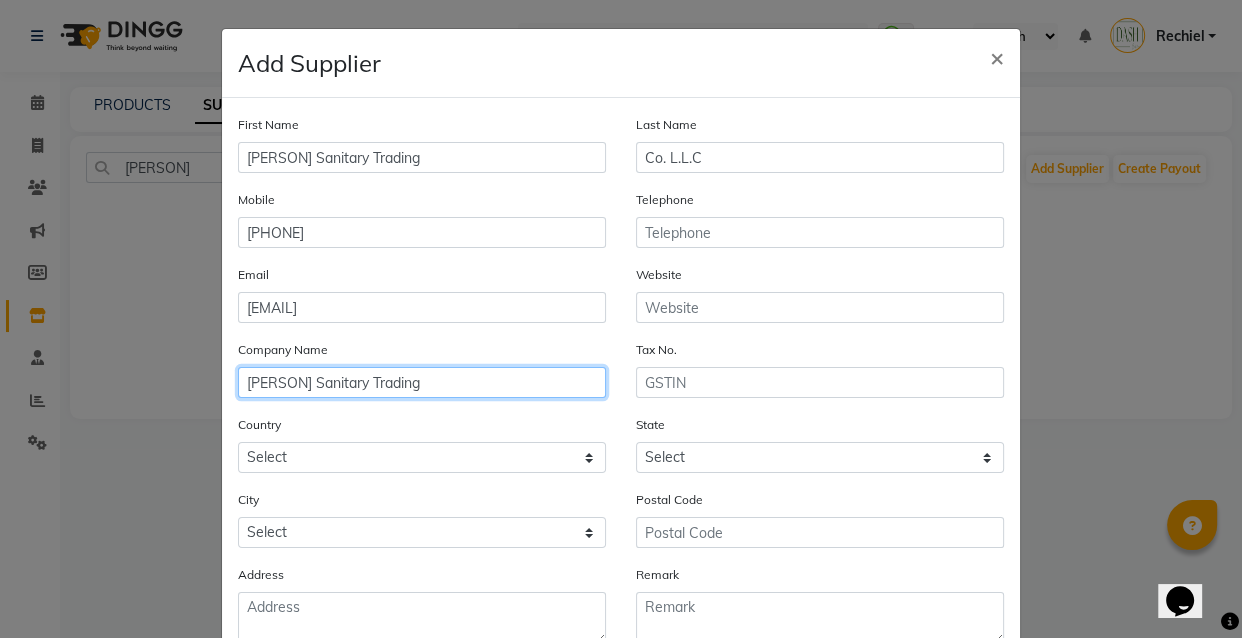 type on "[PERSON] Sanitary Trading" 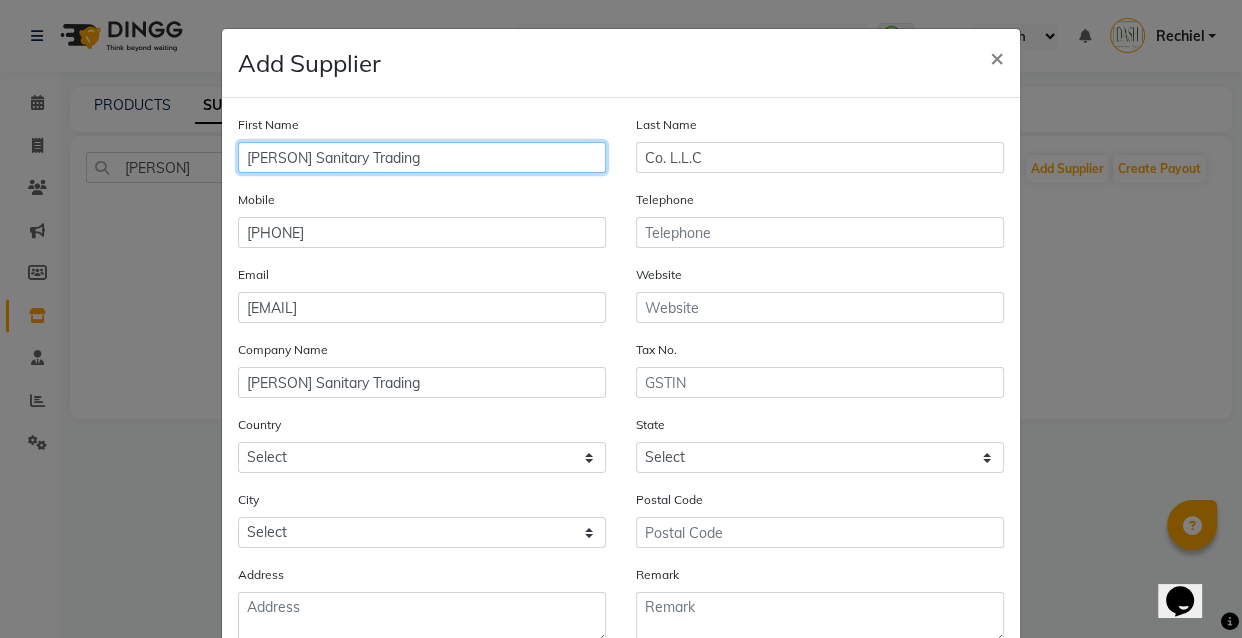 click on "[PERSON] Sanitary Trading" 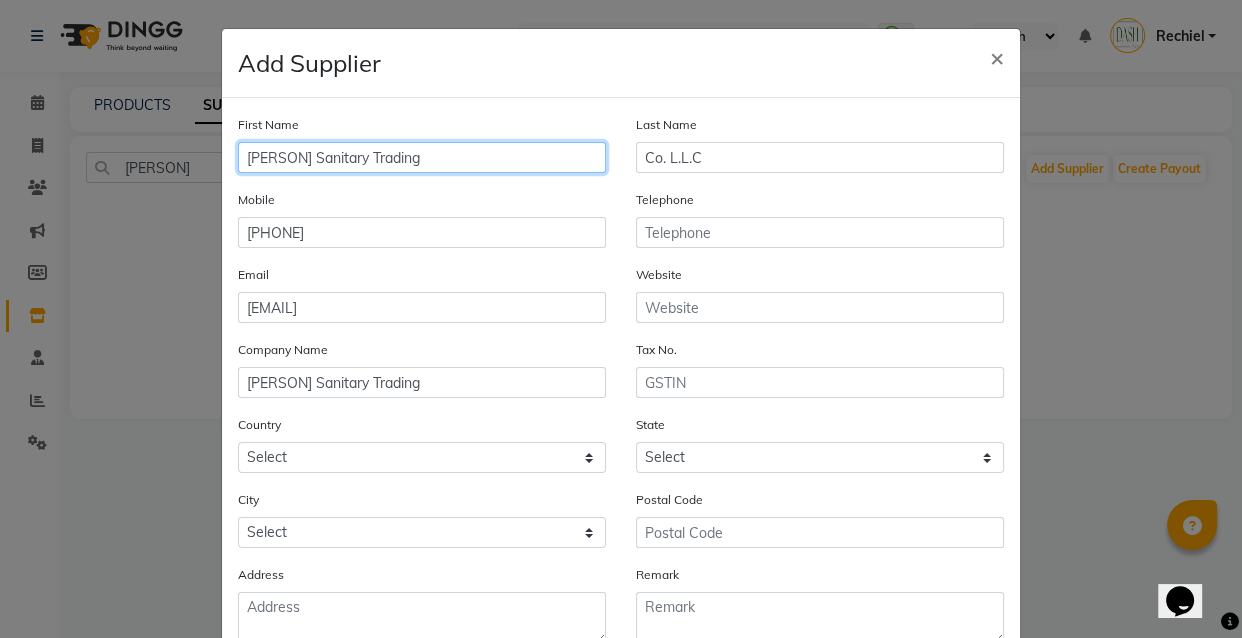 click on "[PERSON] Sanitary Trading" 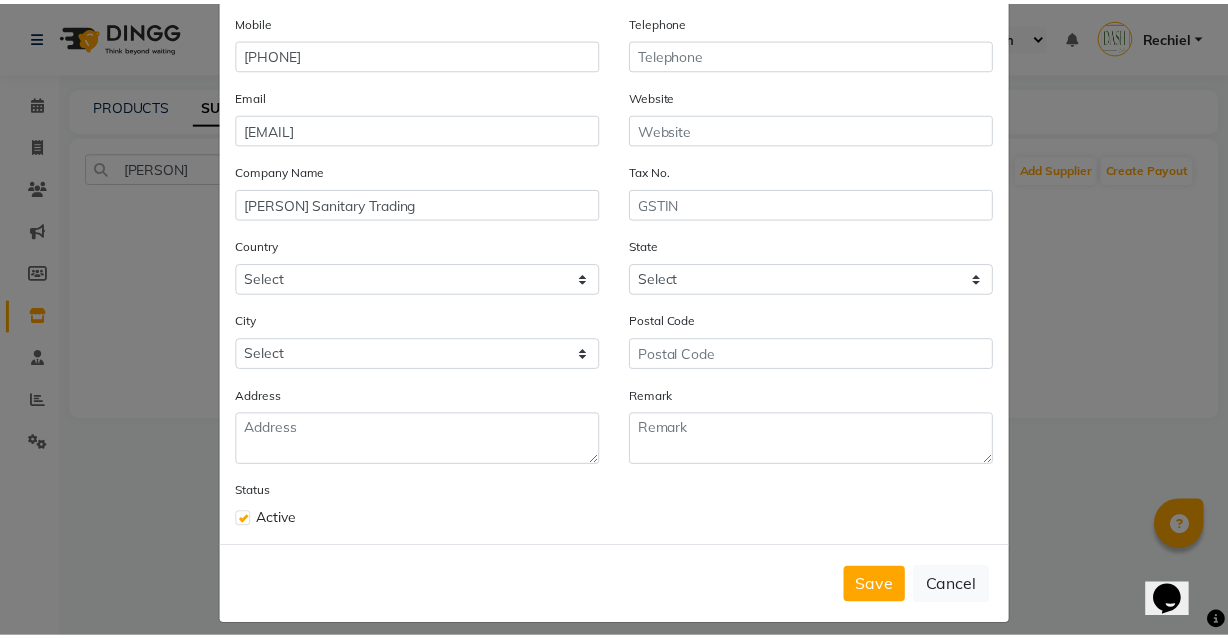 scroll, scrollTop: 200, scrollLeft: 0, axis: vertical 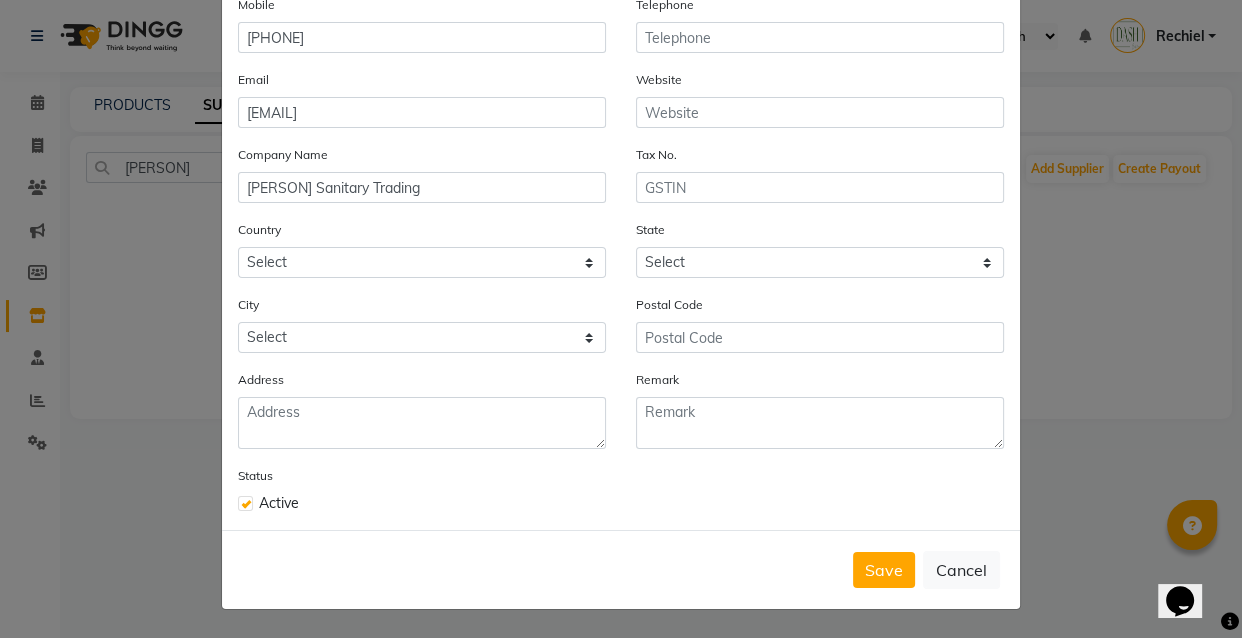 type on "[PERSON]" 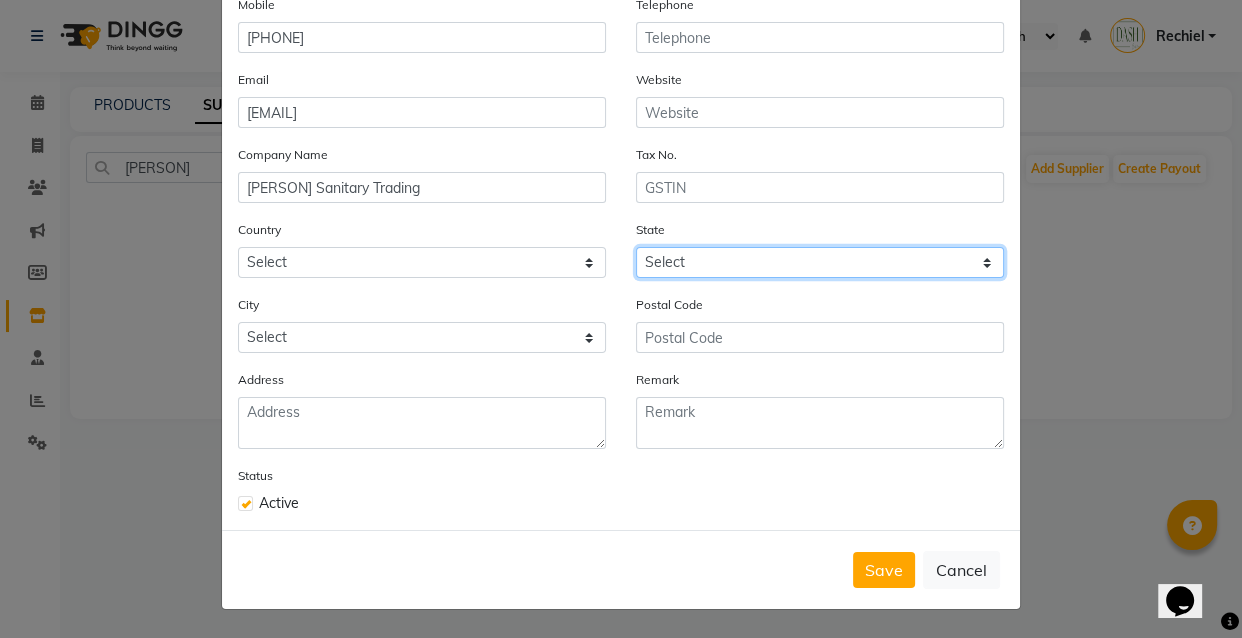 click on "Select" 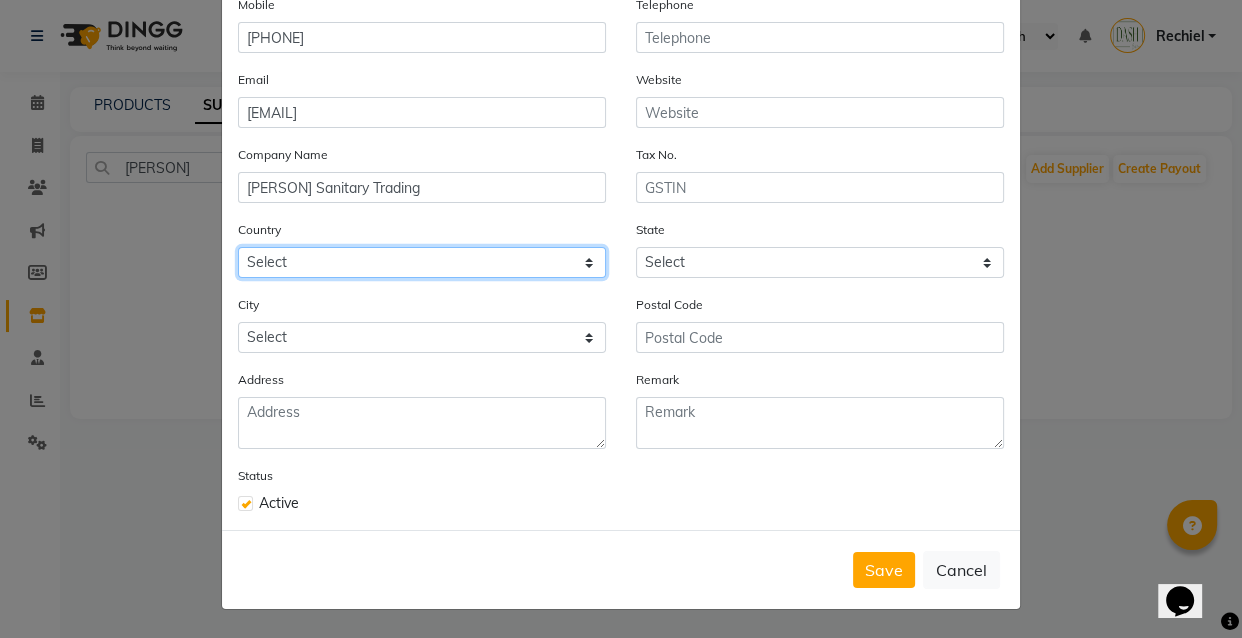 click on "Select Afghanistan Albania Algeria American Samoa Andorra Angola Anguilla Antarctica Antigua And Barbuda Argentina Armenia Aruba Australia Austria Azerbaijan Bahamas Bahrain Bangladesh Barbados Belarus Belgium Belize Benin Bermuda Bhutan Bolivia Bosnia And Herzegovina Botswana Bouvet Island Brazil British Indian Ocean Territory Brunei Darussalam Bulgaria Burkina Faso Burundi Cambodia Cameroon Canada Cape Verde Cayman Islands Central African Republic Chad Chile China Christmas Island Cocos (Keeling) Islands Colombia Comoros Congo Congo, The Democratic Republic Of The Cook Islands Costa Rica Cote D'Ivoire Croatia Cuba Cyprus Czech Republic Denmark Djibouti Dominica Dominican Republic Ecuador Egypt El Salvador Equatorial Guinea Eritrea Estonia Ethiopia Falkland Islands (Malvinas) Faroe Islands Fiji Finland France French Guiana French Polynesia French Southern Territories Gabon Gambia Georgia Germany Ghana Gibraltar Greece Greenland Grenada Guadeloupe Guam Guatemala Guinea Guinea-Bissau Guyana Haiti Honduras Iraq" 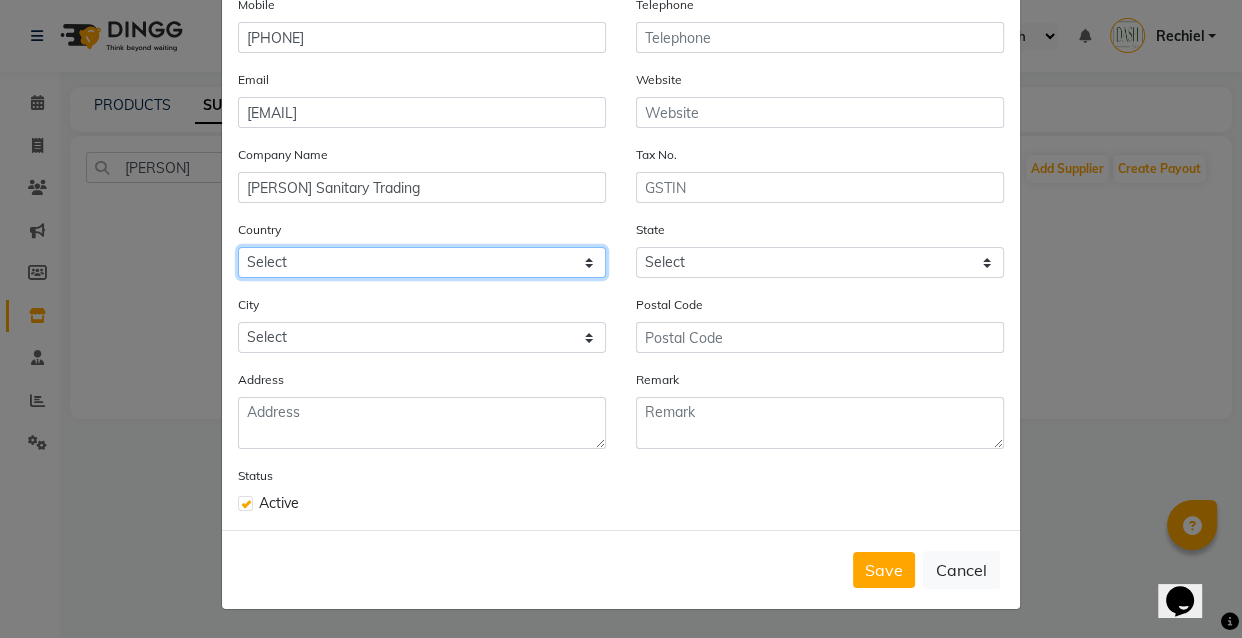 select on "224" 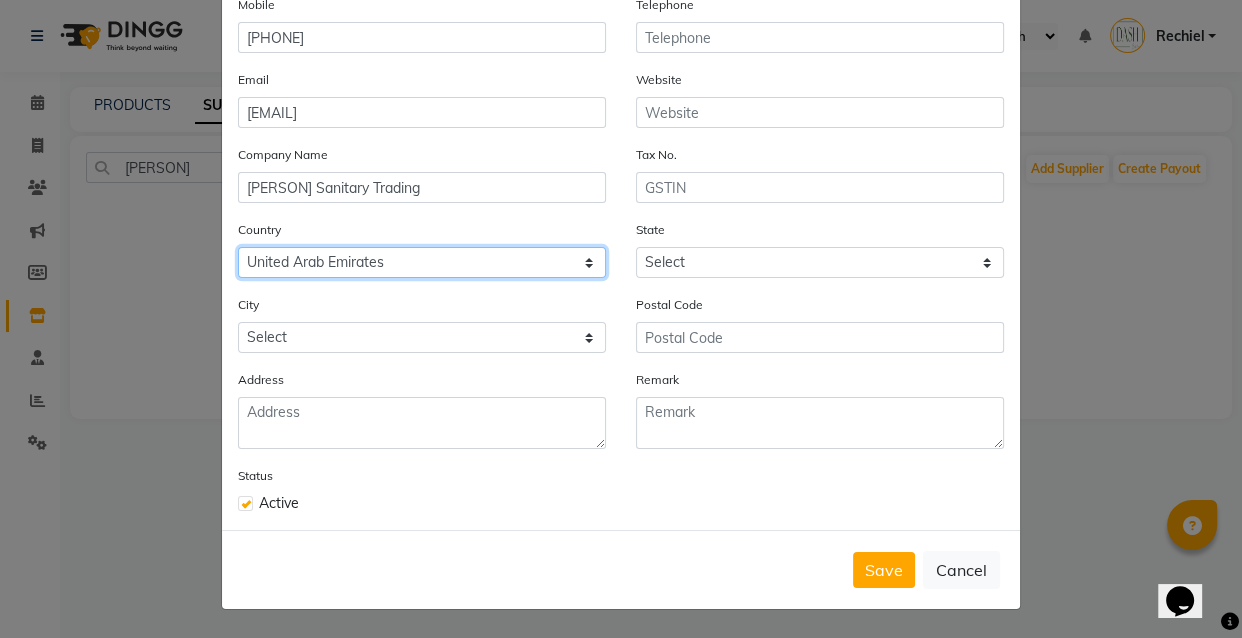 click on "Select Afghanistan Albania Algeria American Samoa Andorra Angola Anguilla Antarctica Antigua And Barbuda Argentina Armenia Aruba Australia Austria Azerbaijan Bahamas Bahrain Bangladesh Barbados Belarus Belgium Belize Benin Bermuda Bhutan Bolivia Bosnia And Herzegovina Botswana Bouvet Island Brazil British Indian Ocean Territory Brunei Darussalam Bulgaria Burkina Faso Burundi Cambodia Cameroon Canada Cape Verde Cayman Islands Central African Republic Chad Chile China Christmas Island Cocos (Keeling) Islands Colombia Comoros Congo Congo, The Democratic Republic Of The Cook Islands Costa Rica Cote D'Ivoire Croatia Cuba Cyprus Czech Republic Denmark Djibouti Dominica Dominican Republic Ecuador Egypt El Salvador Equatorial Guinea Eritrea Estonia Ethiopia Falkland Islands (Malvinas) Faroe Islands Fiji Finland France French Guiana French Polynesia French Southern Territories Gabon Gambia Georgia Germany Ghana Gibraltar Greece Greenland Grenada Guadeloupe Guam Guatemala Guinea Guinea-Bissau Guyana Haiti Honduras Iraq" 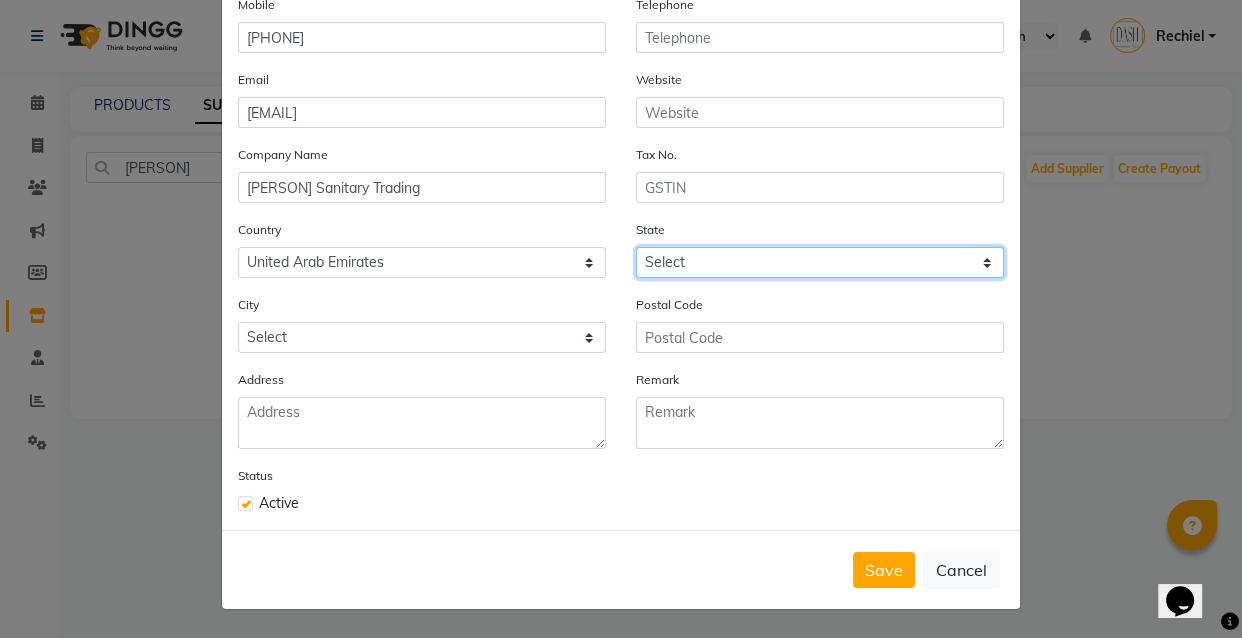 click on "Select Abu Zabi Ajman Dubai Ras al-Khaymah Sharjah Sharjha Umm al Qaywayn al-Fujayrah ash-Shariqah" 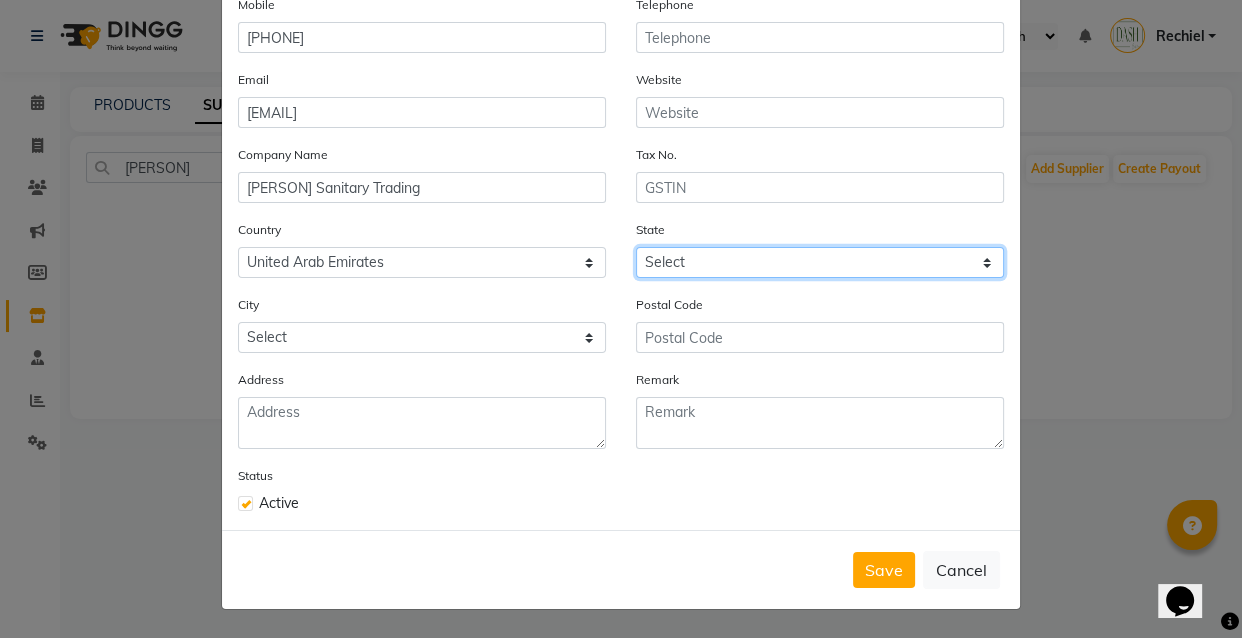 select on "3796" 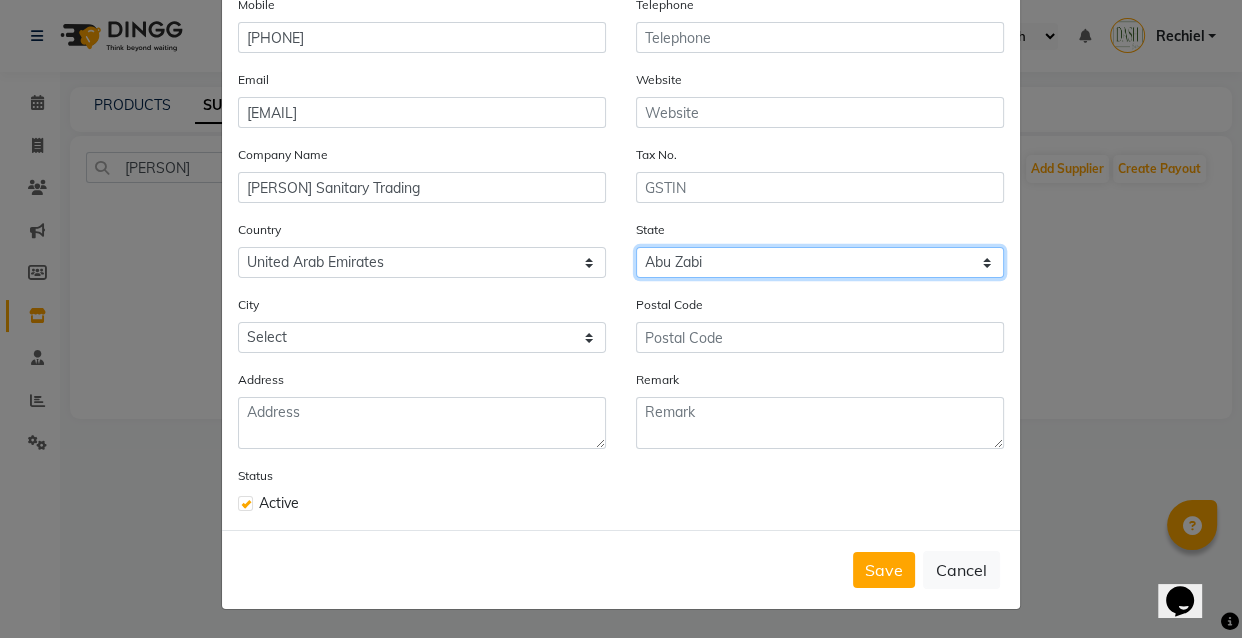 click on "Select Abu Zabi Ajman Dubai Ras al-Khaymah Sharjah Sharjha Umm al Qaywayn al-Fujayrah ash-Shariqah" 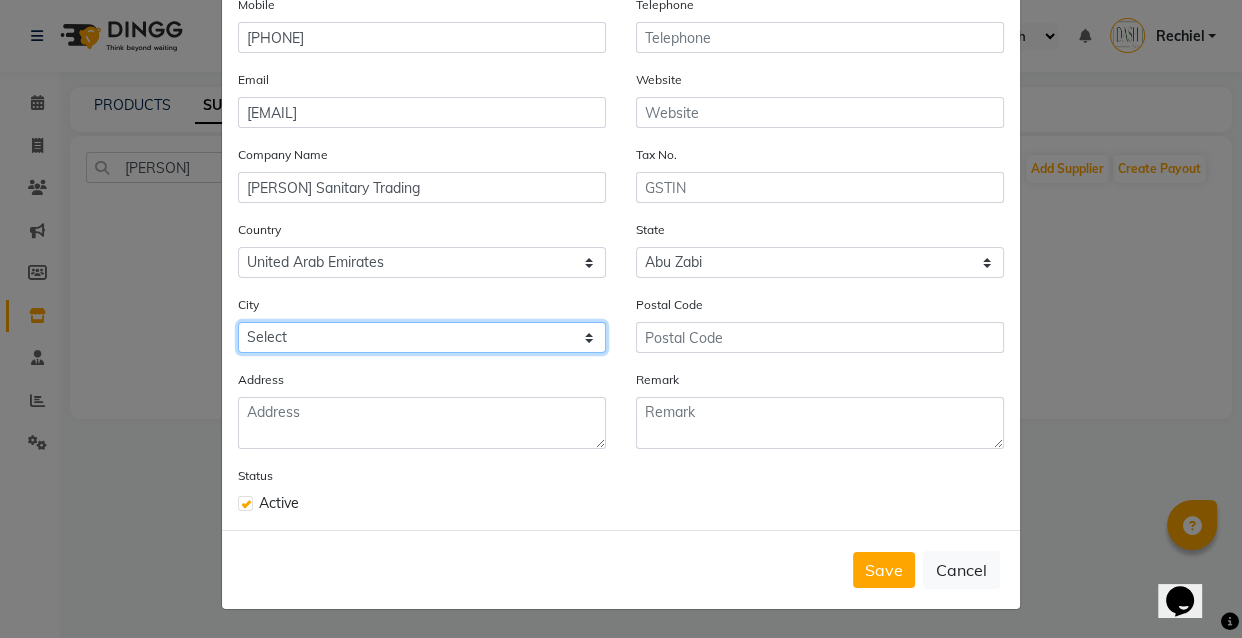 click on "Select" 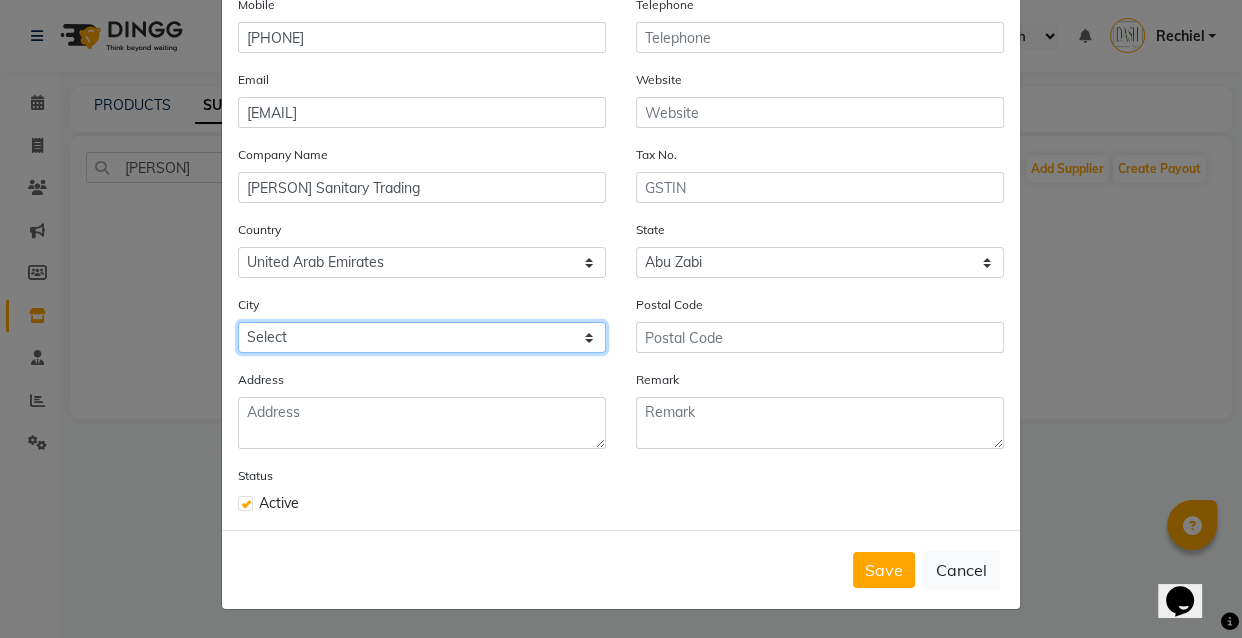 click on "Select" 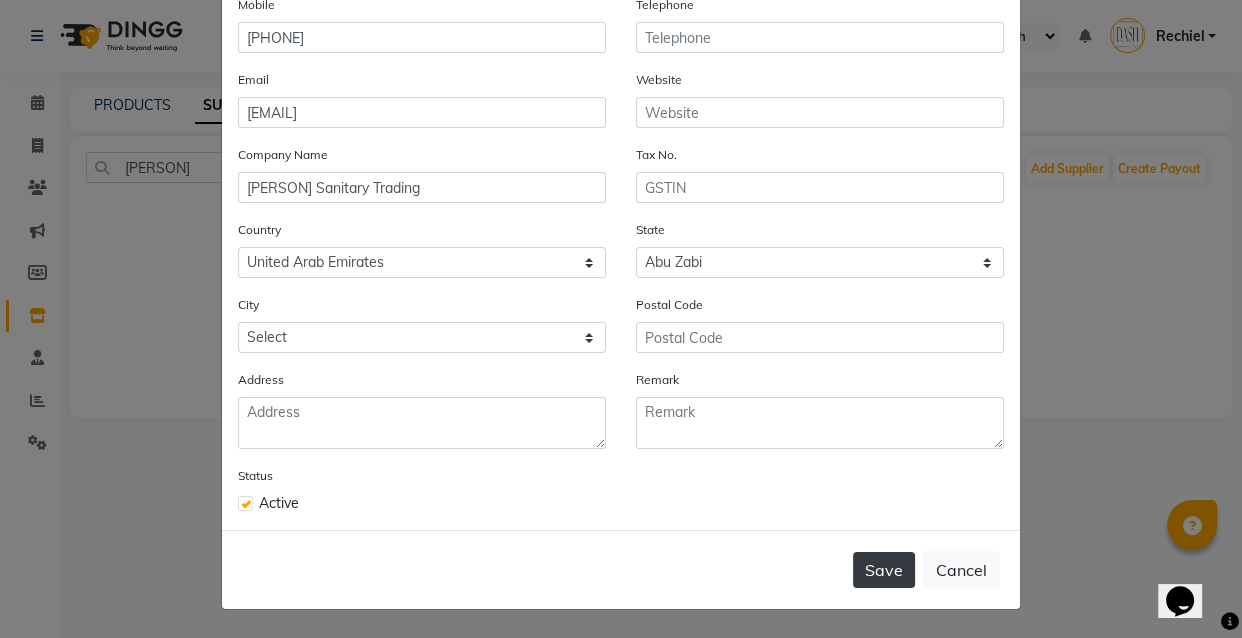 click on "Save" 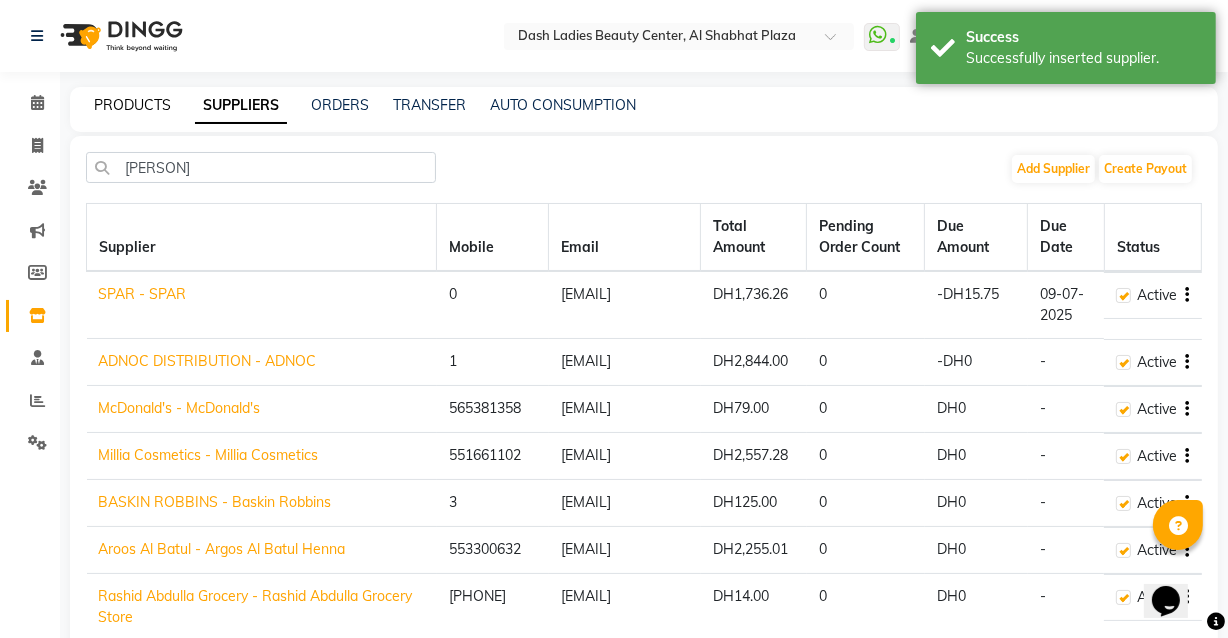 click on "PRODUCTS" 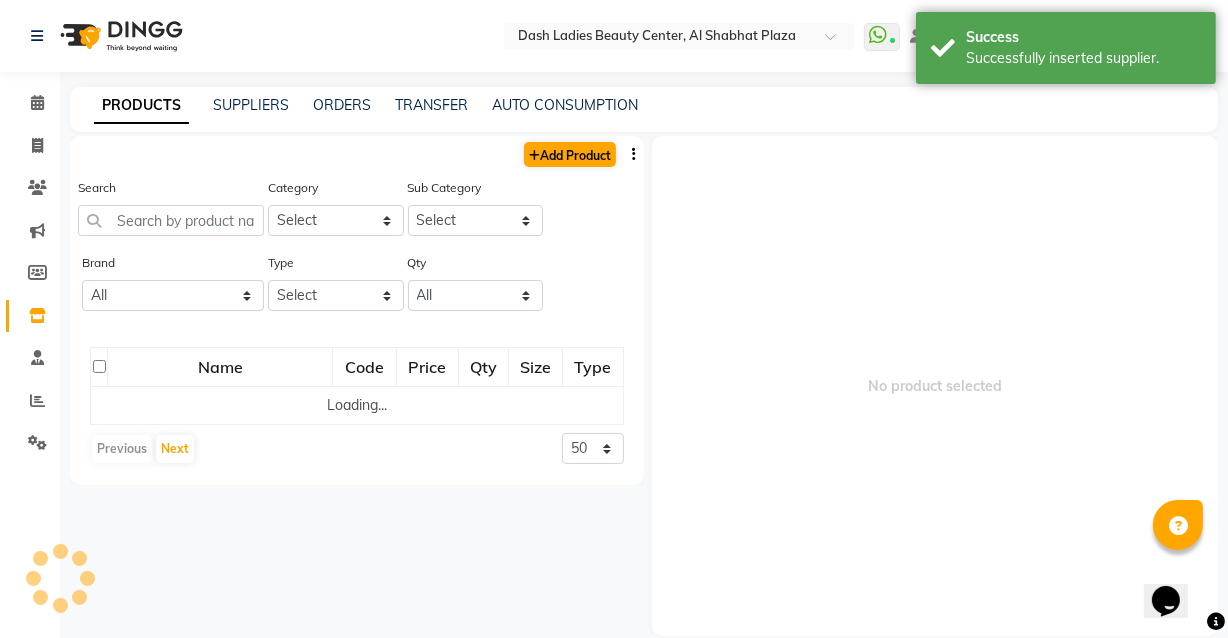 click on "Add Product" 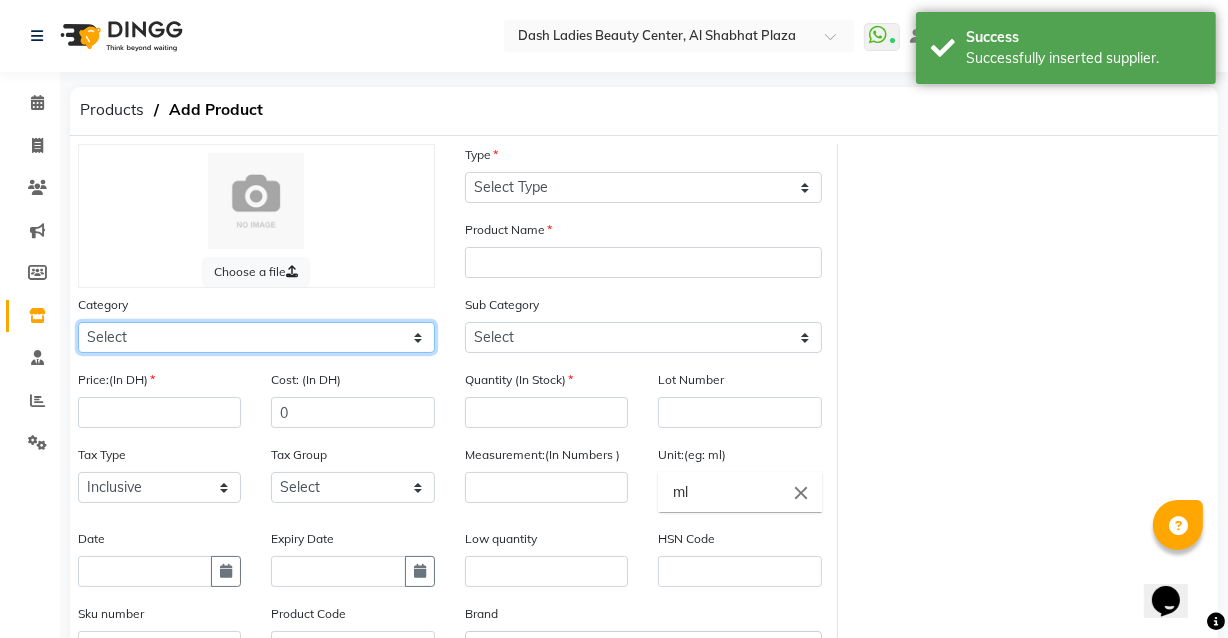 click on "Select Hair Skin Makeup Personal Care Appliances Beard Waxing Disposable Threading Hands and Feet Beauty Planet Botox Cadiveu Casmara Cheryls Loreal Olaplex Dash Ladies Beauty Center Other" 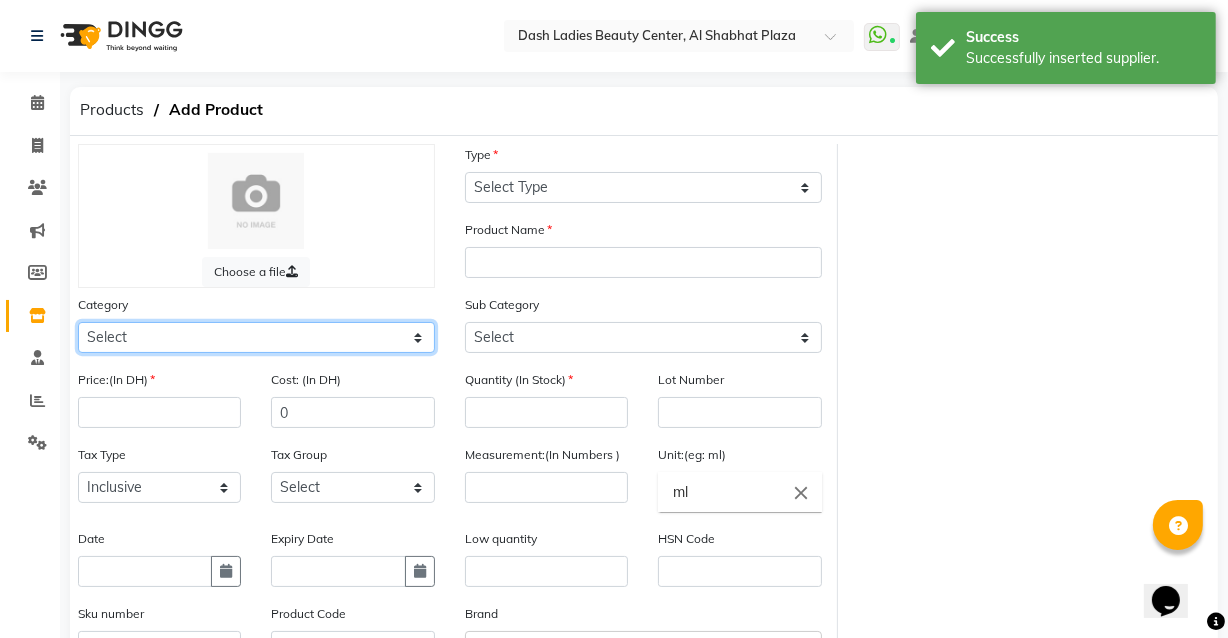 select on "1619102050" 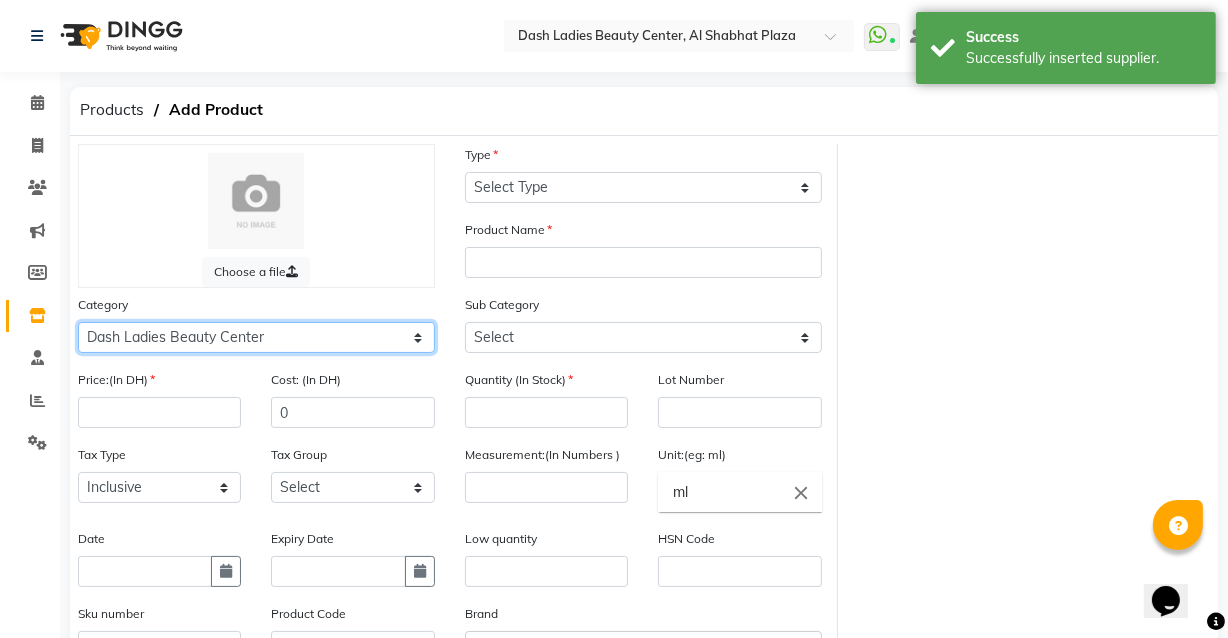 click on "Select Hair Skin Makeup Personal Care Appliances Beard Waxing Disposable Threading Hands and Feet Beauty Planet Botox Cadiveu Casmara Cheryls Loreal Olaplex Dash Ladies Beauty Center Other" 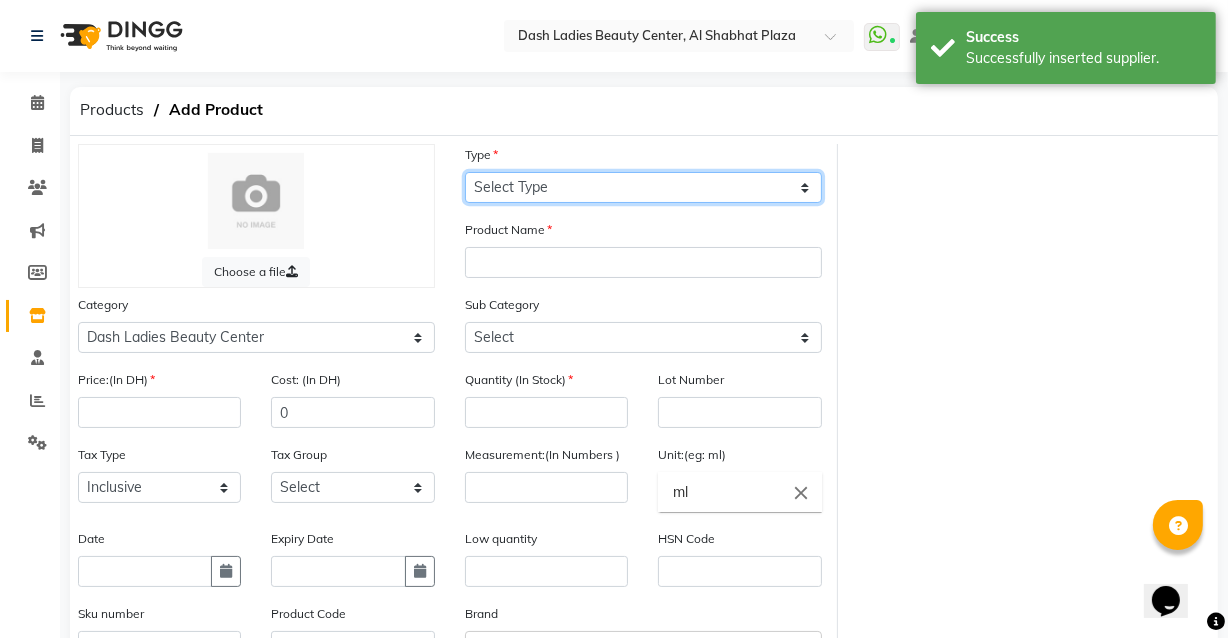 click on "Select Type Both Retail Consumable" 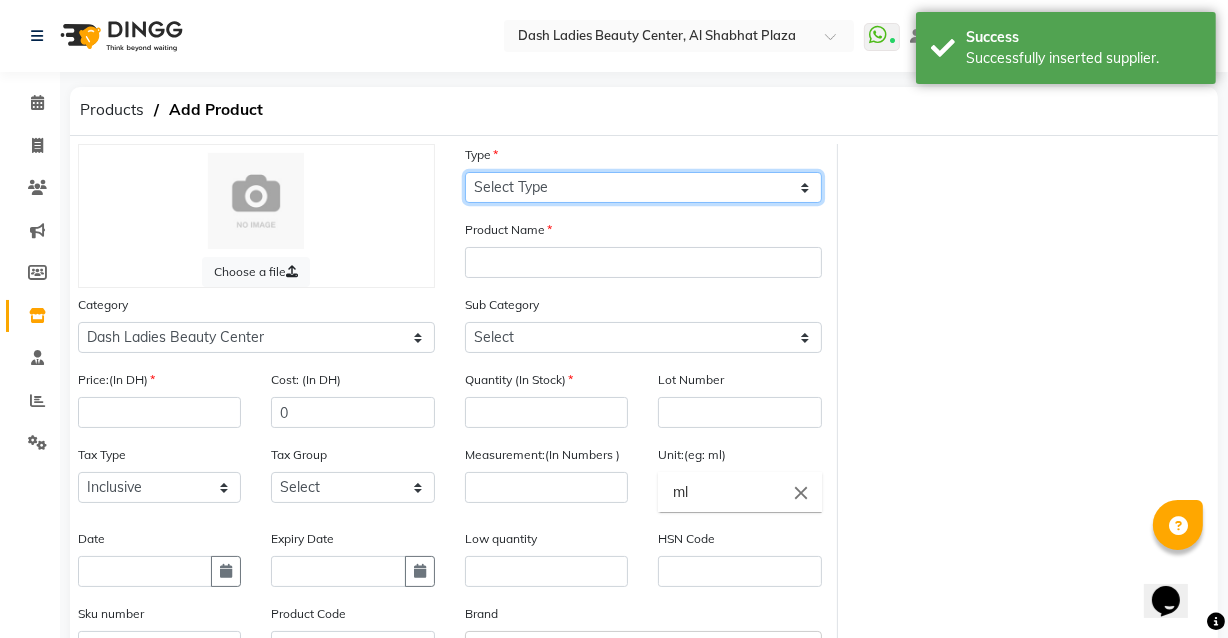 select on "C" 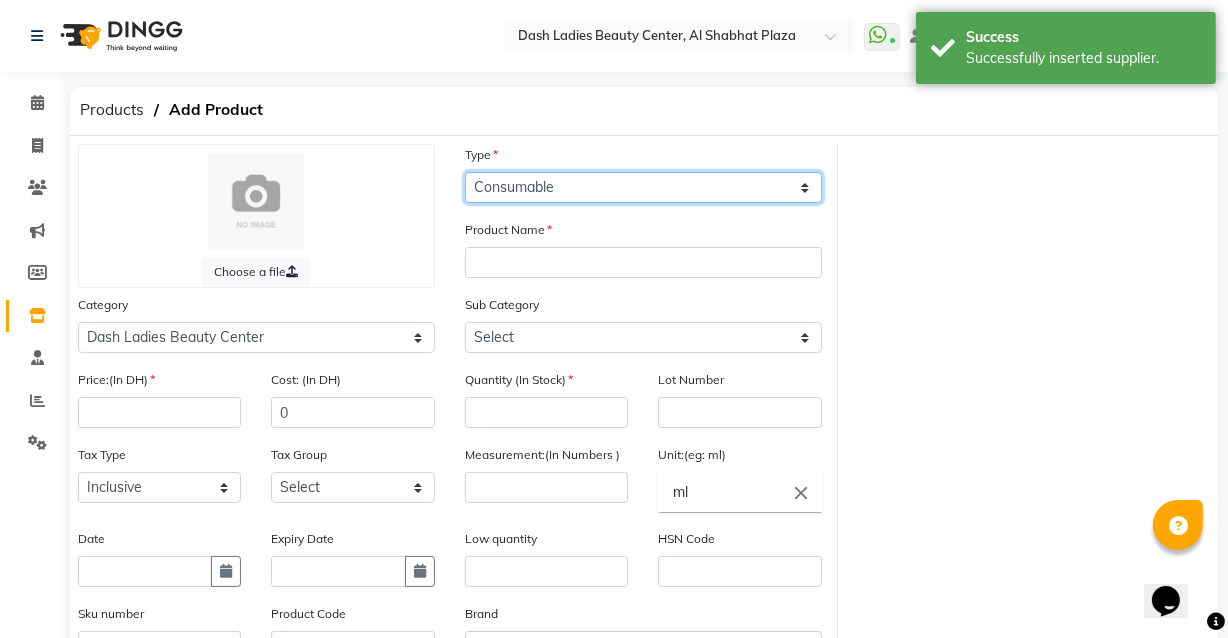 click on "Select Type Both Retail Consumable" 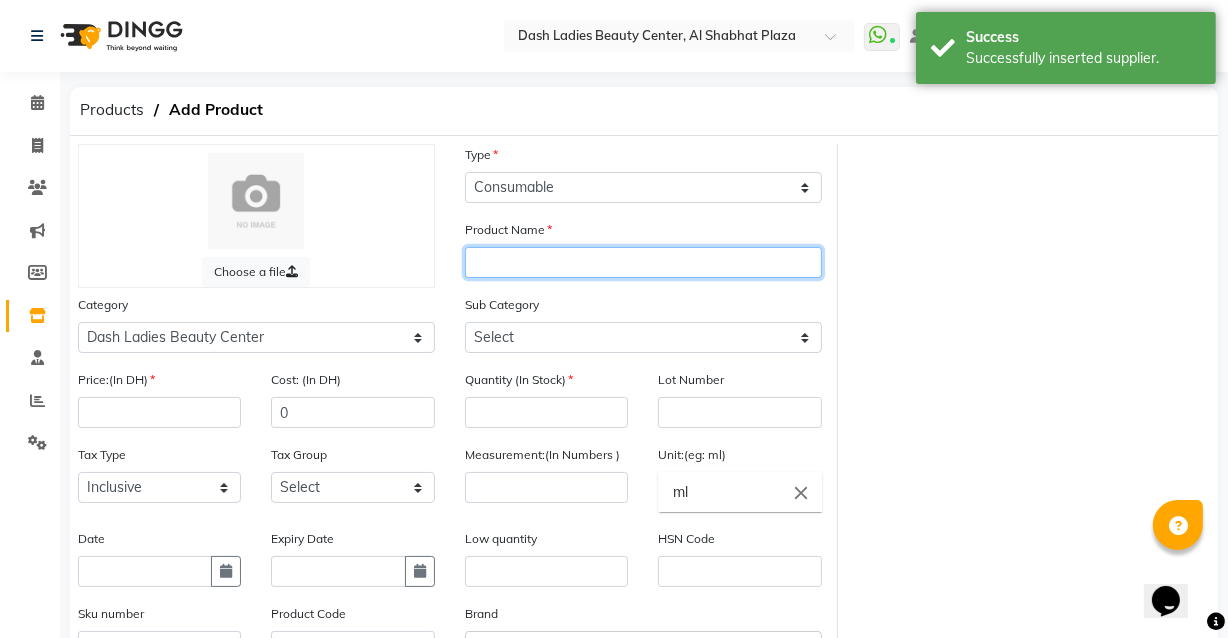 click 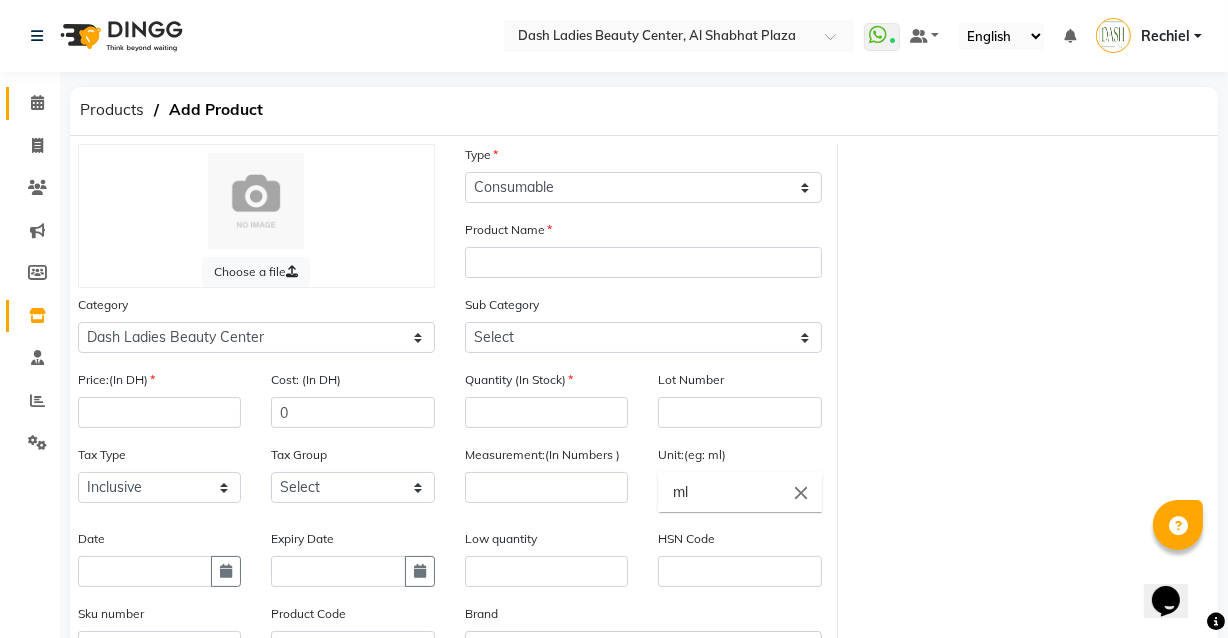 click 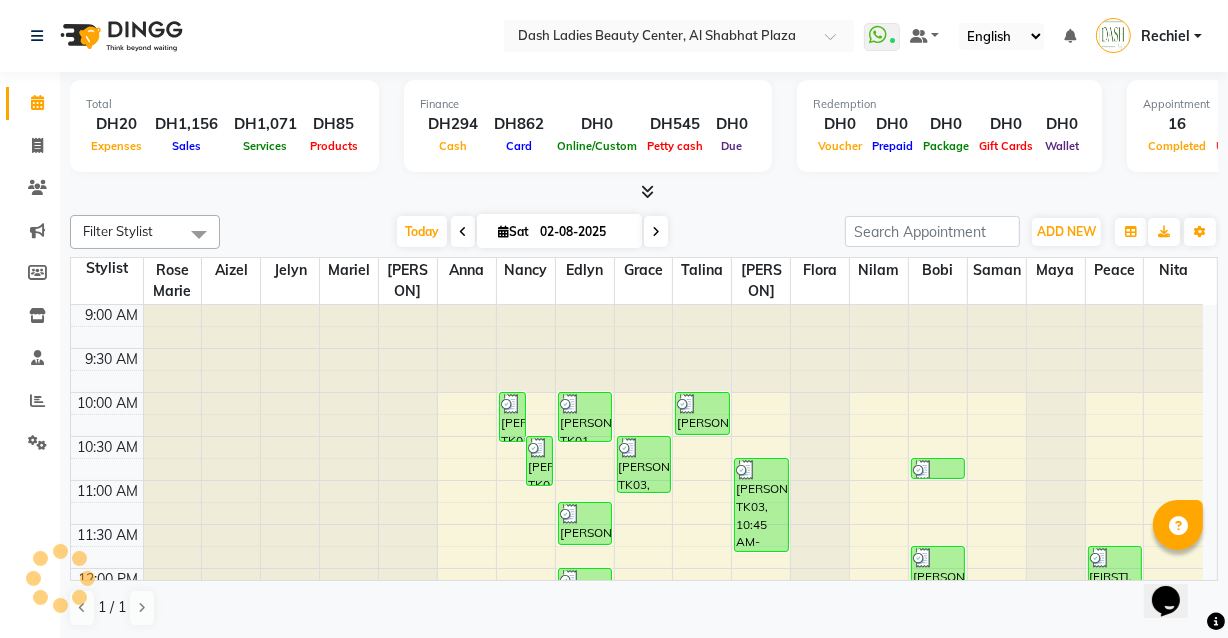 scroll, scrollTop: 0, scrollLeft: 0, axis: both 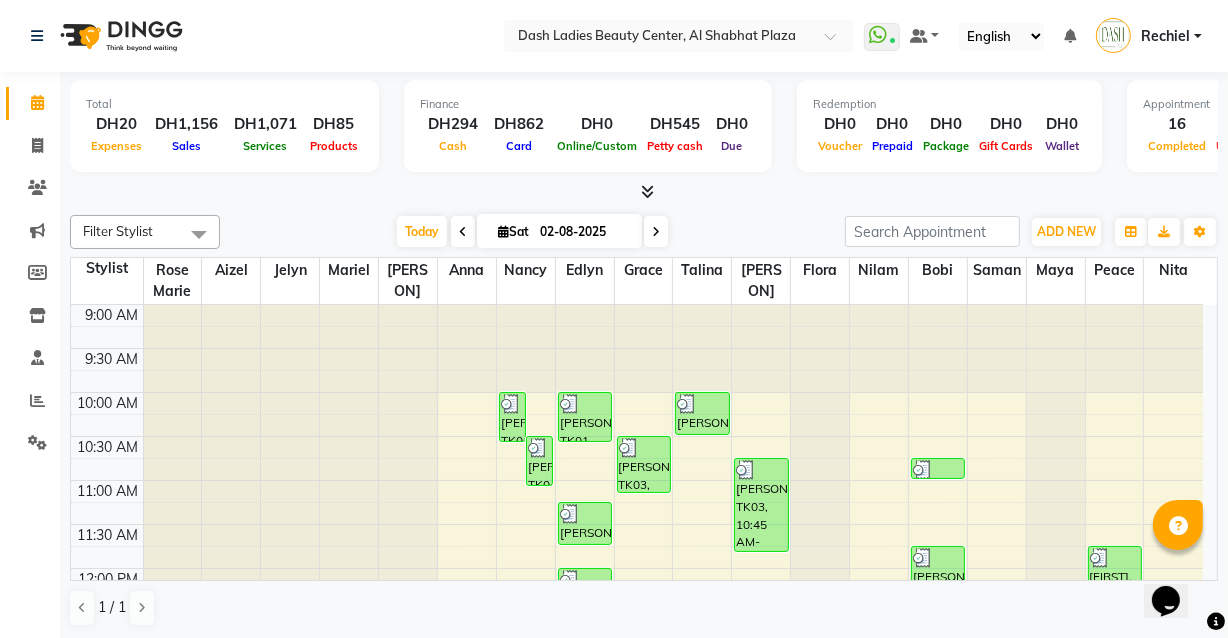 click at bounding box center [673, 491] 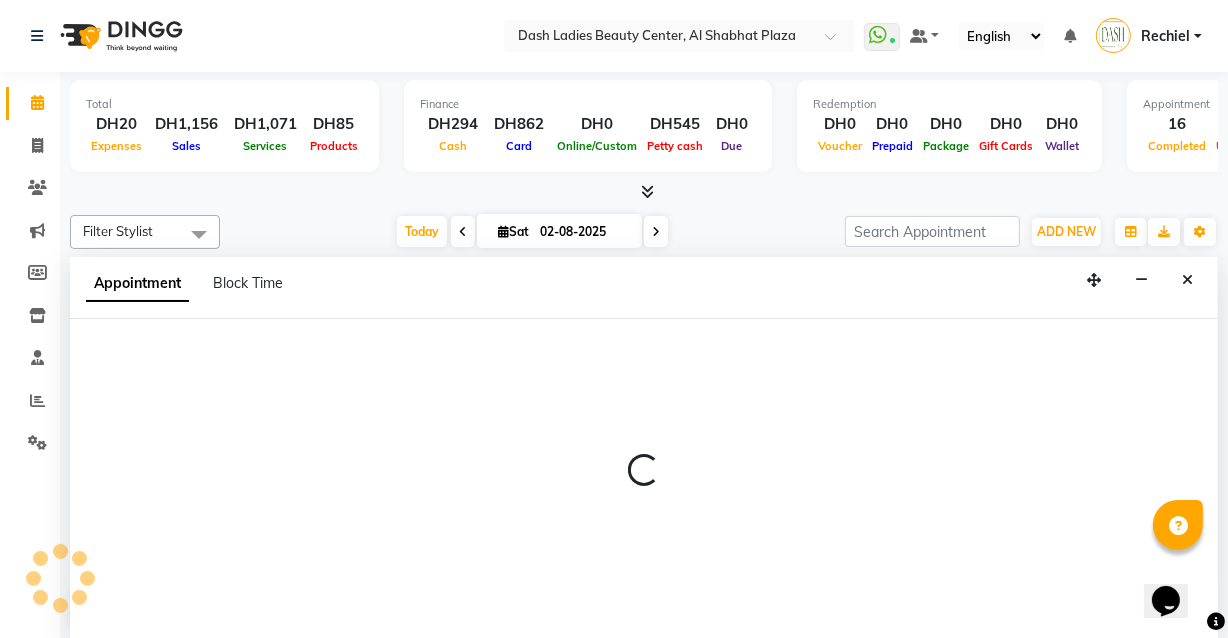 scroll, scrollTop: 0, scrollLeft: 0, axis: both 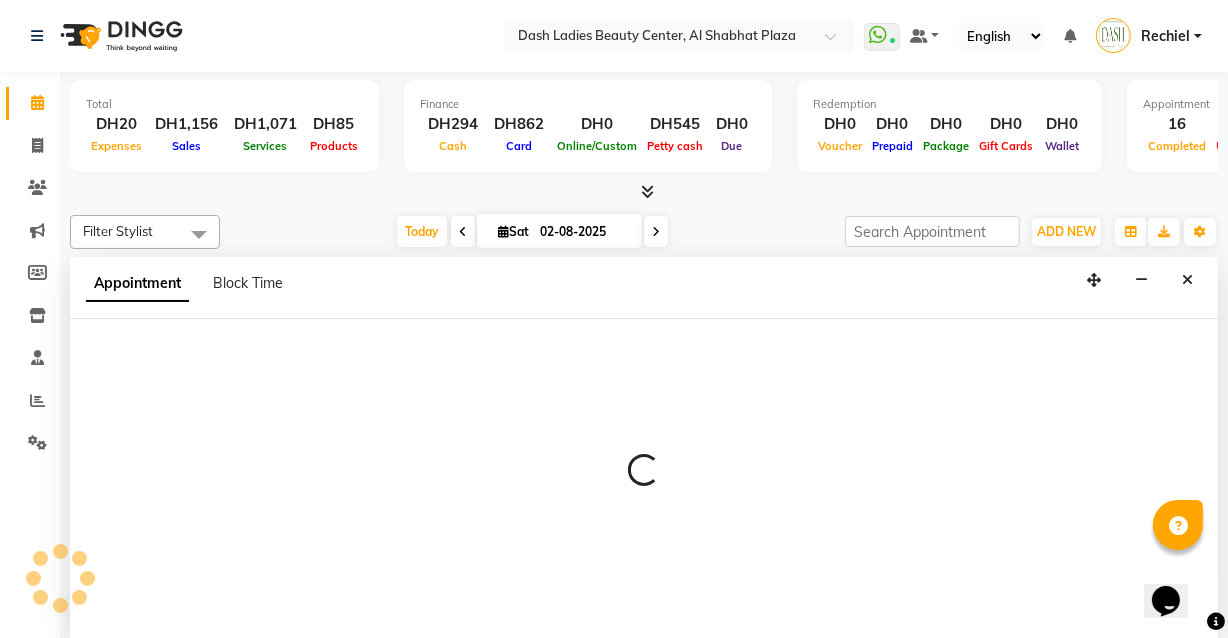 select on "[PHONE]" 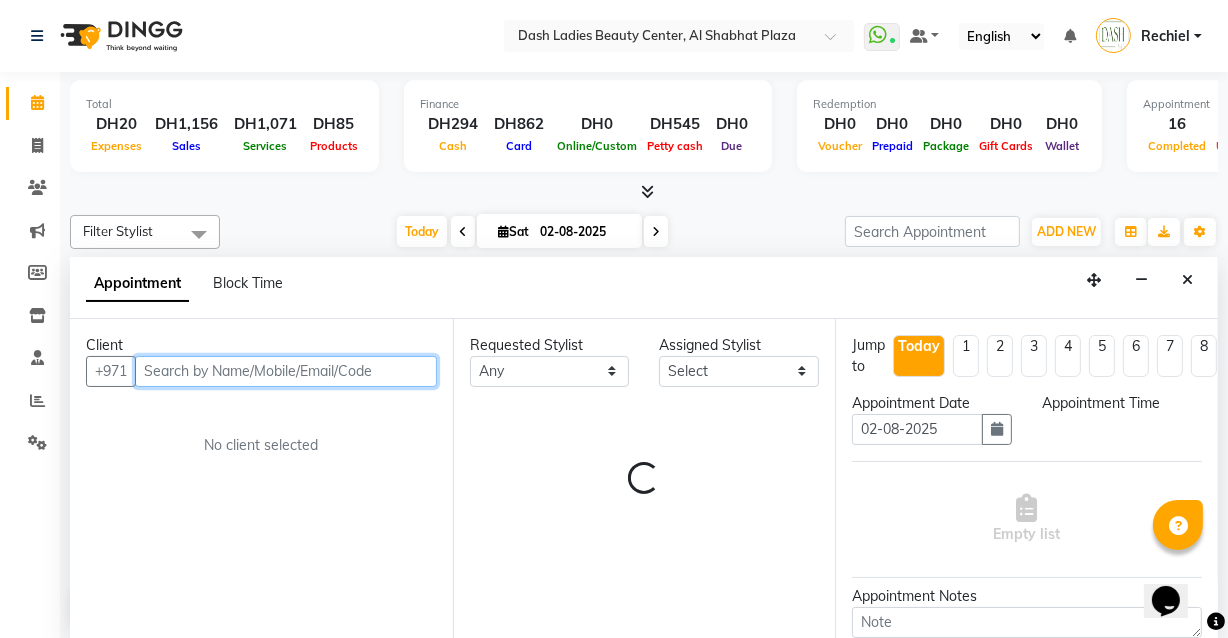 select on "690" 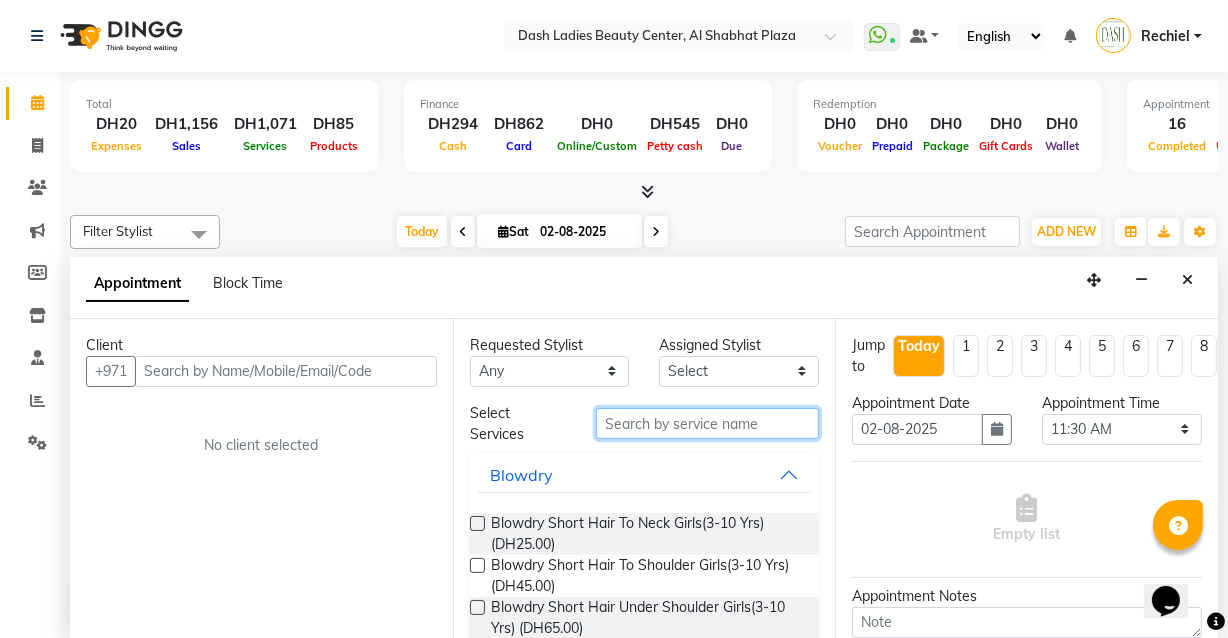 click at bounding box center (707, 423) 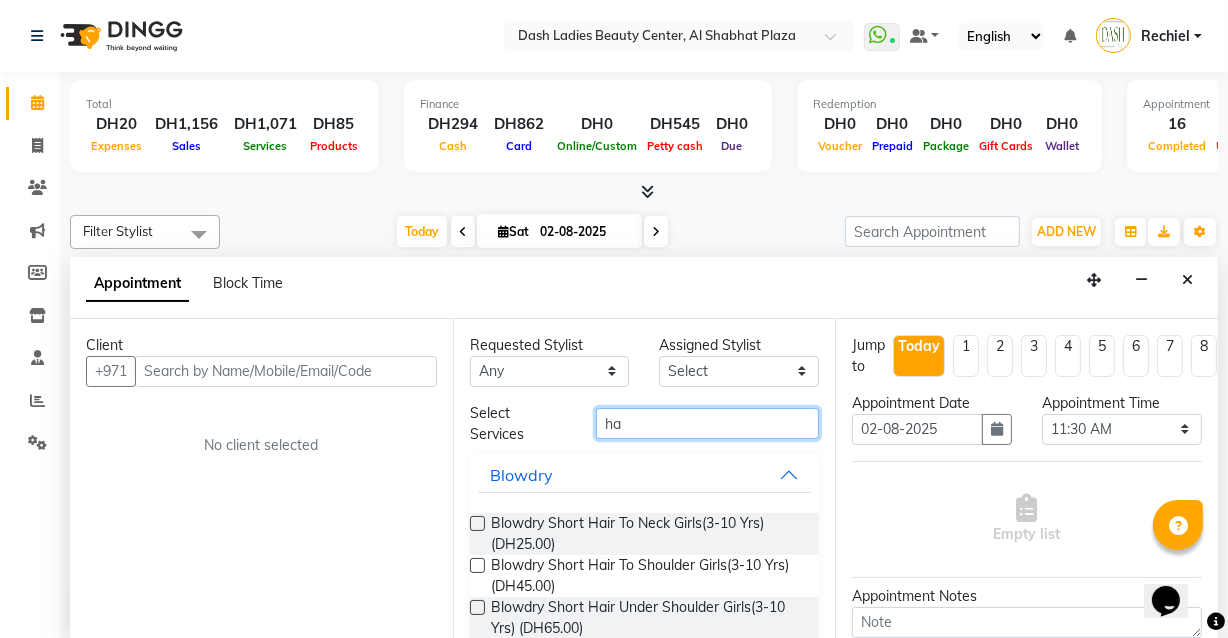 type on "h" 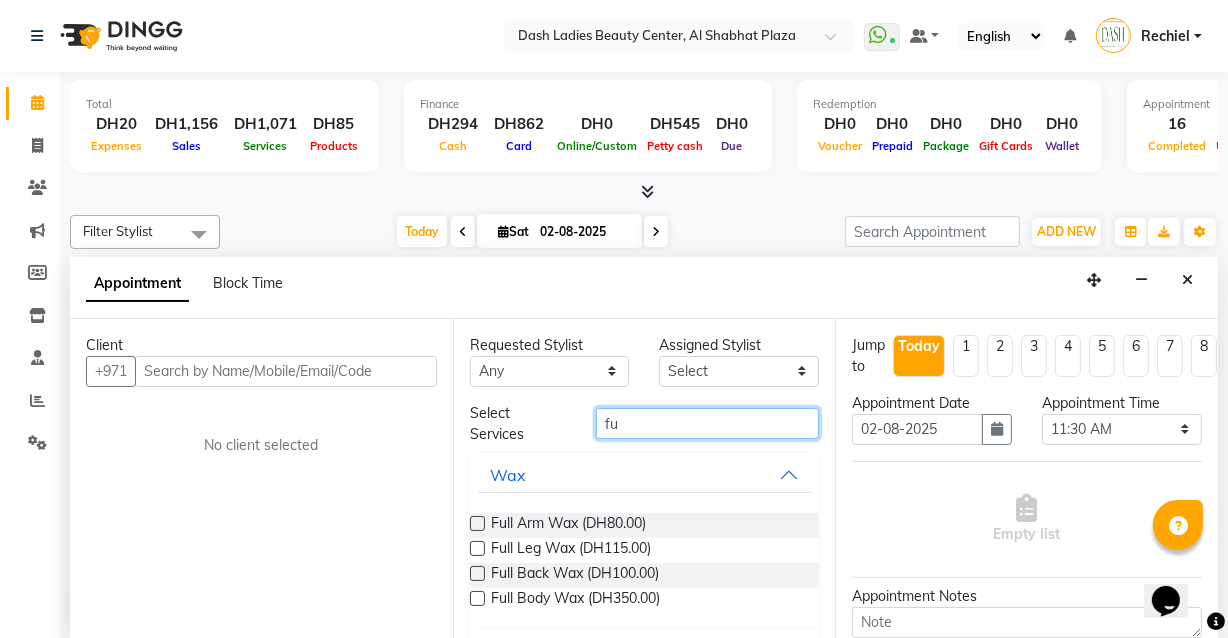 type on "f" 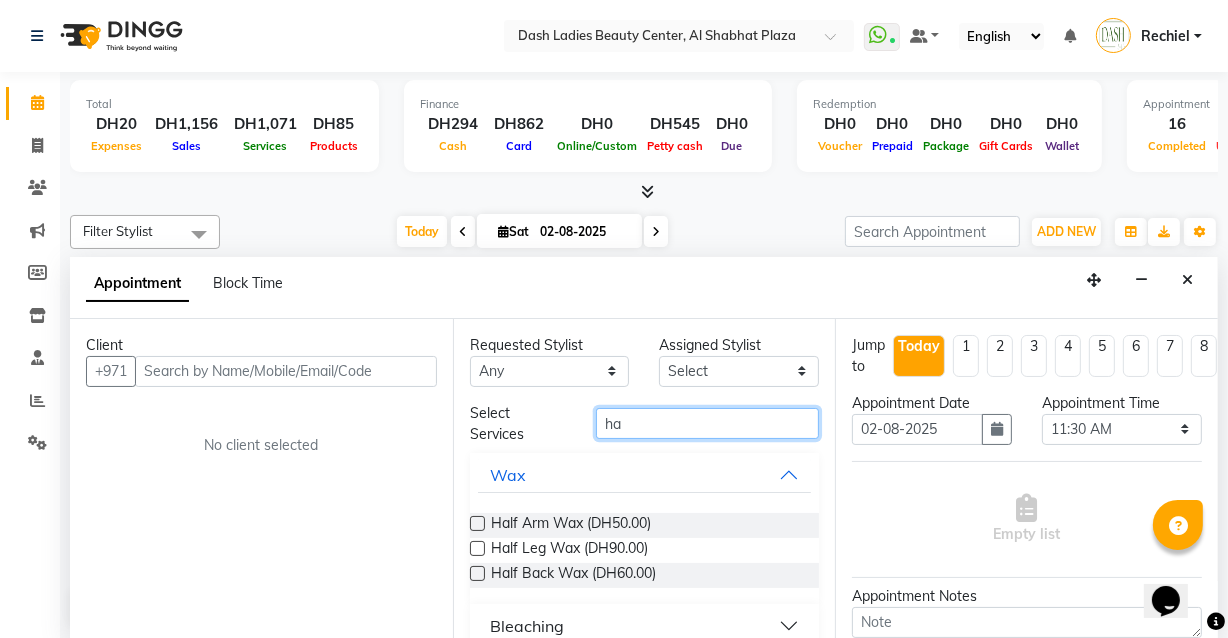 type on "h" 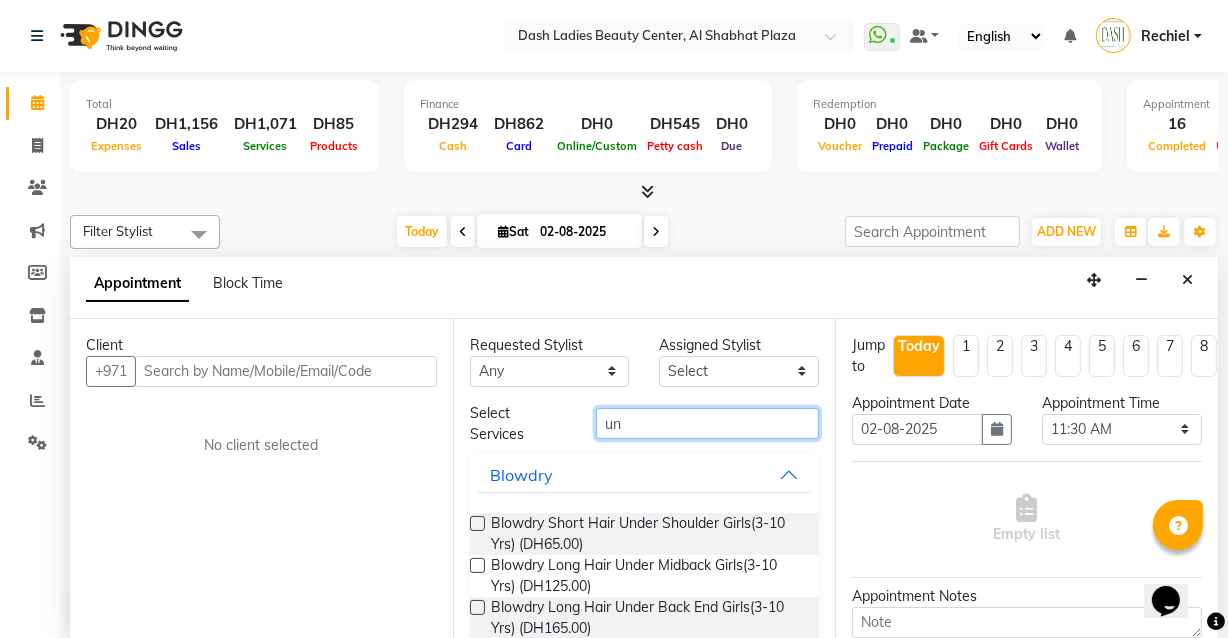 type on "u" 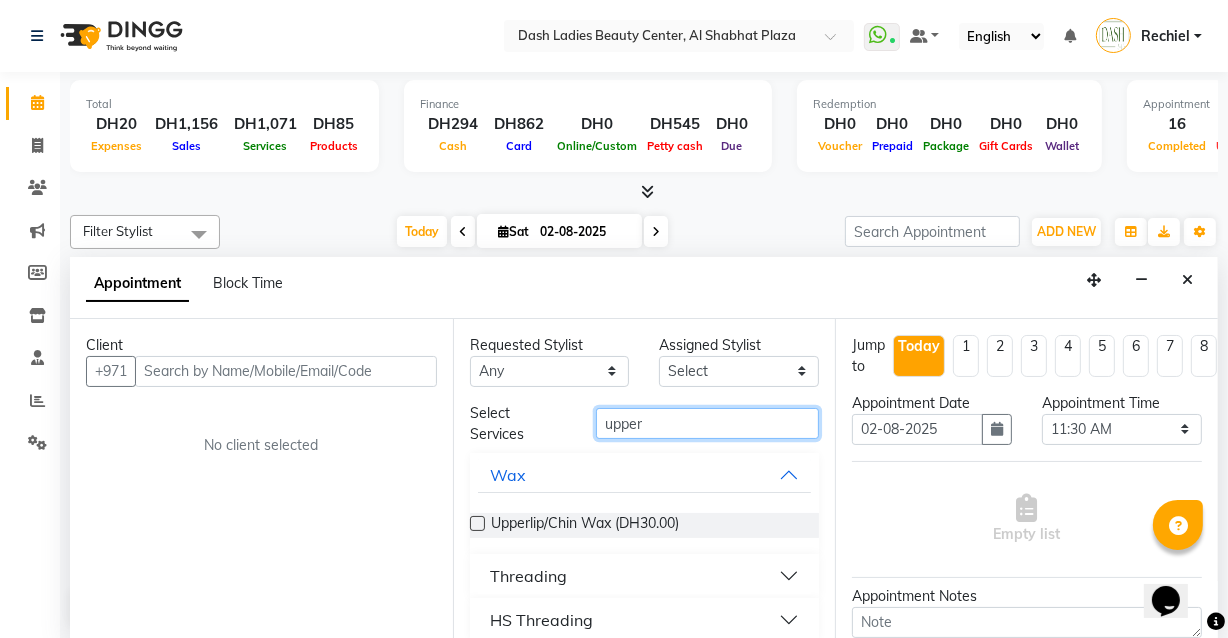 scroll, scrollTop: 18, scrollLeft: 0, axis: vertical 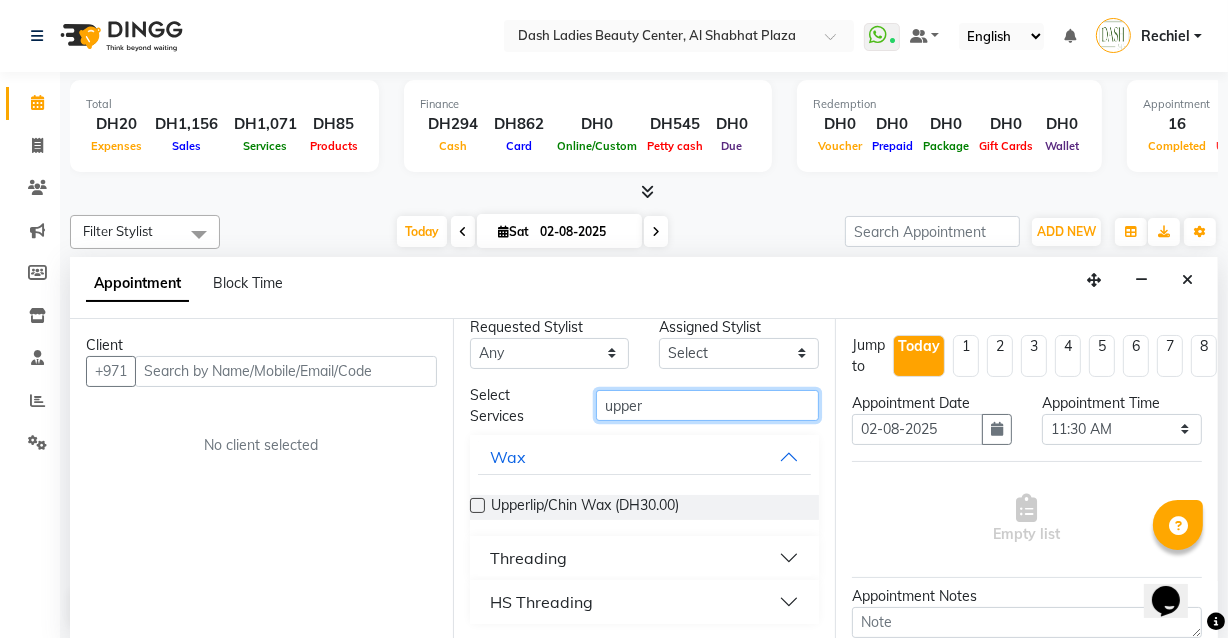 type on "upper" 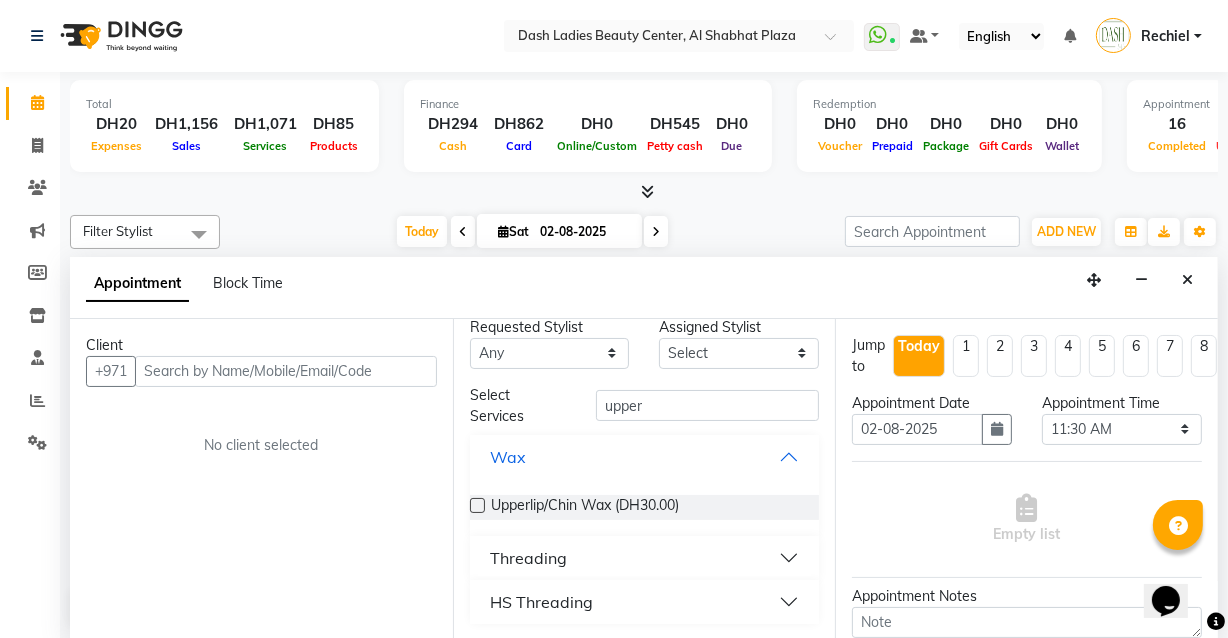 click on "Wax" at bounding box center (645, 457) 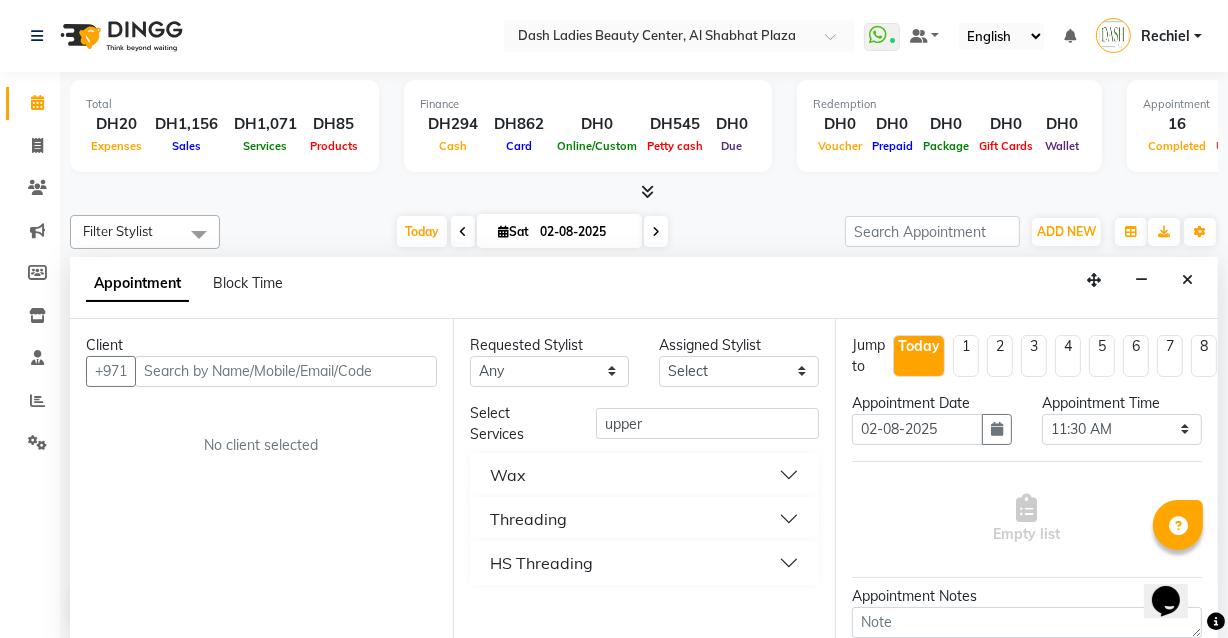 scroll, scrollTop: 0, scrollLeft: 0, axis: both 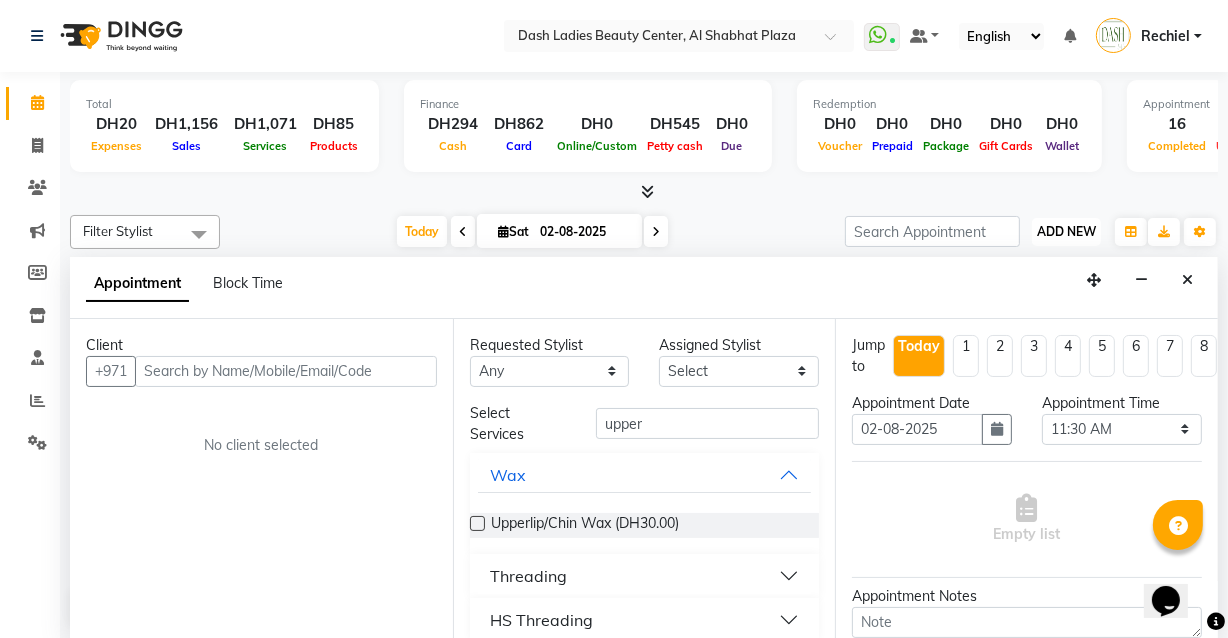 click on "ADD NEW" at bounding box center (1066, 231) 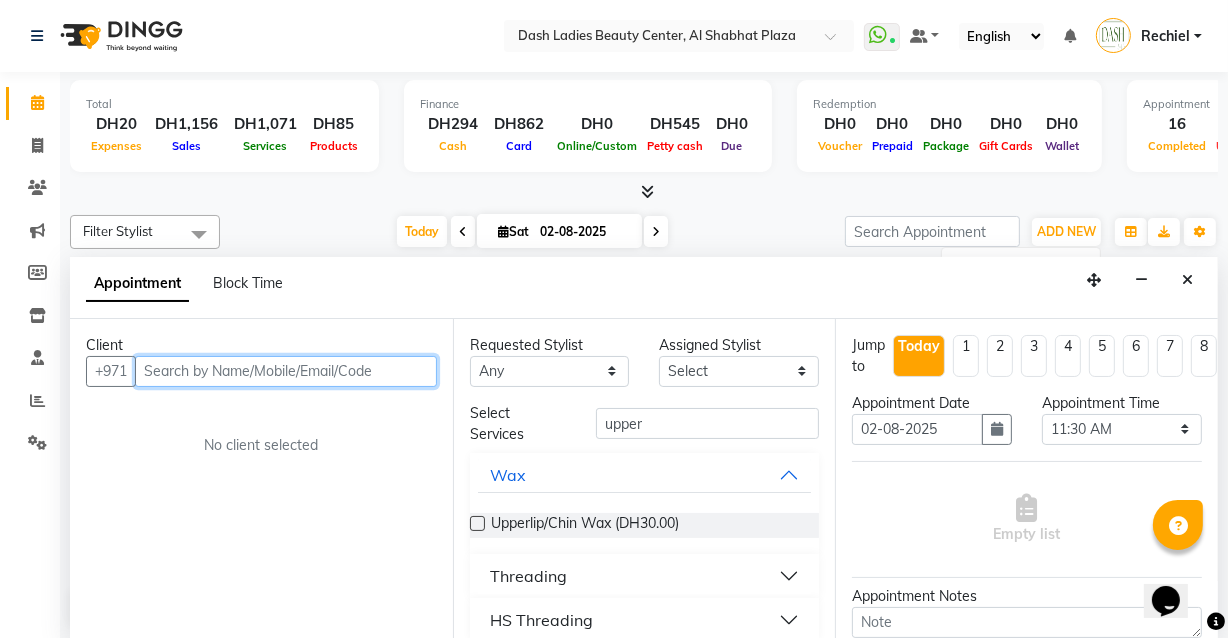 click at bounding box center (286, 371) 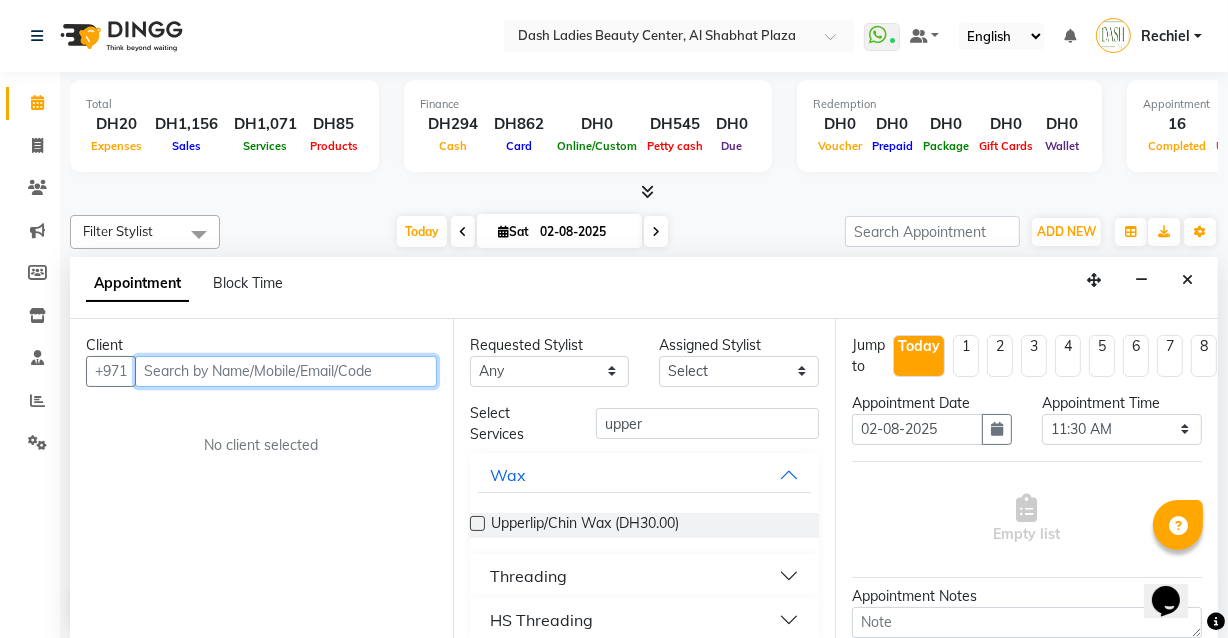 click at bounding box center [286, 371] 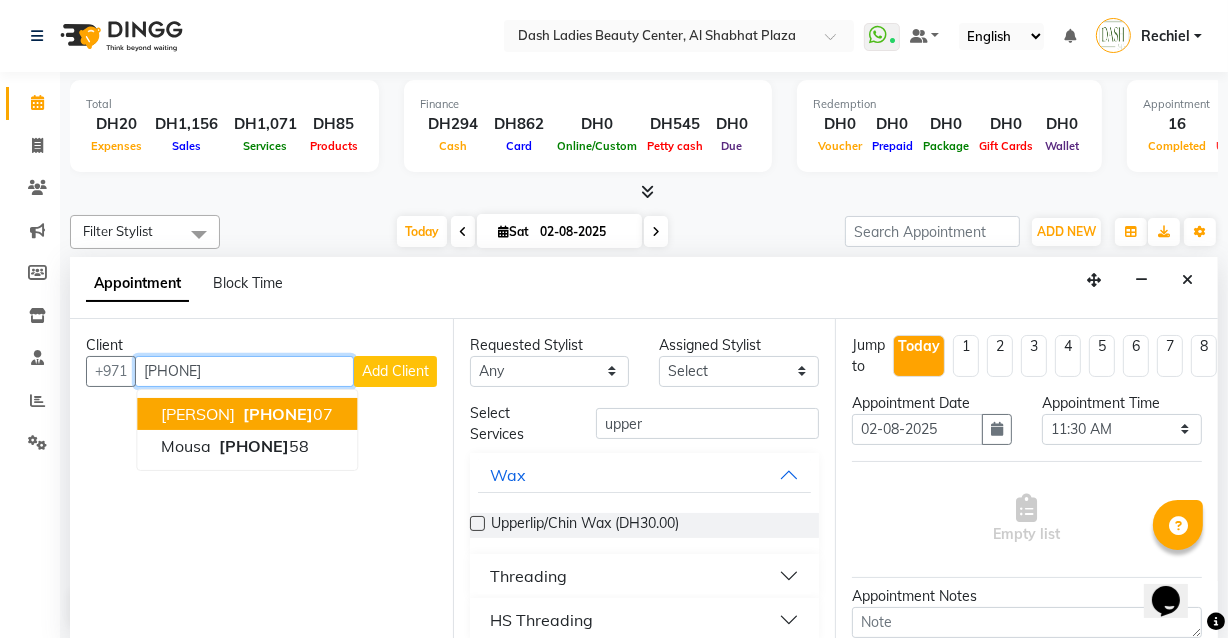 click on "[PHONE] 07" at bounding box center [286, 414] 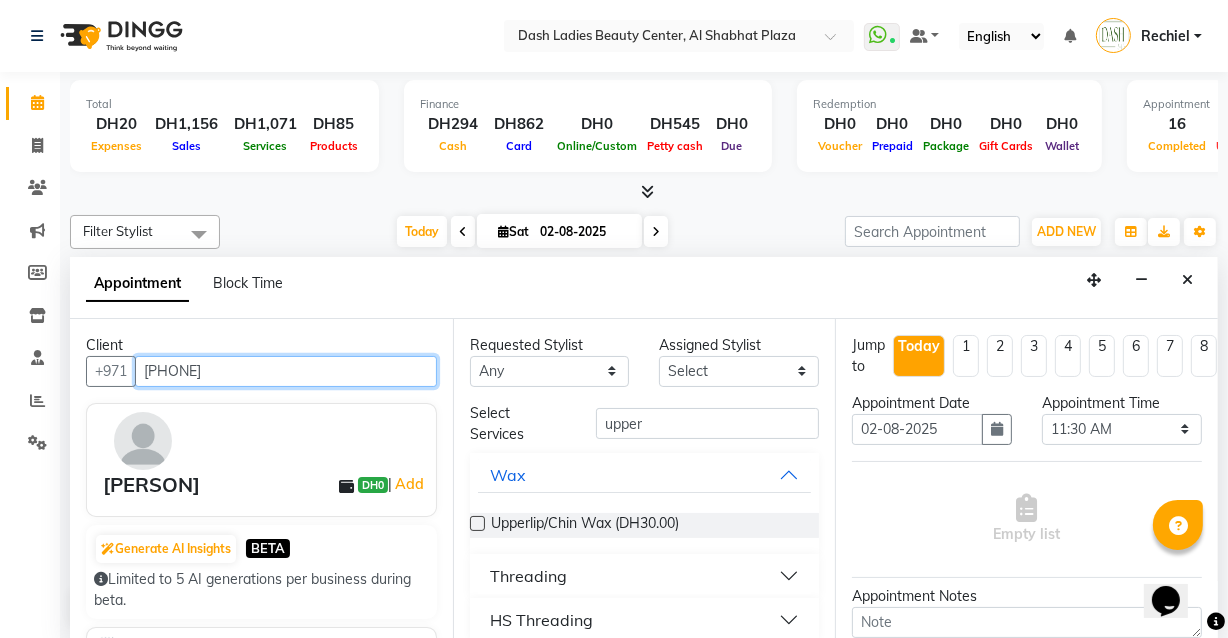 type on "[PHONE]" 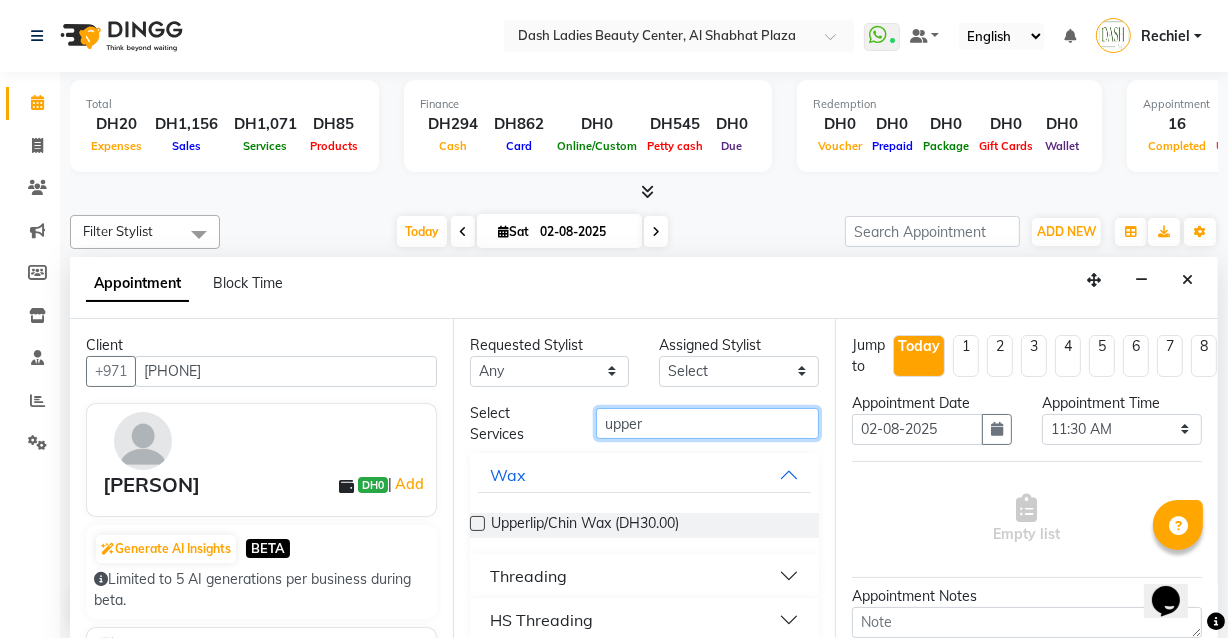 click on "upper" at bounding box center [707, 423] 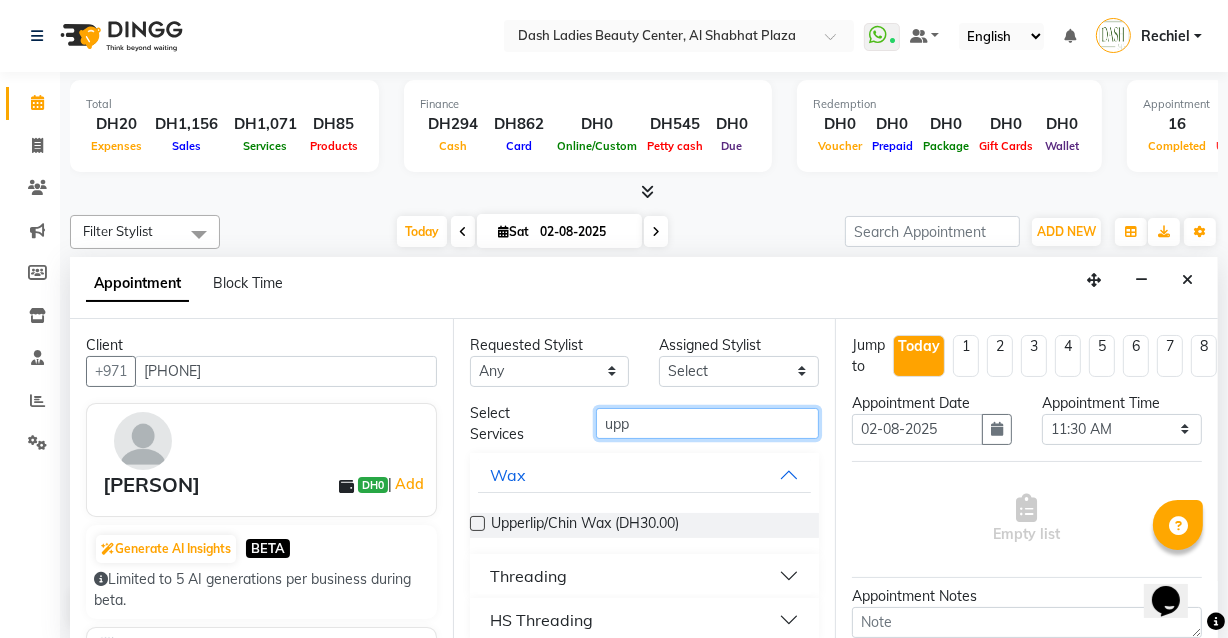 click on "upp" at bounding box center [707, 423] 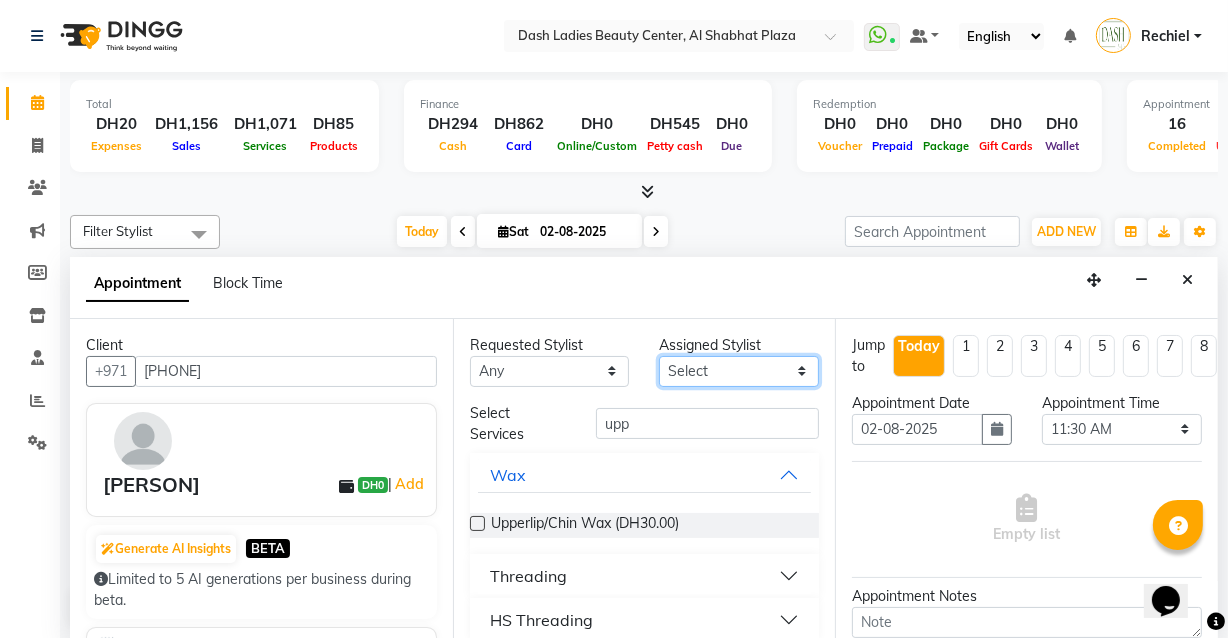 click on "Select Aizel Angelina Anna Bobi Edlyn Flora Grace Janine Jelyn Mariel Maya Nancy Nilam Nita Peace Rose Marie Saman Talina" at bounding box center [739, 371] 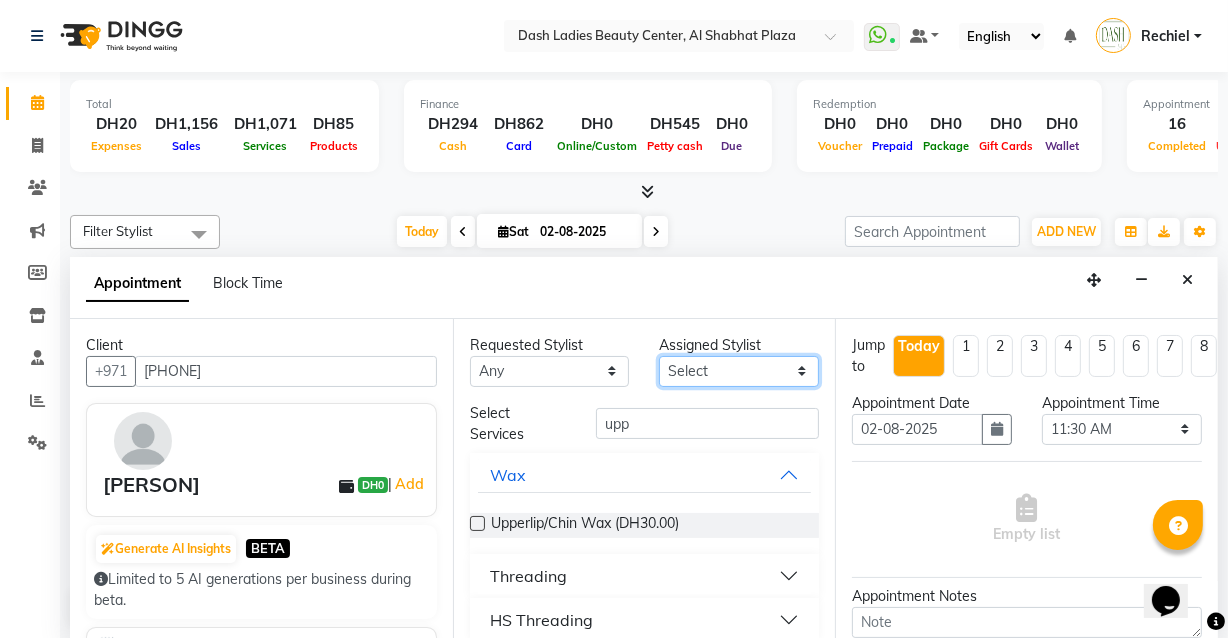 select on "81108" 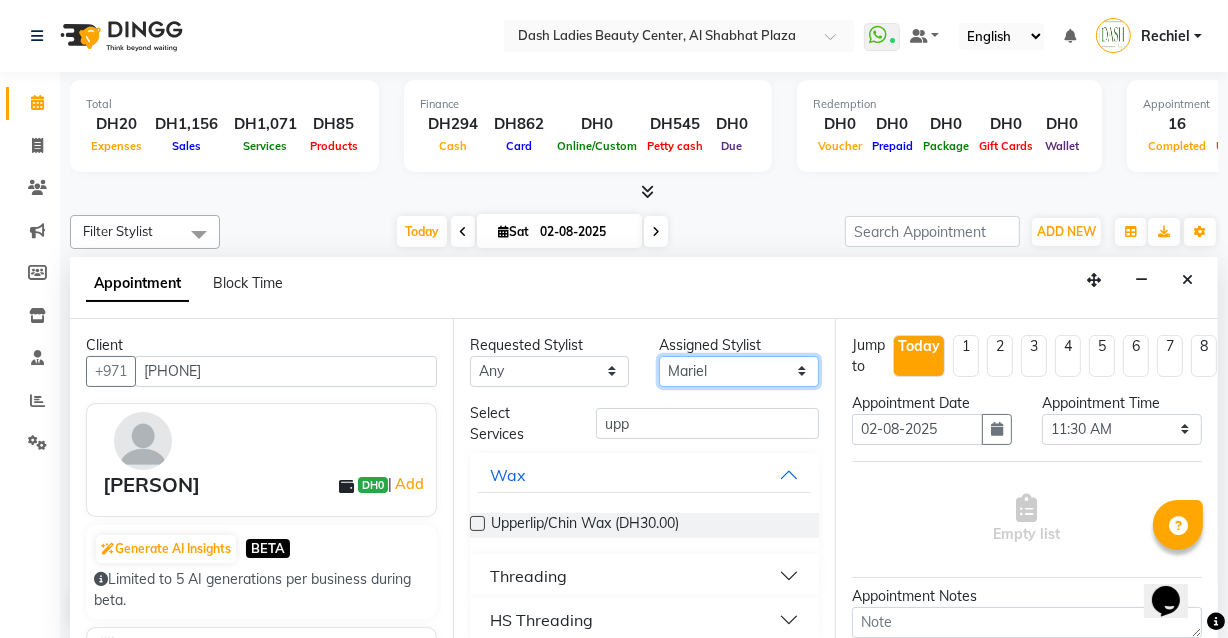 click on "Select Aizel Angelina Anna Bobi Edlyn Flora Grace Janine Jelyn Mariel Maya Nancy Nilam Nita Peace Rose Marie Saman Talina" at bounding box center [739, 371] 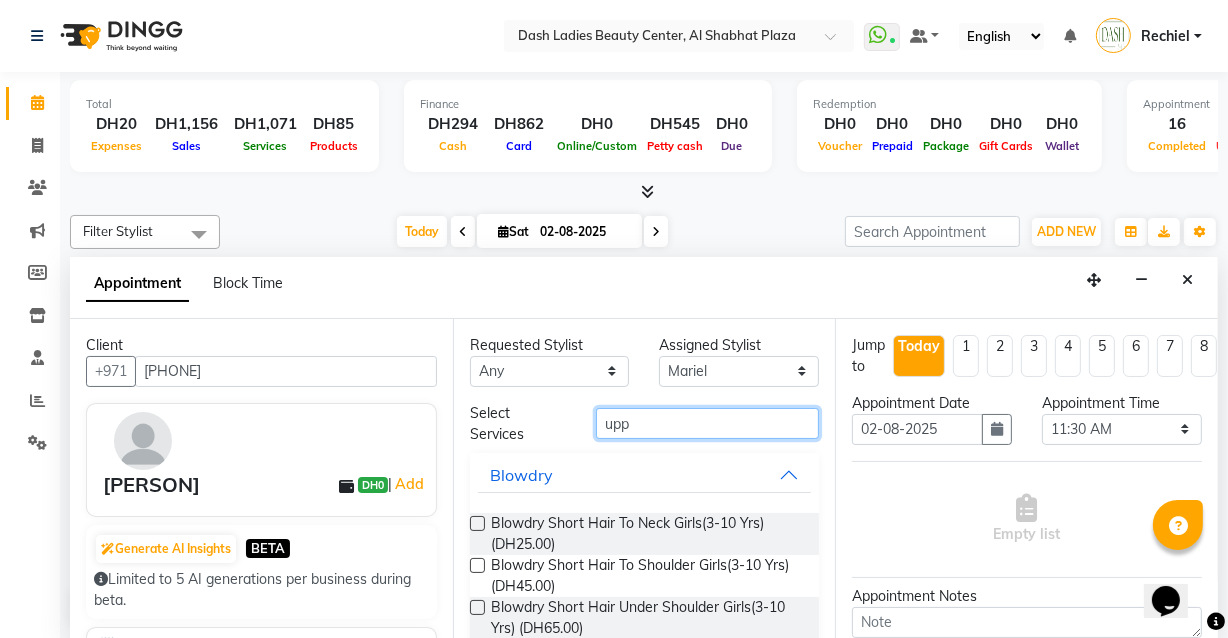 click on "upp" at bounding box center [707, 423] 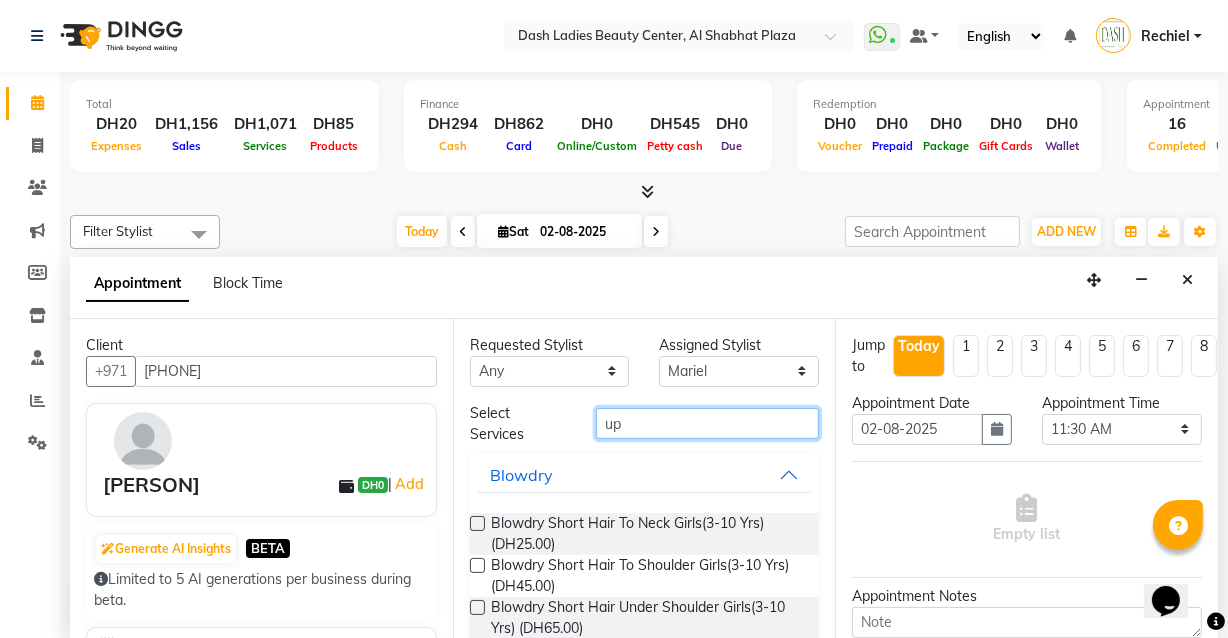 type on "u" 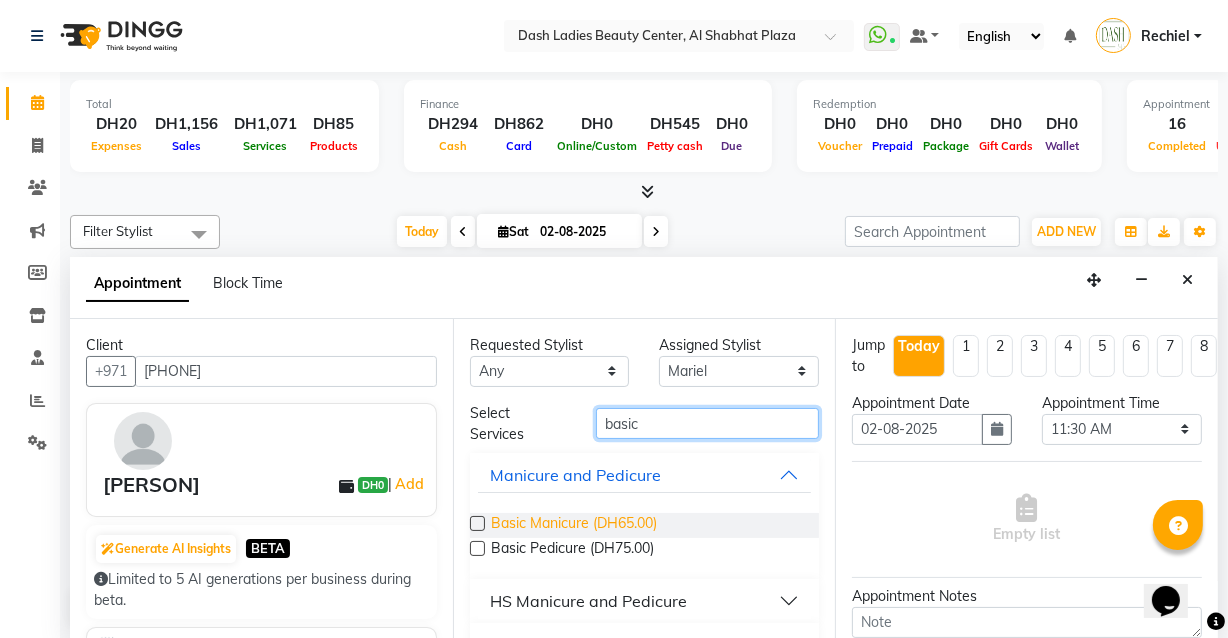 type on "basic" 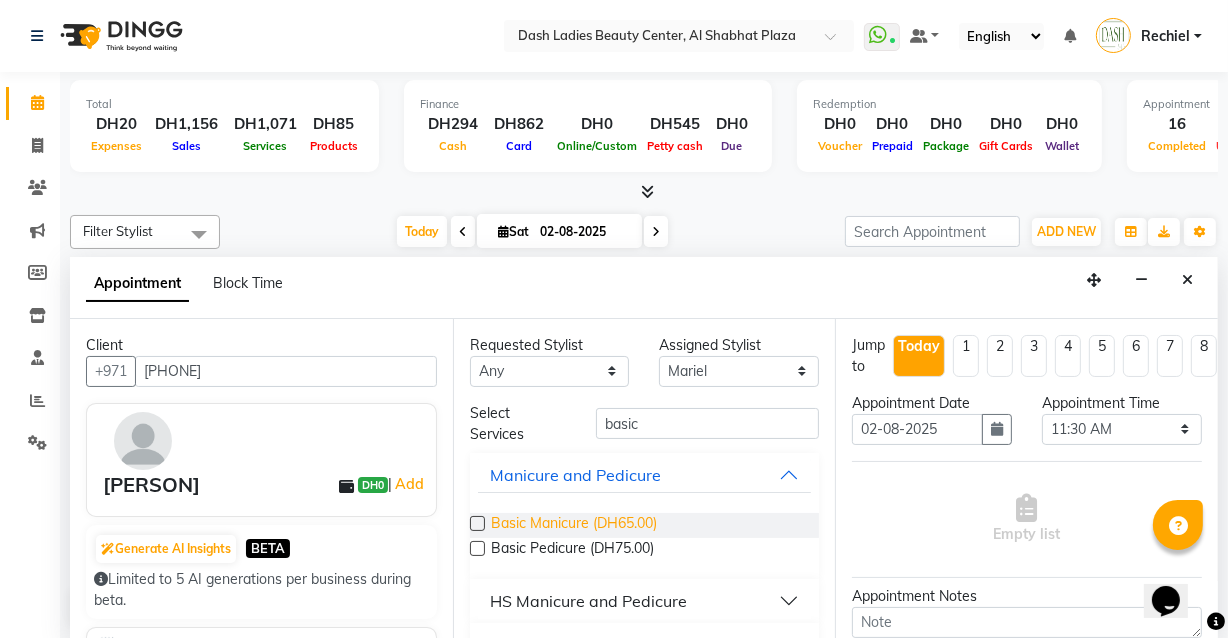 click on "Basic Manicure (DH65.00)" at bounding box center [574, 525] 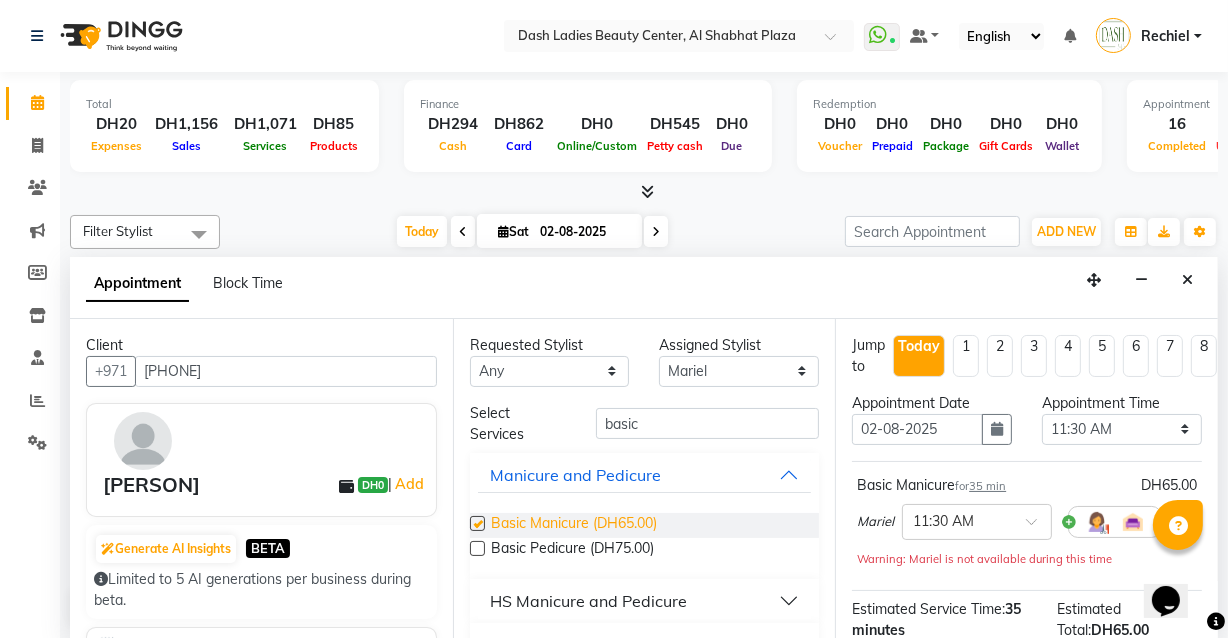 checkbox on "false" 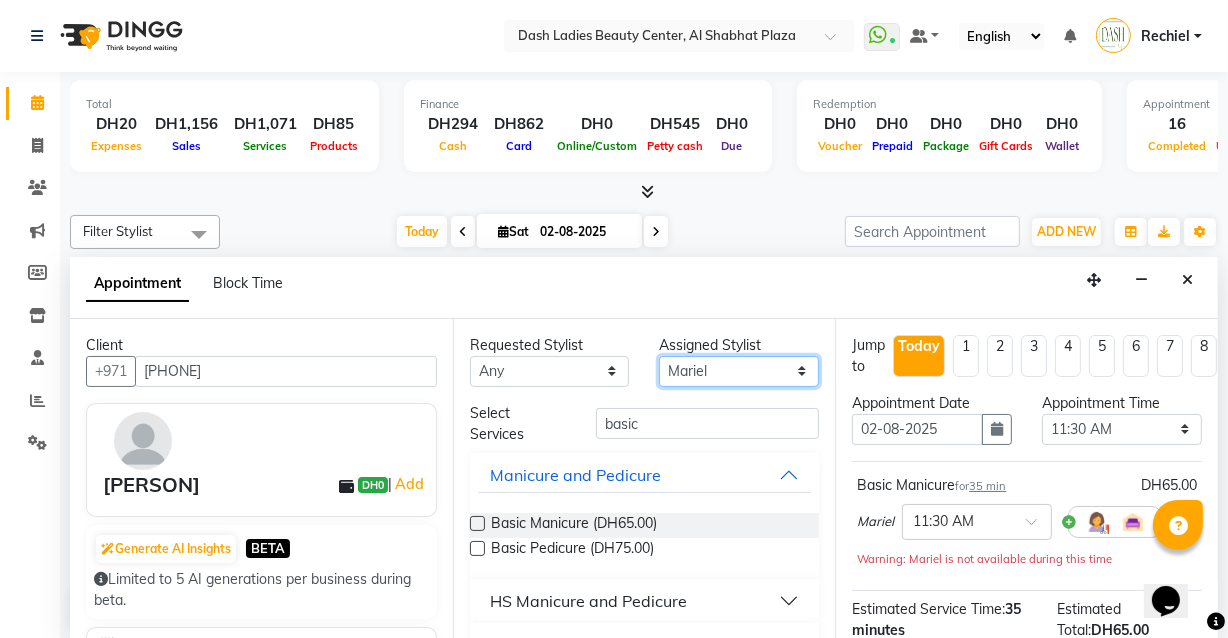 click on "Select Aizel Angelina Anna Bobi Edlyn Flora Grace Janine Jelyn Mariel Maya Nancy Nilam Nita Peace Rose Marie Saman Talina" at bounding box center [739, 371] 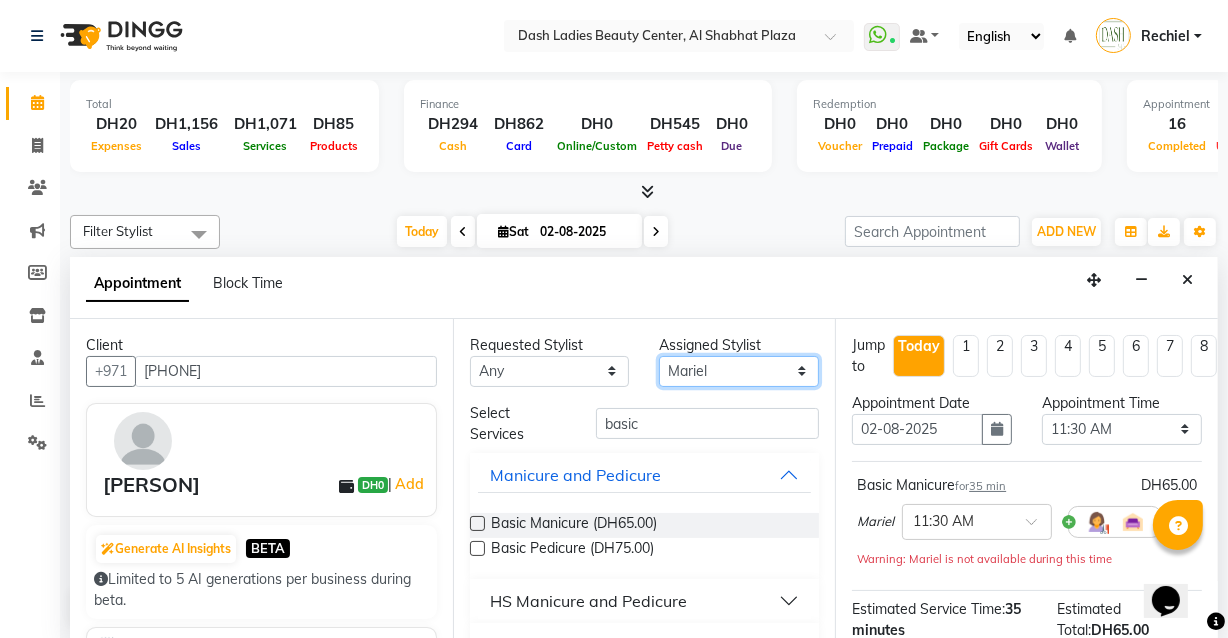 select on "81112" 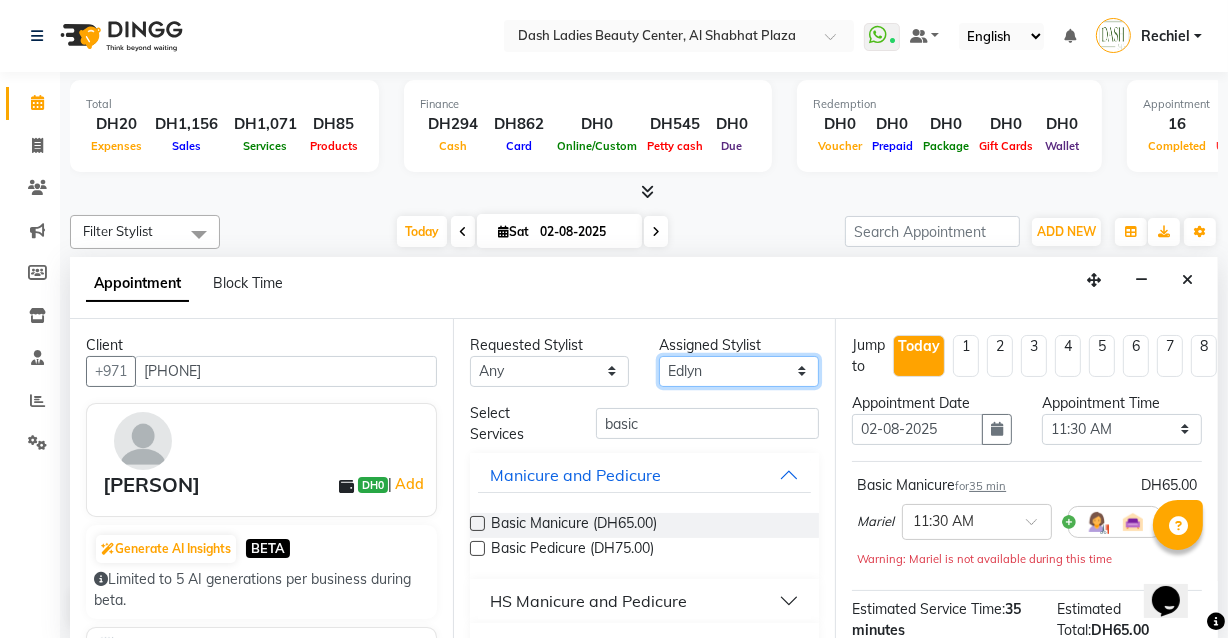 click on "Select Aizel Angelina Anna Bobi Edlyn Flora Grace Janine Jelyn Mariel Maya Nancy Nilam Nita Peace Rose Marie Saman Talina" at bounding box center (739, 371) 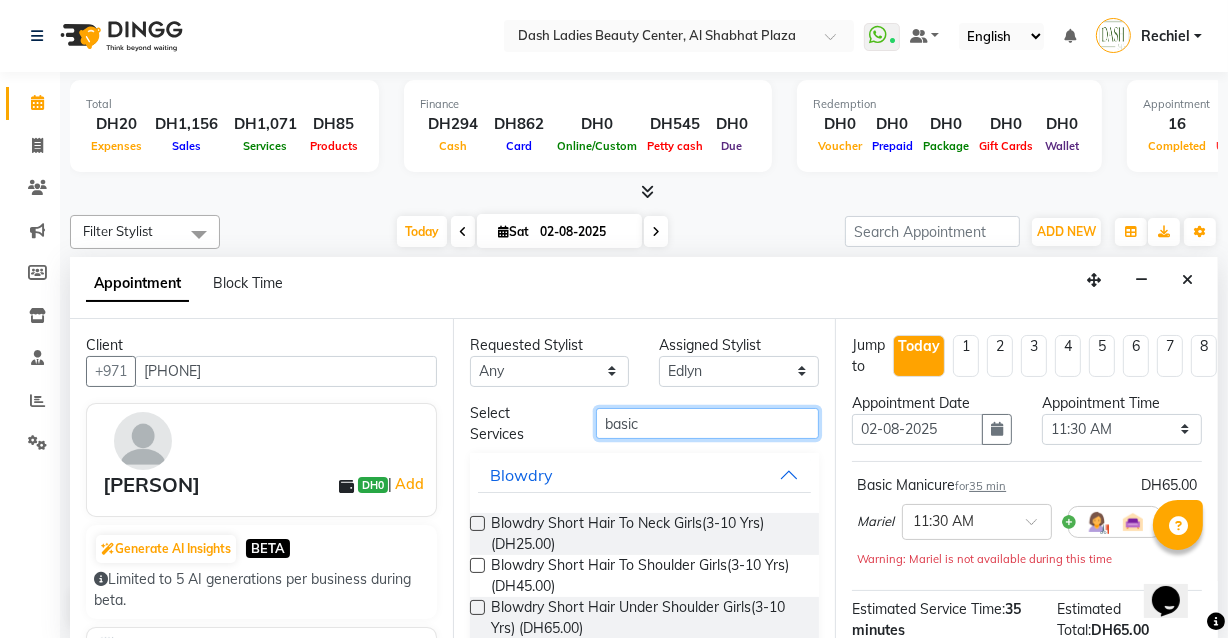 click on "basic" at bounding box center (707, 423) 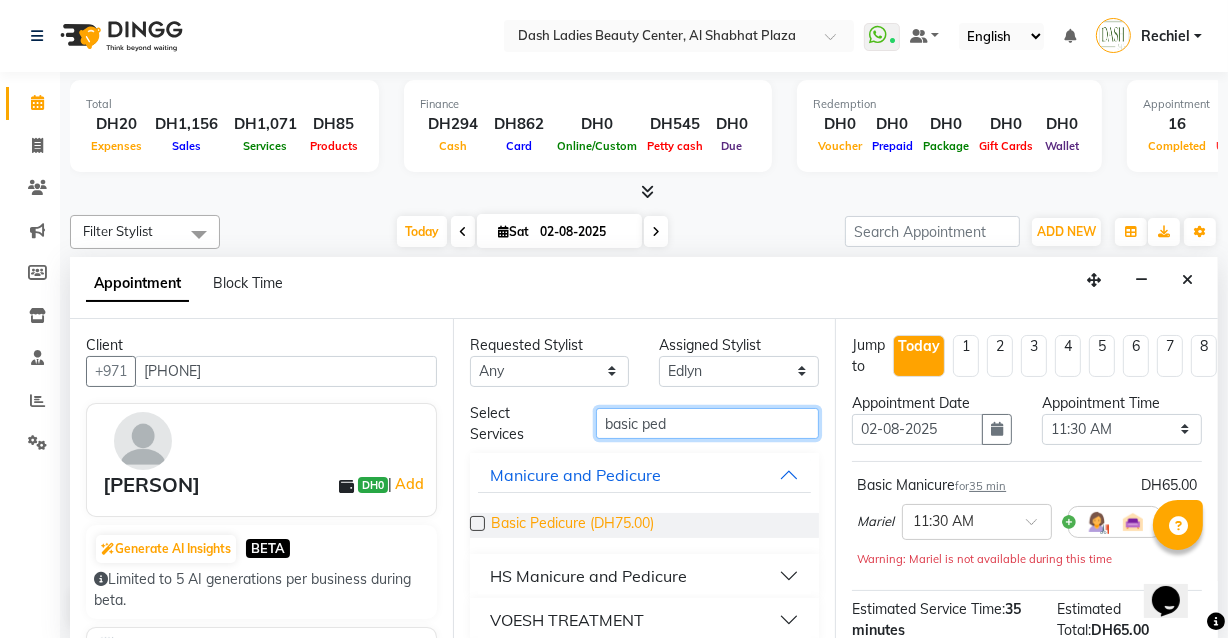 type on "basic ped" 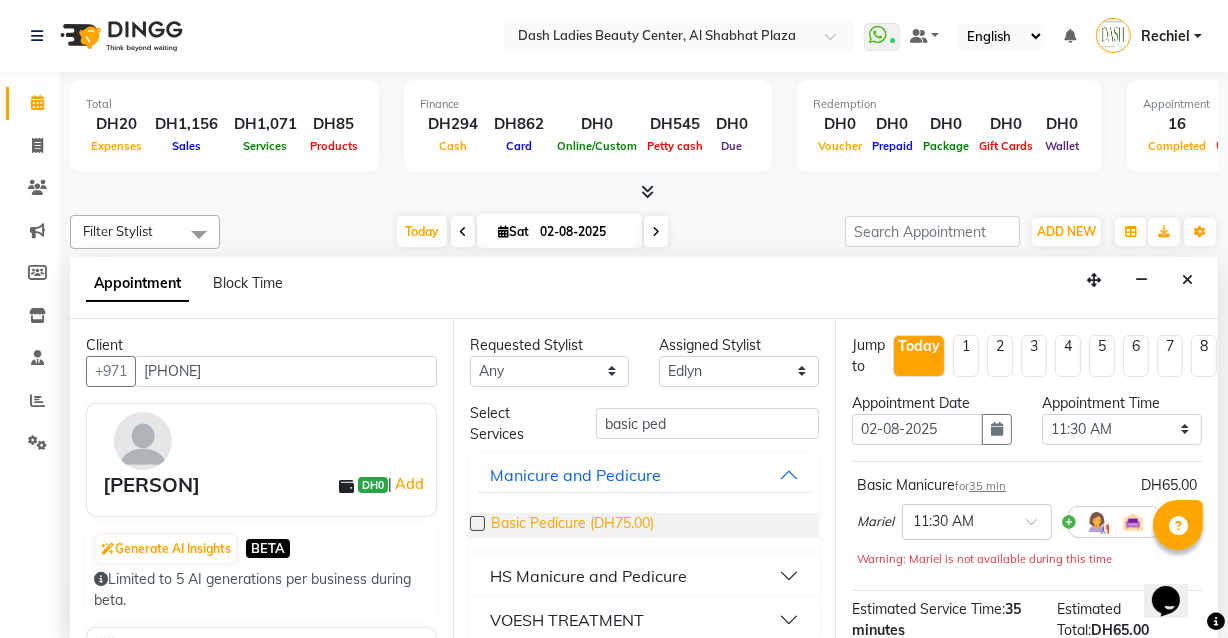 click on "Basic Pedicure (DH75.00)" at bounding box center (572, 525) 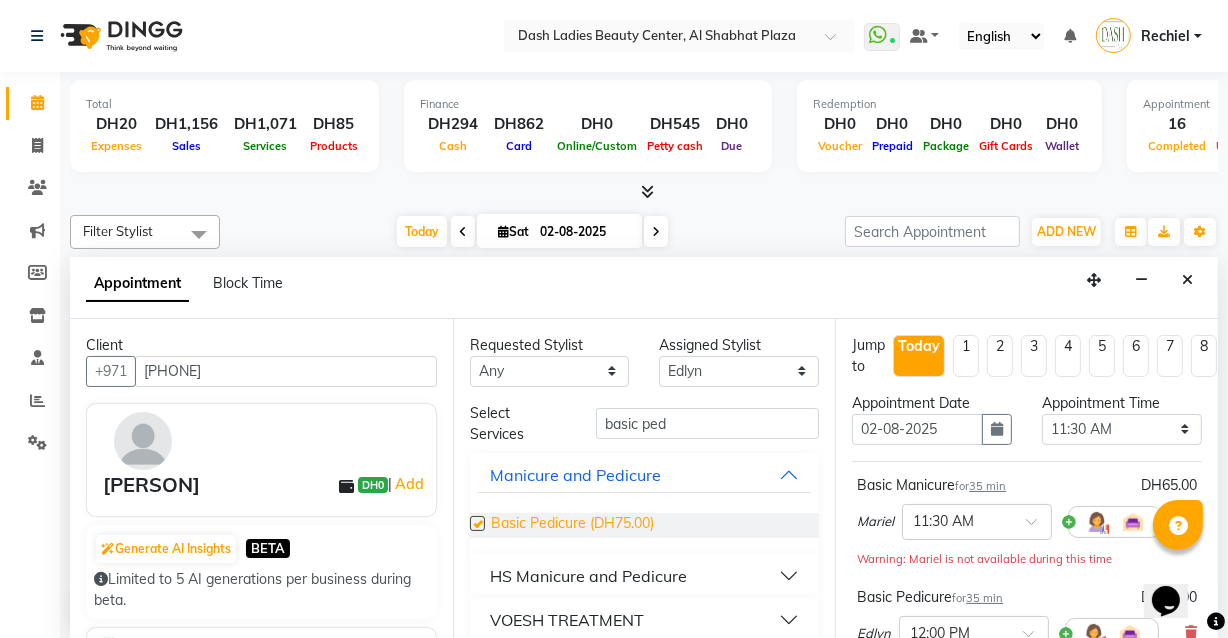 checkbox on "false" 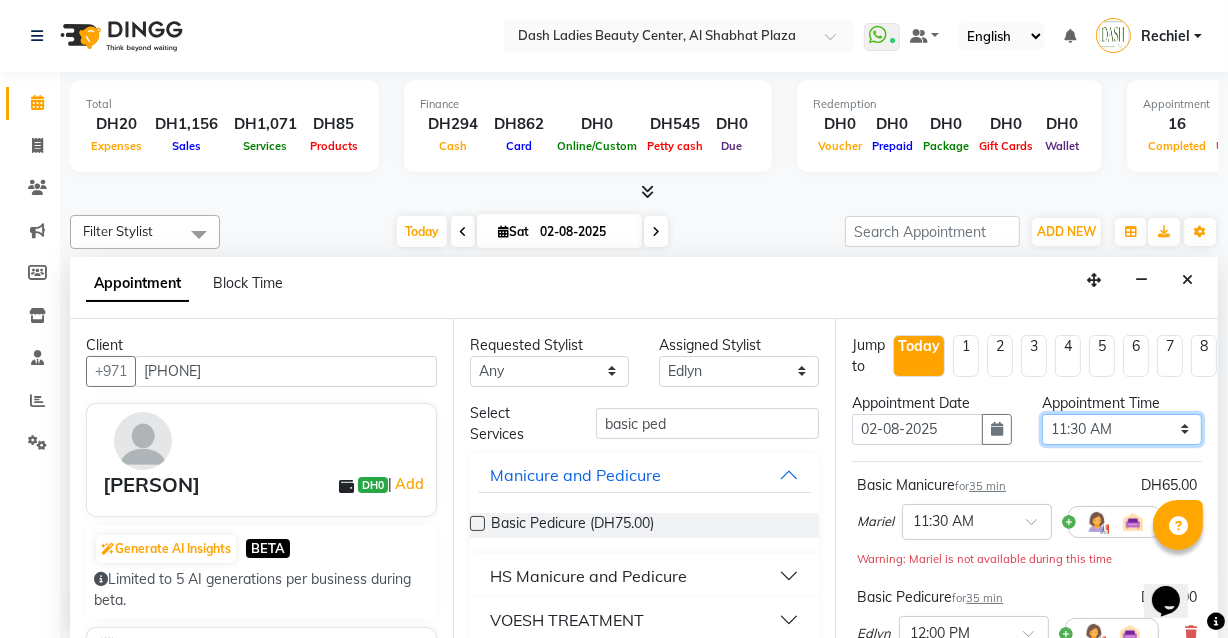 click on "Select 10:00 AM 10:15 AM 10:30 AM 10:45 AM 11:00 AM 11:15 AM 11:30 AM 11:45 AM 12:00 PM 12:15 PM 12:30 PM 12:45 PM 01:00 PM 01:15 PM 01:30 PM 01:45 PM 02:00 PM 02:15 PM 02:30 PM 02:45 PM 03:00 PM 03:15 PM 03:30 PM 03:45 PM 04:00 PM 04:15 PM 04:30 PM 04:45 PM 05:00 PM 05:15 PM 05:30 PM 05:45 PM 06:00 PM 06:15 PM 06:30 PM 06:45 PM 07:00 PM 07:15 PM 07:30 PM 07:45 PM 08:00 PM 08:15 PM 08:30 PM 08:45 PM 09:00 PM 09:15 PM 09:30 PM 09:45 PM 10:00 PM" at bounding box center (1122, 429) 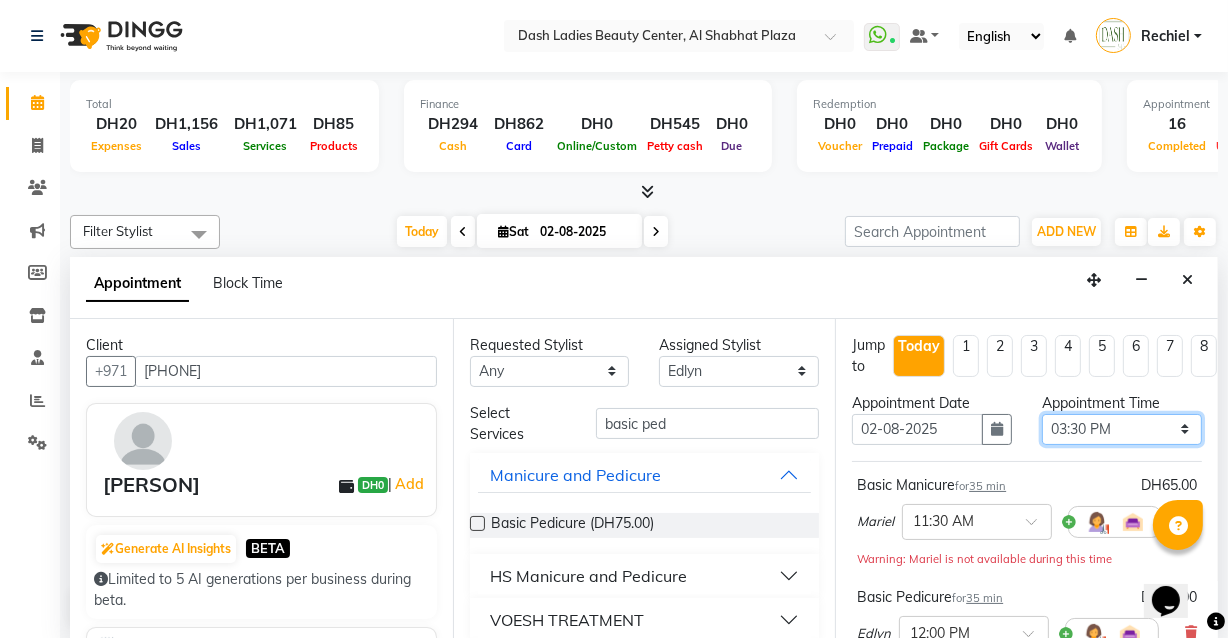 click on "Select 10:00 AM 10:15 AM 10:30 AM 10:45 AM 11:00 AM 11:15 AM 11:30 AM 11:45 AM 12:00 PM 12:15 PM 12:30 PM 12:45 PM 01:00 PM 01:15 PM 01:30 PM 01:45 PM 02:00 PM 02:15 PM 02:30 PM 02:45 PM 03:00 PM 03:15 PM 03:30 PM 03:45 PM 04:00 PM 04:15 PM 04:30 PM 04:45 PM 05:00 PM 05:15 PM 05:30 PM 05:45 PM 06:00 PM 06:15 PM 06:30 PM 06:45 PM 07:00 PM 07:15 PM 07:30 PM 07:45 PM 08:00 PM 08:15 PM 08:30 PM 08:45 PM 09:00 PM 09:15 PM 09:30 PM 09:45 PM 10:00 PM" at bounding box center [1122, 429] 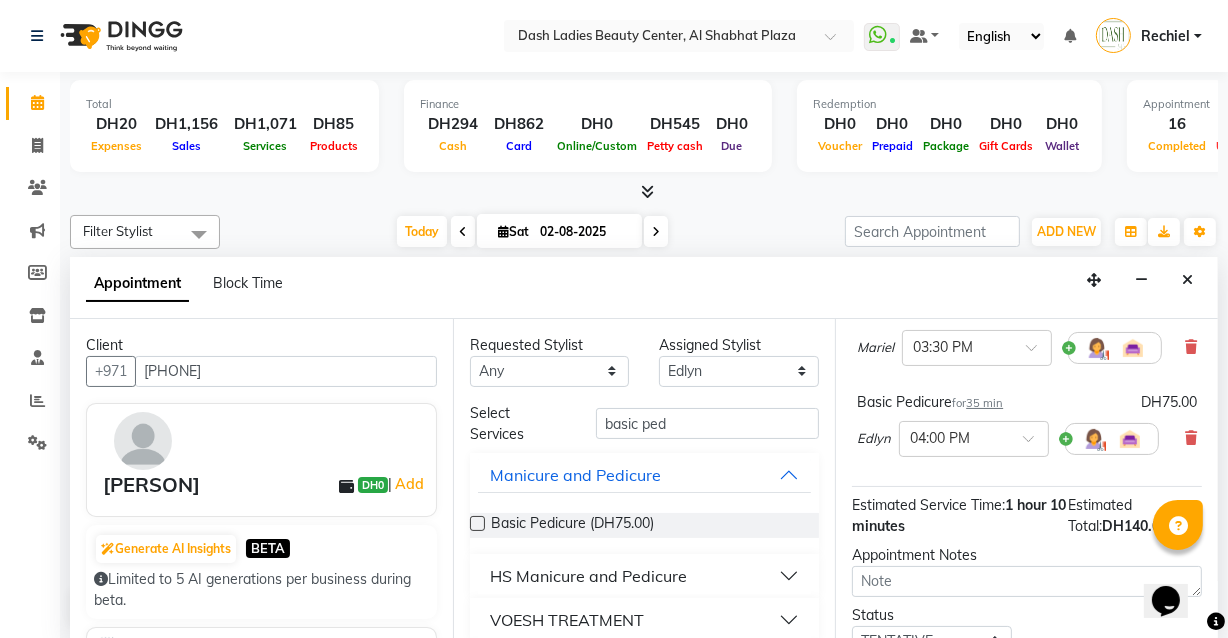 scroll, scrollTop: 347, scrollLeft: 0, axis: vertical 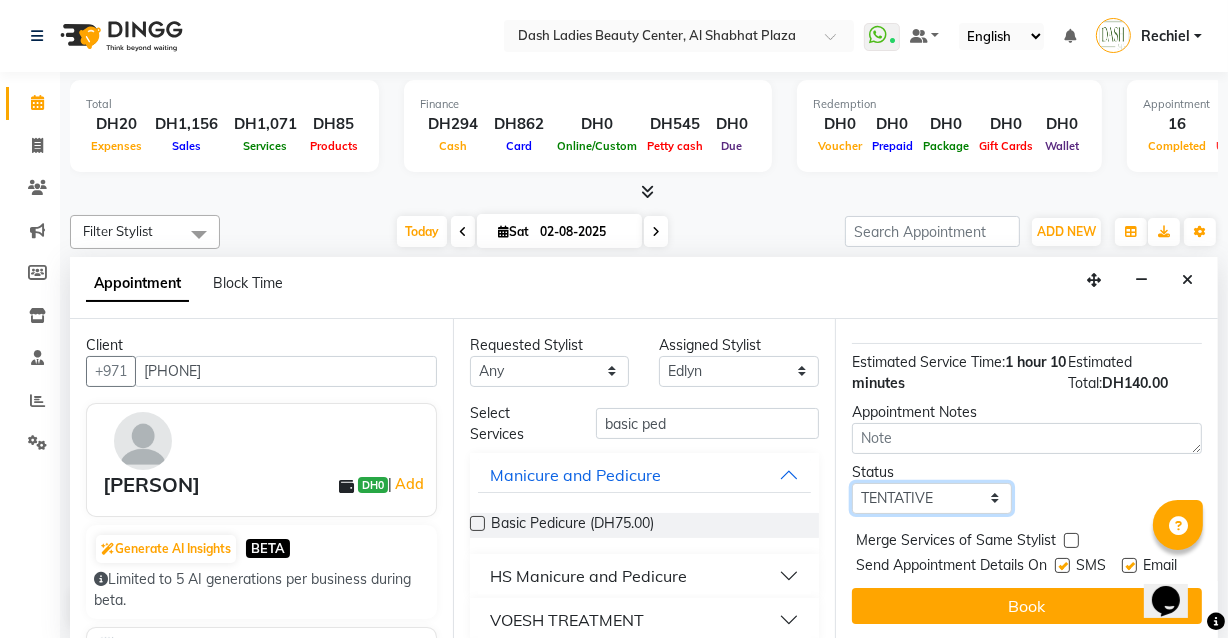 click on "Select TENTATIVE CONFIRM CHECK-IN UPCOMING" at bounding box center [932, 498] 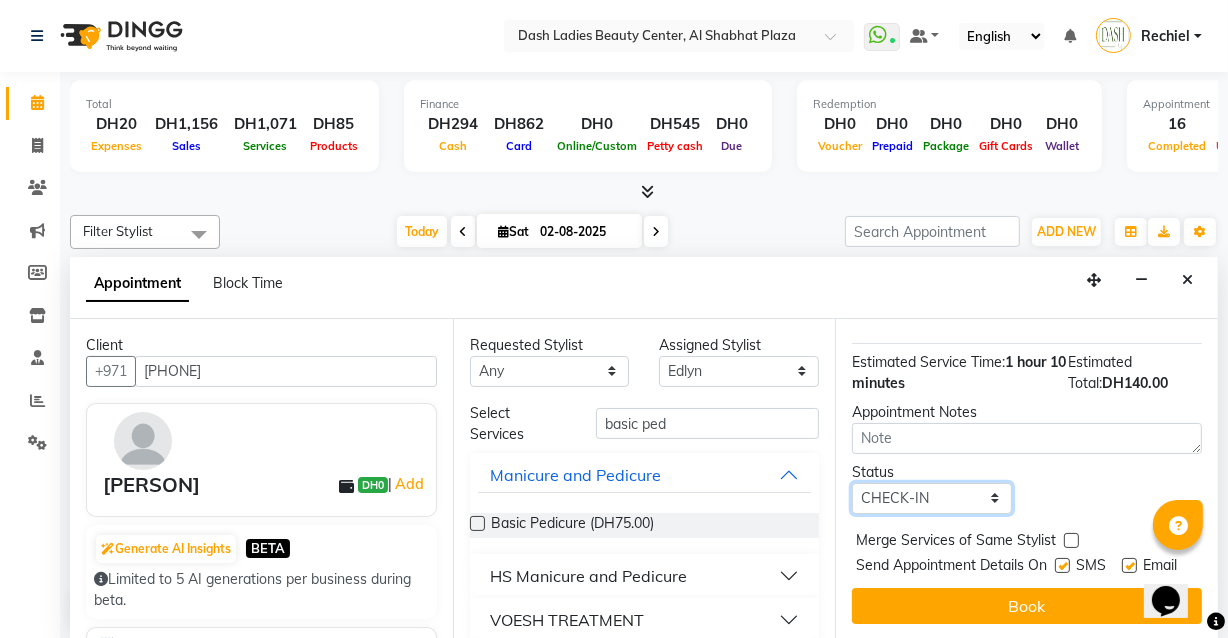 click on "Select TENTATIVE CONFIRM CHECK-IN UPCOMING" at bounding box center (932, 498) 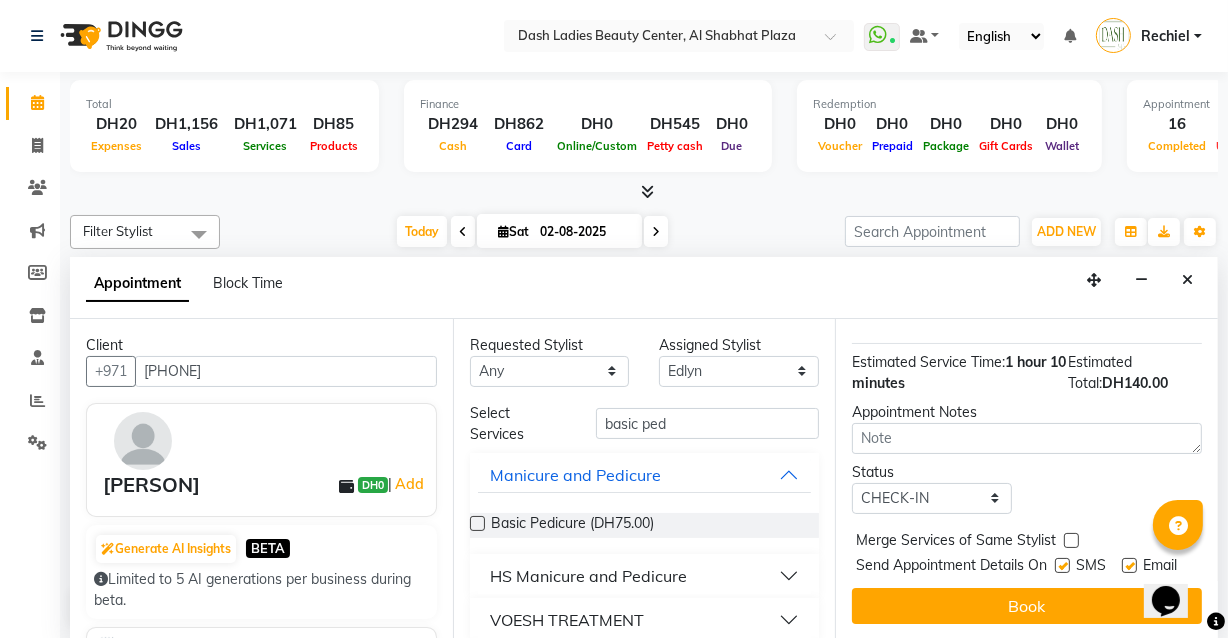 click at bounding box center [1071, 540] 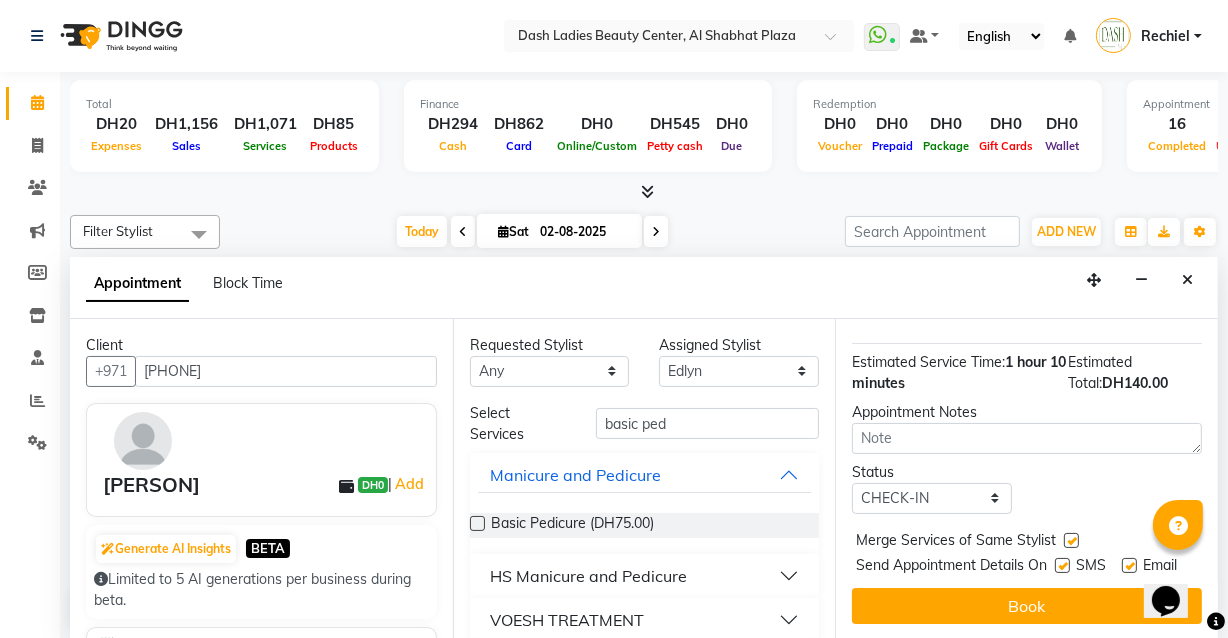 click at bounding box center (1062, 565) 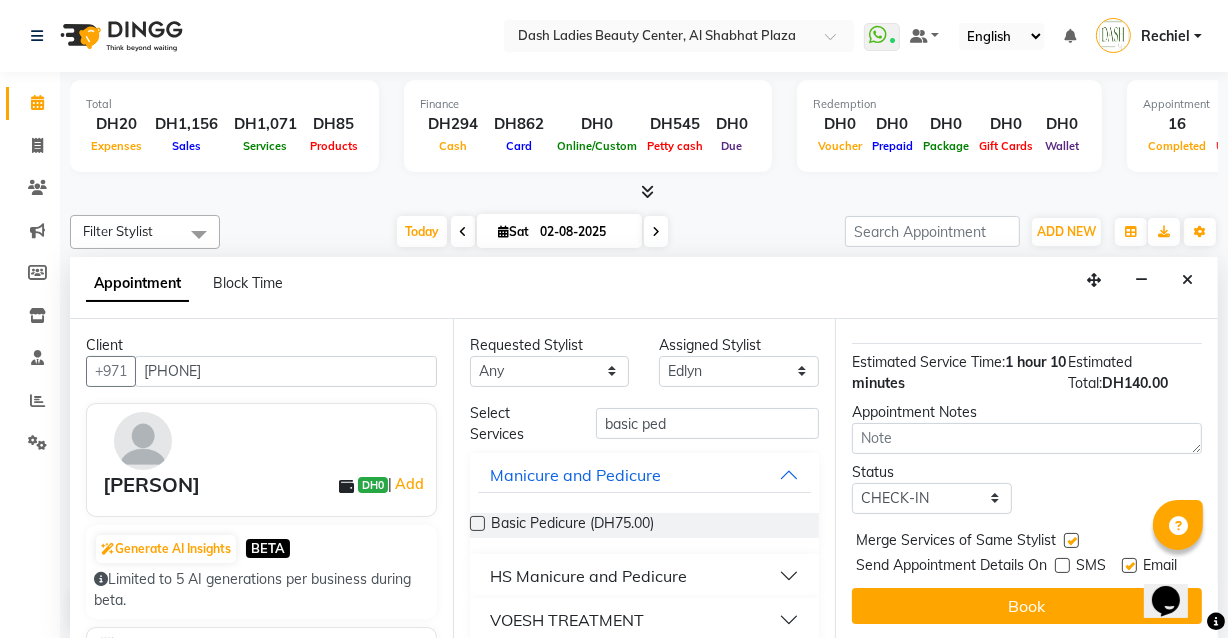 click at bounding box center (1129, 565) 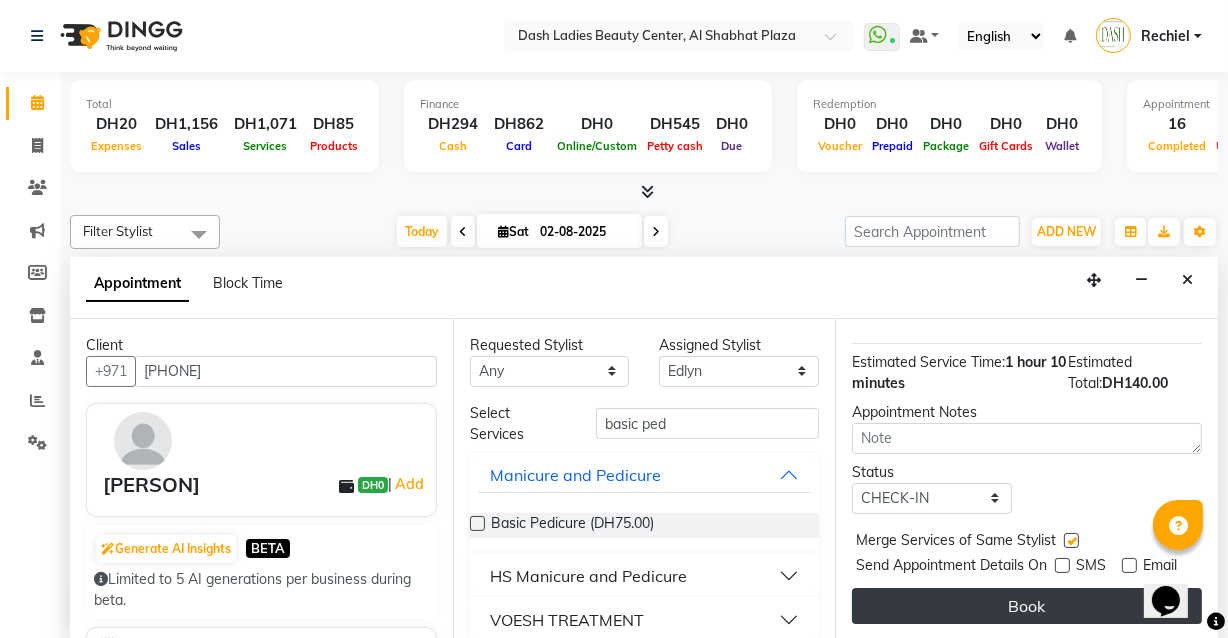 click on "Book" at bounding box center [1027, 606] 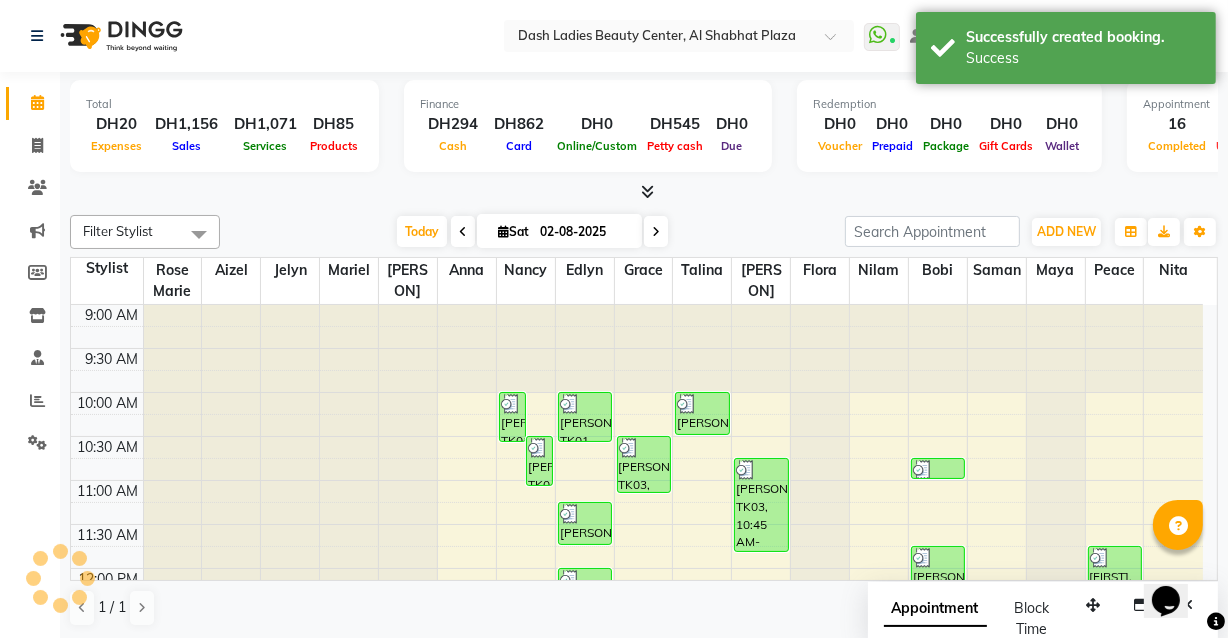scroll, scrollTop: 0, scrollLeft: 0, axis: both 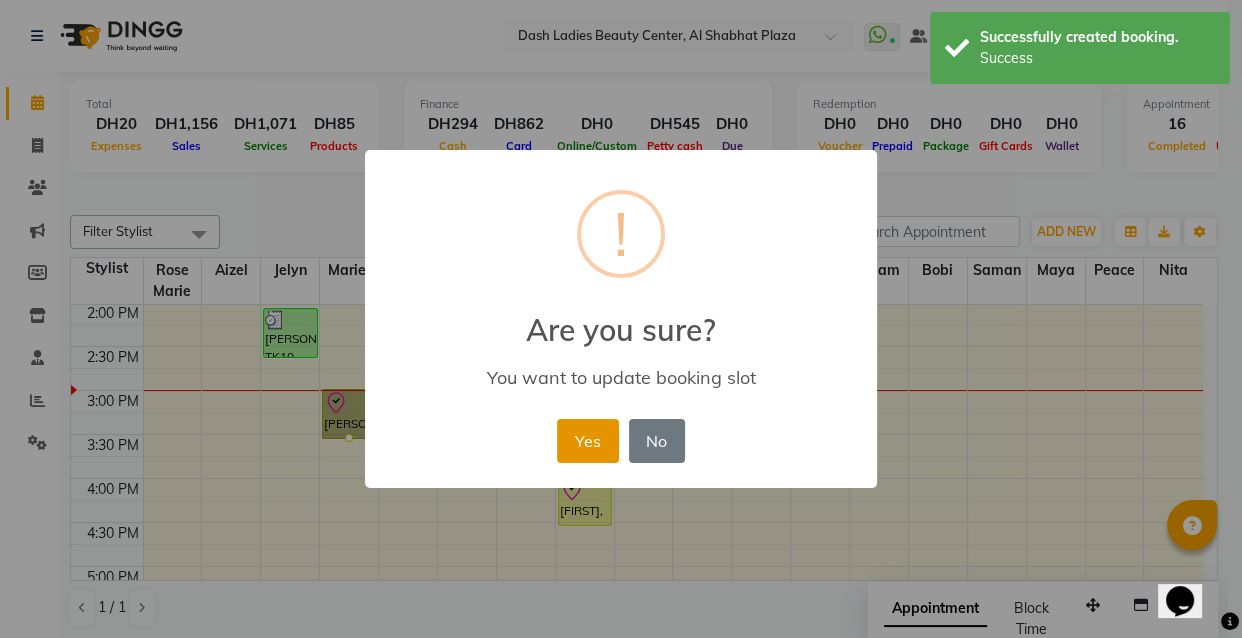 click on "Yes" at bounding box center [587, 441] 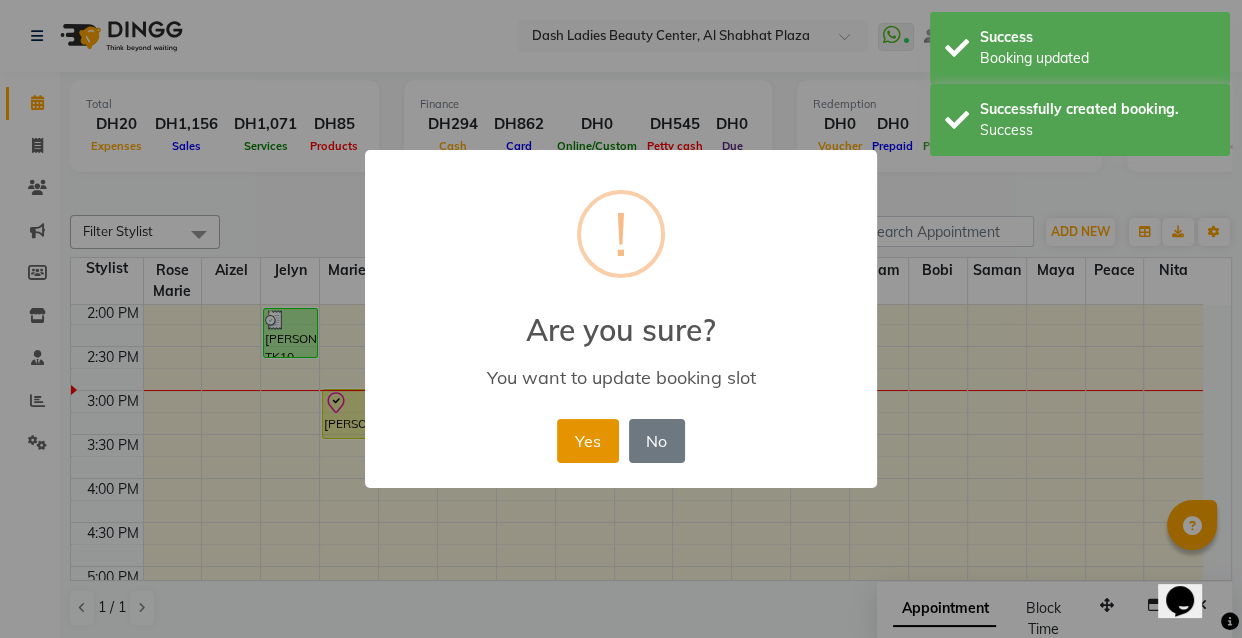click on "Yes" at bounding box center [587, 441] 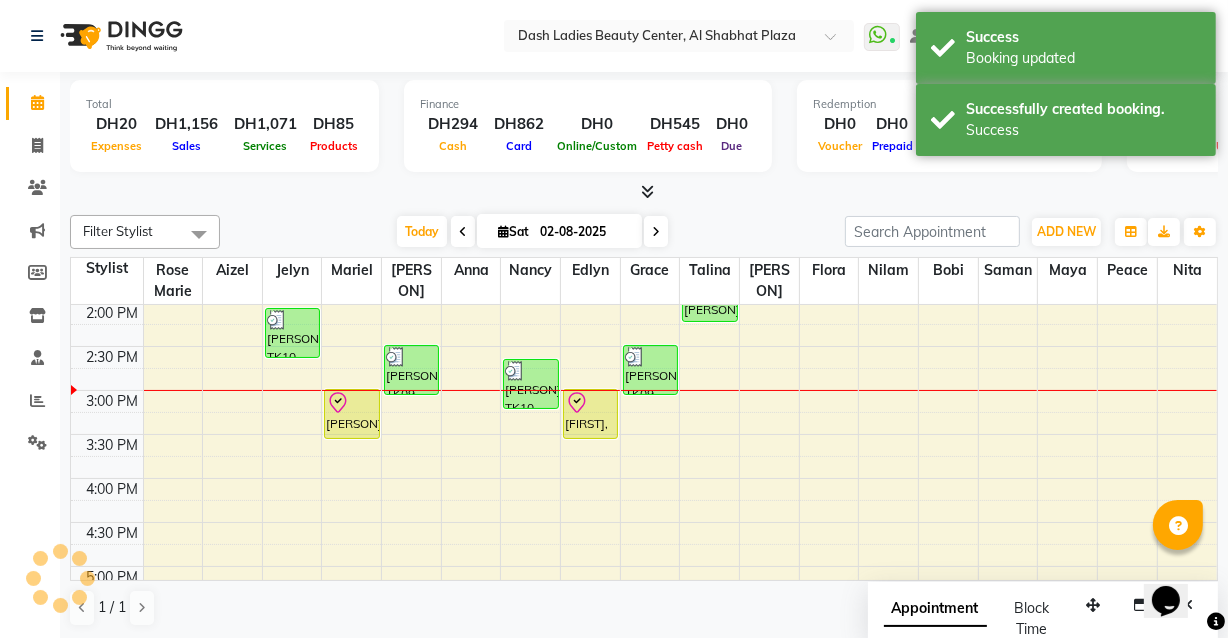 click at bounding box center [351, 403] 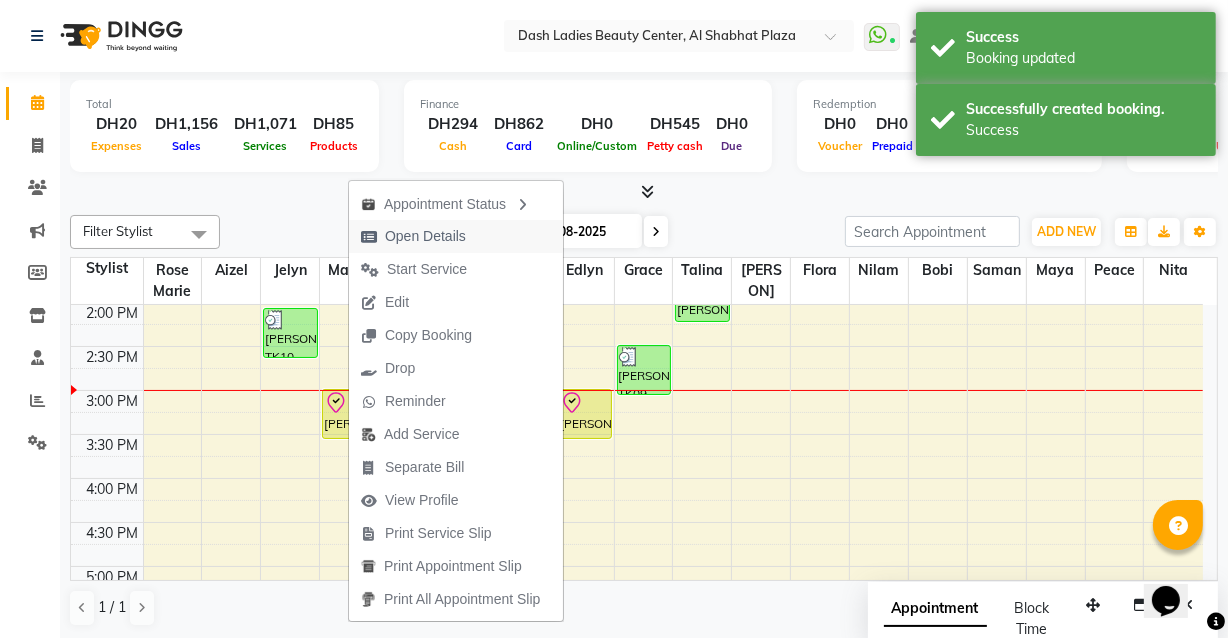 click on "Open Details" at bounding box center (456, 236) 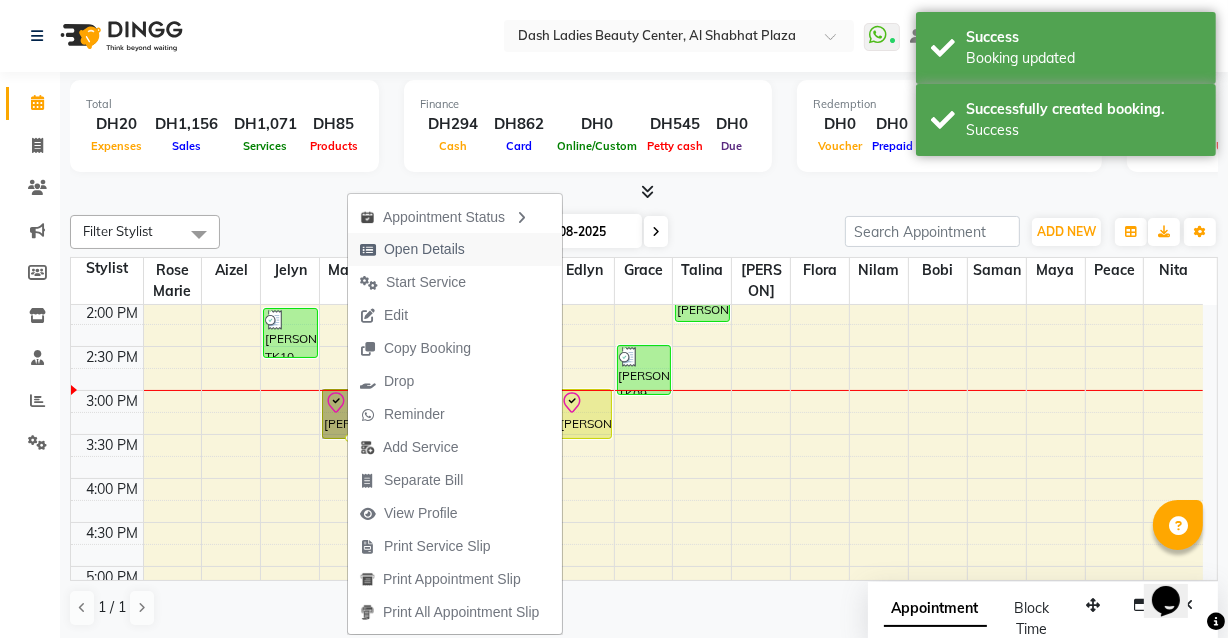 click on "Open Details" at bounding box center [455, 249] 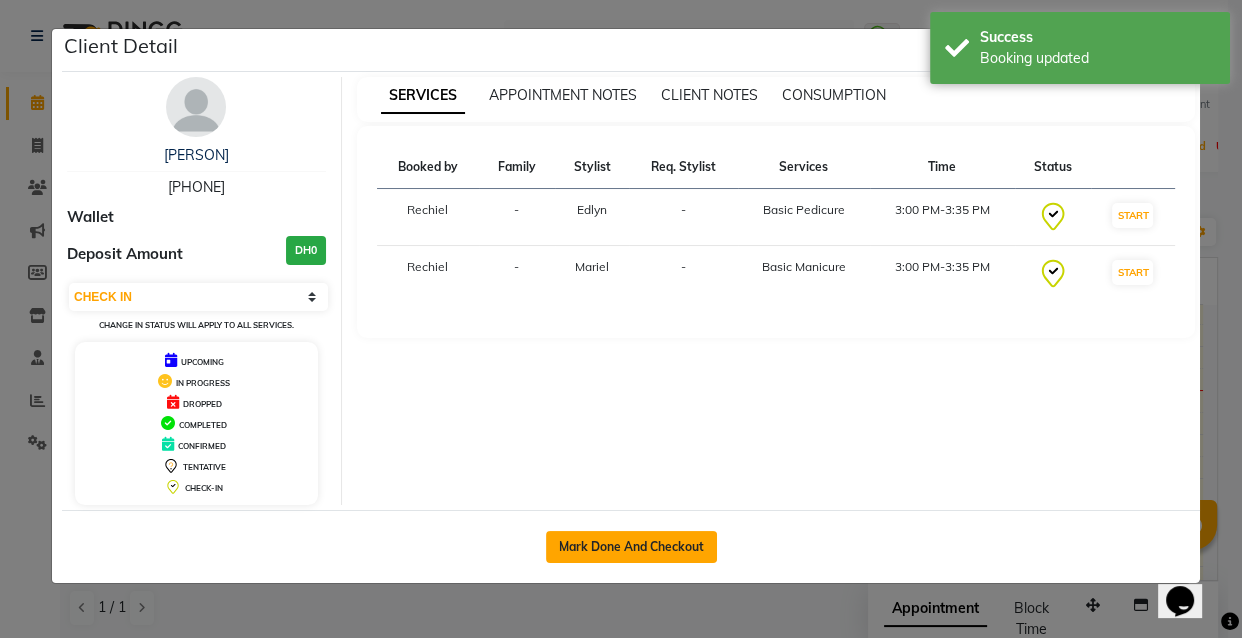 click on "Mark Done And Checkout" 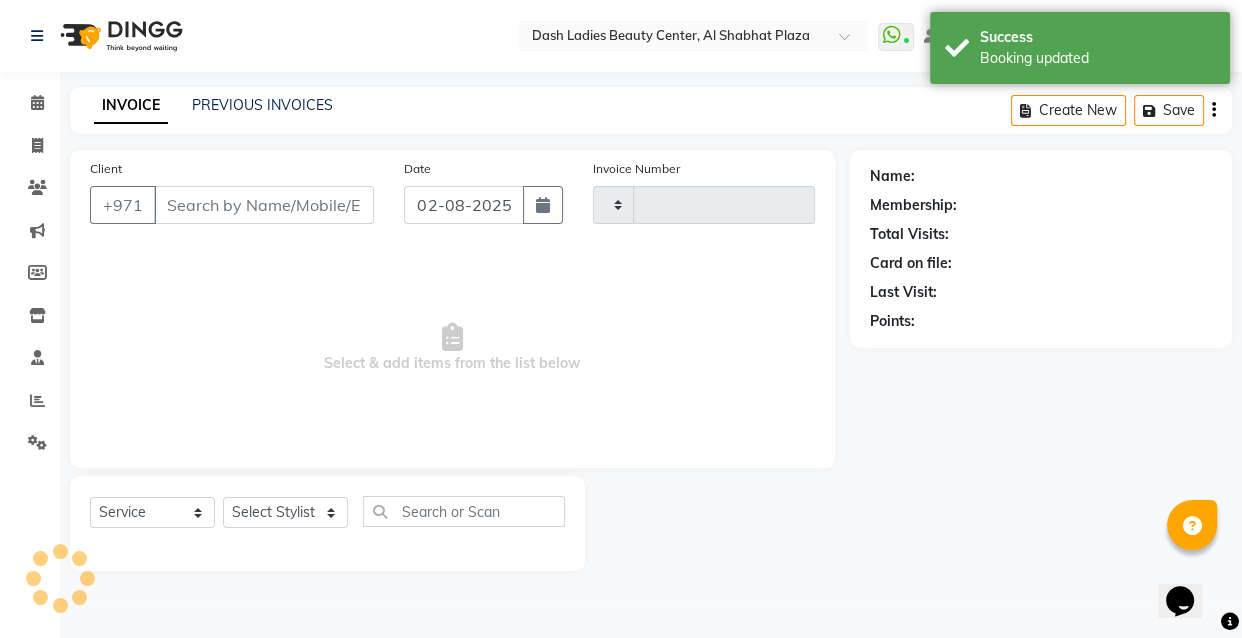 type on "2494" 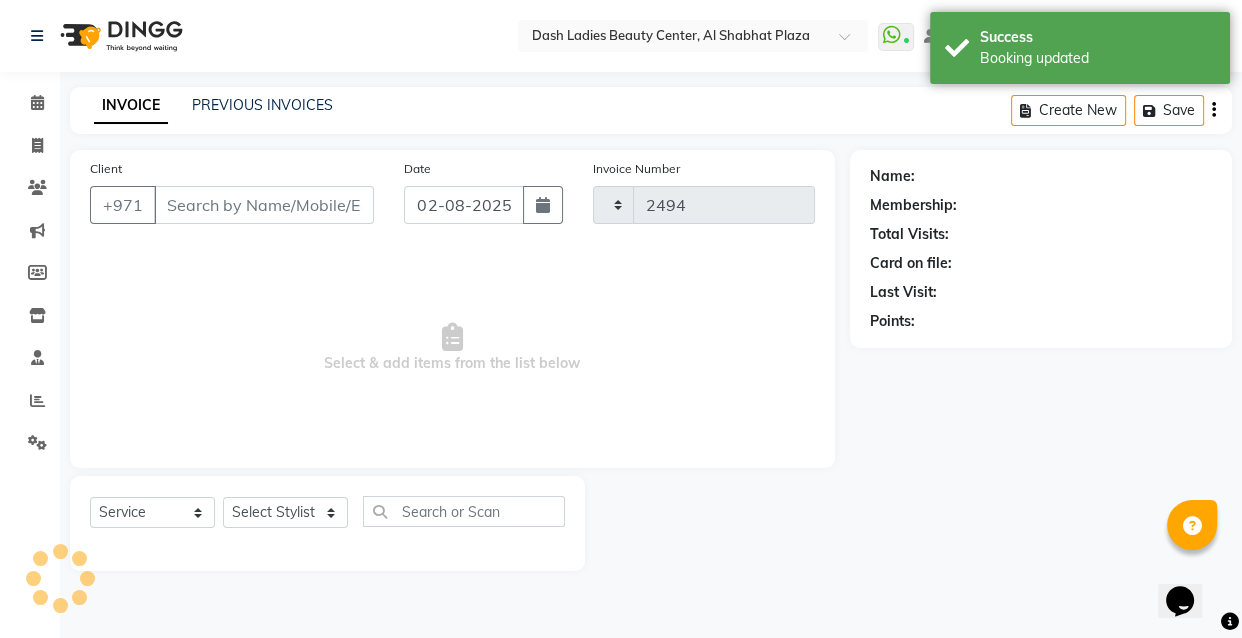 select on "8372" 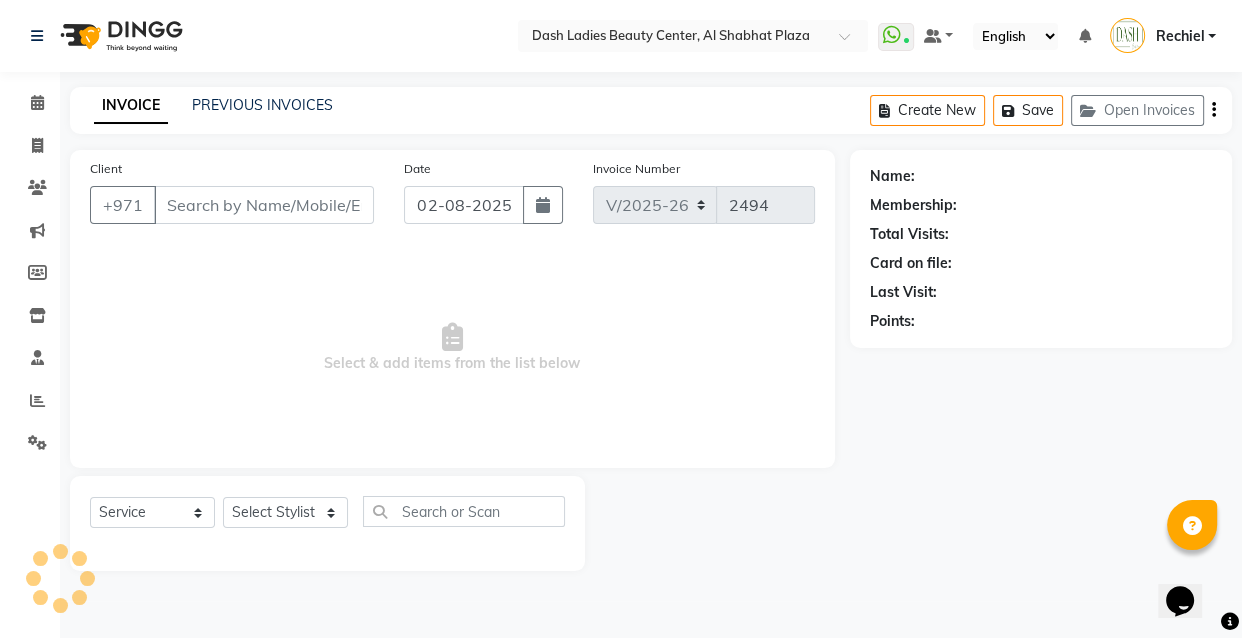 type on "[PHONE]" 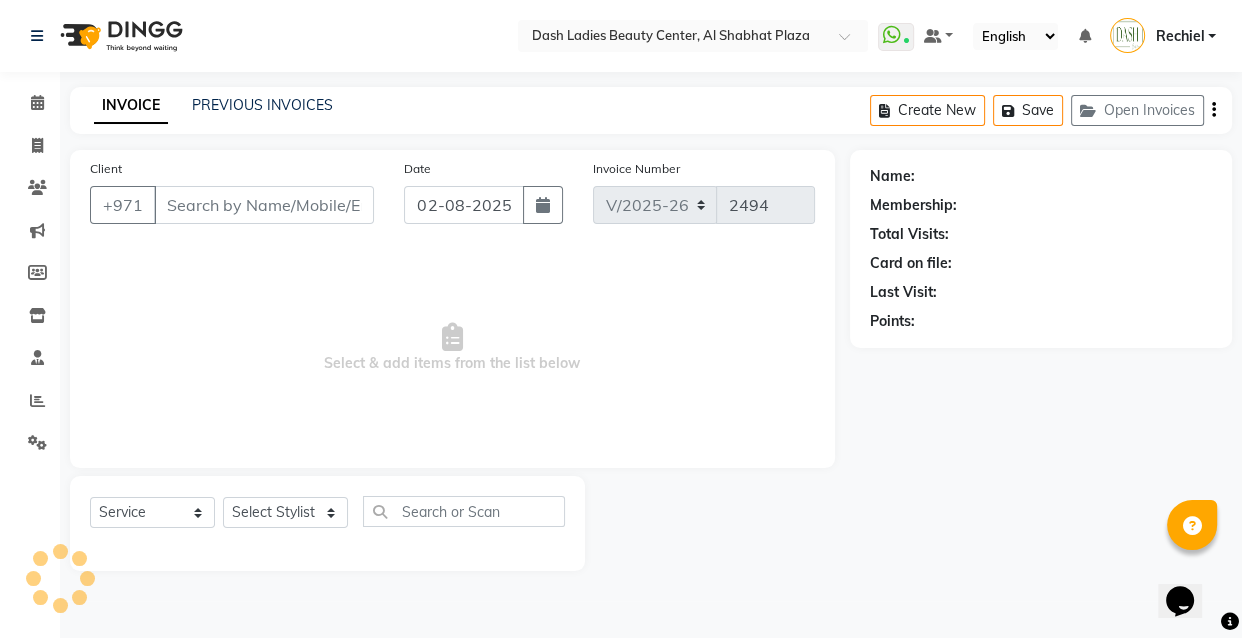 select on "81112" 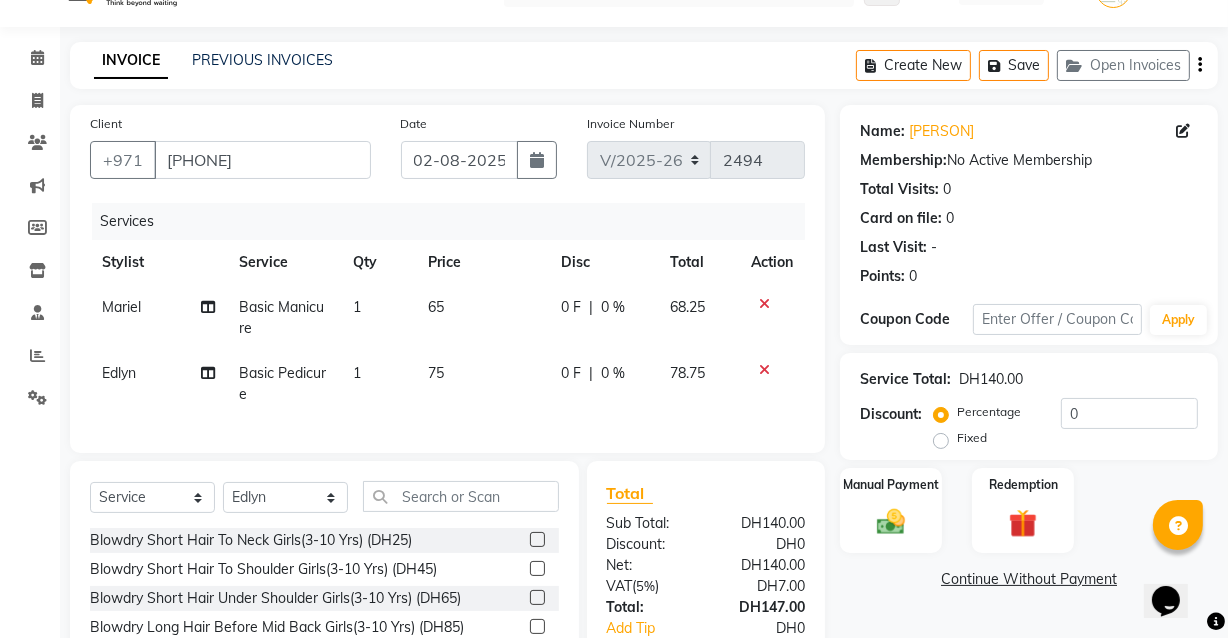 scroll, scrollTop: 207, scrollLeft: 0, axis: vertical 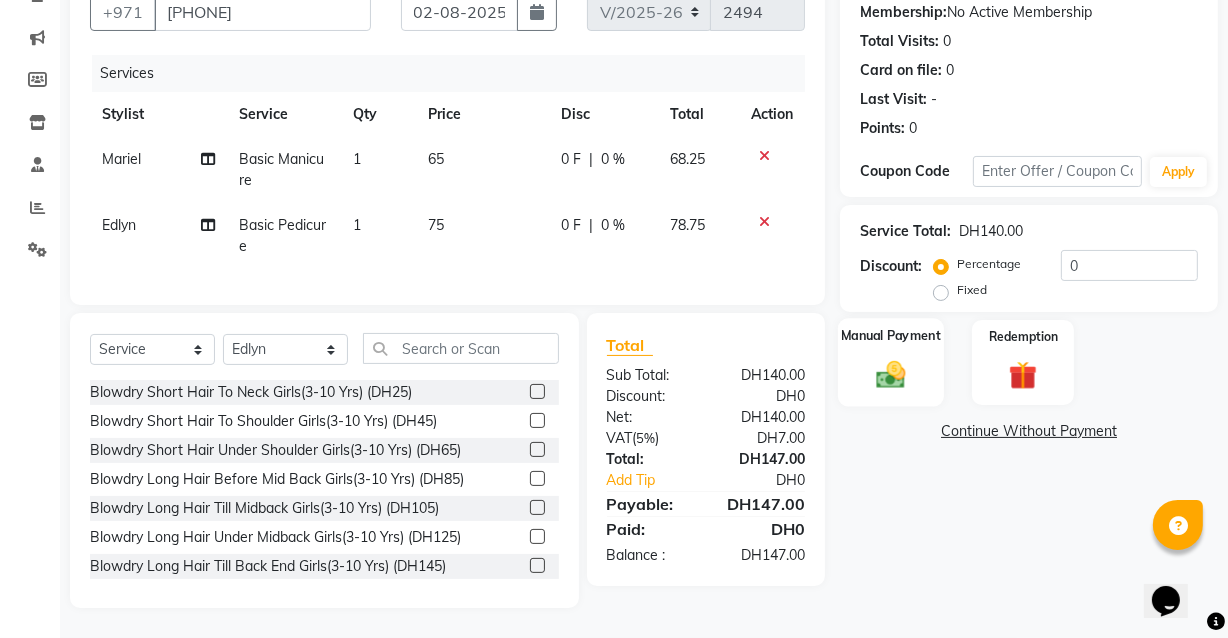 click 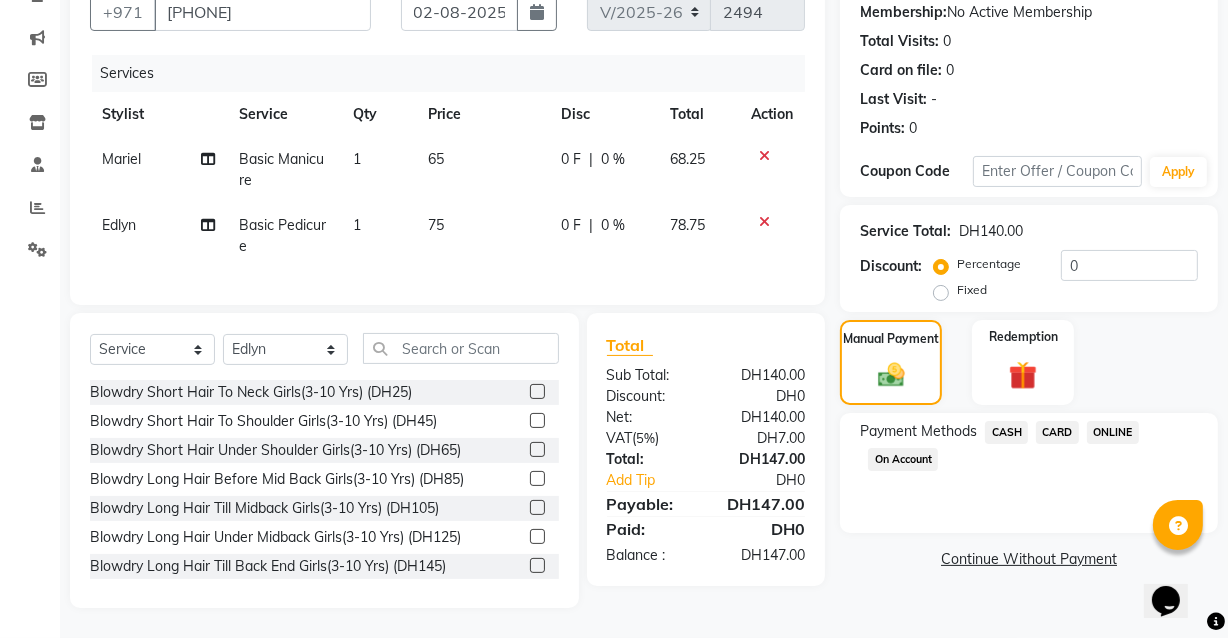 click on "CARD" 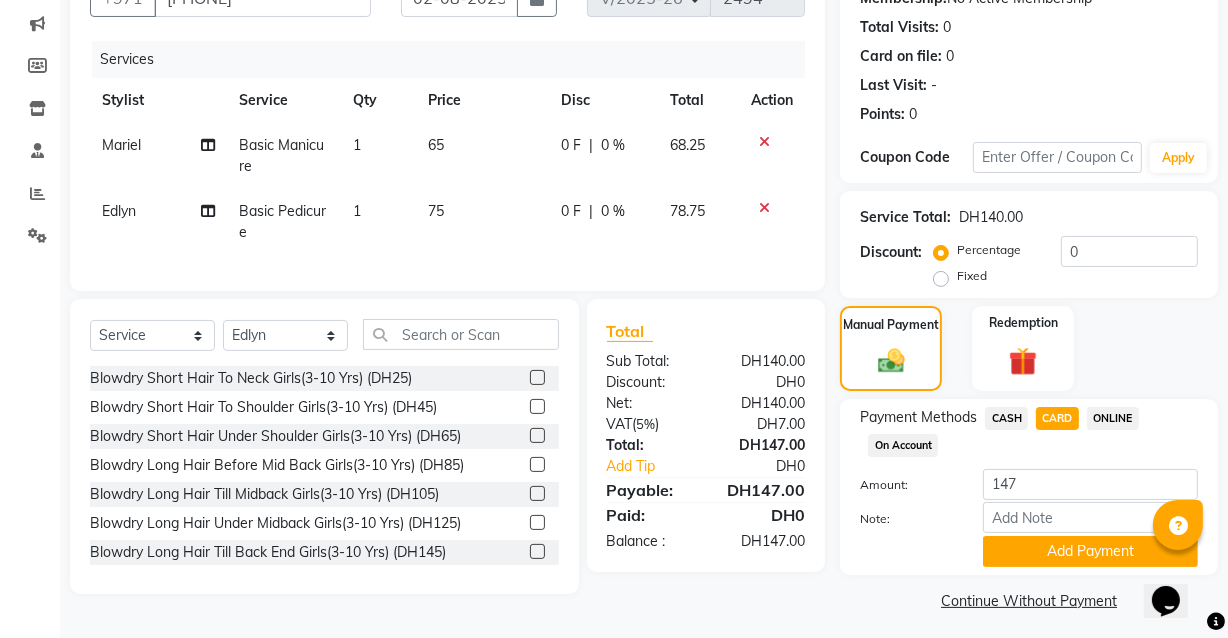 click on "Continue Without Payment" 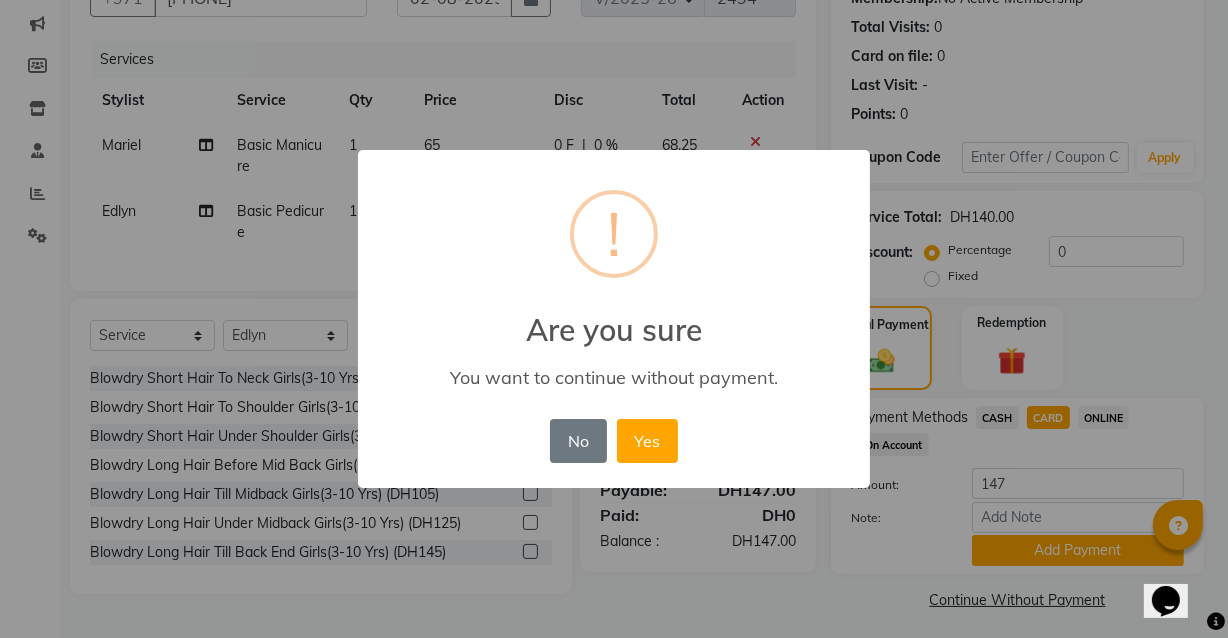 click on "× ! Are you sure You want to continue without payment. No No Yes" at bounding box center (614, 319) 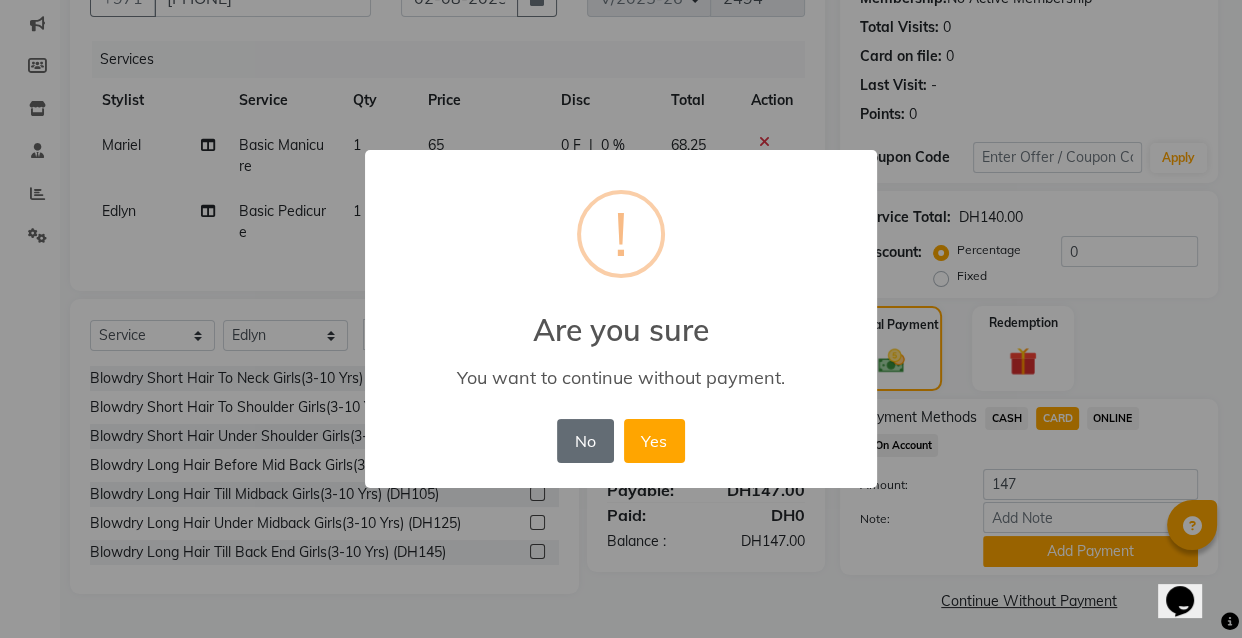 click on "No" at bounding box center [585, 441] 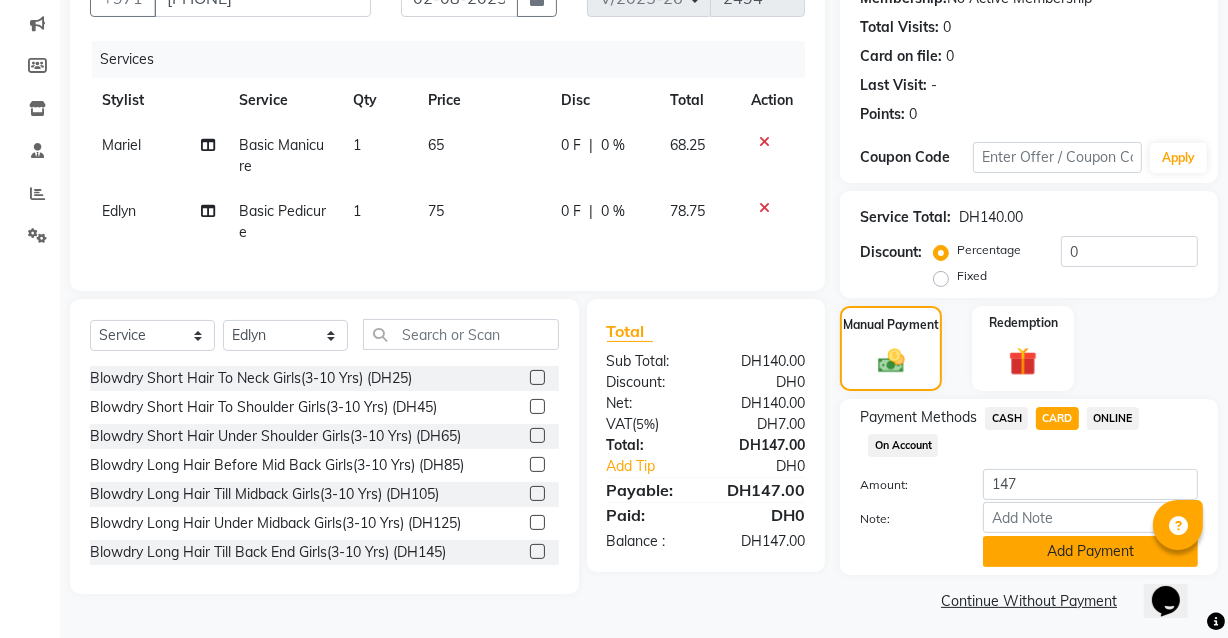 click on "Add Payment" 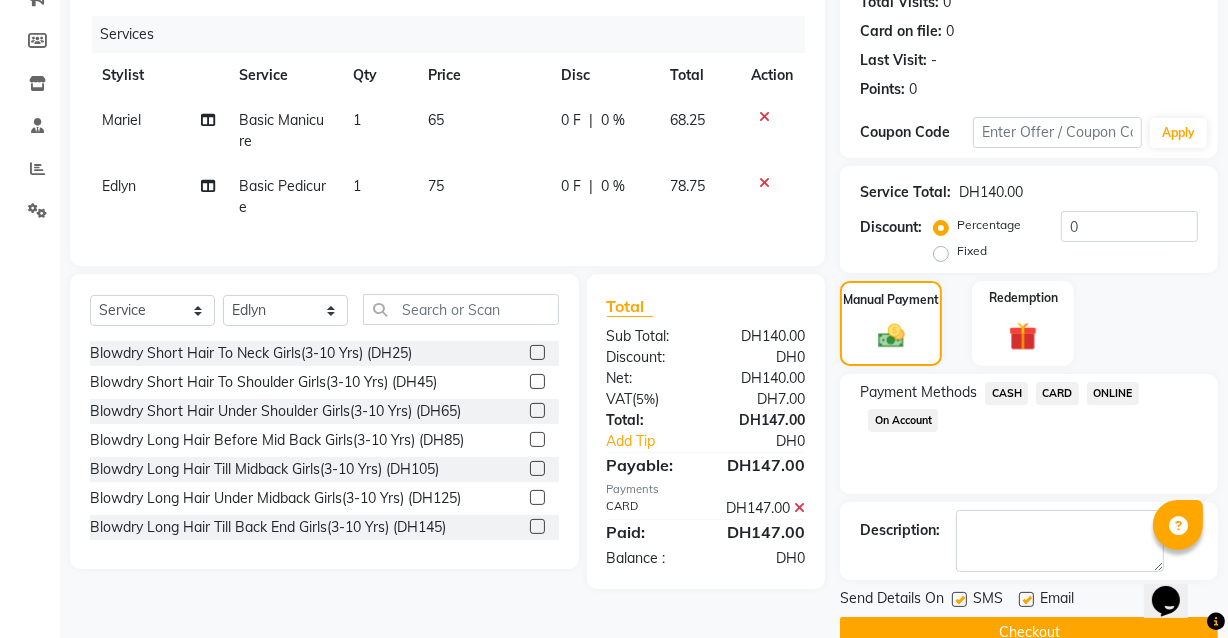 scroll, scrollTop: 270, scrollLeft: 0, axis: vertical 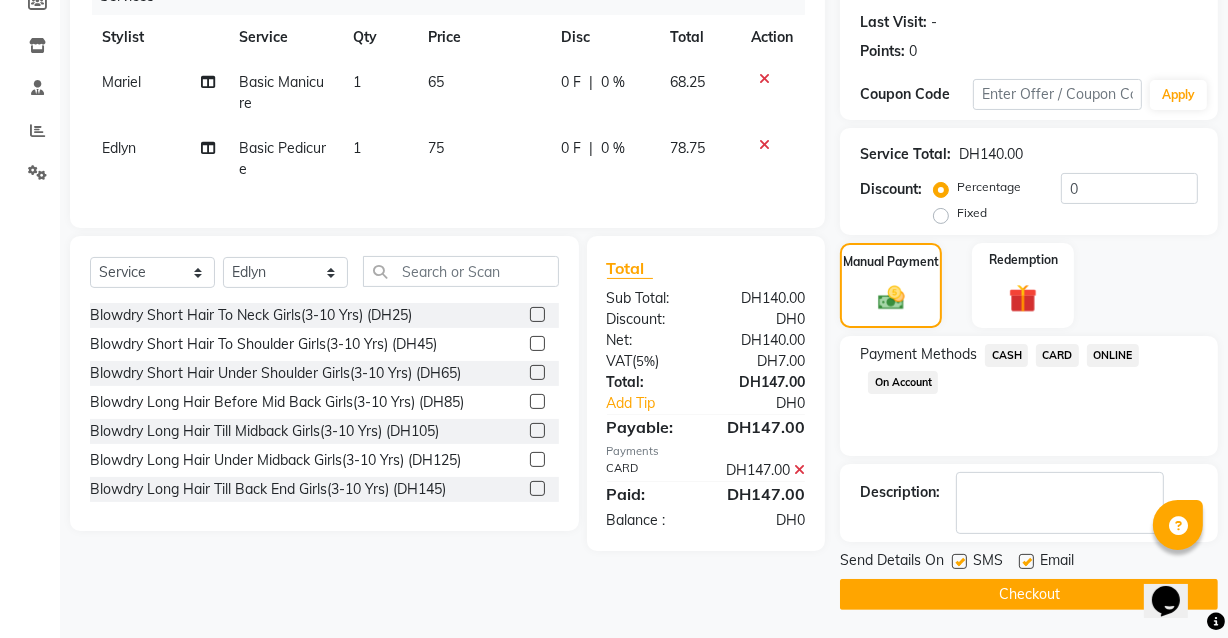 click 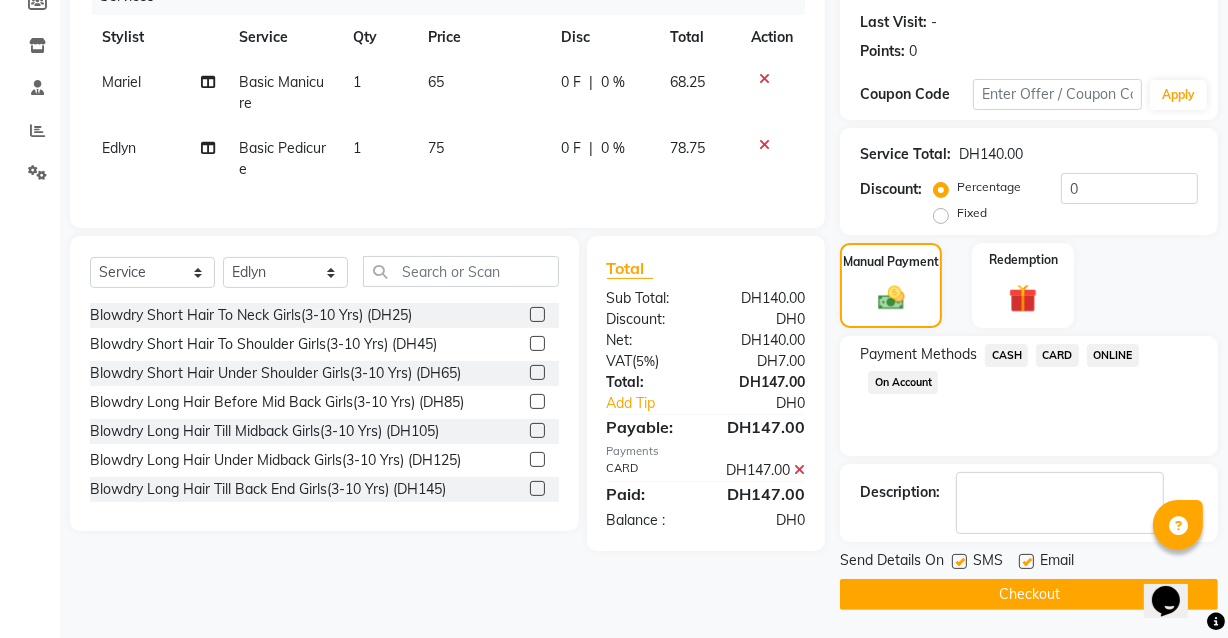 click at bounding box center [1025, 562] 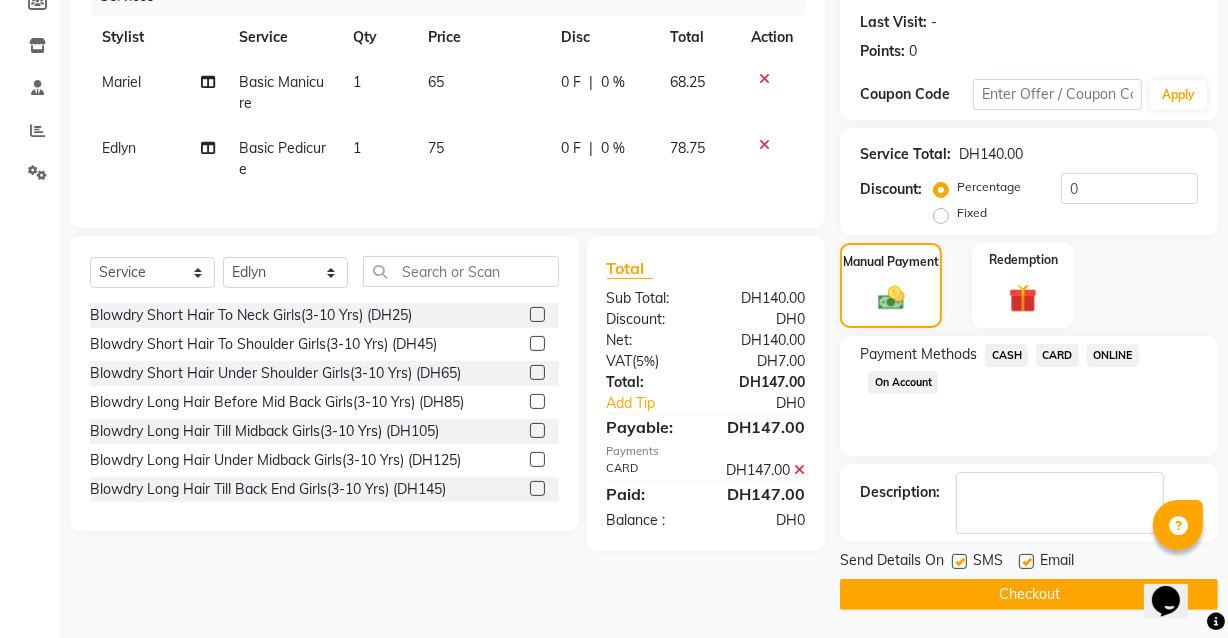 checkbox on "false" 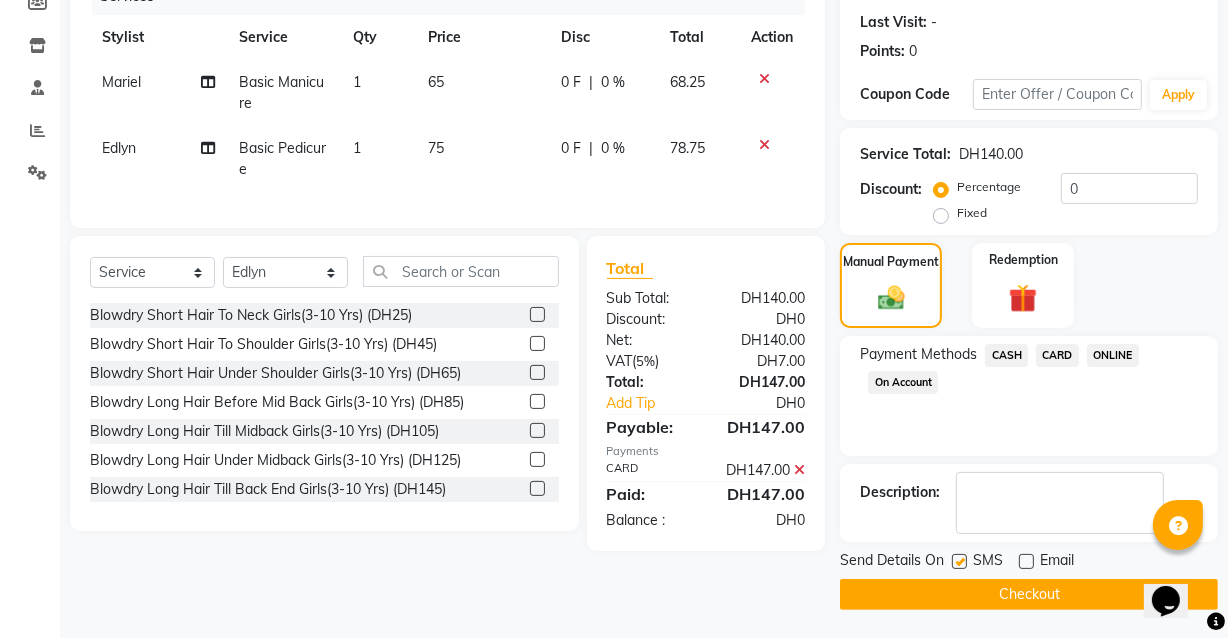 click on "Checkout" 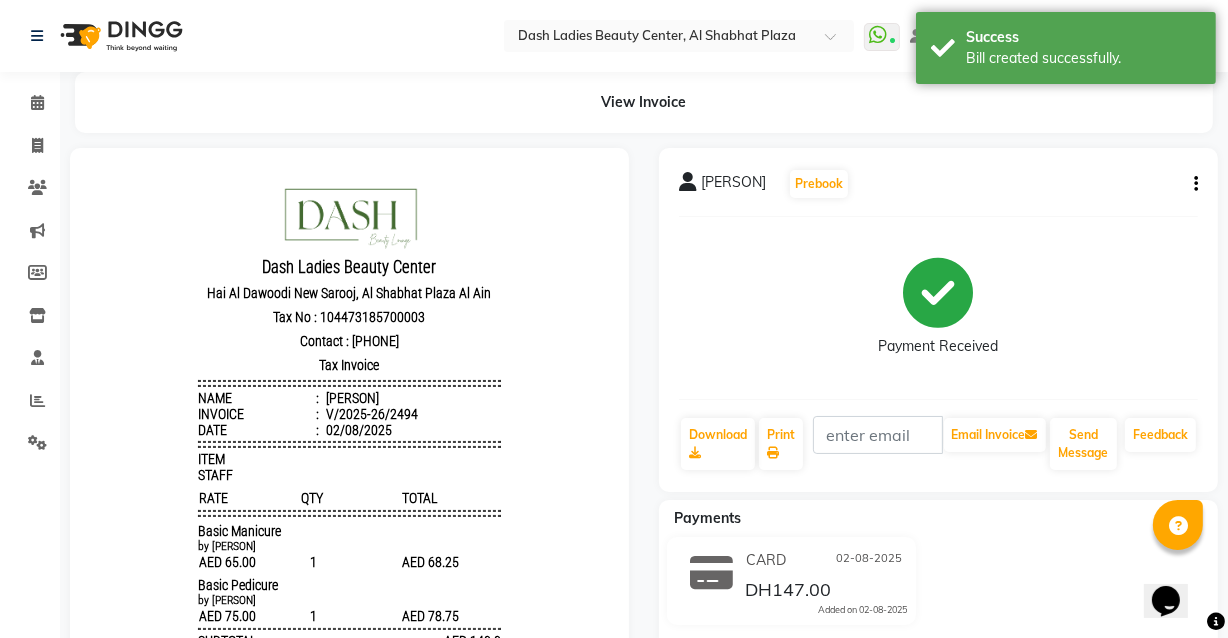 scroll, scrollTop: 0, scrollLeft: 0, axis: both 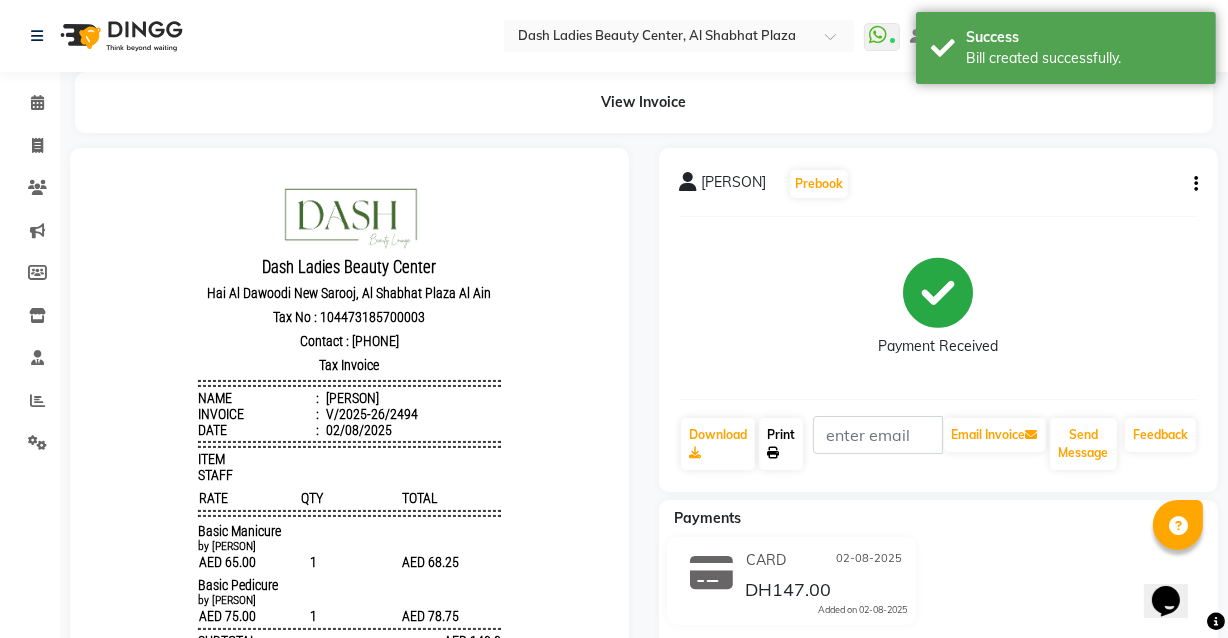 click 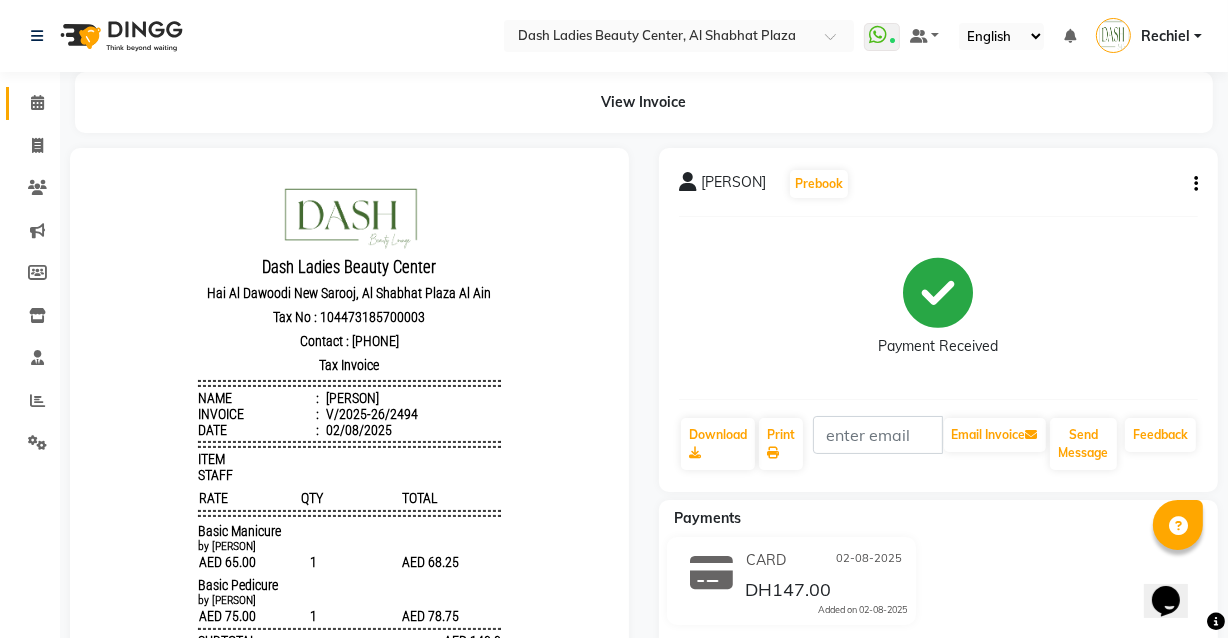 click 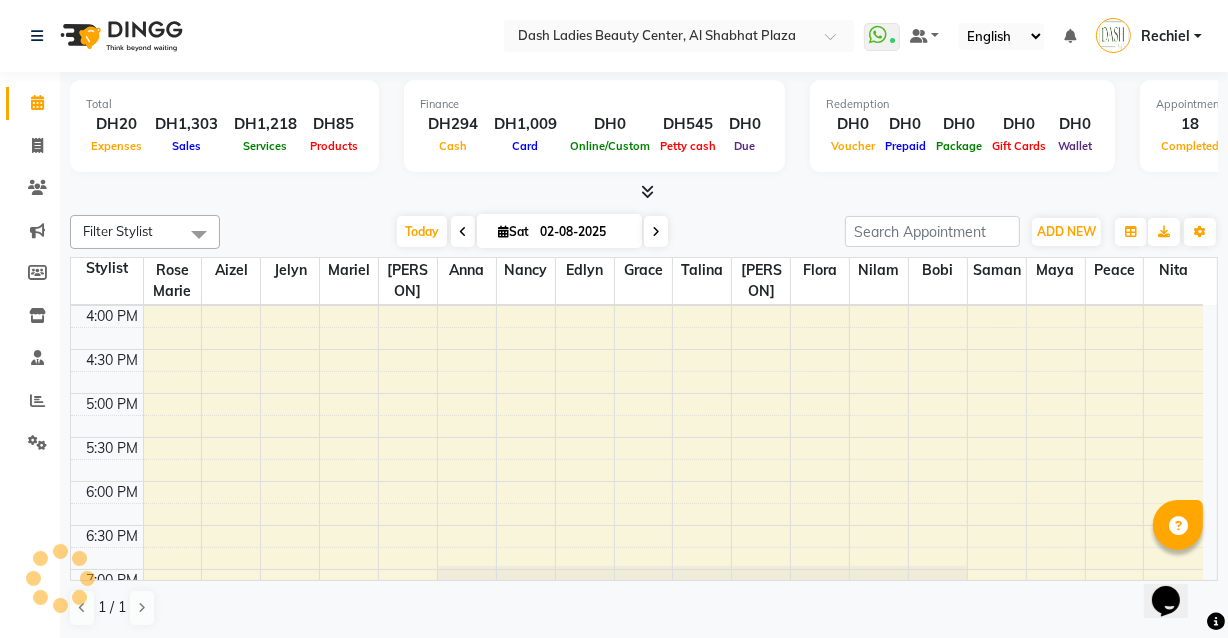 scroll, scrollTop: 0, scrollLeft: 0, axis: both 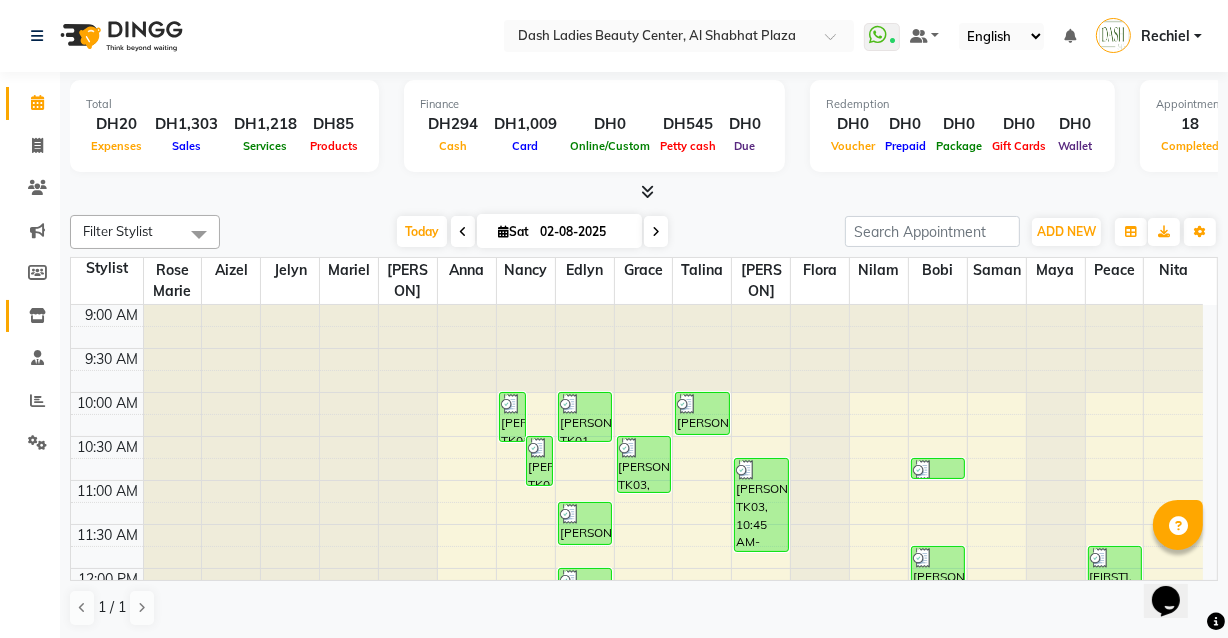 click 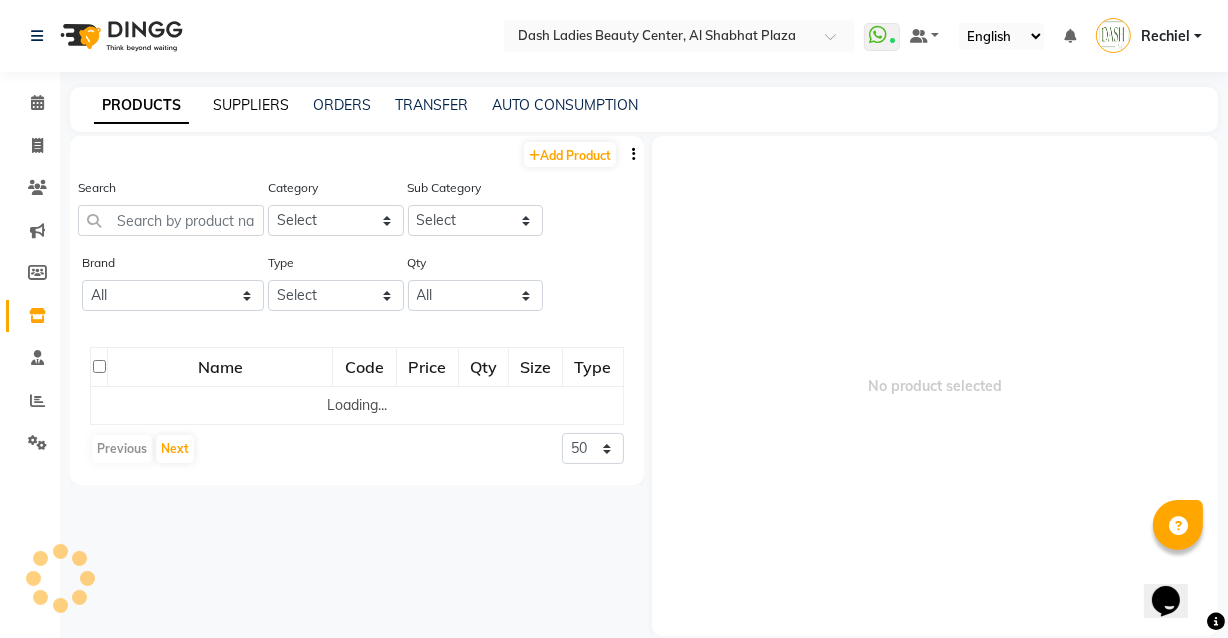 click on "SUPPLIERS" 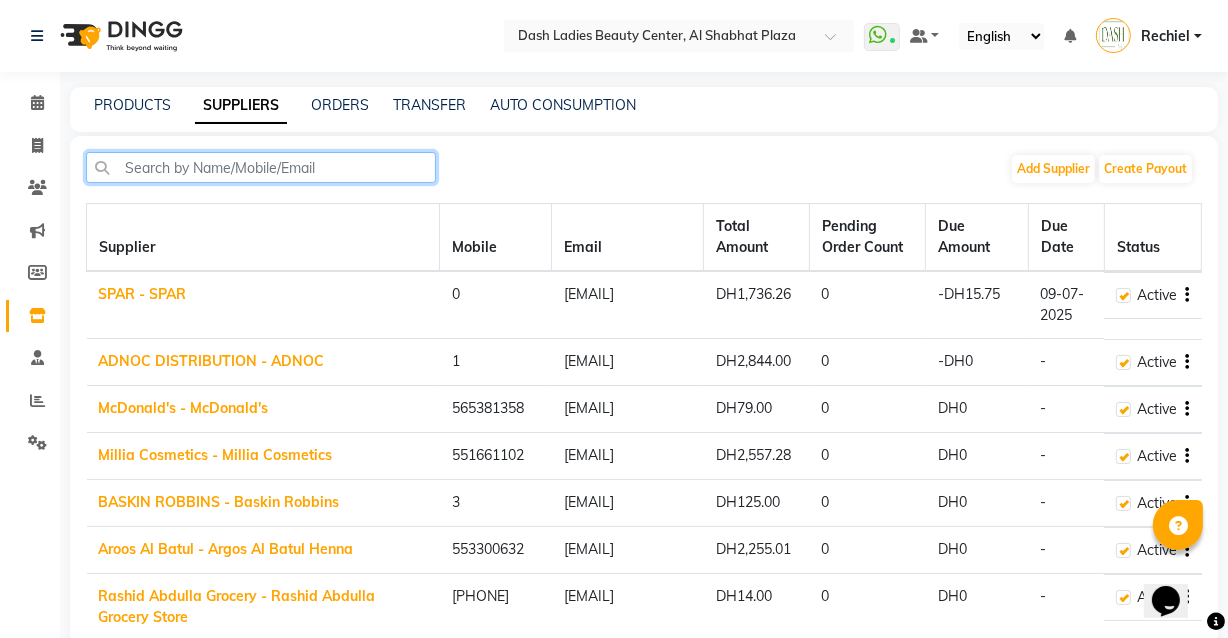 click 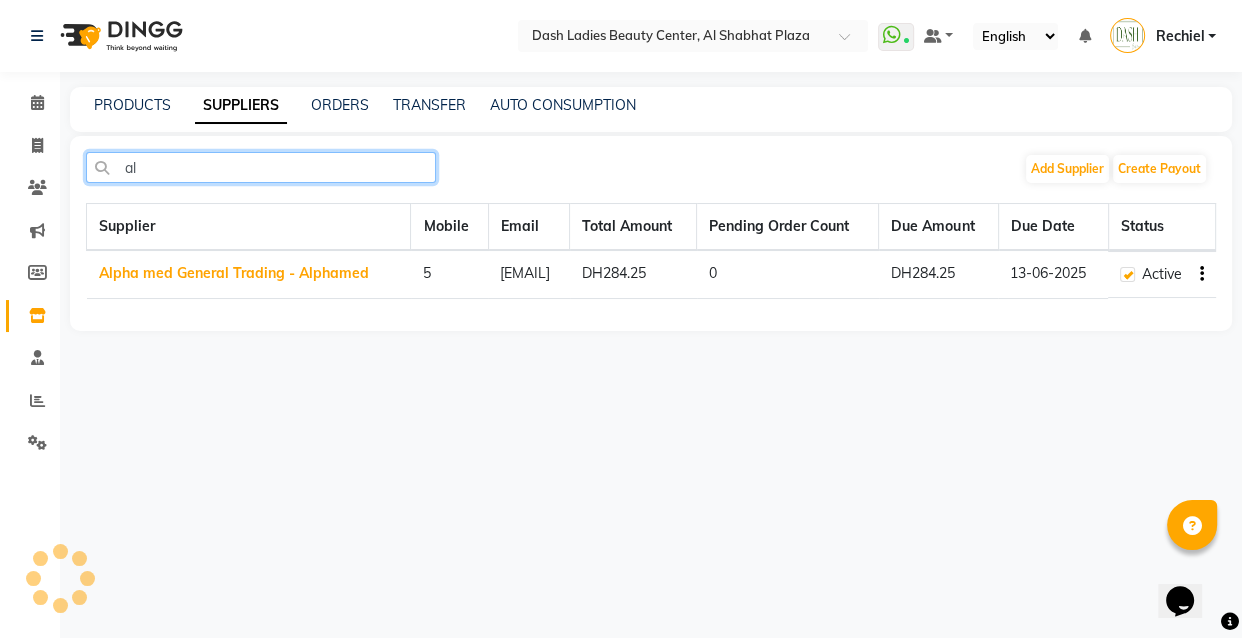 type on "a" 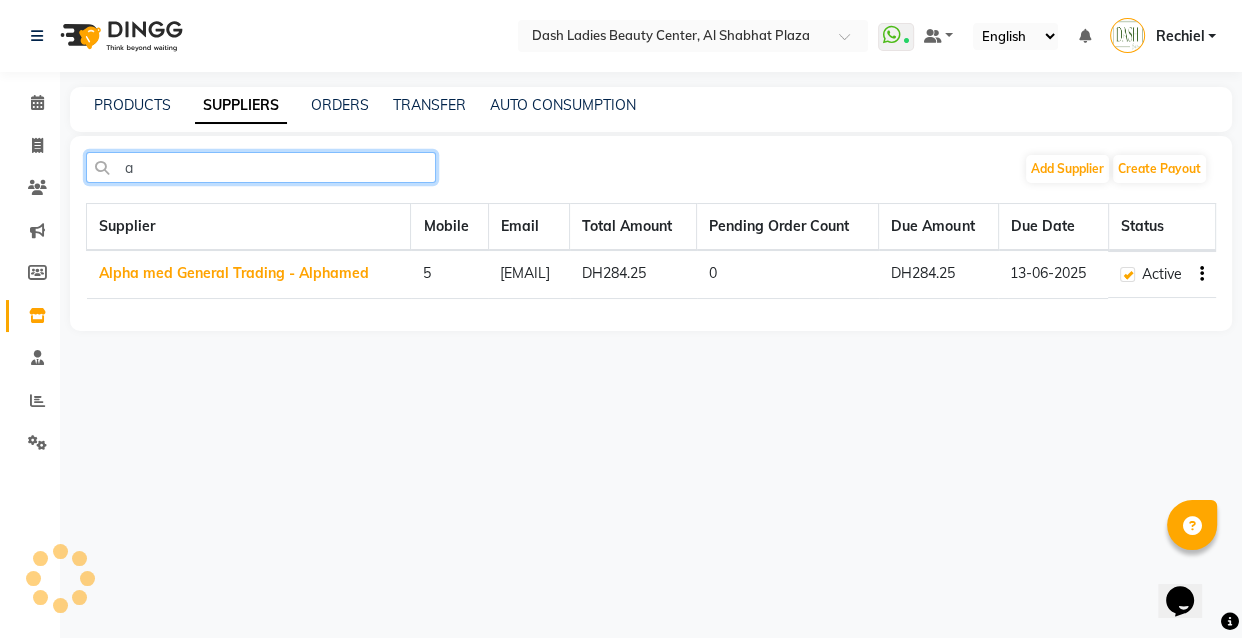 type 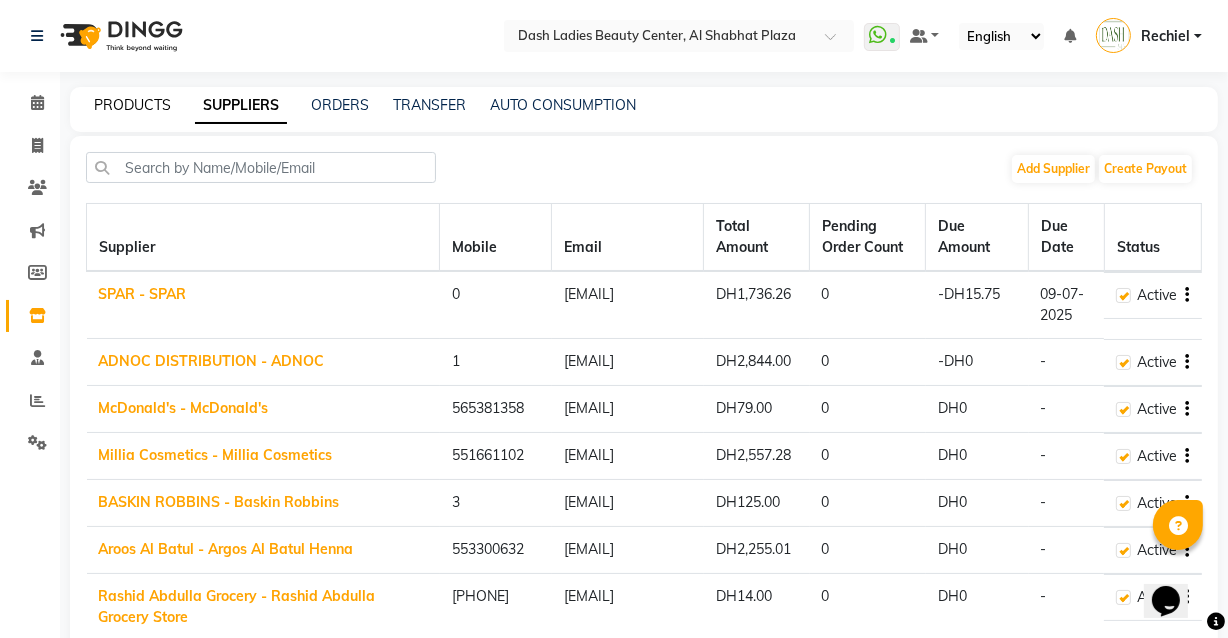 click on "PRODUCTS" 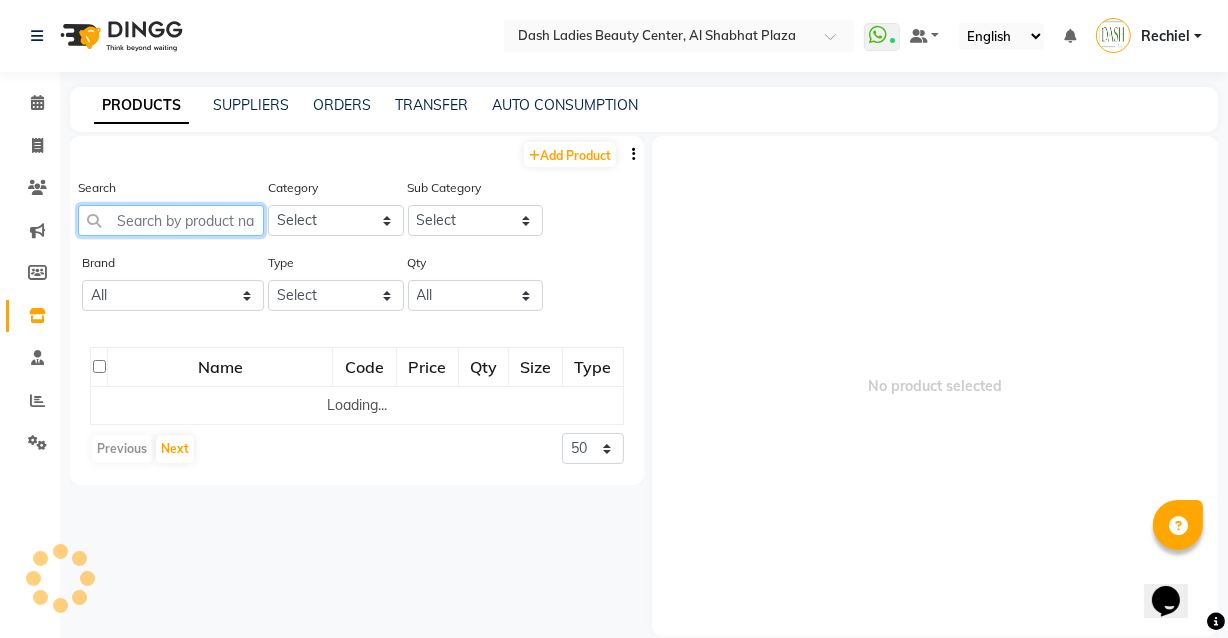 click 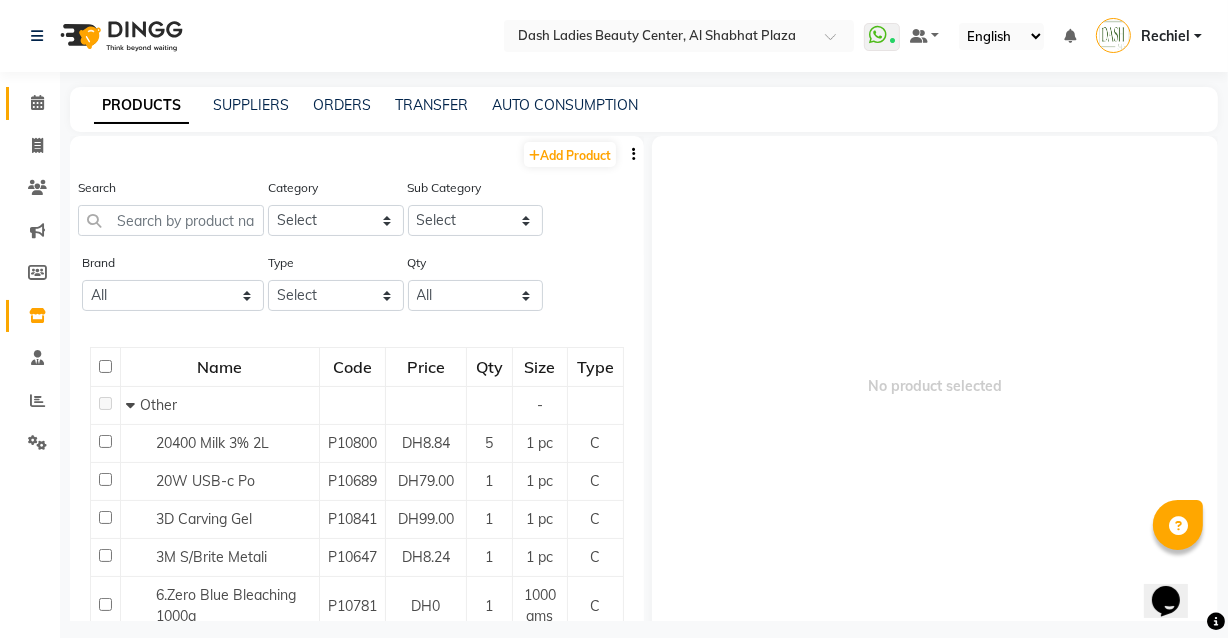 click 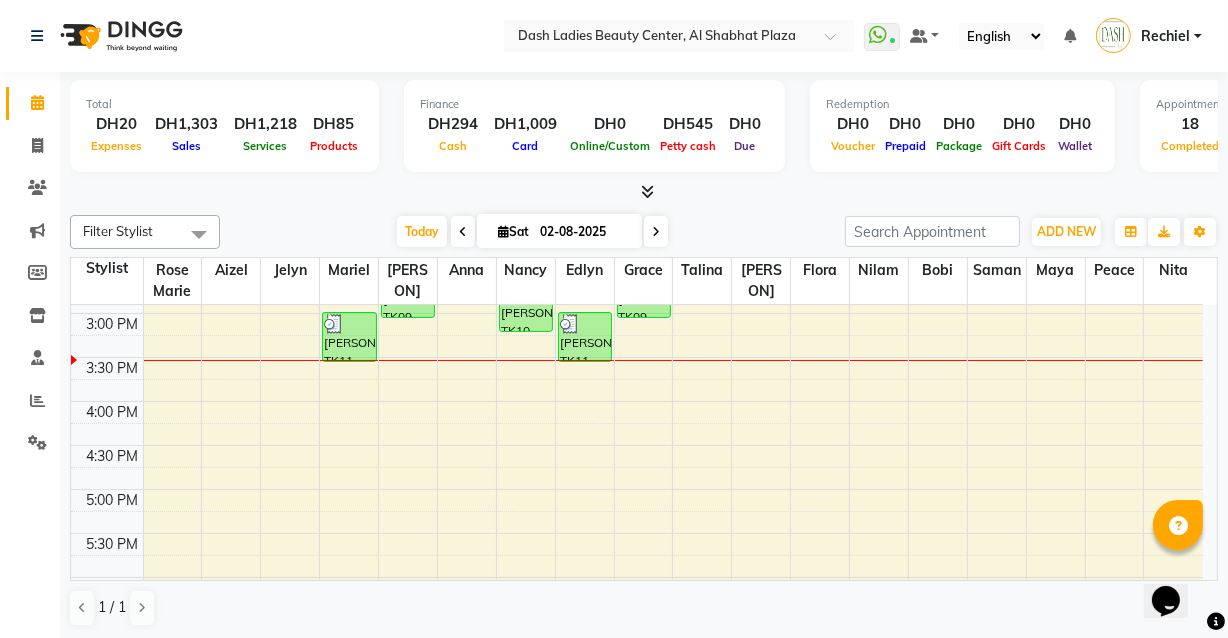 scroll, scrollTop: 543, scrollLeft: 0, axis: vertical 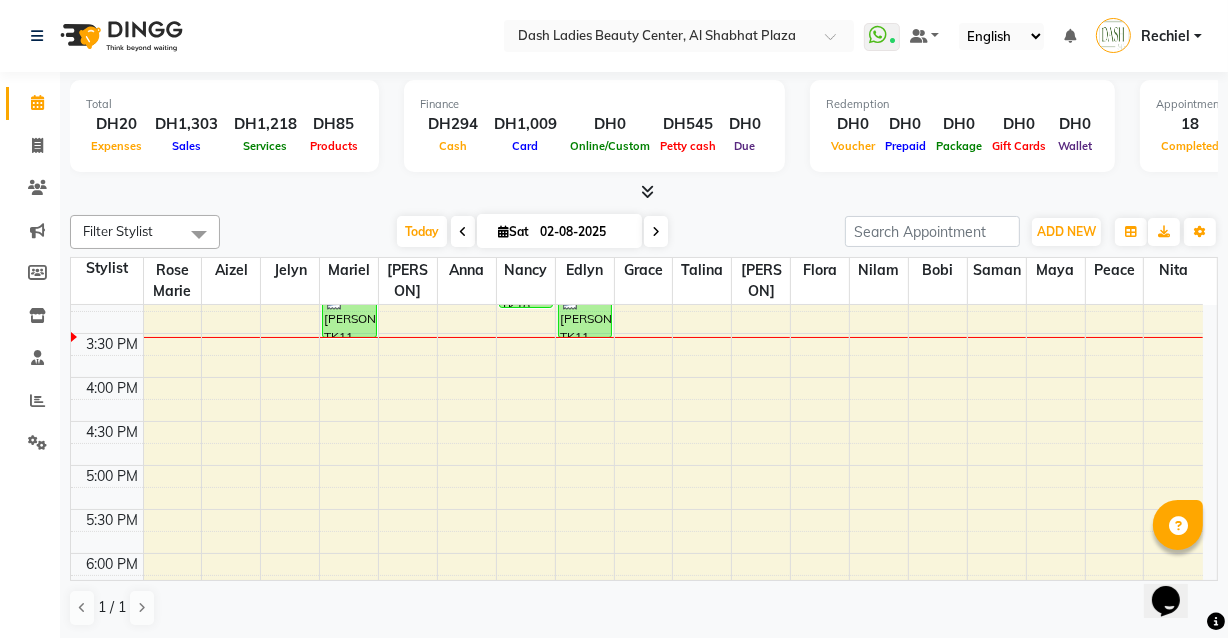 click on "[PERSON], TK11, 03:00 PM-03:35 PM, Basic Pedicure" at bounding box center (585, 313) 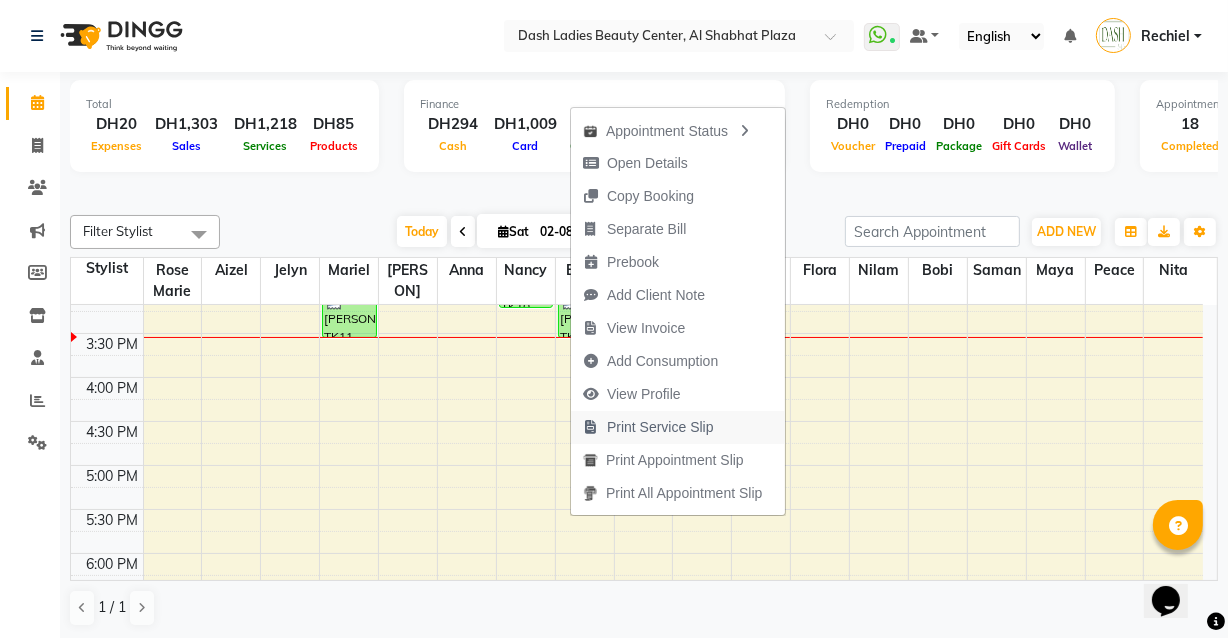 click on "Print Service Slip" at bounding box center (648, 427) 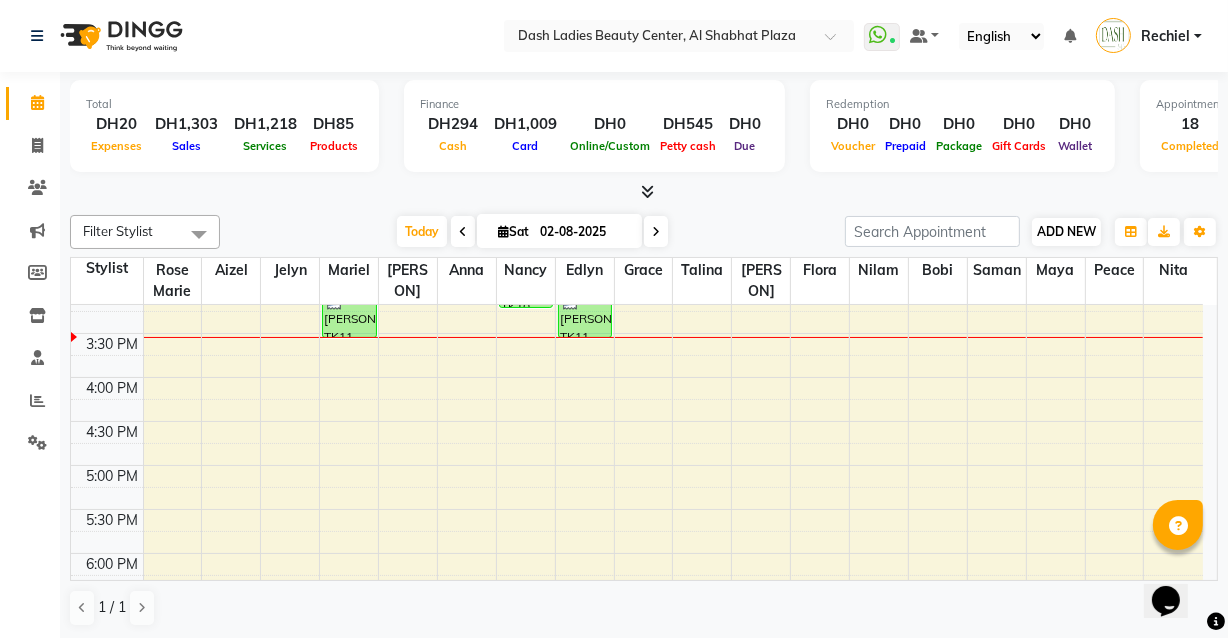 click on "ADD NEW" at bounding box center [1066, 231] 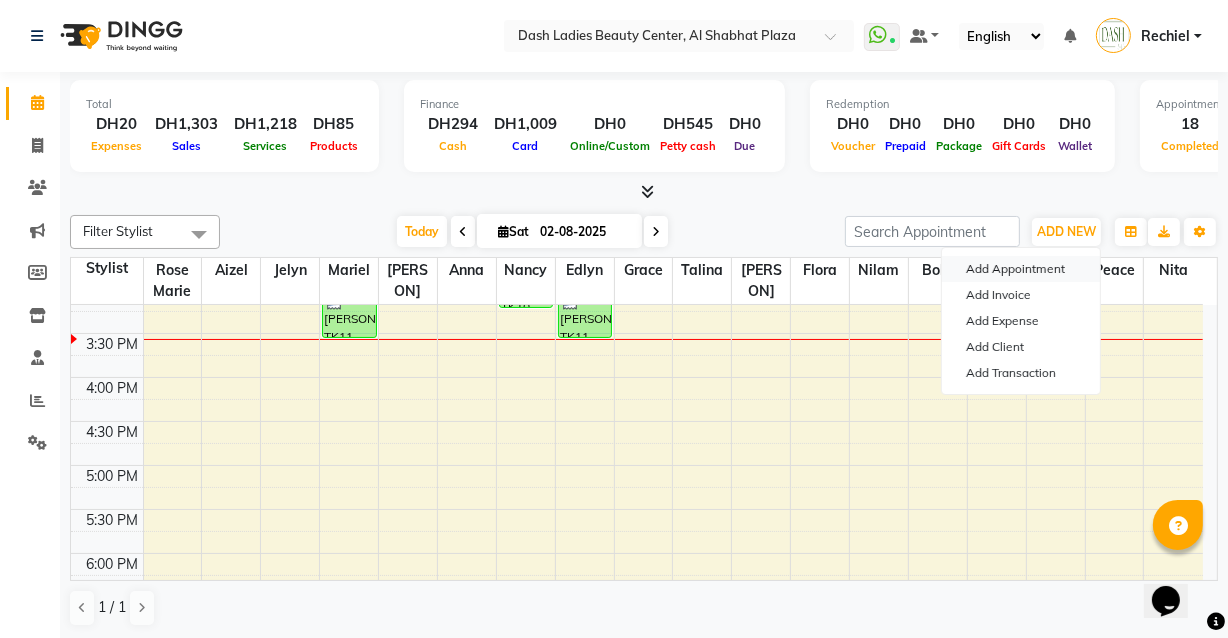 click on "Add Appointment" at bounding box center [1021, 269] 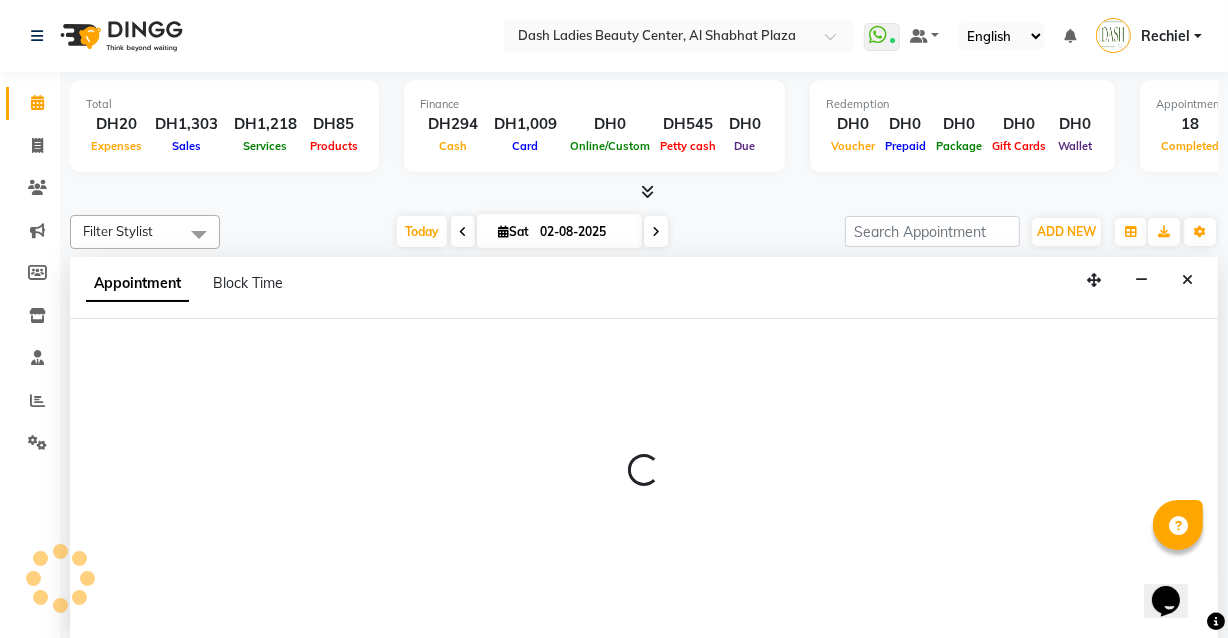 select on "tentative" 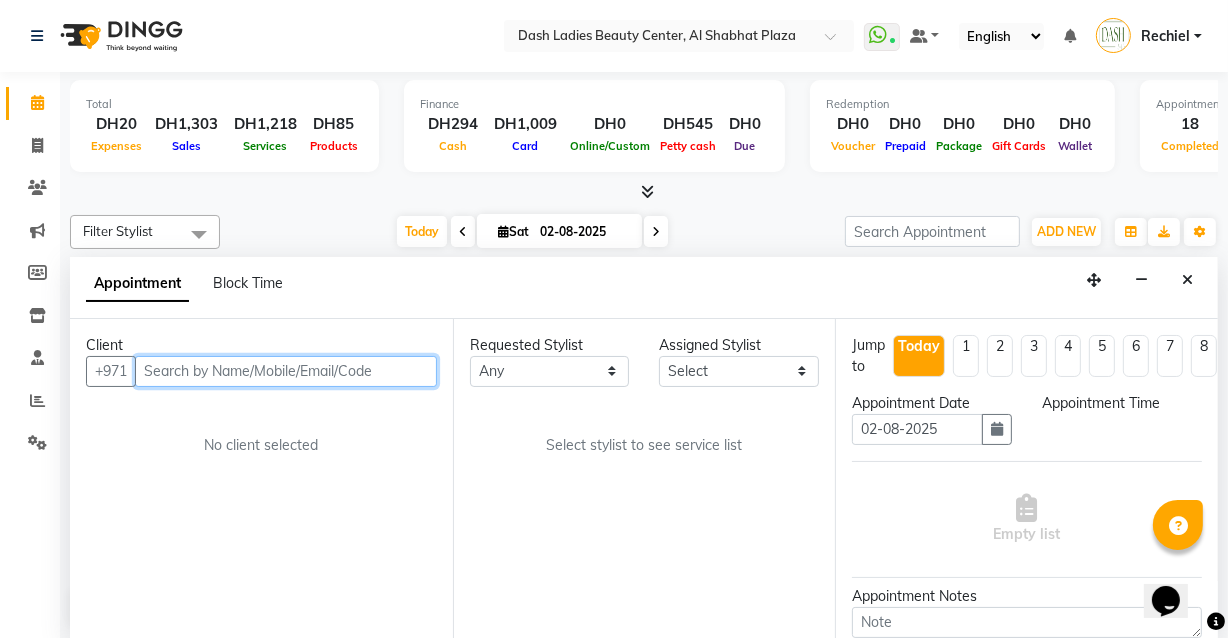 select on "600" 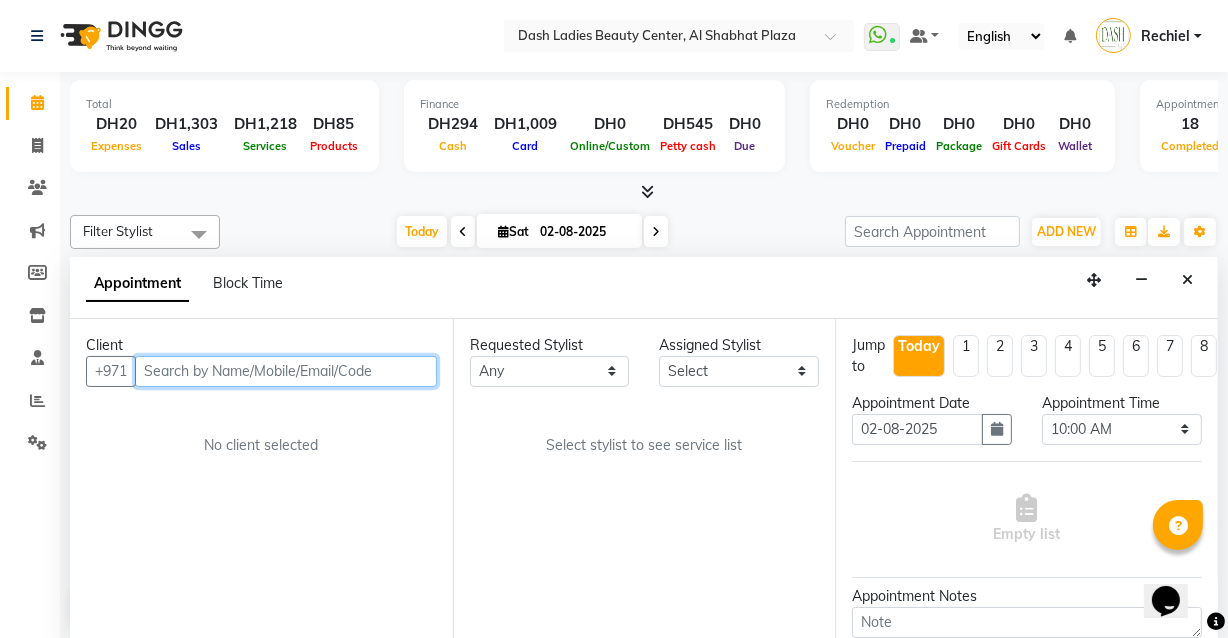 click at bounding box center [286, 371] 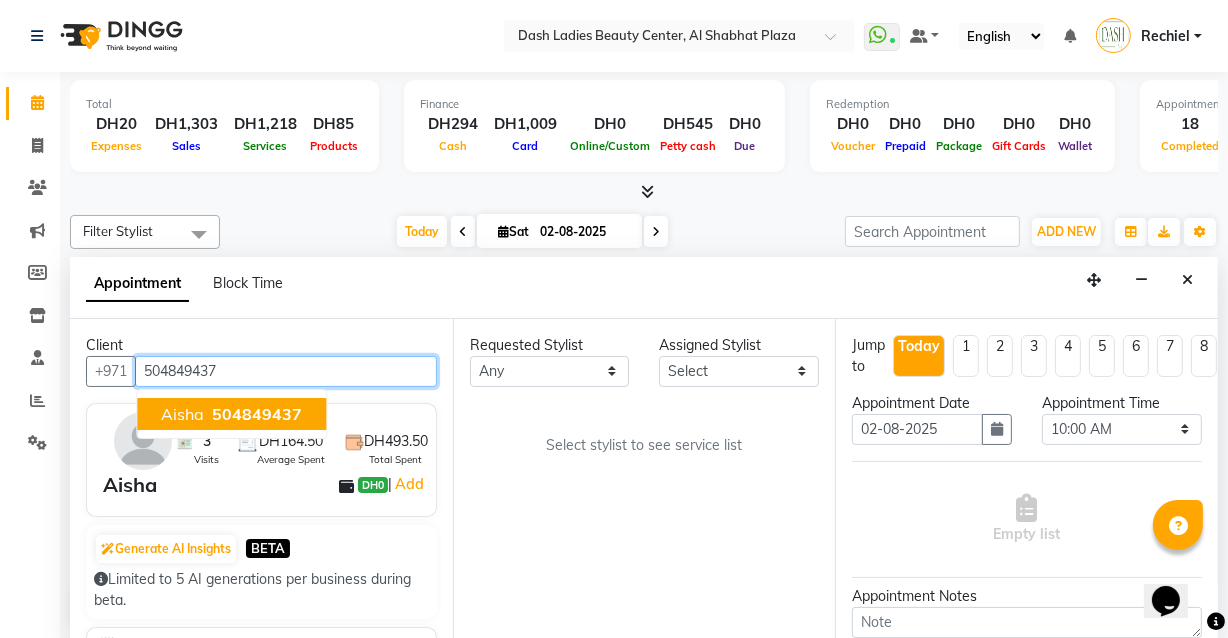click on "504849437" at bounding box center (257, 414) 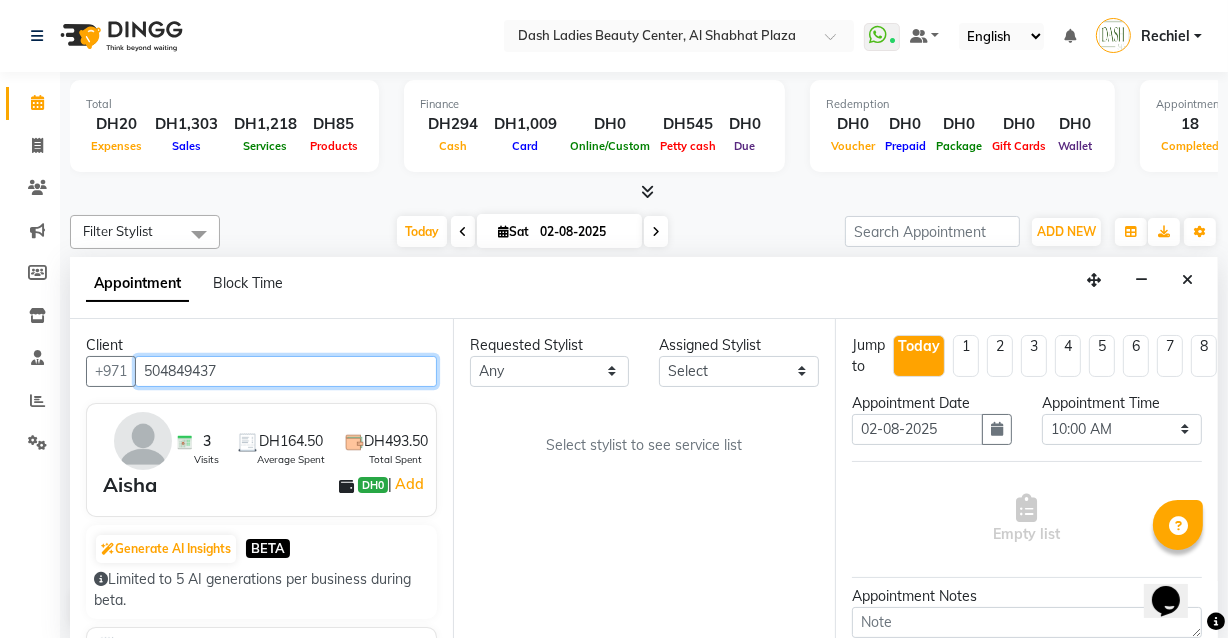 type on "504849437" 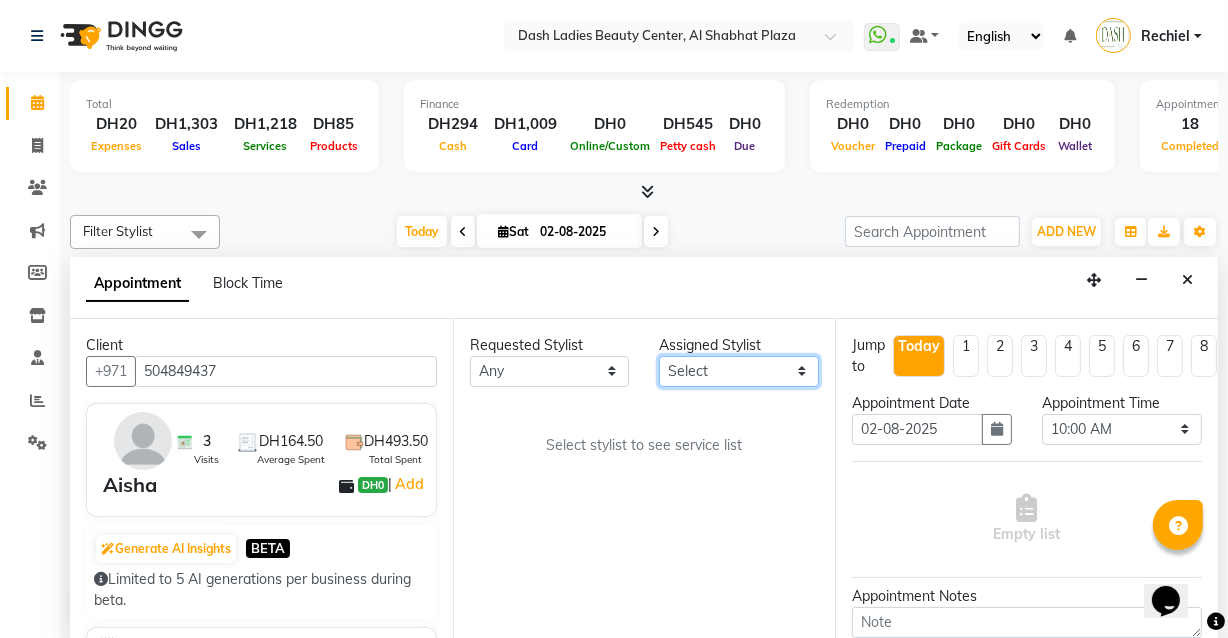 click on "Select Aizel Angelina Anna Bobi Edlyn Flora Grace Janine Jelyn Mariel Maya Nancy Nilam Nita Peace Rose Marie Saman Talina" at bounding box center [739, 371] 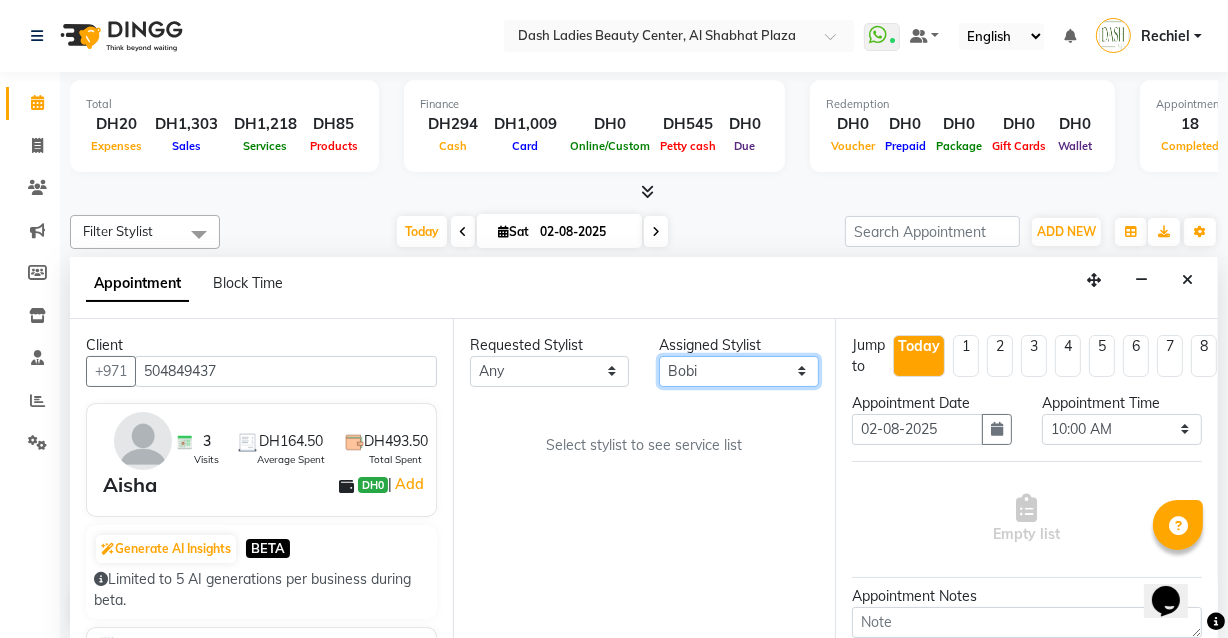 click on "Select Aizel Angelina Anna Bobi Edlyn Flora Grace Janine Jelyn Mariel Maya Nancy Nilam Nita Peace Rose Marie Saman Talina" at bounding box center [739, 371] 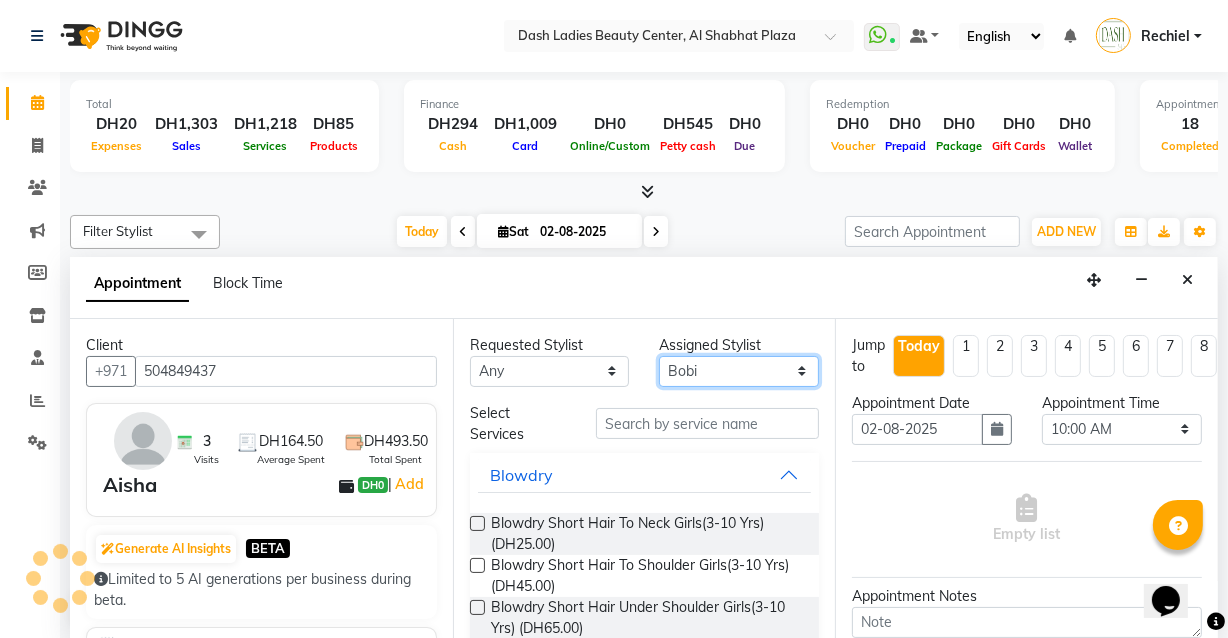 click on "Select Aizel Angelina Anna Bobi Edlyn Flora Grace Janine Jelyn Mariel Maya Nancy Nilam Nita Peace Rose Marie Saman Talina" at bounding box center (739, 371) 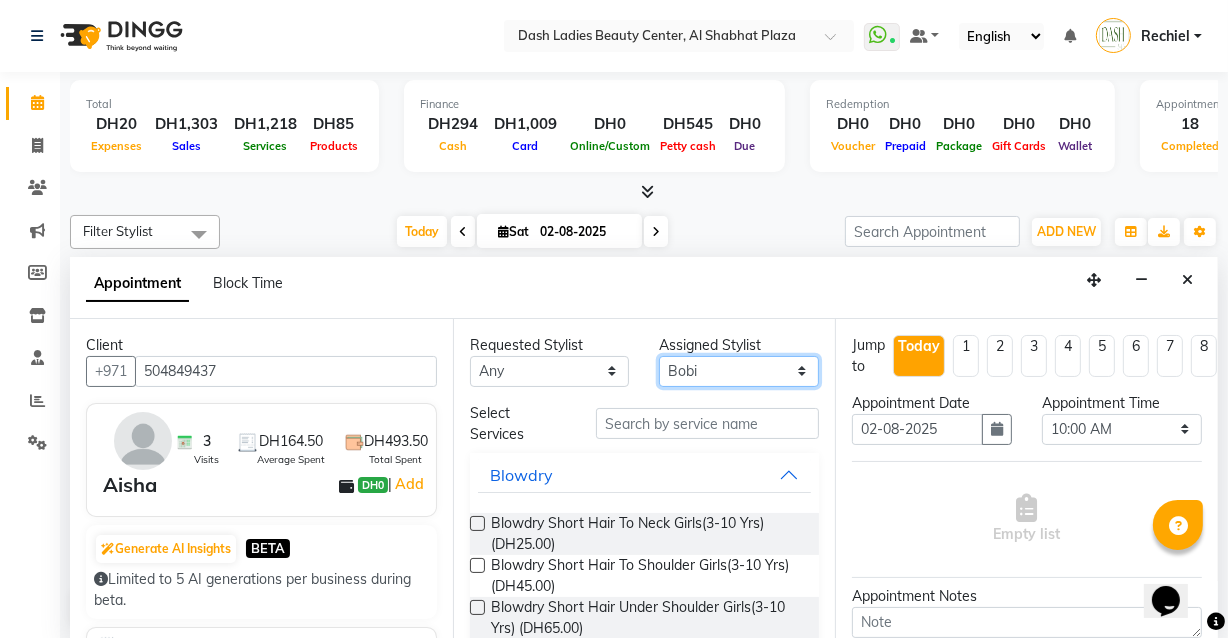 select on "81106" 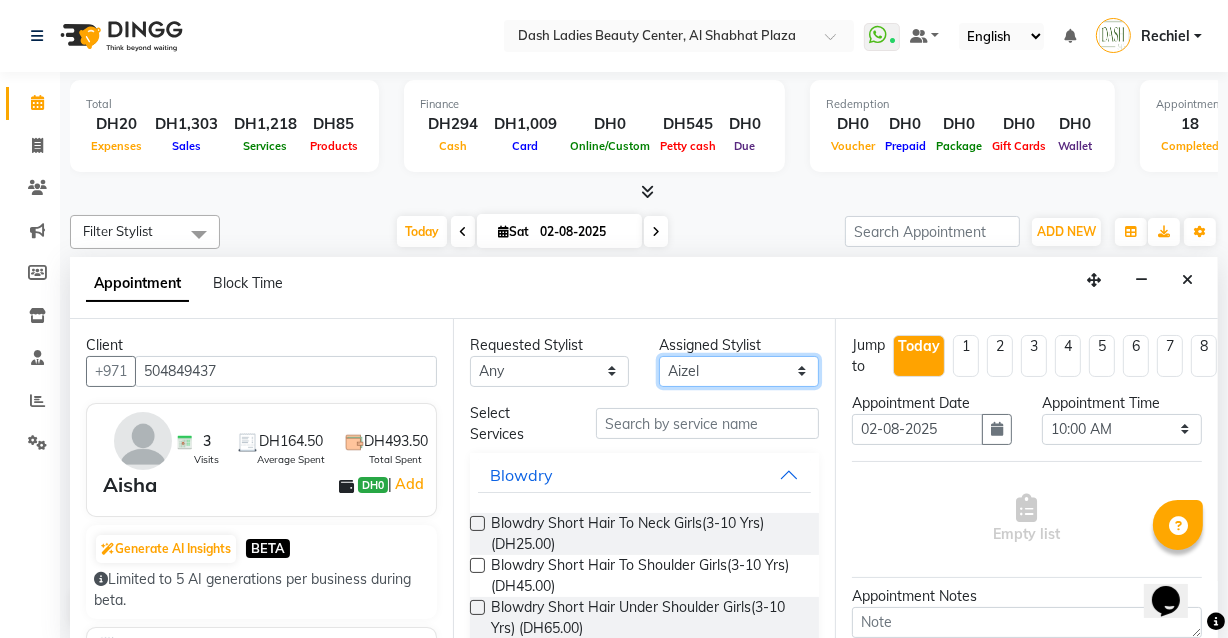 click on "Select Aizel Angelina Anna Bobi Edlyn Flora Grace Janine Jelyn Mariel Maya Nancy Nilam Nita Peace Rose Marie Saman Talina" at bounding box center (739, 371) 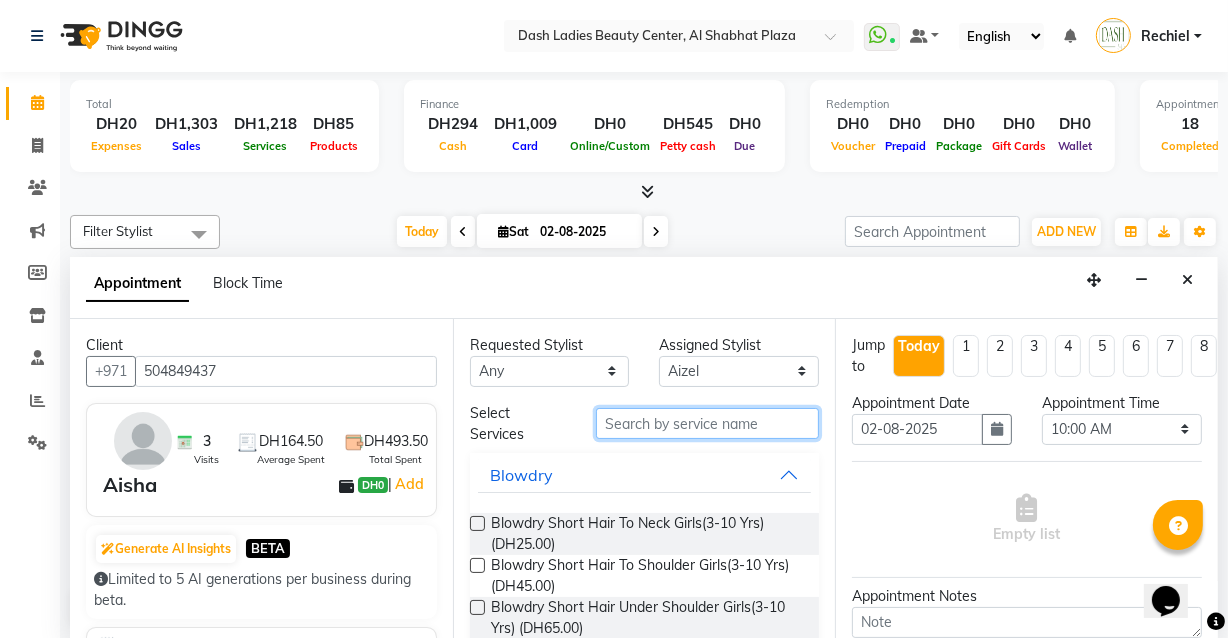 click at bounding box center [707, 423] 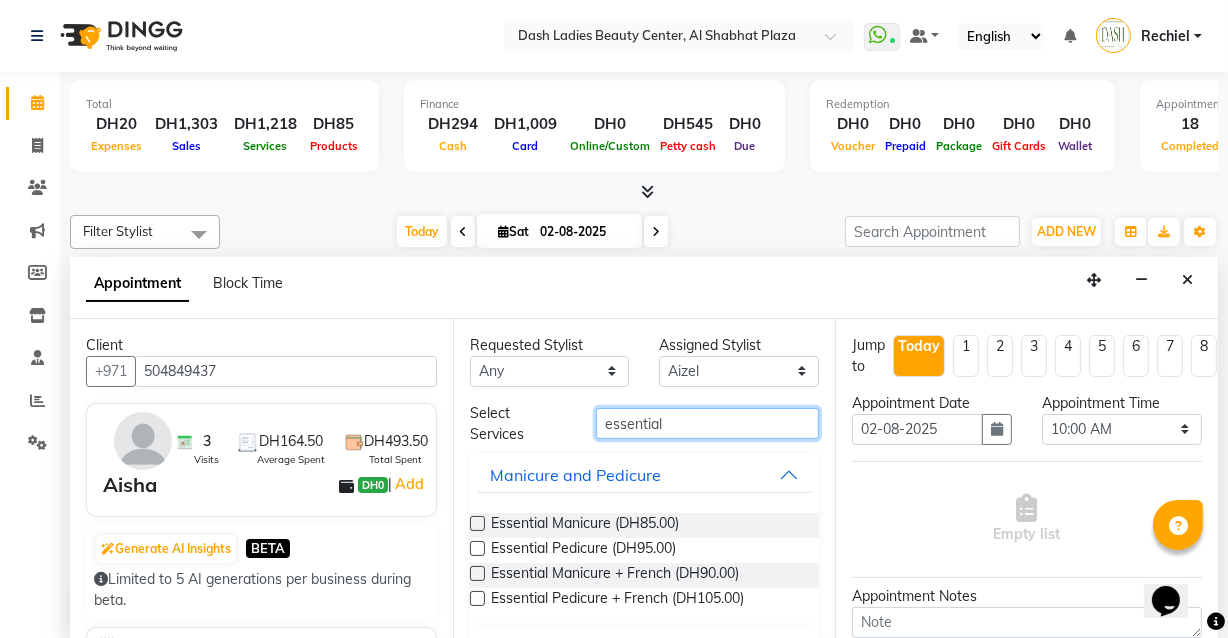 type on "essential" 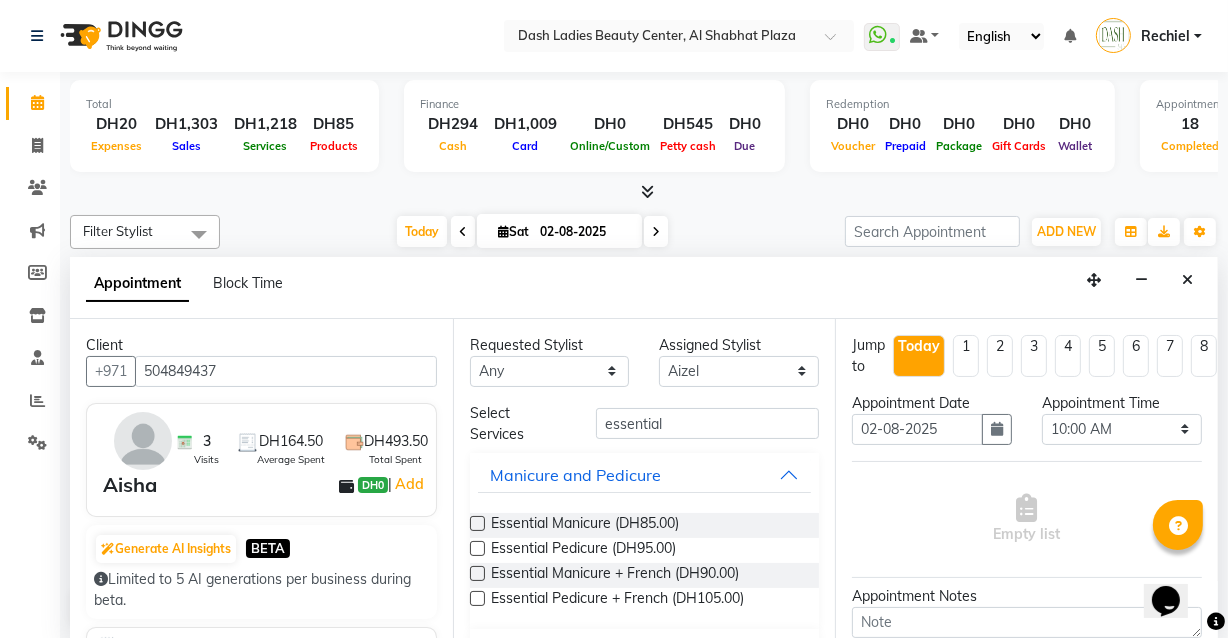 click at bounding box center (477, 523) 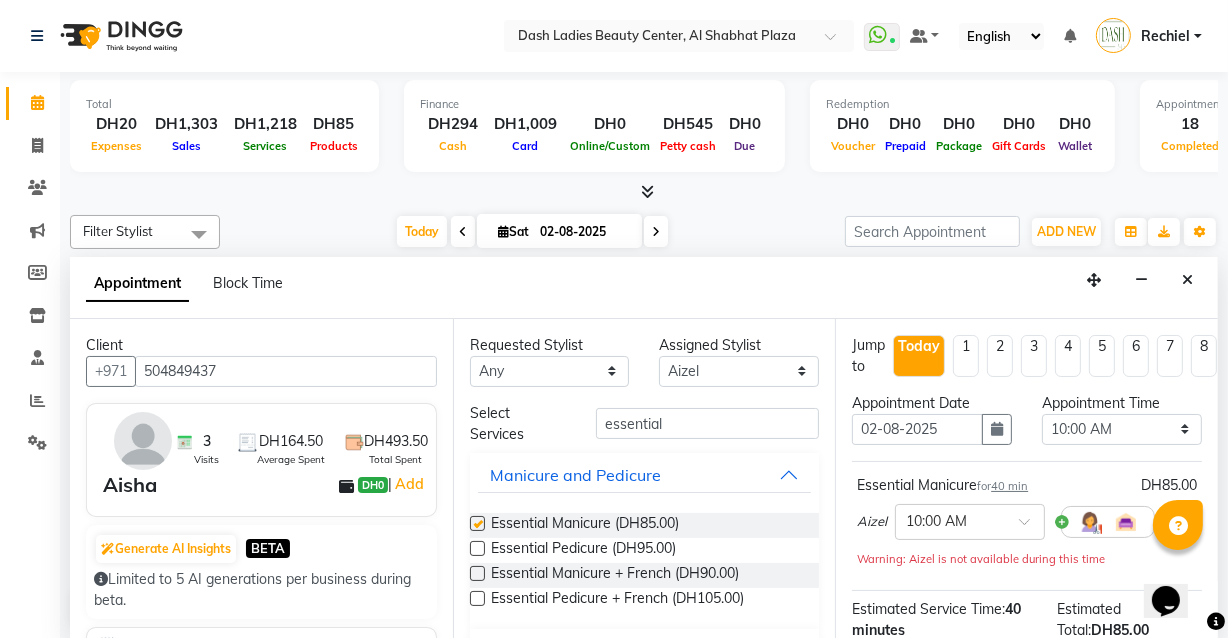 checkbox on "false" 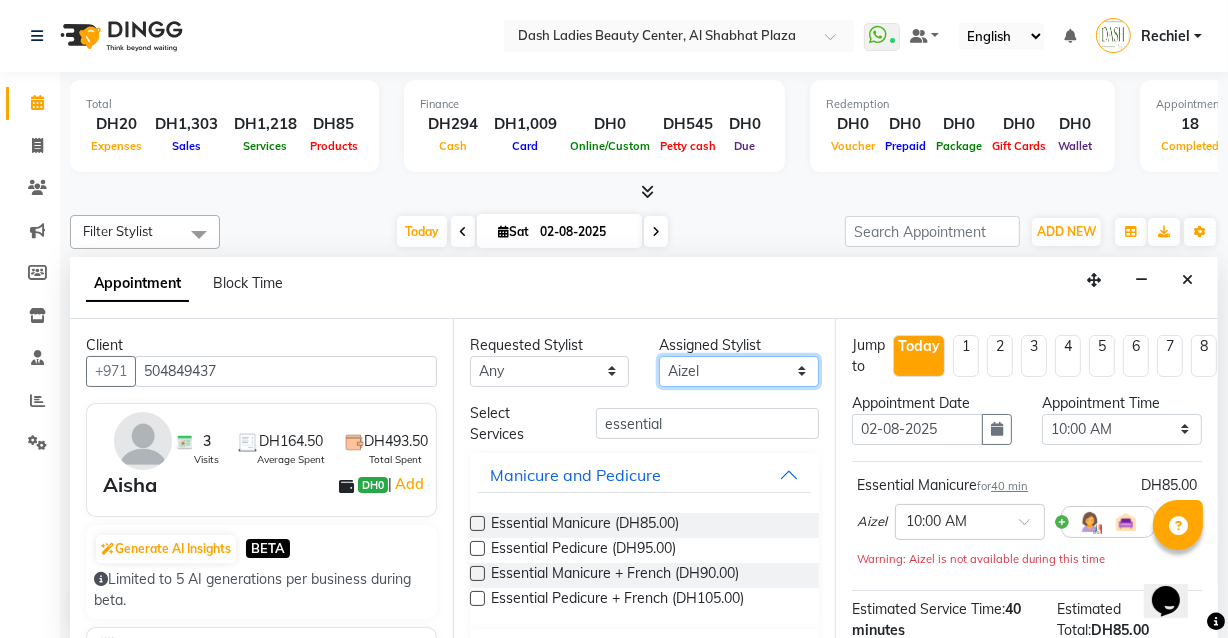 click on "Select Aizel Angelina Anna Bobi Edlyn Flora Grace Janine Jelyn Mariel Maya Nancy Nilam Nita Peace Rose Marie Saman Talina" at bounding box center [739, 371] 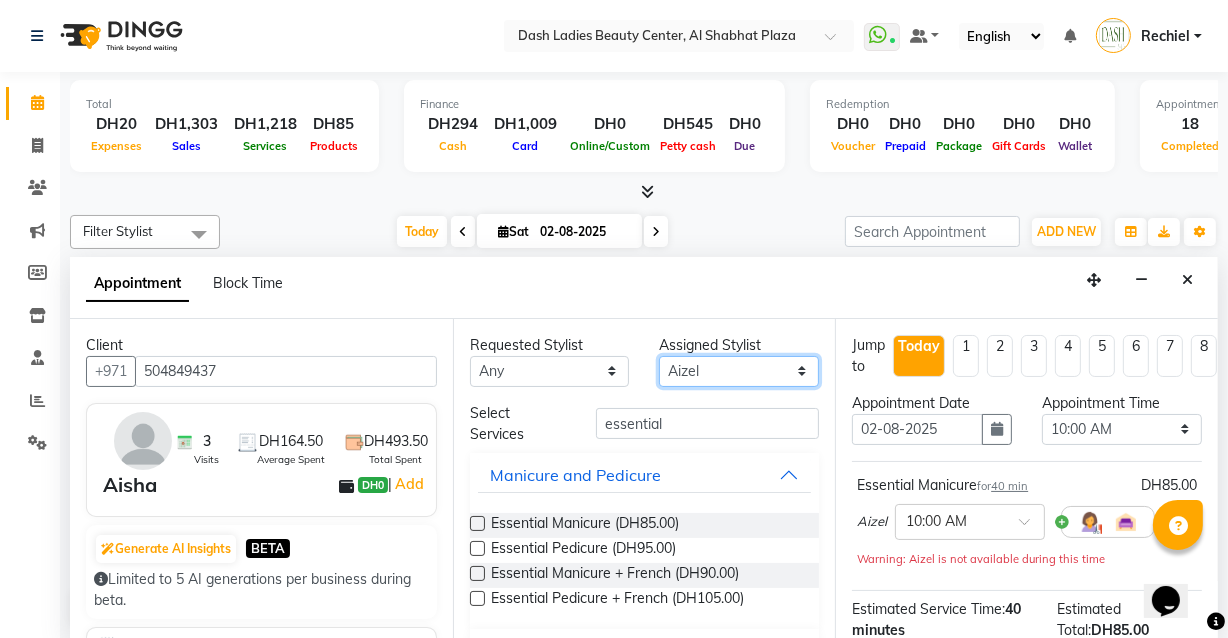 select on "82379" 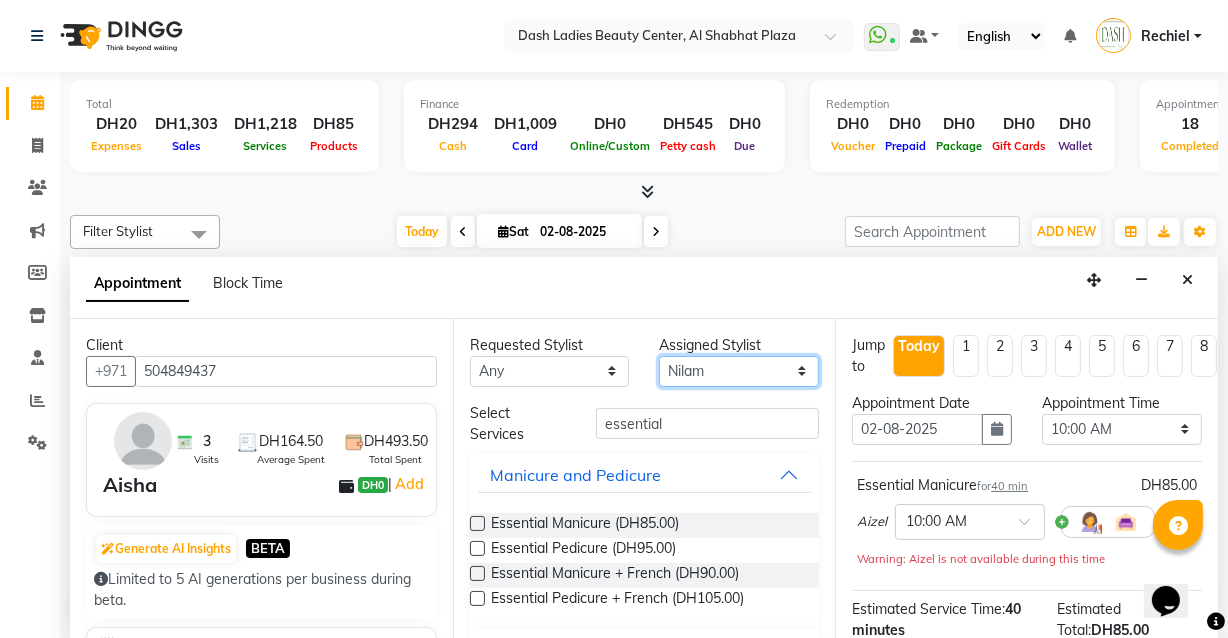 click on "Select Aizel Angelina Anna Bobi Edlyn Flora Grace Janine Jelyn Mariel Maya Nancy Nilam Nita Peace Rose Marie Saman Talina" at bounding box center (739, 371) 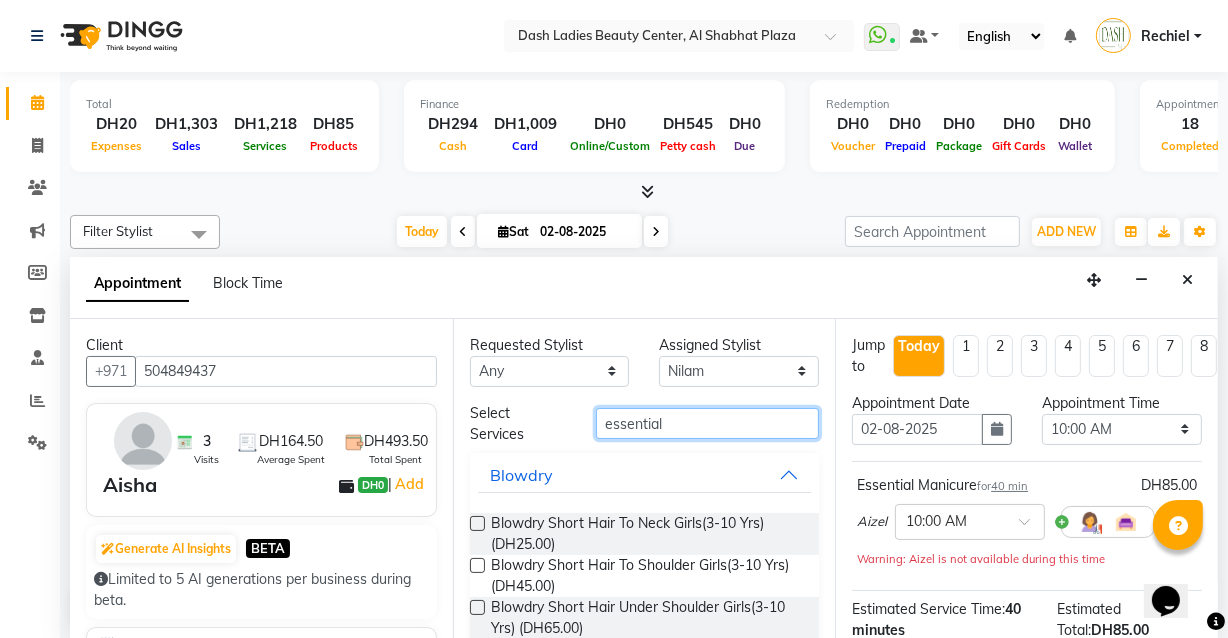 click on "essential" at bounding box center (707, 423) 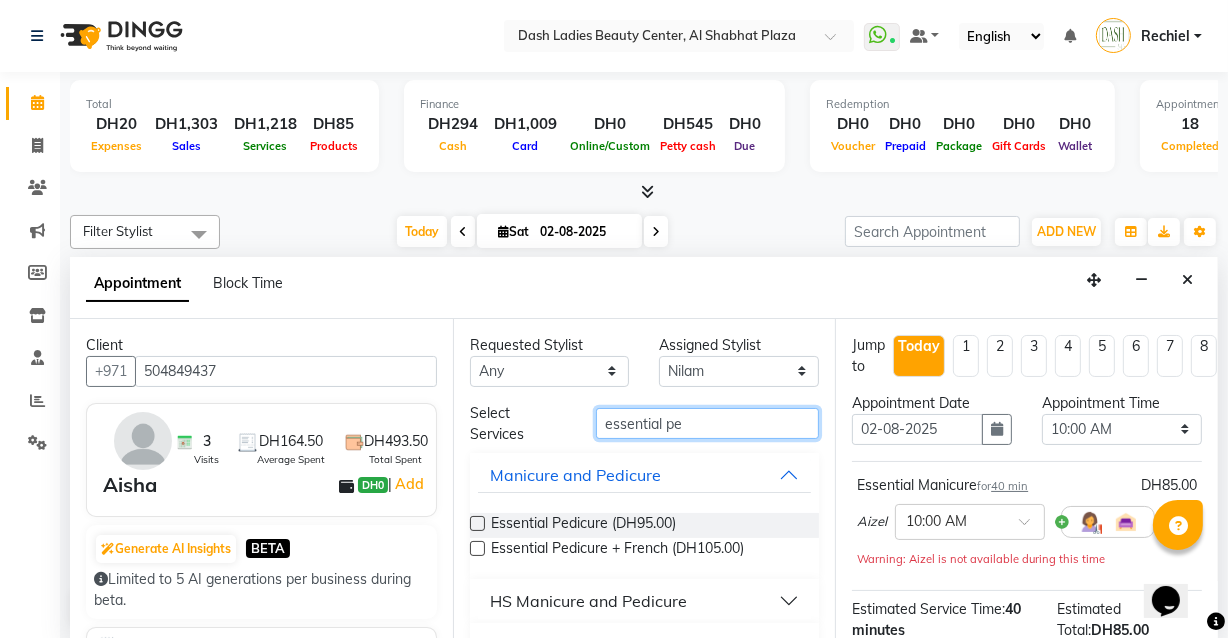 type on "essential pe" 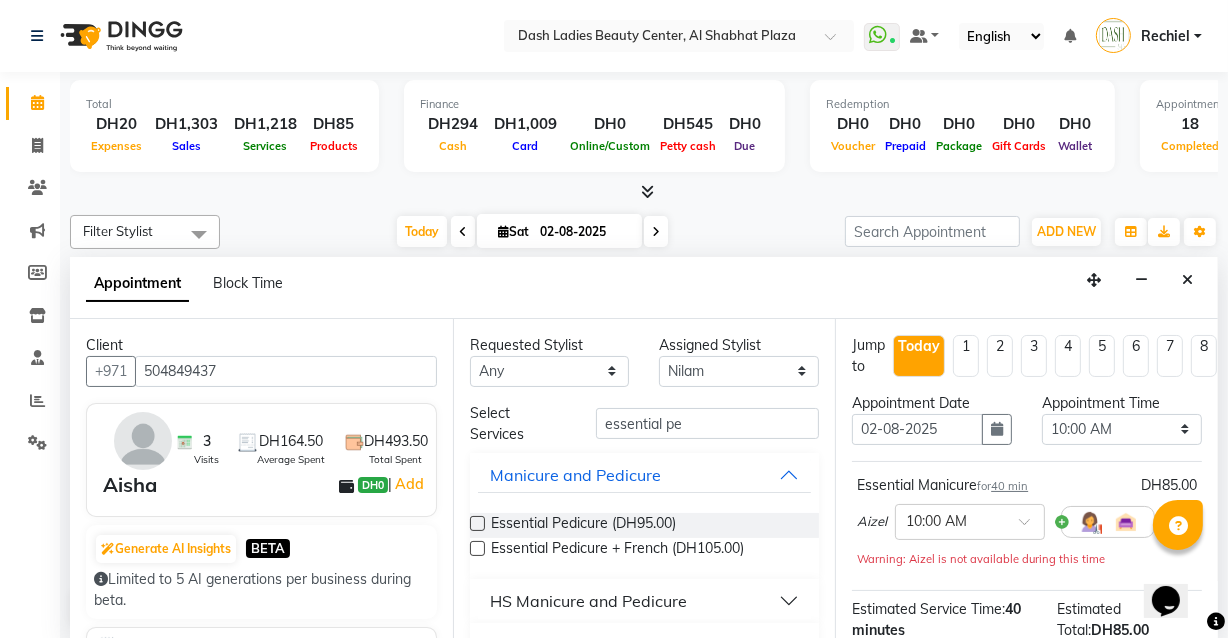 click at bounding box center (477, 523) 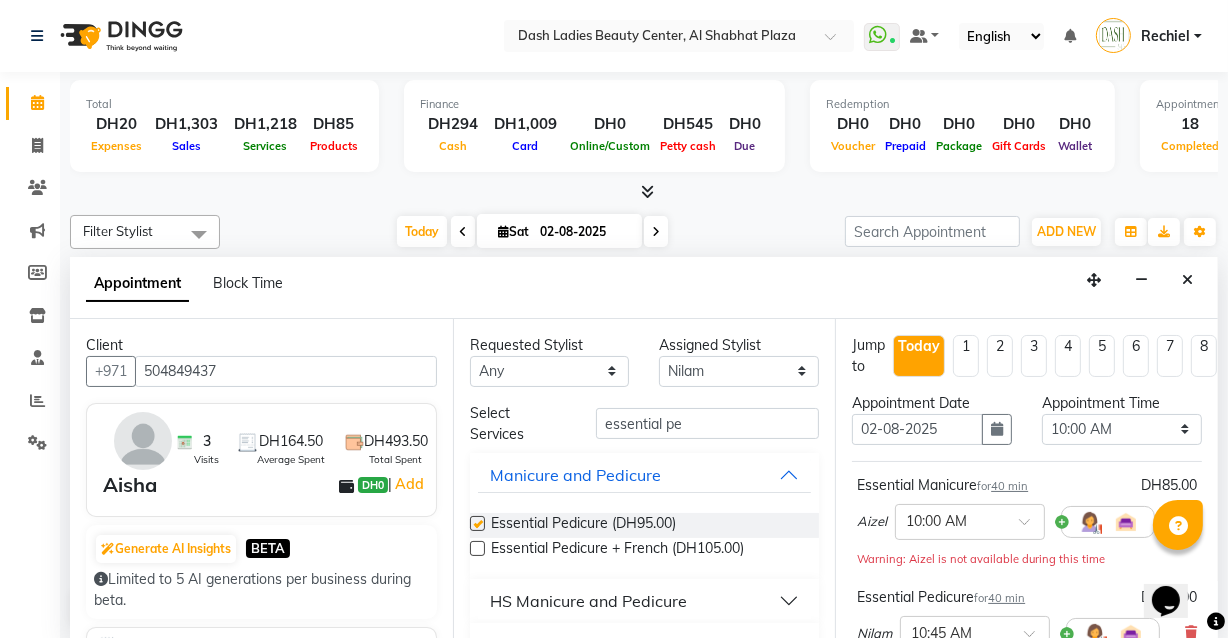 checkbox on "false" 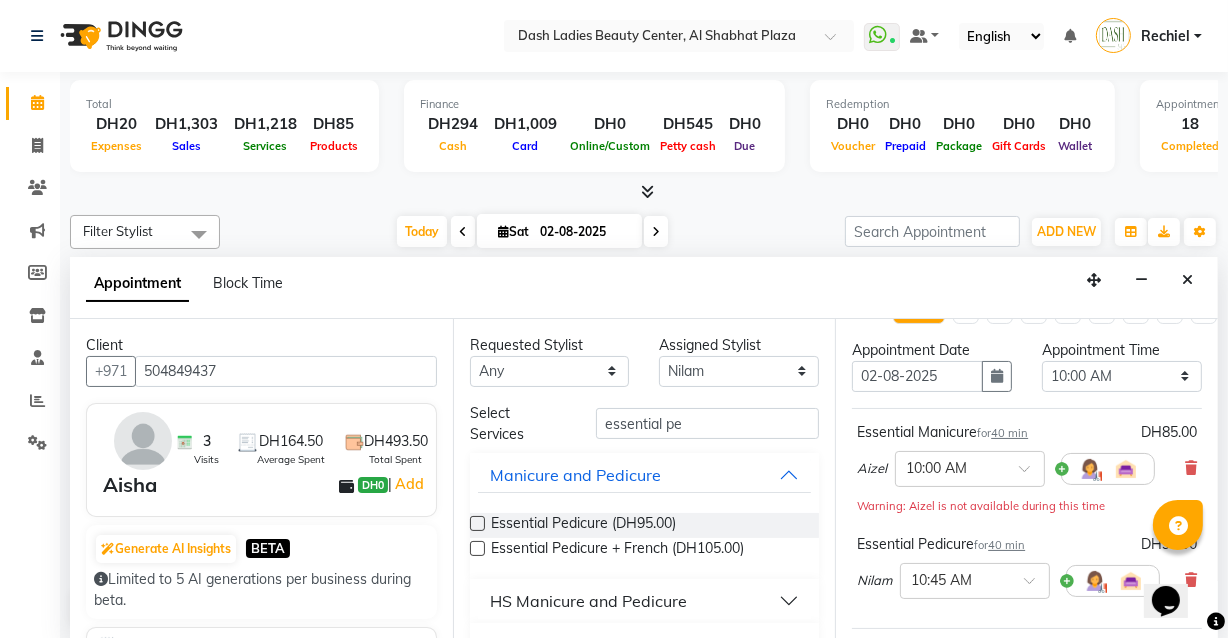 scroll, scrollTop: 51, scrollLeft: 0, axis: vertical 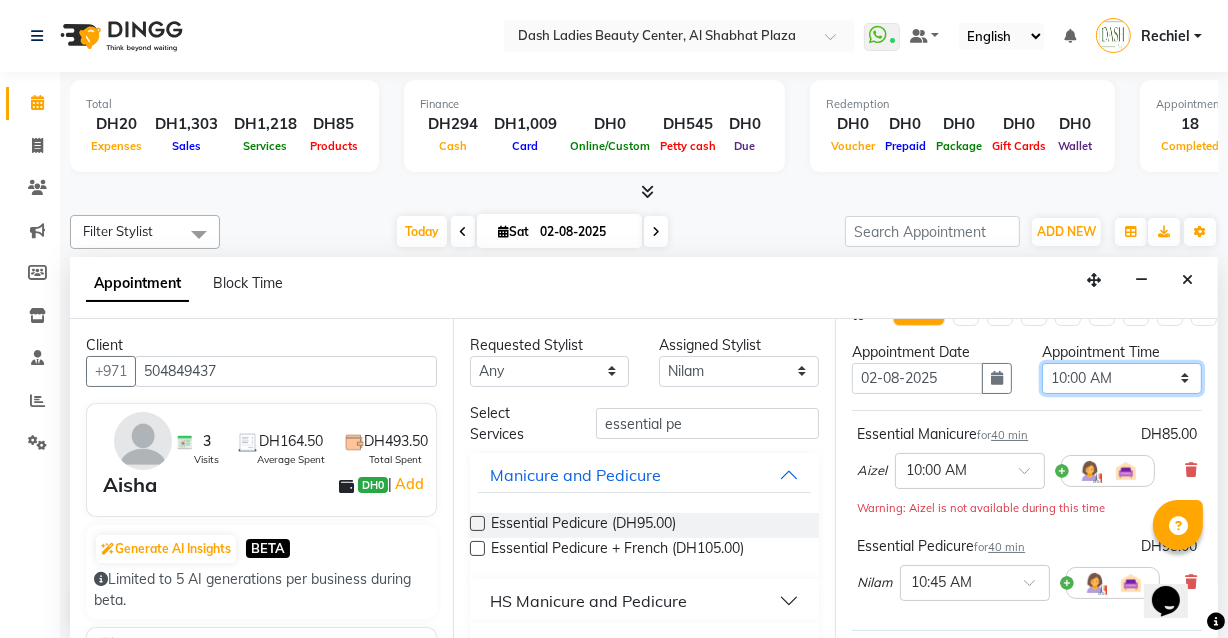 click on "Select 10:00 AM 10:15 AM 10:30 AM 10:45 AM 11:00 AM 11:15 AM 11:30 AM 11:45 AM 12:00 PM 12:15 PM 12:30 PM 12:45 PM 01:00 PM 01:15 PM 01:30 PM 01:45 PM 02:00 PM 02:15 PM 02:30 PM 02:45 PM 03:00 PM 03:15 PM 03:30 PM 03:45 PM 04:00 PM 04:15 PM 04:30 PM 04:45 PM 05:00 PM 05:15 PM 05:30 PM 05:45 PM 06:00 PM 06:15 PM 06:30 PM 06:45 PM 07:00 PM 07:15 PM 07:30 PM 07:45 PM 08:00 PM 08:15 PM 08:30 PM 08:45 PM 09:00 PM 09:15 PM 09:30 PM 09:45 PM 10:00 PM" at bounding box center (1122, 378) 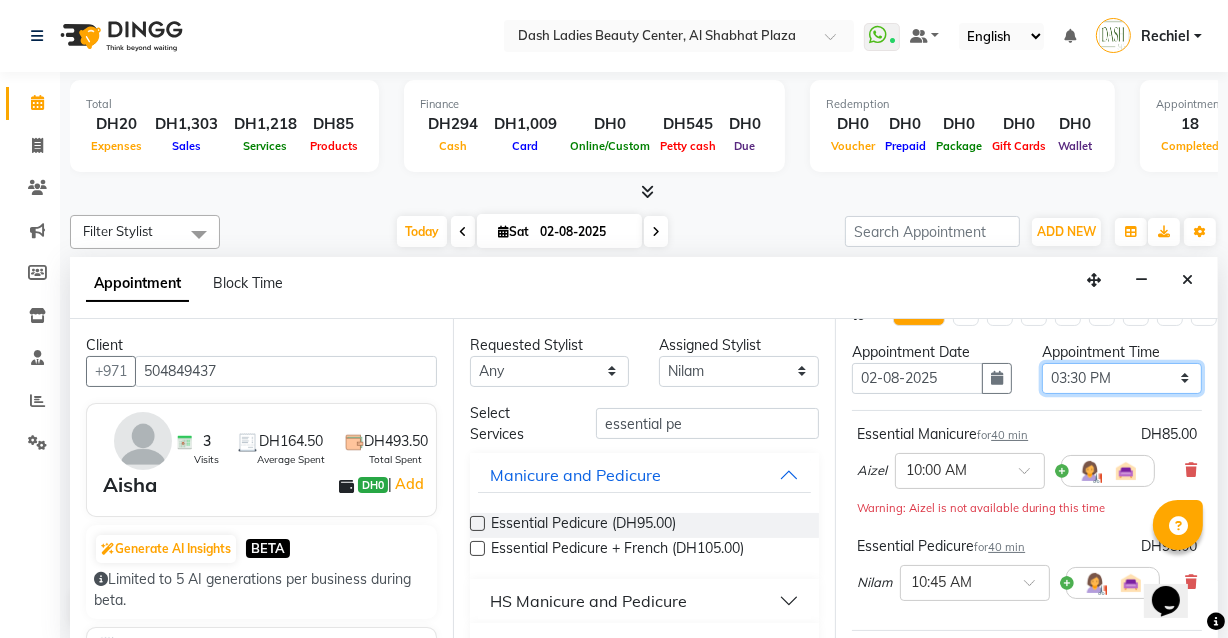 click on "Select 10:00 AM 10:15 AM 10:30 AM 10:45 AM 11:00 AM 11:15 AM 11:30 AM 11:45 AM 12:00 PM 12:15 PM 12:30 PM 12:45 PM 01:00 PM 01:15 PM 01:30 PM 01:45 PM 02:00 PM 02:15 PM 02:30 PM 02:45 PM 03:00 PM 03:15 PM 03:30 PM 03:45 PM 04:00 PM 04:15 PM 04:30 PM 04:45 PM 05:00 PM 05:15 PM 05:30 PM 05:45 PM 06:00 PM 06:15 PM 06:30 PM 06:45 PM 07:00 PM 07:15 PM 07:30 PM 07:45 PM 08:00 PM 08:15 PM 08:30 PM 08:45 PM 09:00 PM 09:15 PM 09:30 PM 09:45 PM 10:00 PM" at bounding box center [1122, 378] 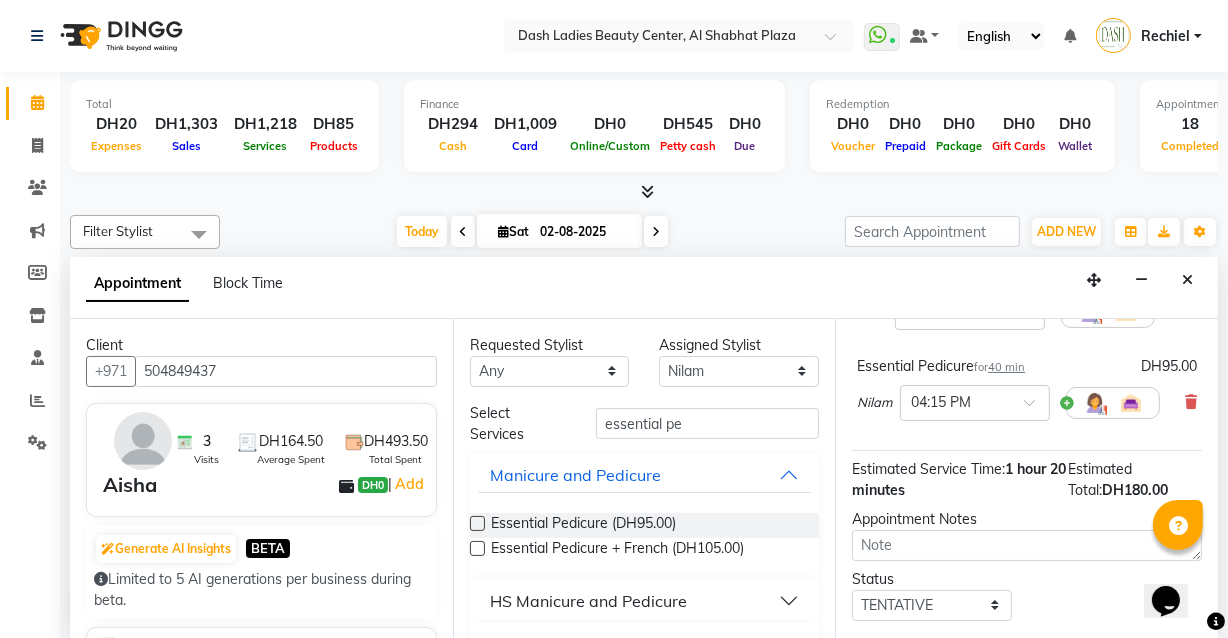 scroll, scrollTop: 347, scrollLeft: 0, axis: vertical 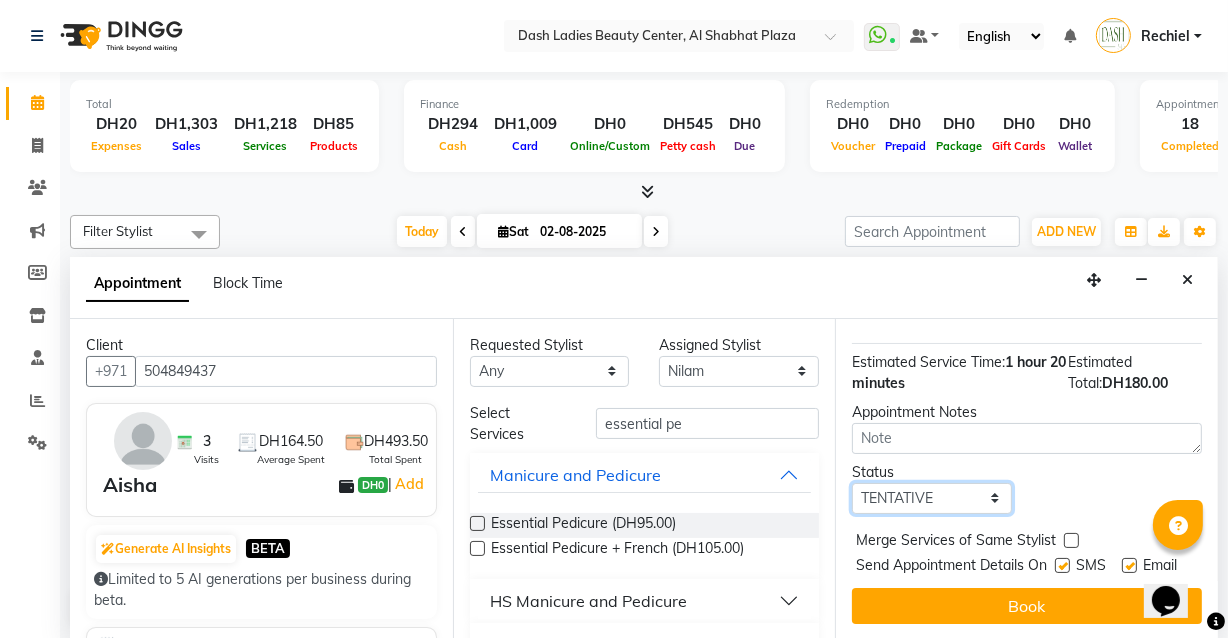 click on "Select TENTATIVE CONFIRM CHECK-IN UPCOMING" at bounding box center [932, 498] 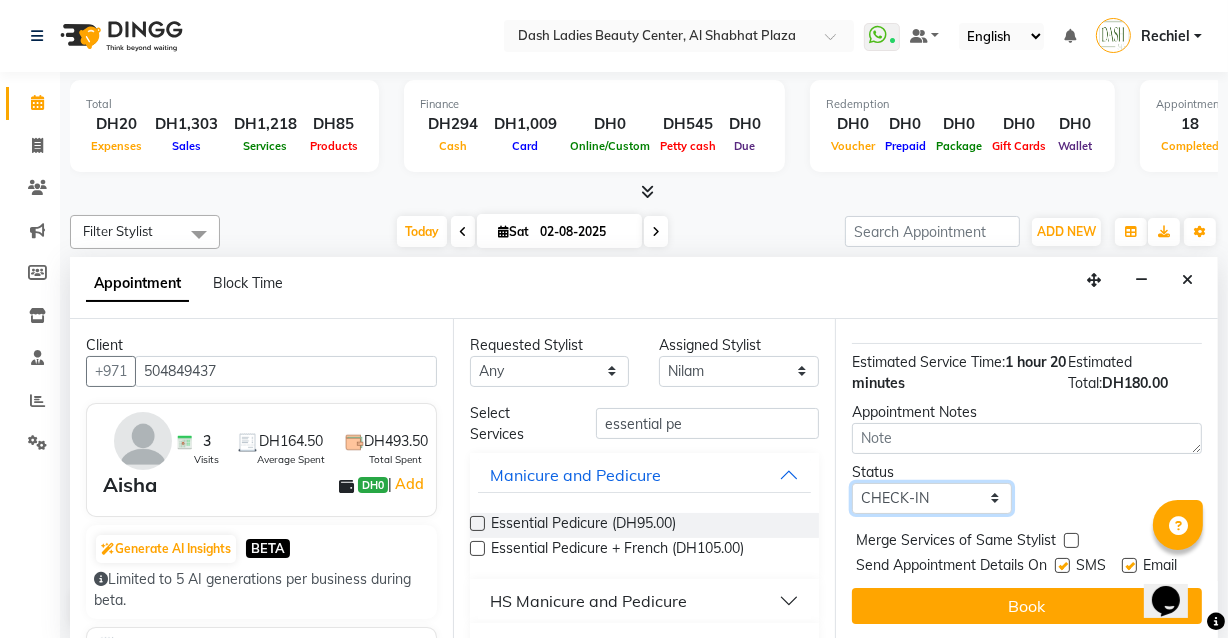 click on "Select TENTATIVE CONFIRM CHECK-IN UPCOMING" at bounding box center (932, 498) 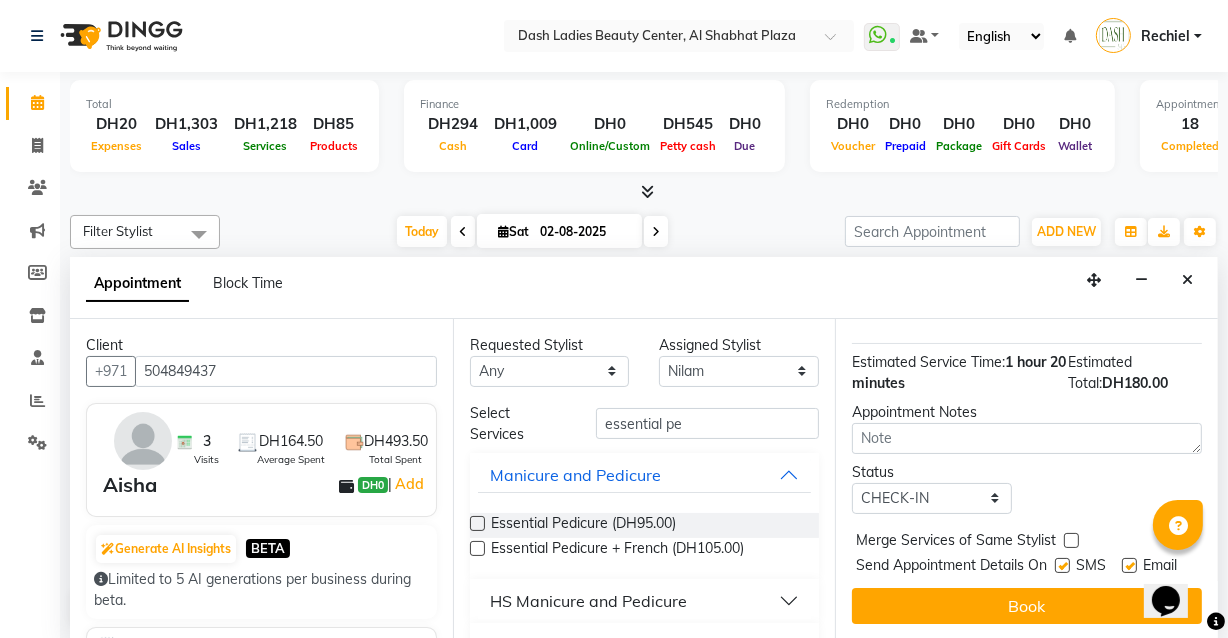 click at bounding box center (1071, 540) 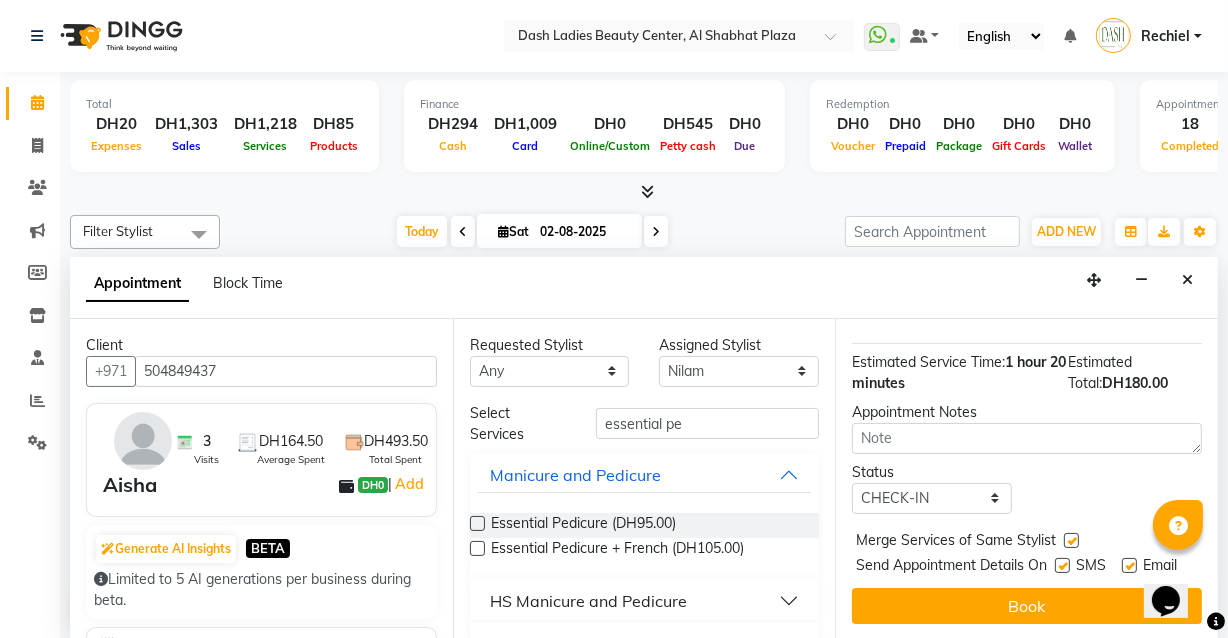 click at bounding box center (1062, 565) 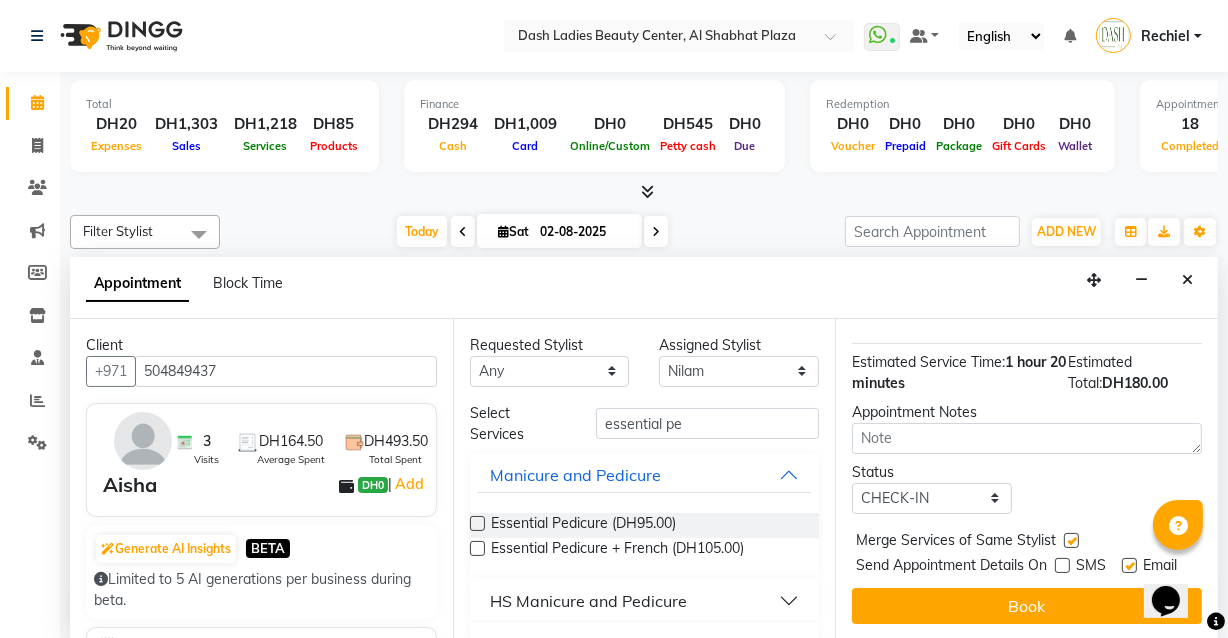 click at bounding box center (1129, 565) 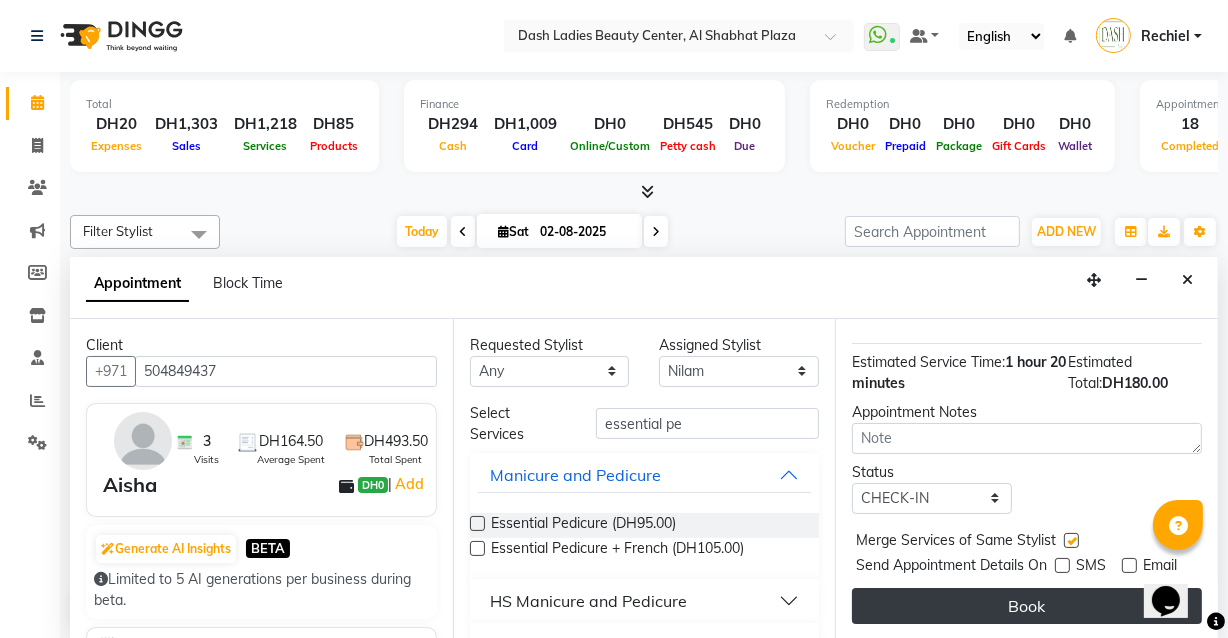 click on "Book" at bounding box center (1027, 606) 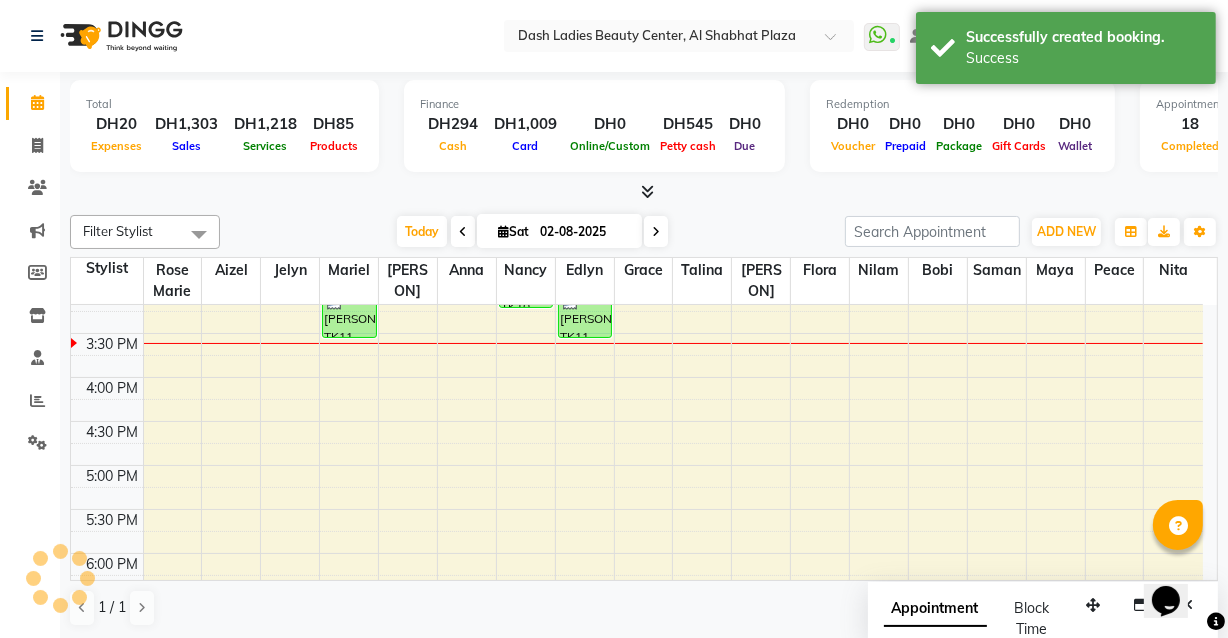 scroll, scrollTop: 0, scrollLeft: 0, axis: both 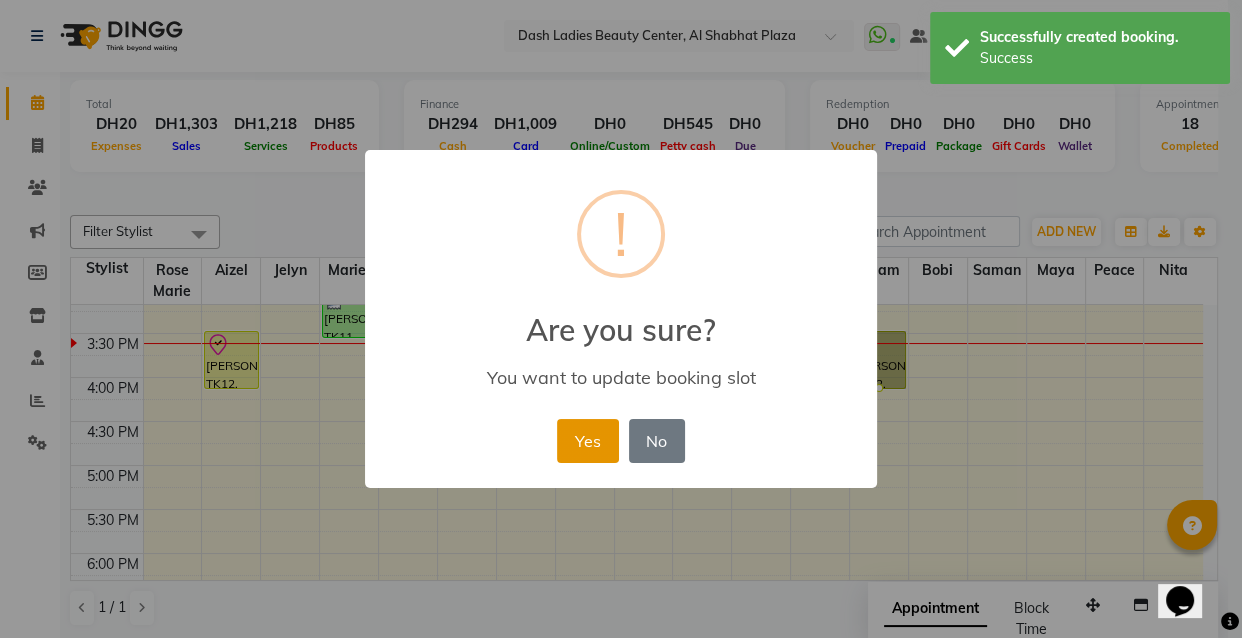 click on "Yes" at bounding box center [587, 441] 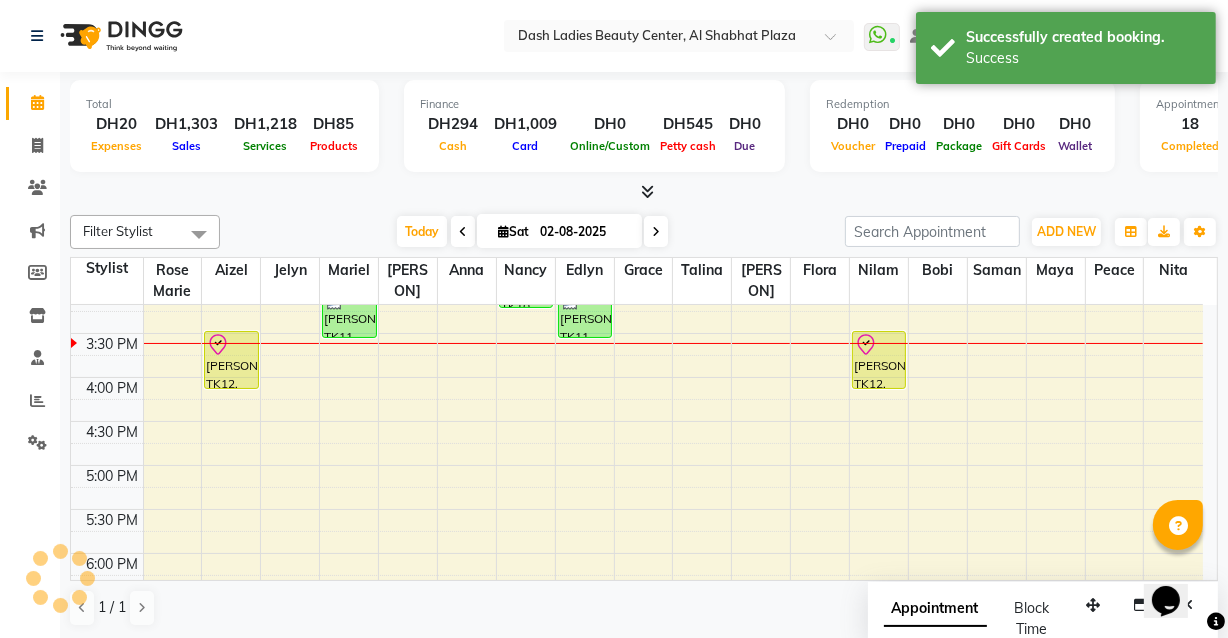 click on "[PERSON], TK12, 03:30 PM-04:10 PM, Essential Manicure" at bounding box center [231, 360] 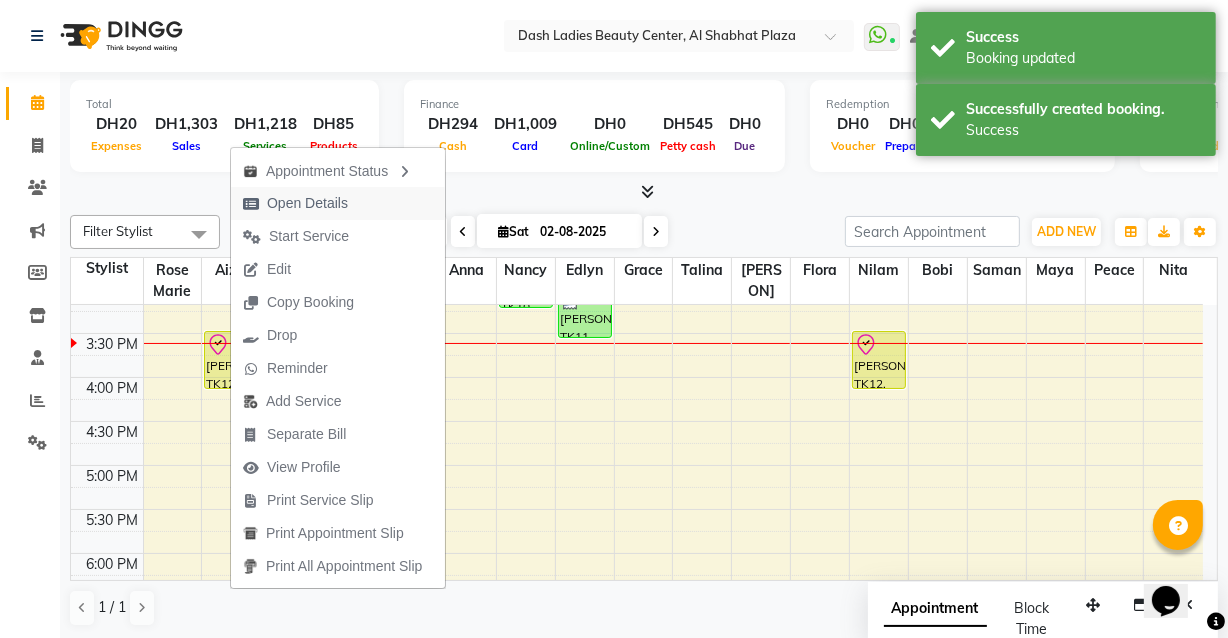click on "Open Details" at bounding box center [295, 203] 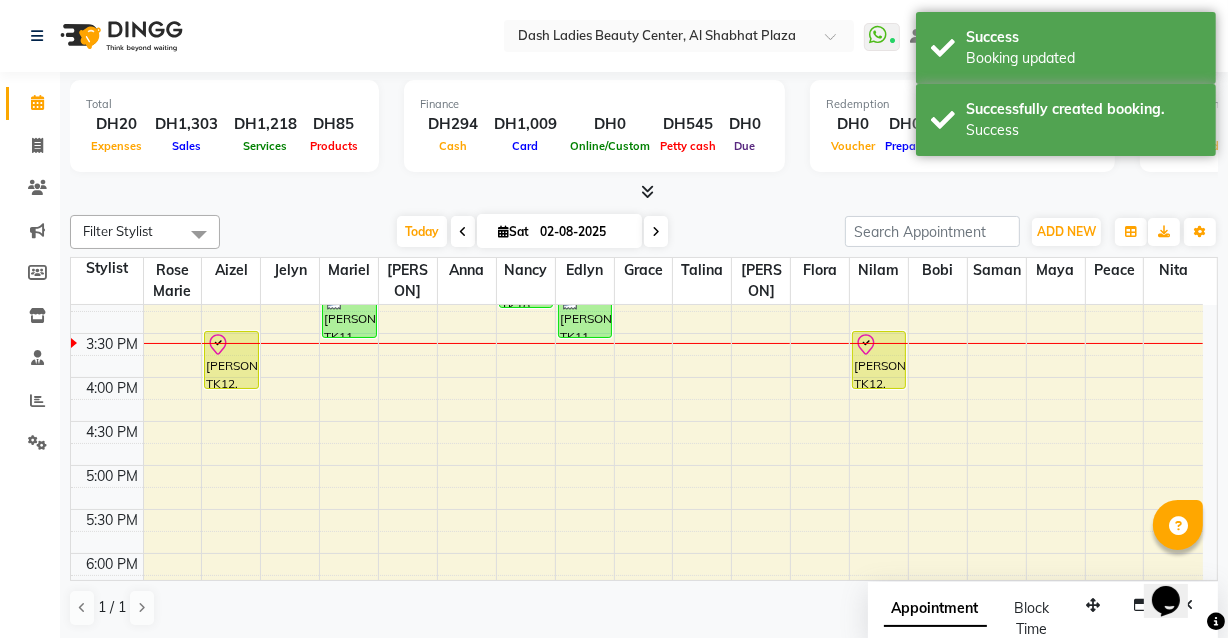 click on "[PERSON], TK12, 03:30 PM-04:10 PM, Essential Manicure" at bounding box center (231, 360) 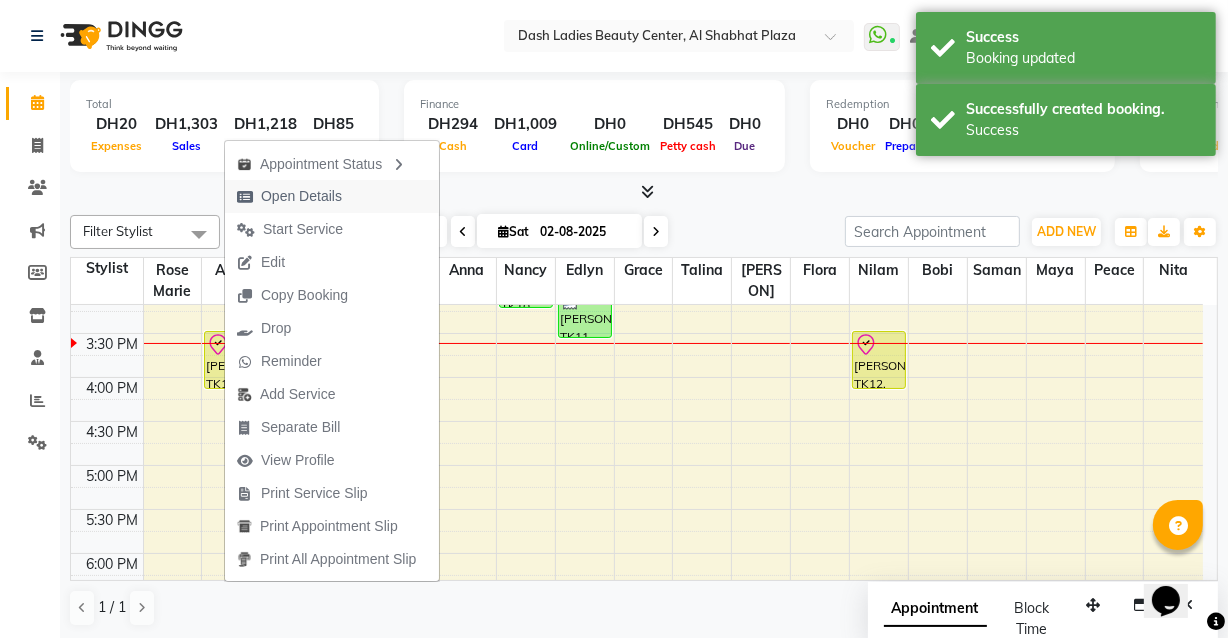 click on "Open Details" at bounding box center [289, 196] 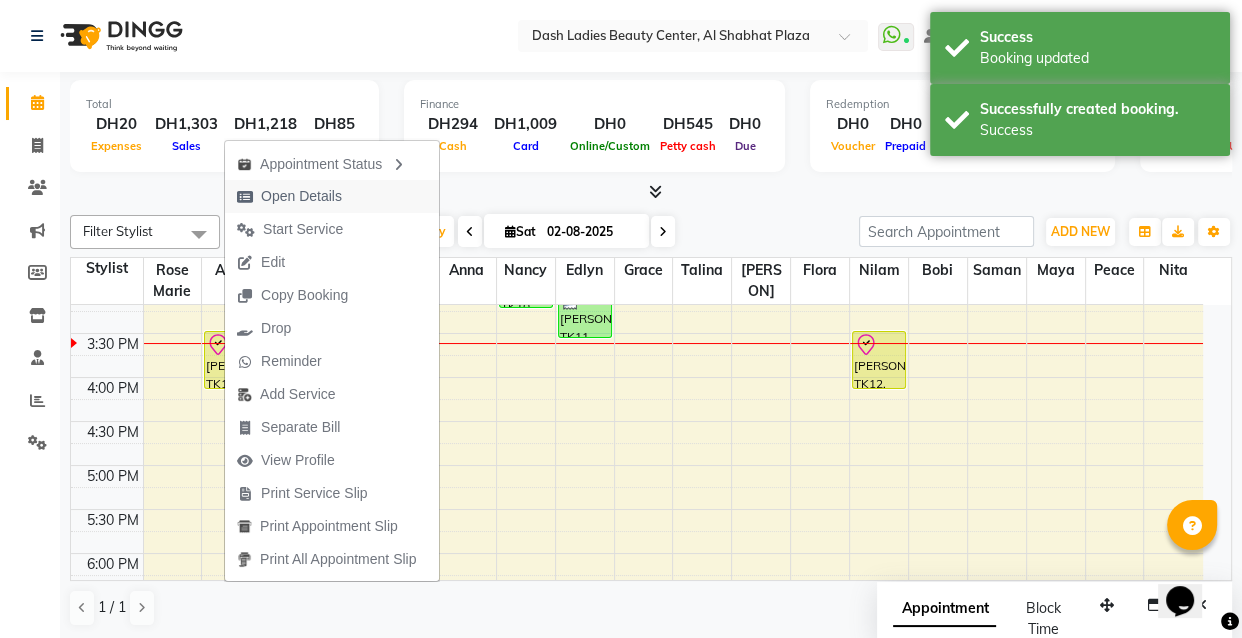 select on "8" 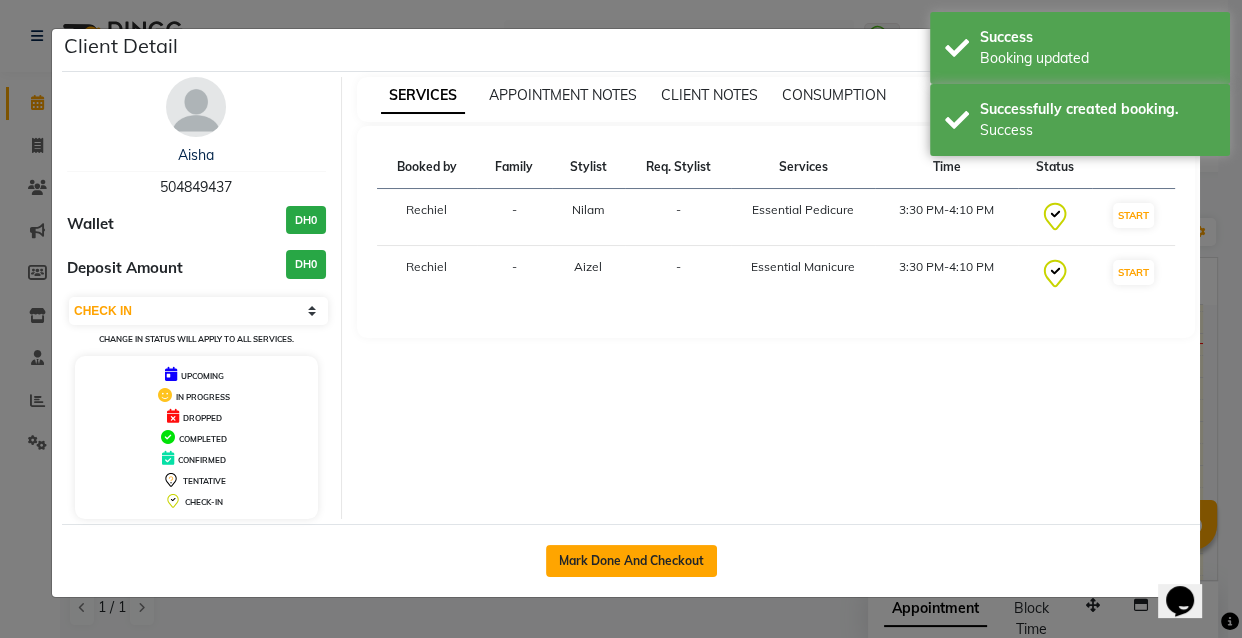 click on "Mark Done And Checkout" 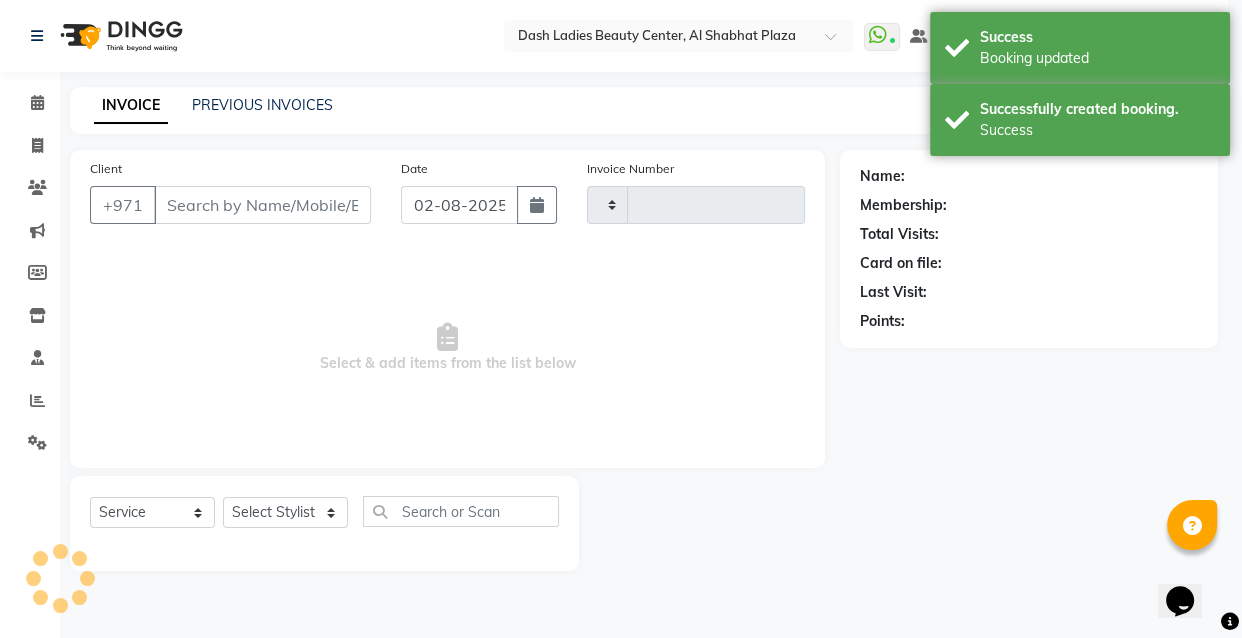 type on "2495" 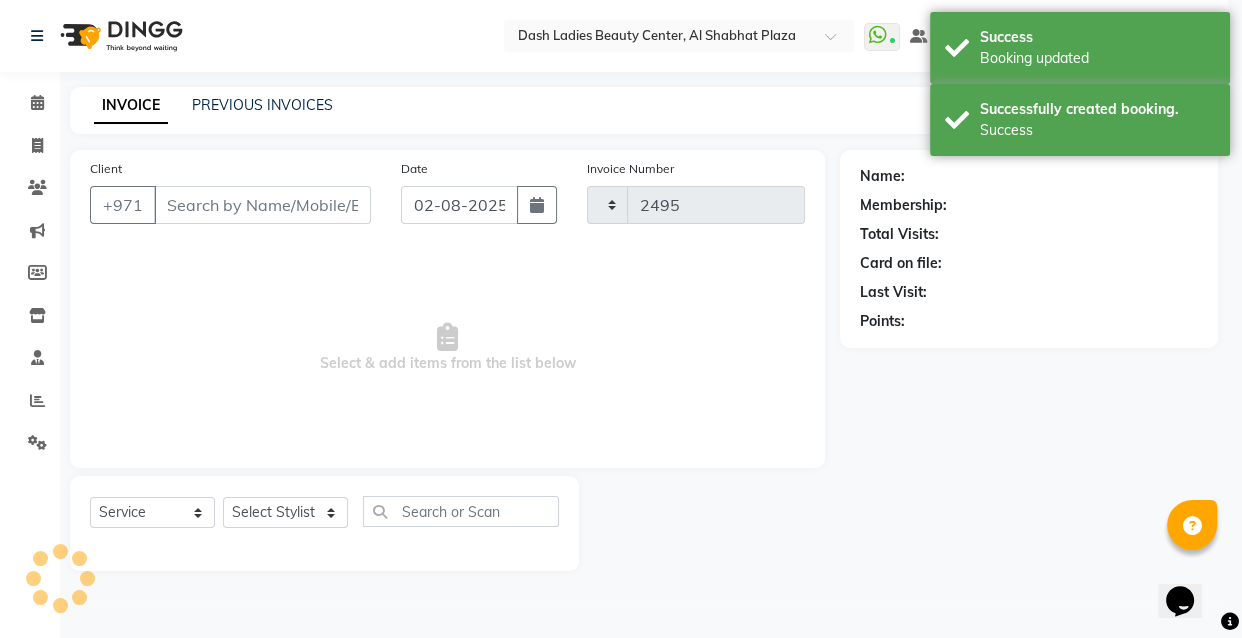 select on "8372" 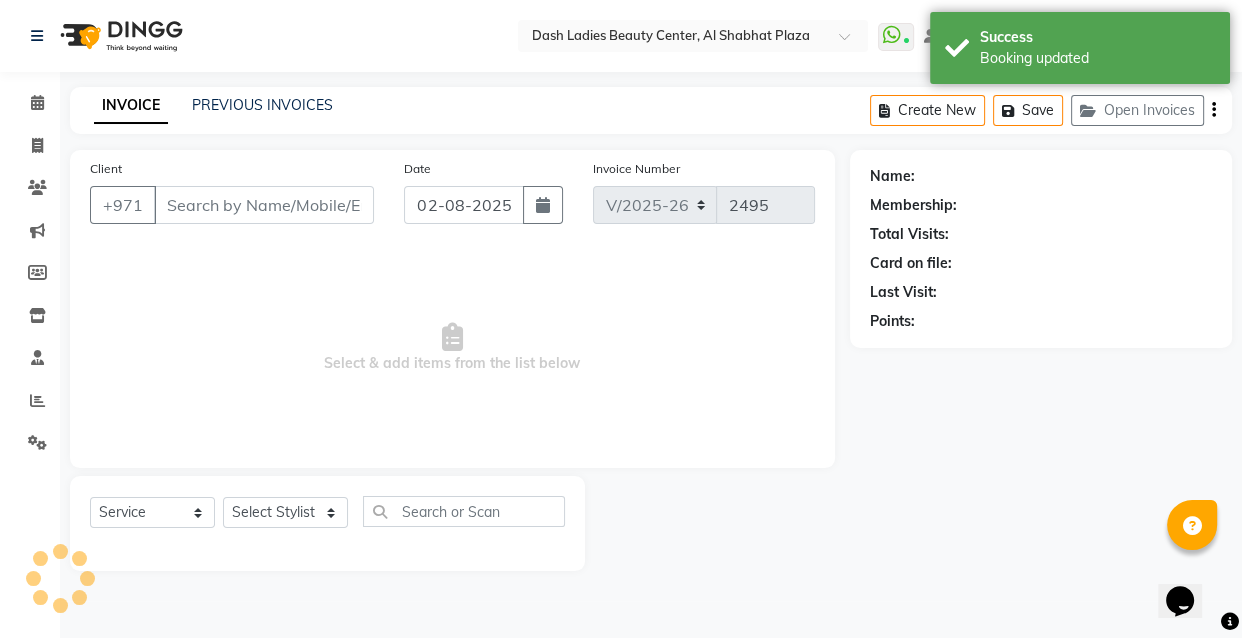 type on "504849437" 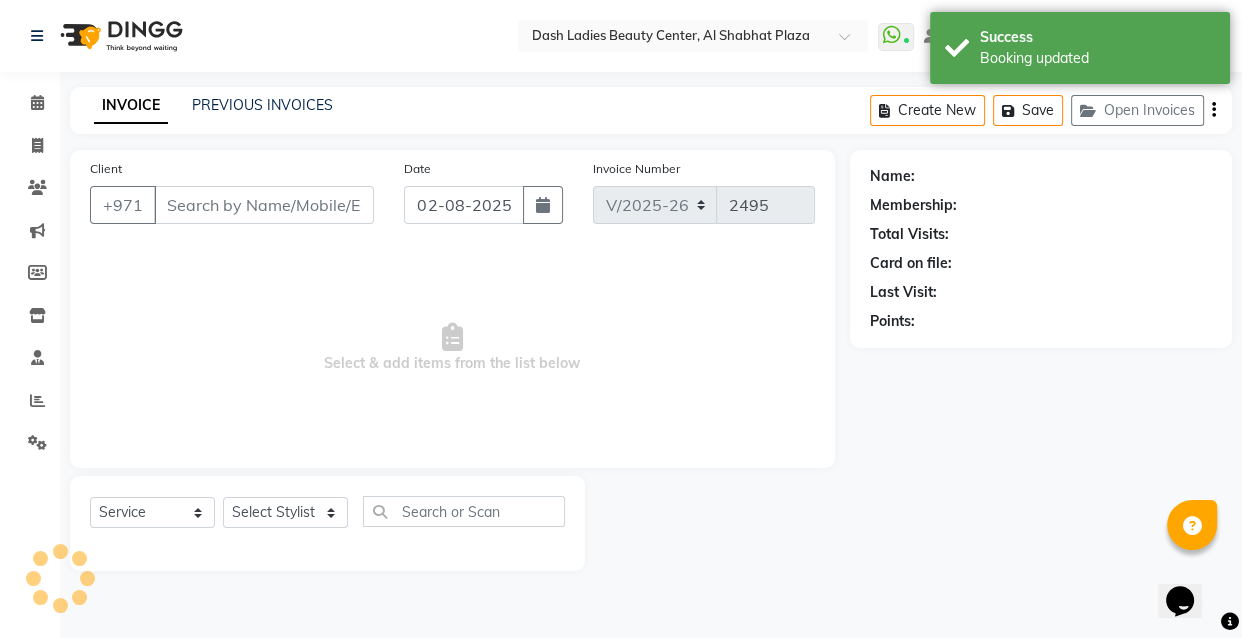 select on "82379" 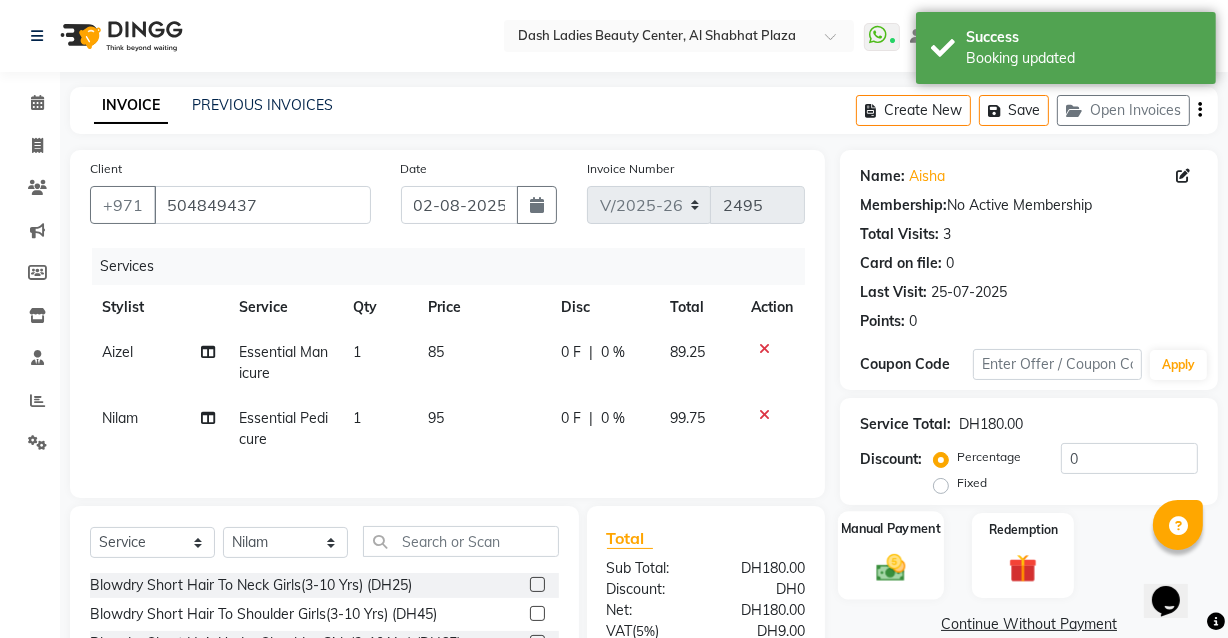 click 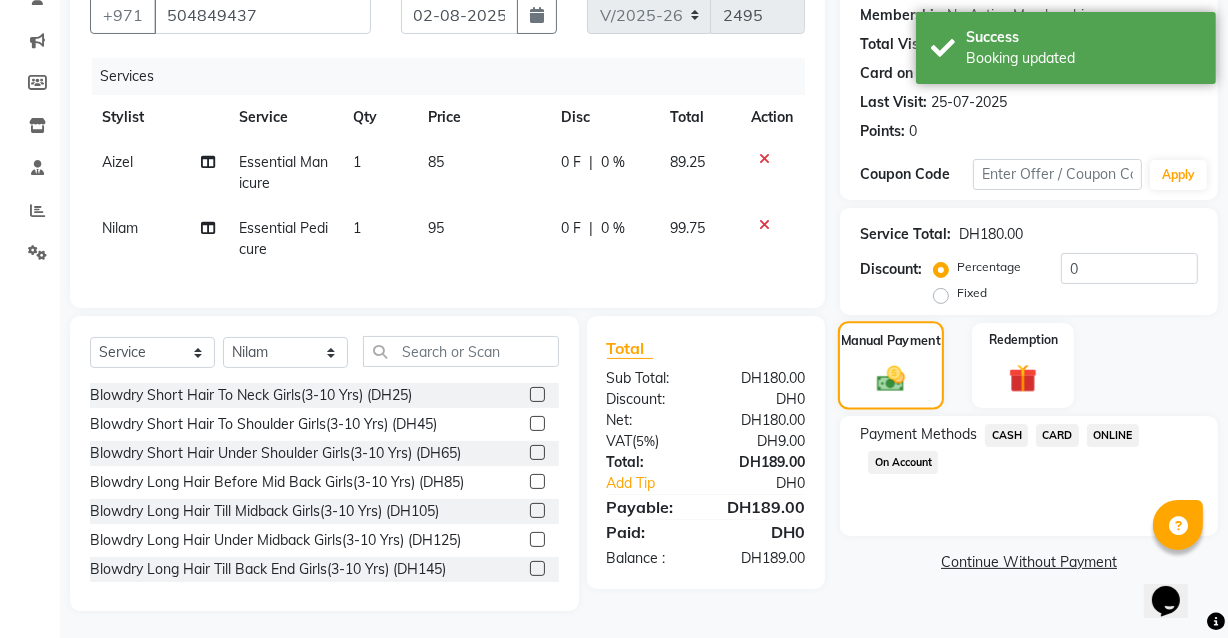 scroll, scrollTop: 207, scrollLeft: 0, axis: vertical 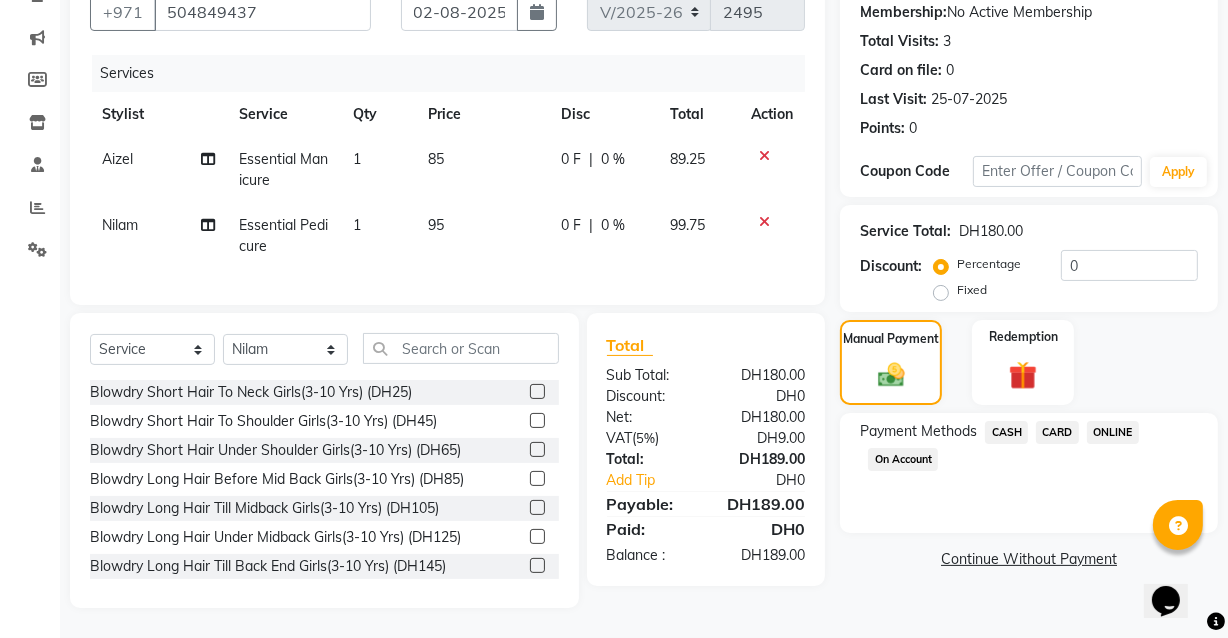 click on "CASH" 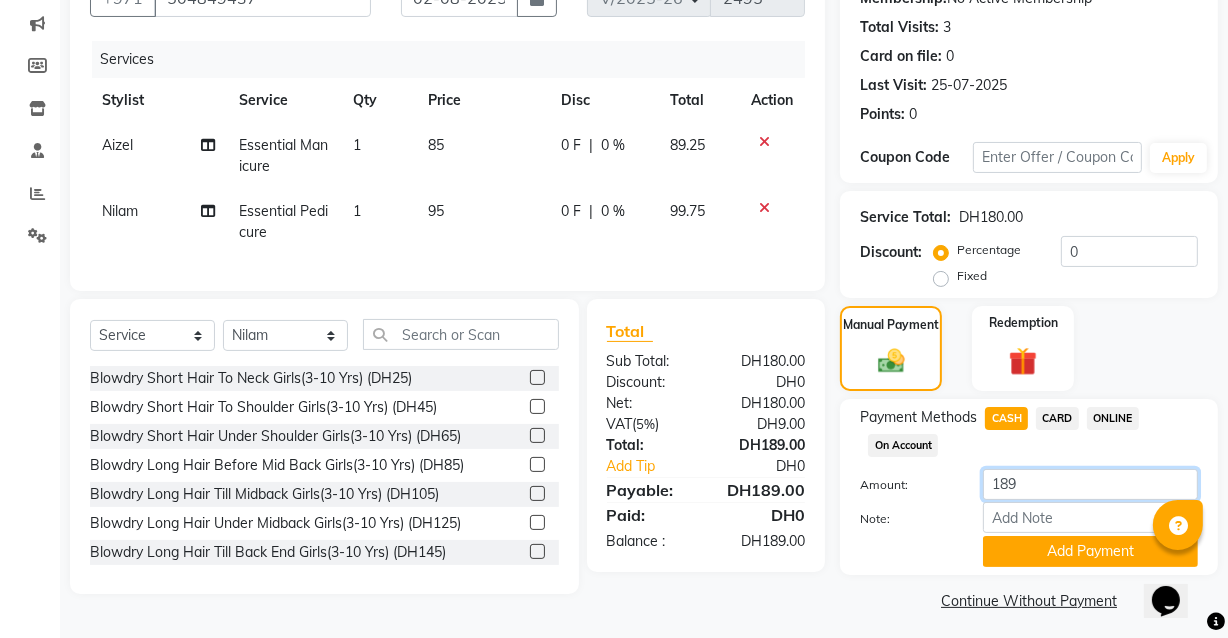 click on "189" 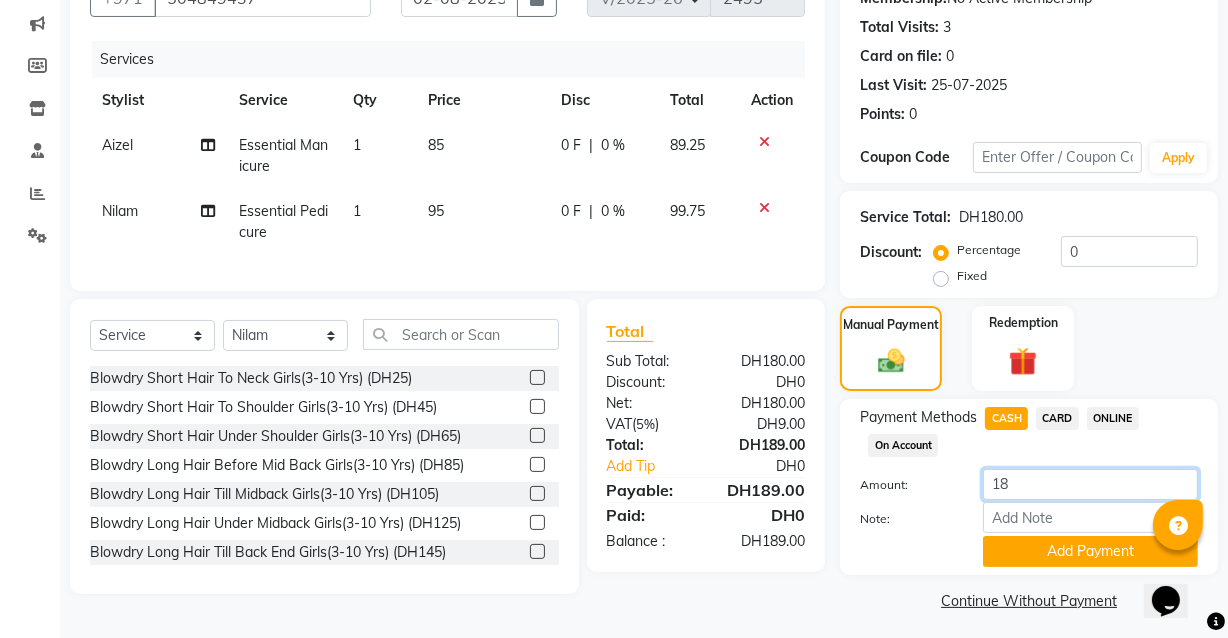 type on "1" 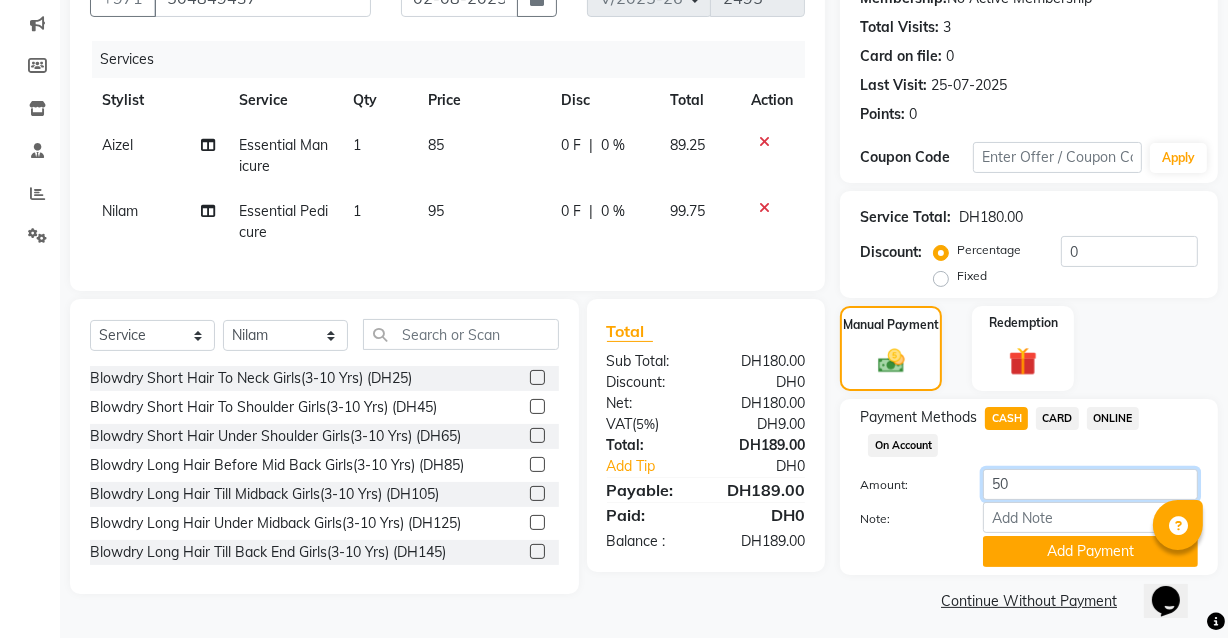 type on "500" 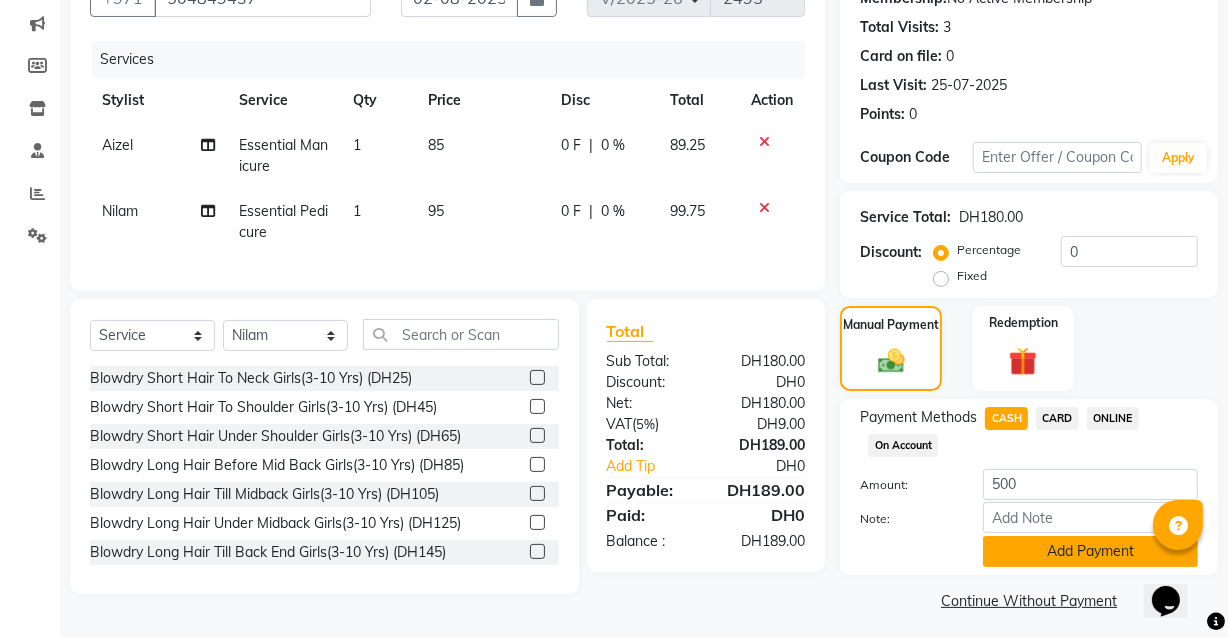 click on "Add Payment" 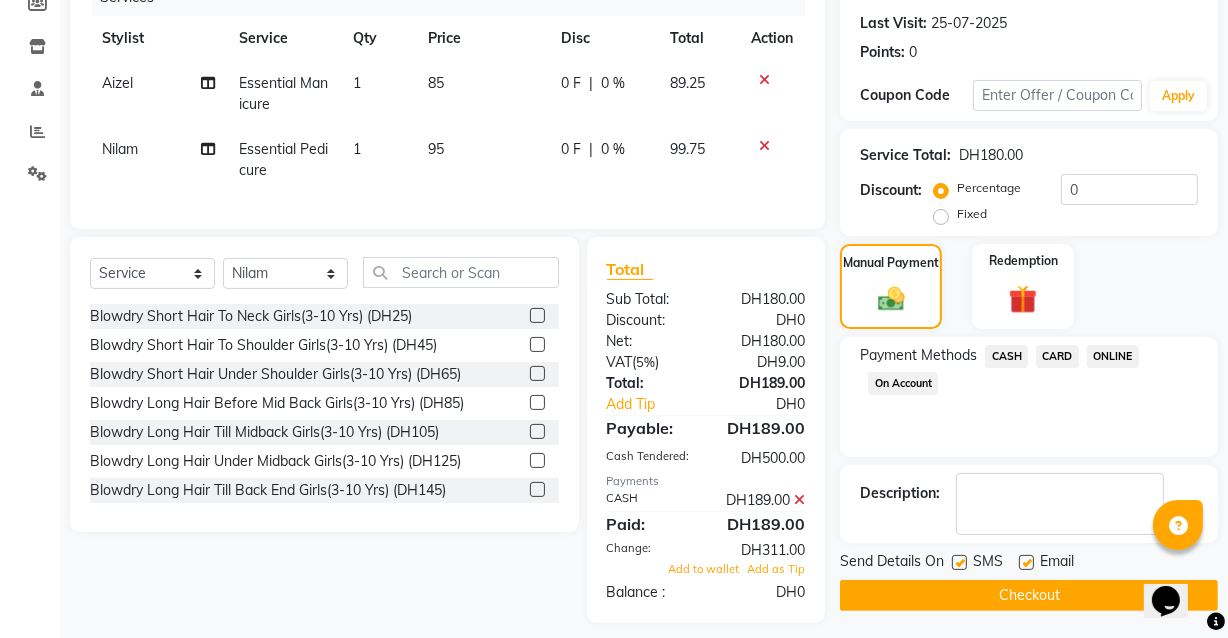 scroll, scrollTop: 319, scrollLeft: 0, axis: vertical 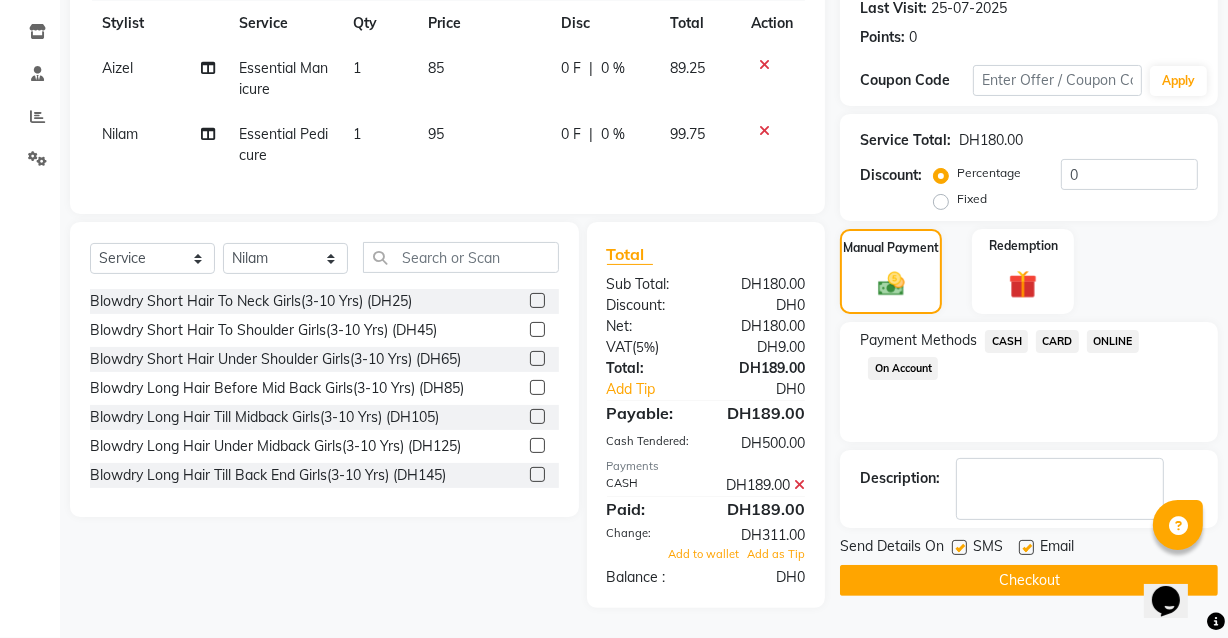 click 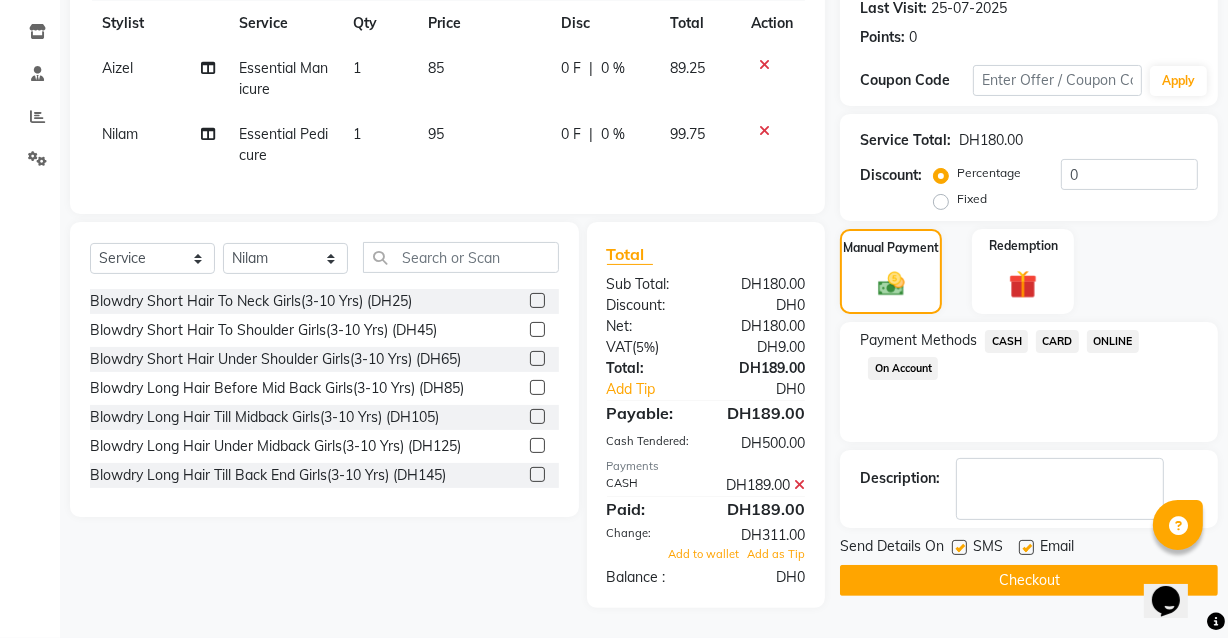 checkbox on "false" 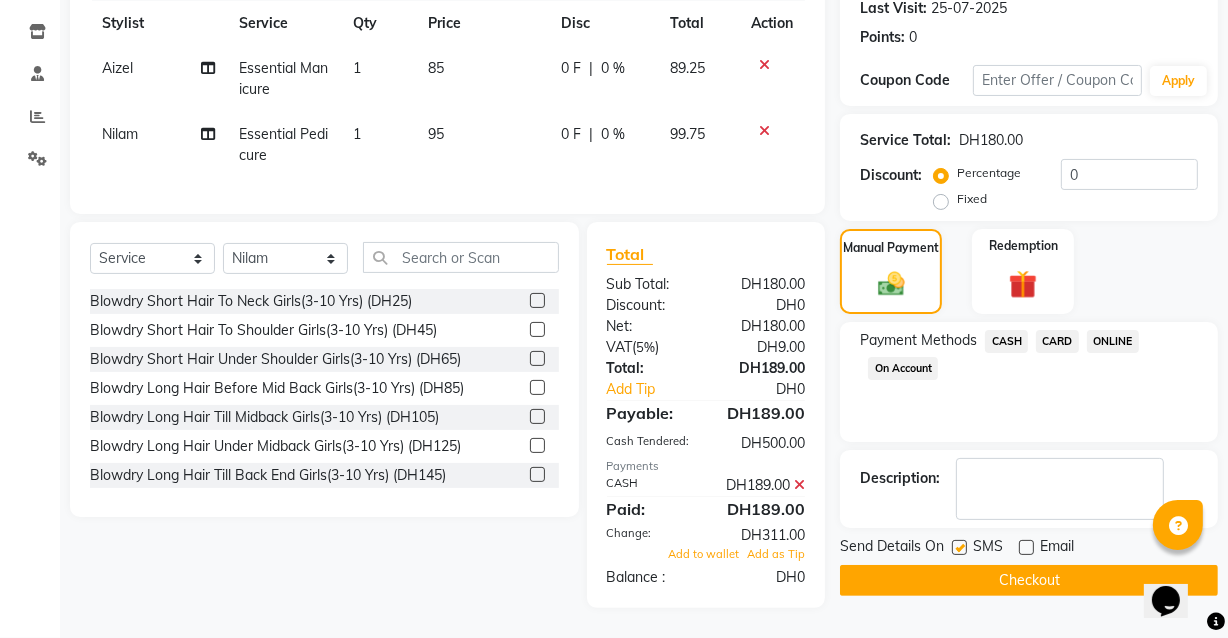 click on "Checkout" 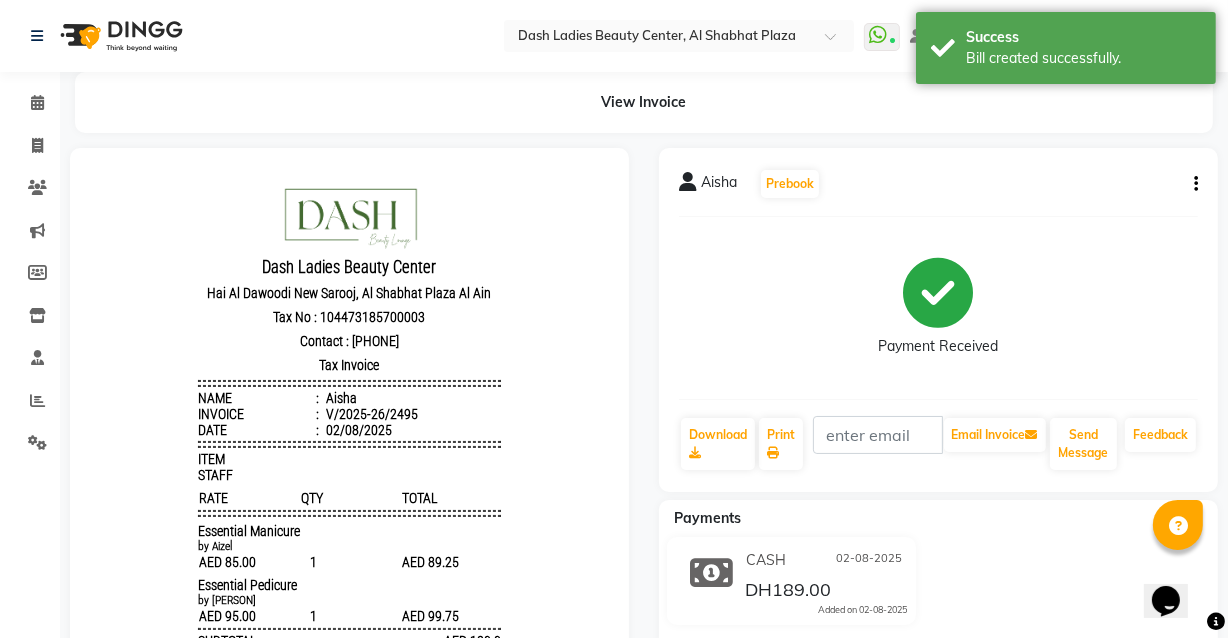 scroll, scrollTop: 0, scrollLeft: 0, axis: both 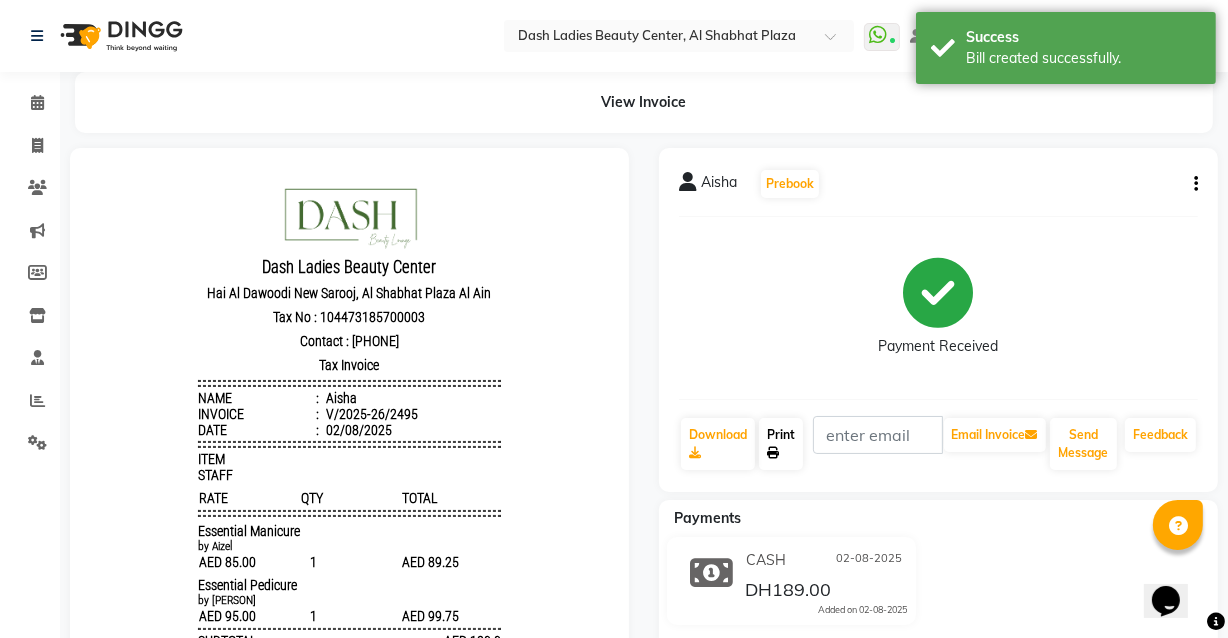 click on "Print" 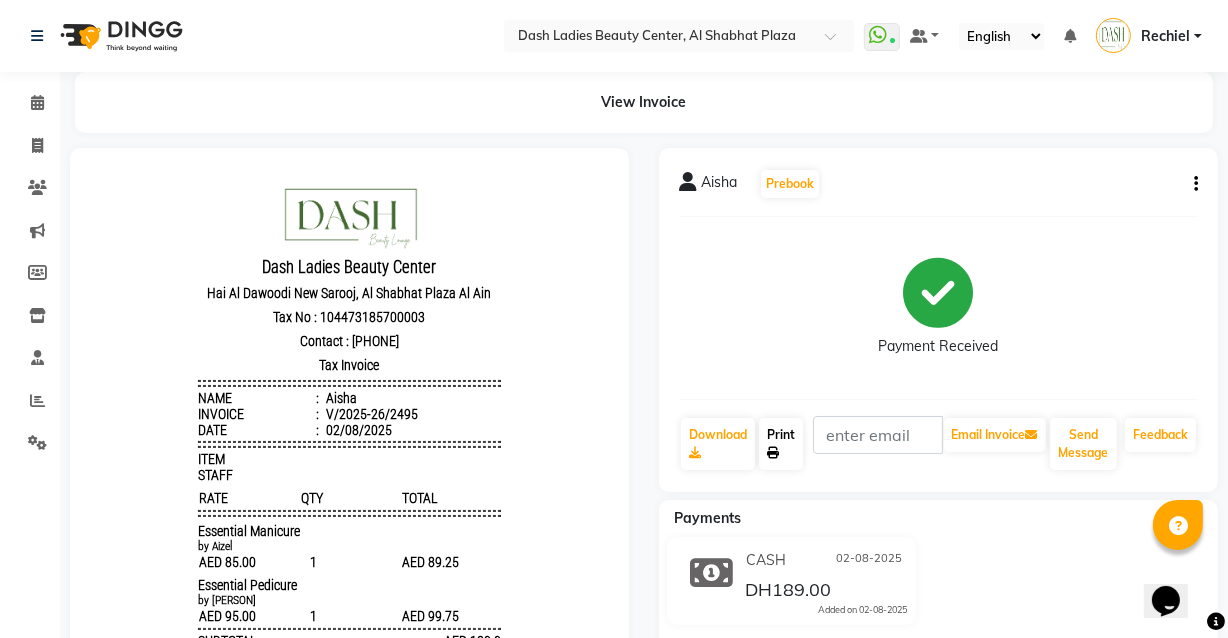 click on "Print" 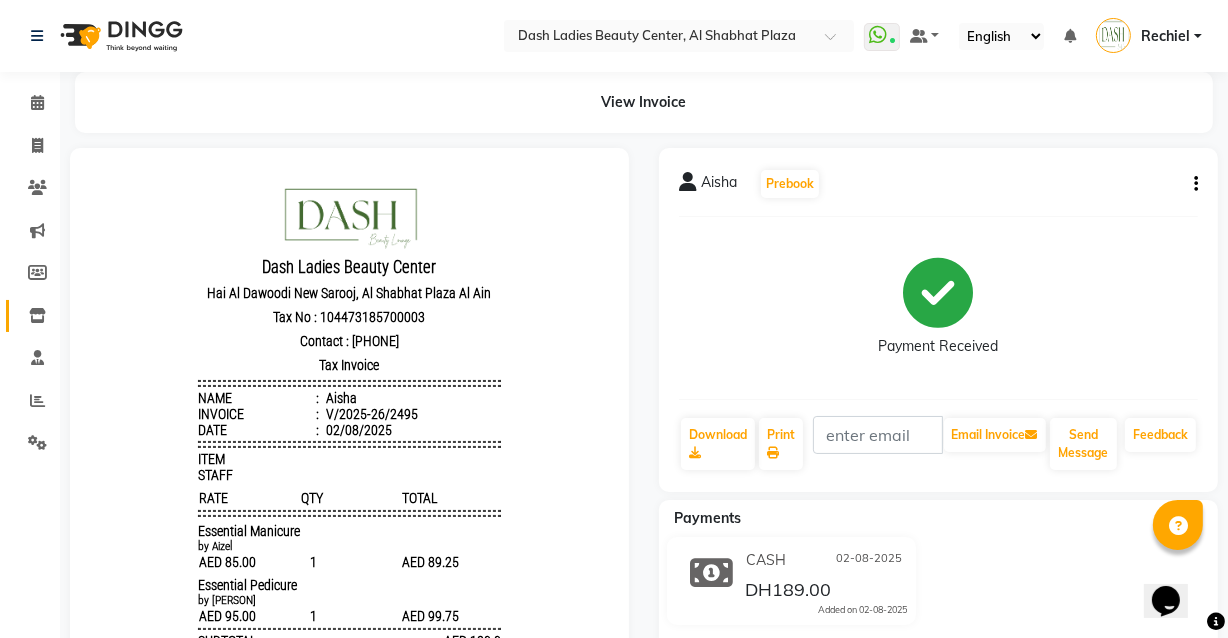 click on "Inventory" 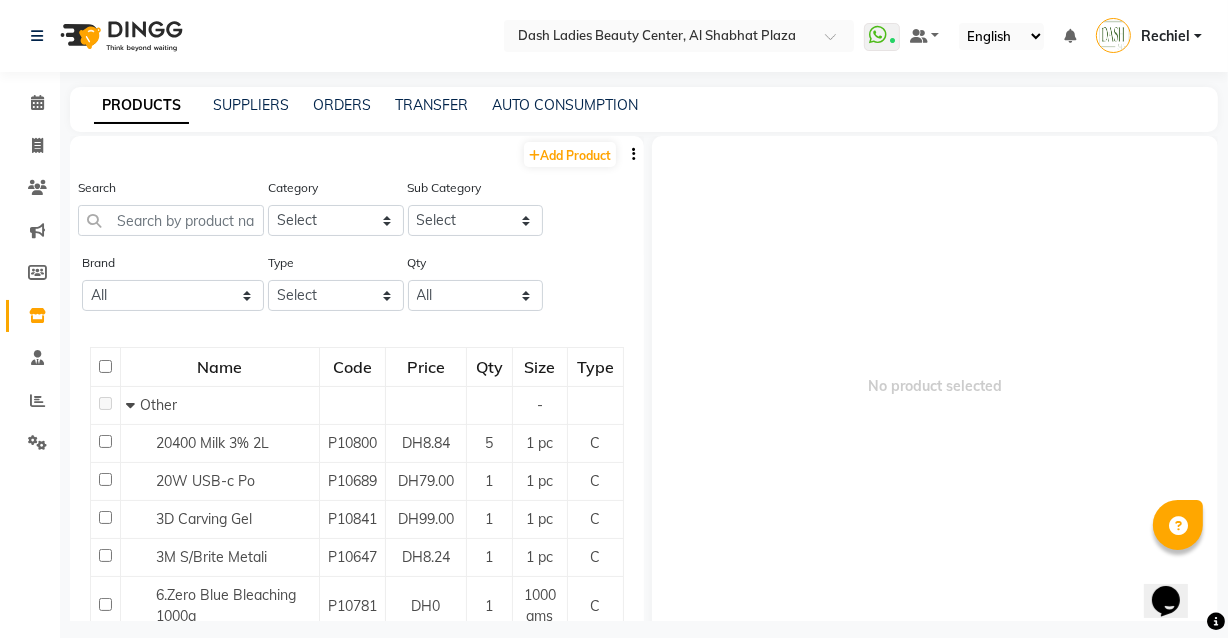 scroll, scrollTop: 12, scrollLeft: 0, axis: vertical 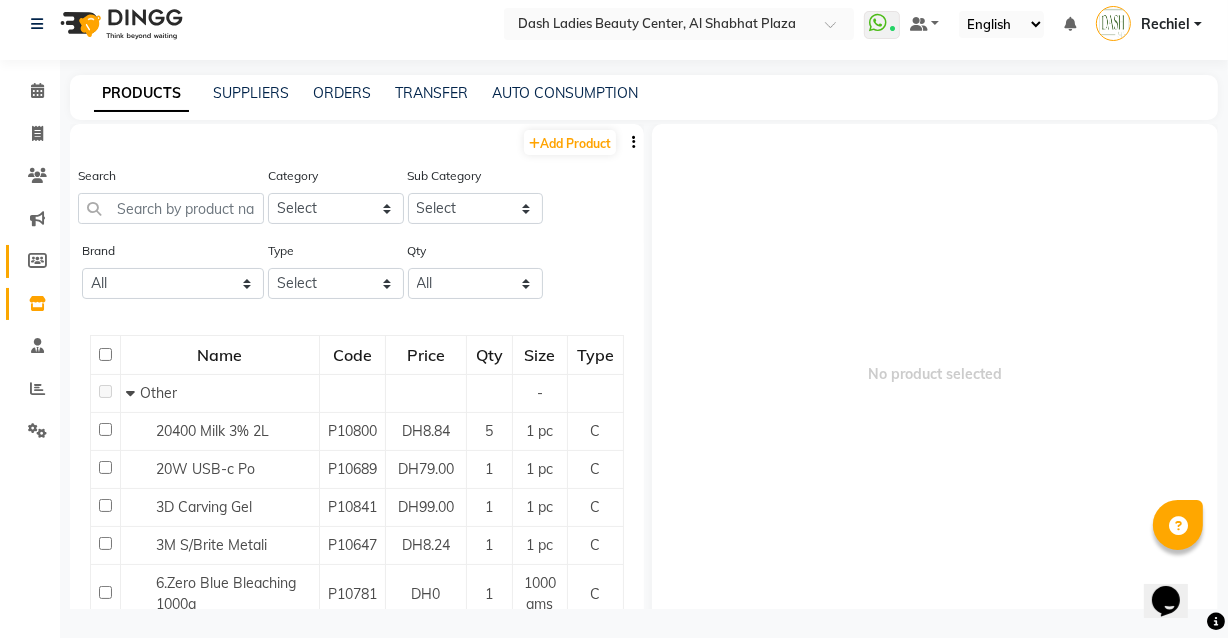 click 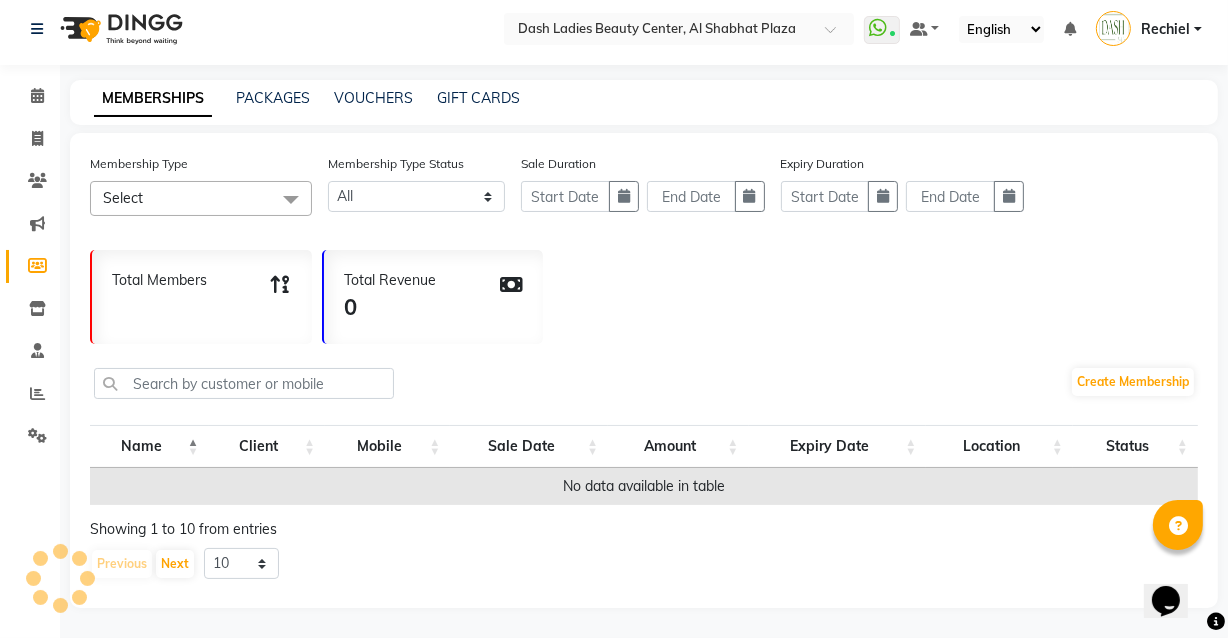 scroll, scrollTop: 0, scrollLeft: 0, axis: both 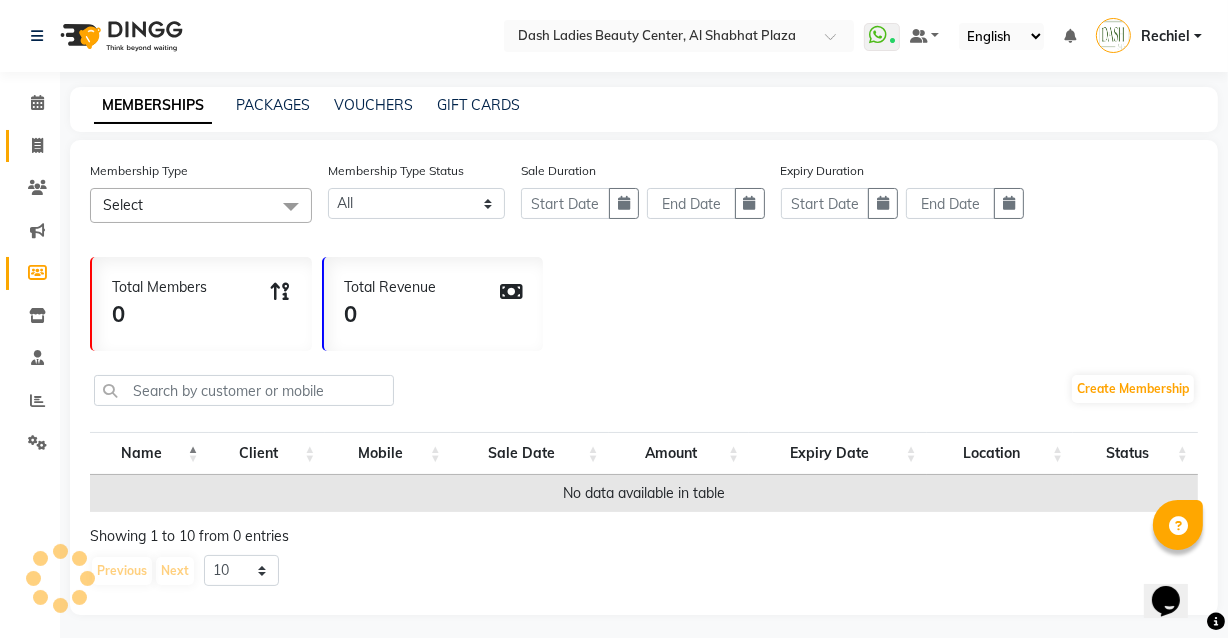click 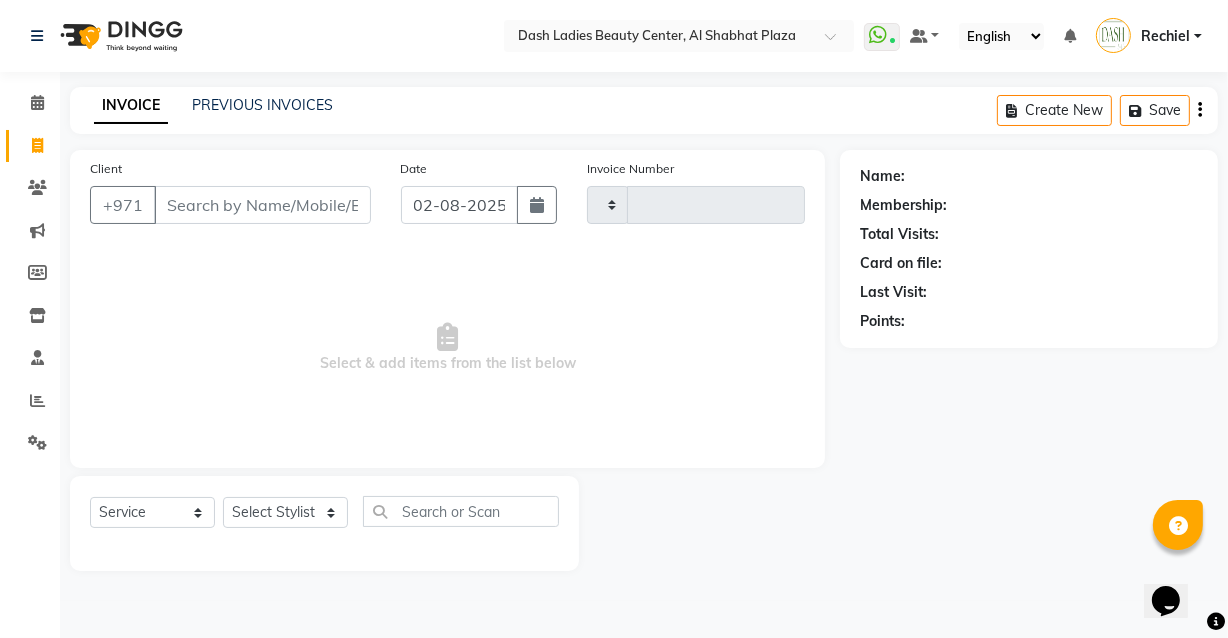 type on "2496" 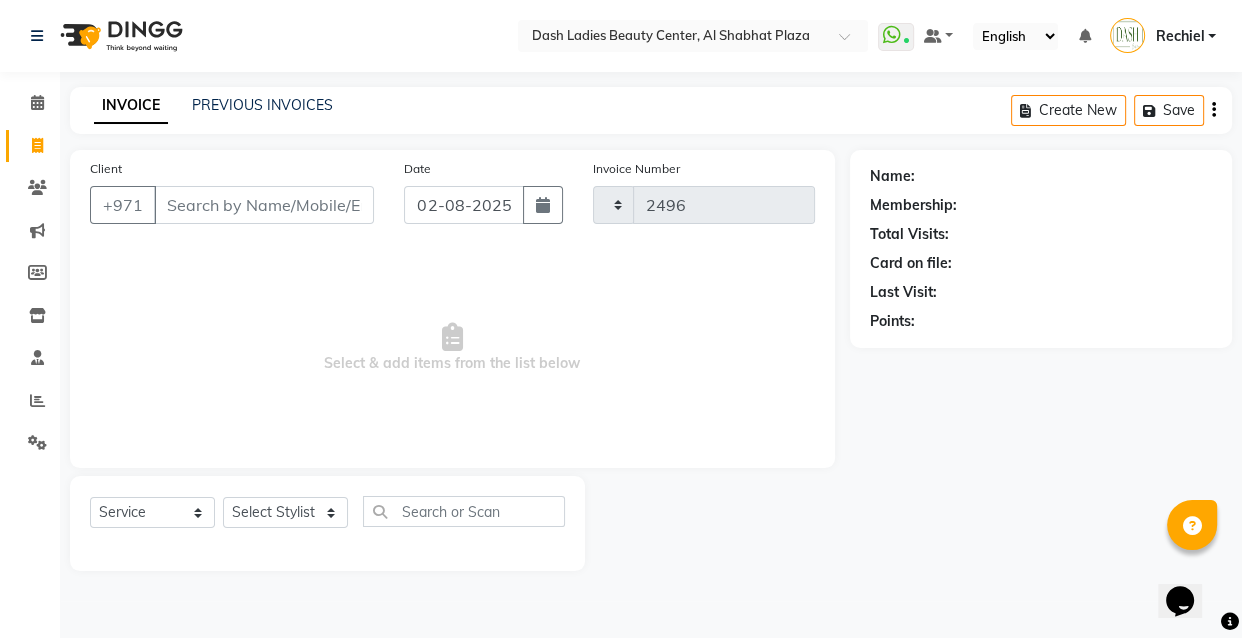 select on "8372" 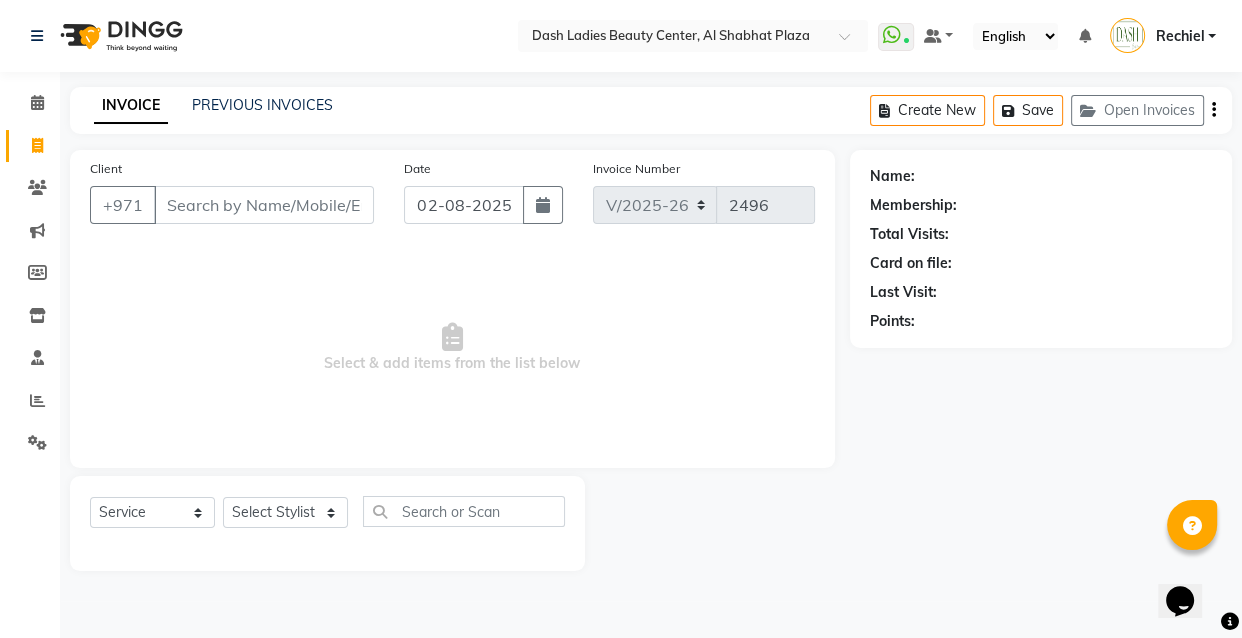 click on "Client" at bounding box center (264, 205) 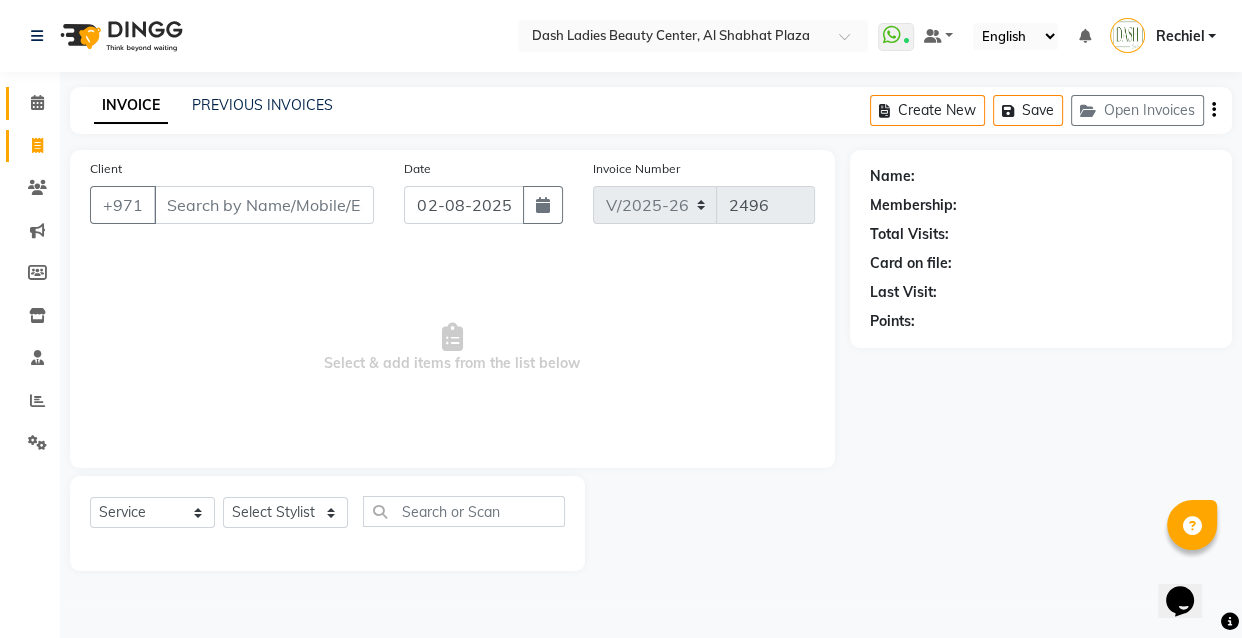 click on "Calendar" 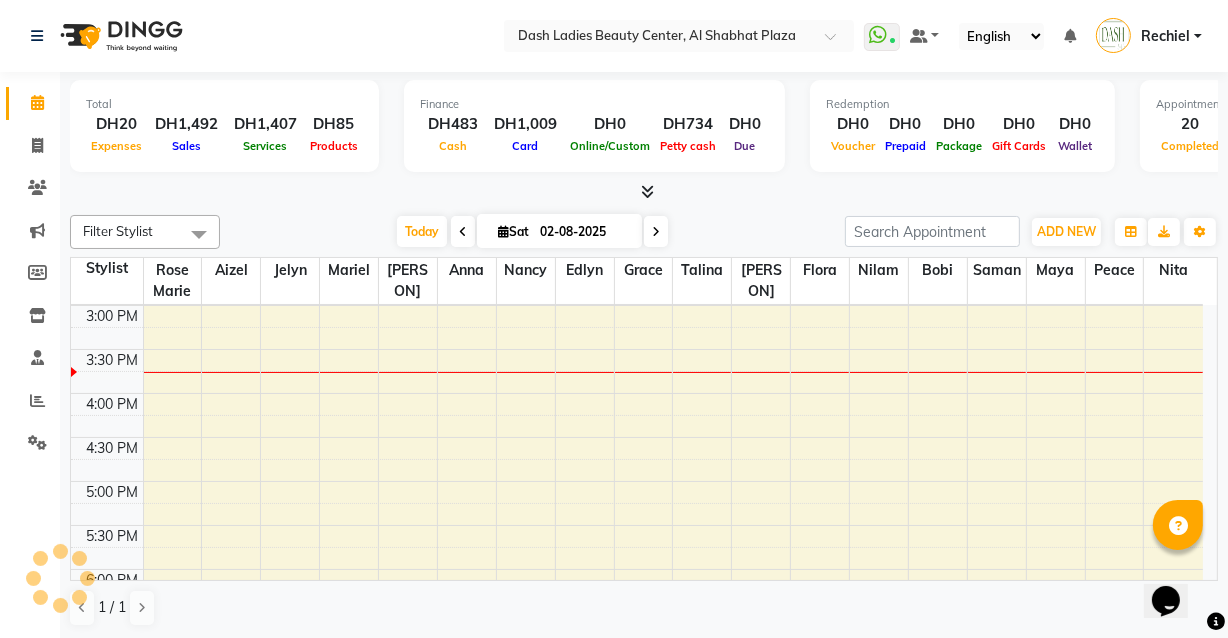 scroll, scrollTop: 0, scrollLeft: 0, axis: both 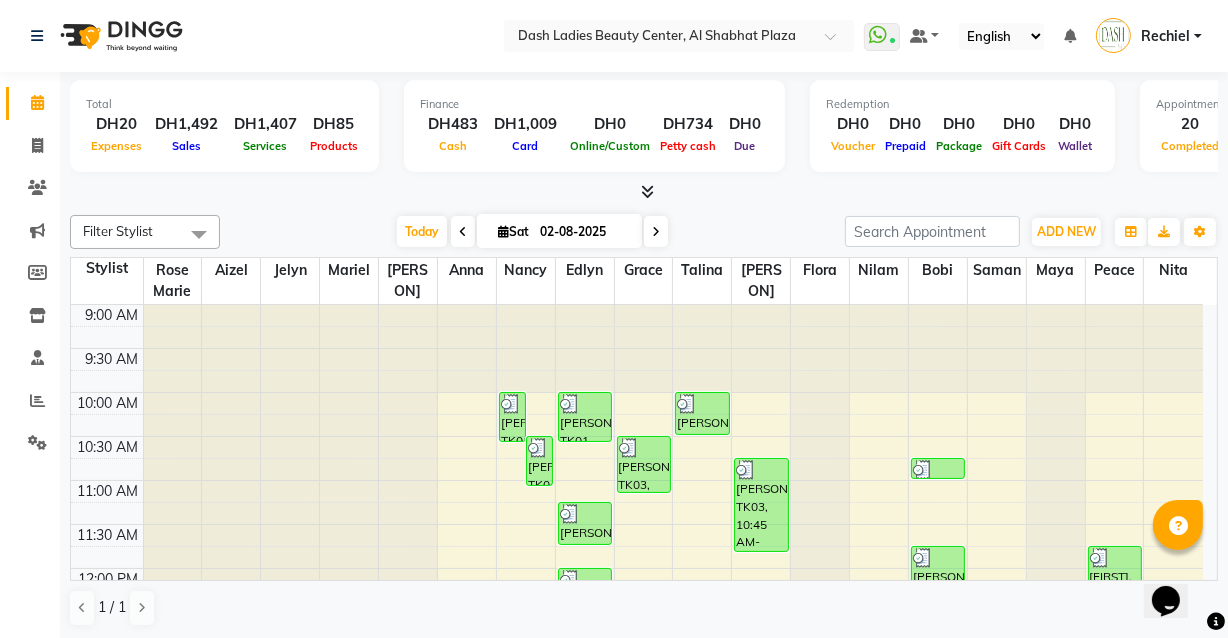 click on "[PERSON], TK01, 10:00 AM-10:35 AM, Basic Pedicure" at bounding box center [512, 417] 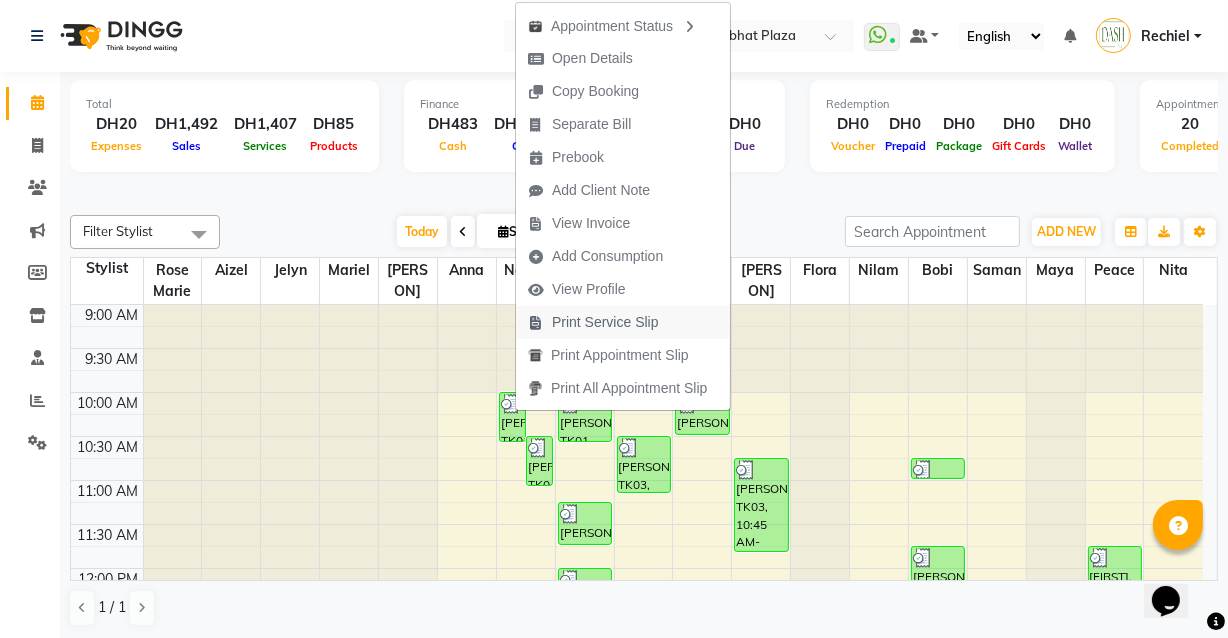 click on "Print Service Slip" at bounding box center [623, 322] 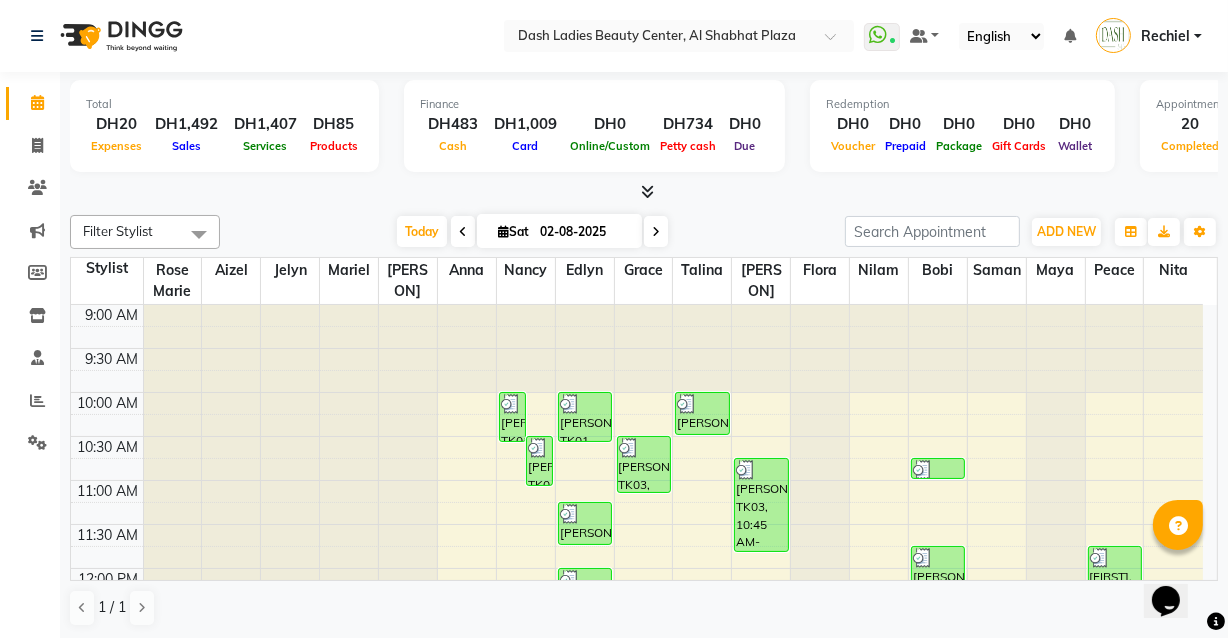 scroll, scrollTop: 0, scrollLeft: 0, axis: both 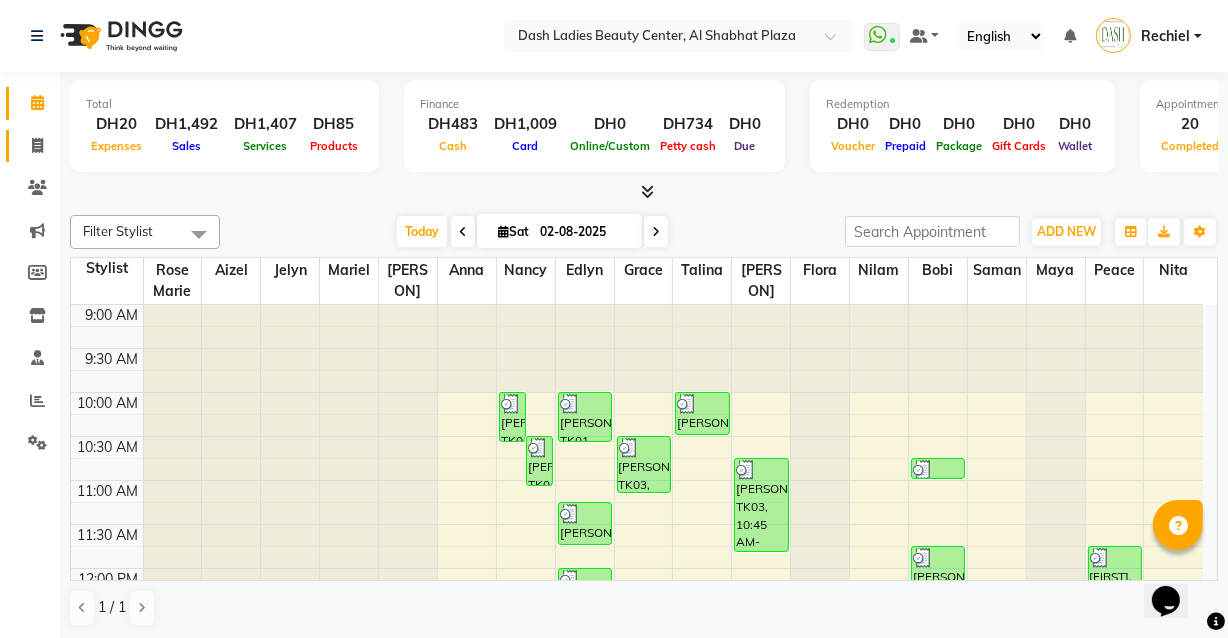 click 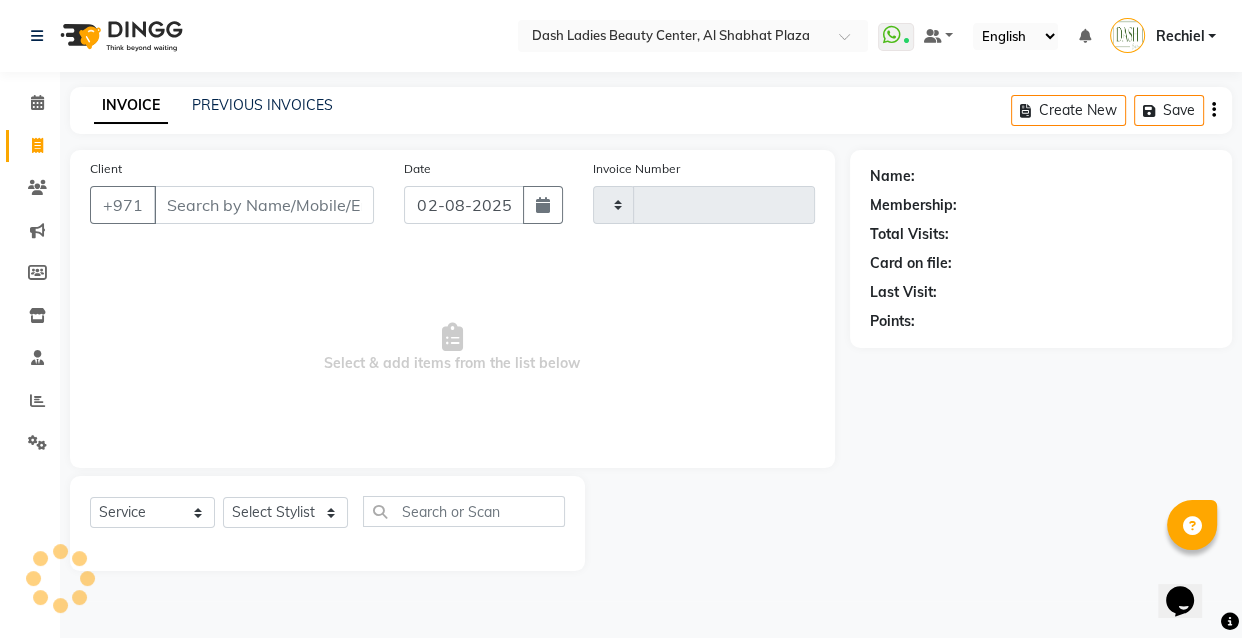 type on "2496" 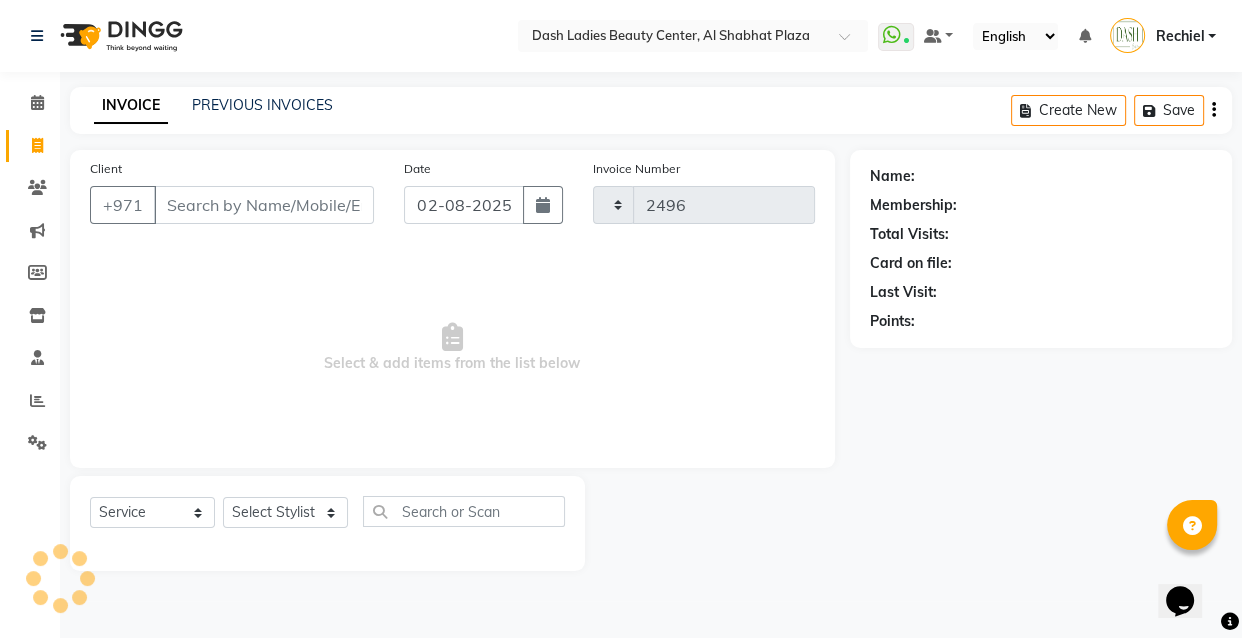 select on "8372" 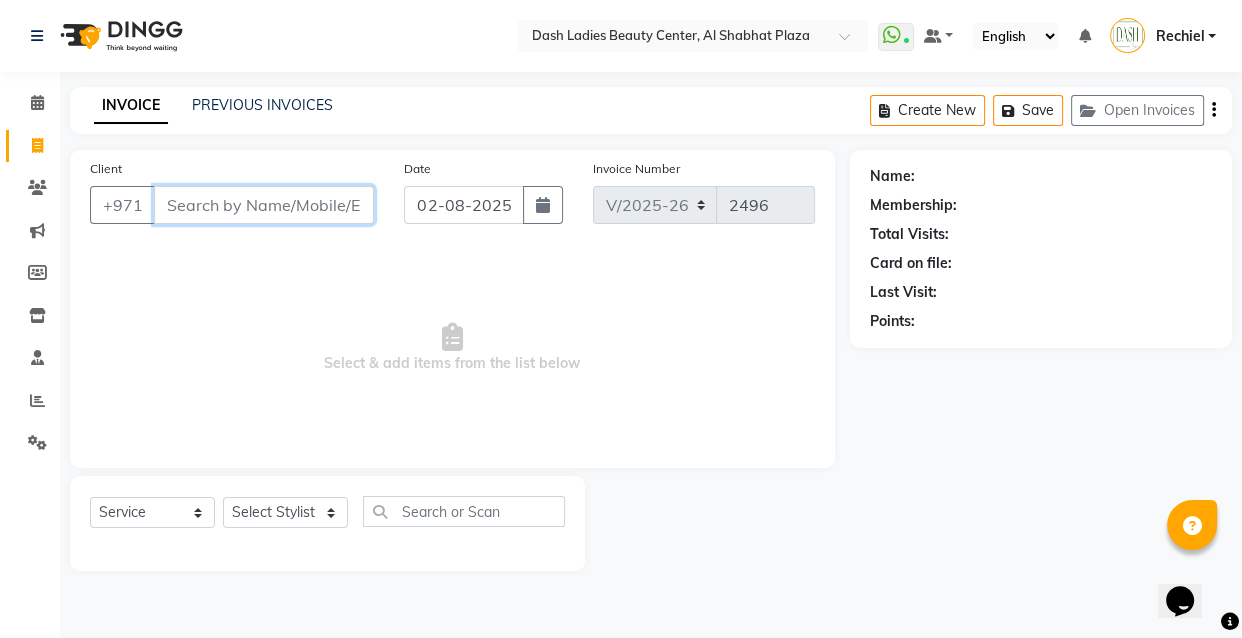 click on "Client" at bounding box center (264, 205) 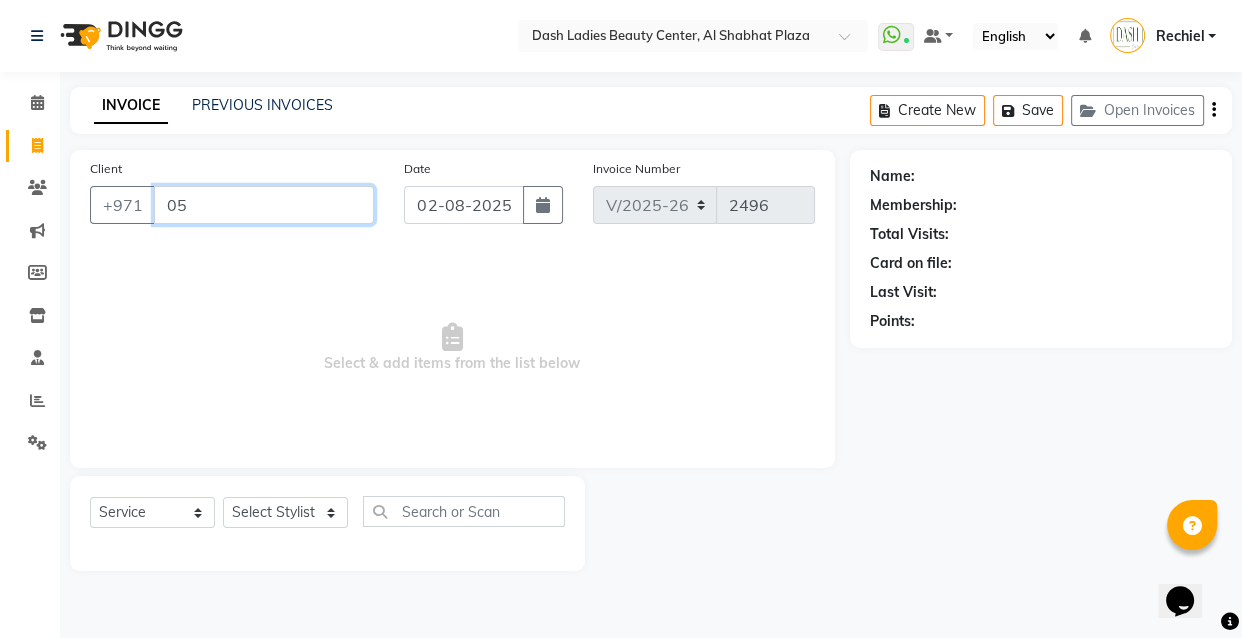type on "0" 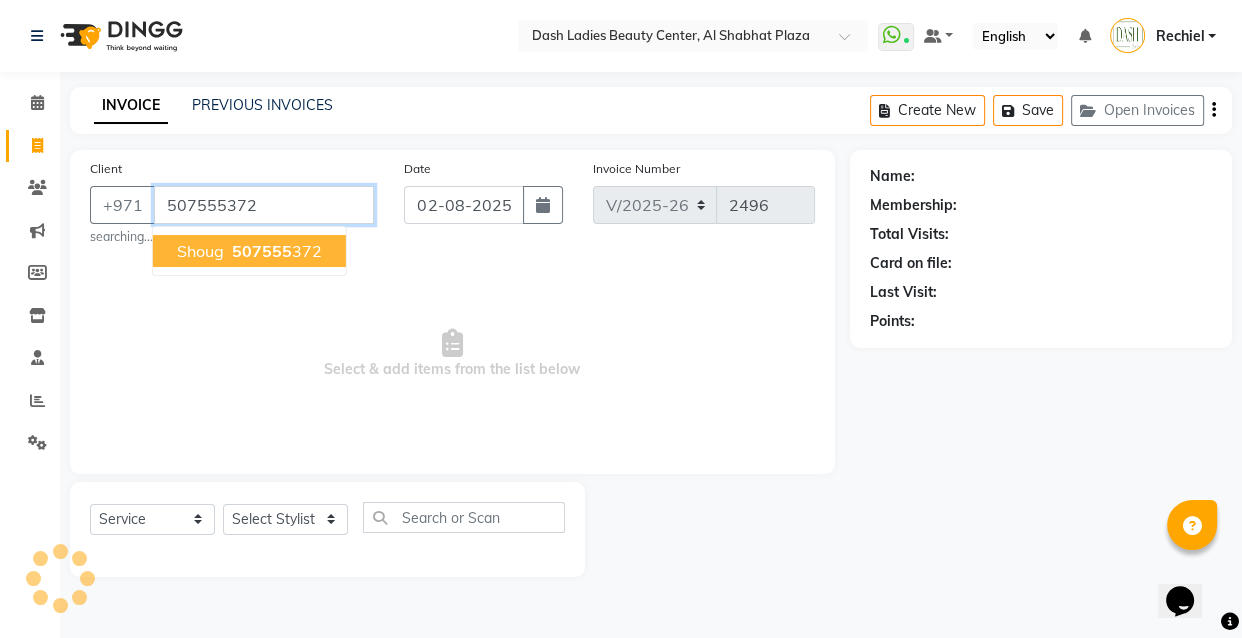 click on "[PERSON] [PHONE]" at bounding box center [249, 251] 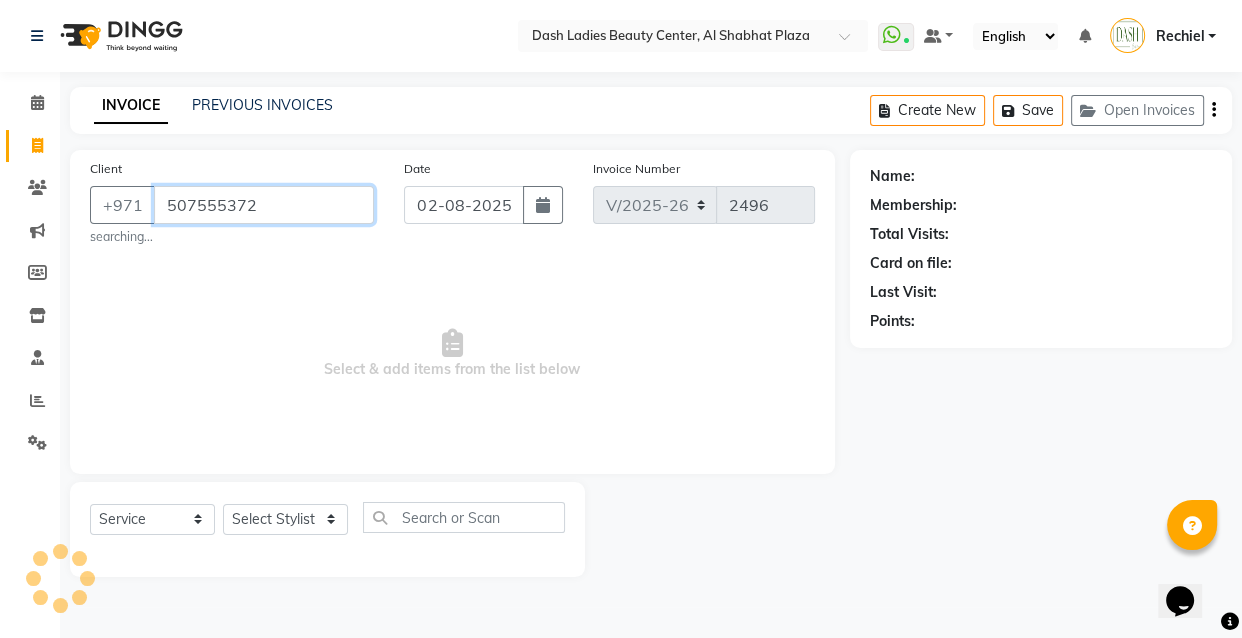 type on "507555372" 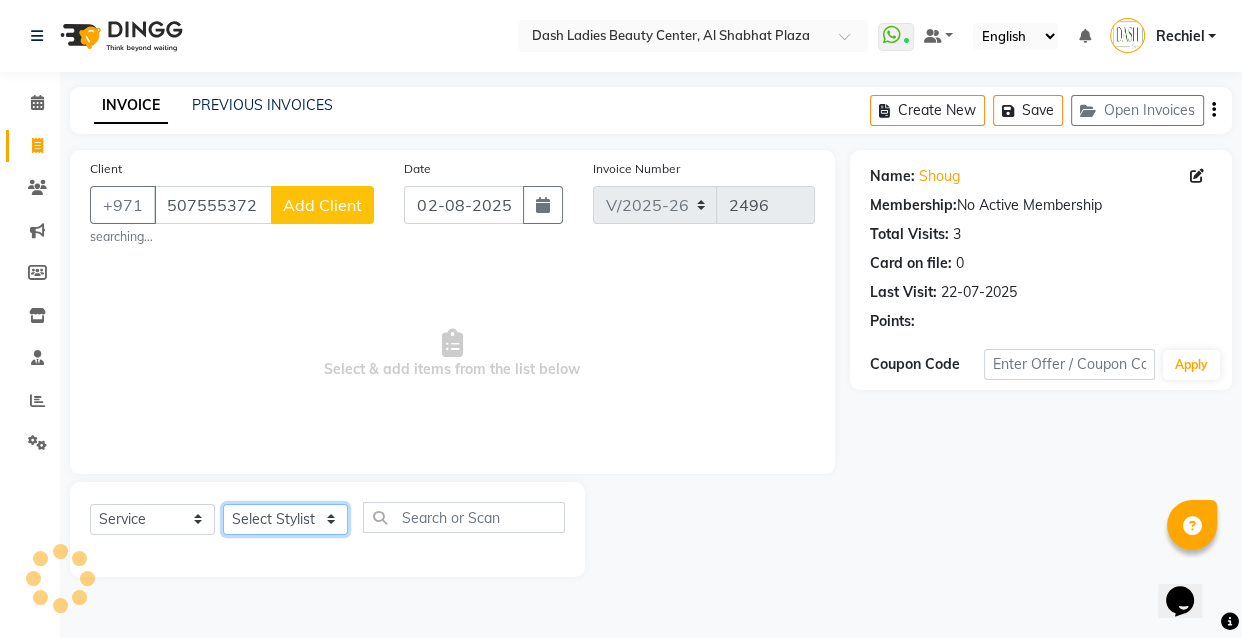 click on "Select Stylist Aizel Angelina Anna Bobi Edlyn Fevie  Flora Grace Hamda Janine Jelyn Mariel Maya Maya (Cafe) May Joy (Cafe) Nabasirye (Cafe) Nancy Nilam Nita Noreen Owner Peace Rechiel Rose Marie Saman Talina" 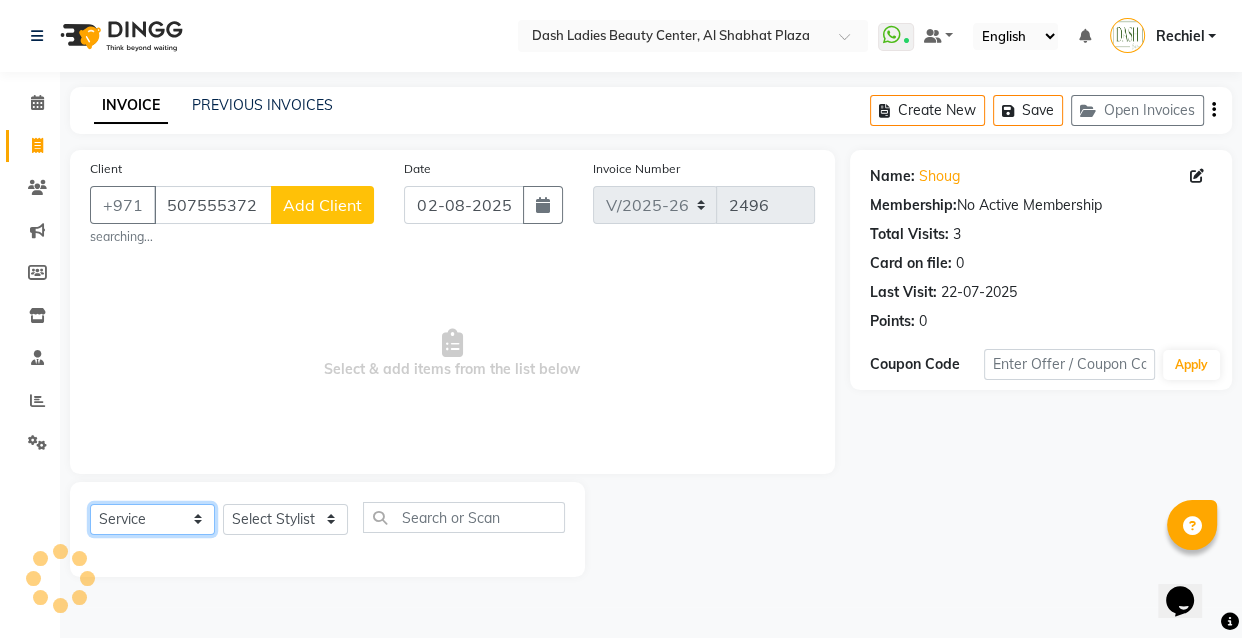 click on "Select  Service  Product  Membership  Package Voucher Prepaid Gift Card" 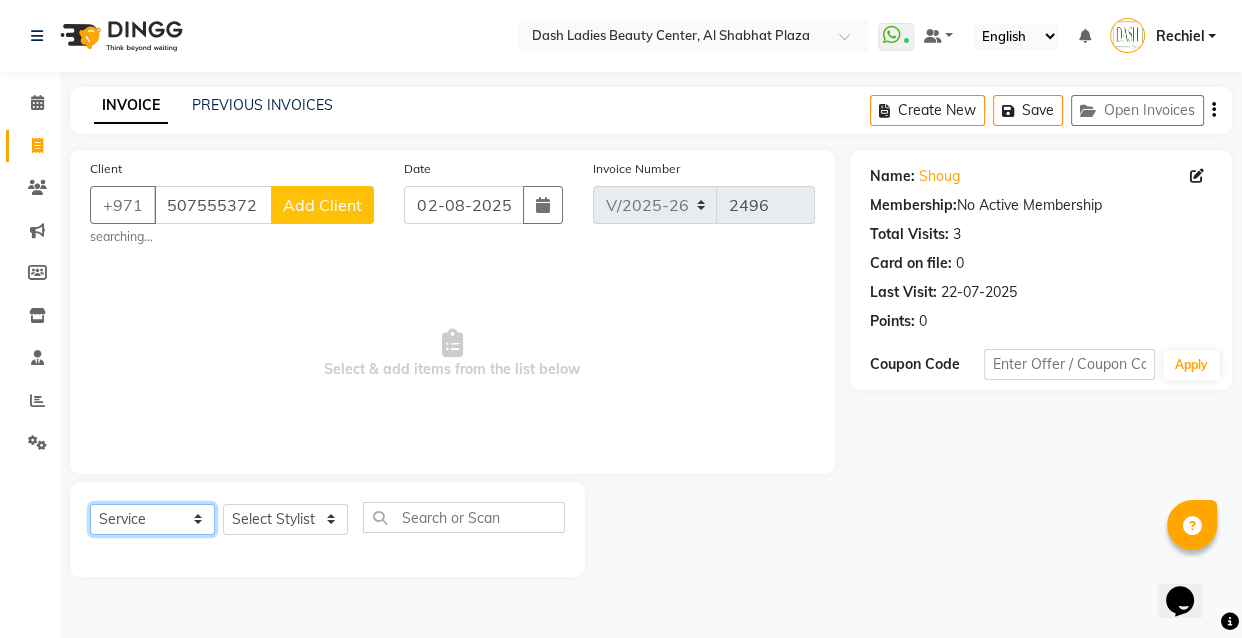 select on "package" 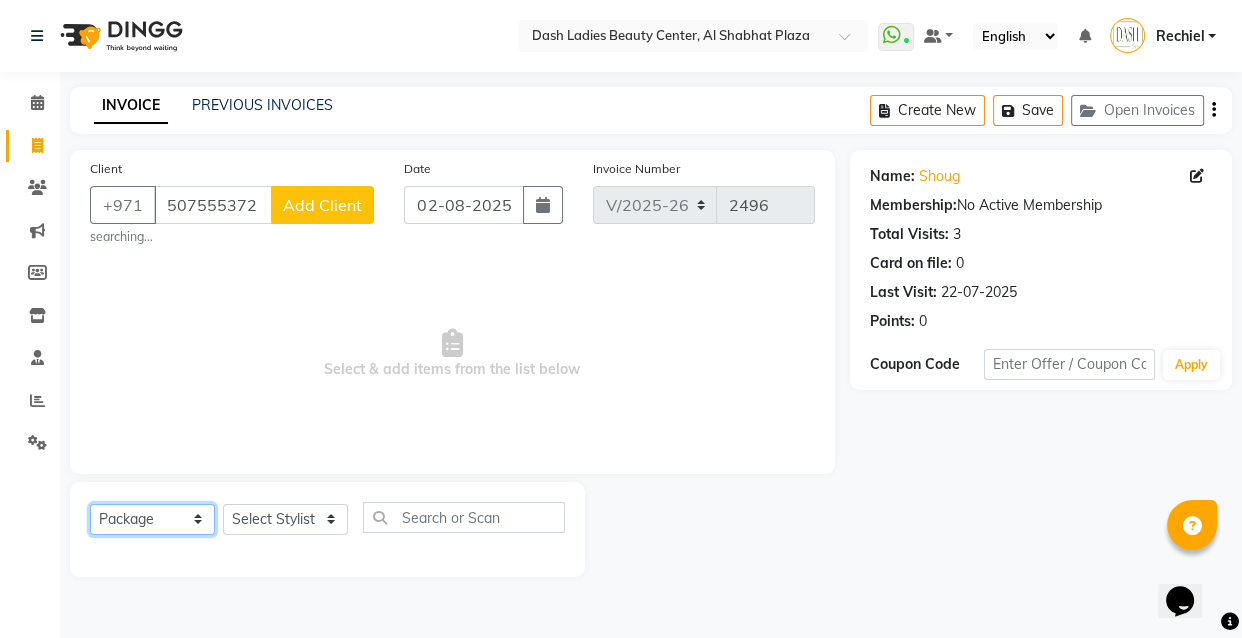 click on "Select  Service  Product  Membership  Package Voucher Prepaid Gift Card" 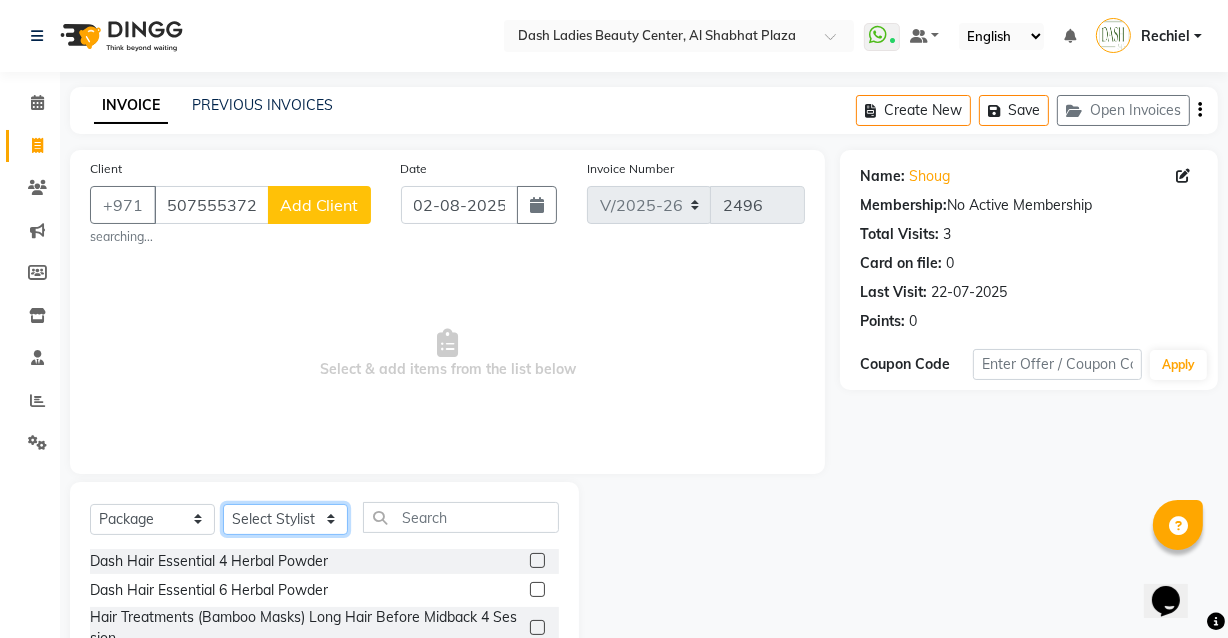 click on "Select Stylist Aizel Angelina Anna Bobi Edlyn Fevie  Flora Grace Hamda Janine Jelyn Mariel Maya Maya (Cafe) May Joy (Cafe) Nabasirye (Cafe) Nancy Nilam Nita Noreen Owner Peace Rechiel Rose Marie Saman Talina" 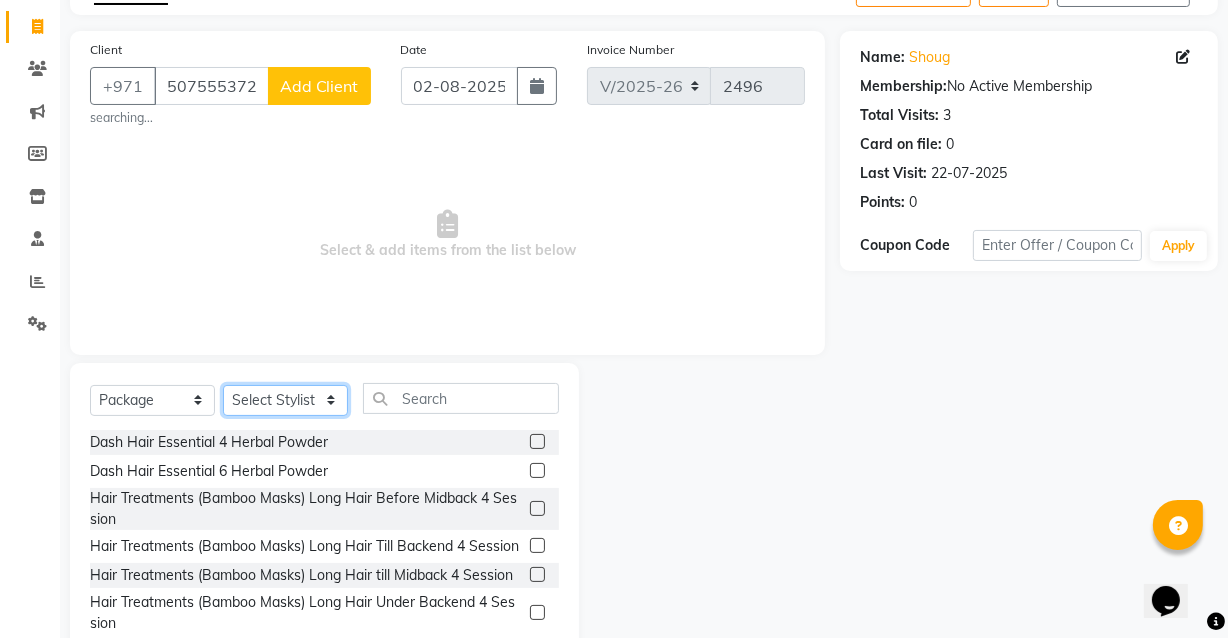 scroll, scrollTop: 170, scrollLeft: 0, axis: vertical 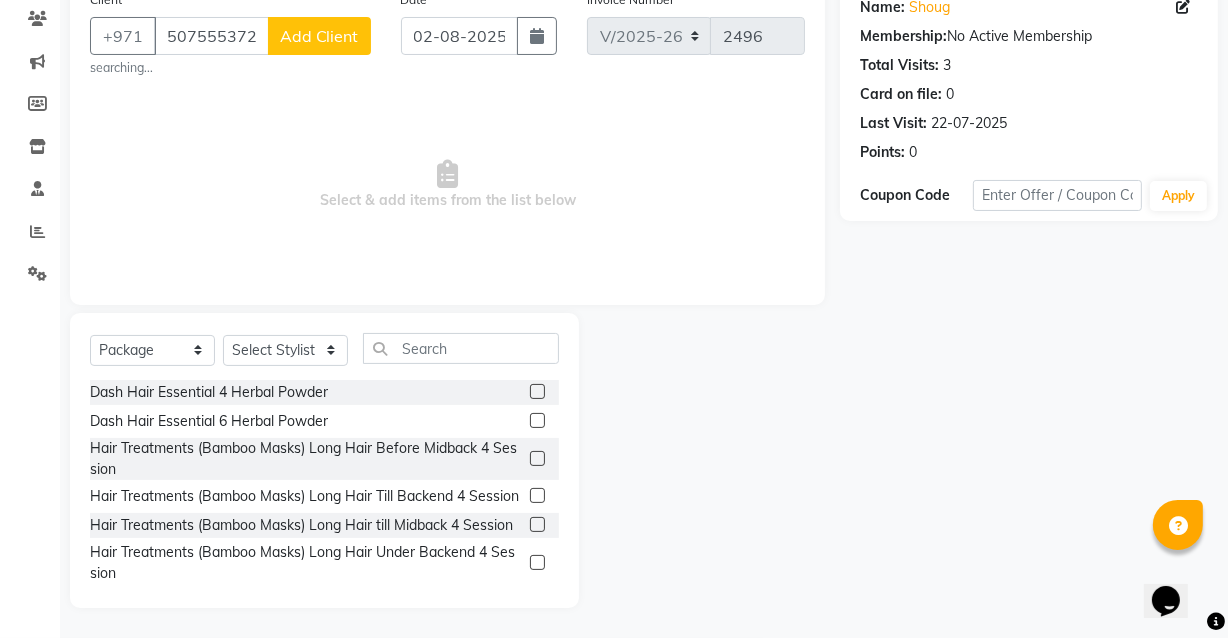 click 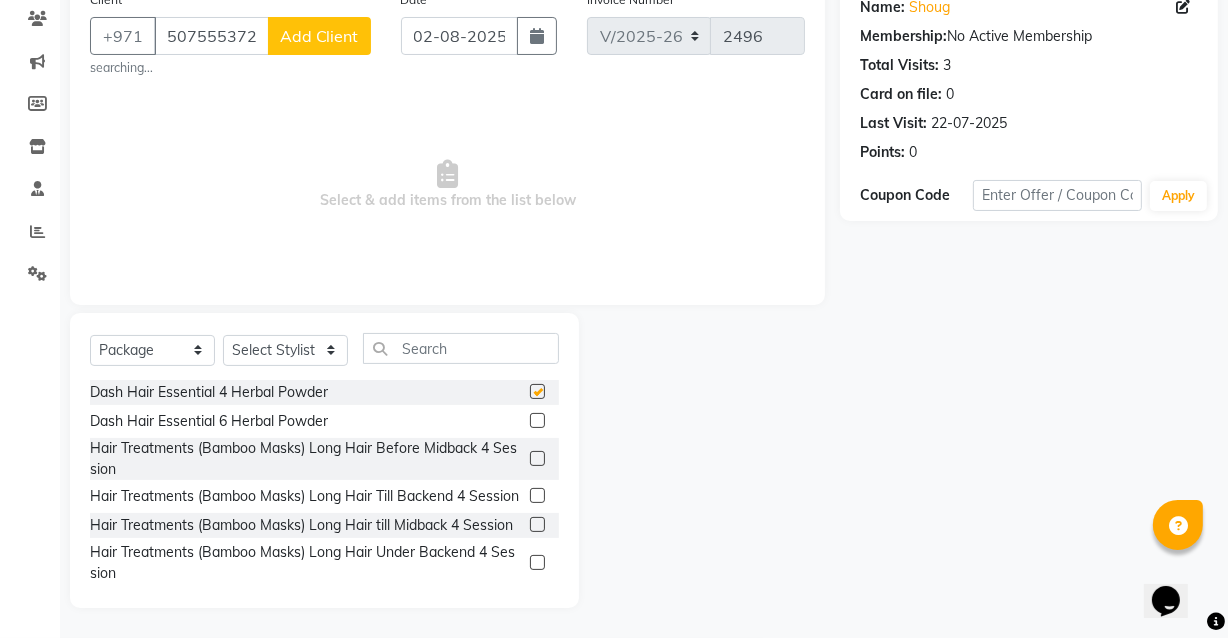checkbox on "false" 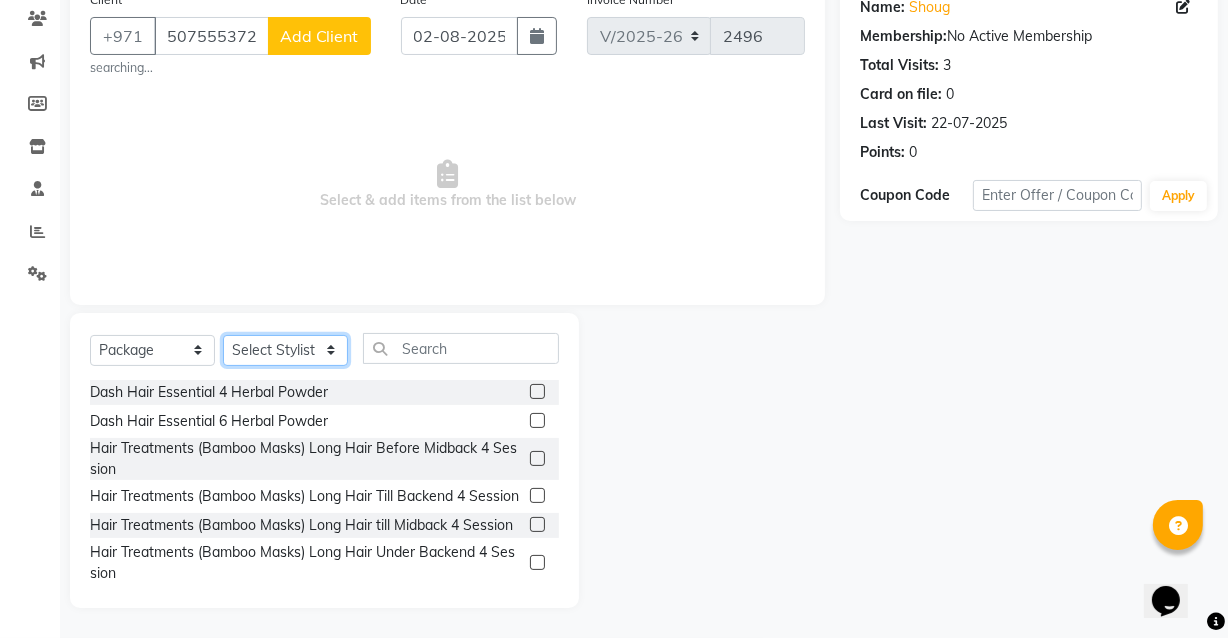 click on "Select Stylist Aizel Angelina Anna Bobi Edlyn Fevie  Flora Grace Hamda Janine Jelyn Mariel Maya Maya (Cafe) May Joy (Cafe) Nabasirye (Cafe) Nancy Nilam Nita Noreen Owner Peace Rechiel Rose Marie Saman Talina" 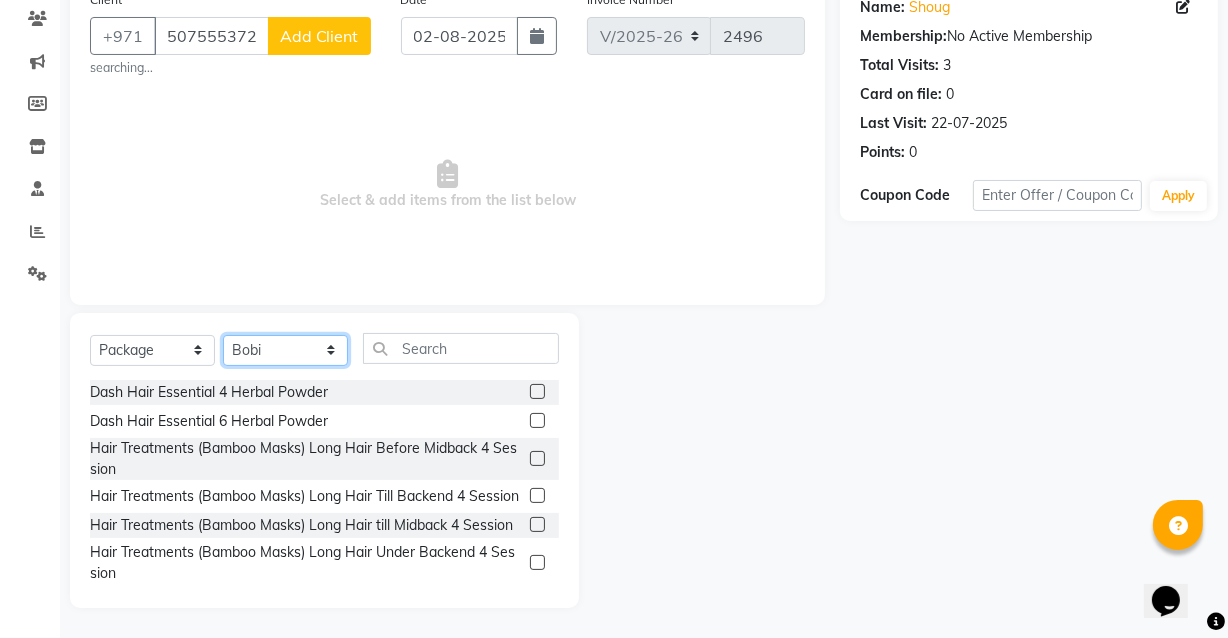 click on "Select Stylist Aizel Angelina Anna Bobi Edlyn Fevie  Flora Grace Hamda Janine Jelyn Mariel Maya Maya (Cafe) May Joy (Cafe) Nabasirye (Cafe) Nancy Nilam Nita Noreen Owner Peace Rechiel Rose Marie Saman Talina" 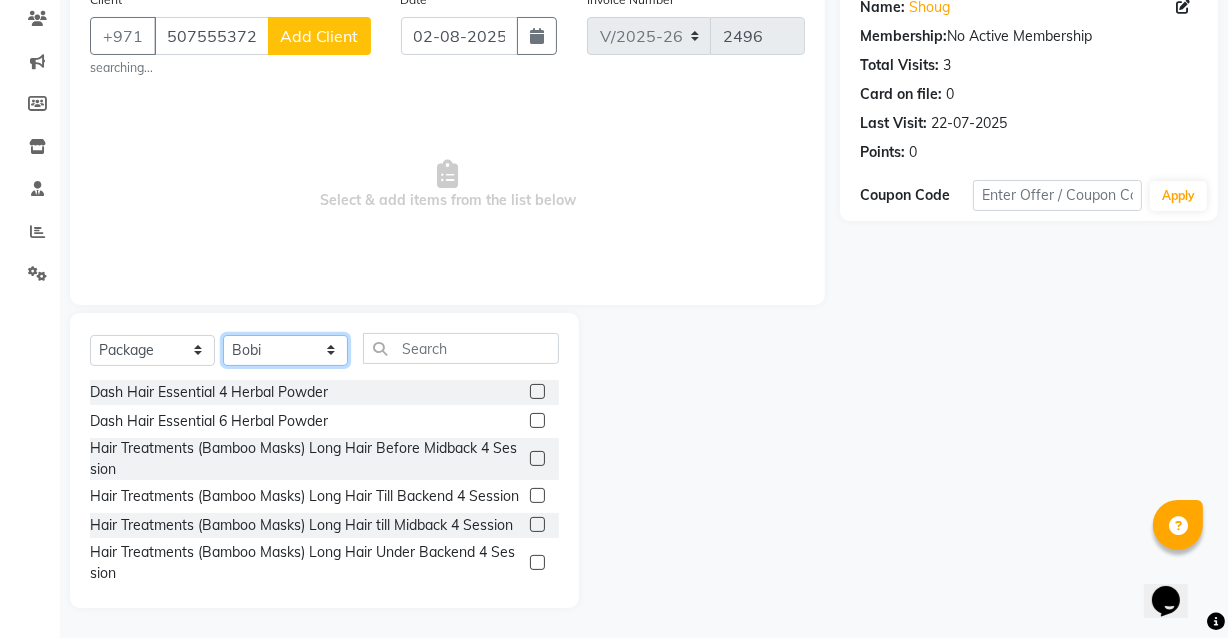 select on "81095" 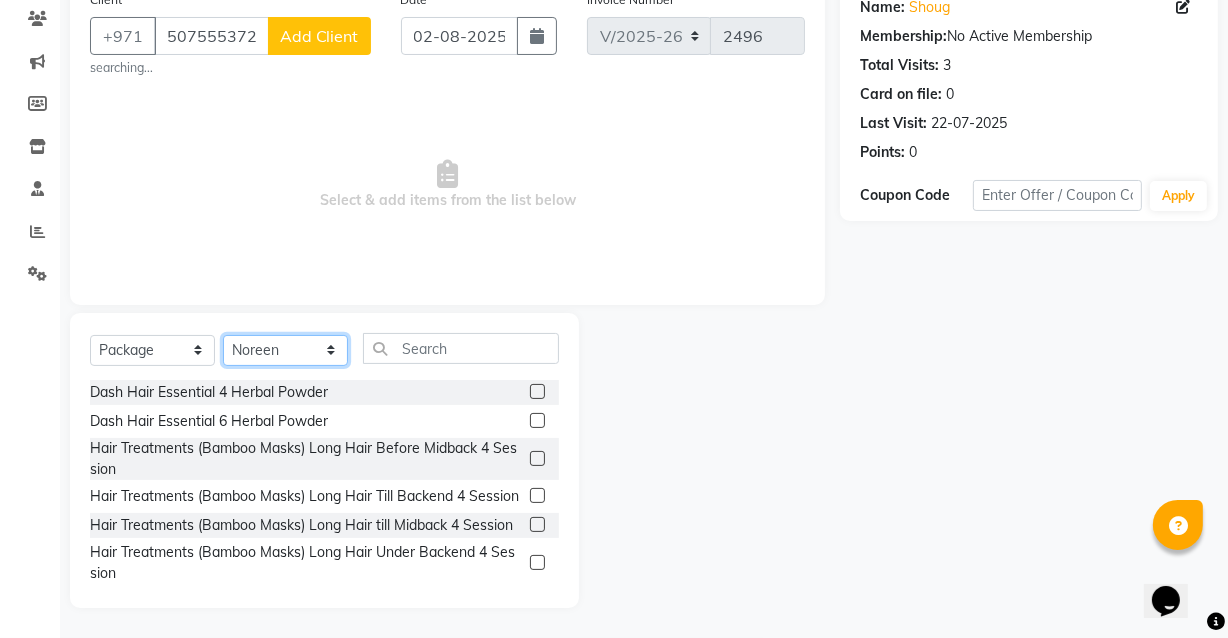 click on "Select Stylist Aizel Angelina Anna Bobi Edlyn Fevie  Flora Grace Hamda Janine Jelyn Mariel Maya Maya (Cafe) May Joy (Cafe) Nabasirye (Cafe) Nancy Nilam Nita Noreen Owner Peace Rechiel Rose Marie Saman Talina" 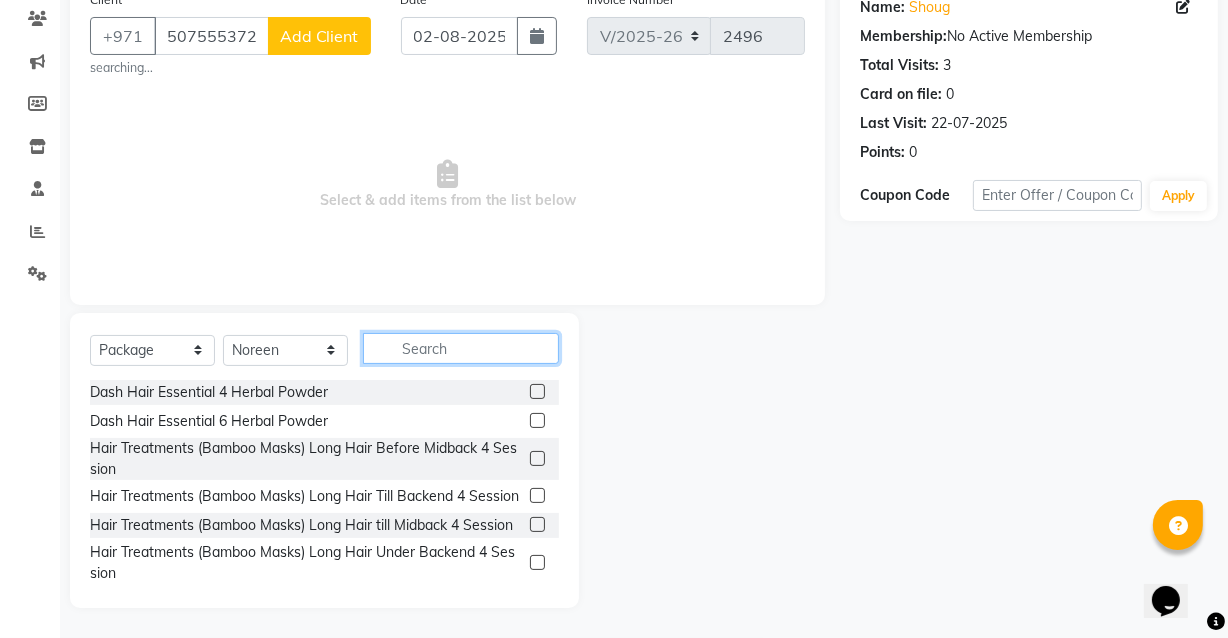 click 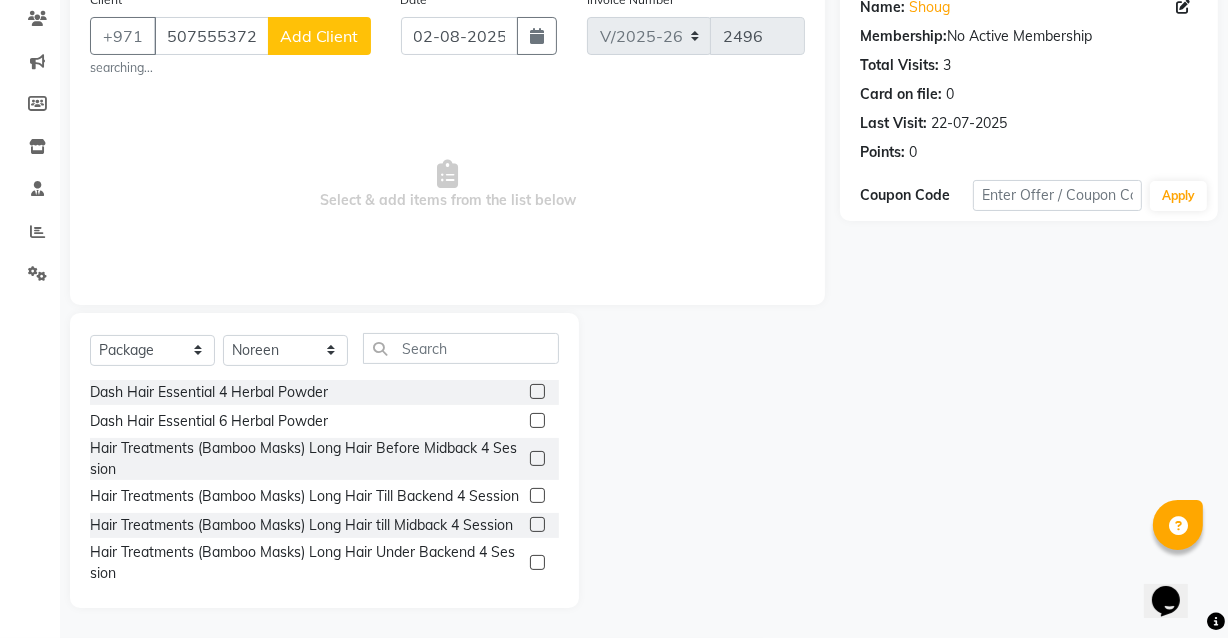 click 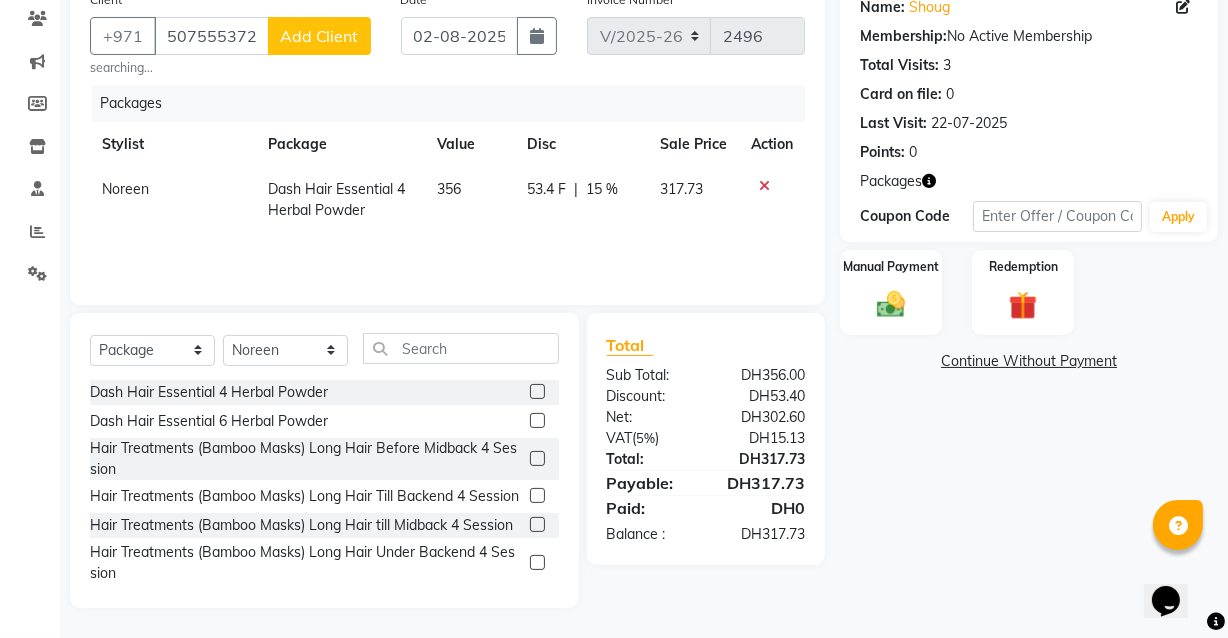 click 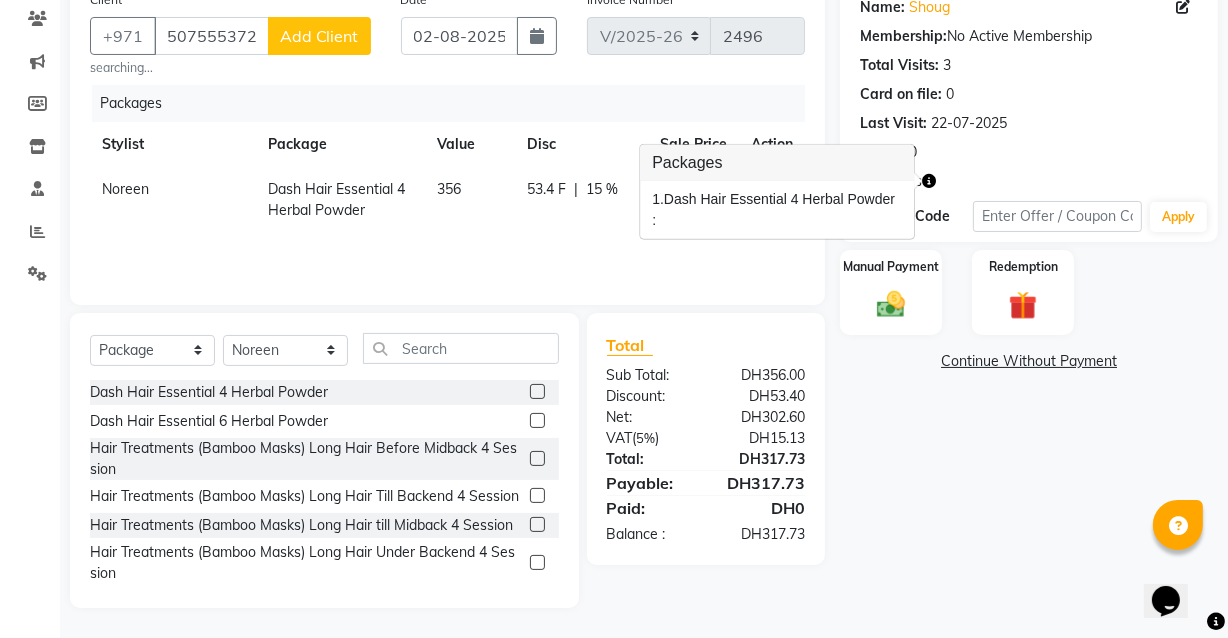 click on "Name: [PERSON] Membership: No Active Membership Total Visits: 3 Card on file: 0 Last Visit: 22-07-2025 Points: 0 Packages Coupon Code Apply Manual Payment Redemption Continue Without Payment" 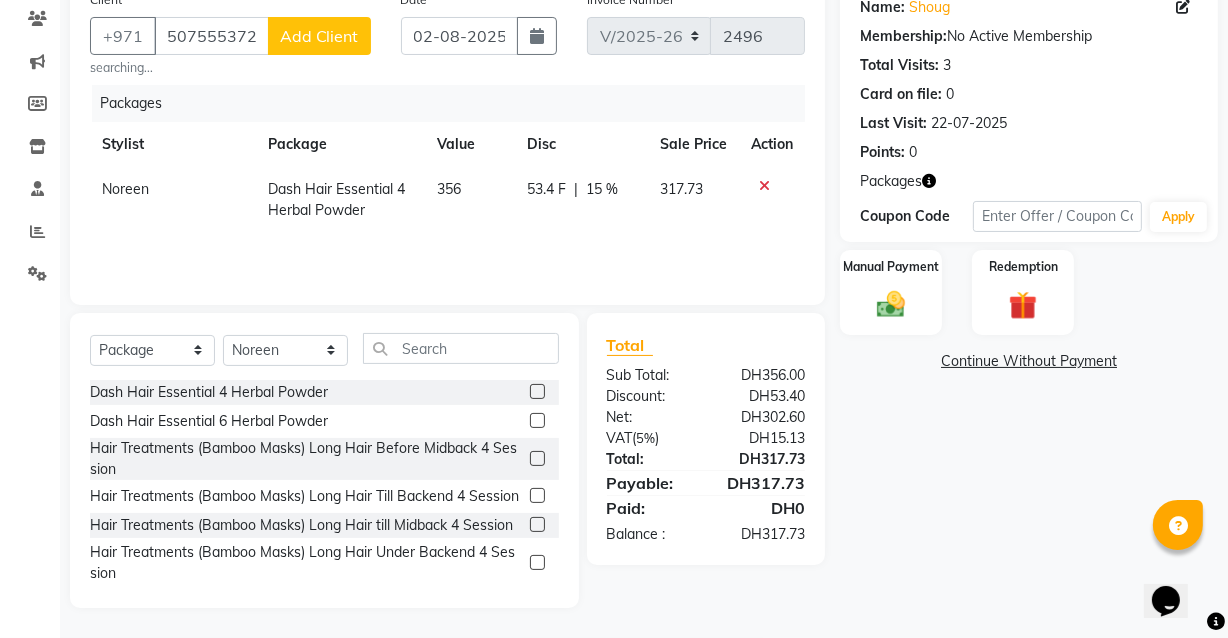 click 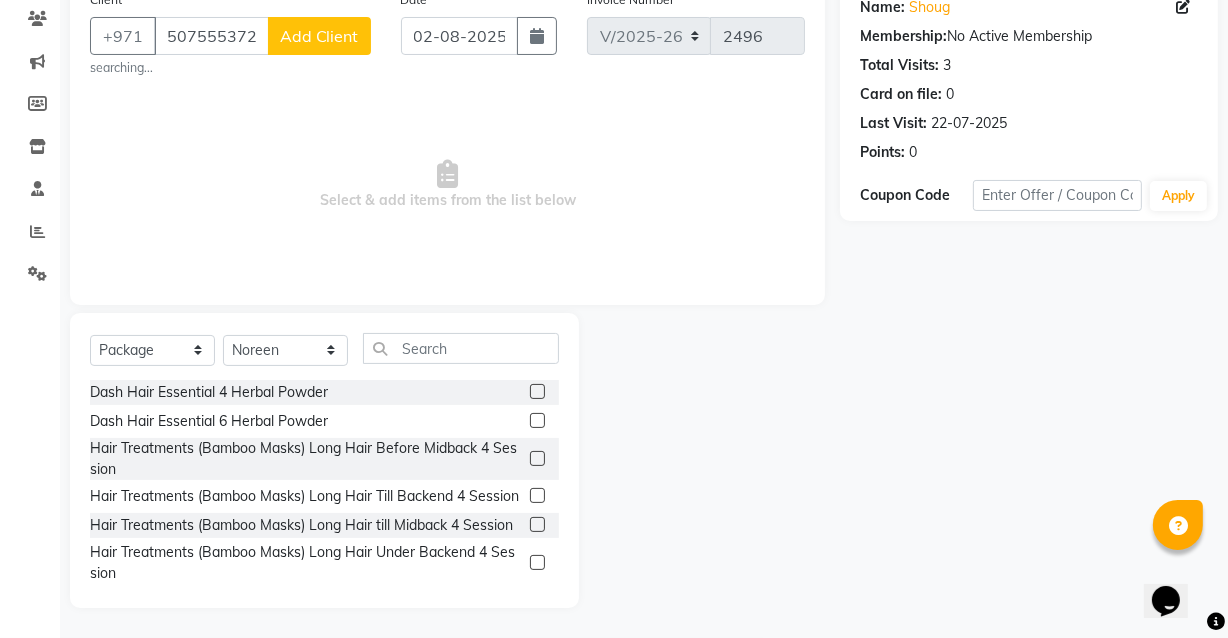 click 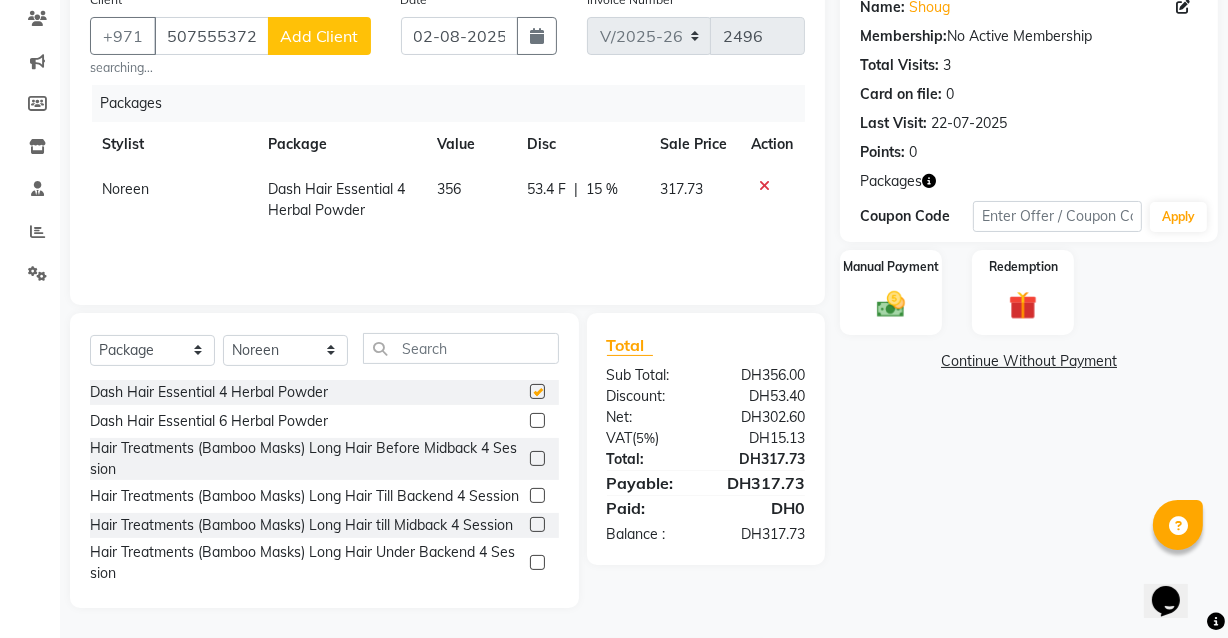 checkbox on "false" 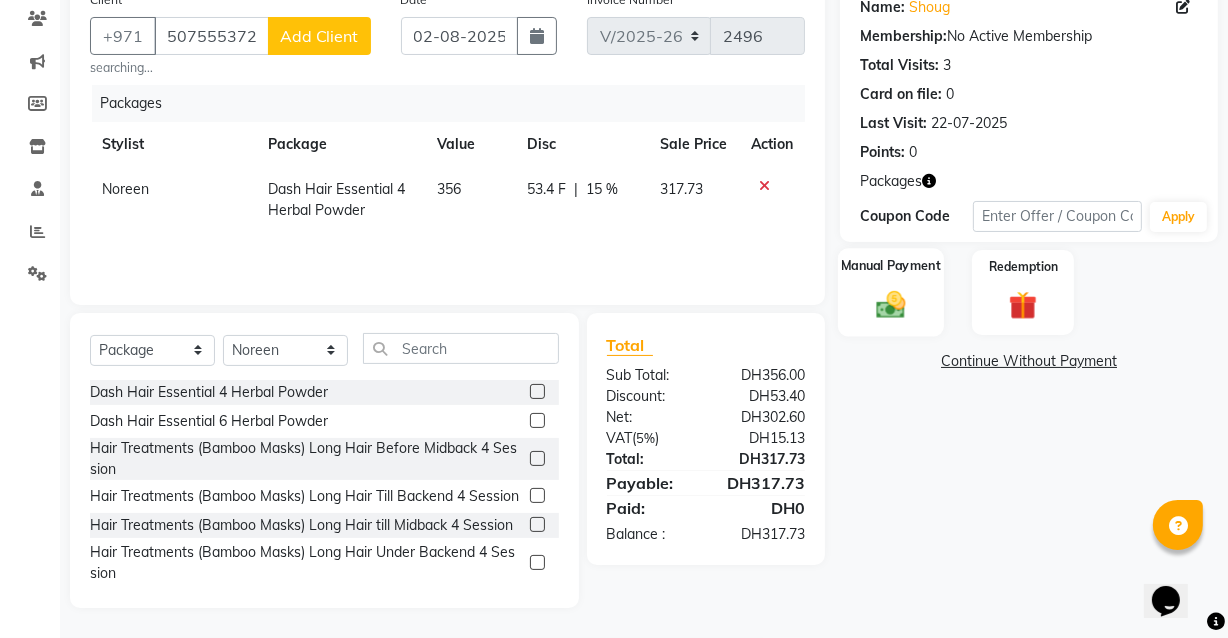 click on "Manual Payment" 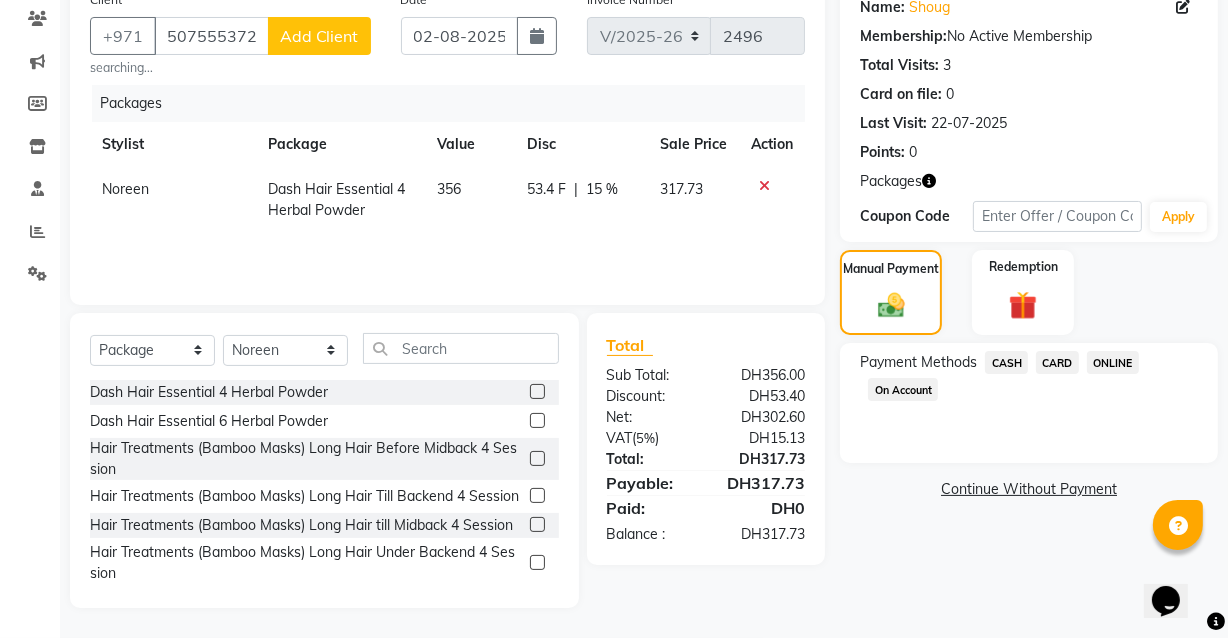 click on "CARD" 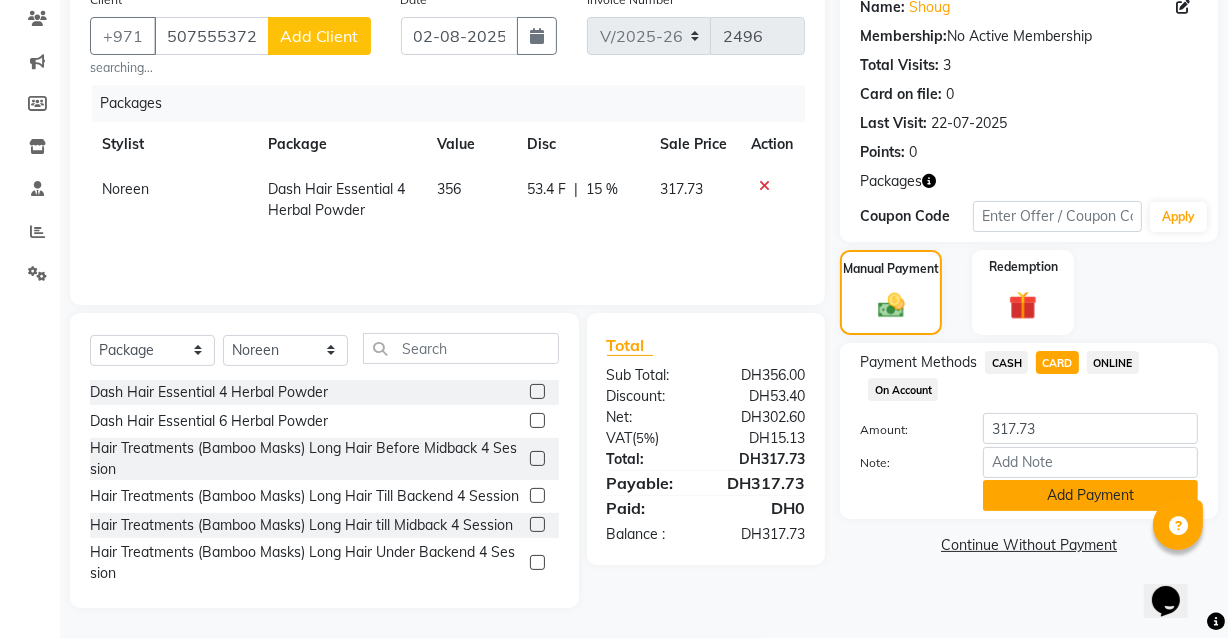 click on "Add Payment" 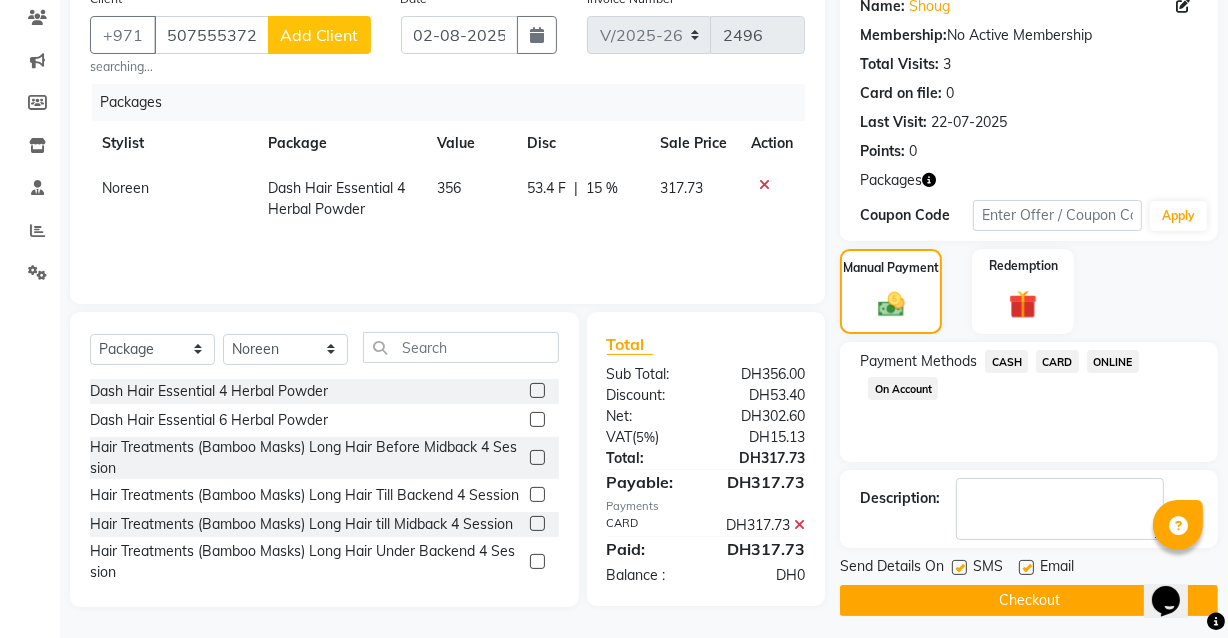 scroll, scrollTop: 190, scrollLeft: 0, axis: vertical 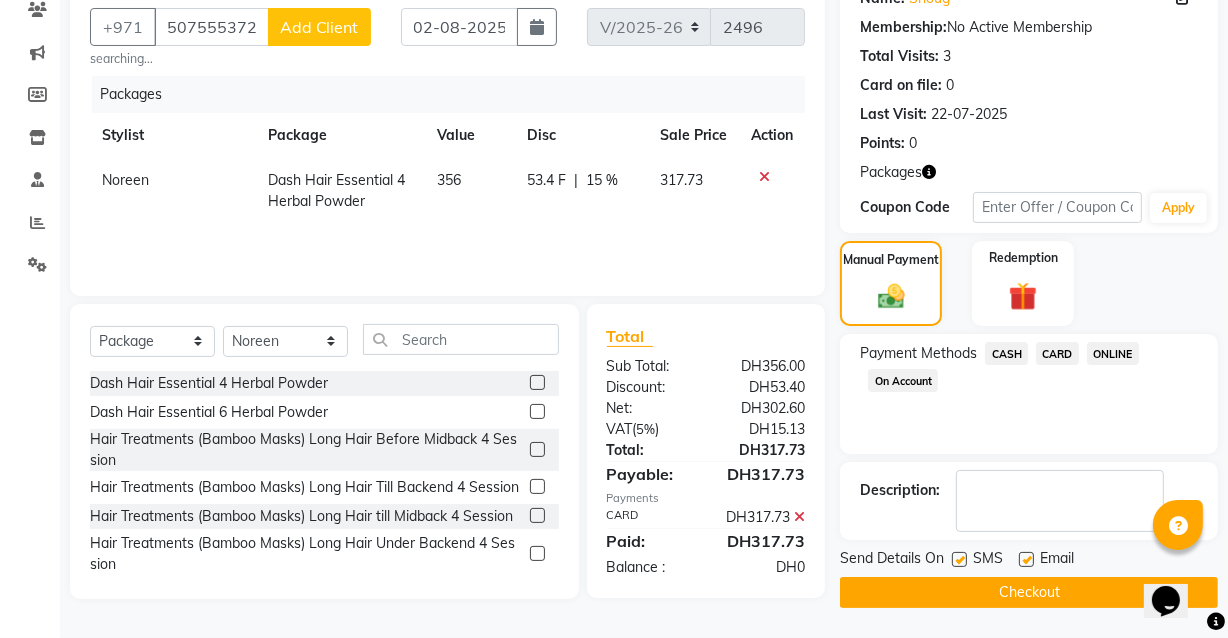 click 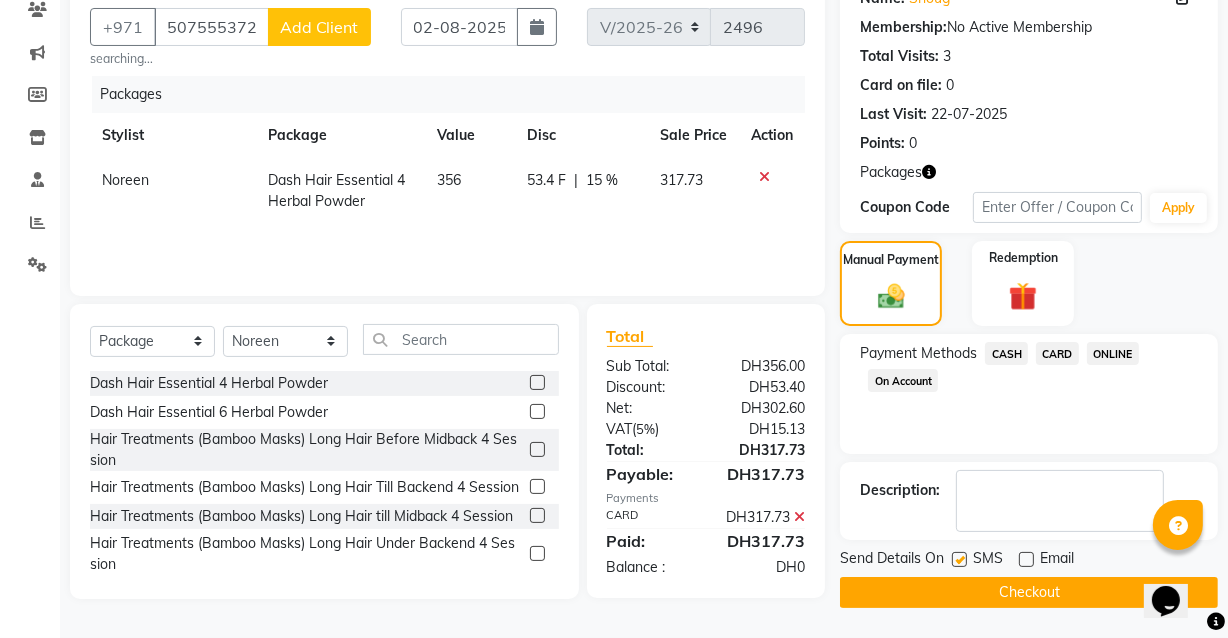 click on "Checkout" 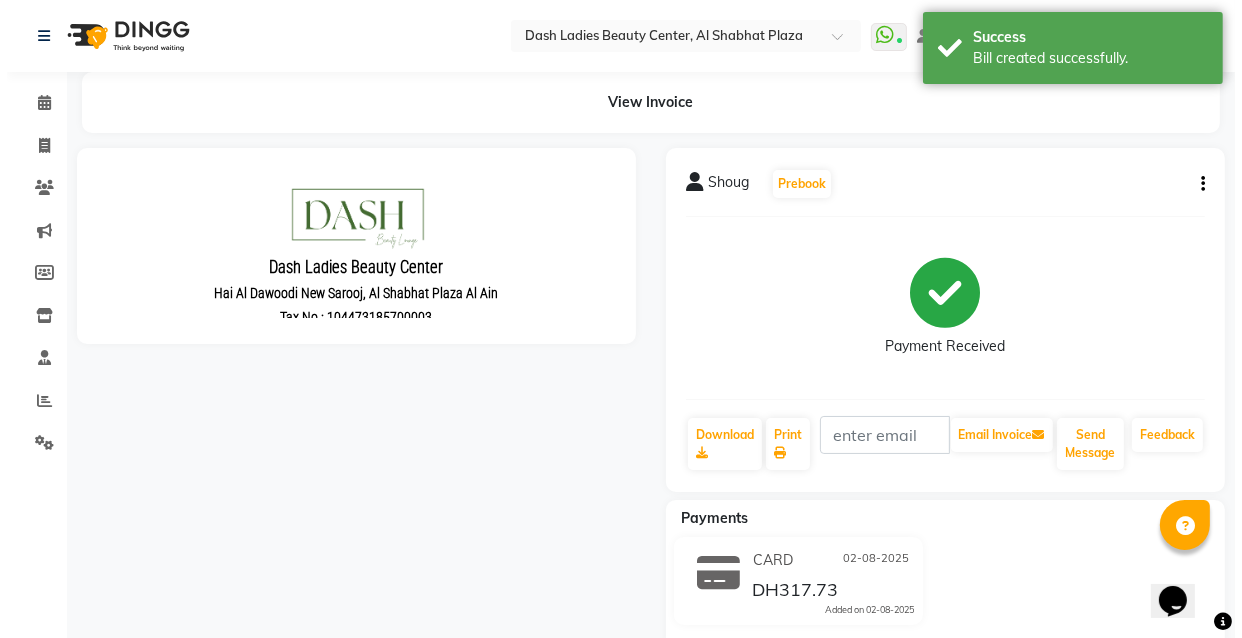 scroll, scrollTop: 0, scrollLeft: 0, axis: both 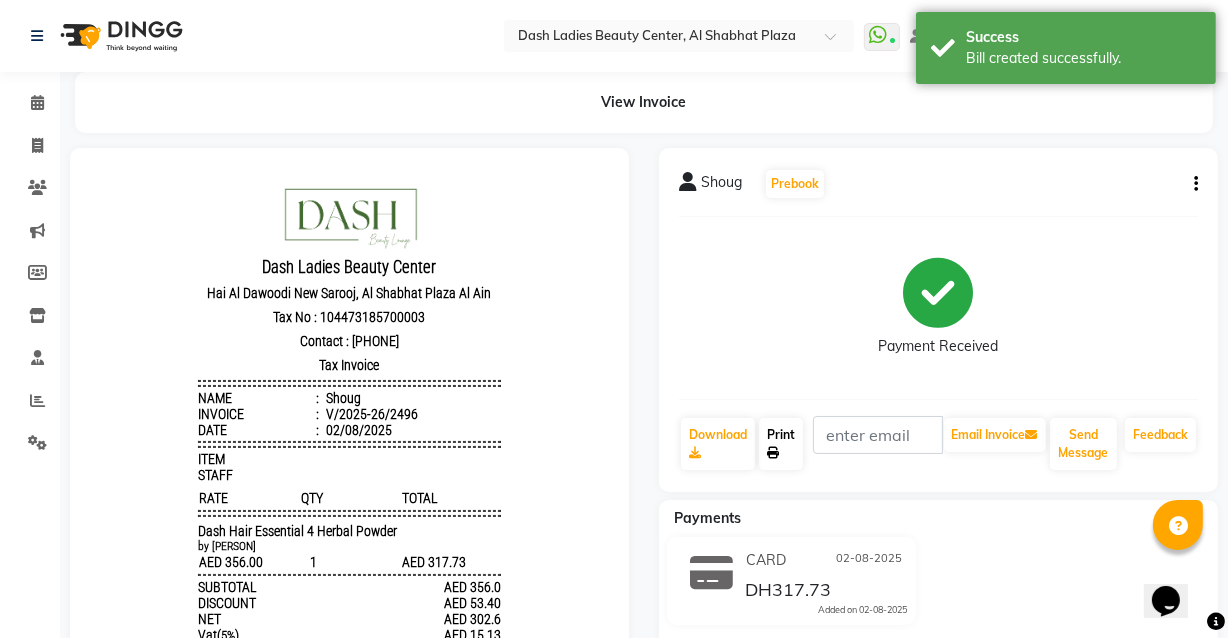 click on "Print" 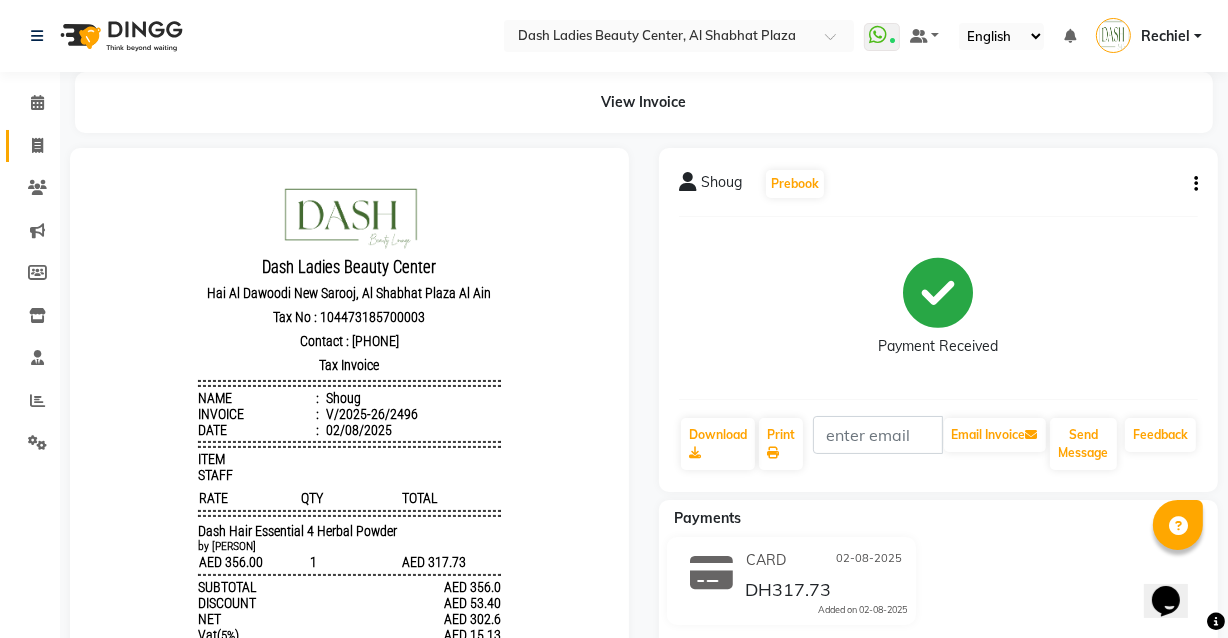 click 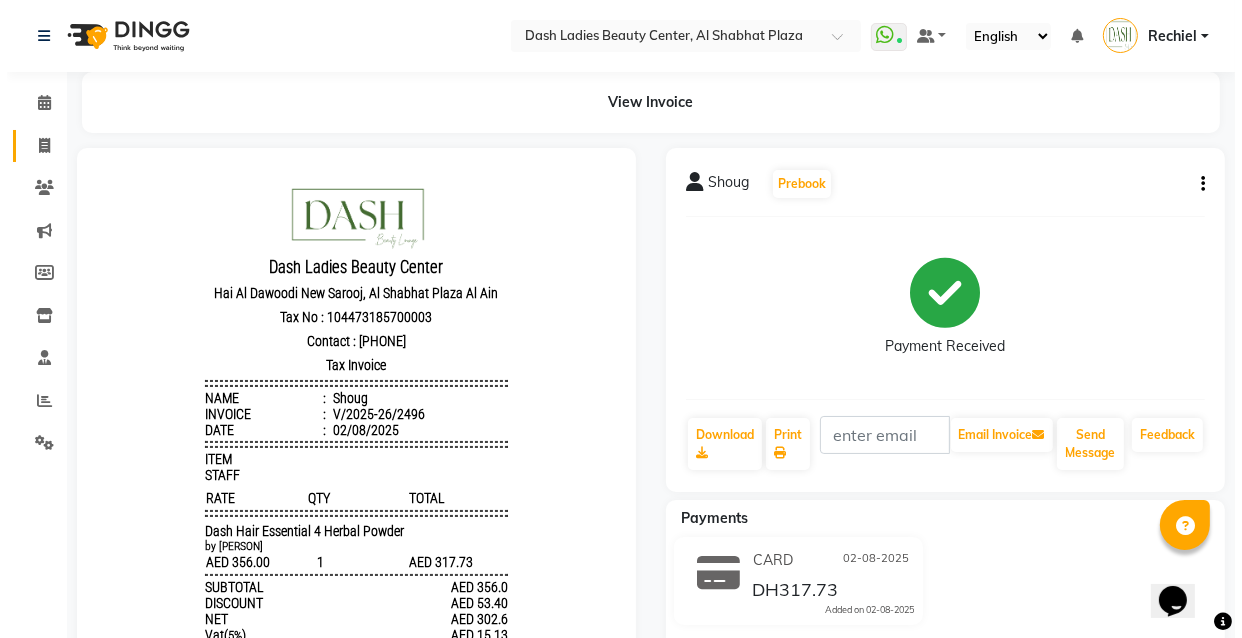 select on "service" 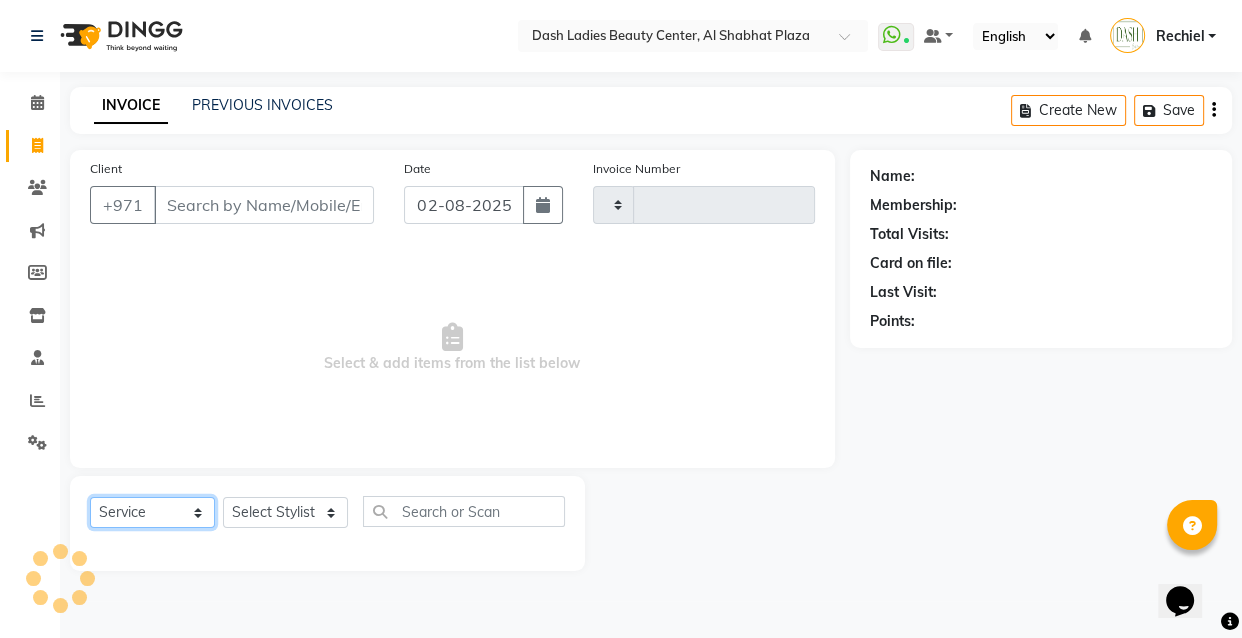 click on "Select  Service  Product  Membership  Package Voucher Prepaid Gift Card" 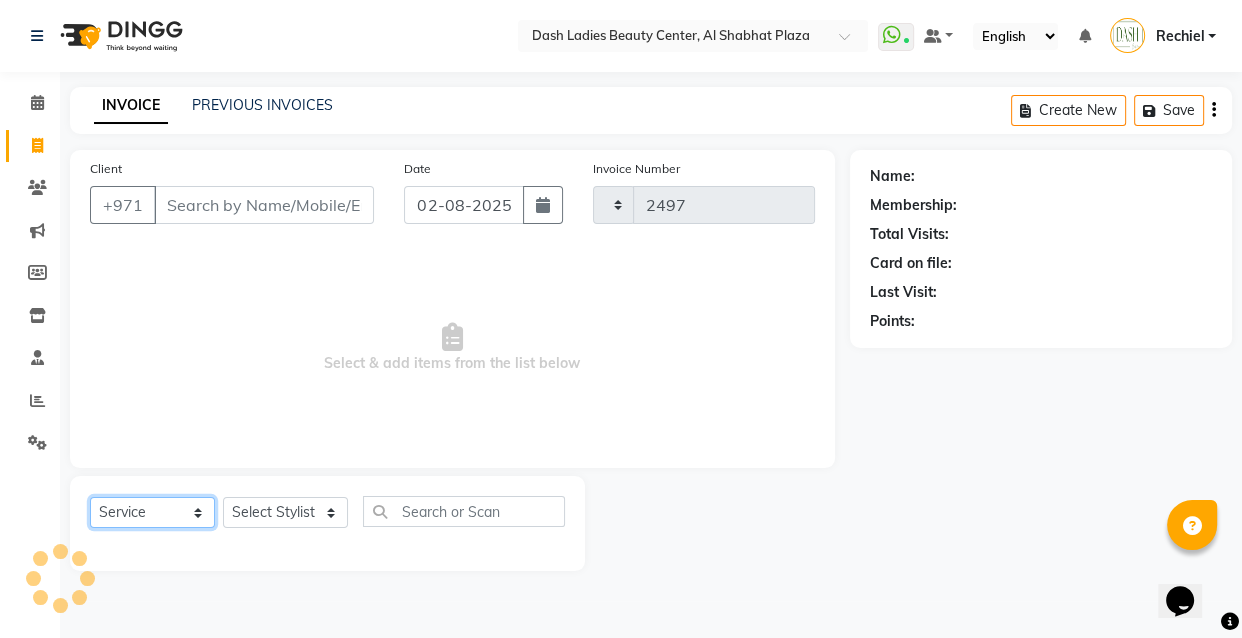 select on "8372" 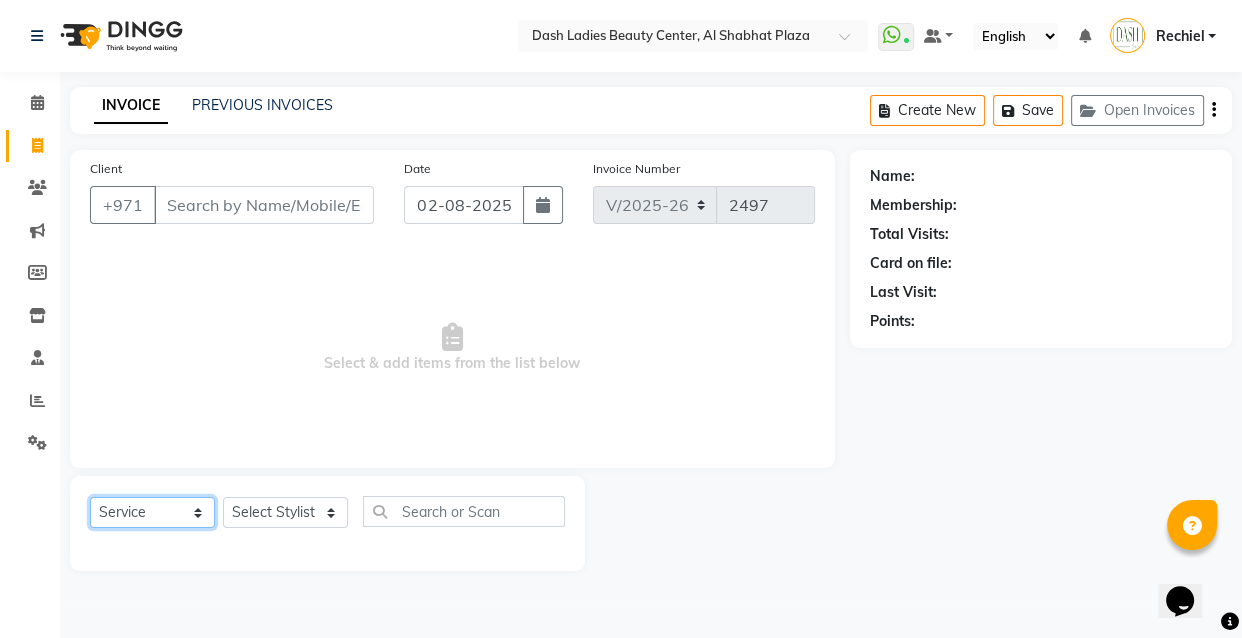 select on "package" 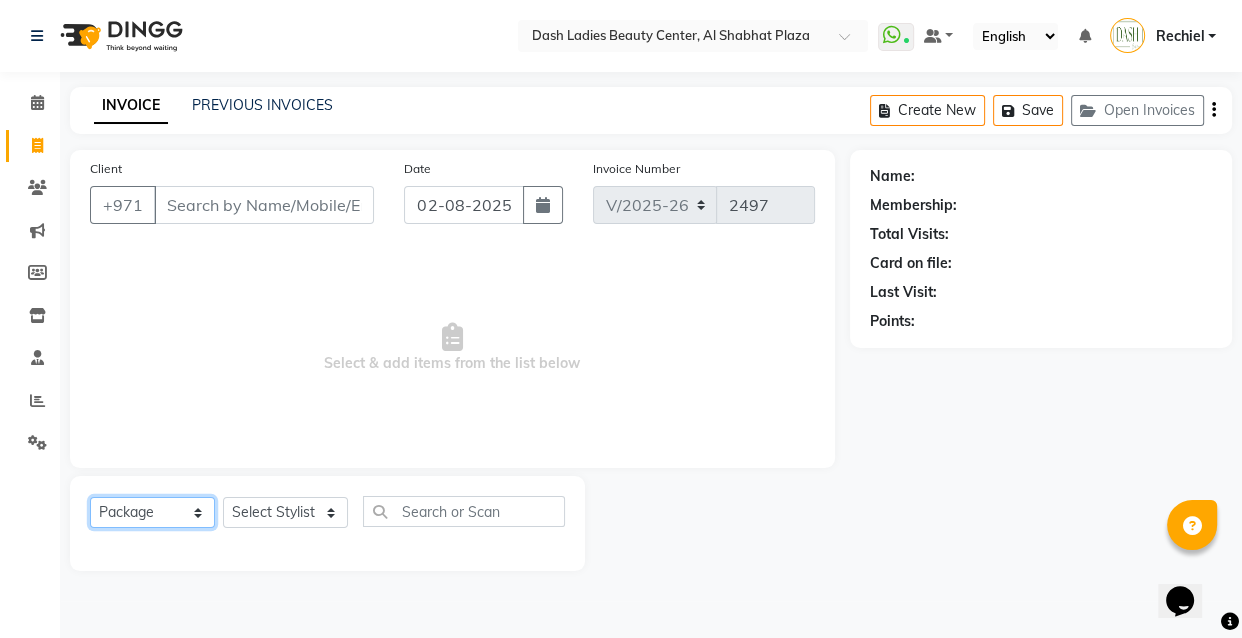 click on "Select  Service  Product  Membership  Package Voucher Prepaid Gift Card" 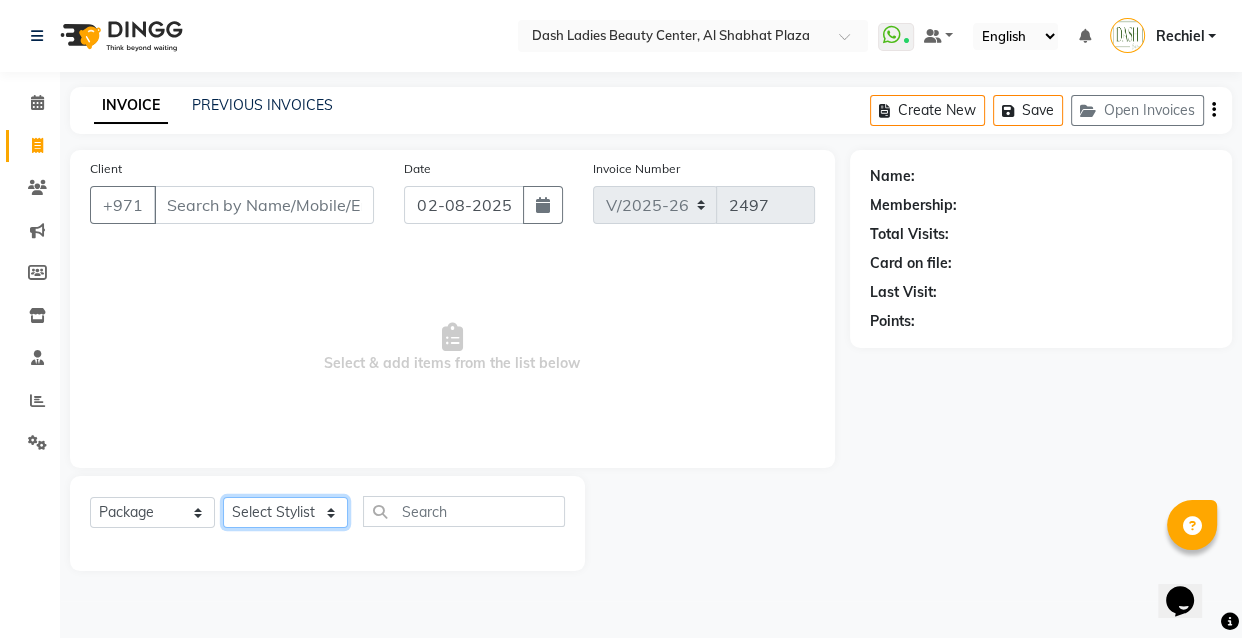 click on "Select Stylist" 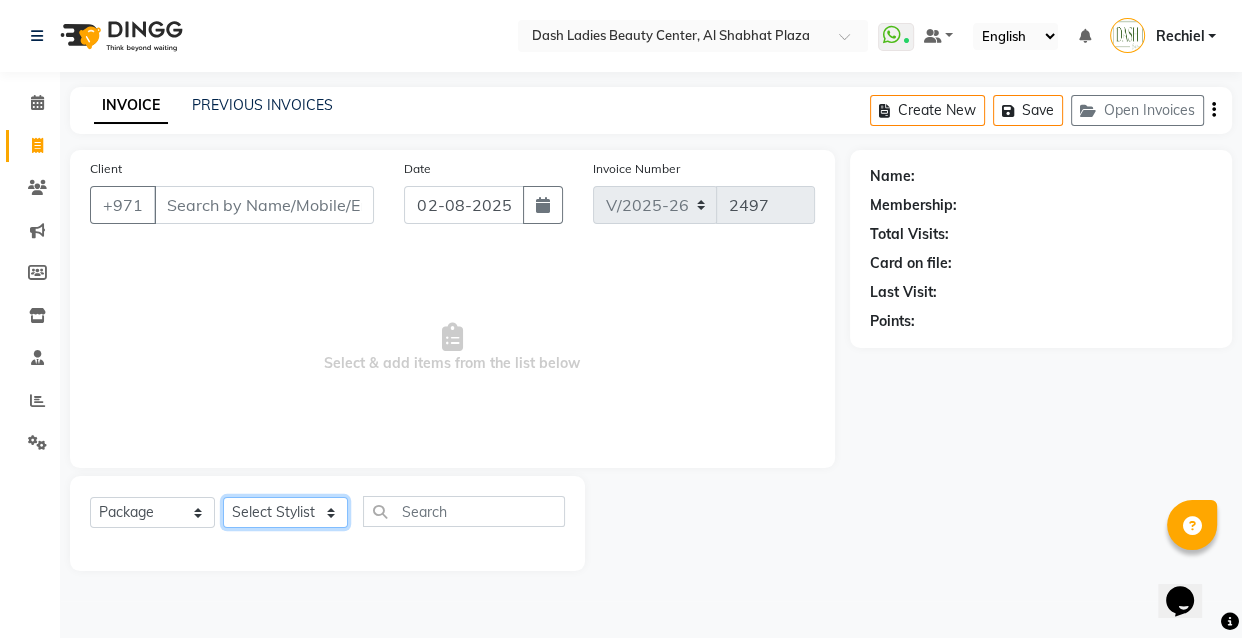 click on "Select Stylist" 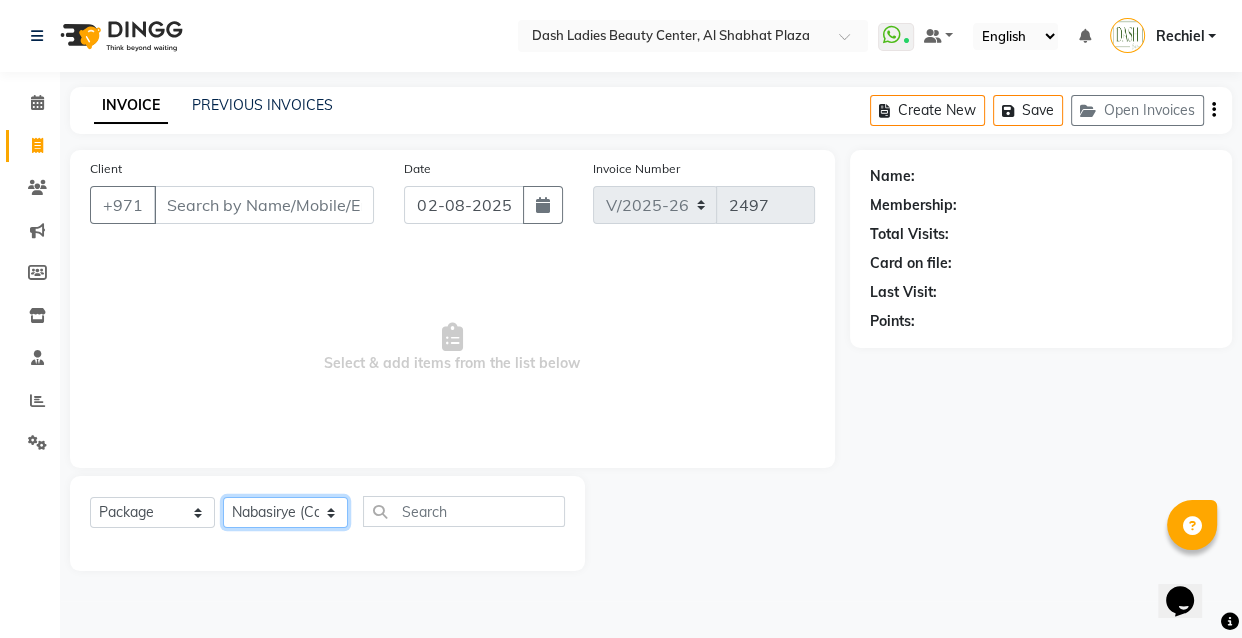 select on "81095" 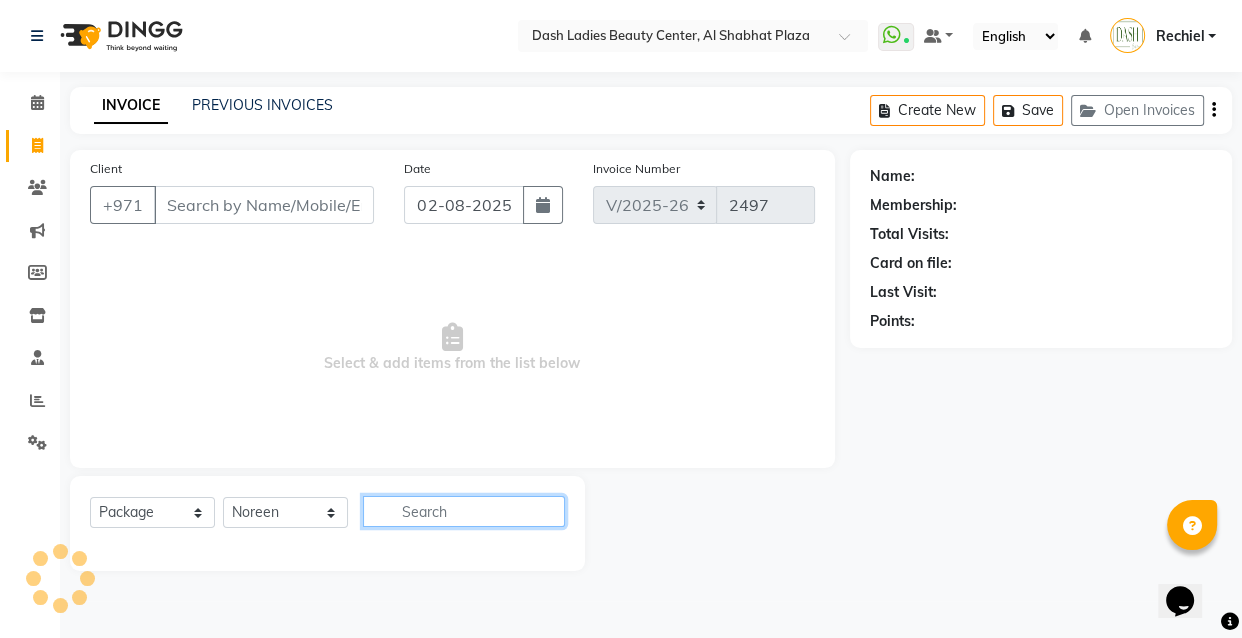 click 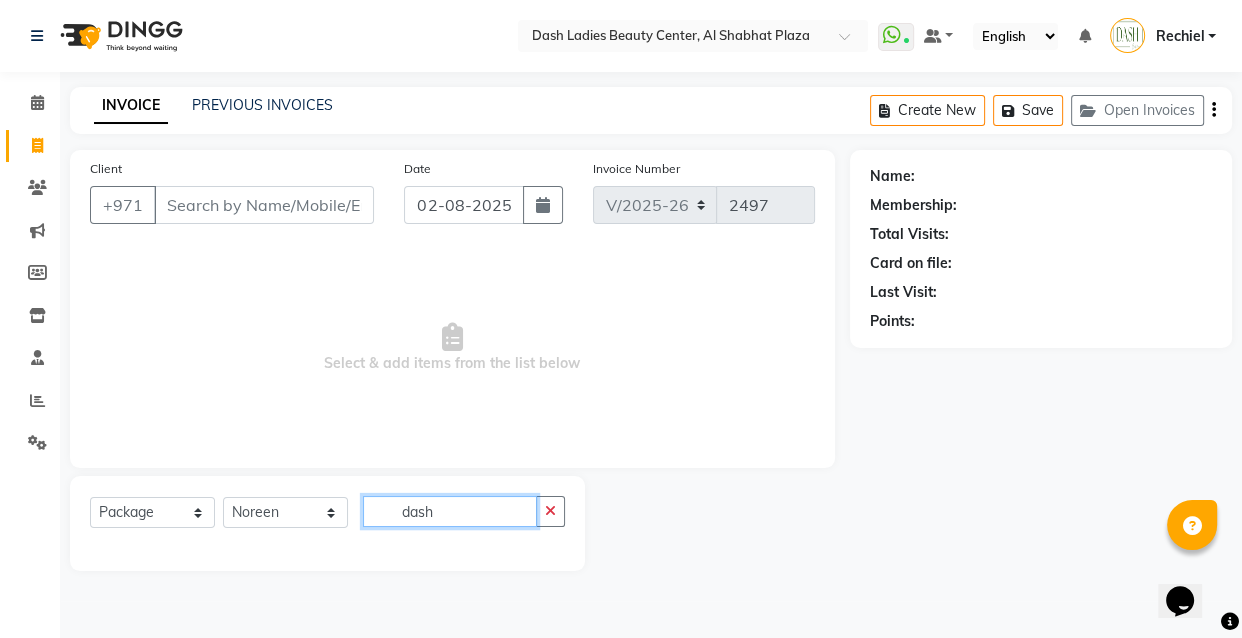 type on "dash" 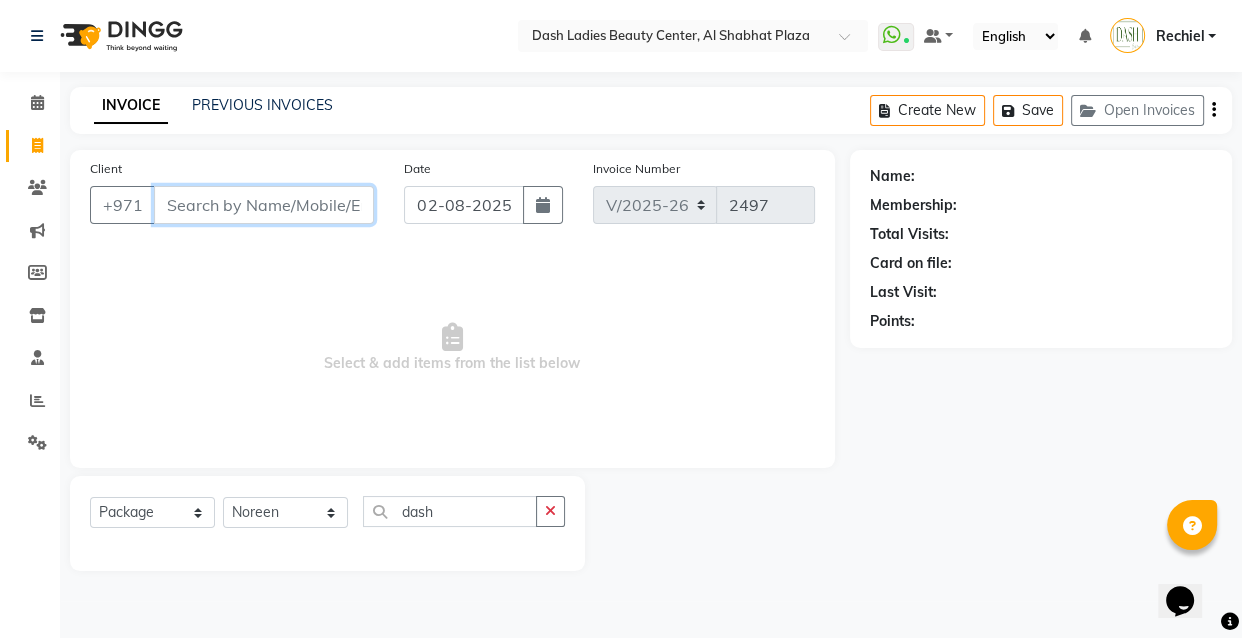 click on "Client" at bounding box center (264, 205) 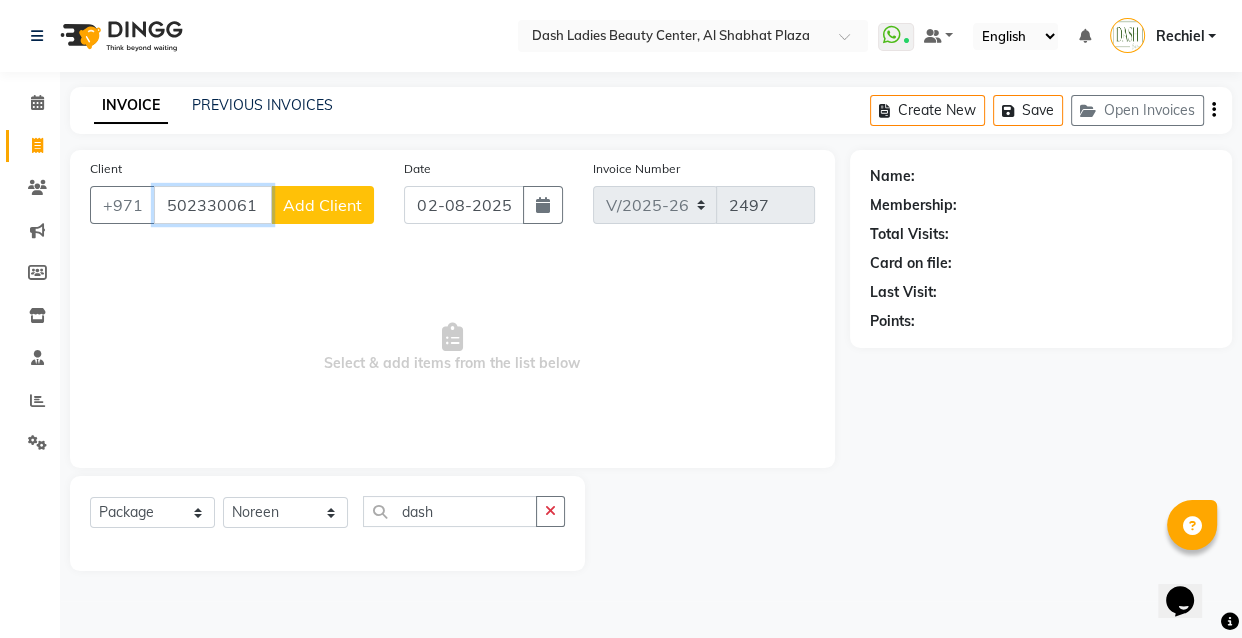 type on "502330061" 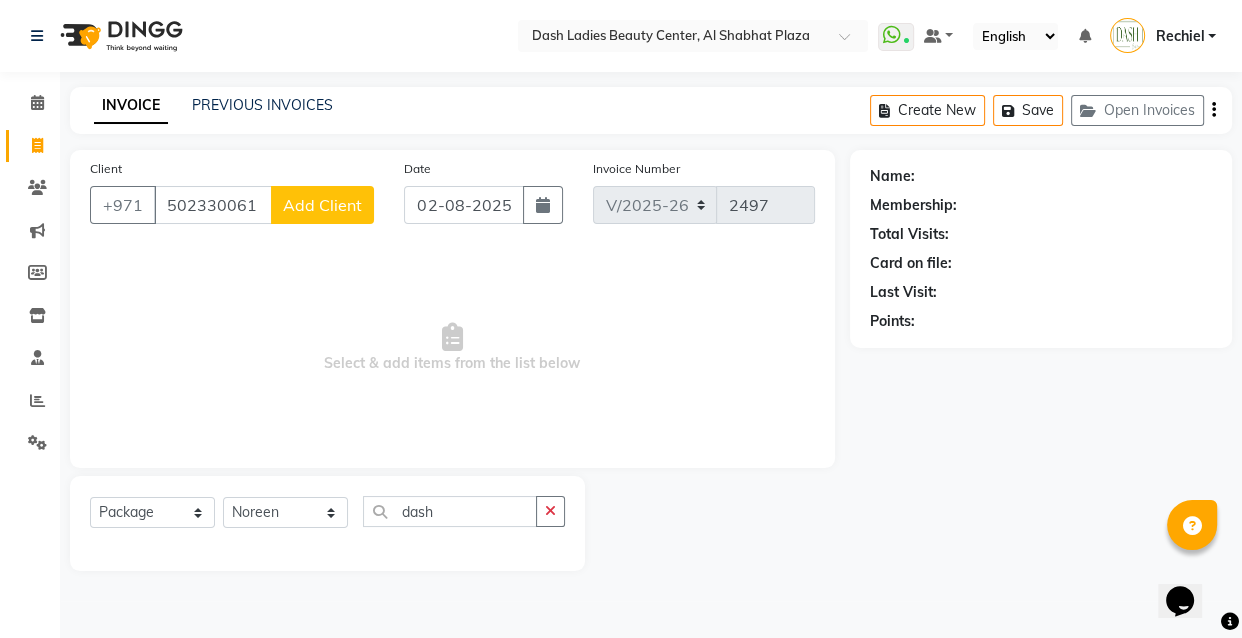 click on "Client +971 [PHONE] Add Client Date 02-08-2025 Invoice Number V/2025 V/2025-26 2497 Select & add items from the list below" 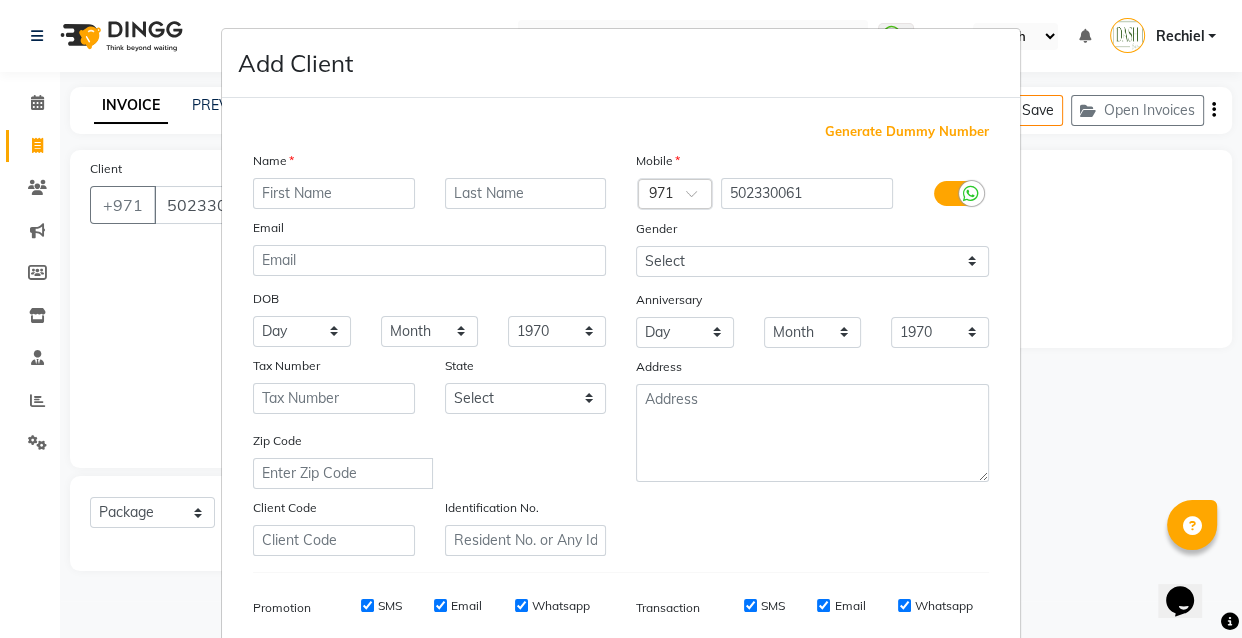 click at bounding box center [334, 193] 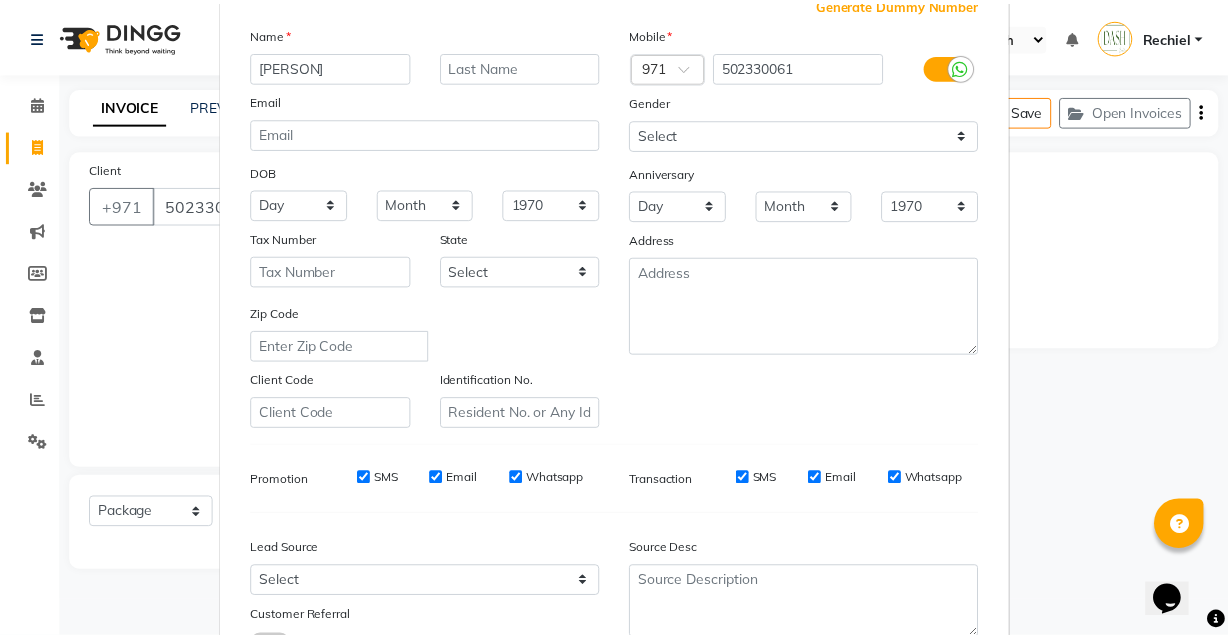 scroll, scrollTop: 290, scrollLeft: 0, axis: vertical 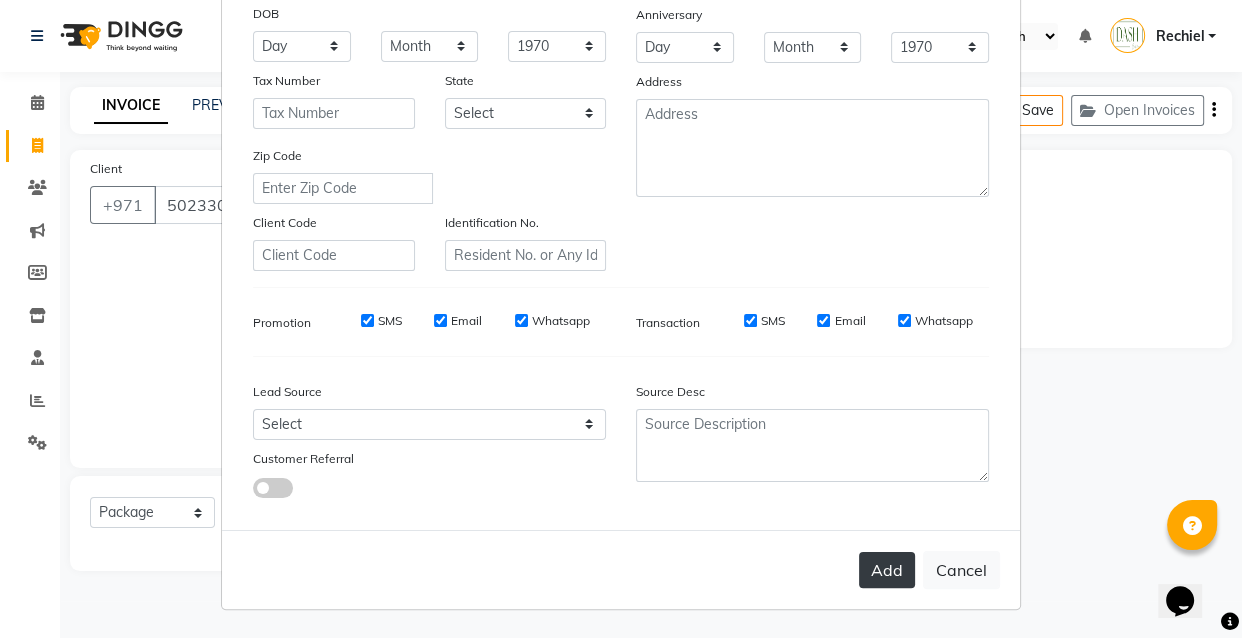 type on "[PERSON]" 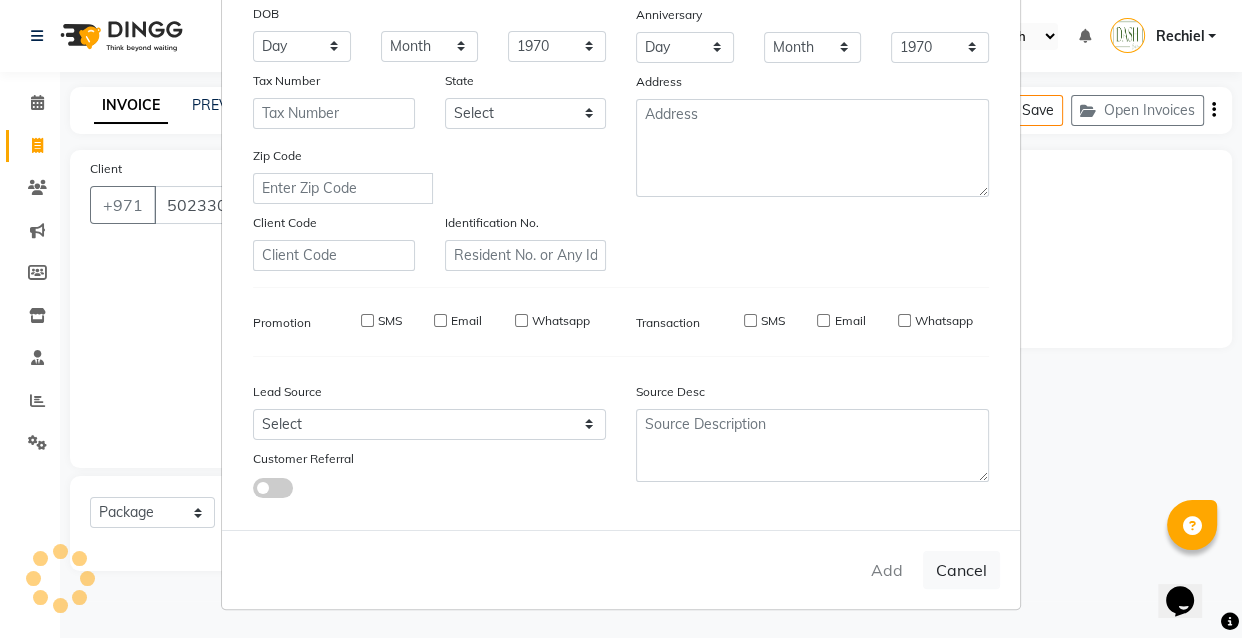type 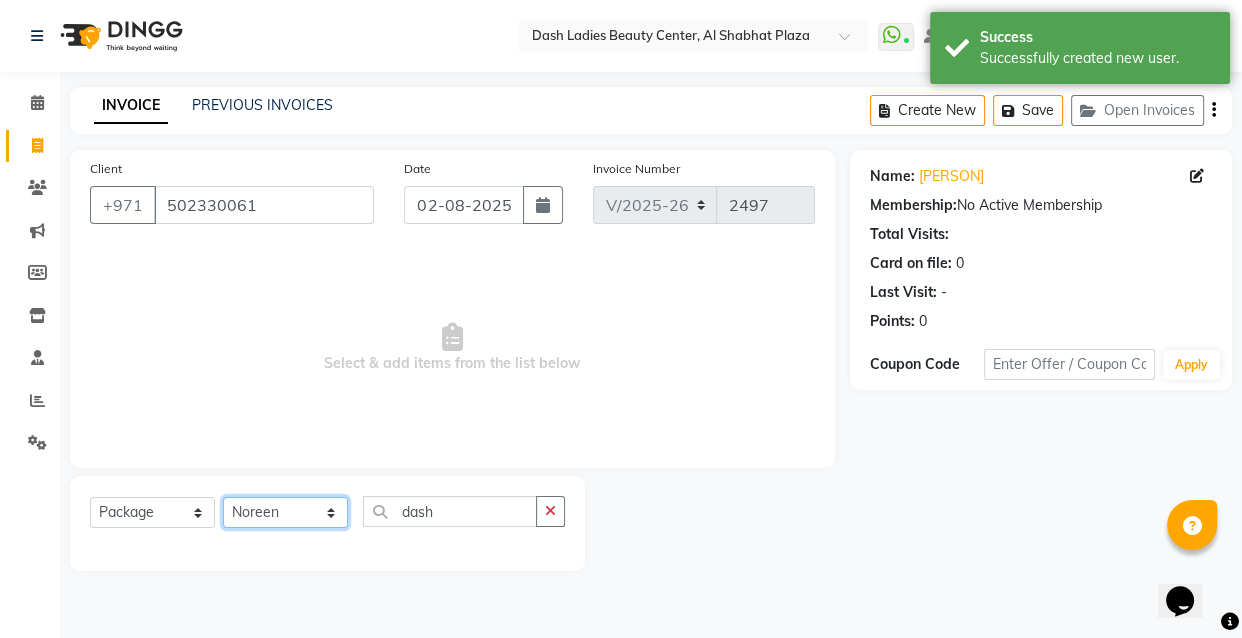 click on "Select Stylist Aizel Angelina Anna Bobi Edlyn Fevie  Flora Grace Hamda Janine Jelyn Mariel Maya Maya (Cafe) May Joy (Cafe) Nabasirye (Cafe) Nancy Nilam Nita Noreen Owner Peace Rechiel Rose Marie Saman Talina" 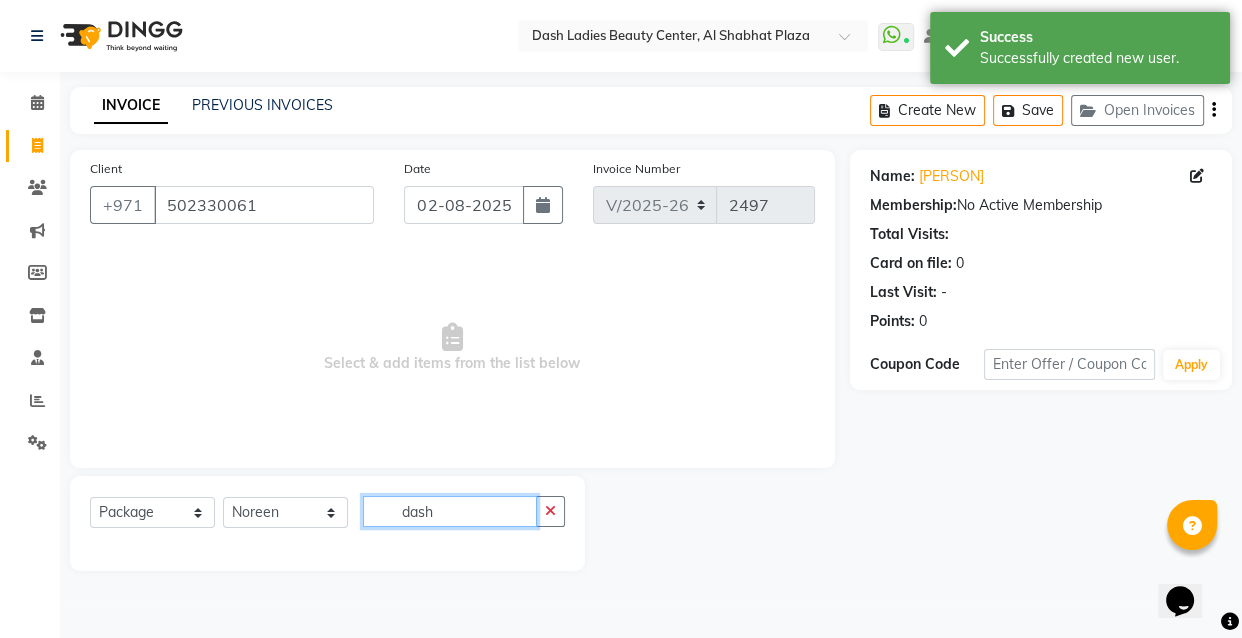 click on "dash" 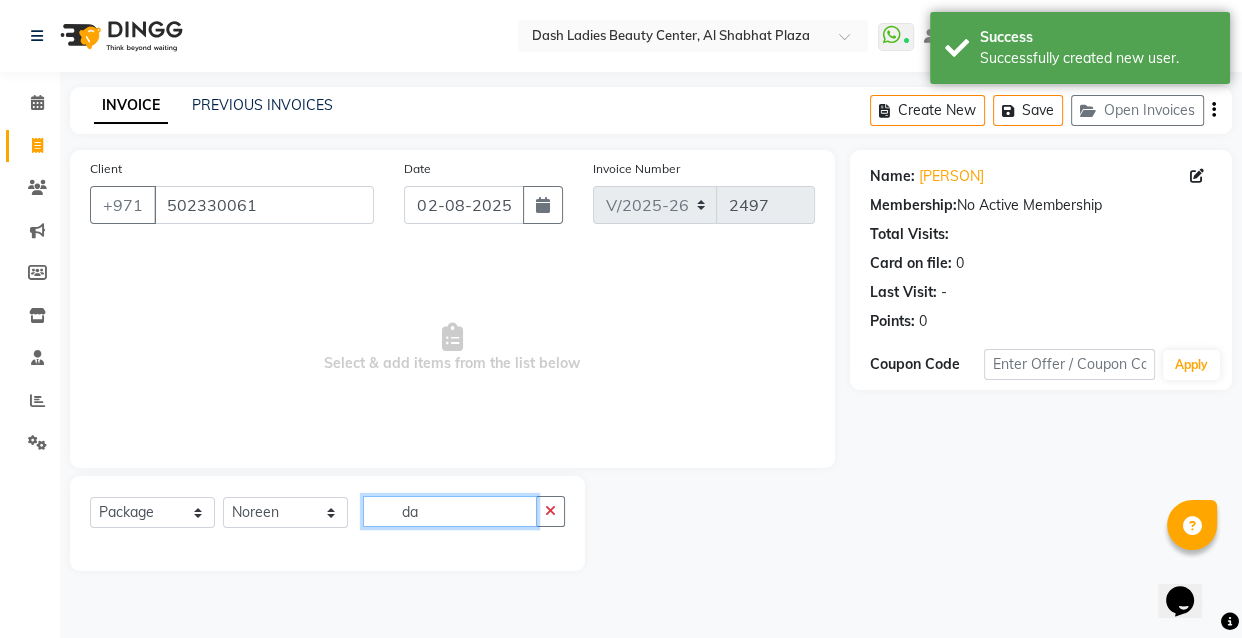 type on "d" 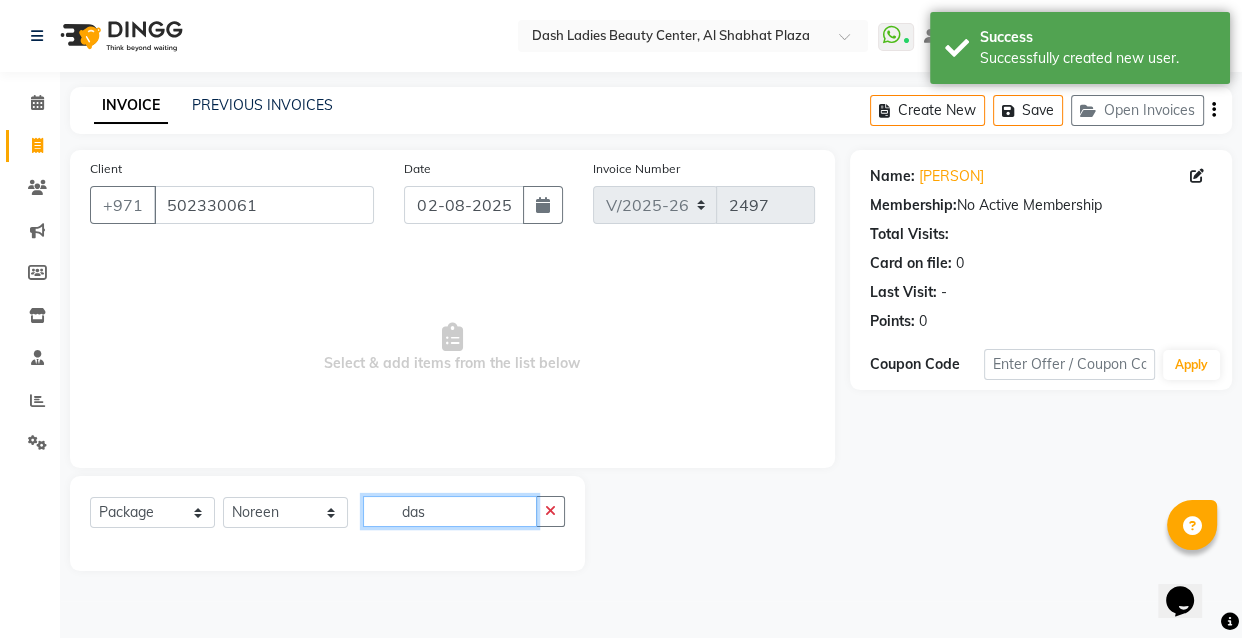 type on "dash" 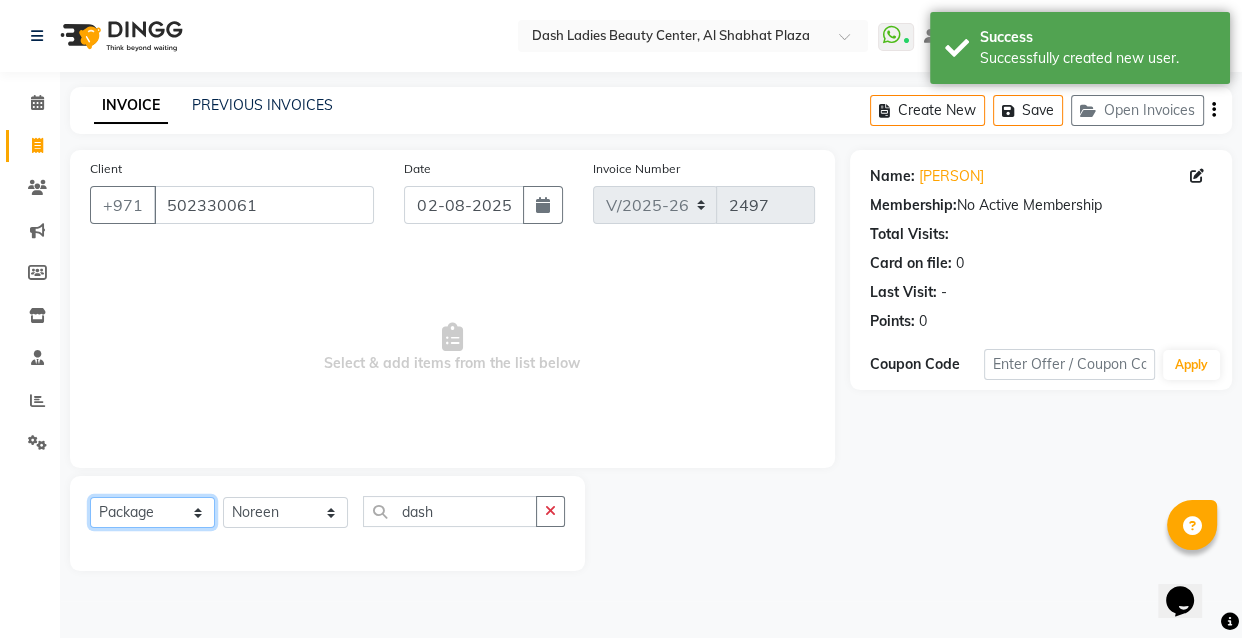 click on "Select  Service  Product  Membership  Package Voucher Prepaid Gift Card" 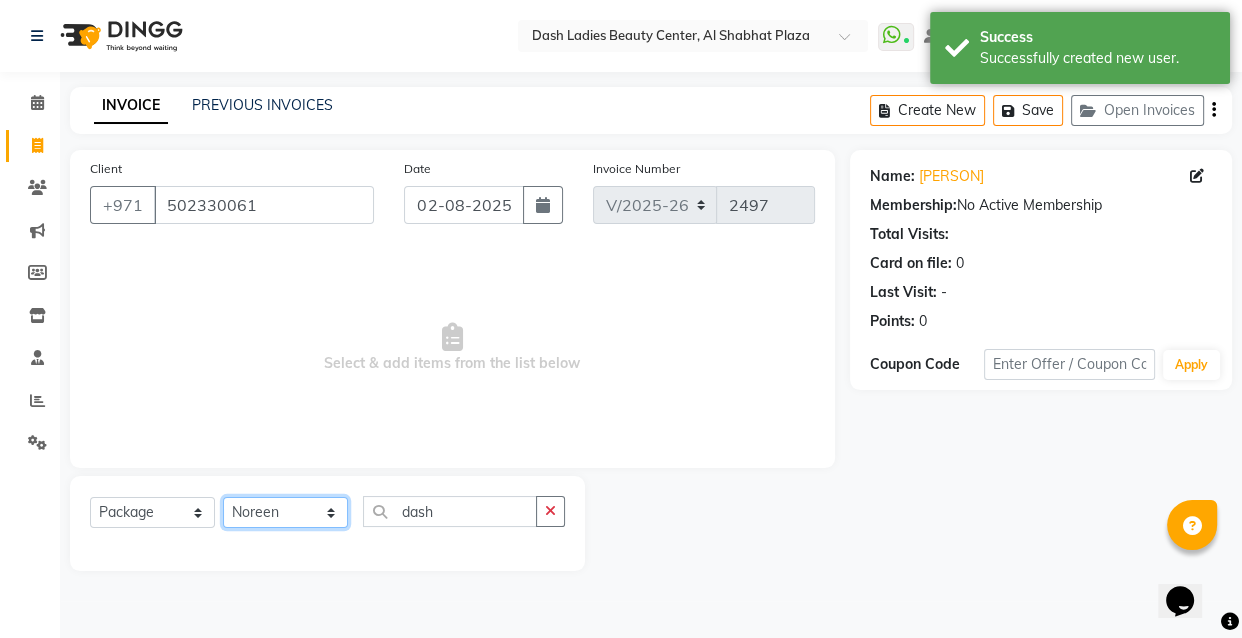 click on "Select Stylist Aizel Angelina Anna Bobi Edlyn Fevie  Flora Grace Hamda Janine Jelyn Mariel Maya Maya (Cafe) May Joy (Cafe) Nabasirye (Cafe) Nancy Nilam Nita Noreen Owner Peace Rechiel Rose Marie Saman Talina" 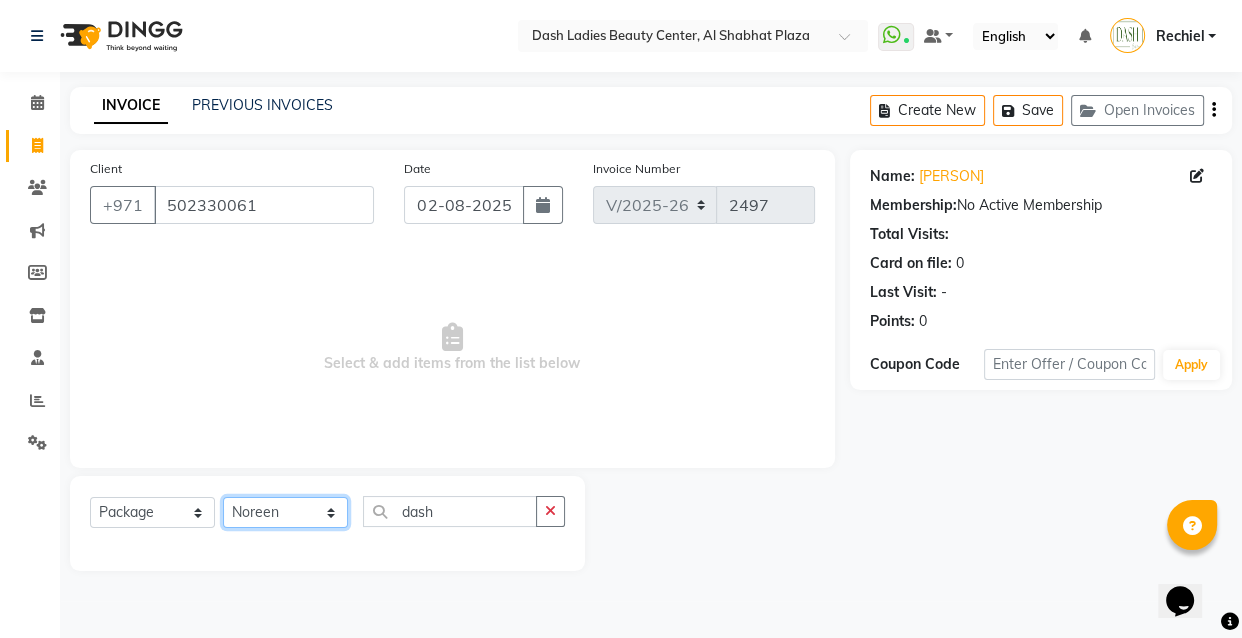 click on "Select Stylist Aizel Angelina Anna Bobi Edlyn Fevie  Flora Grace Hamda Janine Jelyn Mariel Maya Maya (Cafe) May Joy (Cafe) Nabasirye (Cafe) Nancy Nilam Nita Noreen Owner Peace Rechiel Rose Marie Saman Talina" 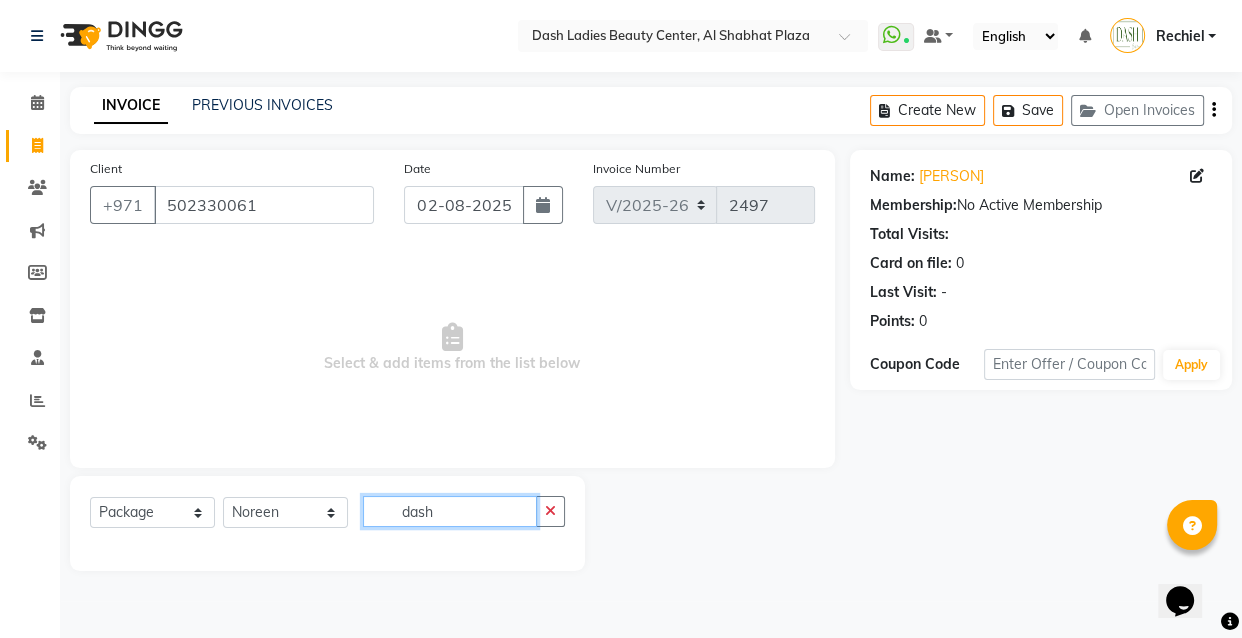 click on "dash" 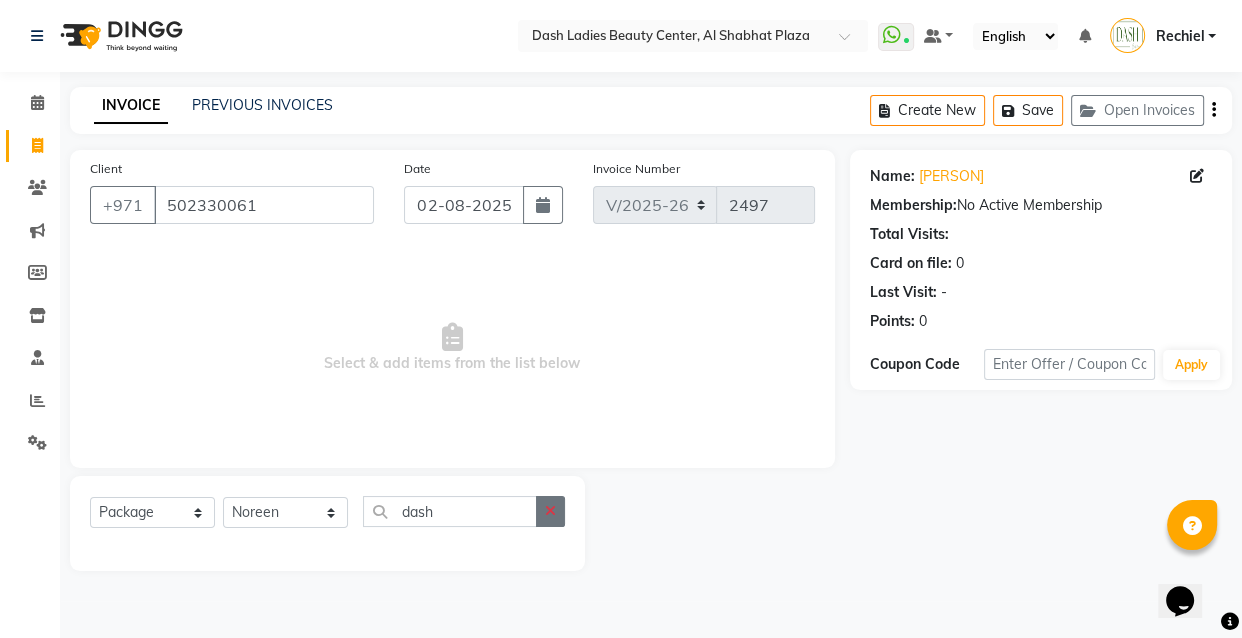 click 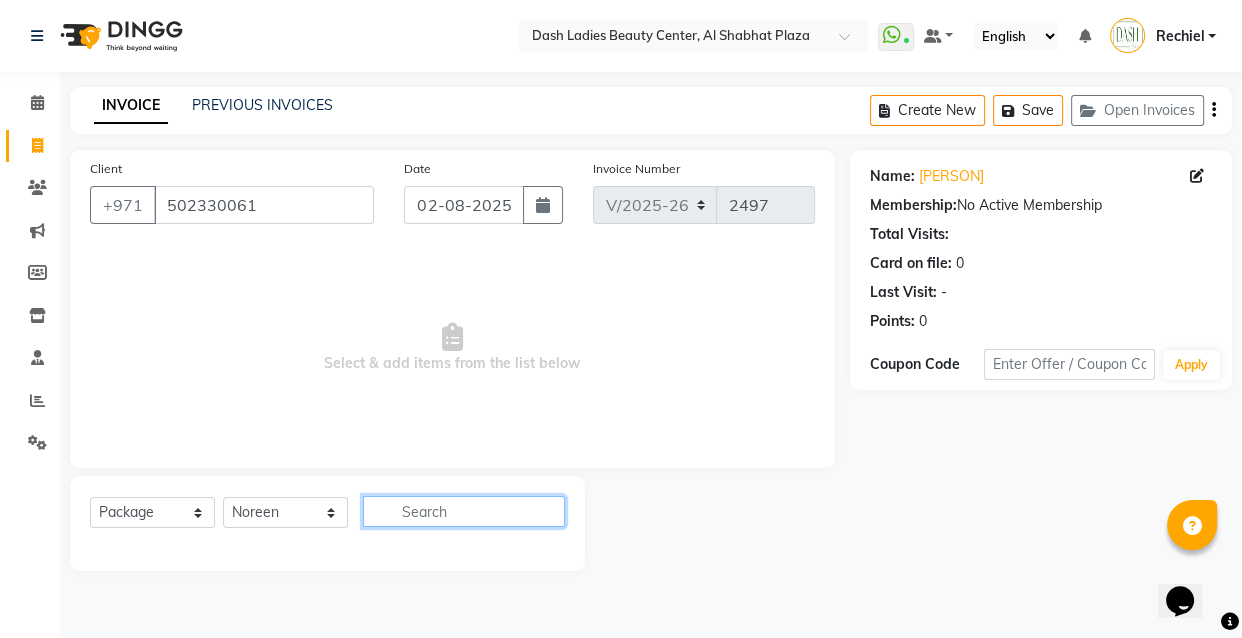 click 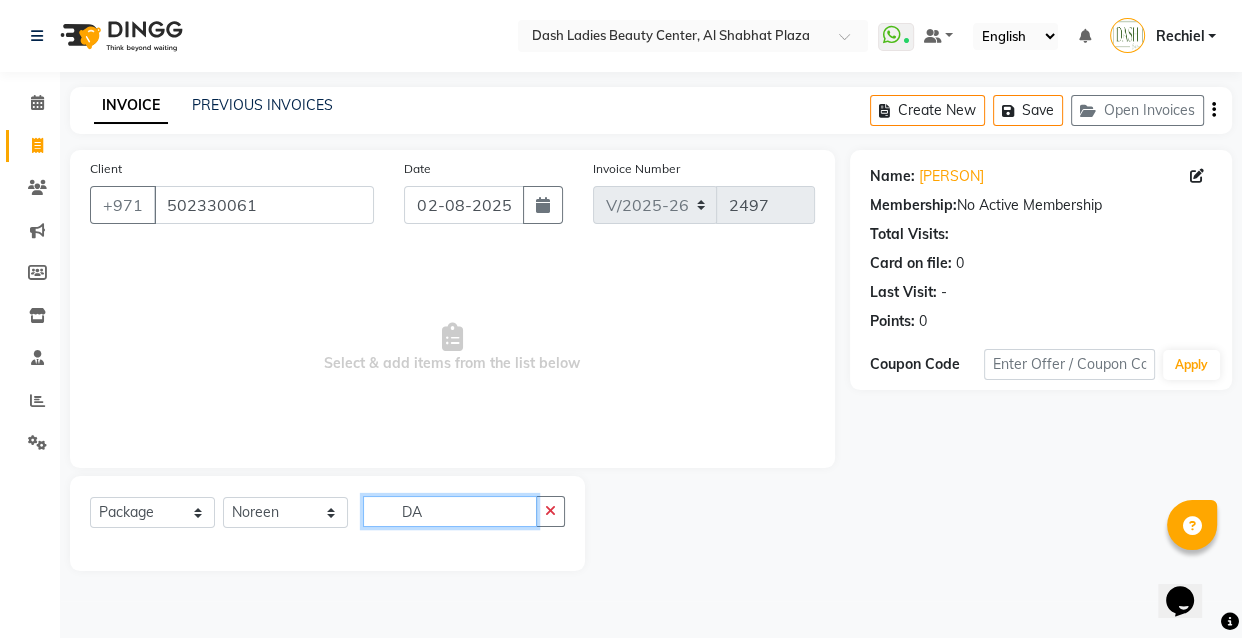 type on "D" 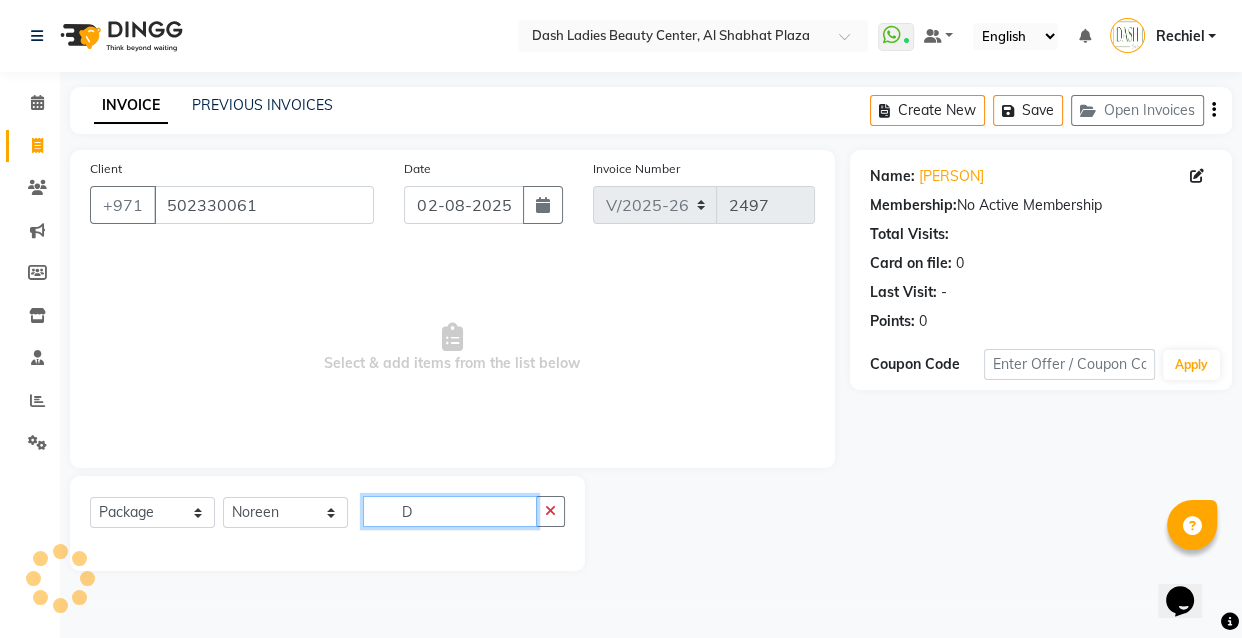 type 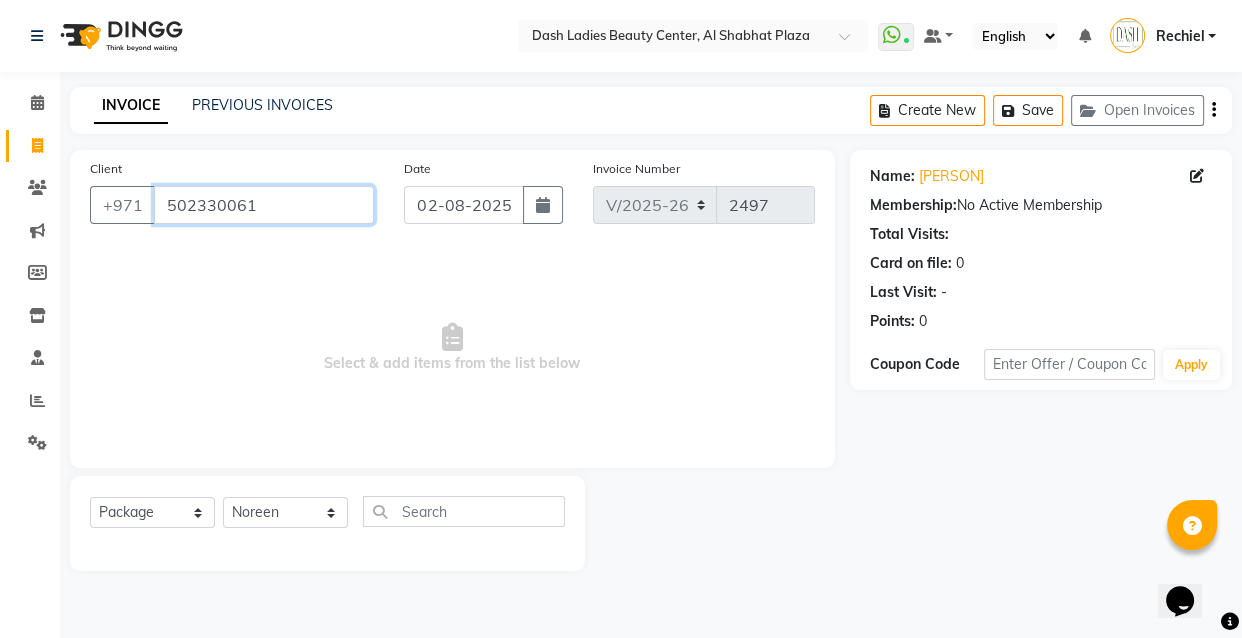 click on "502330061" at bounding box center [264, 205] 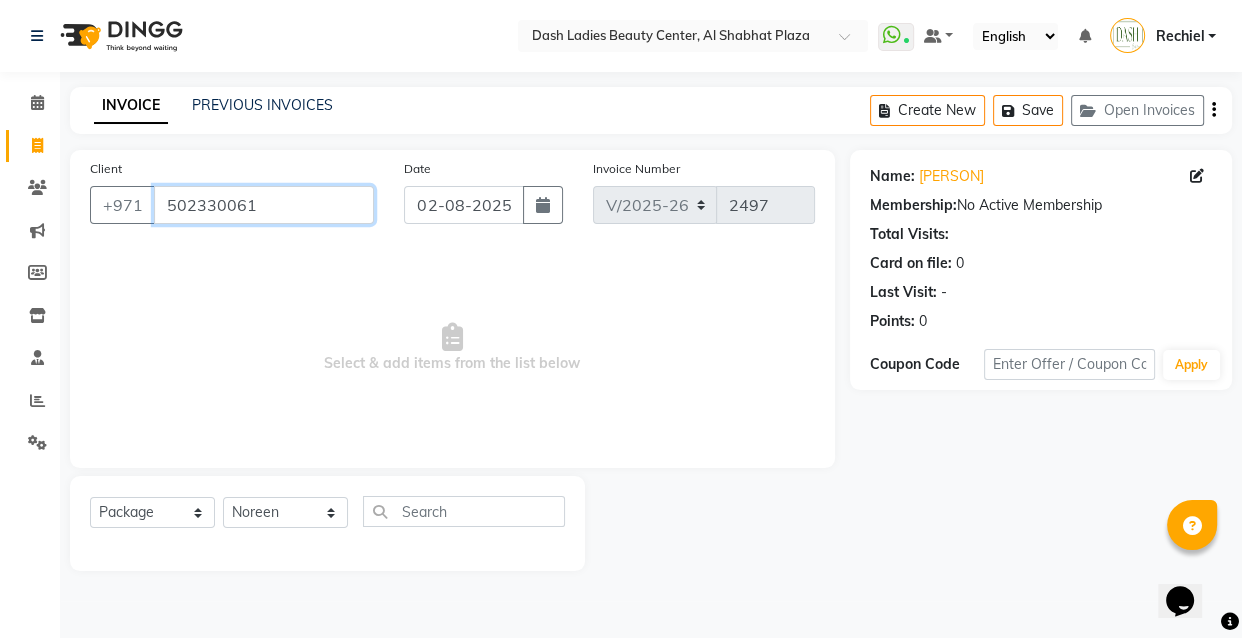 type 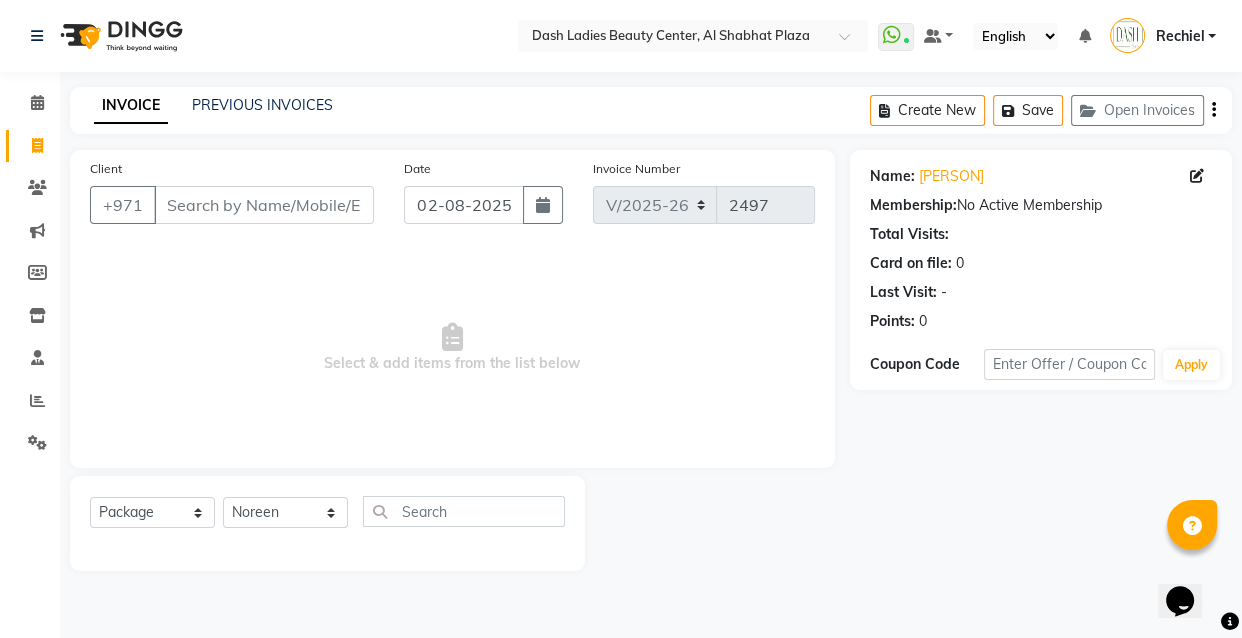 click 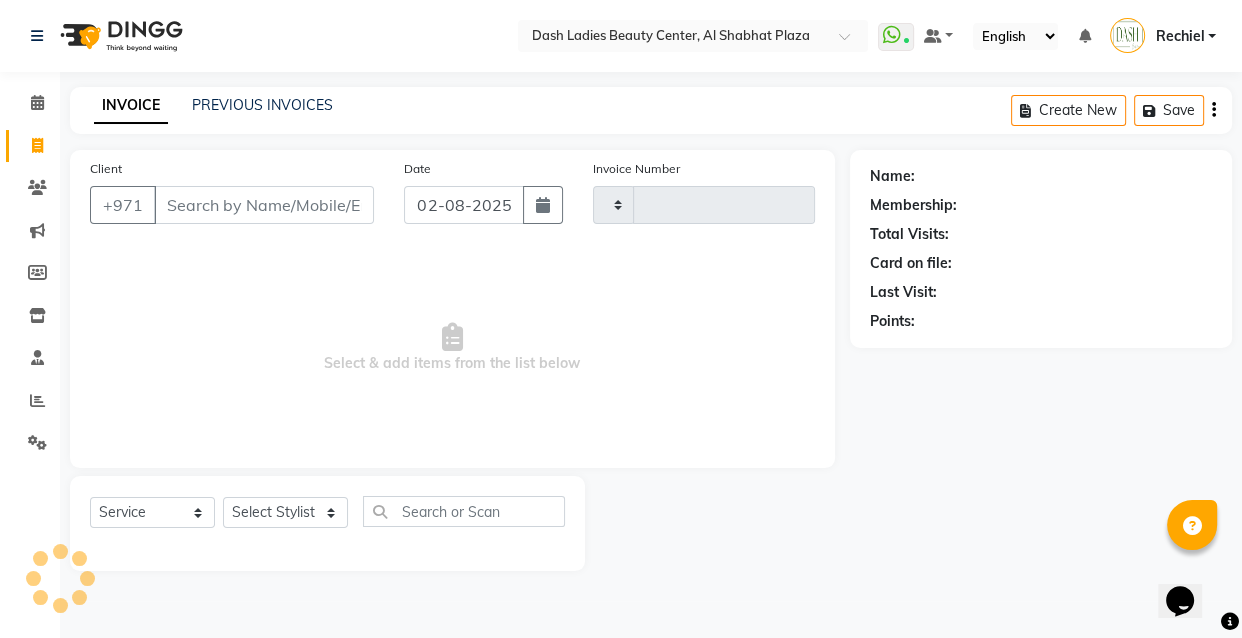 click on "Client" at bounding box center [264, 205] 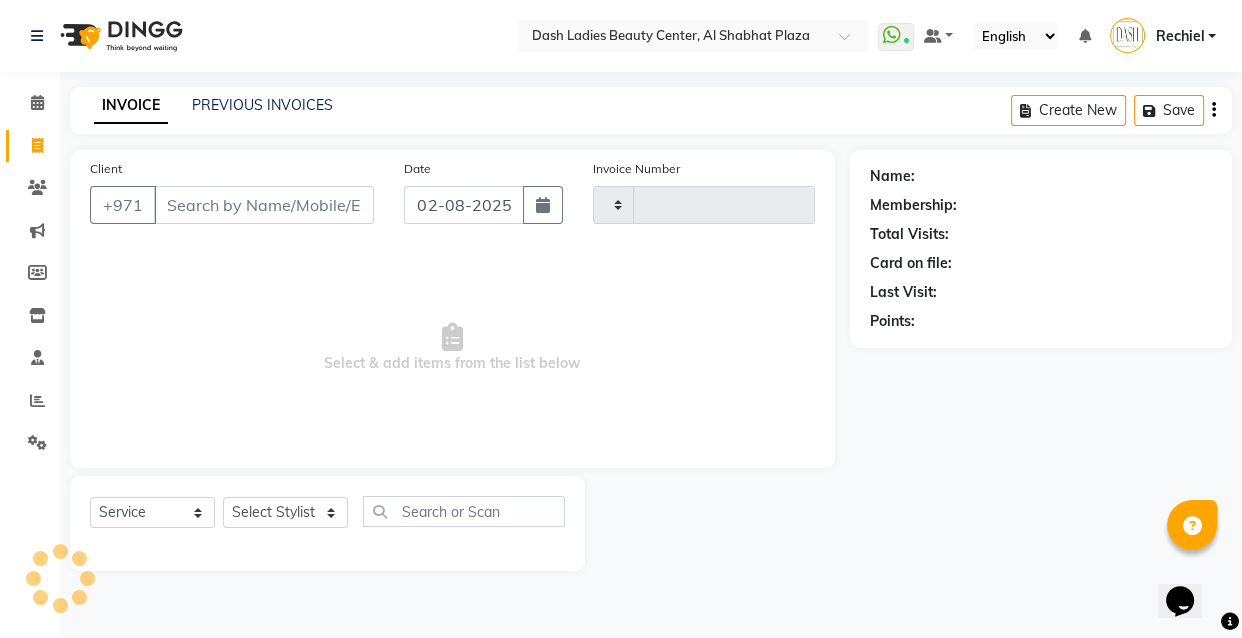 type on "2497" 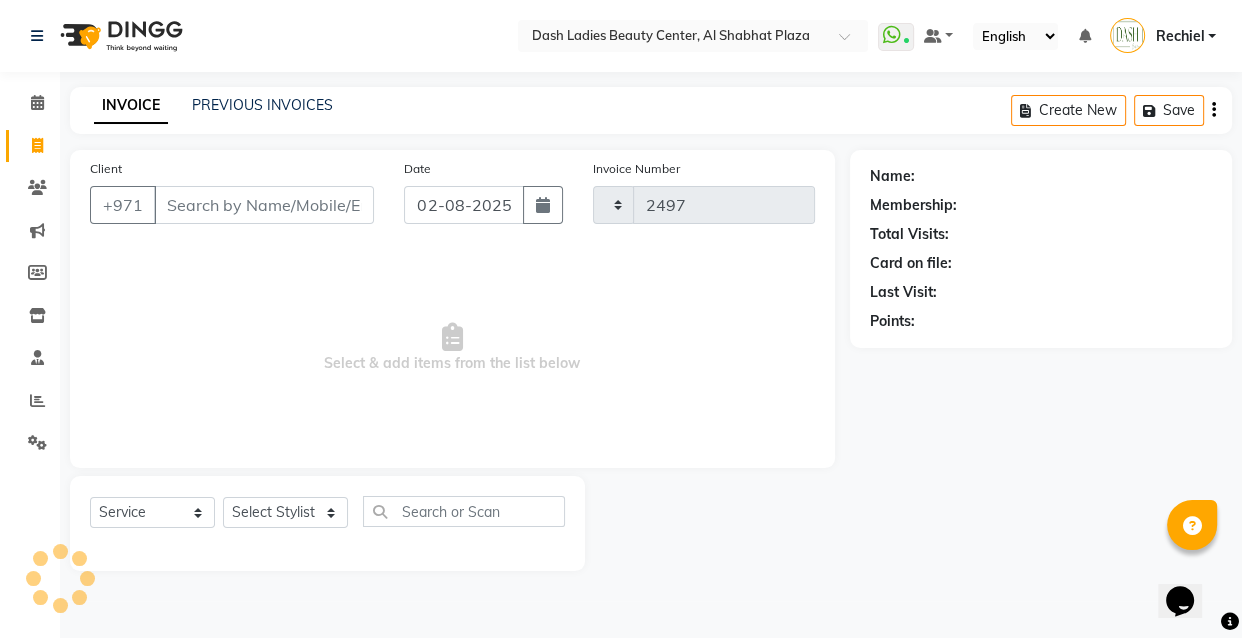 select on "8372" 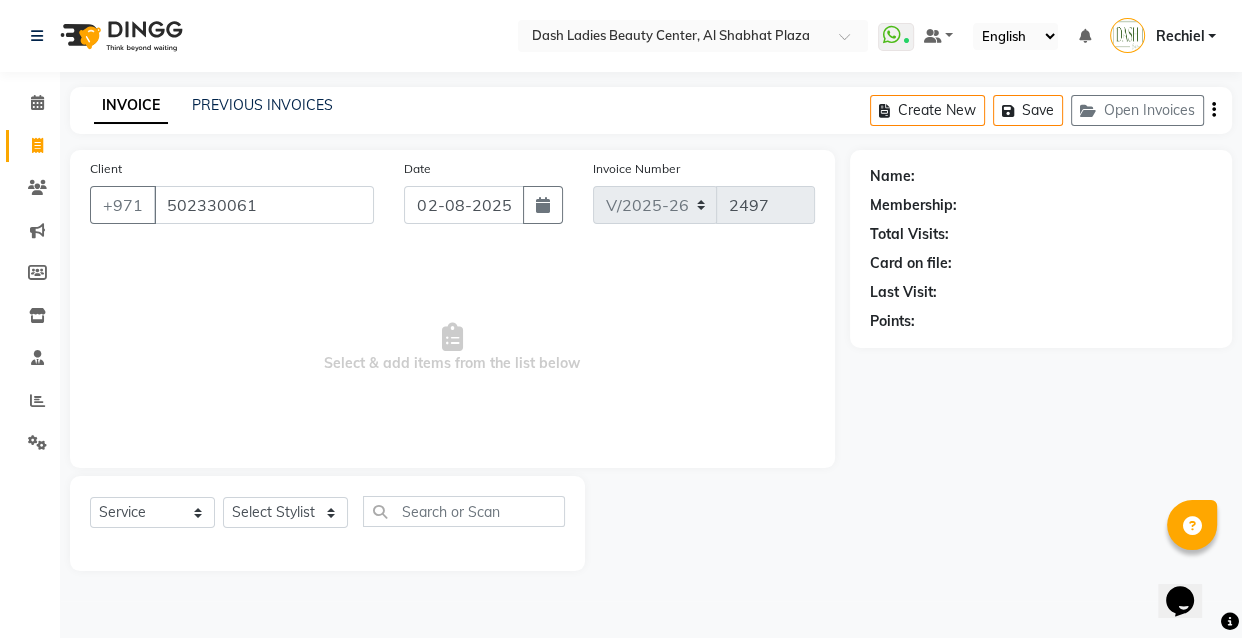 type on "502330061" 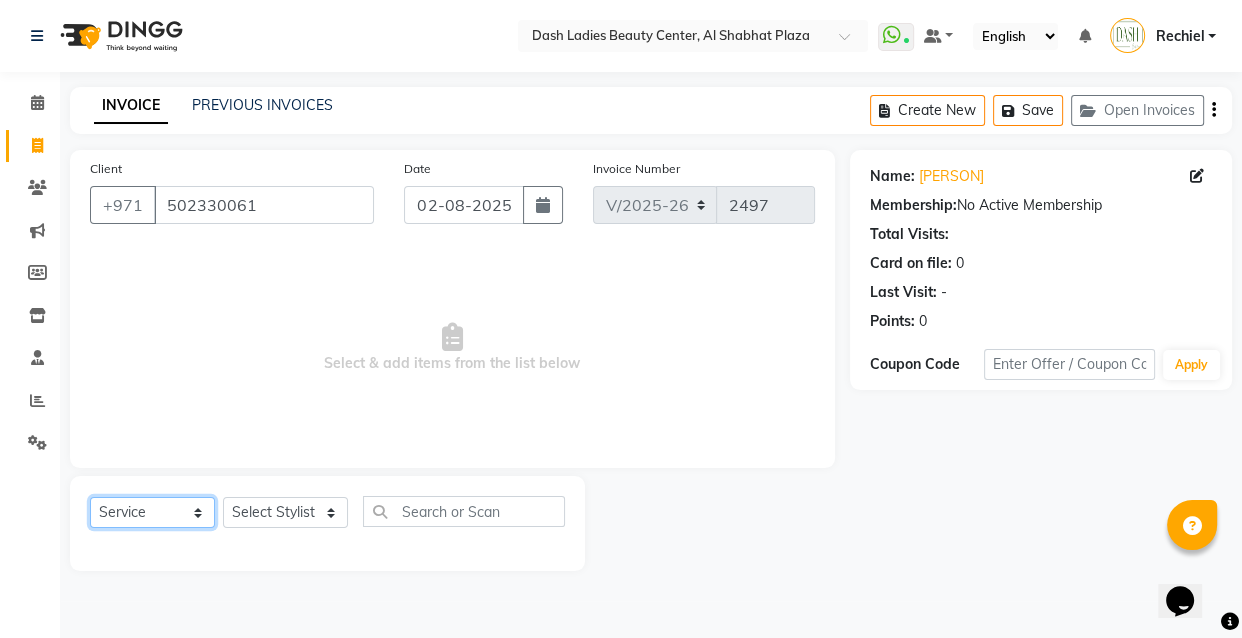 click on "Select  Service  Product  Membership  Package Voucher Prepaid Gift Card" 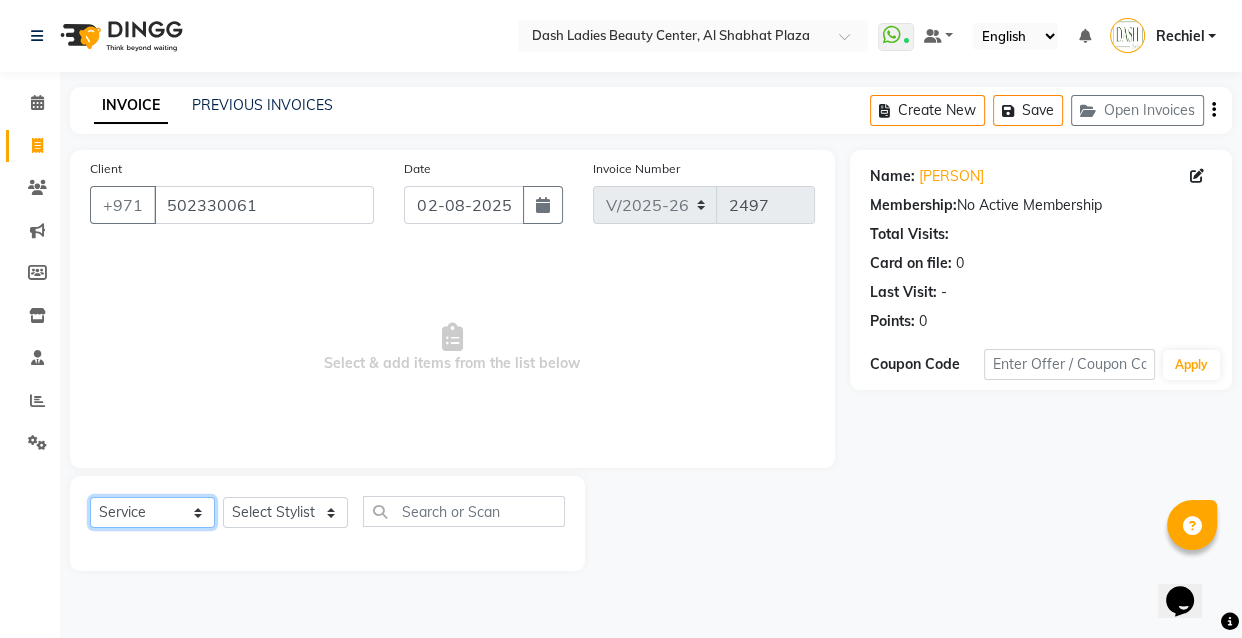 select on "package" 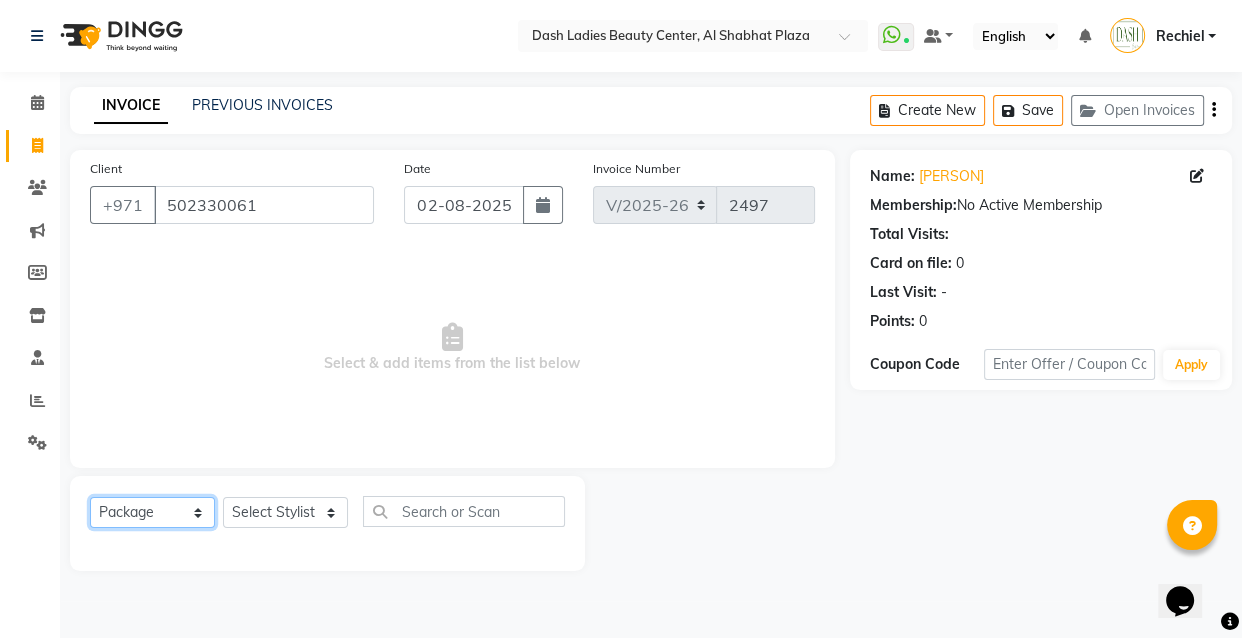 click on "Select  Service  Product  Membership  Package Voucher Prepaid Gift Card" 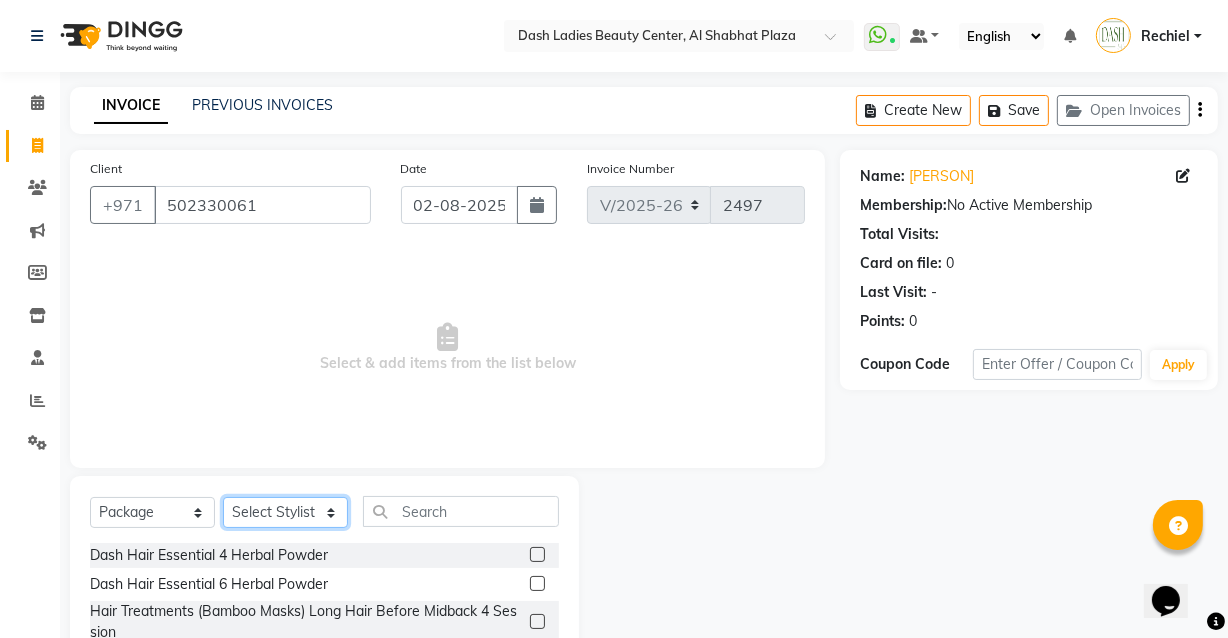 click on "Select Stylist Aizel Angelina Anna Bobi Edlyn Fevie  Flora Grace Hamda Janine Jelyn Mariel Maya Maya (Cafe) May Joy (Cafe) Nabasirye (Cafe) Nancy Nilam Nita Noreen Owner Peace Rechiel Rose Marie Saman Talina" 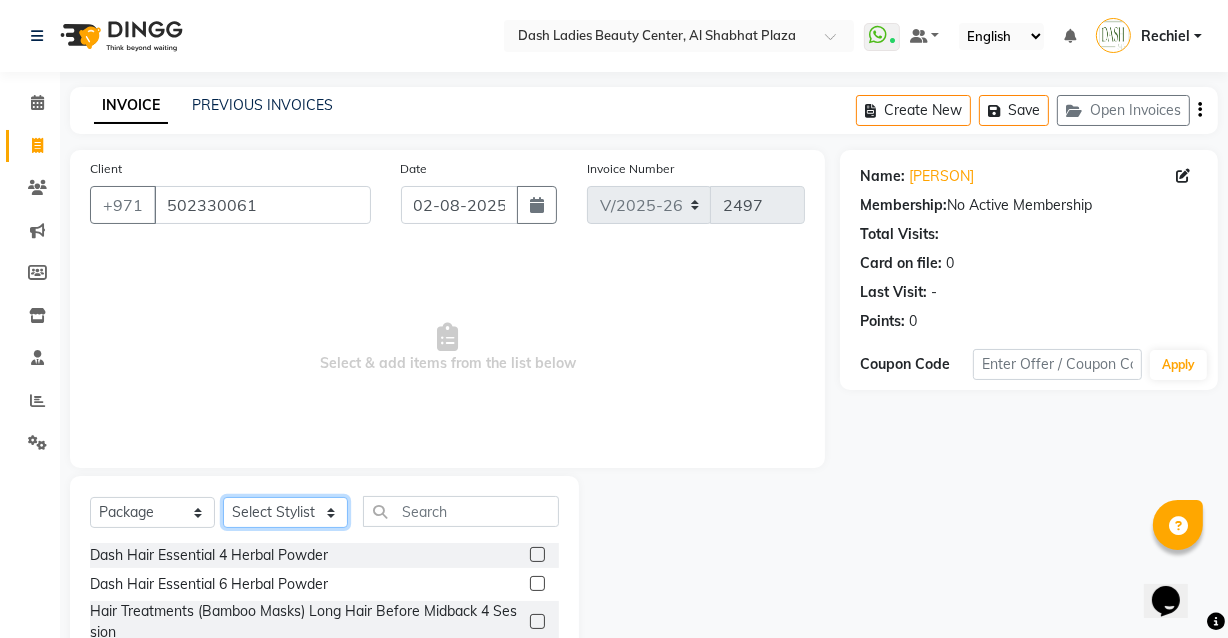 select on "81095" 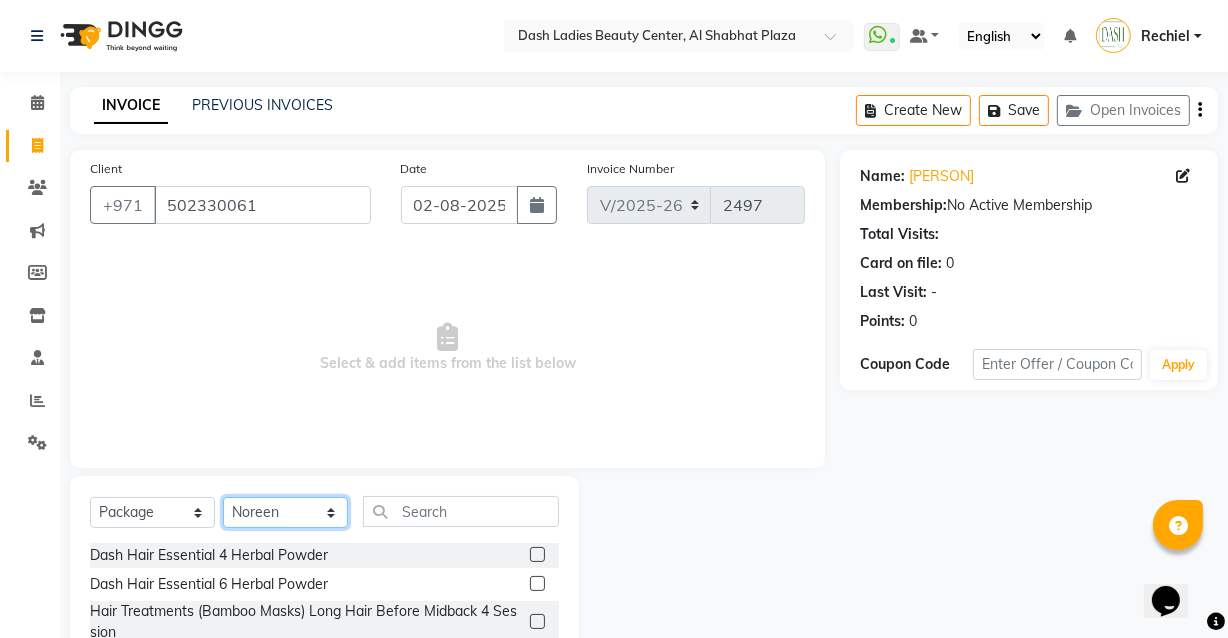 click on "Select Stylist Aizel Angelina Anna Bobi Edlyn Fevie  Flora Grace Hamda Janine Jelyn Mariel Maya Maya (Cafe) May Joy (Cafe) Nabasirye (Cafe) Nancy Nilam Nita Noreen Owner Peace Rechiel Rose Marie Saman Talina" 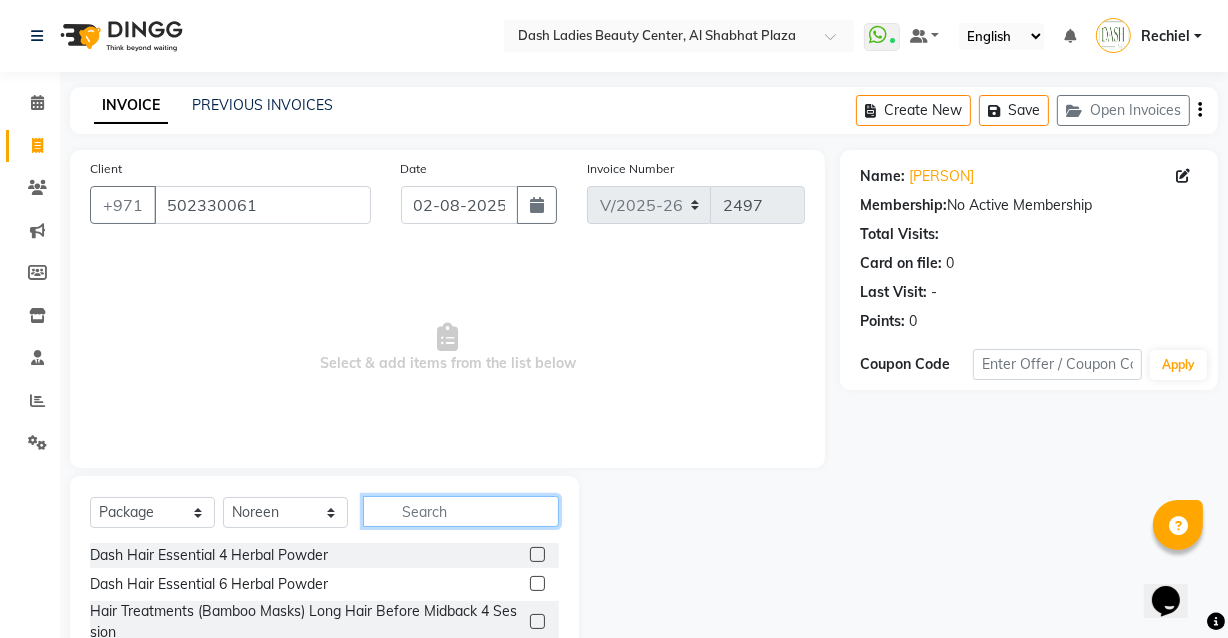 click 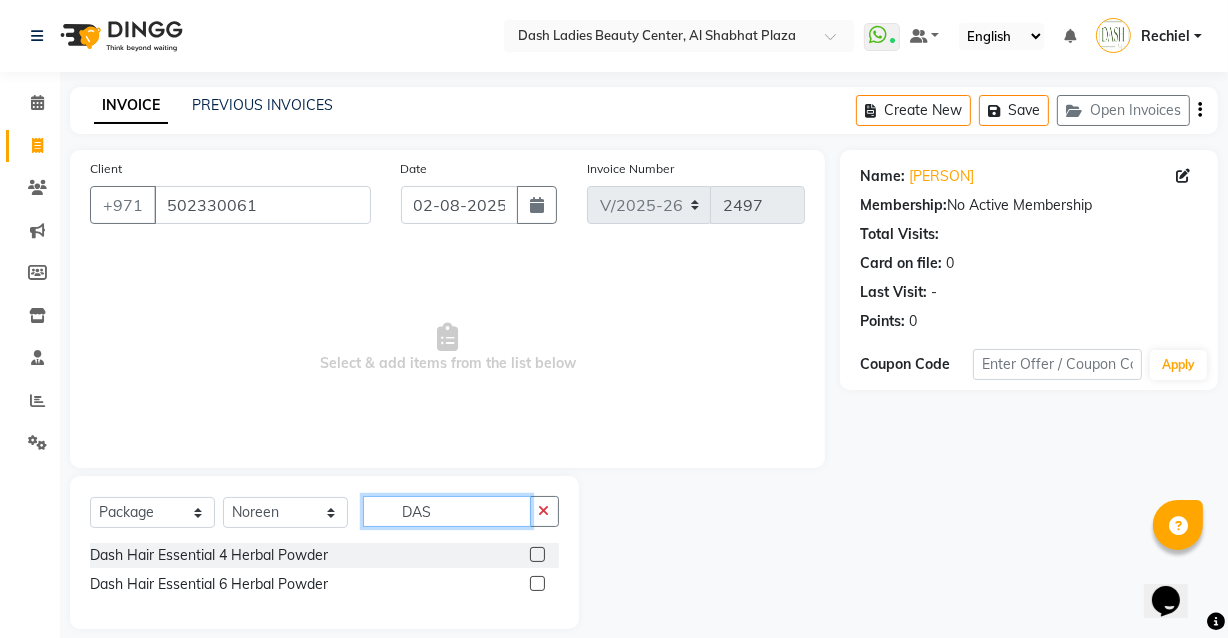 type on "DAS" 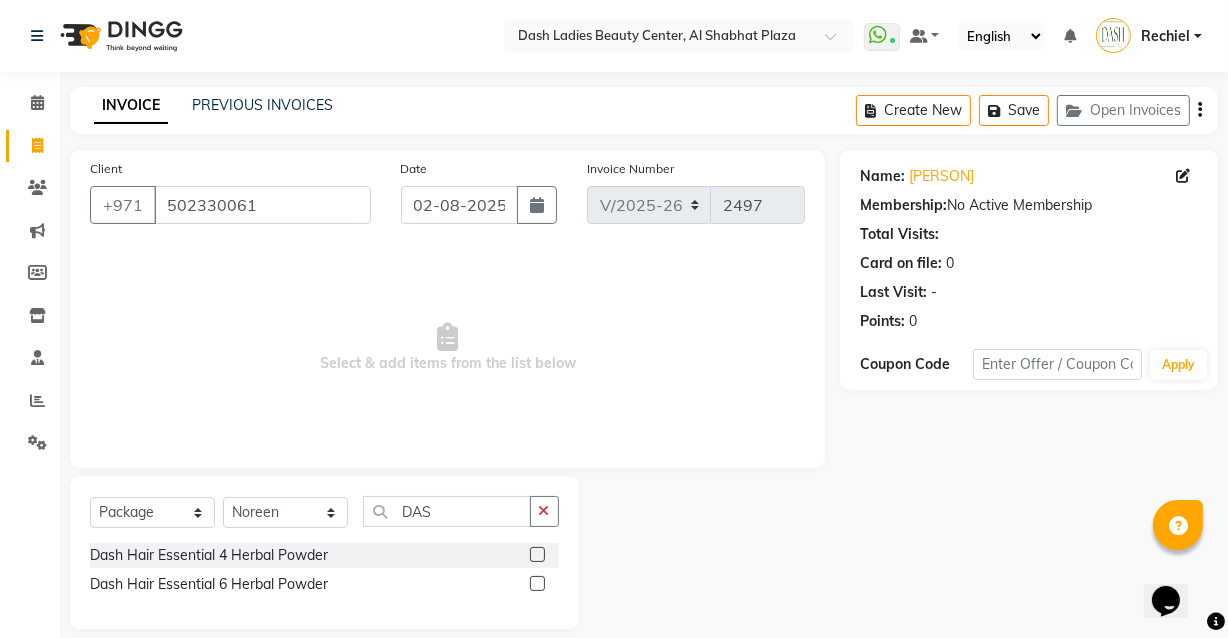 click 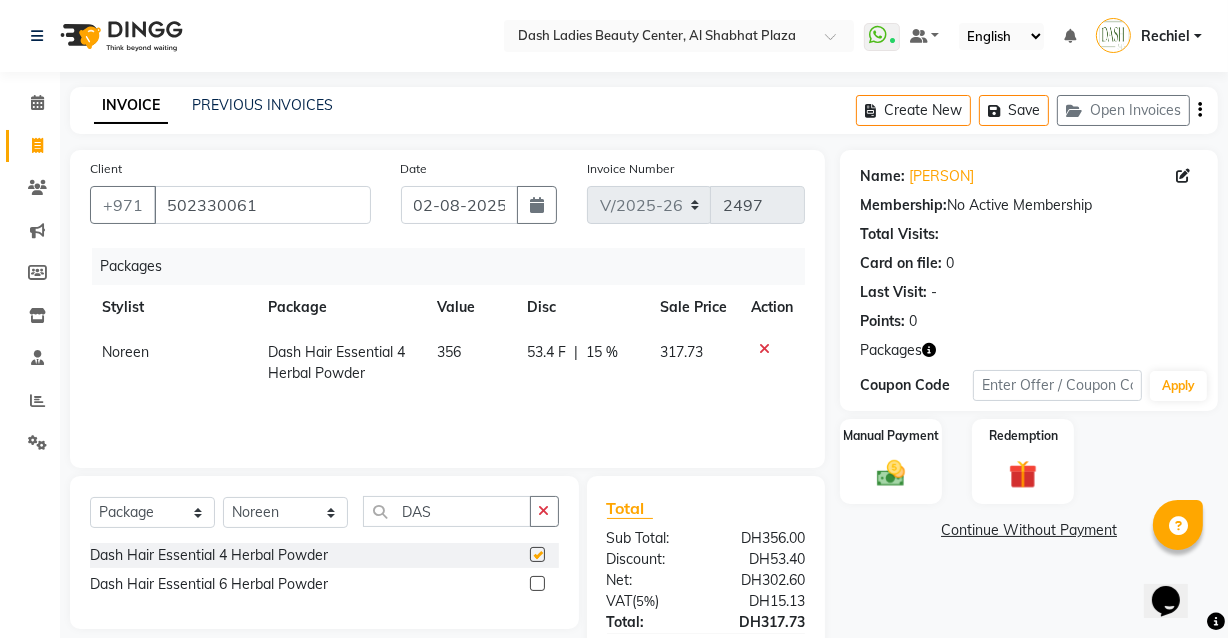 checkbox on "false" 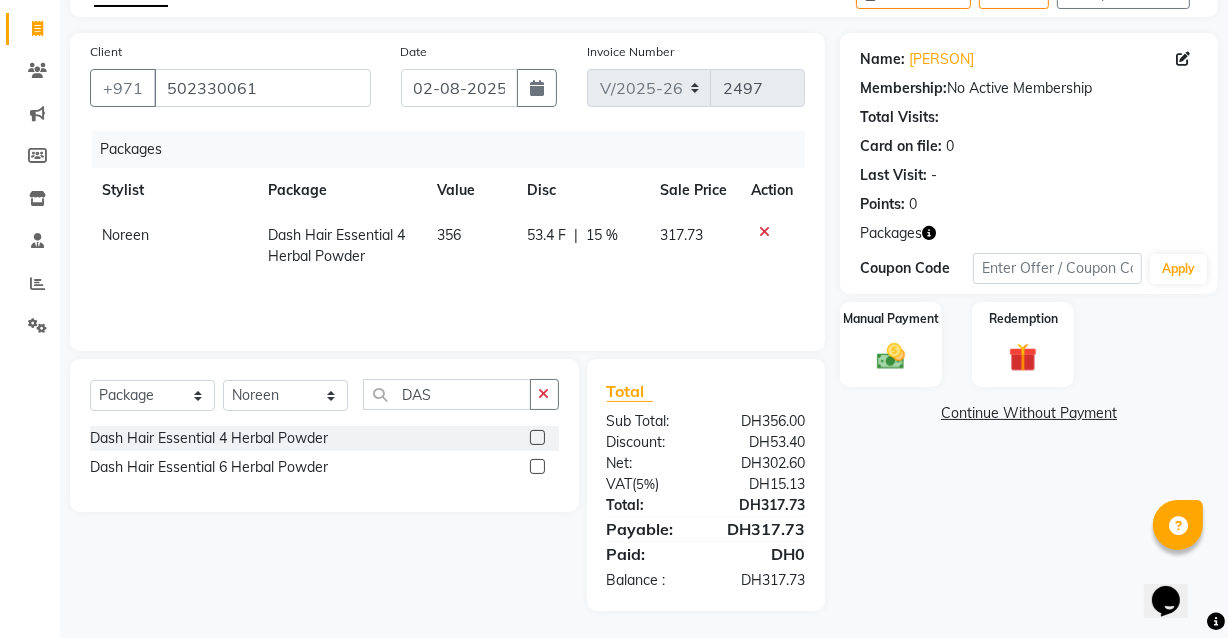 scroll, scrollTop: 120, scrollLeft: 0, axis: vertical 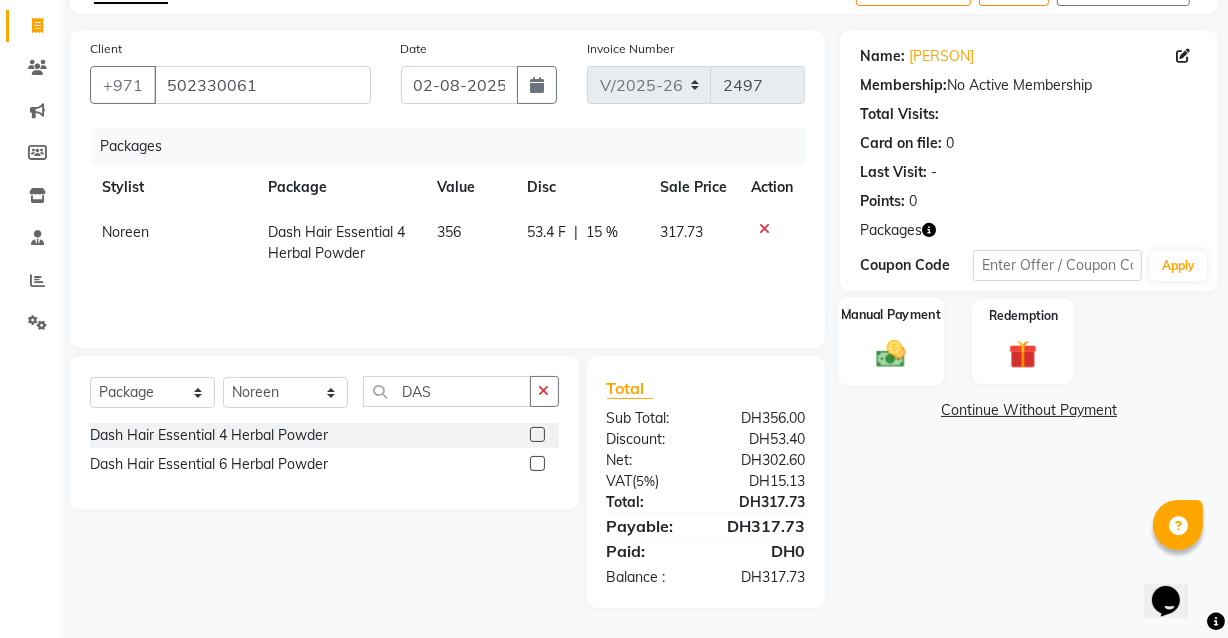click 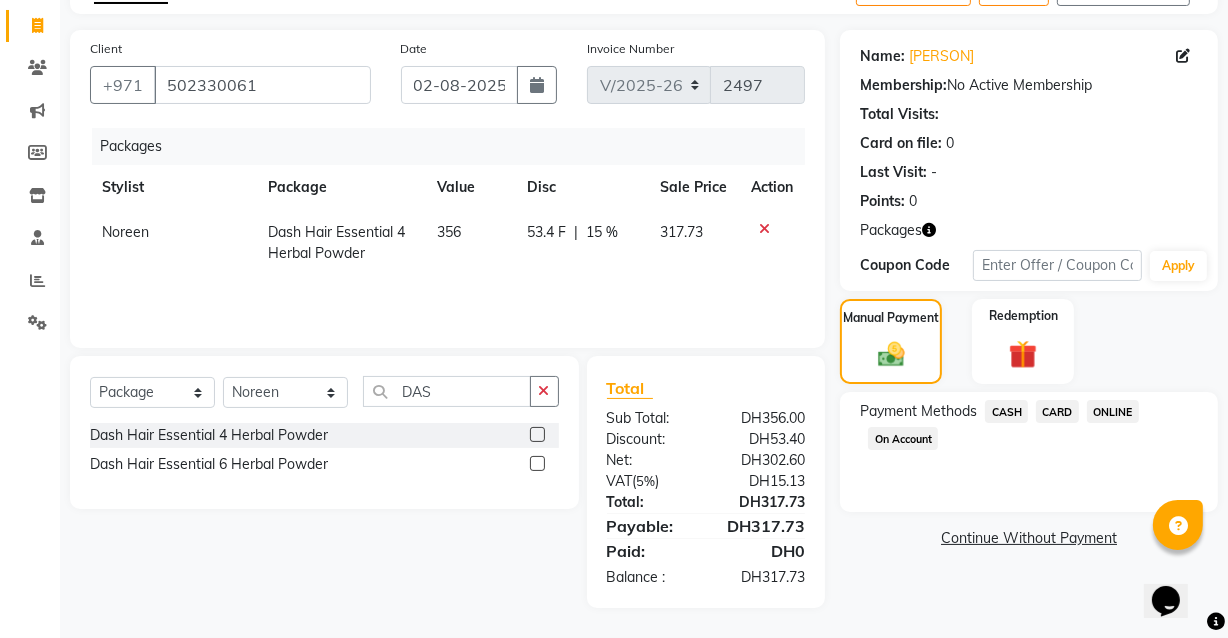 click on "CARD" 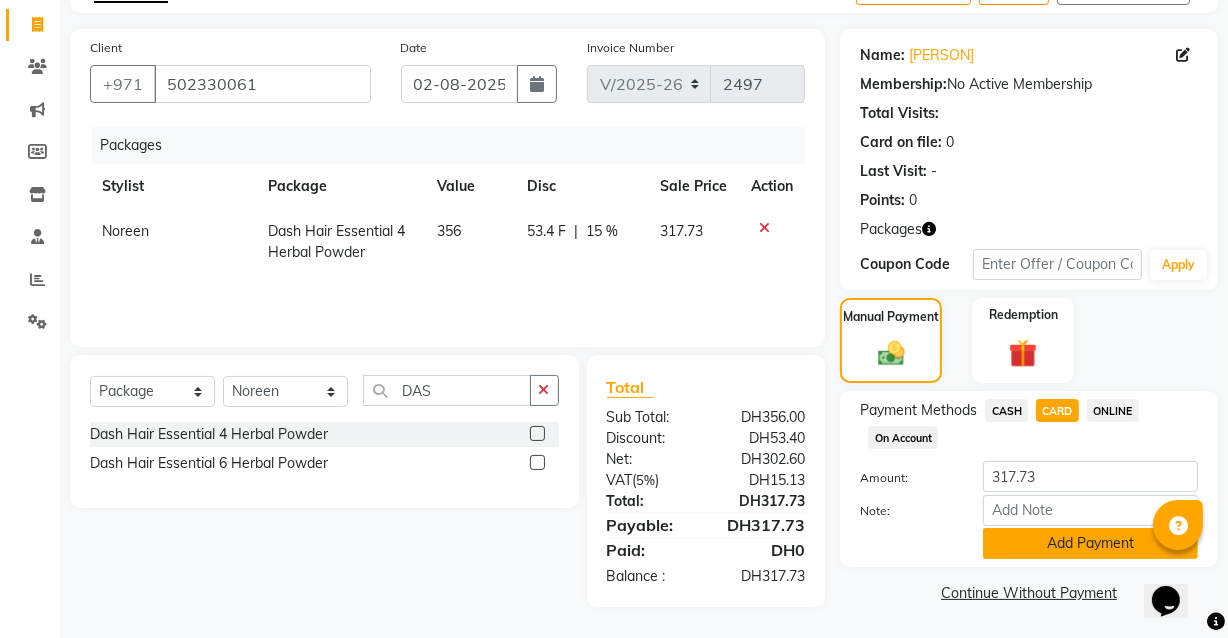 click on "Add Payment" 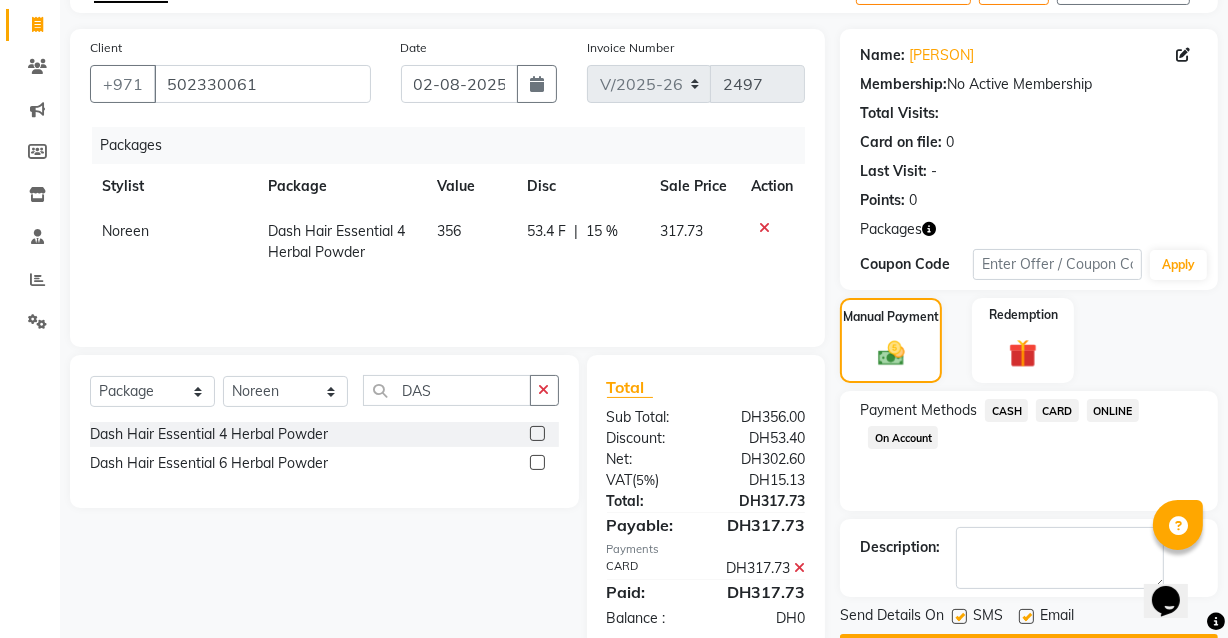 scroll, scrollTop: 183, scrollLeft: 0, axis: vertical 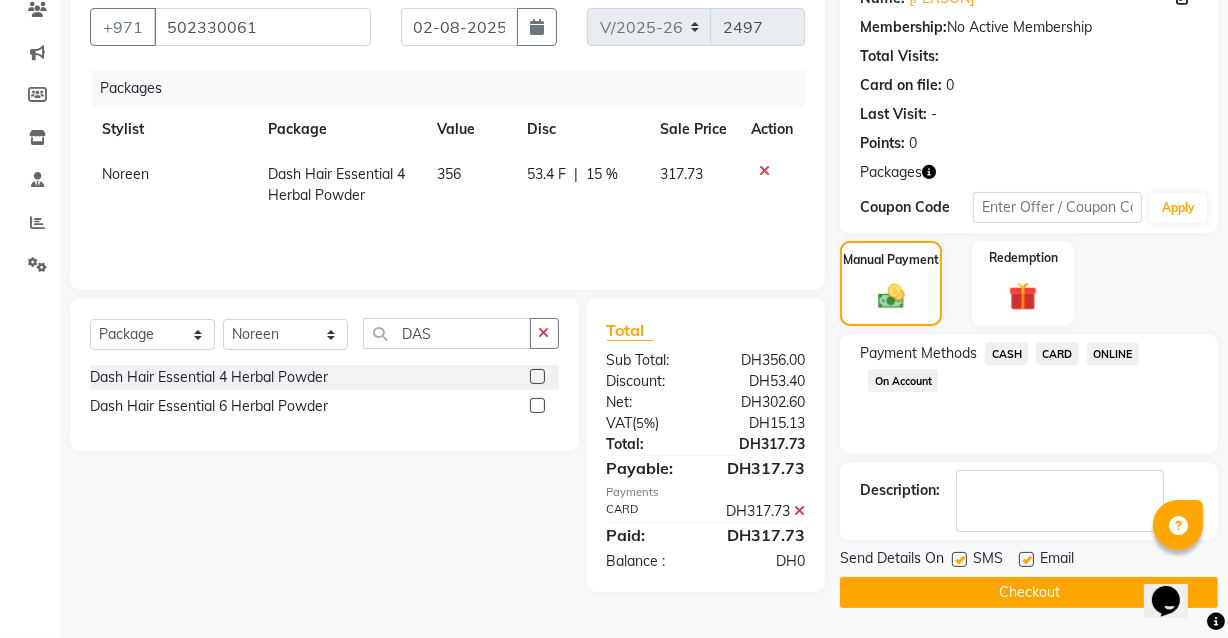 click 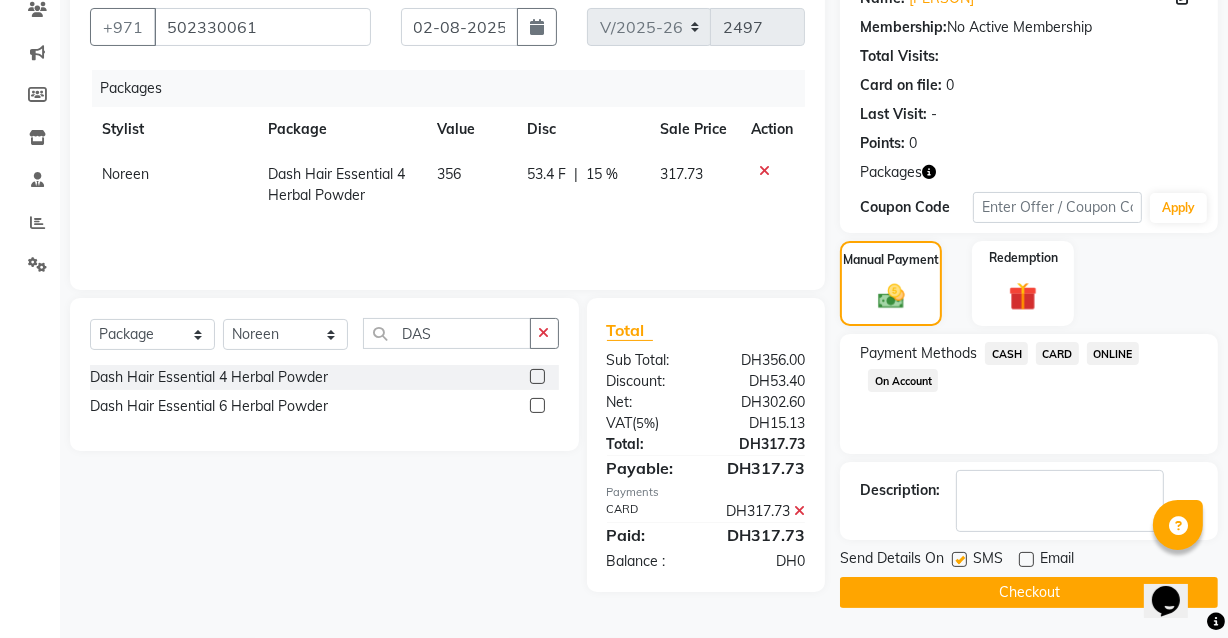click on "Checkout" 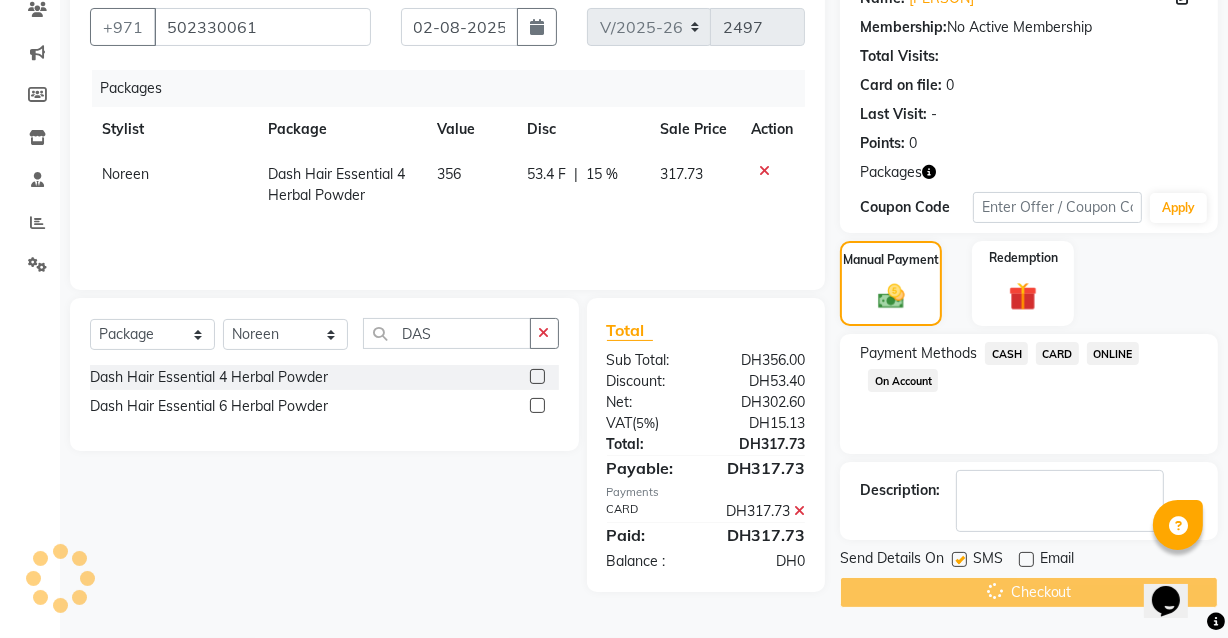 scroll, scrollTop: 182, scrollLeft: 0, axis: vertical 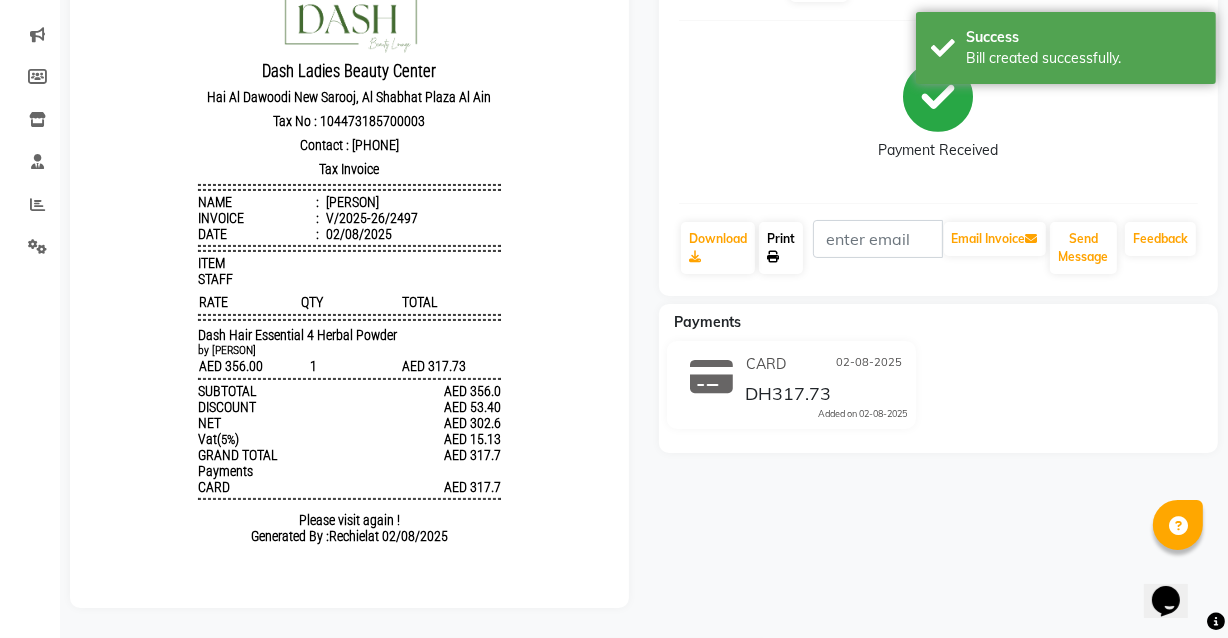click on "Print" 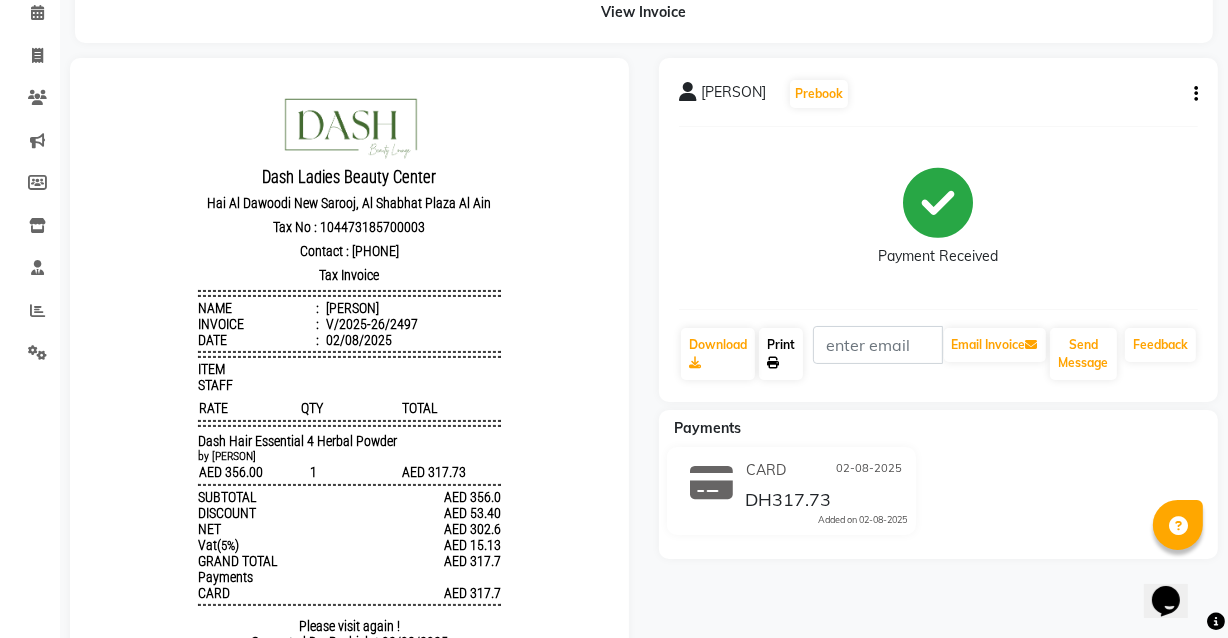 scroll, scrollTop: 0, scrollLeft: 0, axis: both 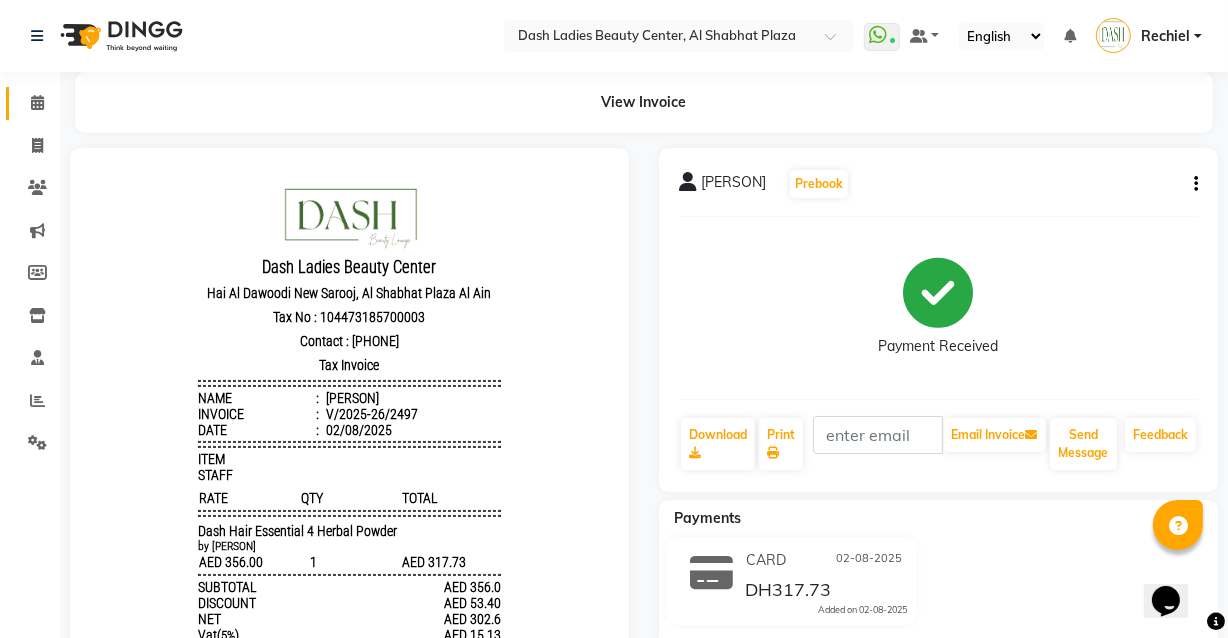 click 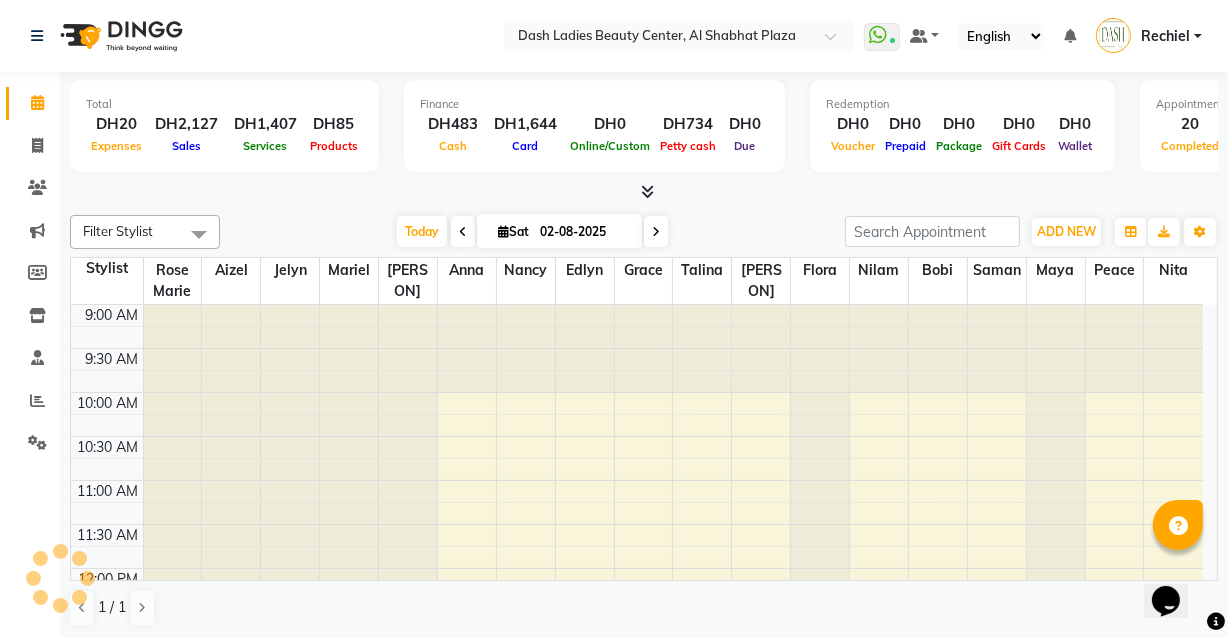 scroll, scrollTop: 0, scrollLeft: 0, axis: both 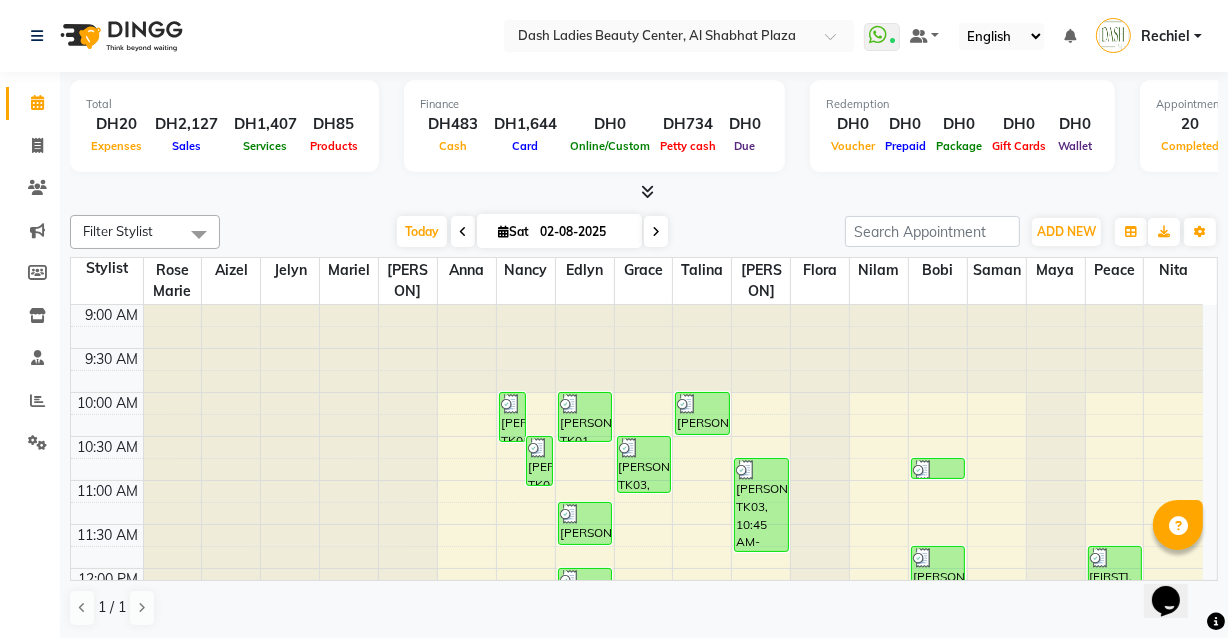click at bounding box center (408, 480) 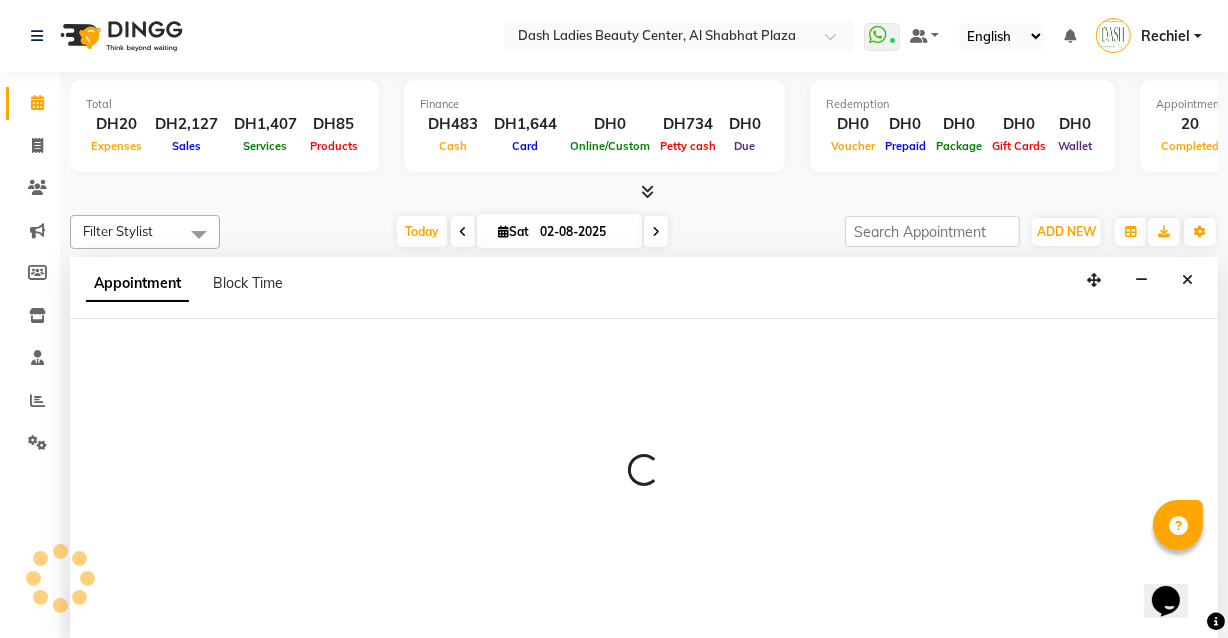 scroll, scrollTop: 0, scrollLeft: 0, axis: both 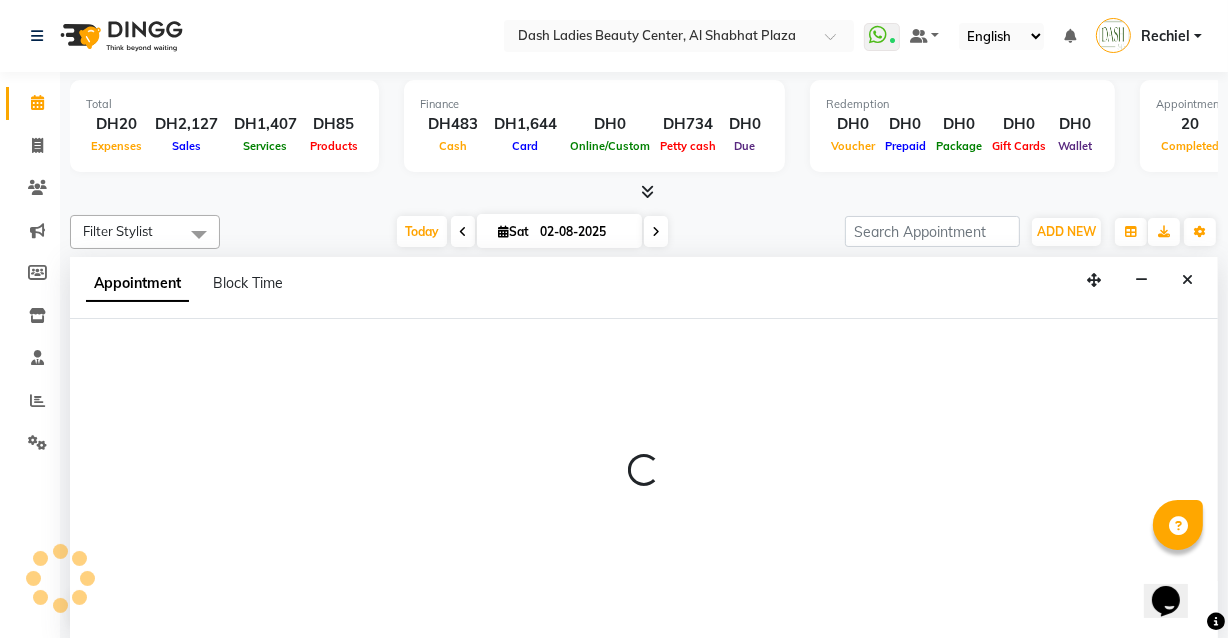 select on "81111" 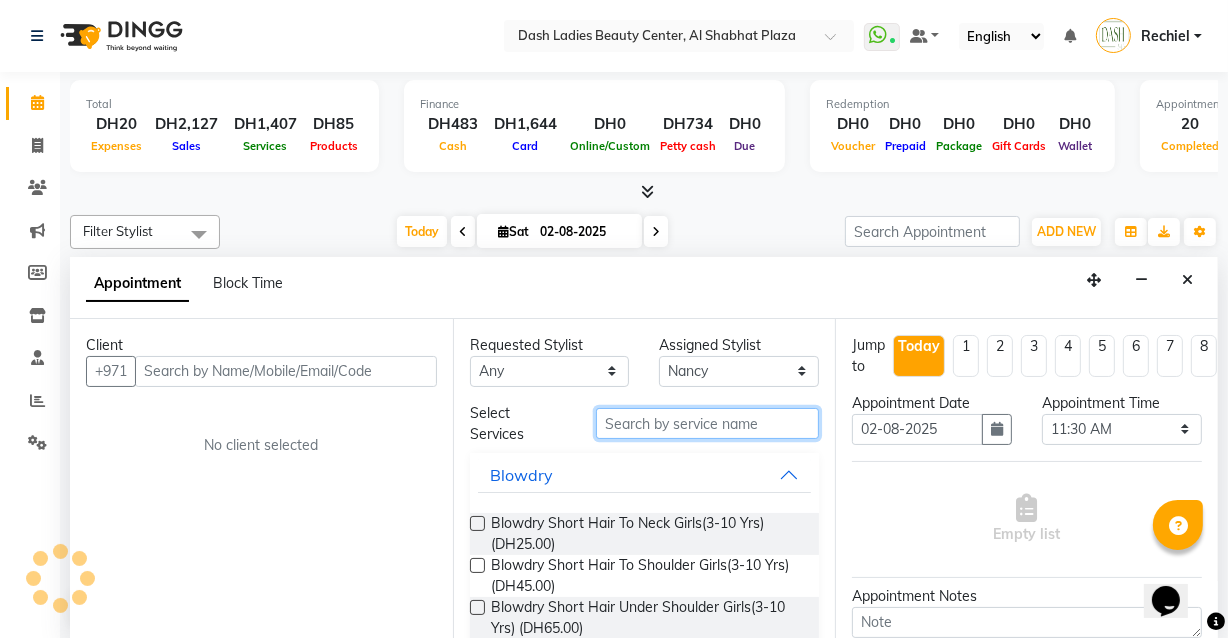 click at bounding box center (707, 423) 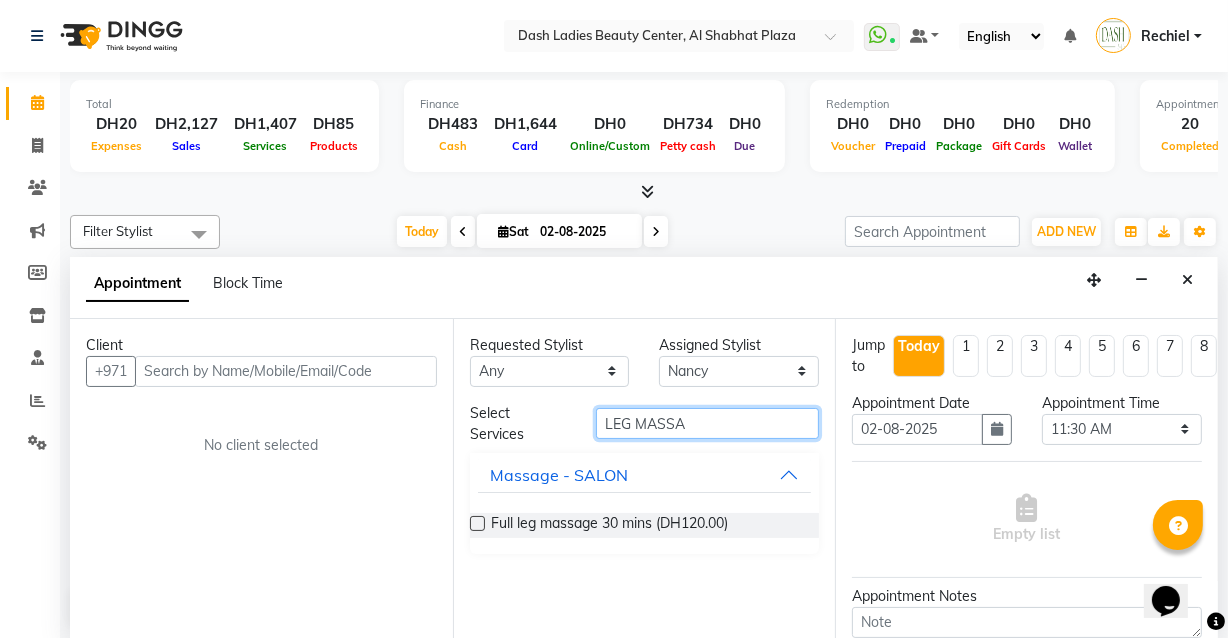 click on "LEG MASSA" at bounding box center (707, 423) 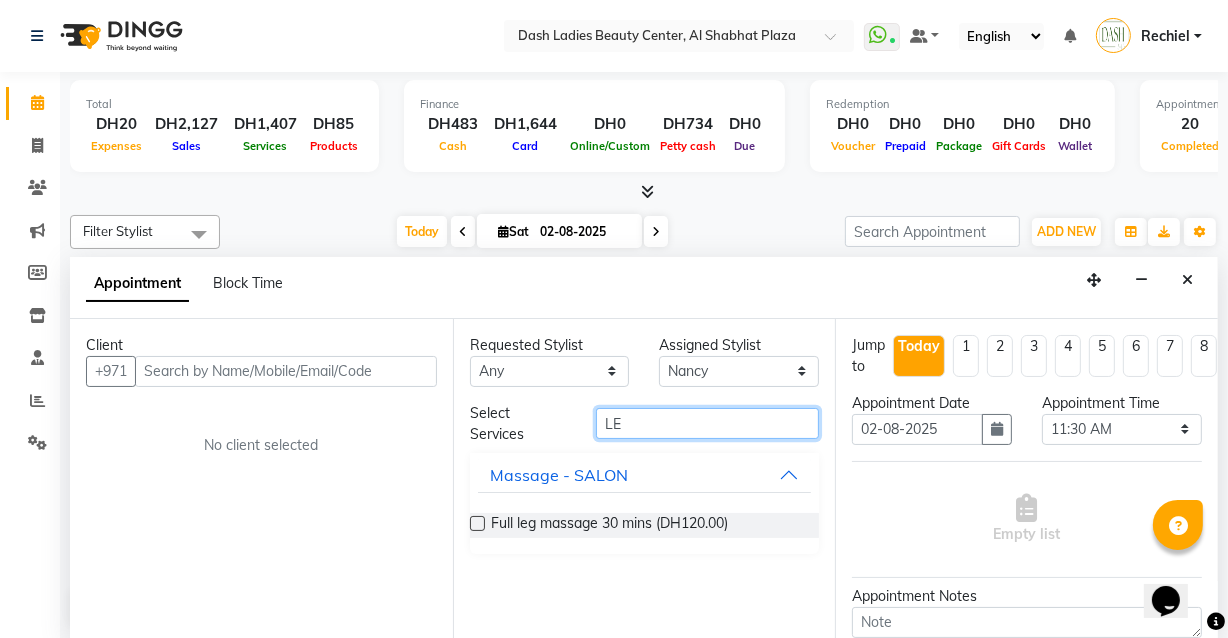 type on "L" 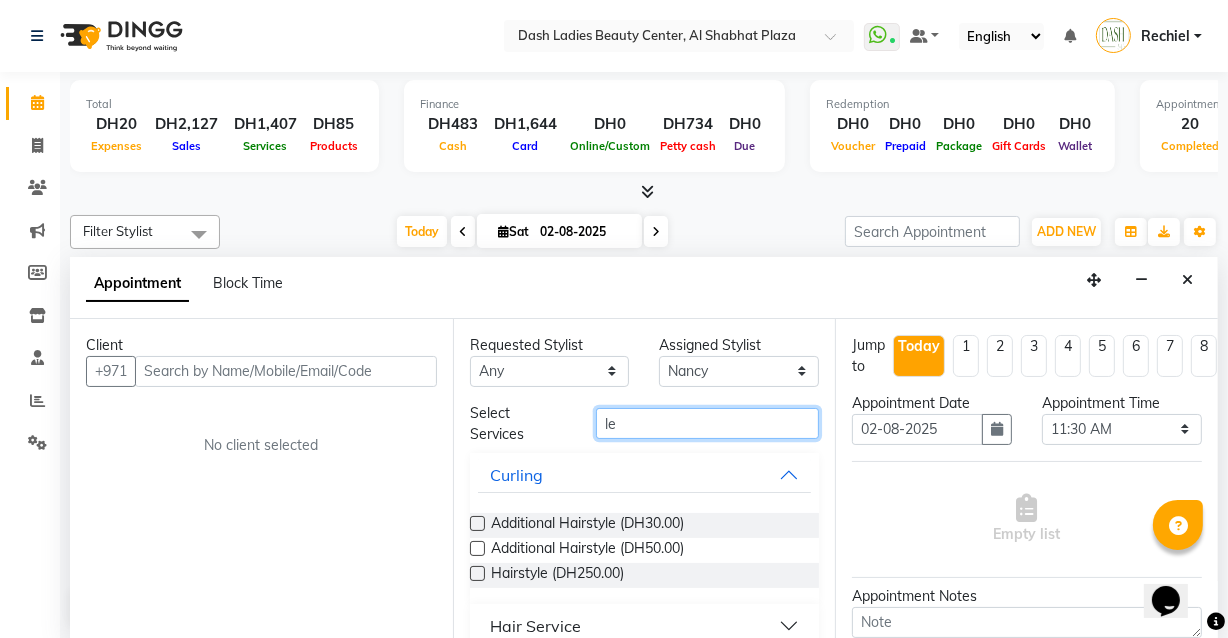 type on "l" 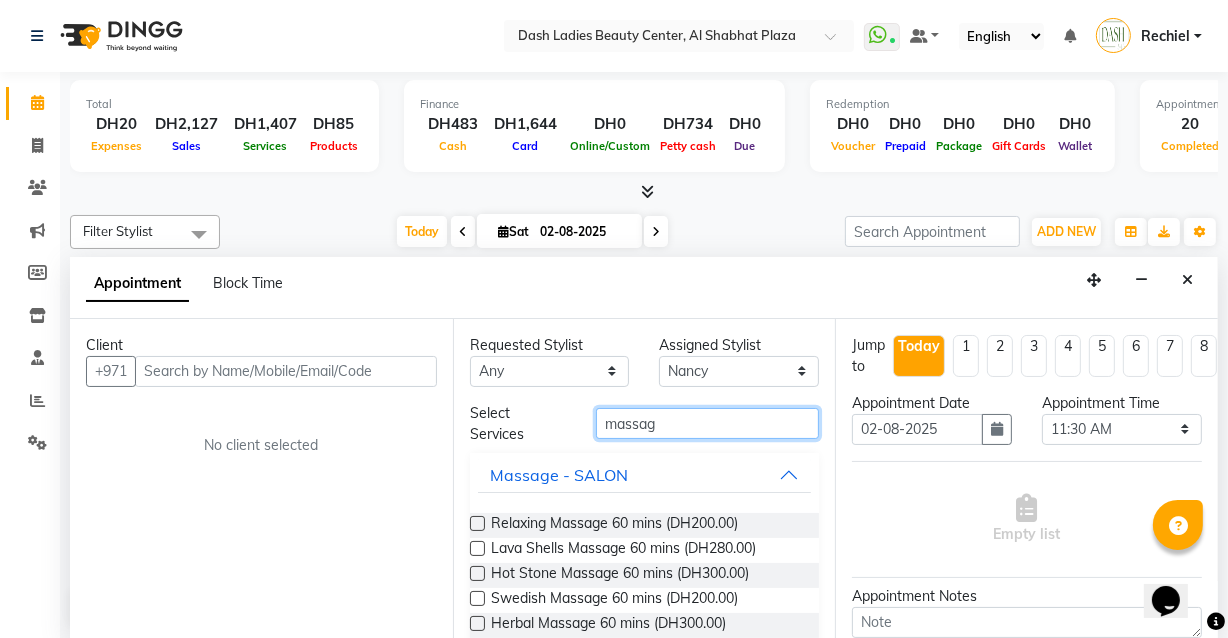 type on "massage" 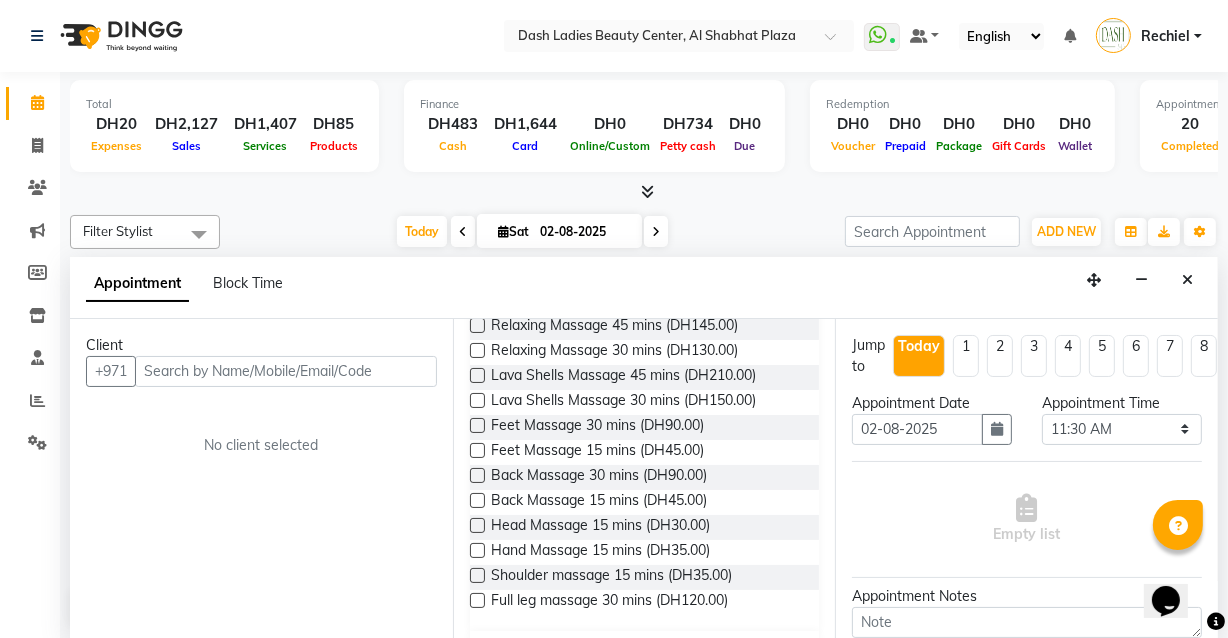 scroll, scrollTop: 515, scrollLeft: 0, axis: vertical 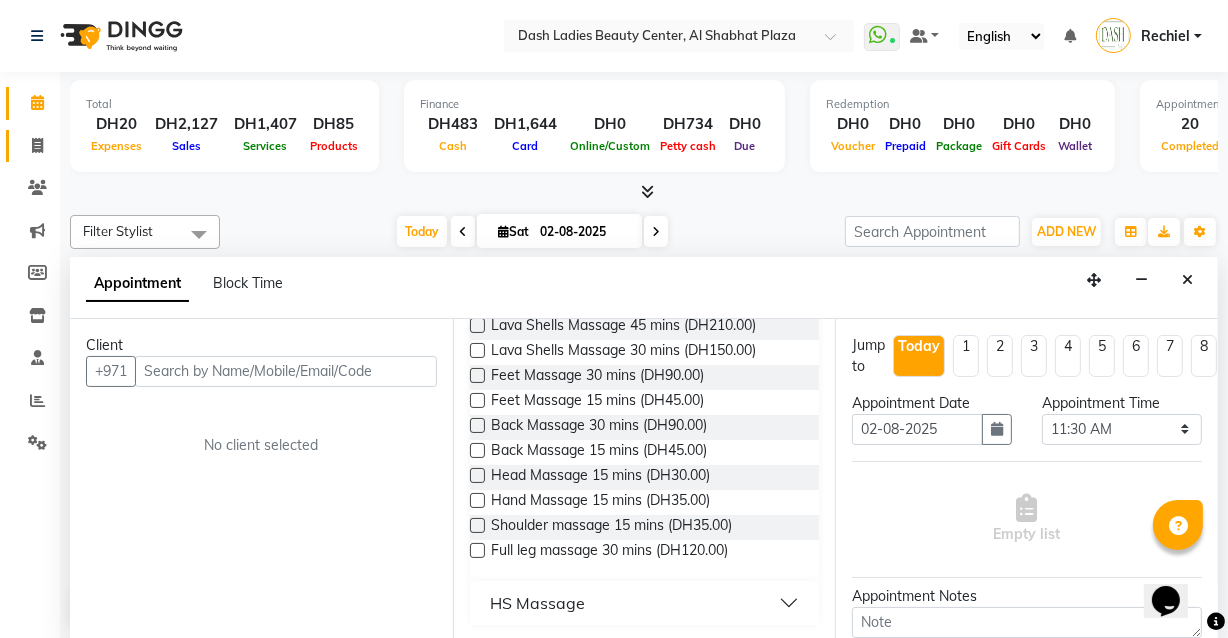 click 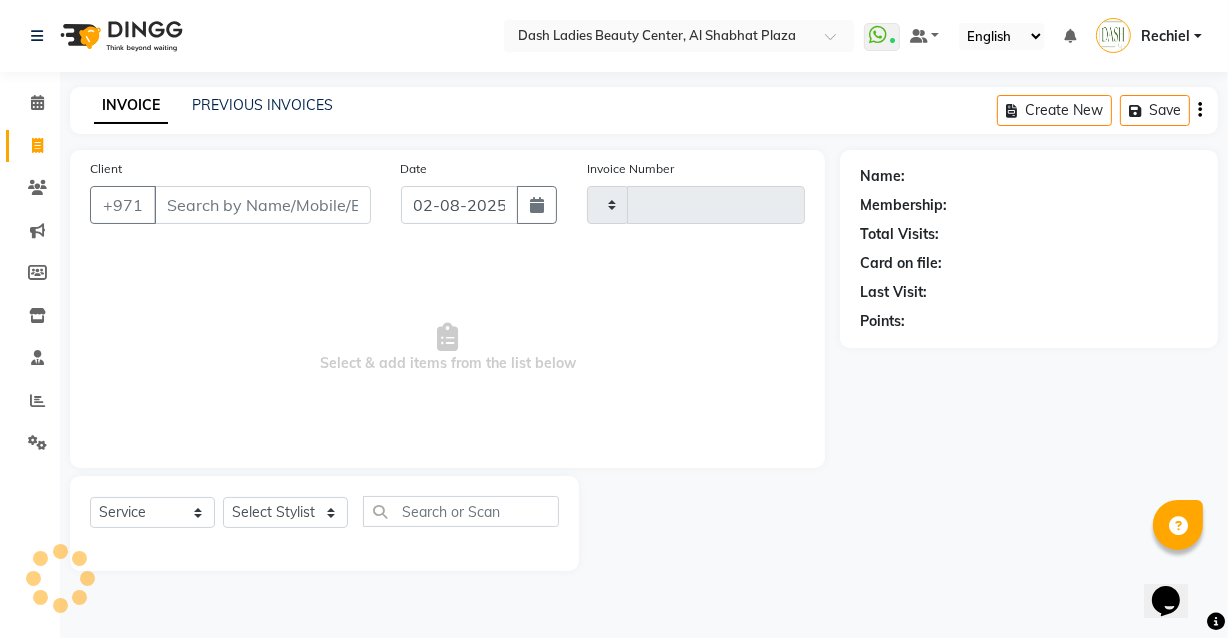scroll, scrollTop: 0, scrollLeft: 0, axis: both 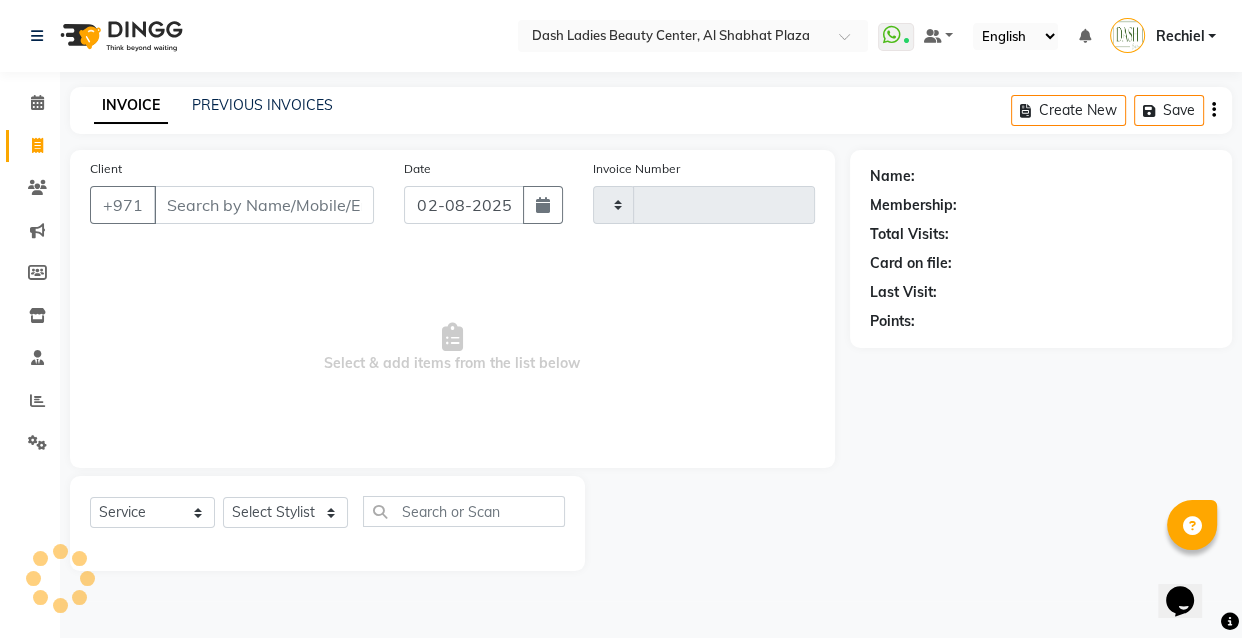 type on "2498" 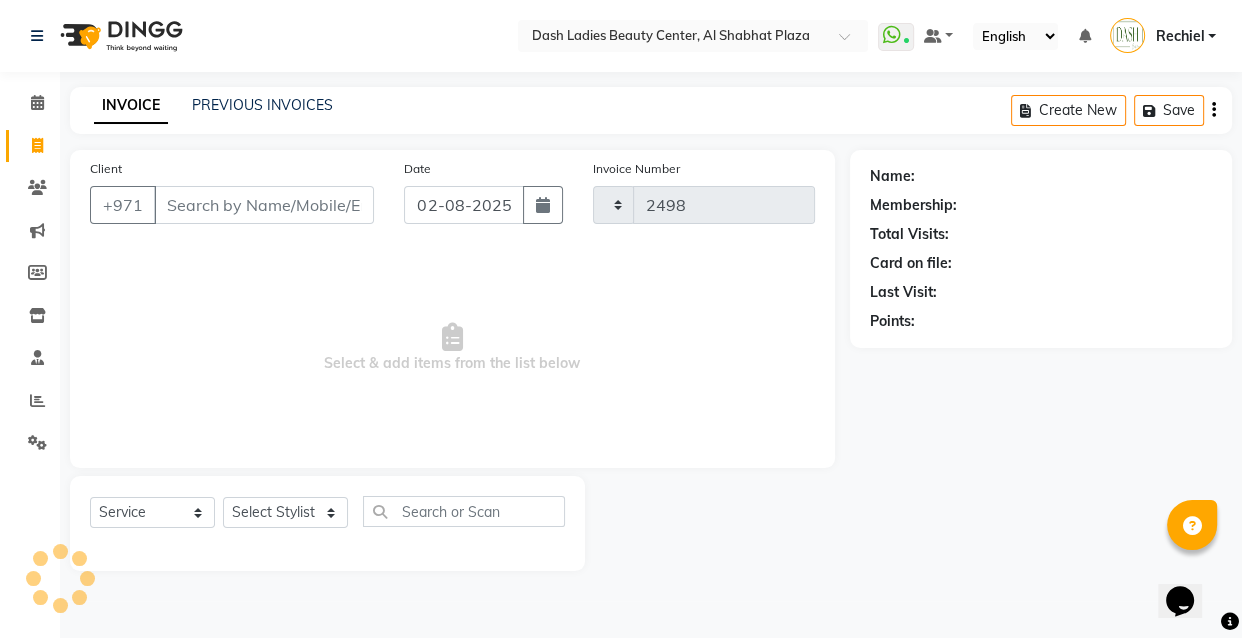 select on "8372" 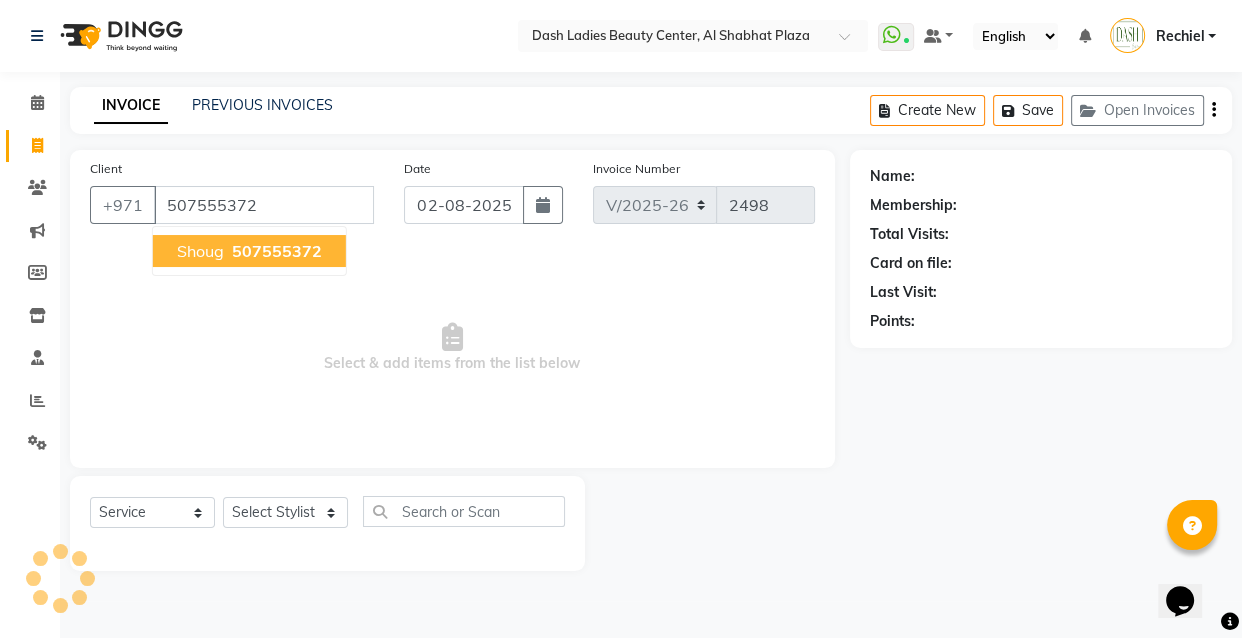 type on "507555372" 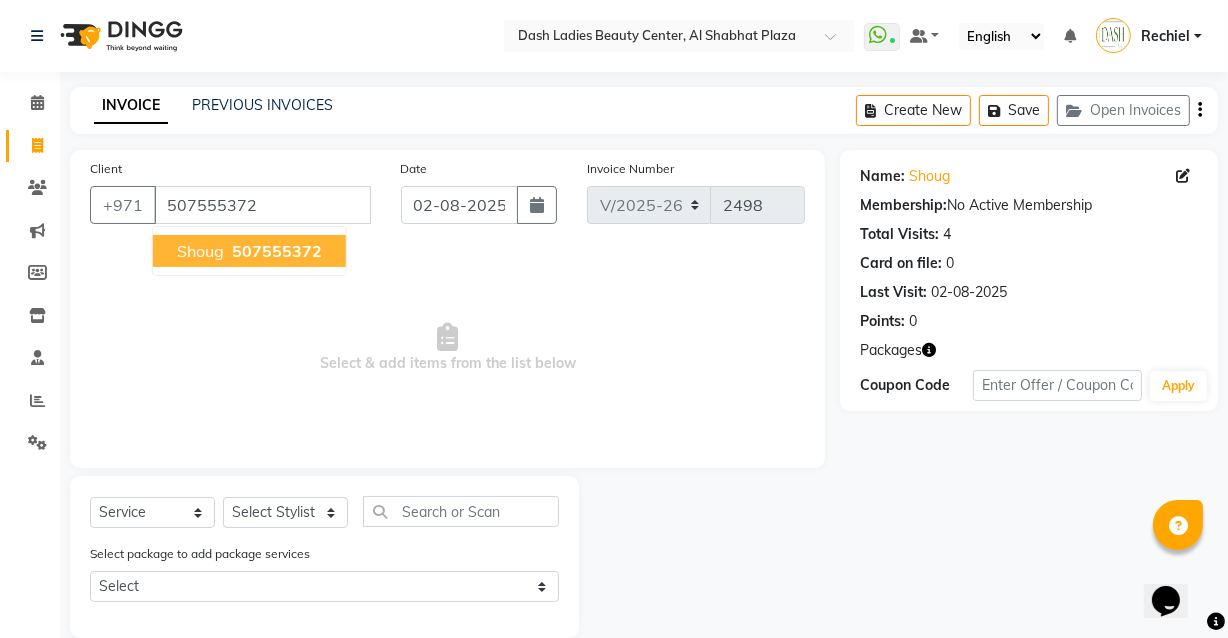 click on "507555372" at bounding box center [277, 251] 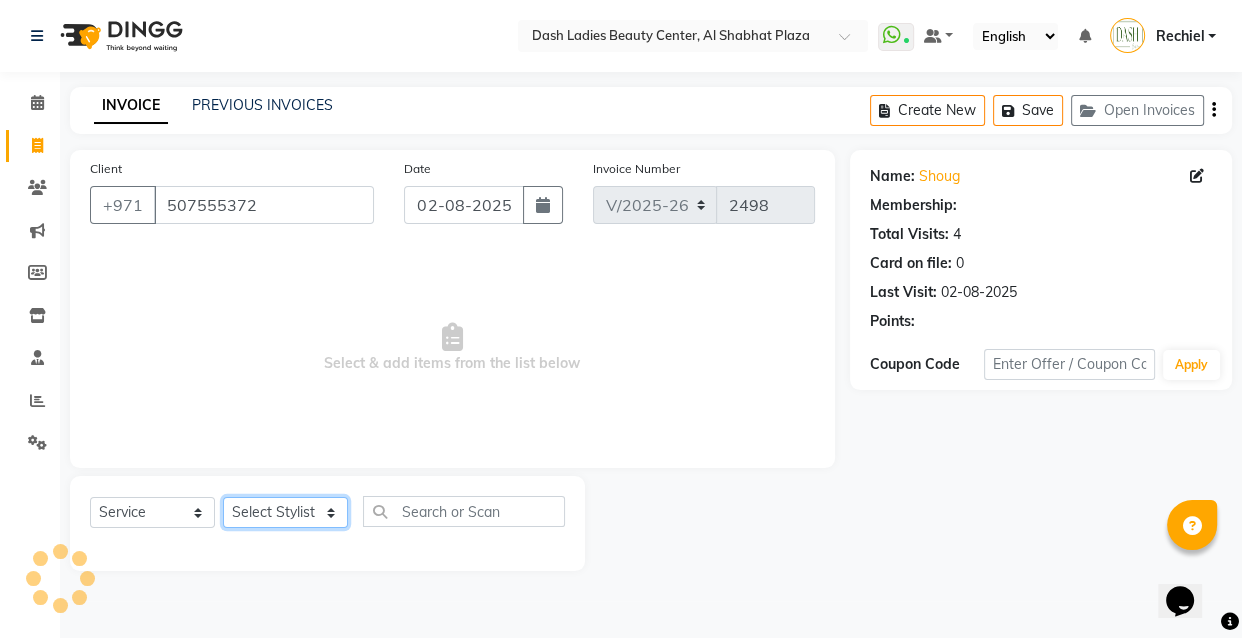 click on "Select Stylist Aizel Angelina Anna Bobi Edlyn Fevie  Flora Grace Hamda Janine Jelyn Mariel Maya Maya (Cafe) May Joy (Cafe) Nabasirye (Cafe) Nancy Nilam Nita Noreen Owner Peace Rechiel Rose Marie Saman Talina" 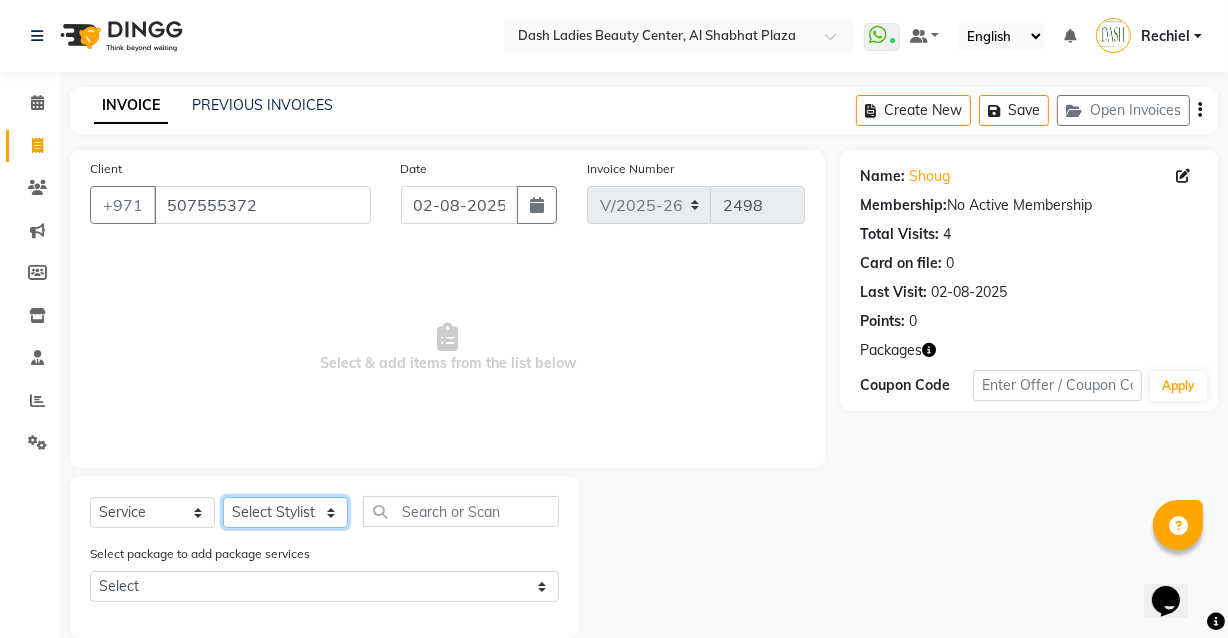 select on "81113" 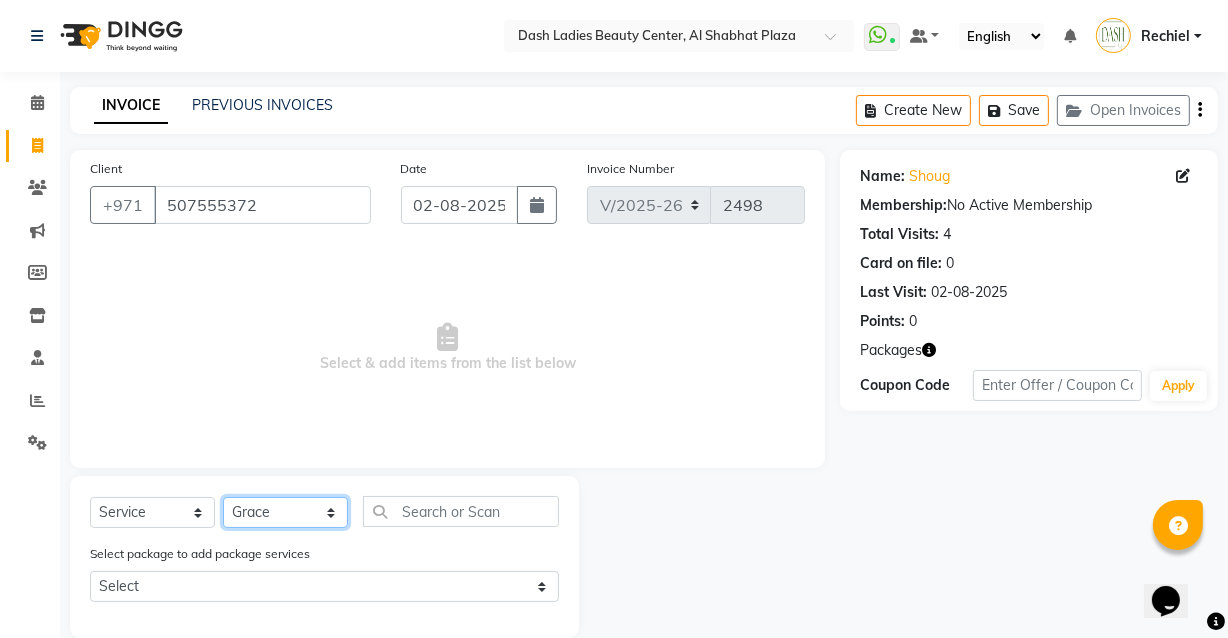 click on "Select Stylist Aizel Angelina Anna Bobi Edlyn Fevie  Flora Grace Hamda Janine Jelyn Mariel Maya Maya (Cafe) May Joy (Cafe) Nabasirye (Cafe) Nancy Nilam Nita Noreen Owner Peace Rechiel Rose Marie Saman Talina" 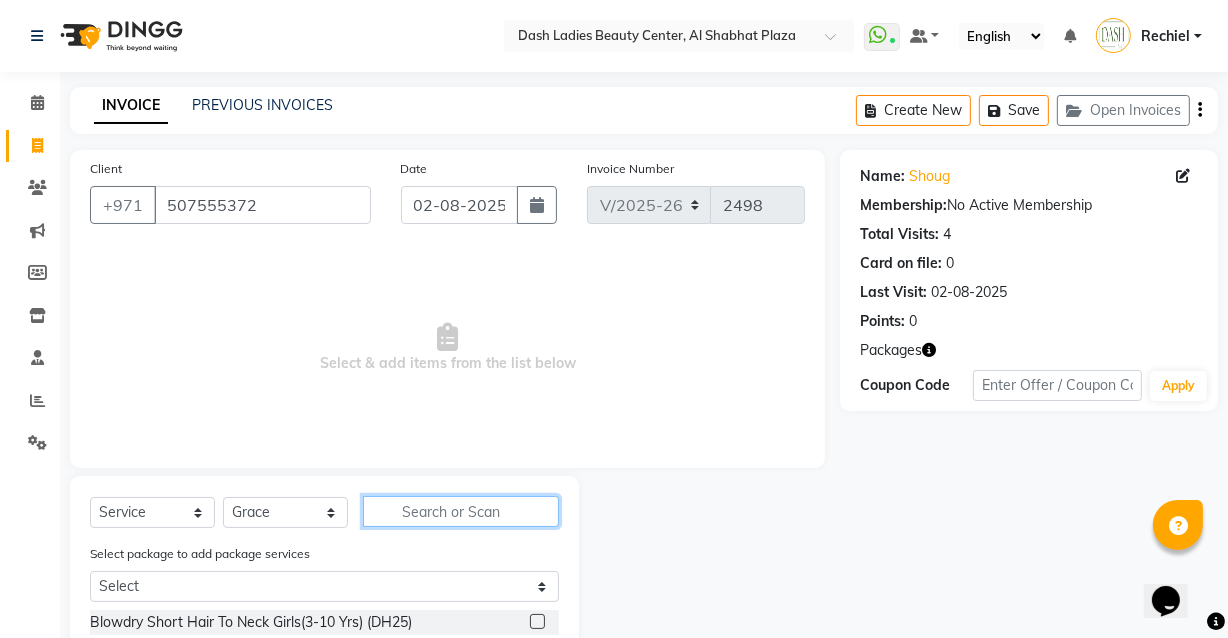 click 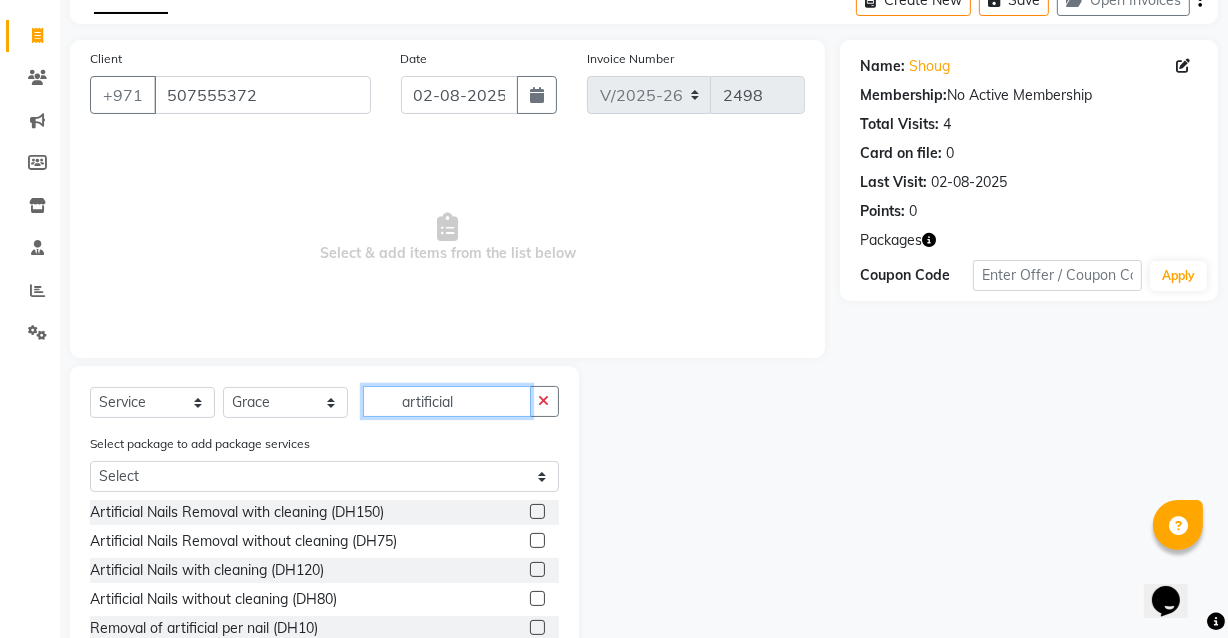 scroll, scrollTop: 230, scrollLeft: 0, axis: vertical 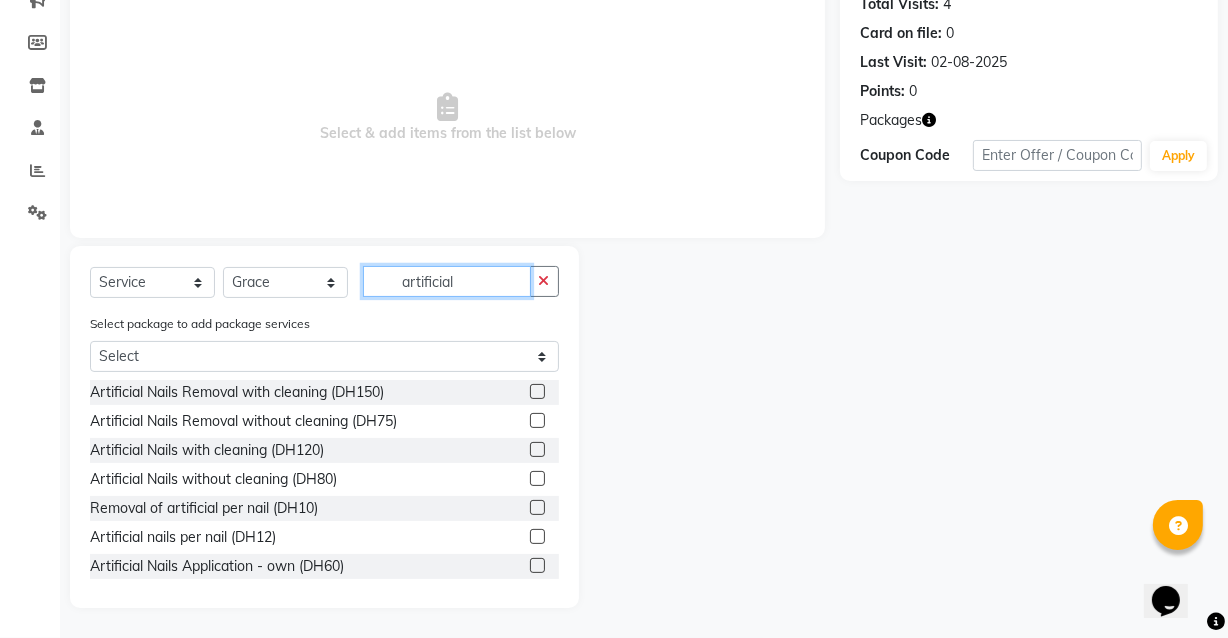 type on "artificial" 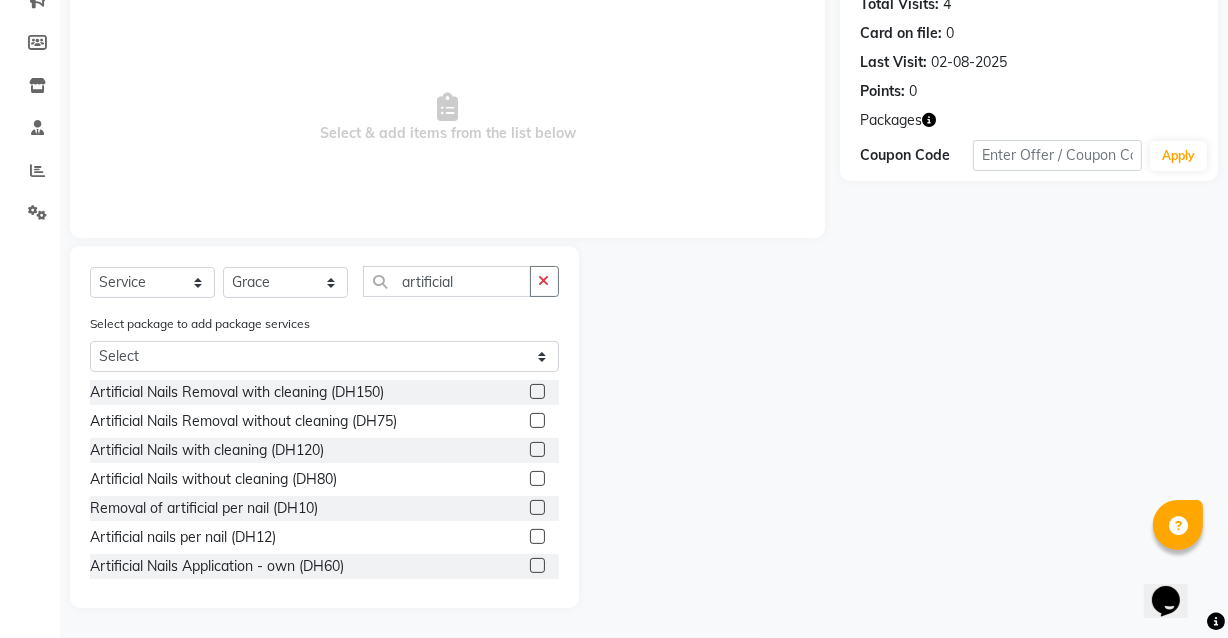 click 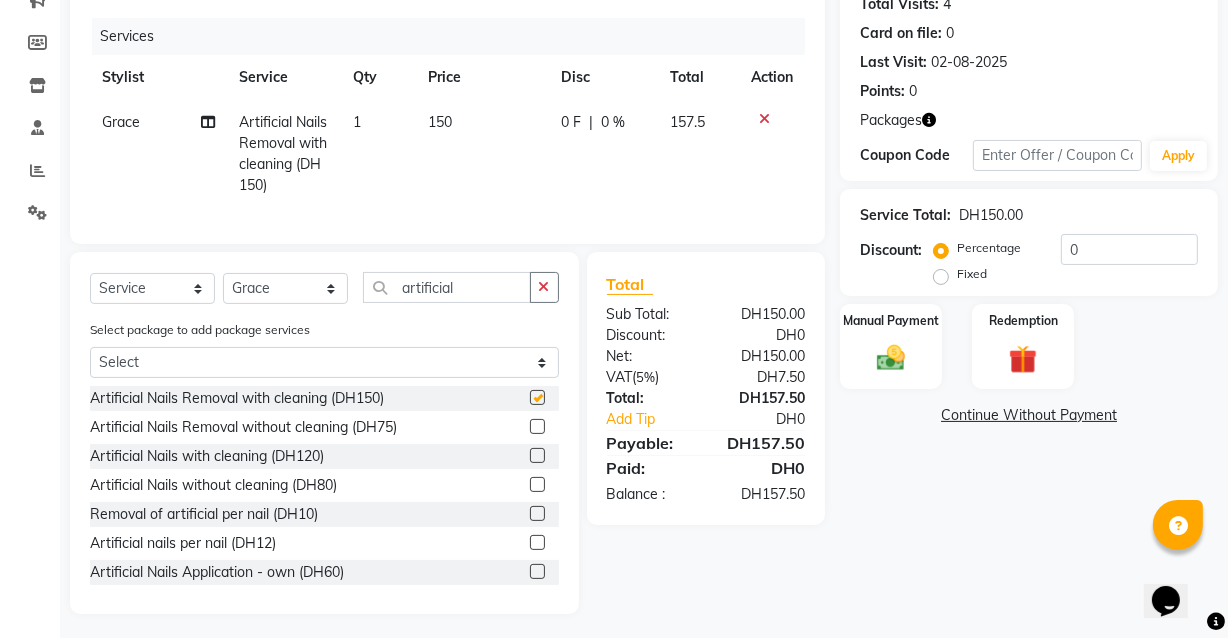 checkbox on "false" 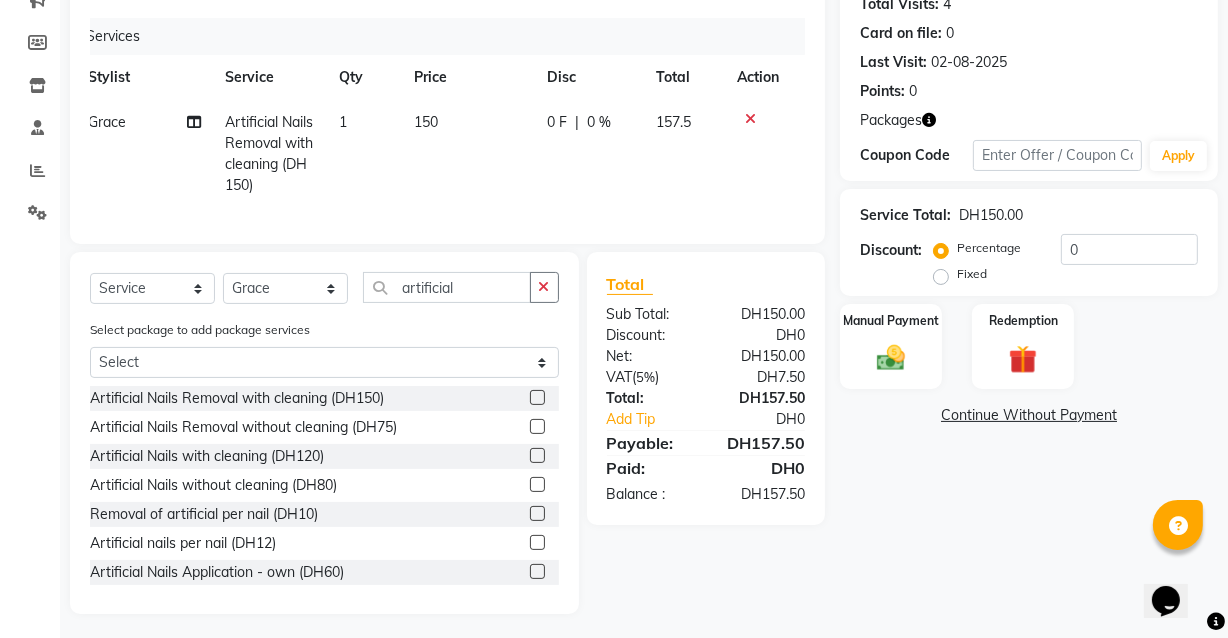 scroll, scrollTop: 0, scrollLeft: 15, axis: horizontal 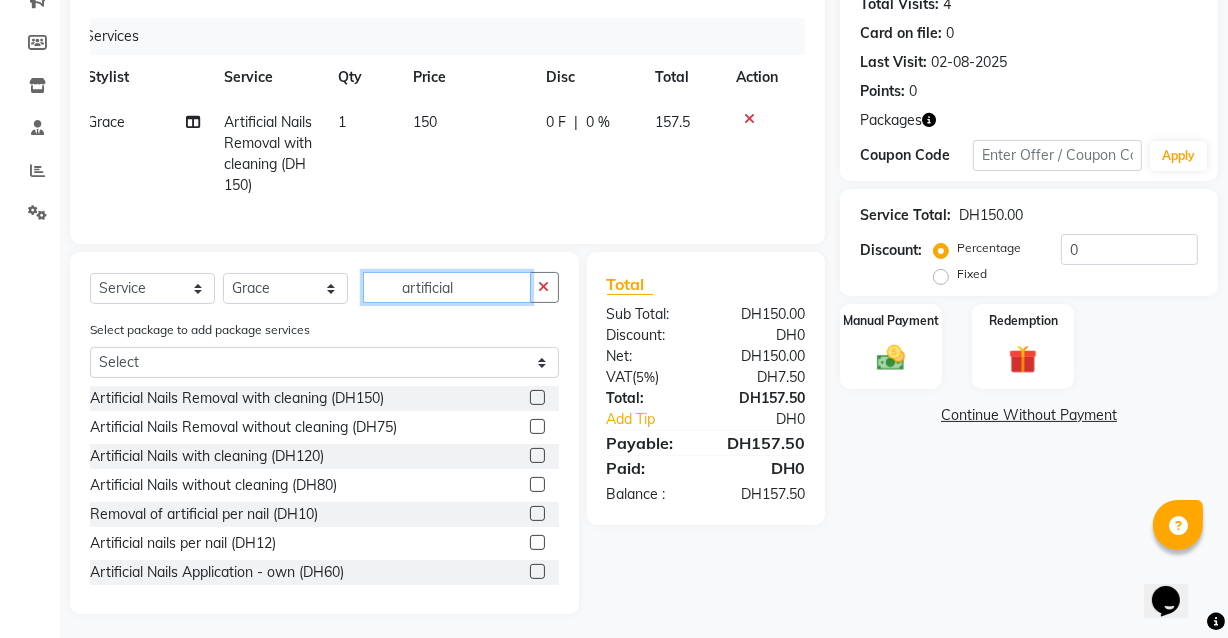 click on "artificial" 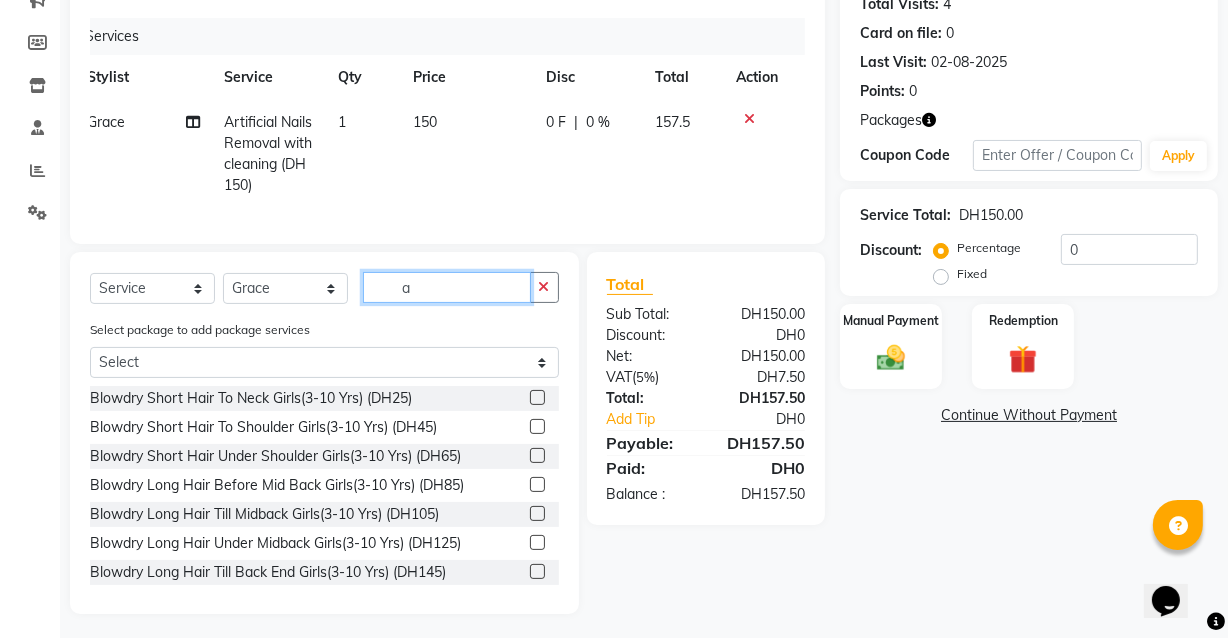 type on "a" 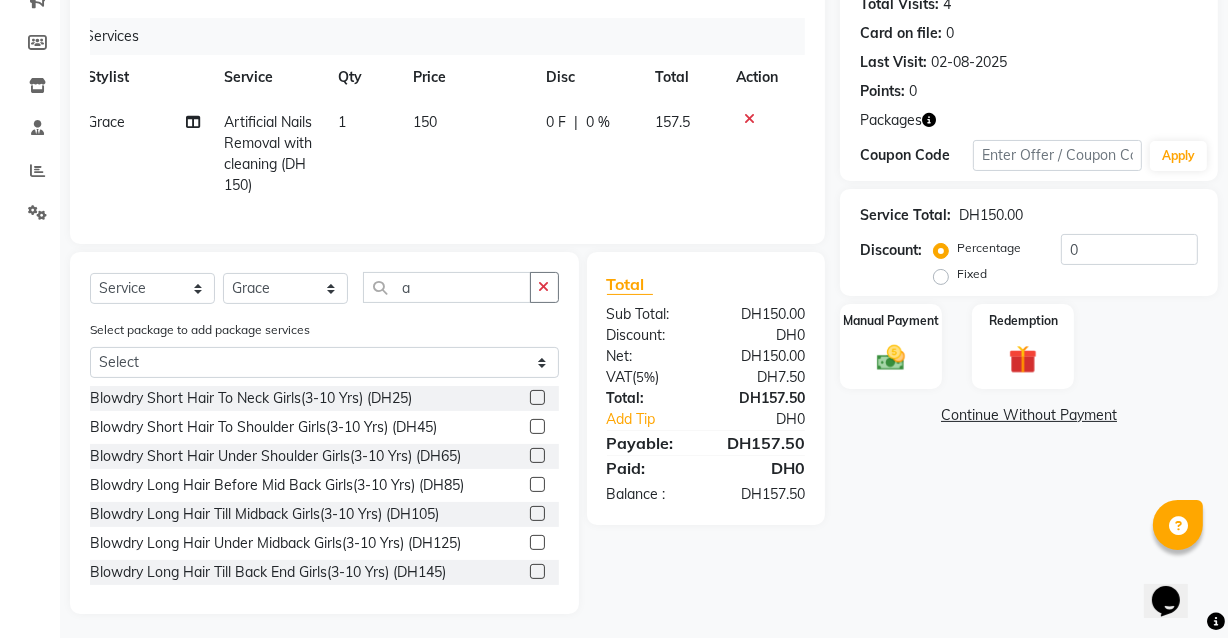 click on "150" 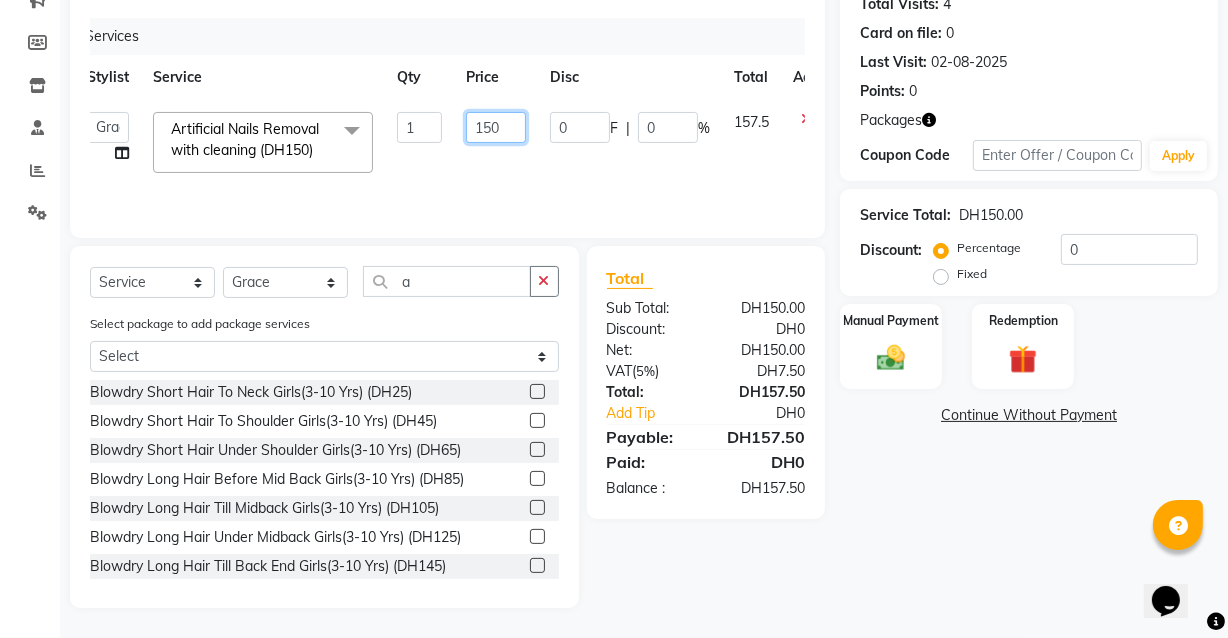 click on "150" 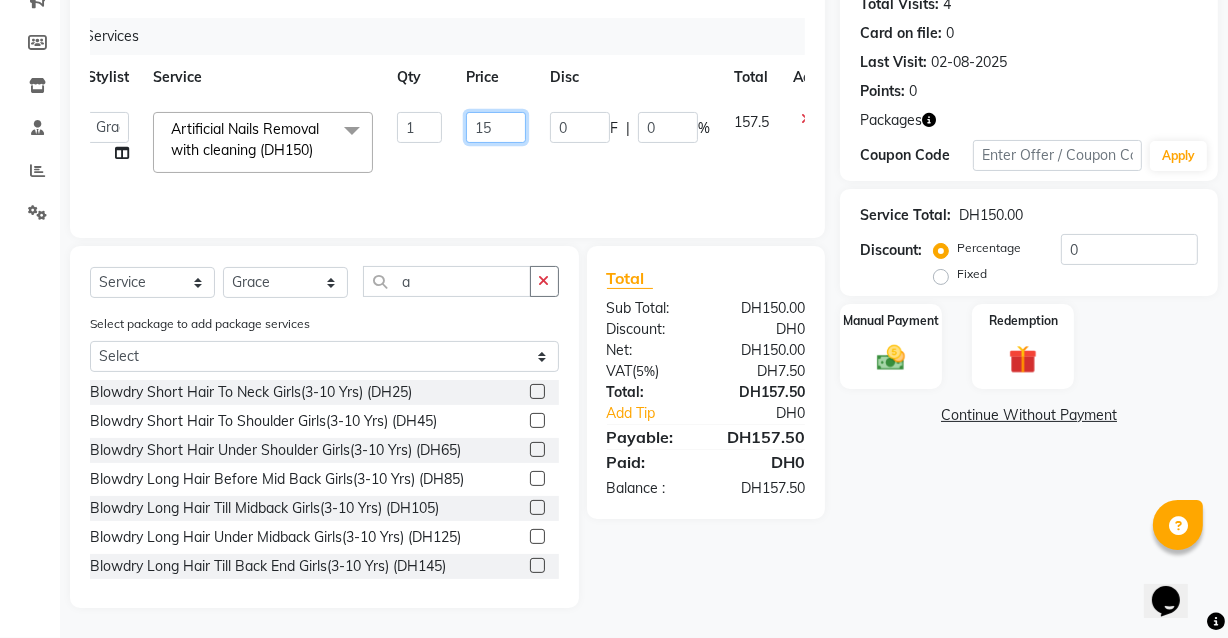 type on "1" 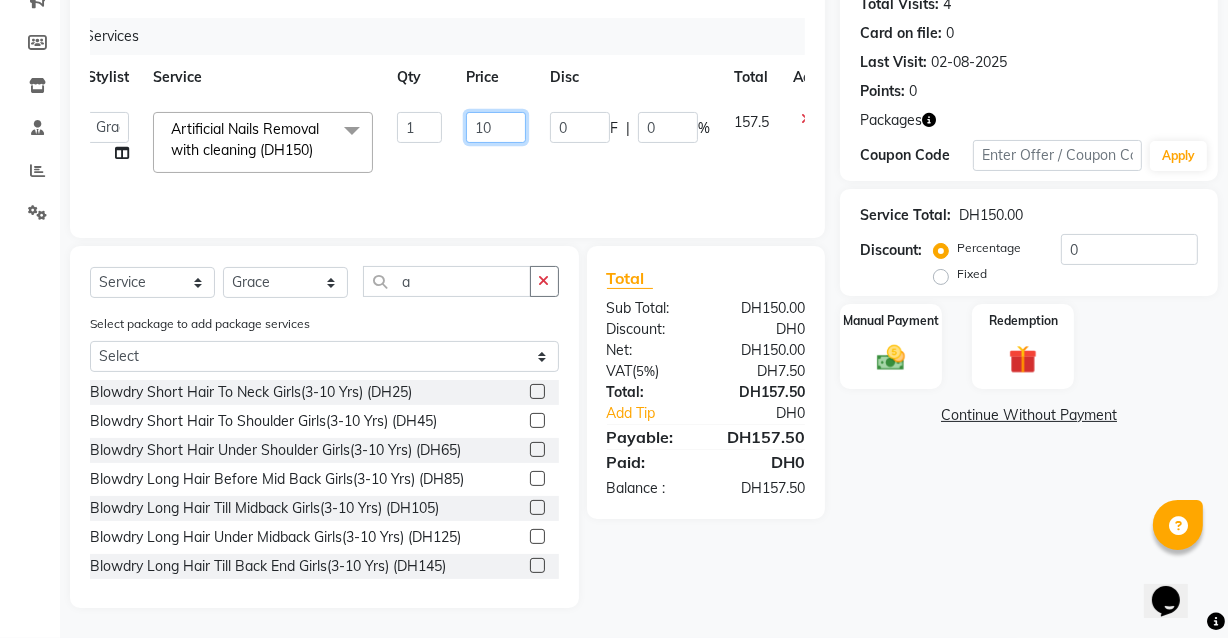 type on "1" 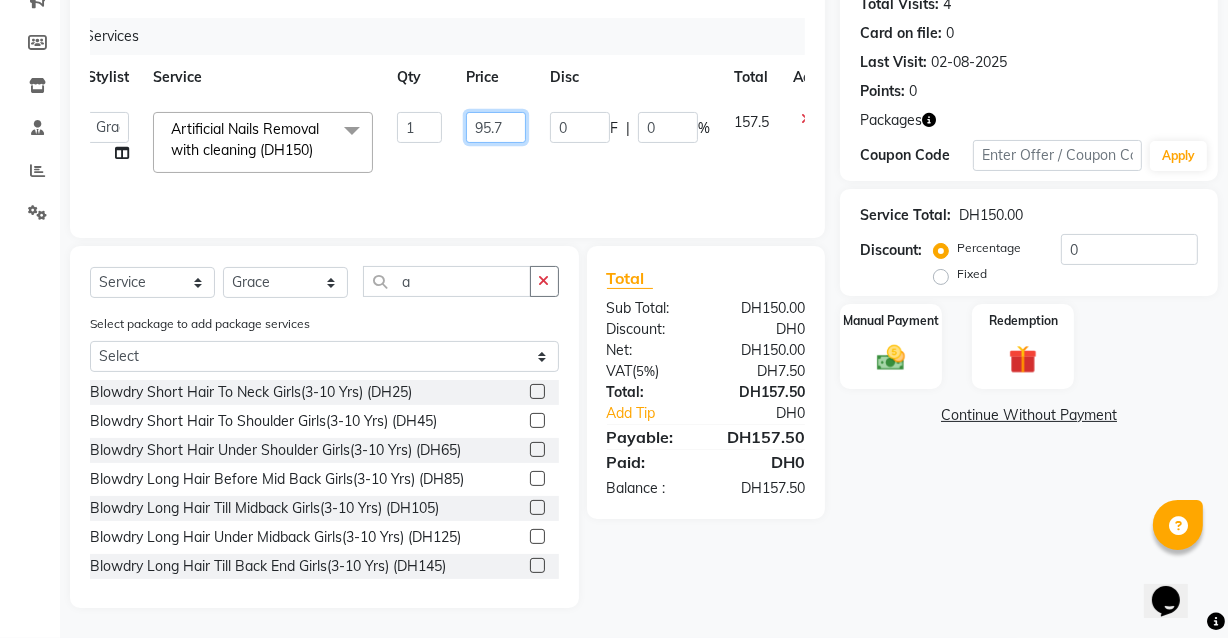type on "95.76" 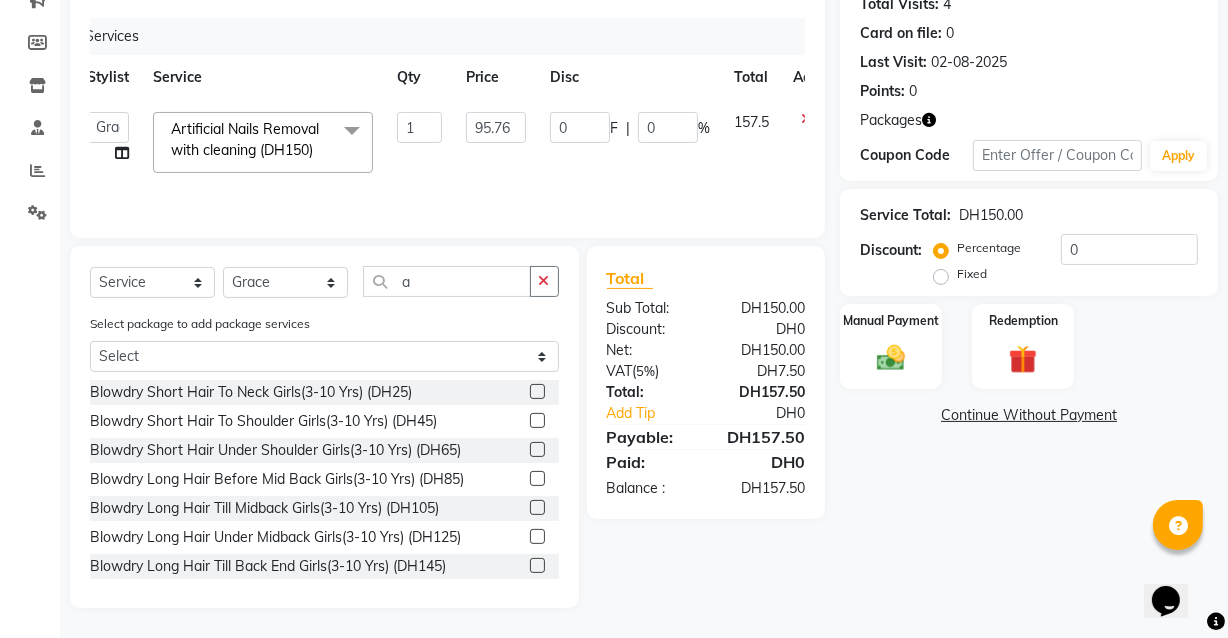 click on "Name: [PERSON] Membership: No Active Membership Total Visits: 4 Card on file: 0 Last Visit: 02-08-2025 Points: 0 Packages Coupon Code Apply Service Total: DH150.00 Discount: Percentage Fixed 0 Manual Payment Redemption Continue Without Payment" 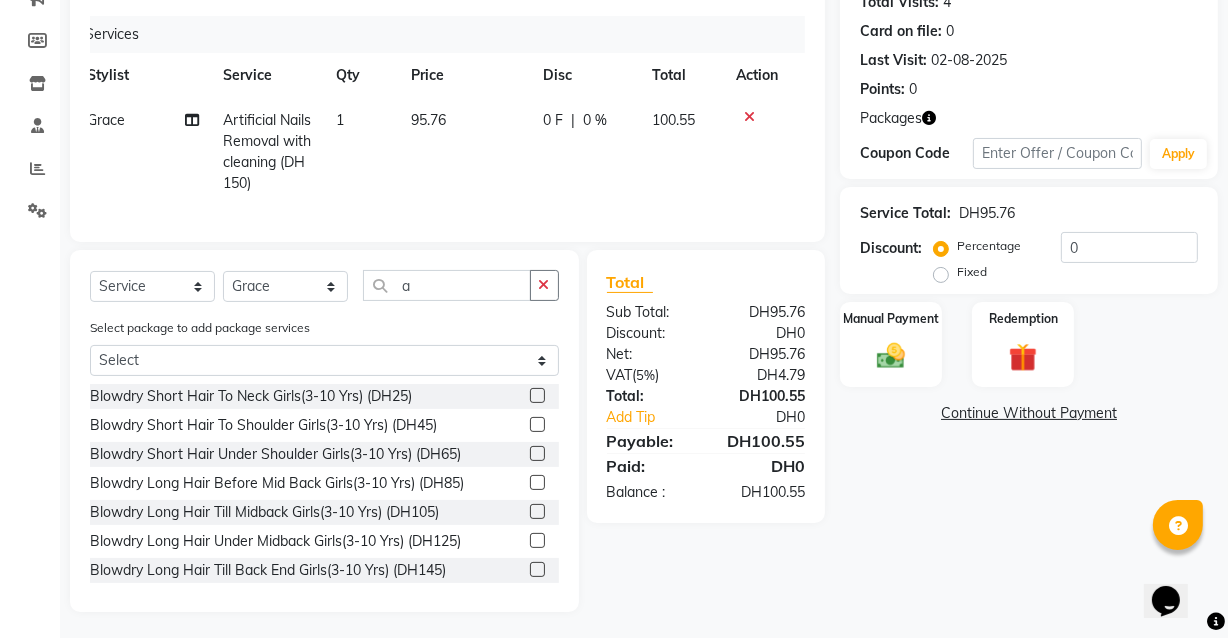 scroll, scrollTop: 250, scrollLeft: 0, axis: vertical 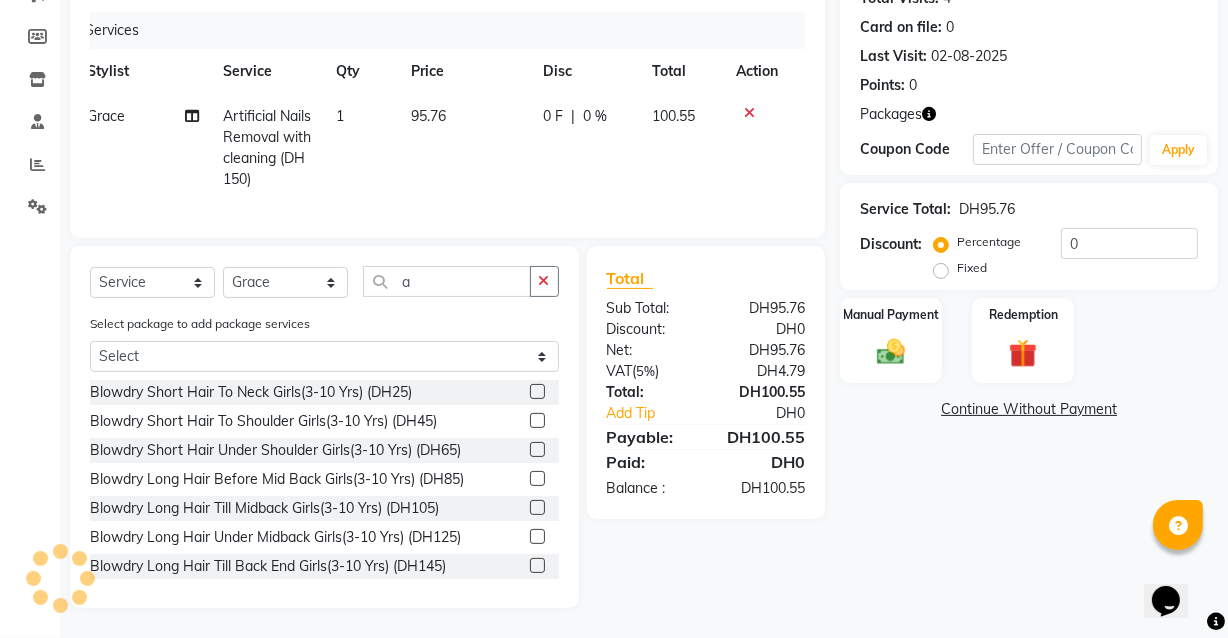 click on "95.76" 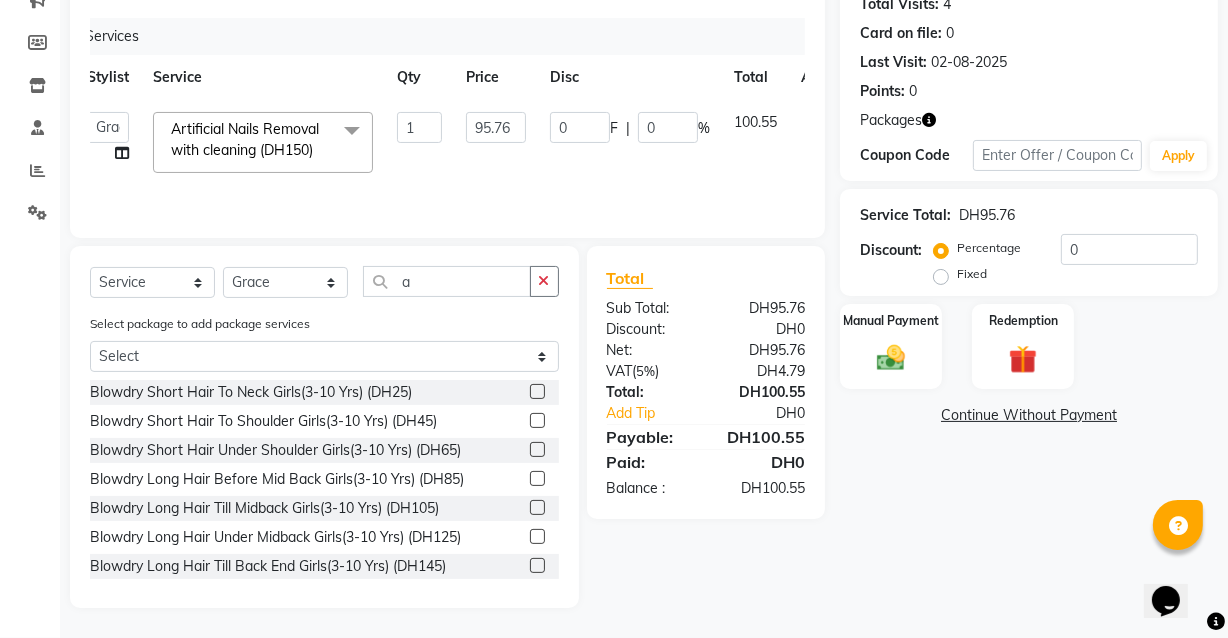 scroll, scrollTop: 230, scrollLeft: 0, axis: vertical 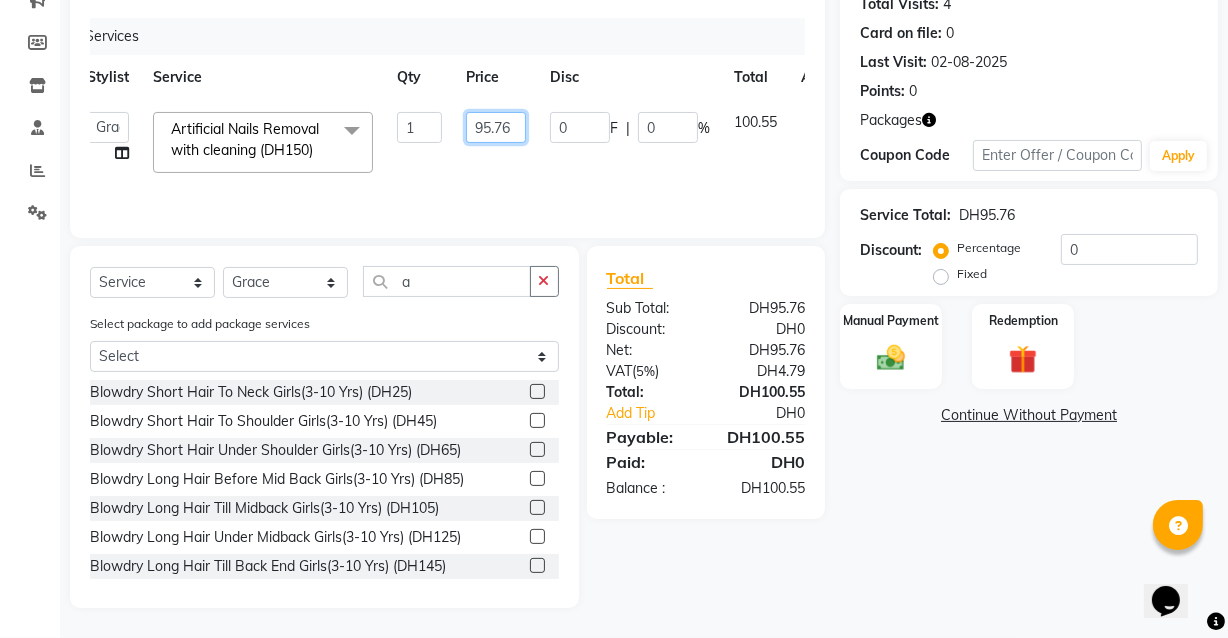 click on "95.76" 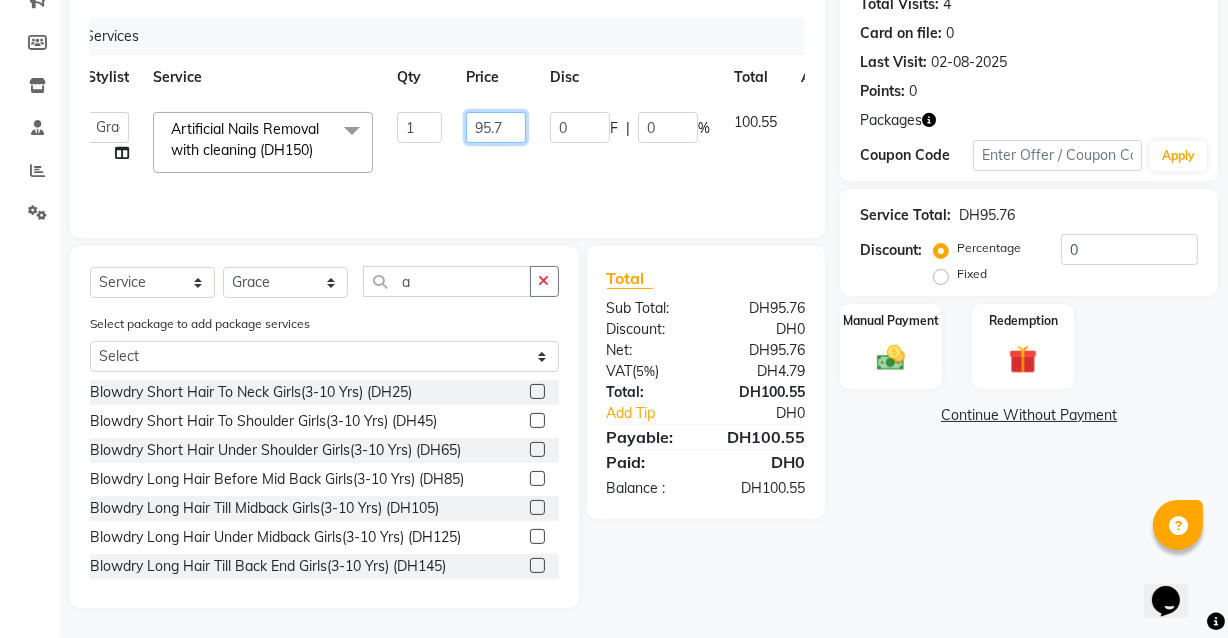type on "95.78" 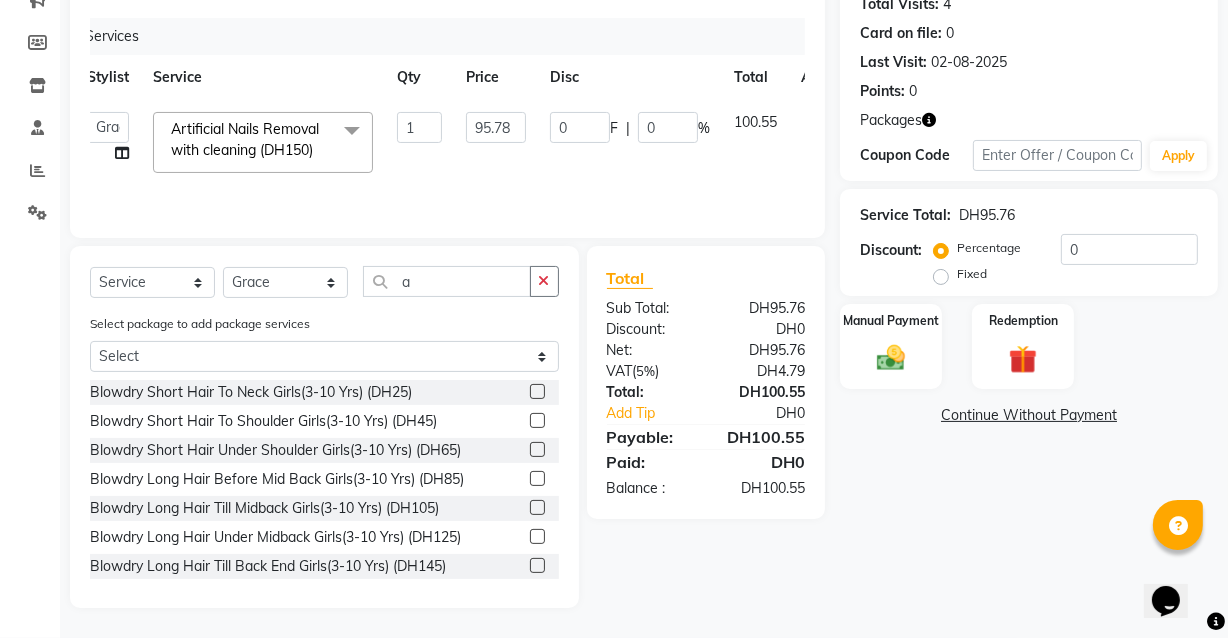 click on "Name: [PERSON] Membership: No Active Membership Total Visits: 4 Card on file: 0 Last Visit: 02-08-2025 Points: 0 Packages Coupon Code Apply Service Total: DH95.76 Discount: Percentage Fixed 0 Manual Payment Redemption Continue Without Payment" 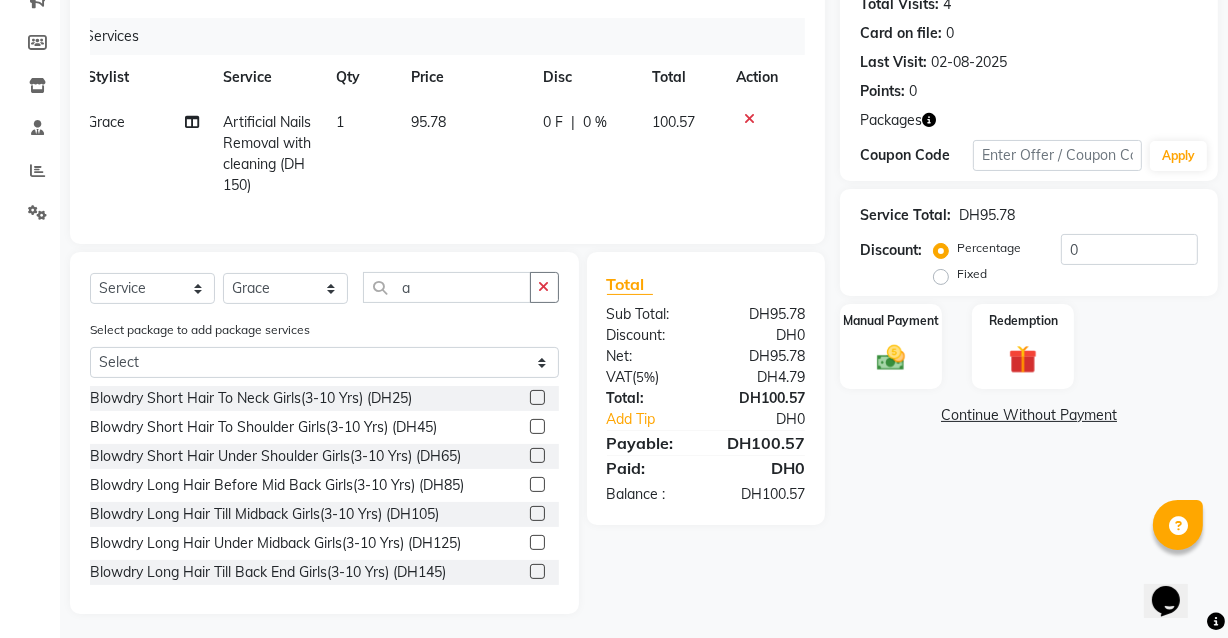 click on "95.78" 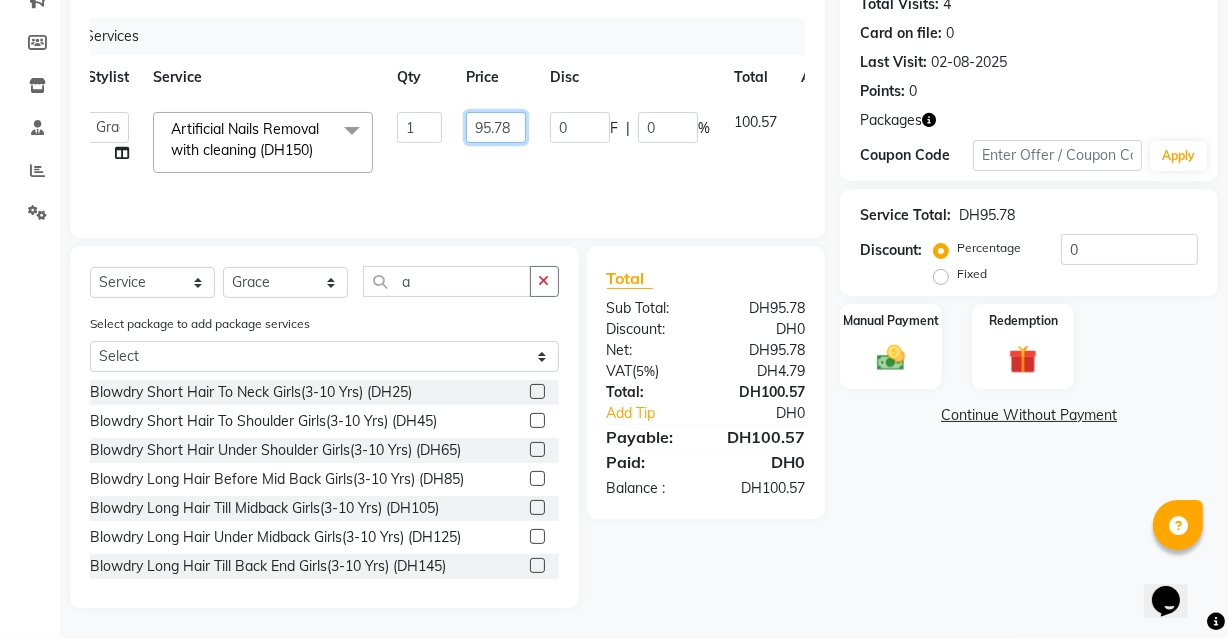 click on "95.78" 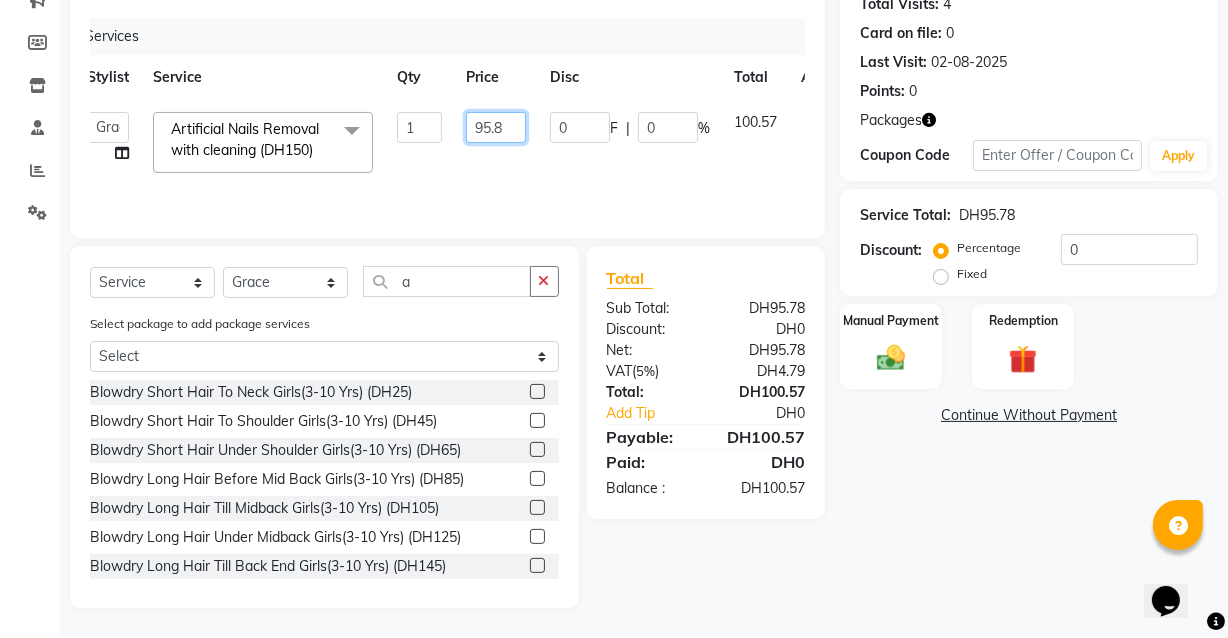 type on "95.80" 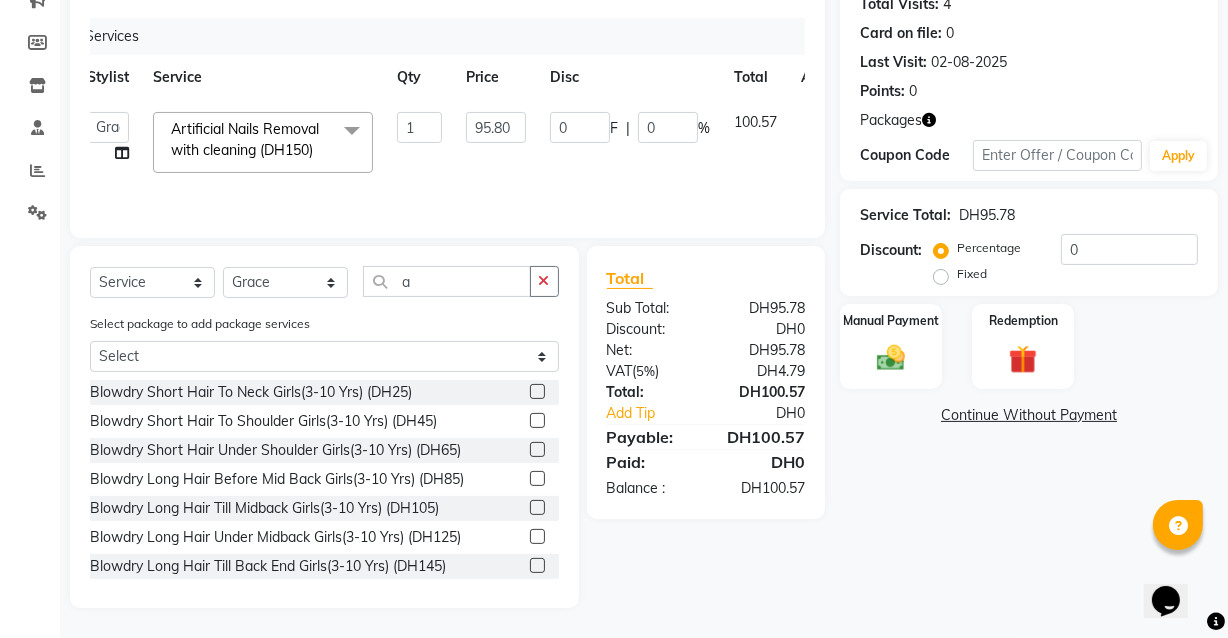 click on "Name: [PERSON] Membership: No Active Membership Total Visits: 4 Card on file: 0 Last Visit: 02-08-2025 Points: 0 Packages Coupon Code Apply Service Total: DH95.78 Discount: Percentage Fixed 0 Manual Payment Redemption Continue Without Payment" 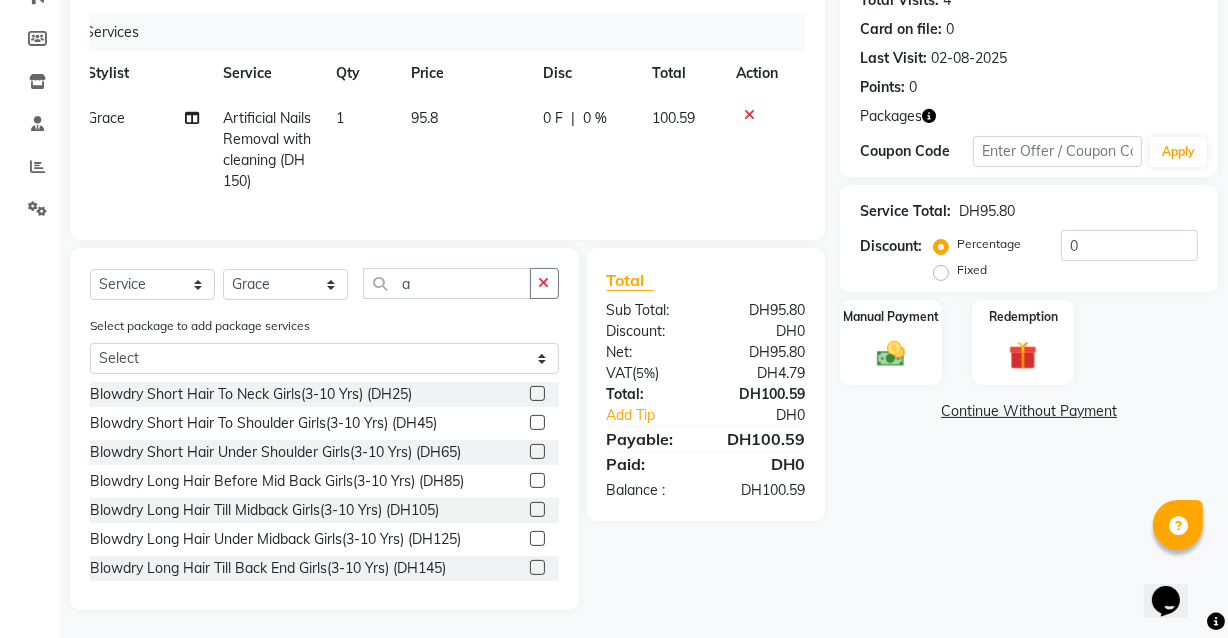 scroll, scrollTop: 250, scrollLeft: 0, axis: vertical 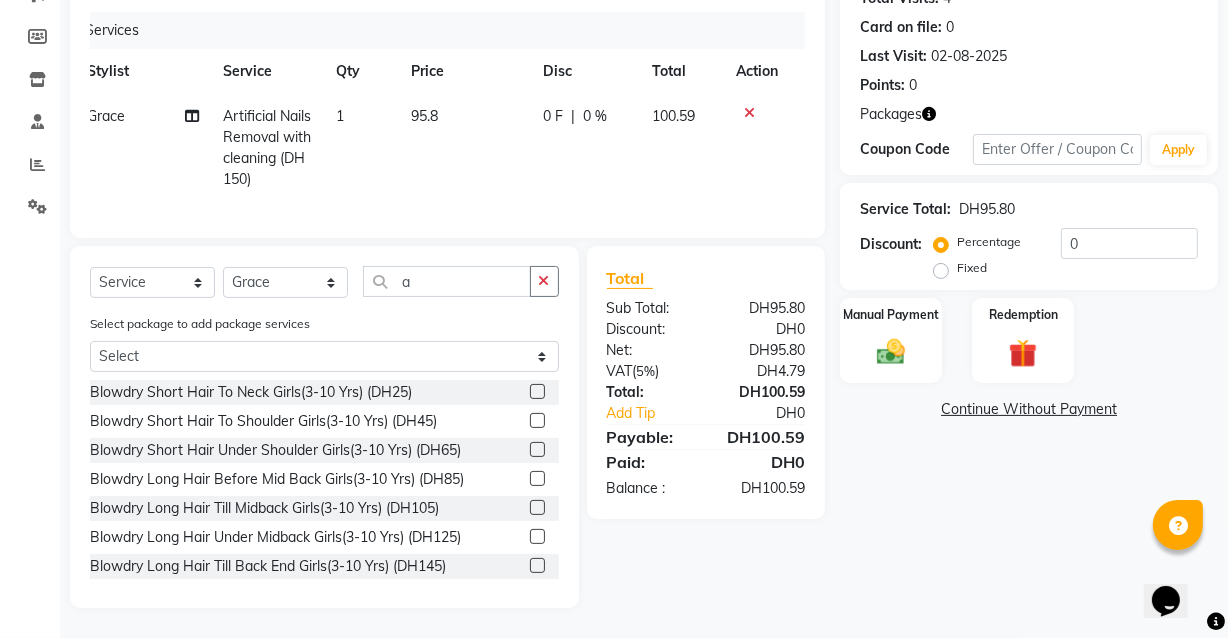 click on "100.59" 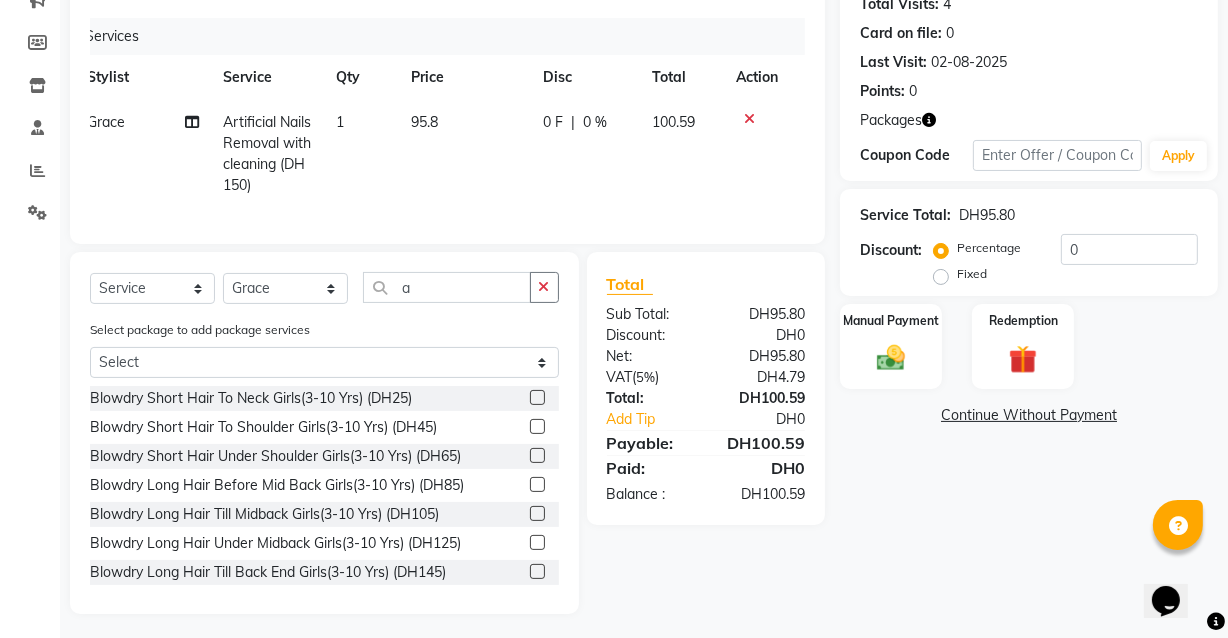select on "81113" 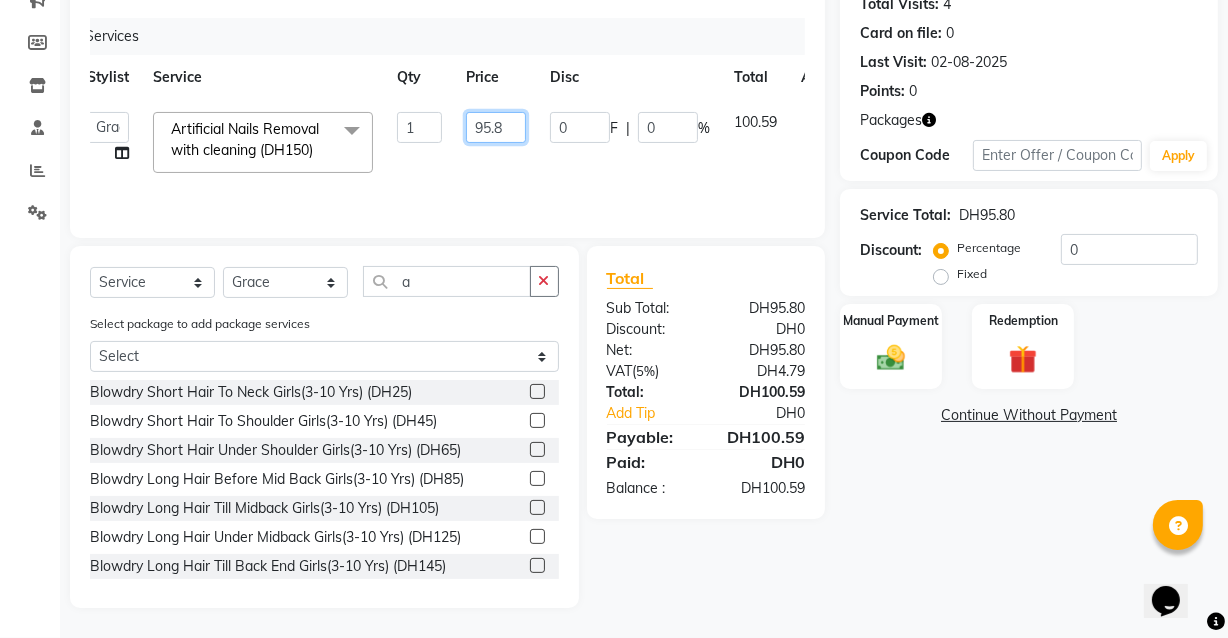 click on "95.8" 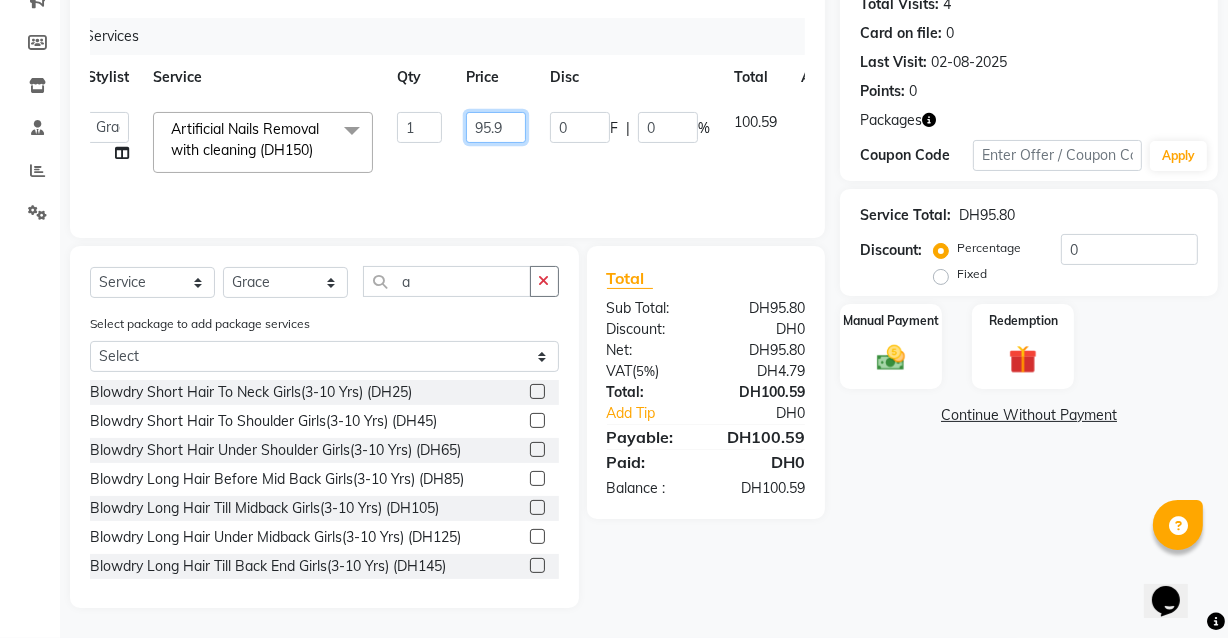 type on "95.90" 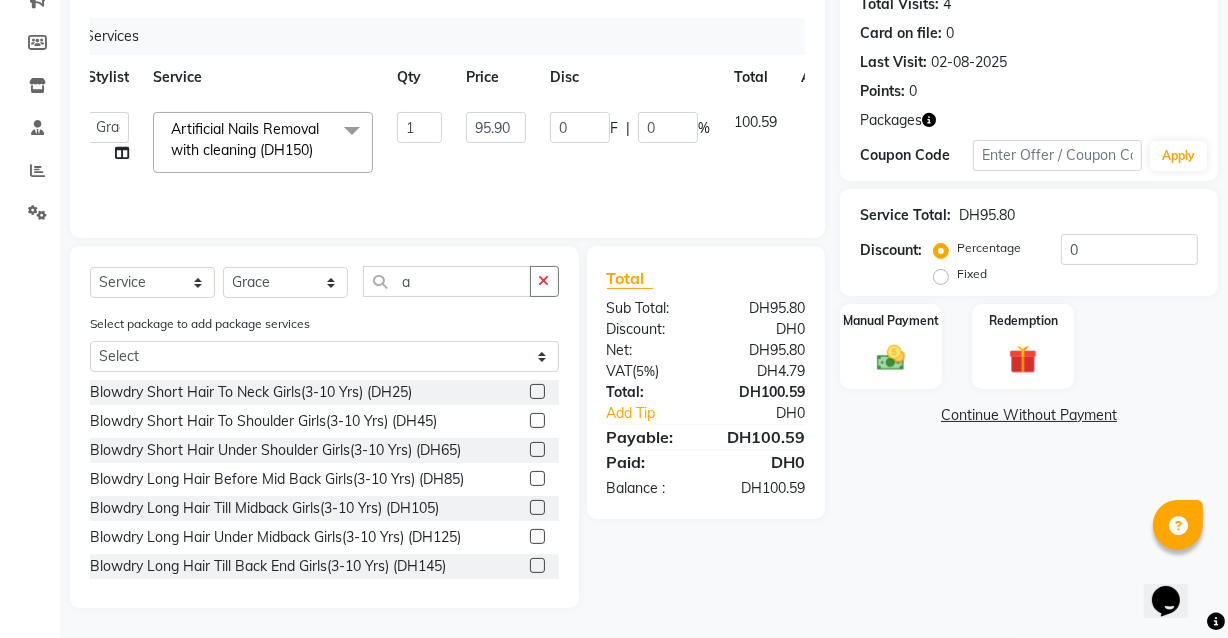 click on "Name: [PERSON] Membership: No Active Membership Total Visits: 4 Card on file: 0 Last Visit: 02-08-2025 Points: 0 Packages Coupon Code Apply Service Total: DH95.80 Discount: Percentage Fixed 0 Manual Payment Redemption Continue Without Payment" 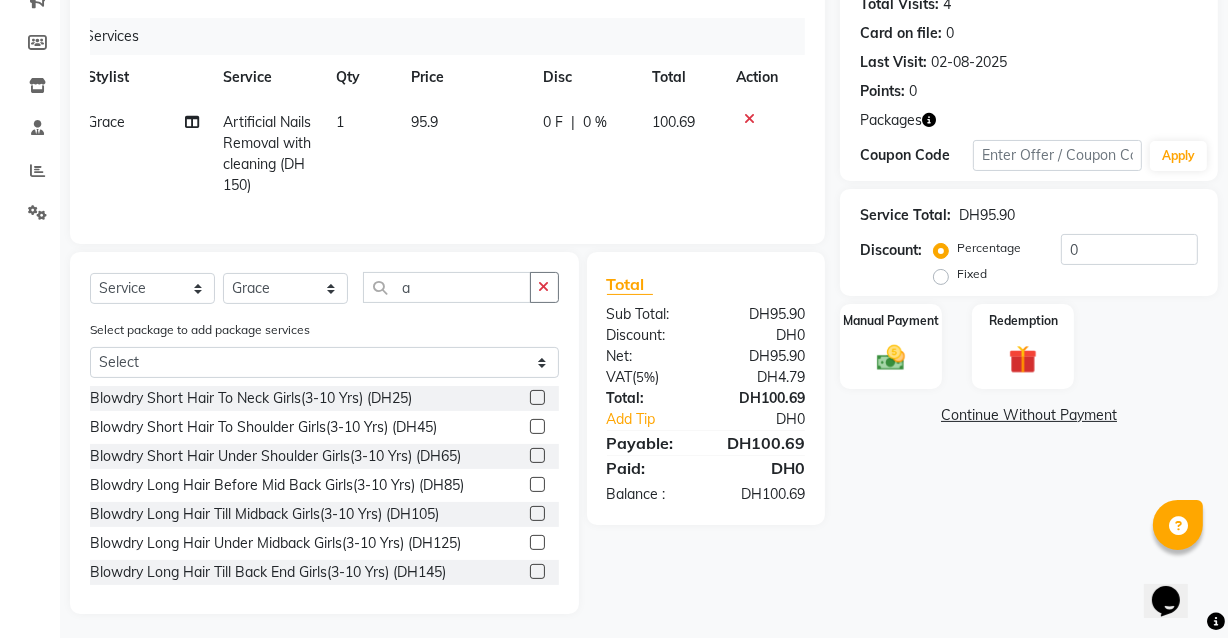 click on "95.9" 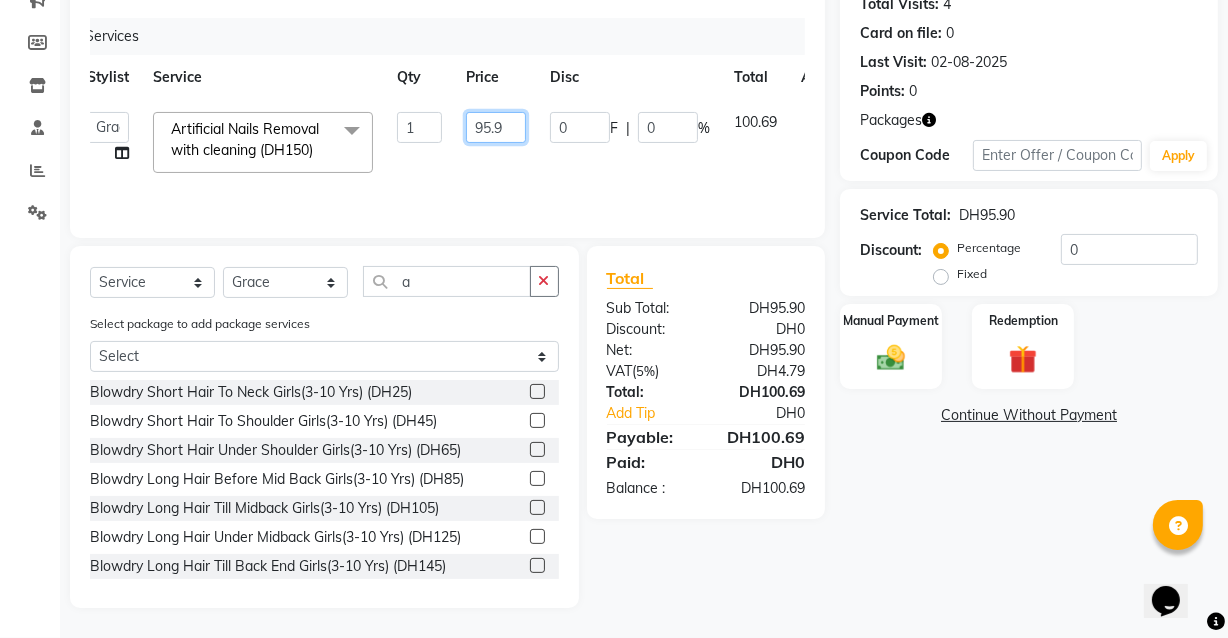 click on "95.9" 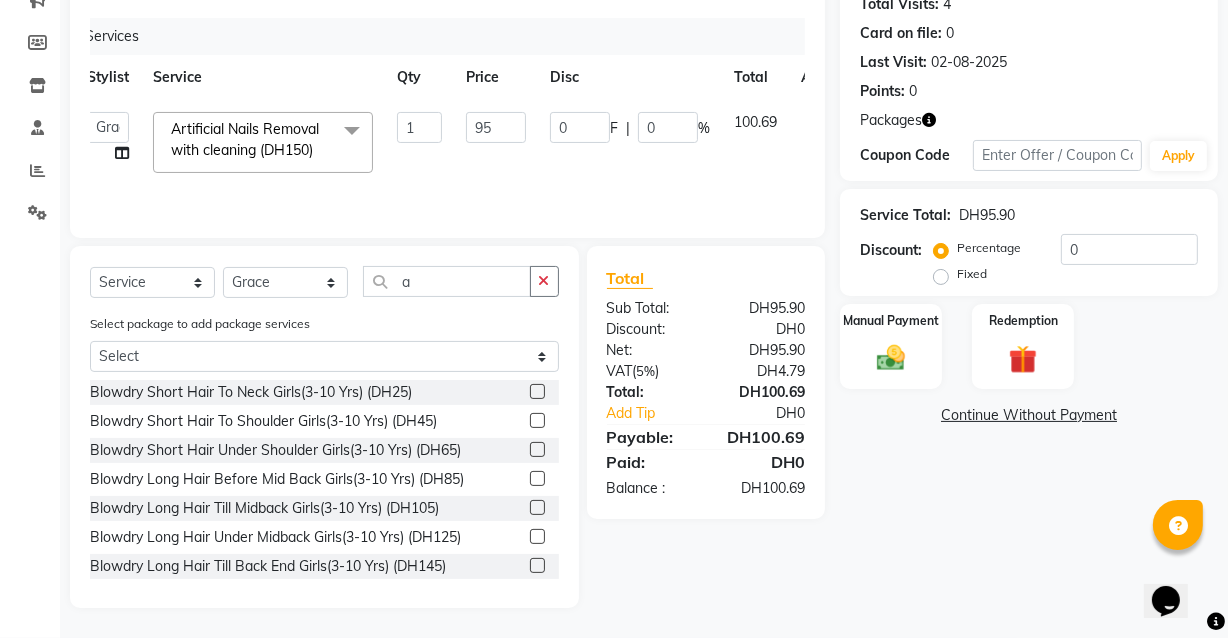 click on "Name: [PERSON] Membership: No Active Membership Total Visits: 4 Card on file: 0 Last Visit: 02-08-2025 Points: 0 Packages Coupon Code Apply Service Total: DH95.90 Discount: Percentage Fixed 0 Manual Payment Redemption Continue Without Payment" 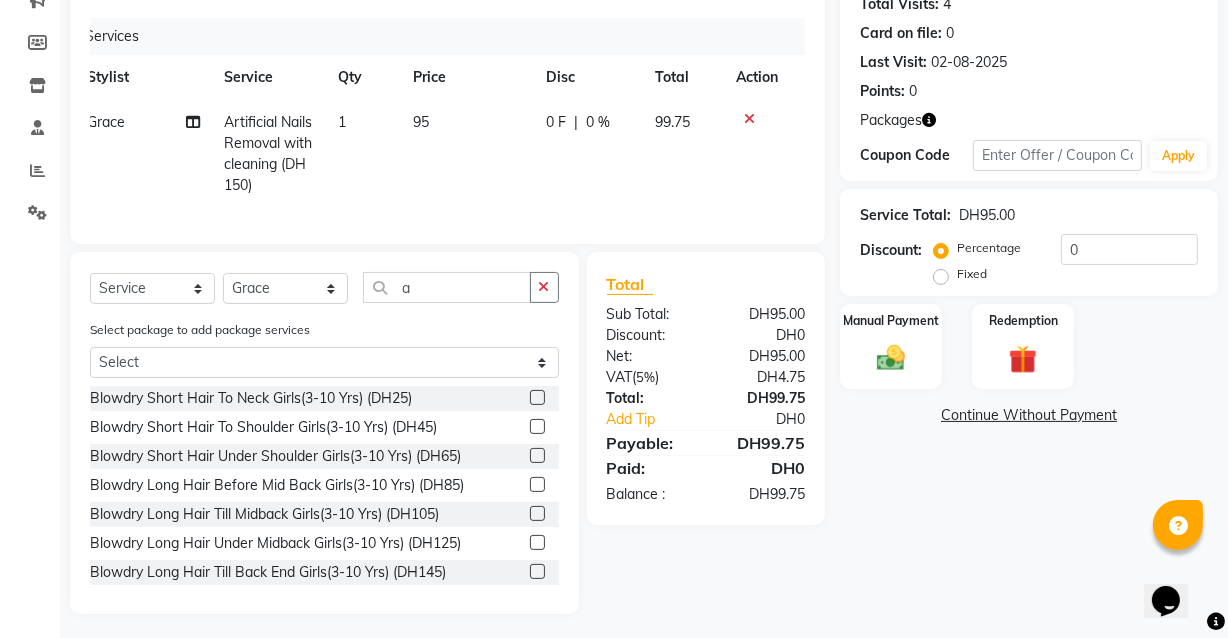 click on "95" 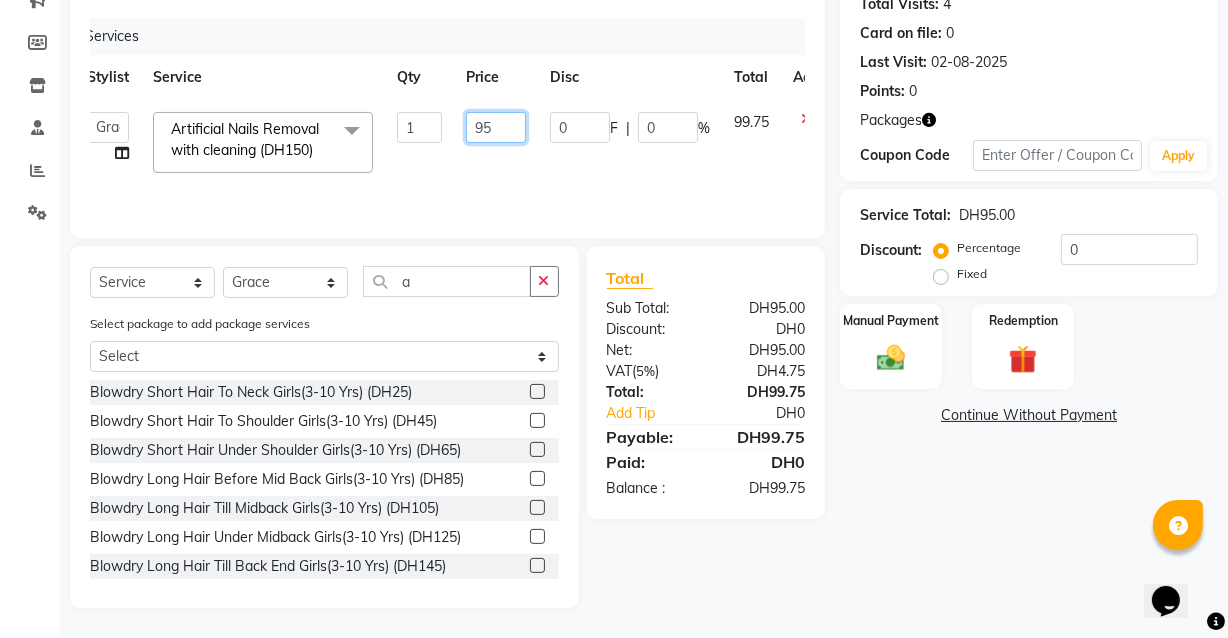 click on "95" 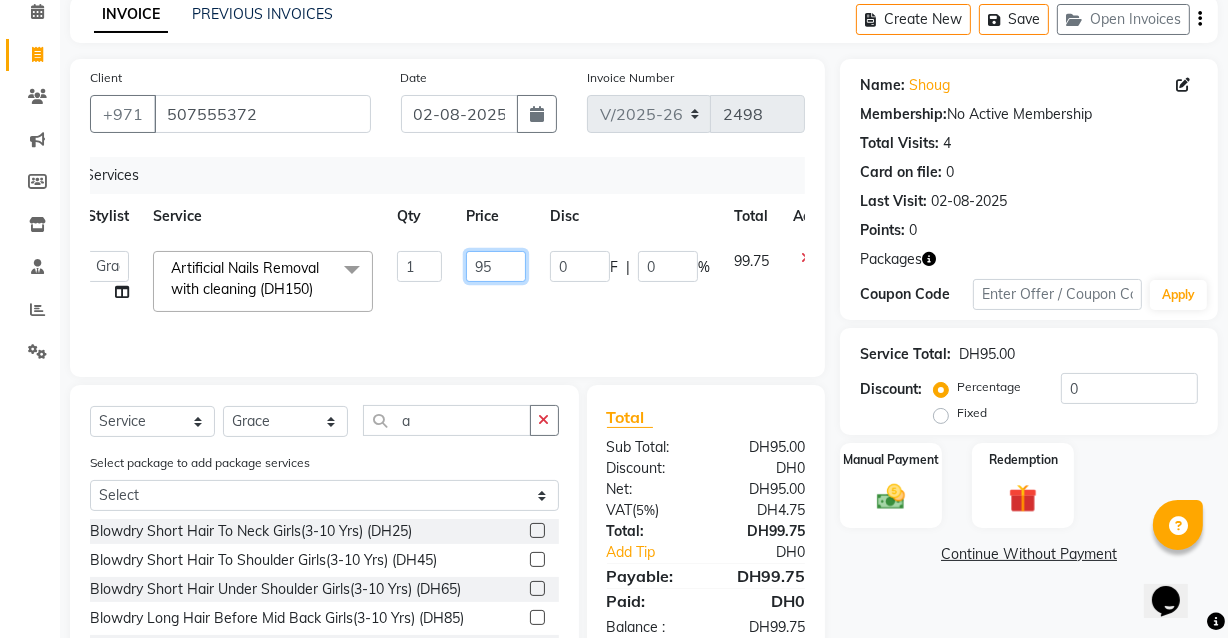 scroll, scrollTop: 80, scrollLeft: 0, axis: vertical 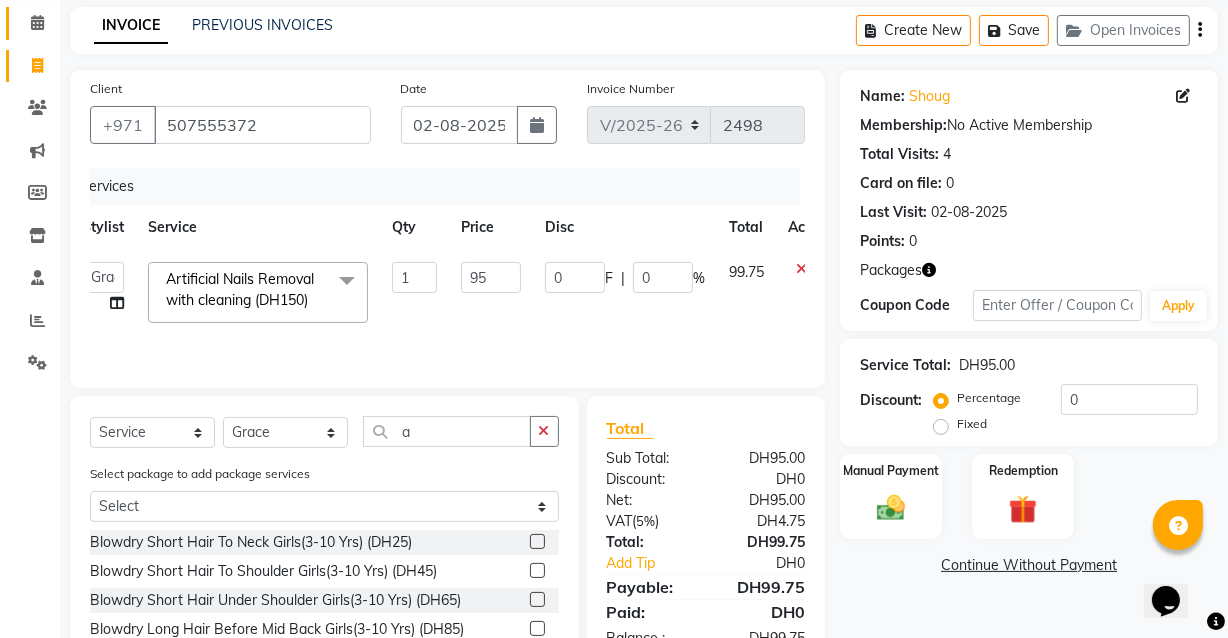 click 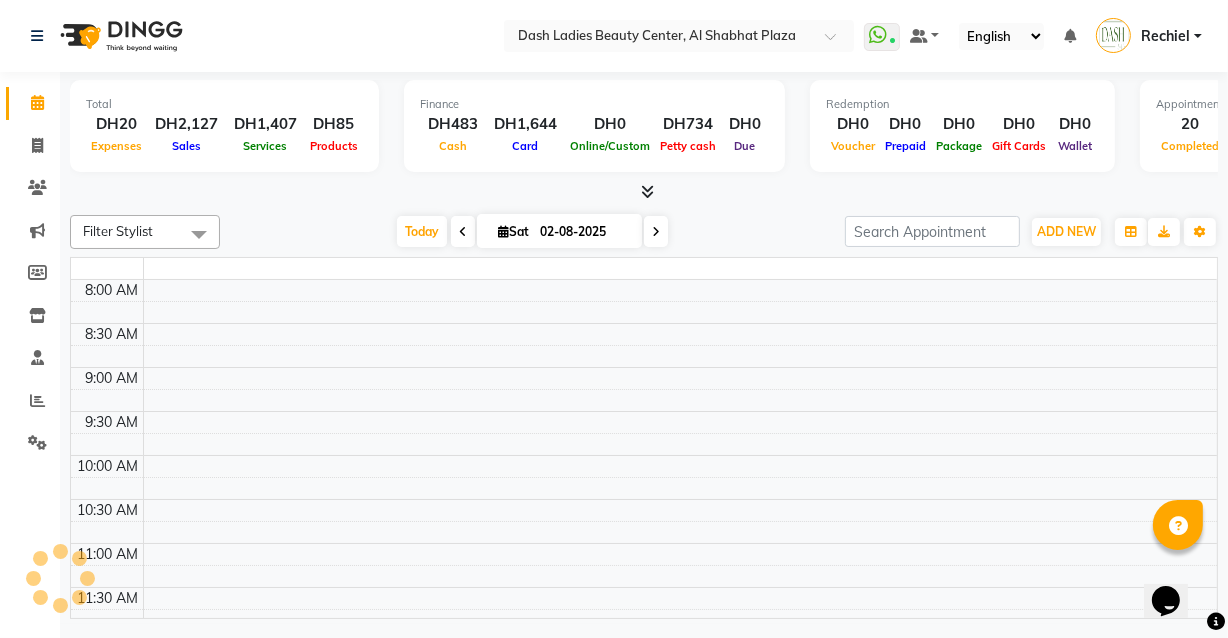 scroll, scrollTop: 0, scrollLeft: 0, axis: both 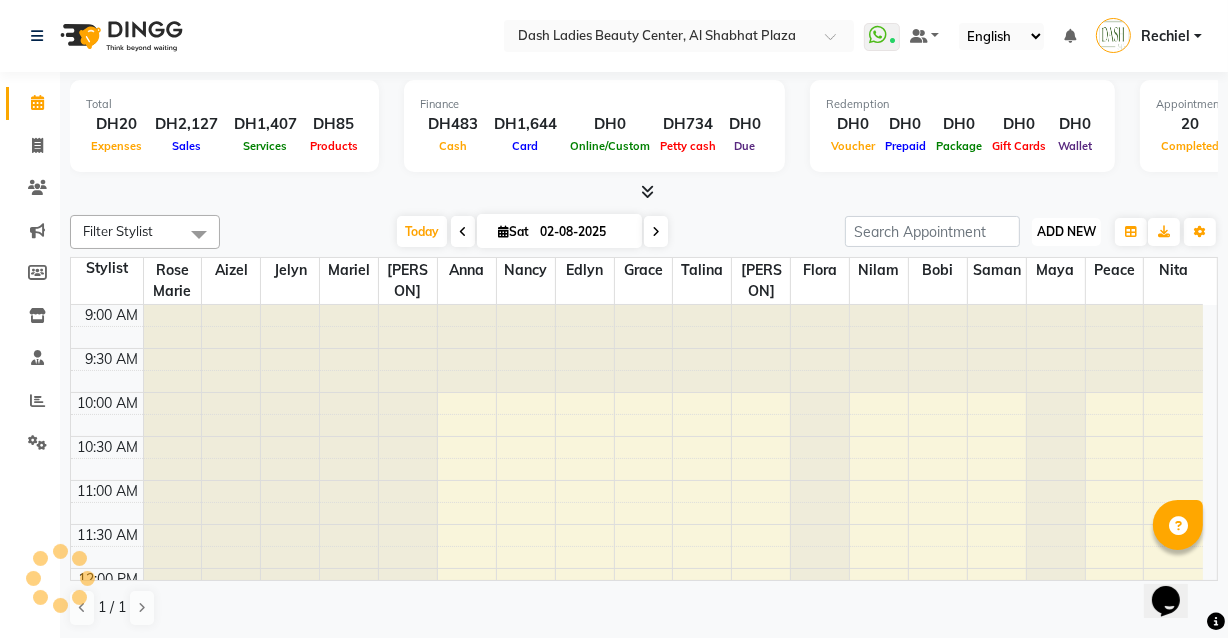 click on "ADD NEW" at bounding box center (1066, 231) 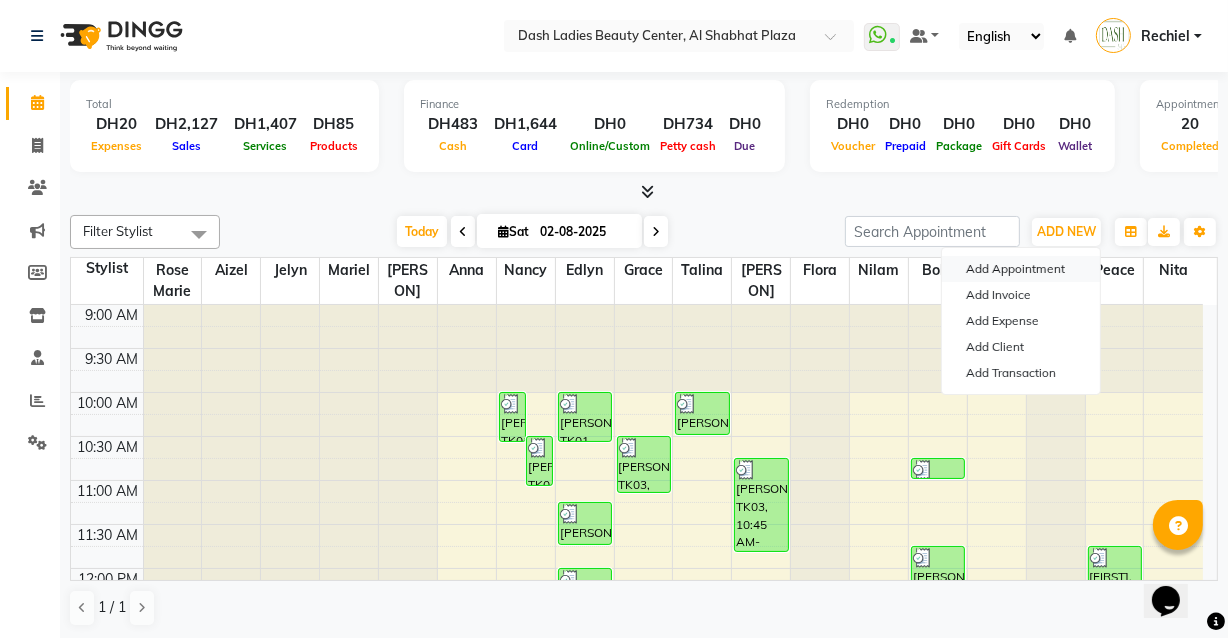 click on "Add Appointment" at bounding box center (1021, 269) 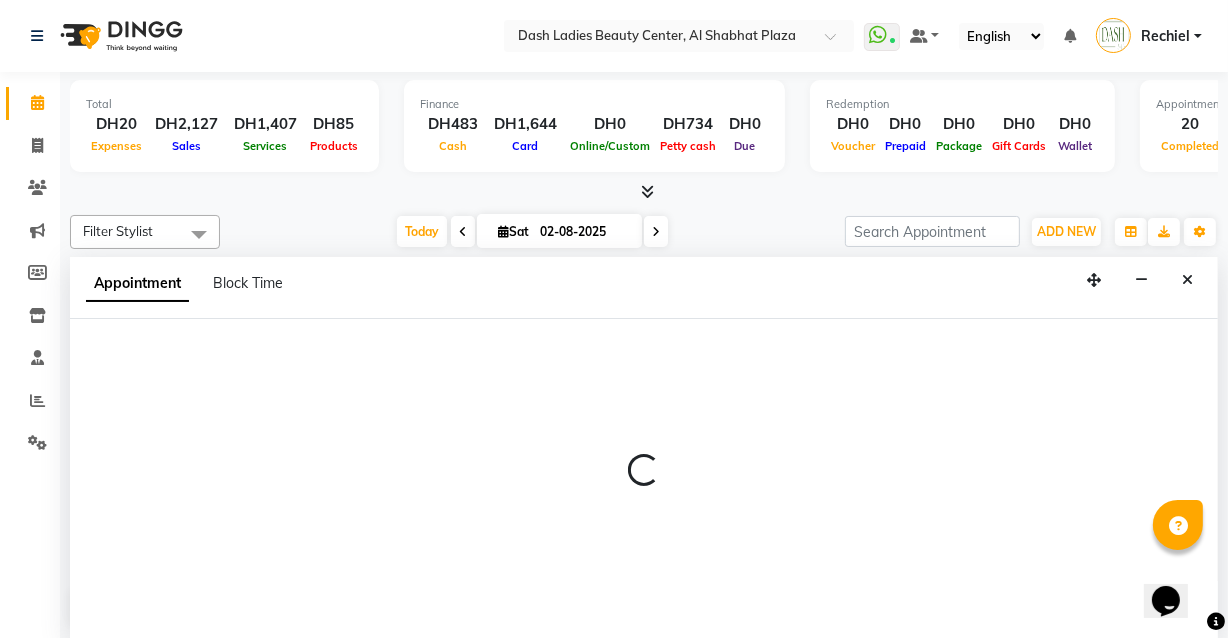scroll, scrollTop: 0, scrollLeft: 0, axis: both 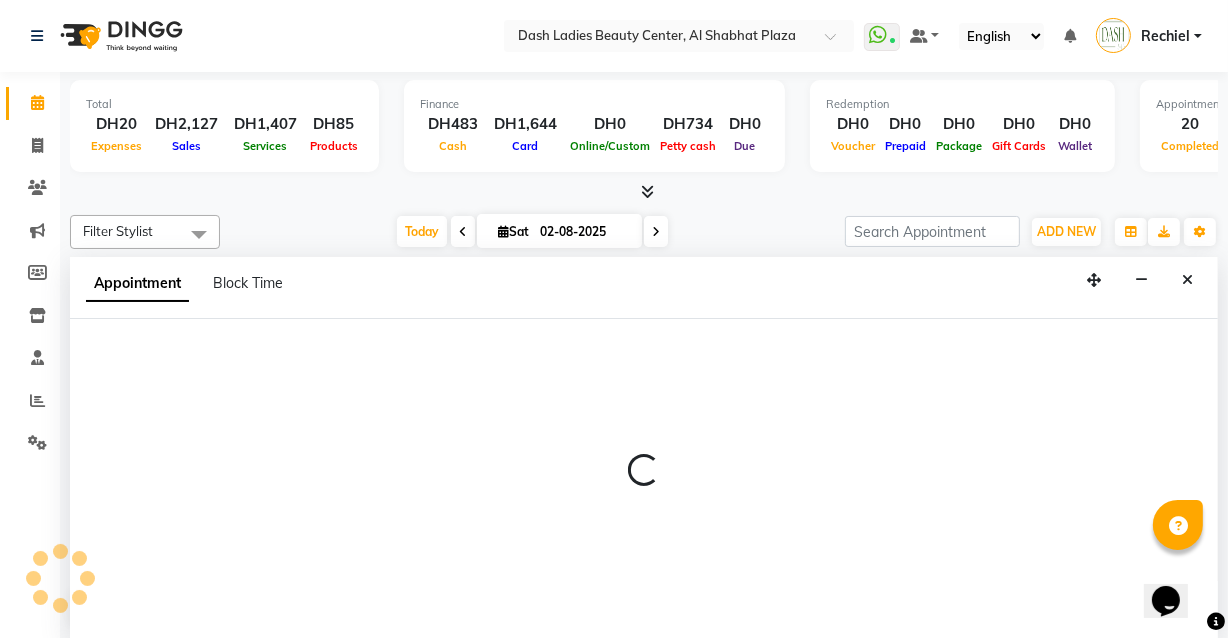 select on "600" 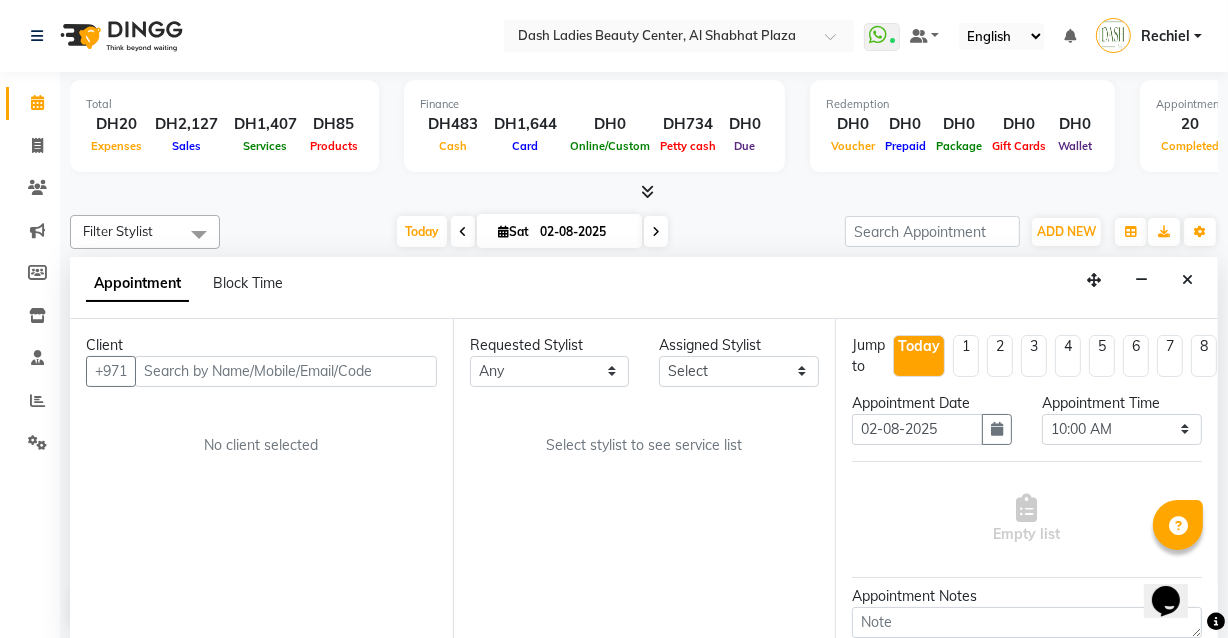 click at bounding box center (286, 371) 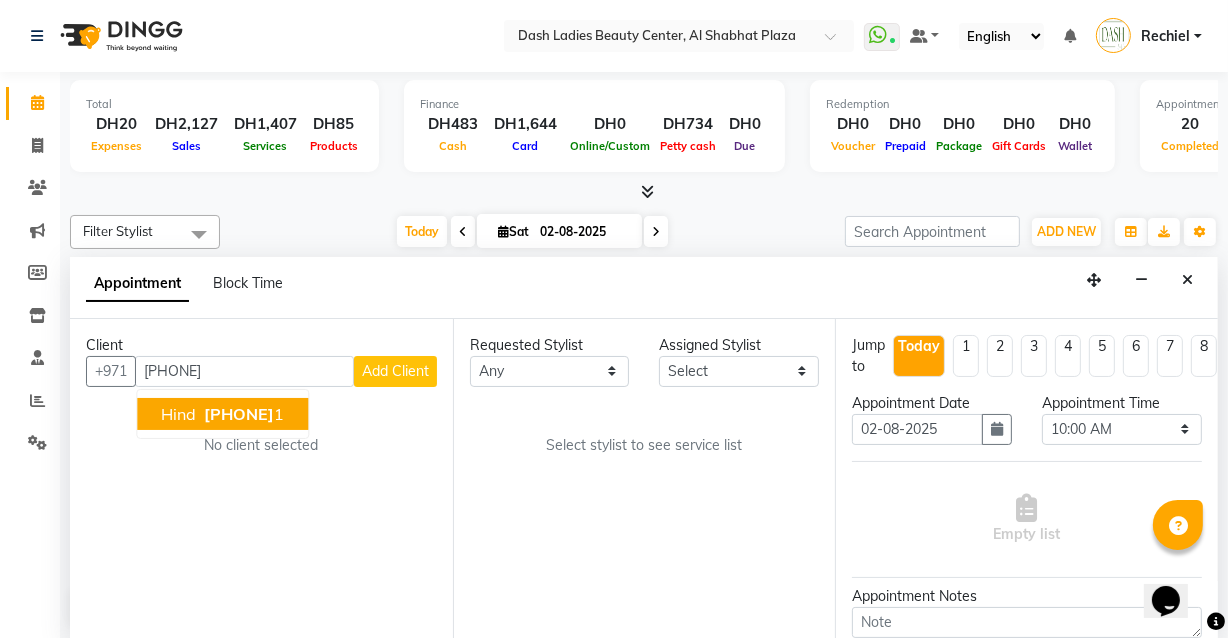 click on "[PERSON] [PHONE]" at bounding box center (222, 414) 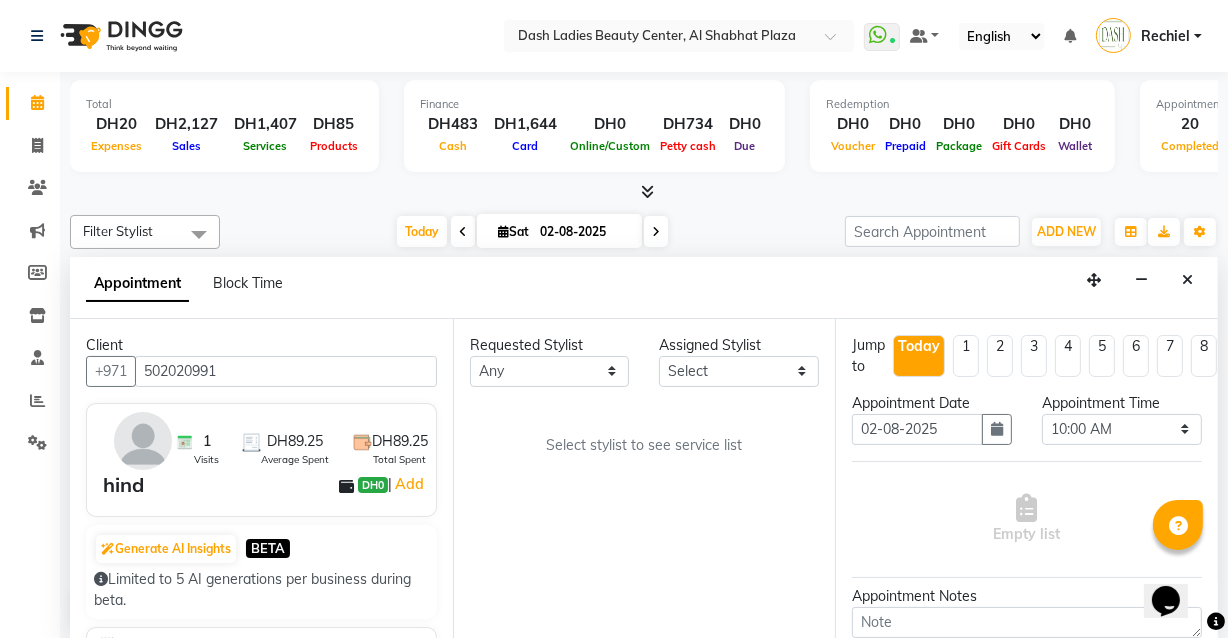 type on "502020991" 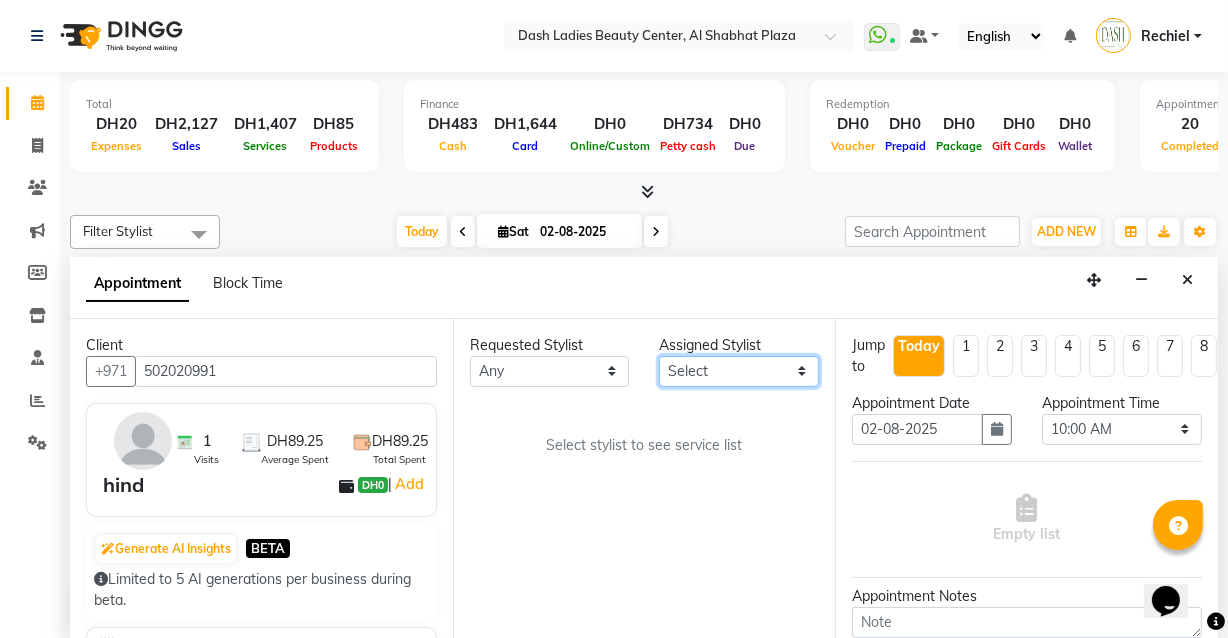 click on "Select Aizel Angelina Anna Bobi Edlyn Flora Grace Janine Jelyn Mariel Maya Nancy Nilam Nita Peace Rose Marie Saman Talina" at bounding box center [739, 371] 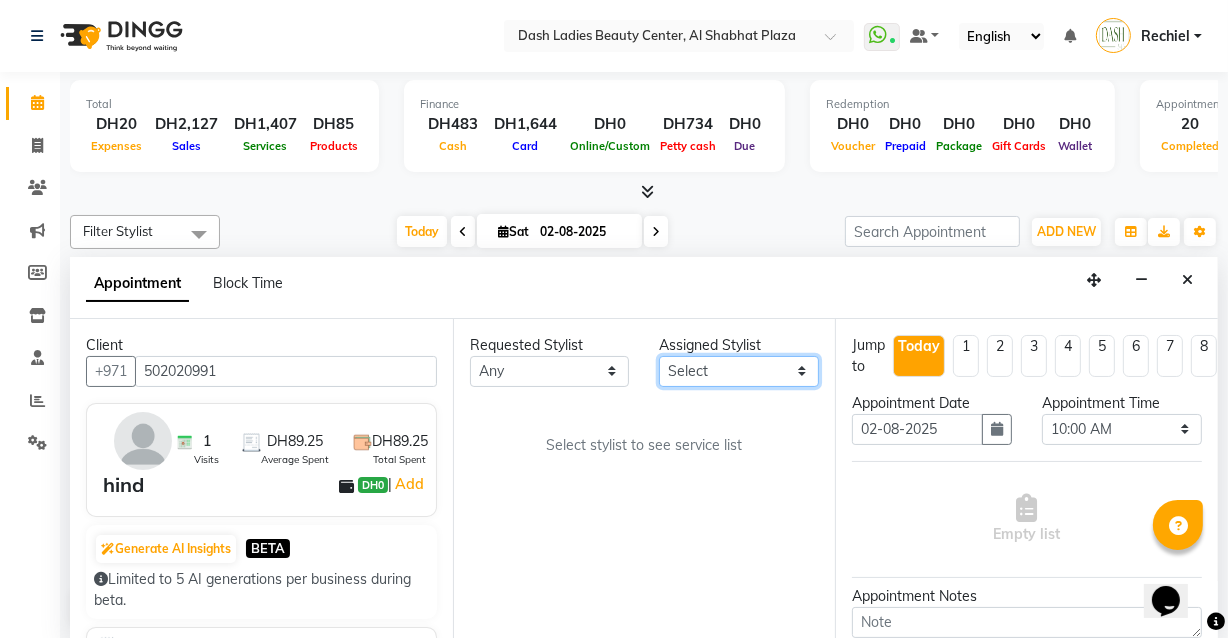 select on "81107" 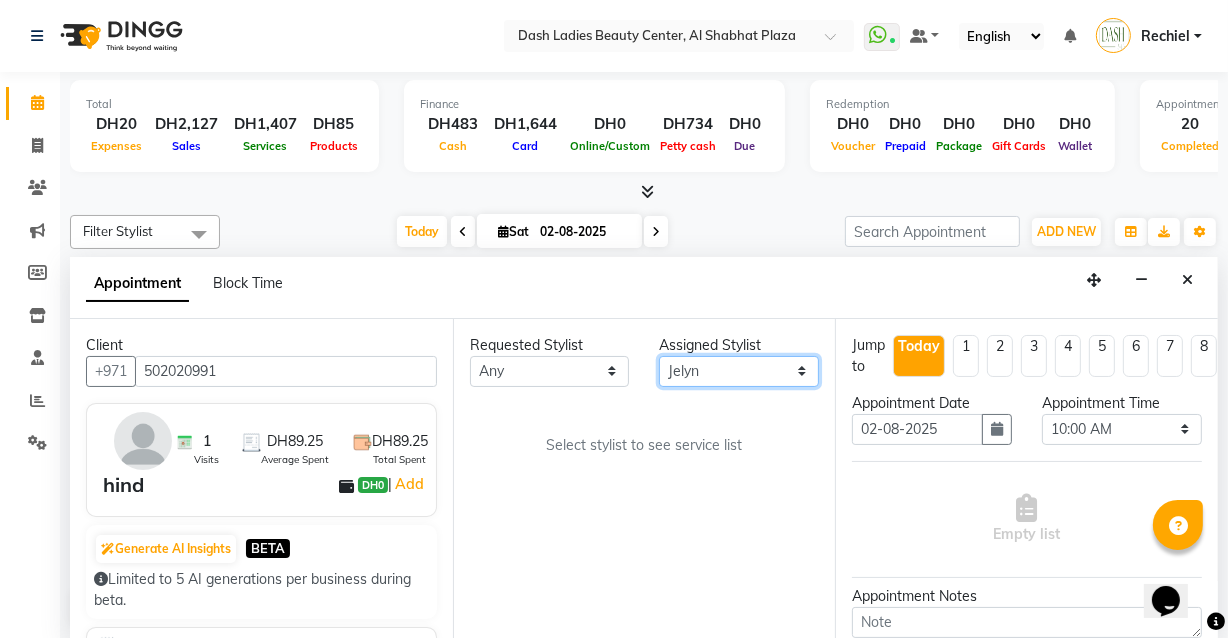 click on "Select Aizel Angelina Anna Bobi Edlyn Flora Grace Janine Jelyn Mariel Maya Nancy Nilam Nita Peace Rose Marie Saman Talina" at bounding box center [739, 371] 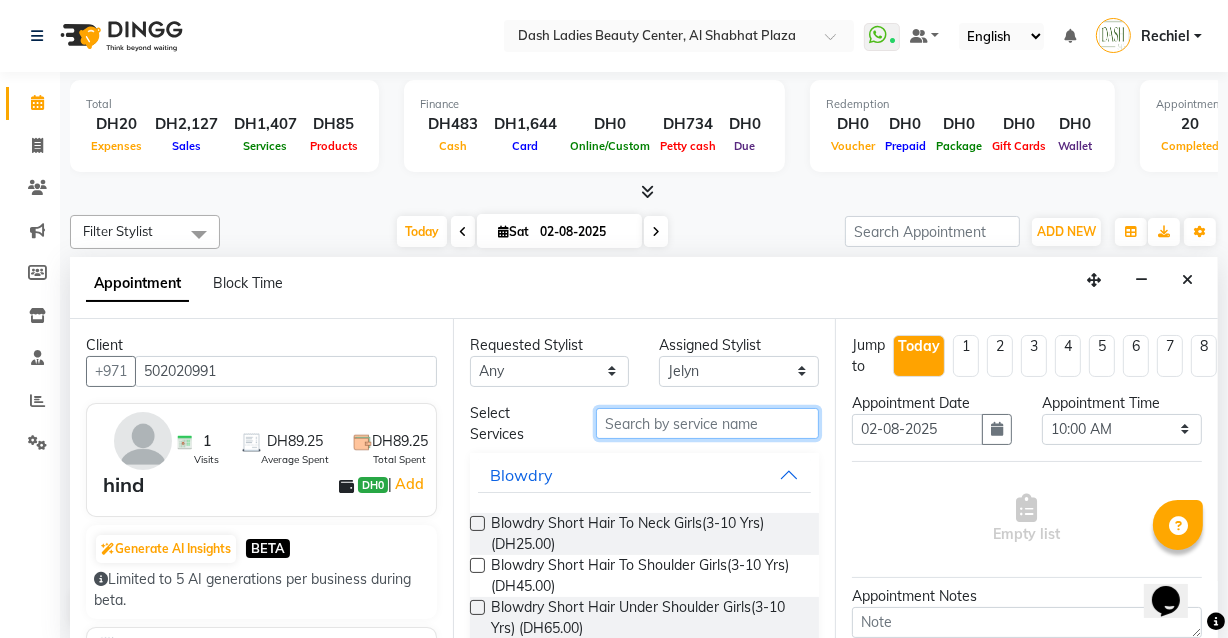 click at bounding box center [707, 423] 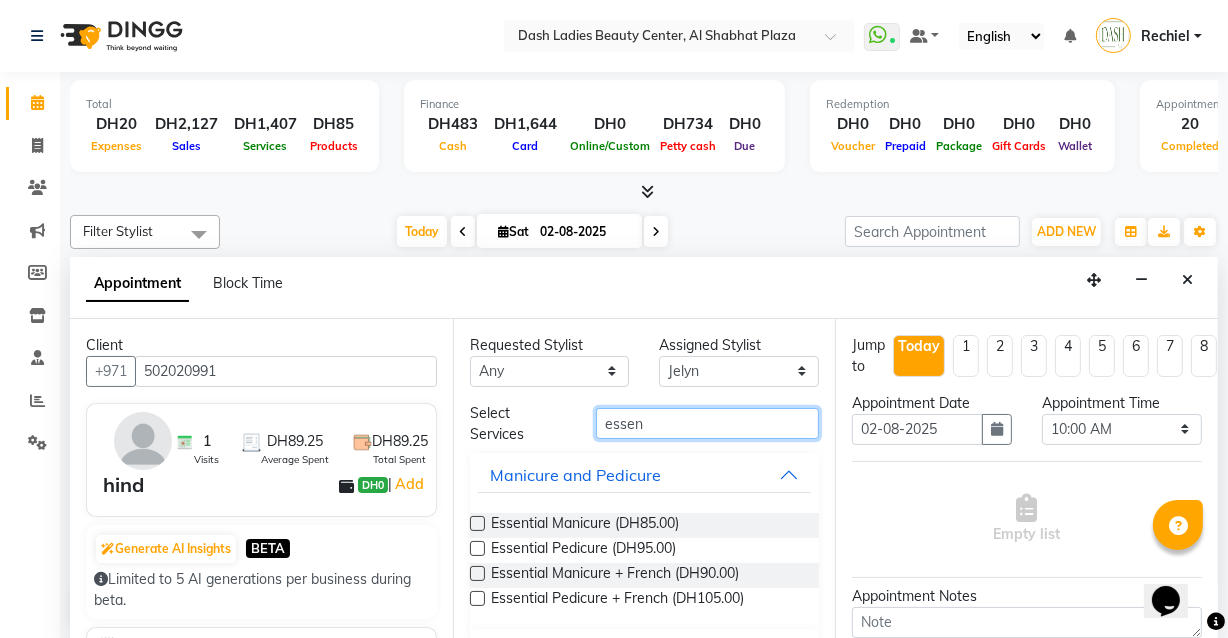 type on "essen" 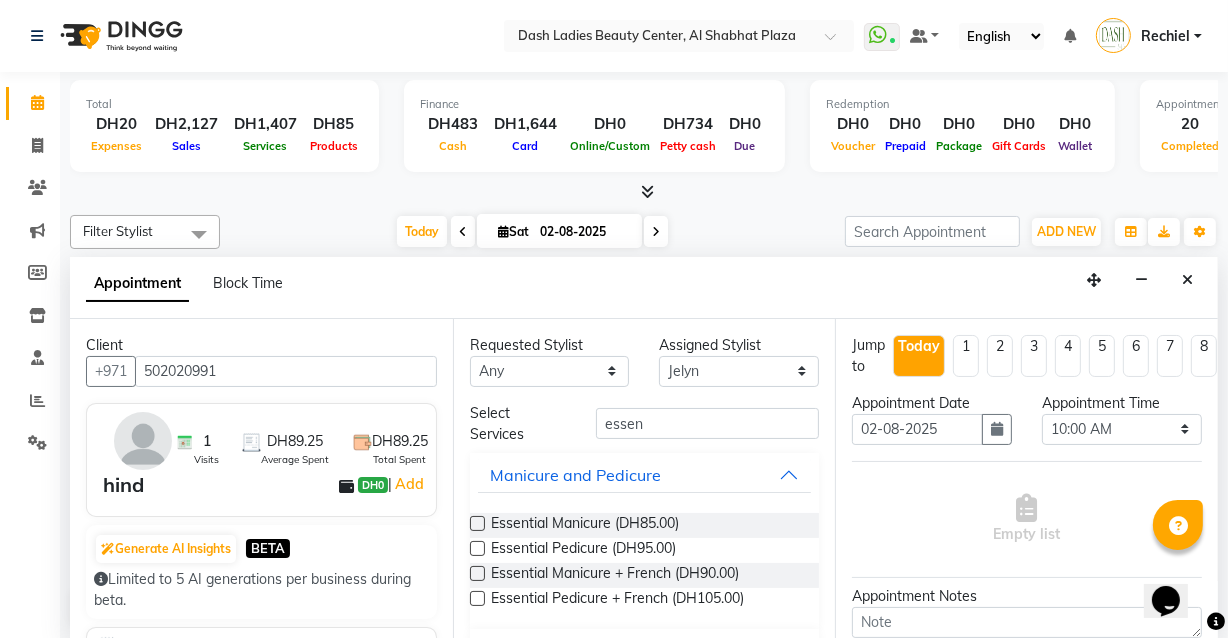 click at bounding box center [477, 573] 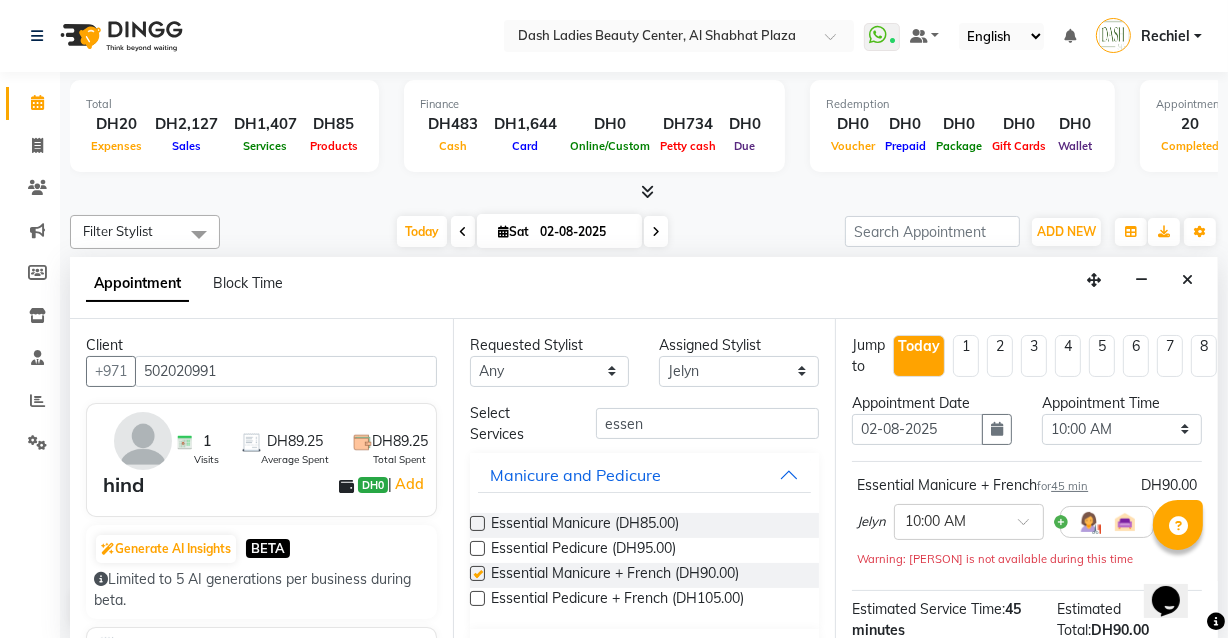 checkbox on "false" 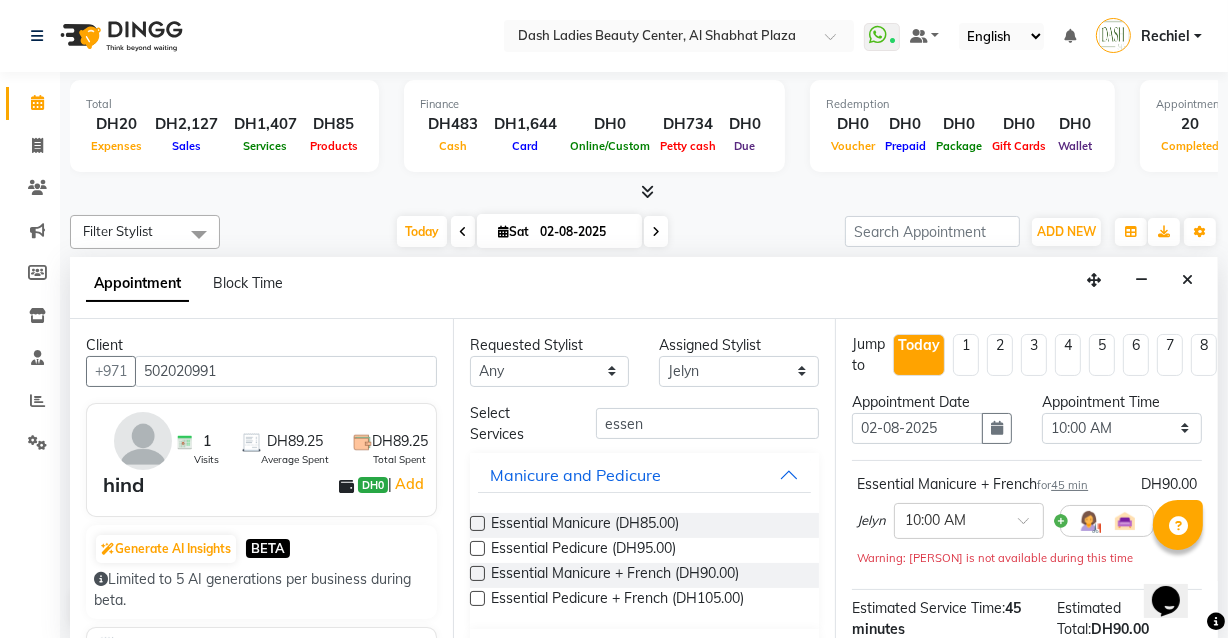 scroll, scrollTop: 5, scrollLeft: 0, axis: vertical 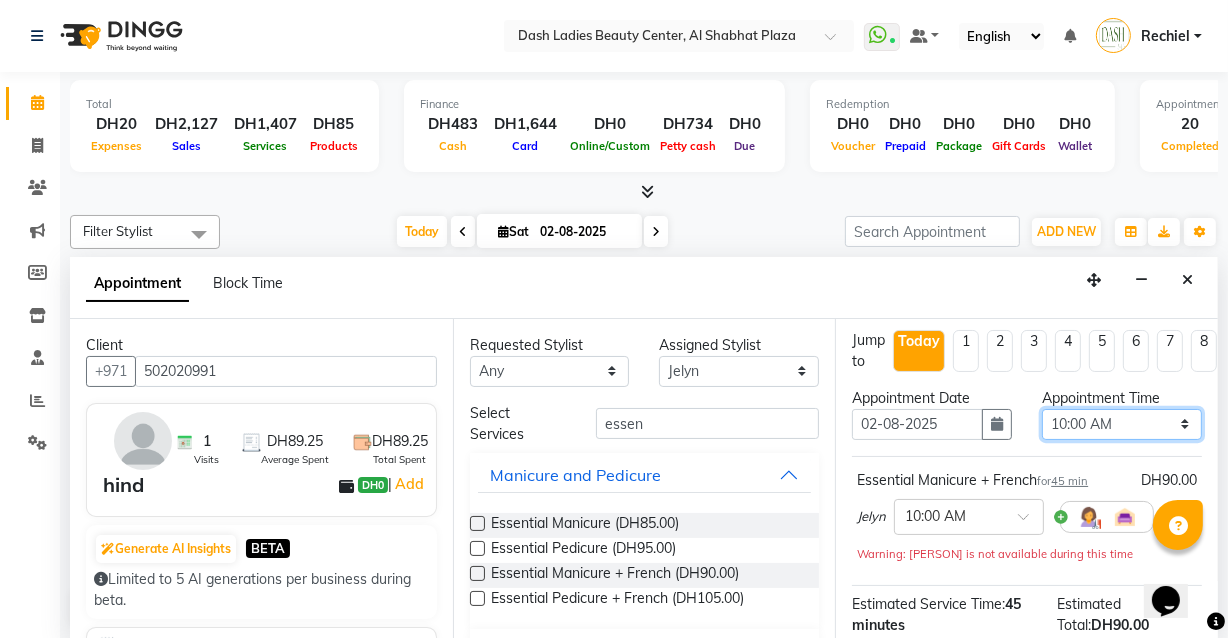 click on "Select 10:00 AM 10:15 AM 10:30 AM 10:45 AM 11:00 AM 11:15 AM 11:30 AM 11:45 AM 12:00 PM 12:15 PM 12:30 PM 12:45 PM 01:00 PM 01:15 PM 01:30 PM 01:45 PM 02:00 PM 02:15 PM 02:30 PM 02:45 PM 03:00 PM 03:15 PM 03:30 PM 03:45 PM 04:00 PM 04:15 PM 04:30 PM 04:45 PM 05:00 PM 05:15 PM 05:30 PM 05:45 PM 06:00 PM 06:15 PM 06:30 PM 06:45 PM 07:00 PM 07:15 PM 07:30 PM 07:45 PM 08:00 PM 08:15 PM 08:30 PM 08:45 PM 09:00 PM 09:15 PM 09:30 PM 09:45 PM 10:00 PM" at bounding box center (1122, 424) 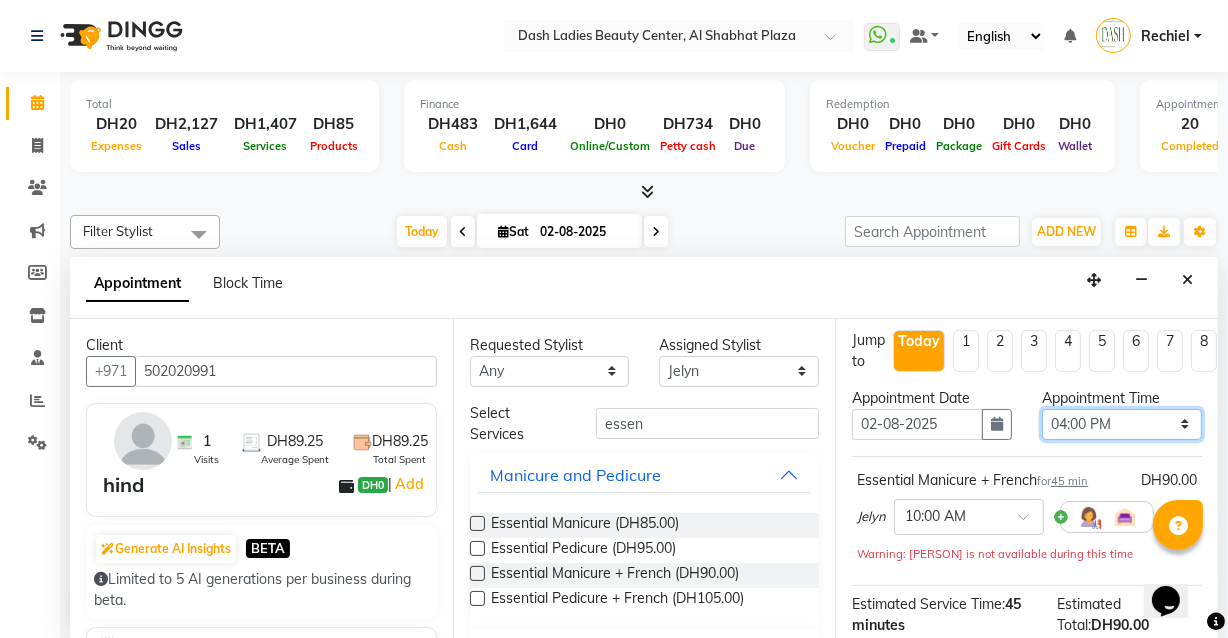 click on "Select 10:00 AM 10:15 AM 10:30 AM 10:45 AM 11:00 AM 11:15 AM 11:30 AM 11:45 AM 12:00 PM 12:15 PM 12:30 PM 12:45 PM 01:00 PM 01:15 PM 01:30 PM 01:45 PM 02:00 PM 02:15 PM 02:30 PM 02:45 PM 03:00 PM 03:15 PM 03:30 PM 03:45 PM 04:00 PM 04:15 PM 04:30 PM 04:45 PM 05:00 PM 05:15 PM 05:30 PM 05:45 PM 06:00 PM 06:15 PM 06:30 PM 06:45 PM 07:00 PM 07:15 PM 07:30 PM 07:45 PM 08:00 PM 08:15 PM 08:30 PM 08:45 PM 09:00 PM 09:15 PM 09:30 PM 09:45 PM 10:00 PM" at bounding box center [1122, 424] 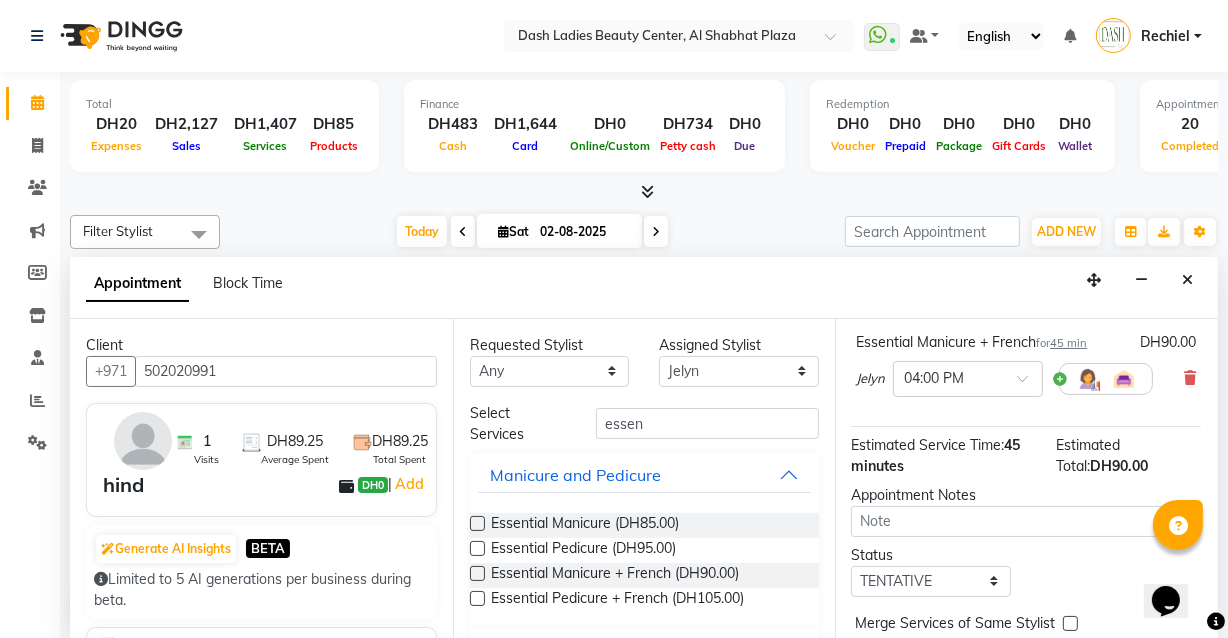 scroll, scrollTop: 256, scrollLeft: 1, axis: both 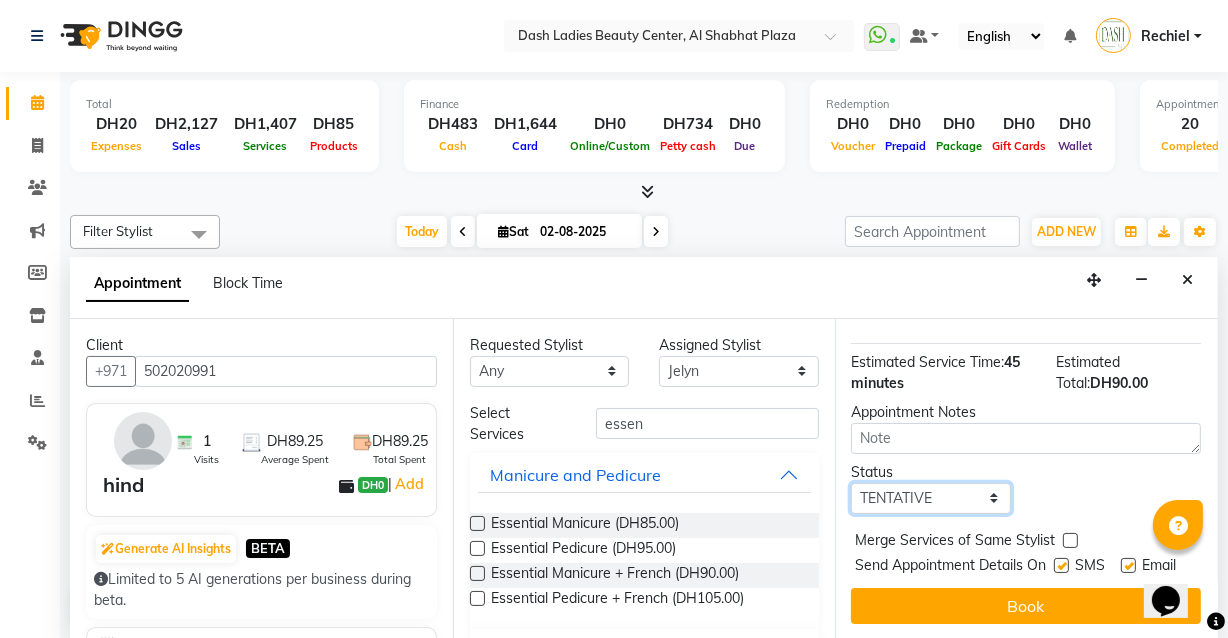 click on "Select TENTATIVE CONFIRM CHECK-IN UPCOMING" at bounding box center [931, 498] 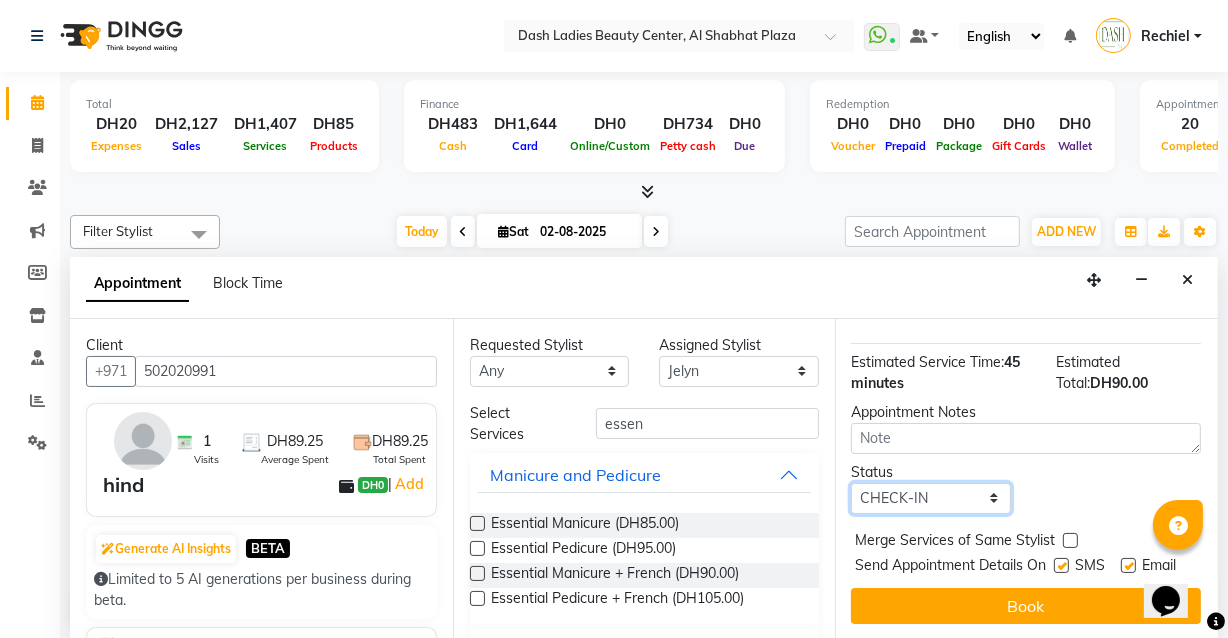 click on "Select TENTATIVE CONFIRM CHECK-IN UPCOMING" at bounding box center (931, 498) 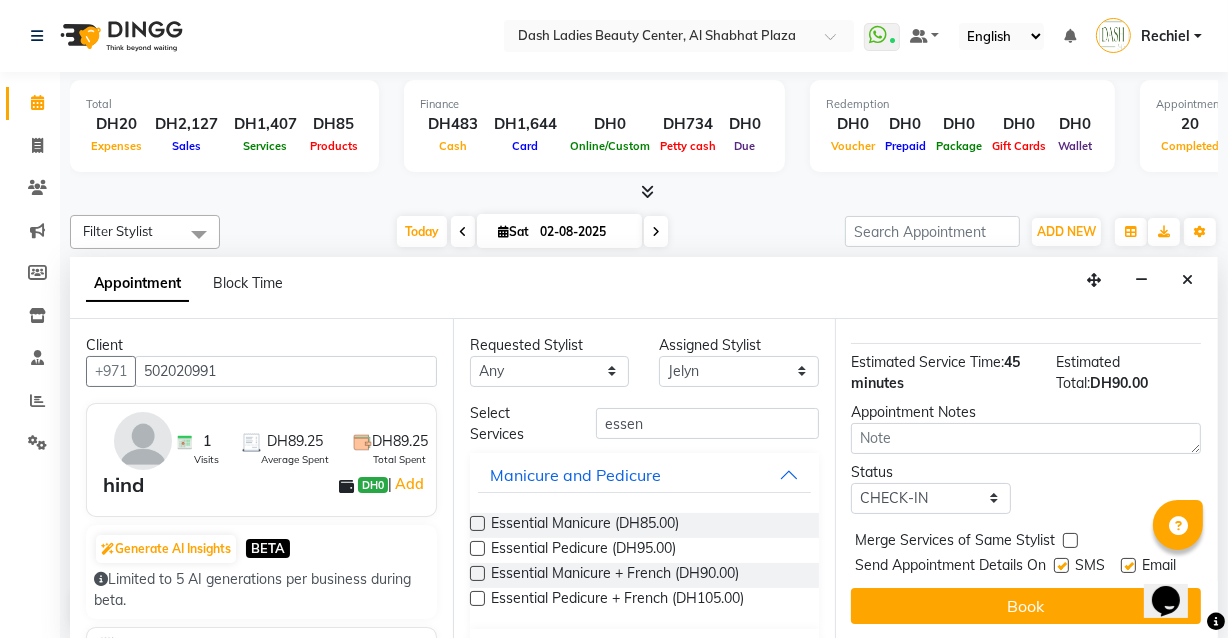 click at bounding box center [1070, 540] 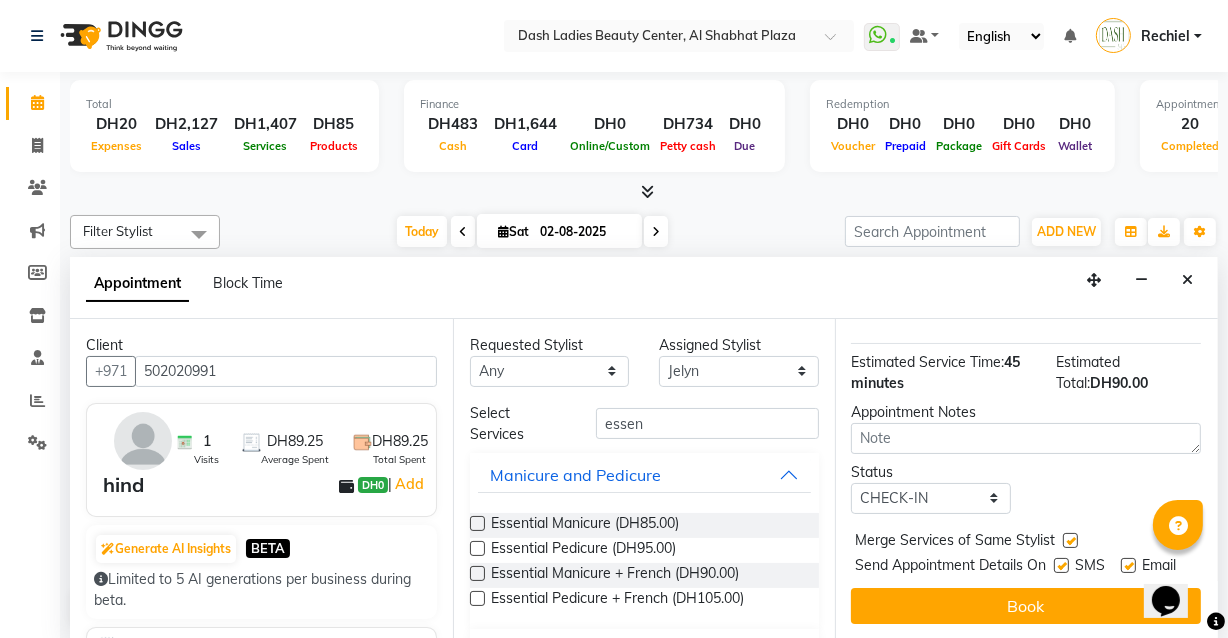 click at bounding box center (1061, 565) 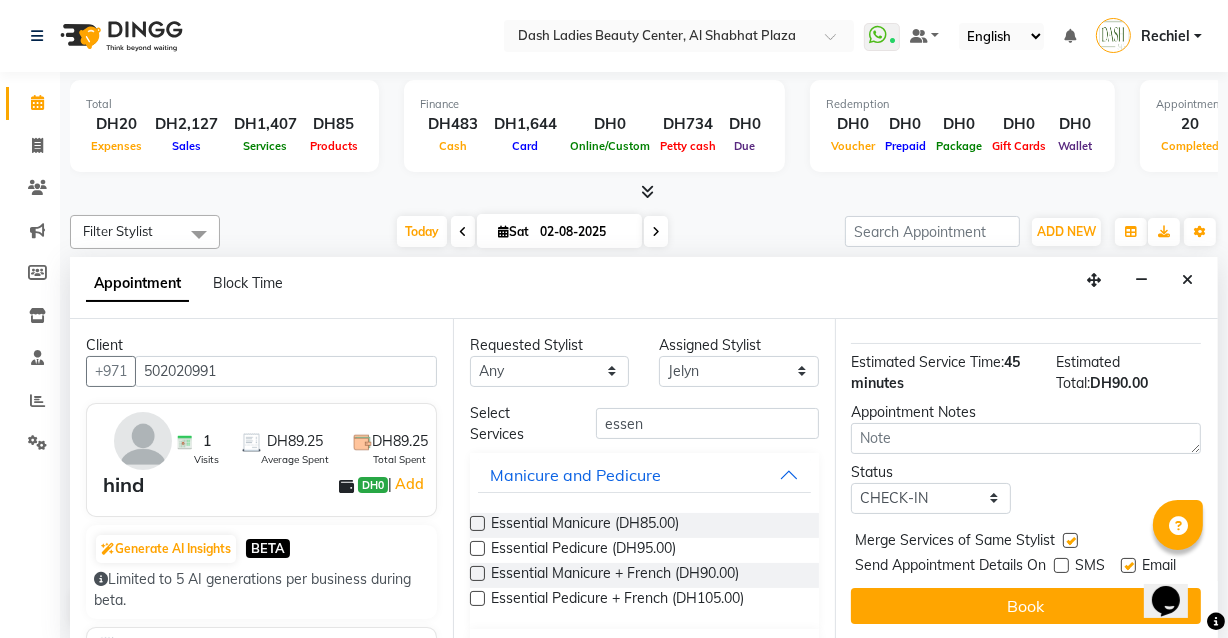 click at bounding box center [1128, 565] 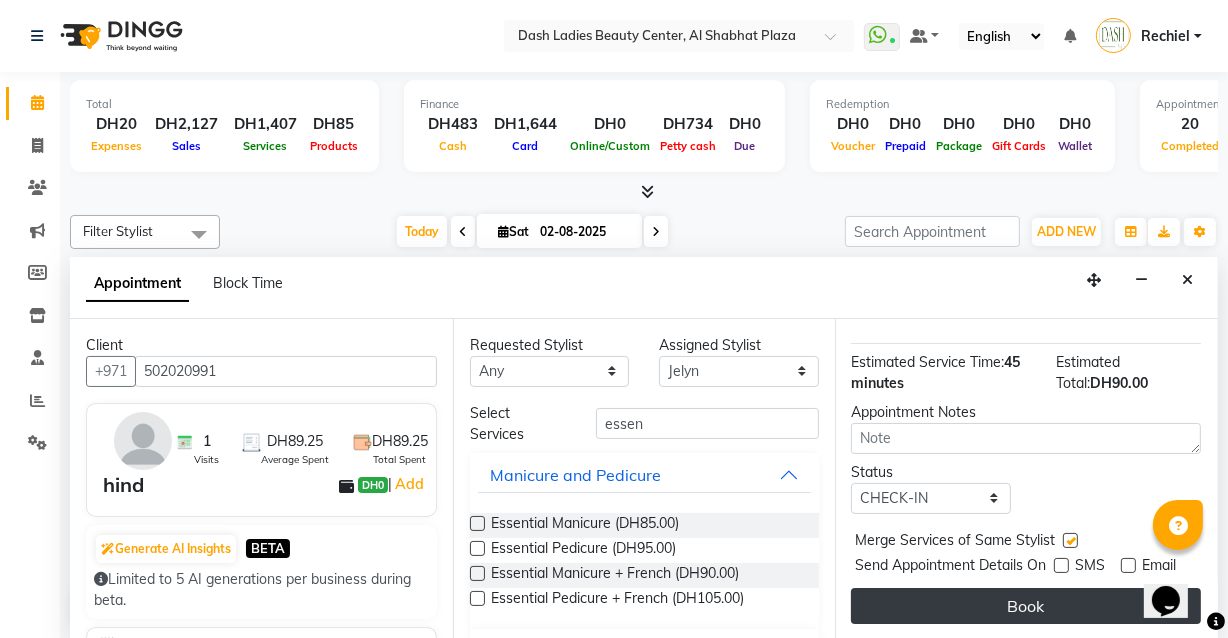 click on "Book" at bounding box center [1026, 606] 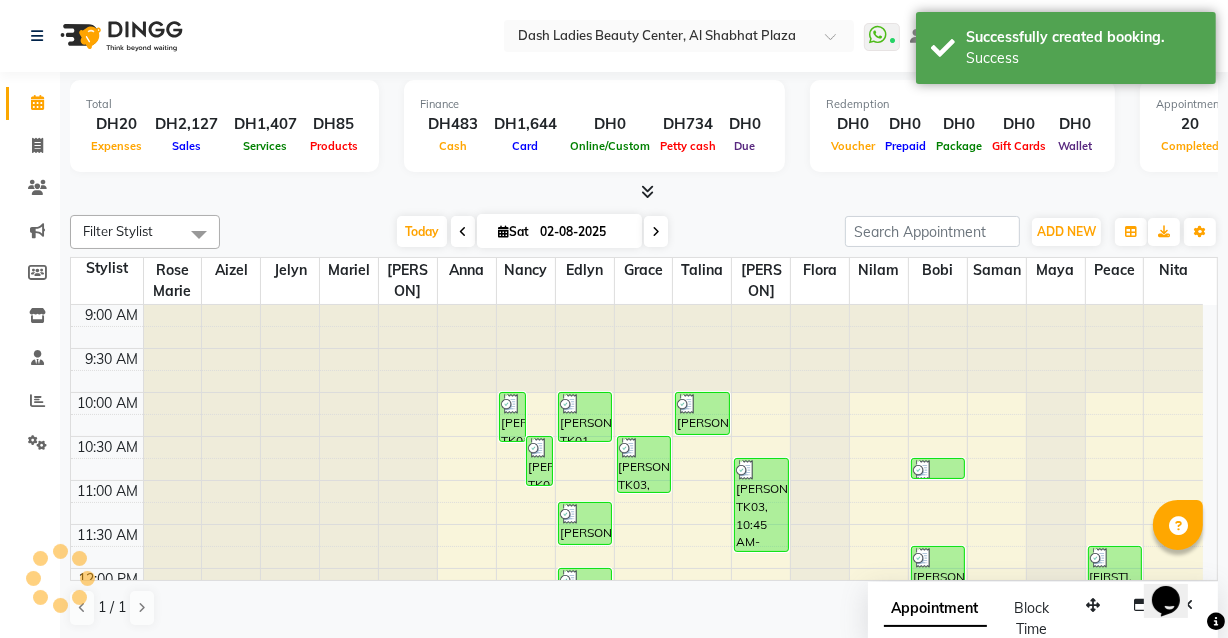 scroll, scrollTop: 0, scrollLeft: 0, axis: both 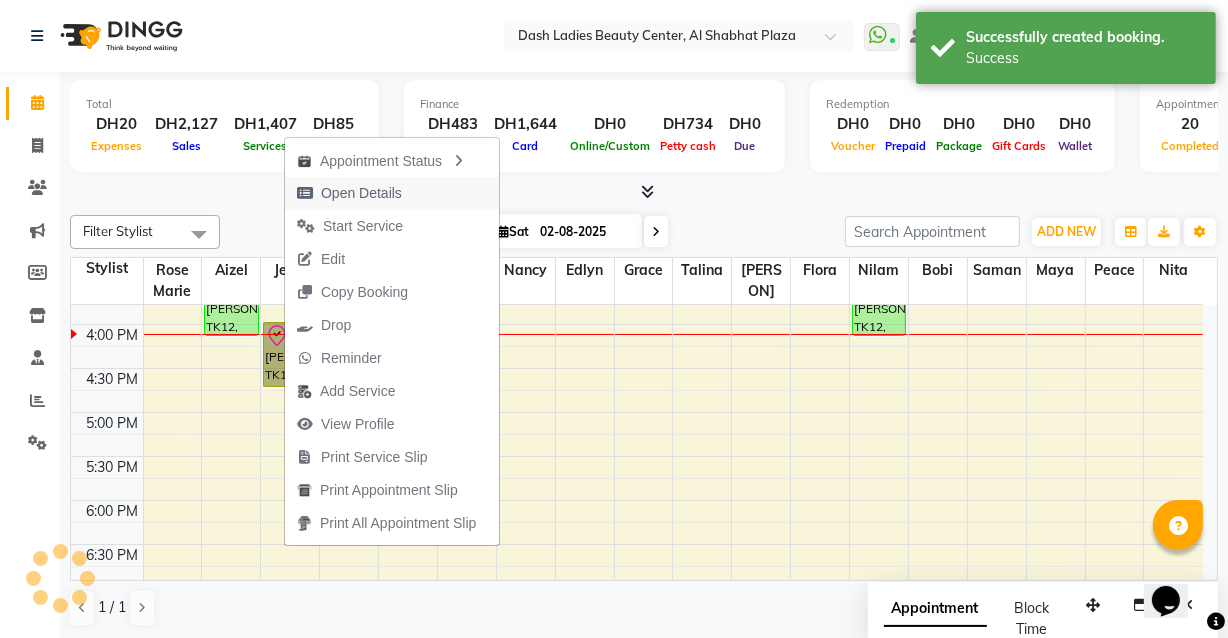 click on "Open Details" at bounding box center (392, 193) 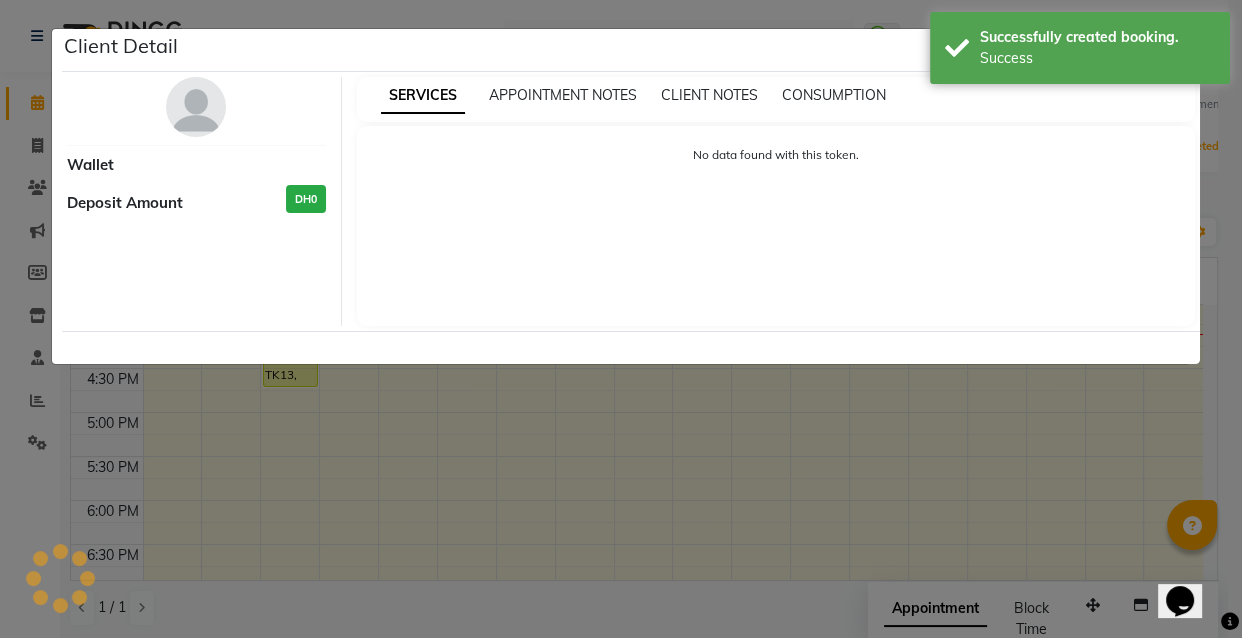 select on "8" 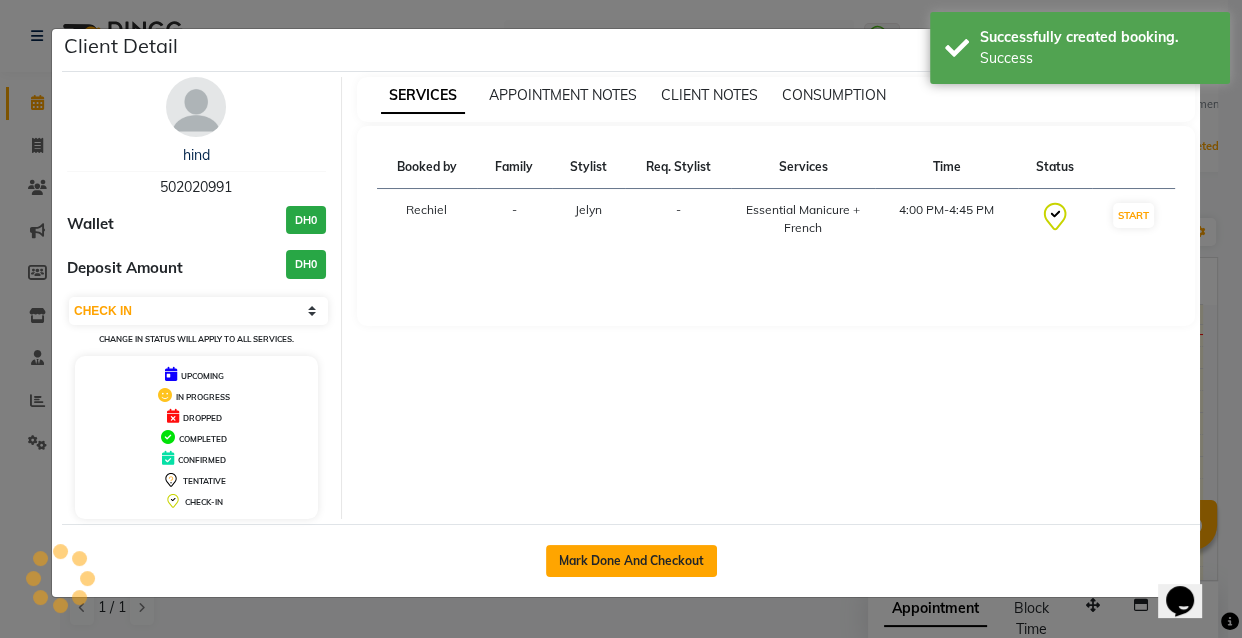 click on "Mark Done And Checkout" 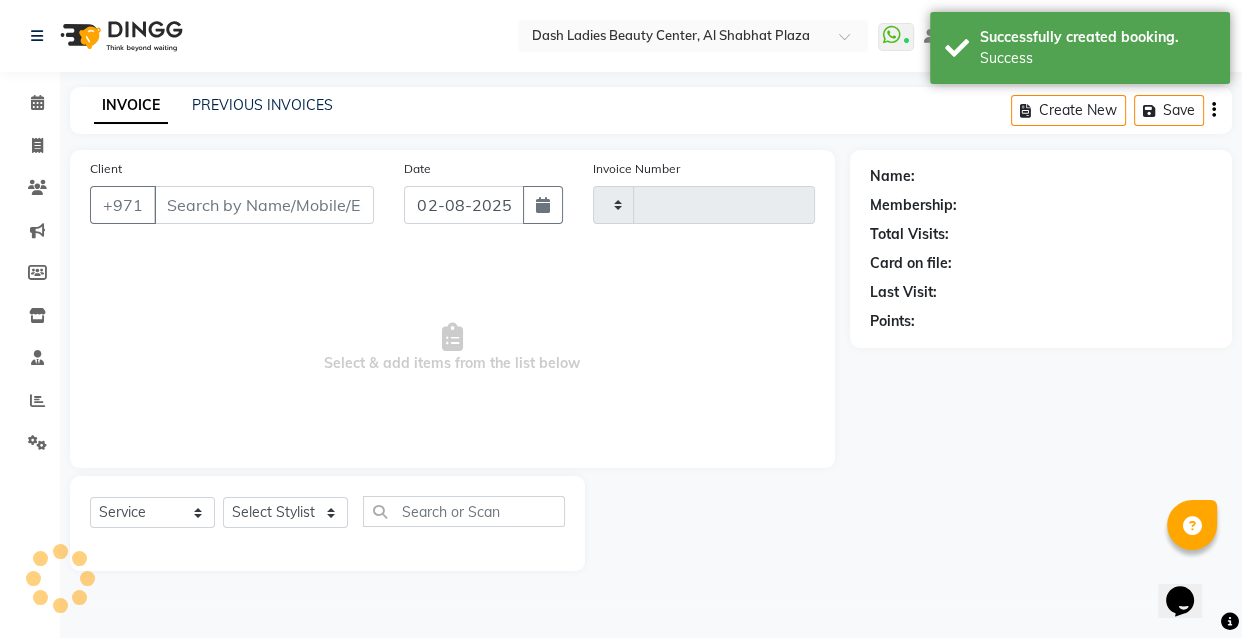 type on "2498" 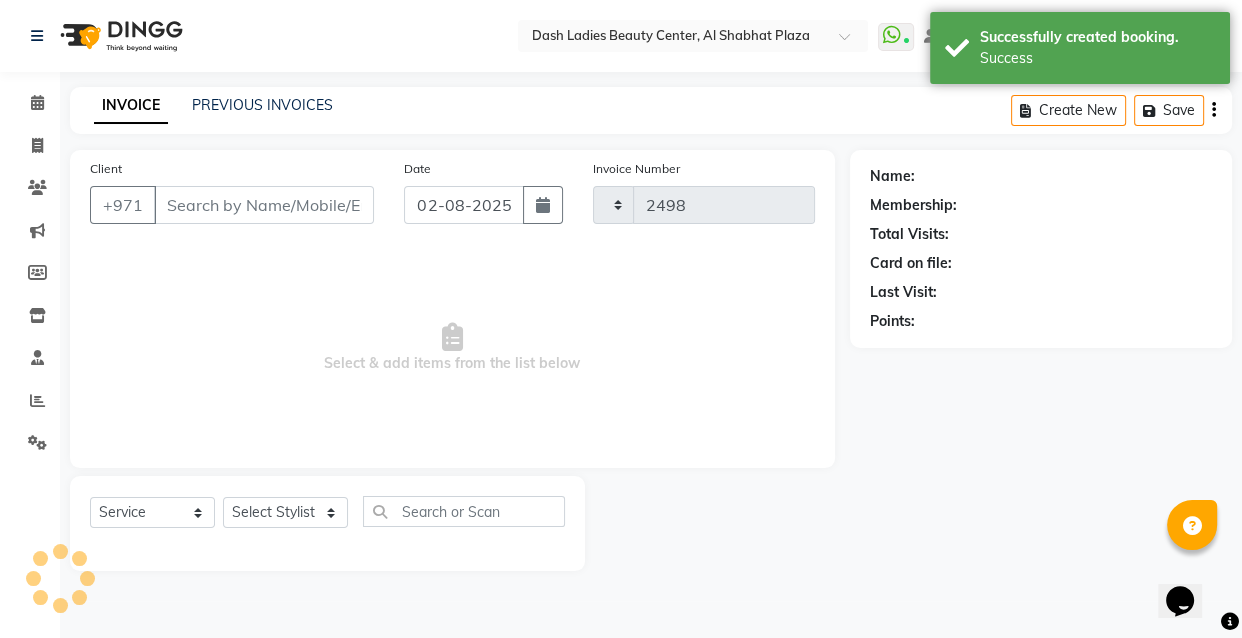 select on "8372" 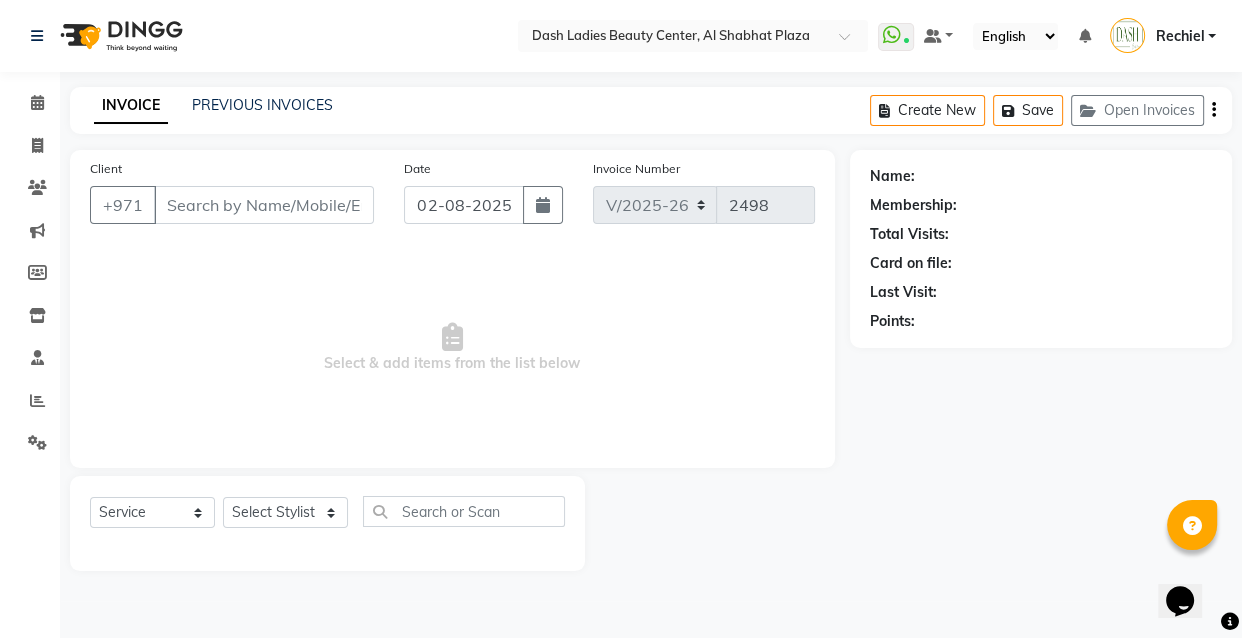 type on "502020991" 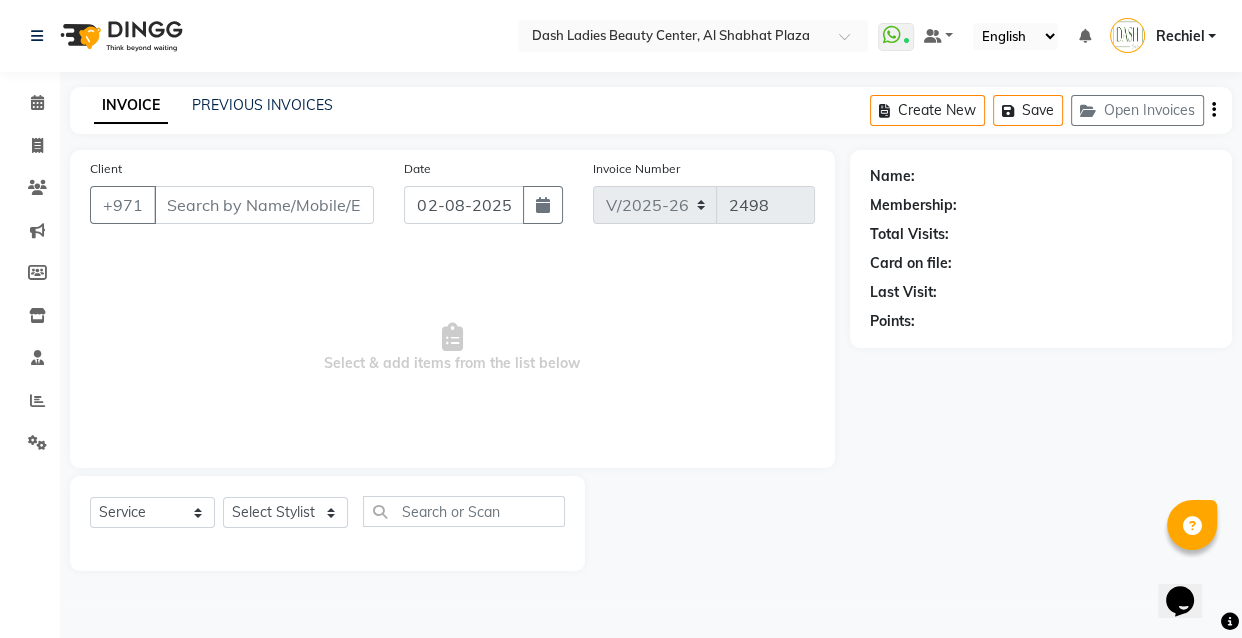 select on "81107" 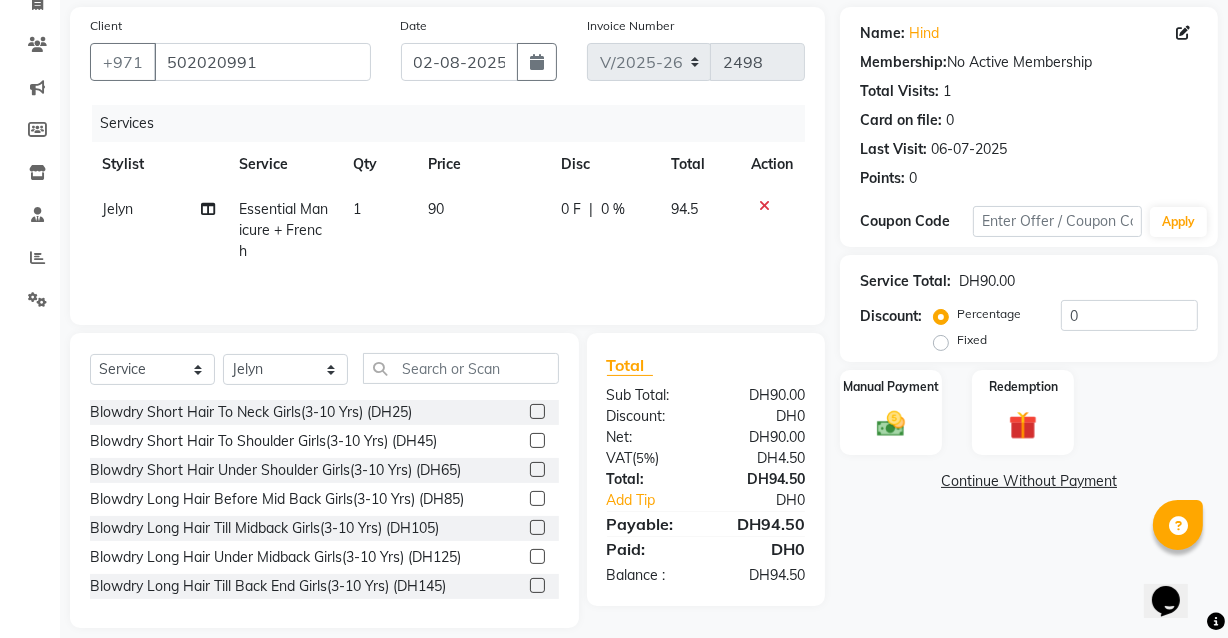 scroll, scrollTop: 163, scrollLeft: 0, axis: vertical 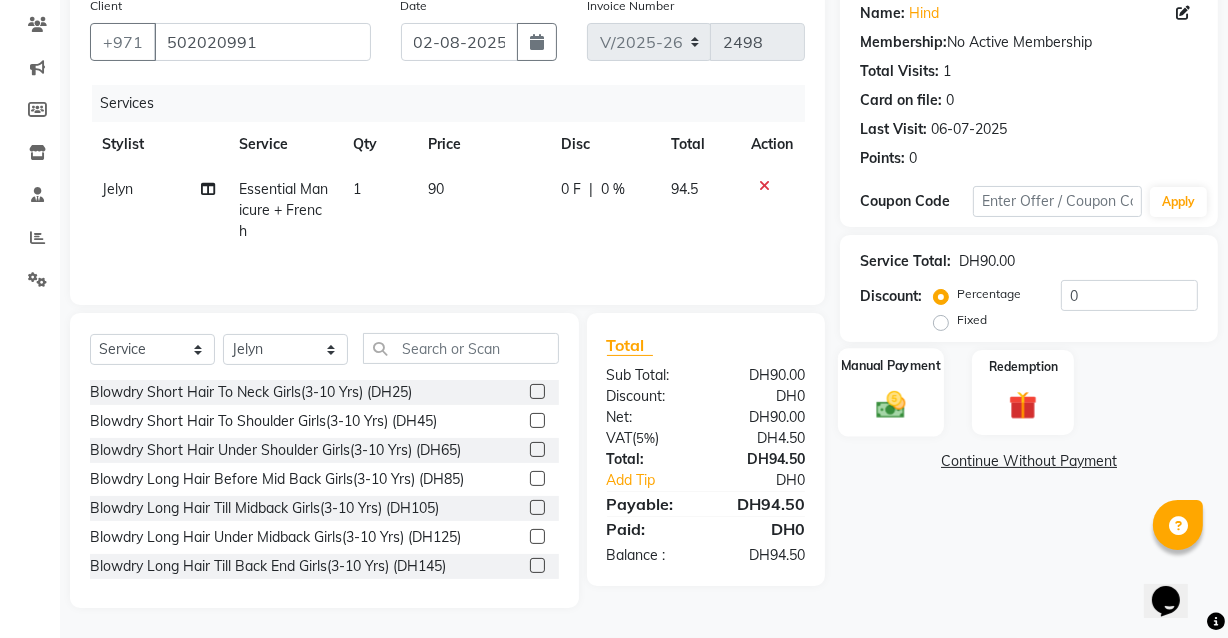 click on "Manual Payment" 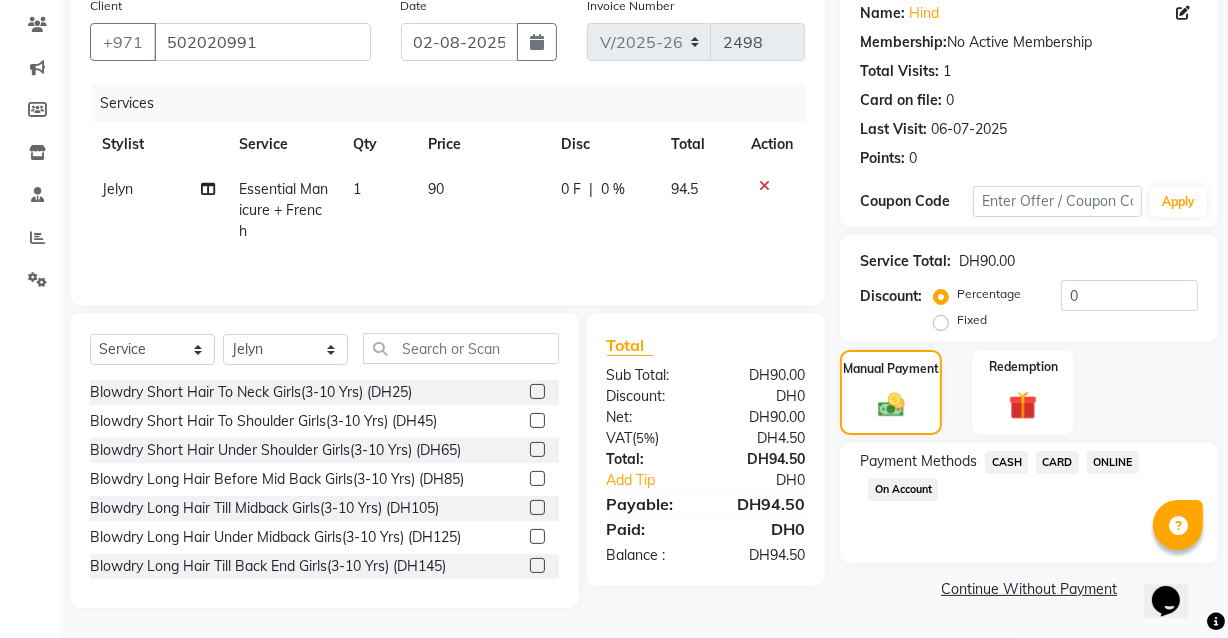 click on "CARD" 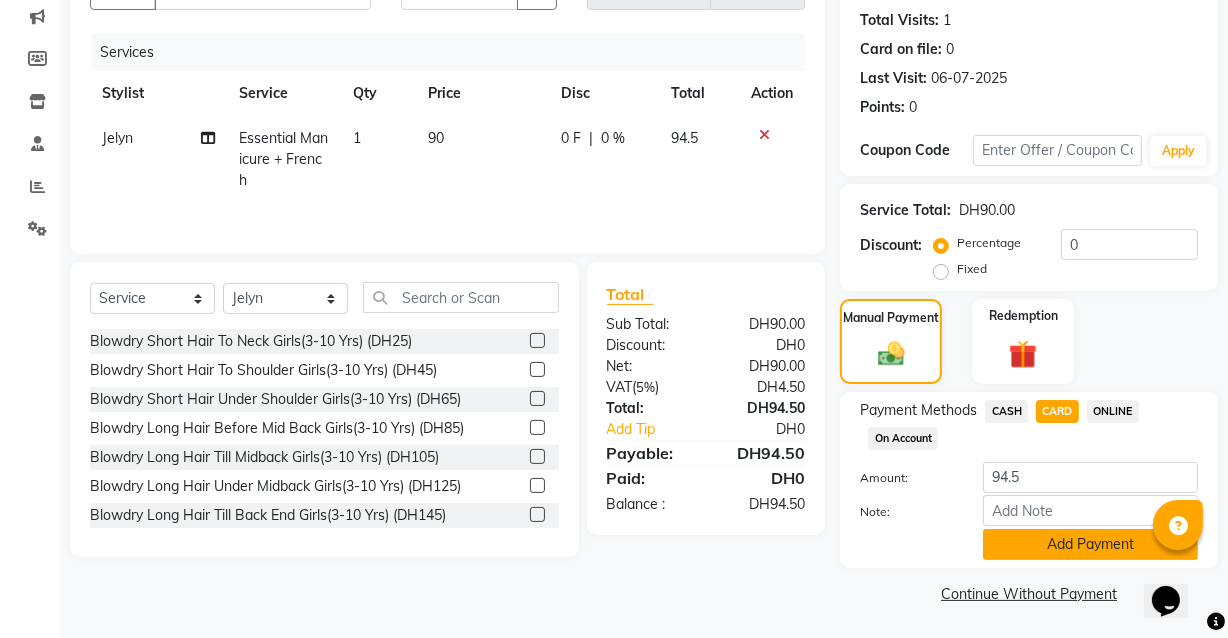 click on "Add Payment" 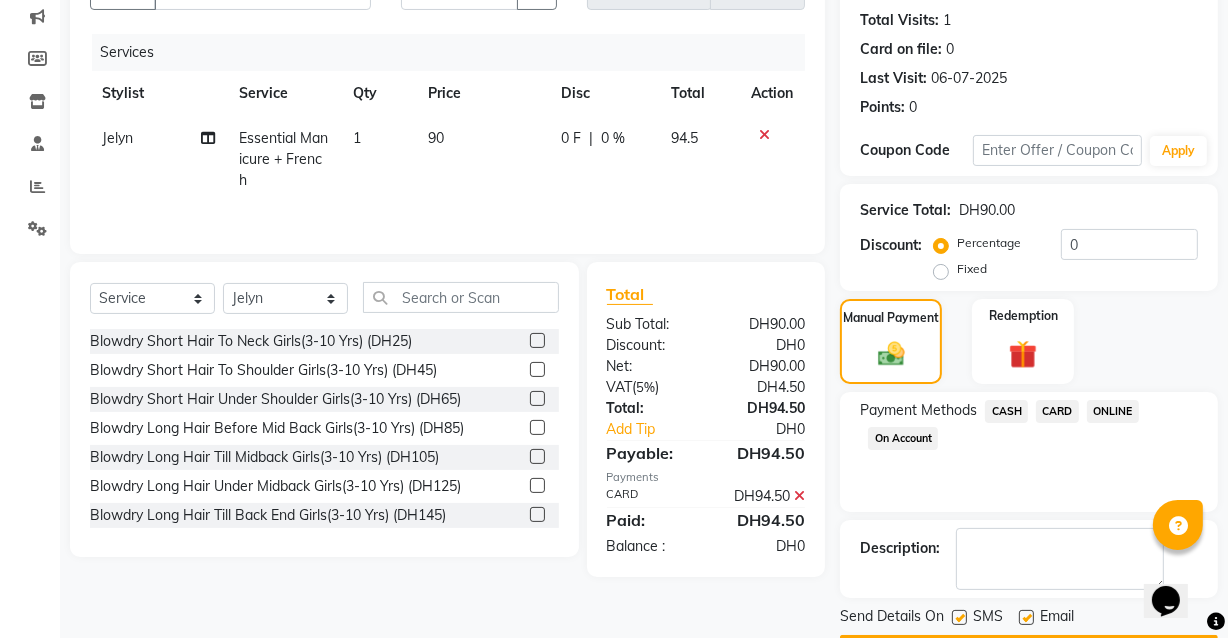 scroll, scrollTop: 270, scrollLeft: 0, axis: vertical 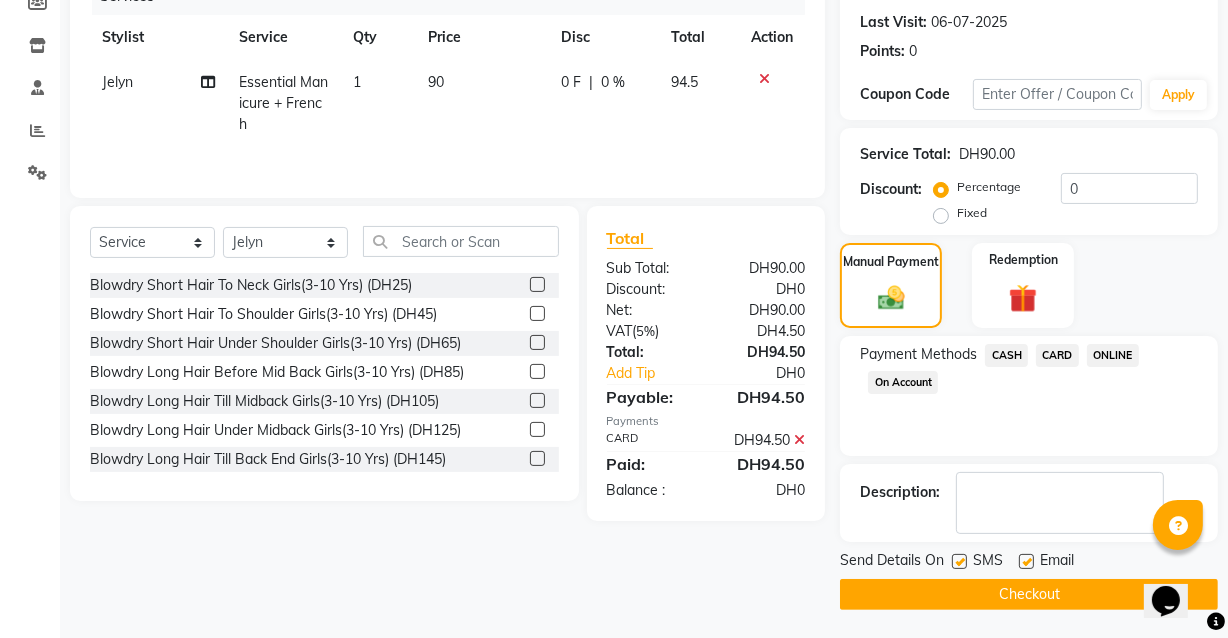 click 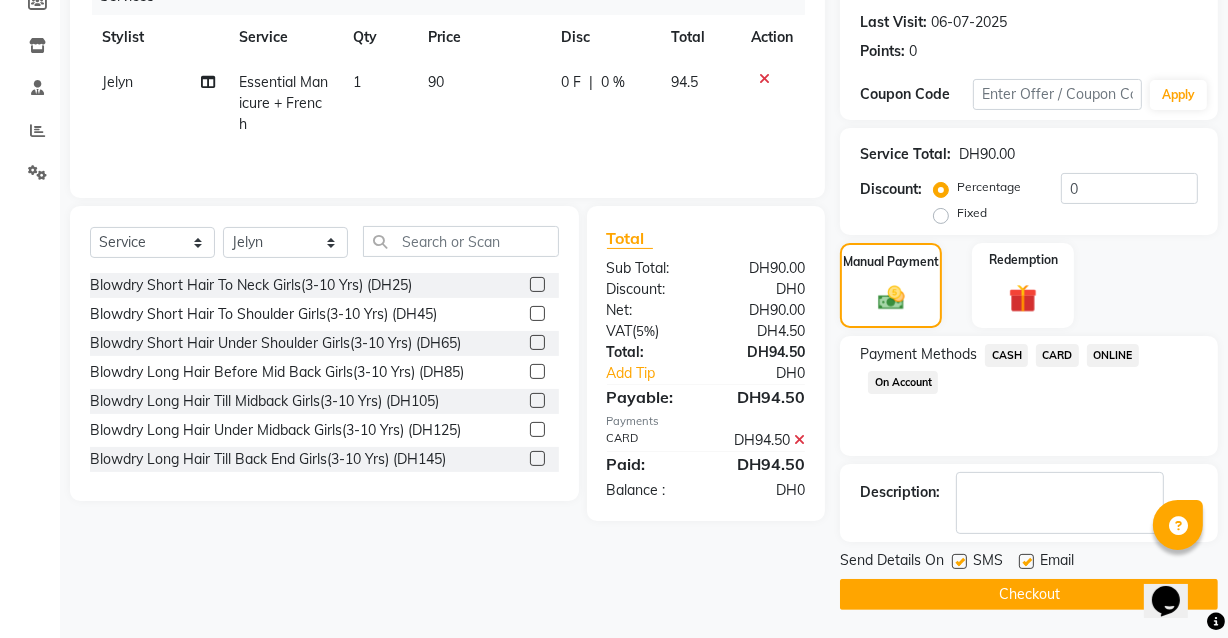 click at bounding box center [1025, 562] 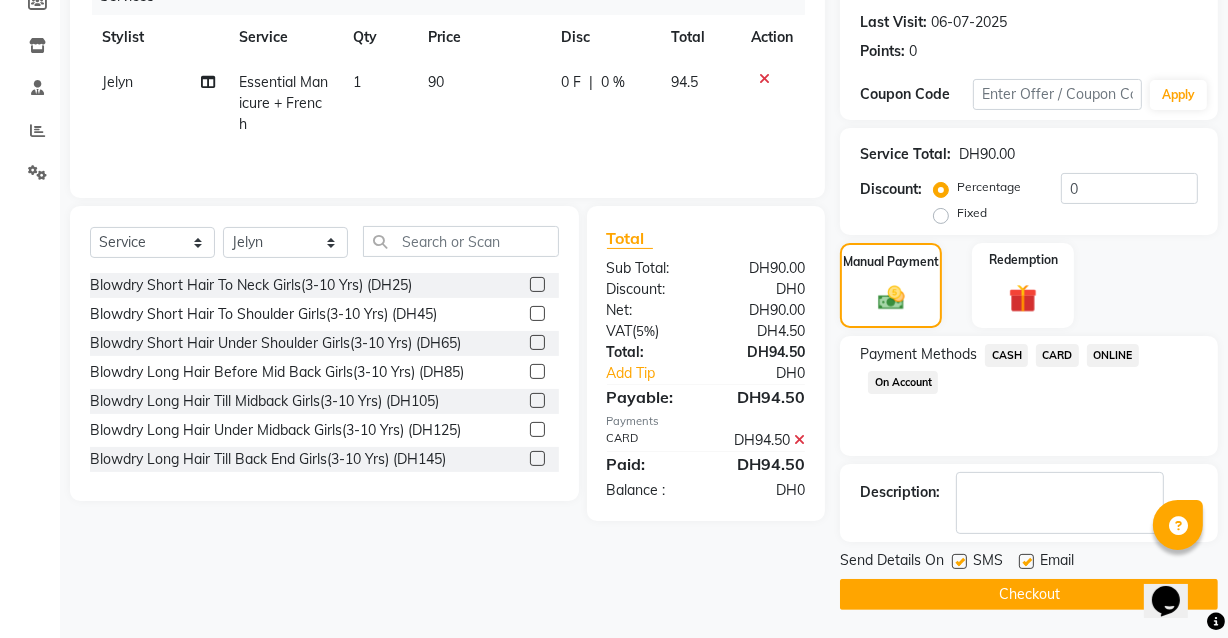 checkbox on "false" 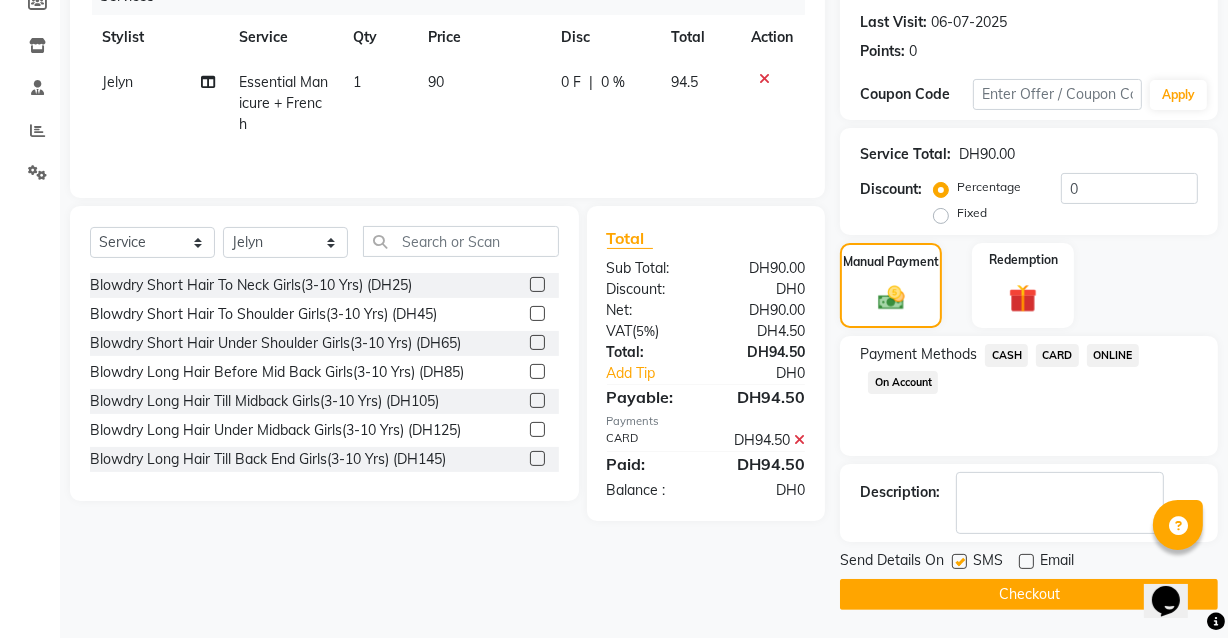 click on "Checkout" 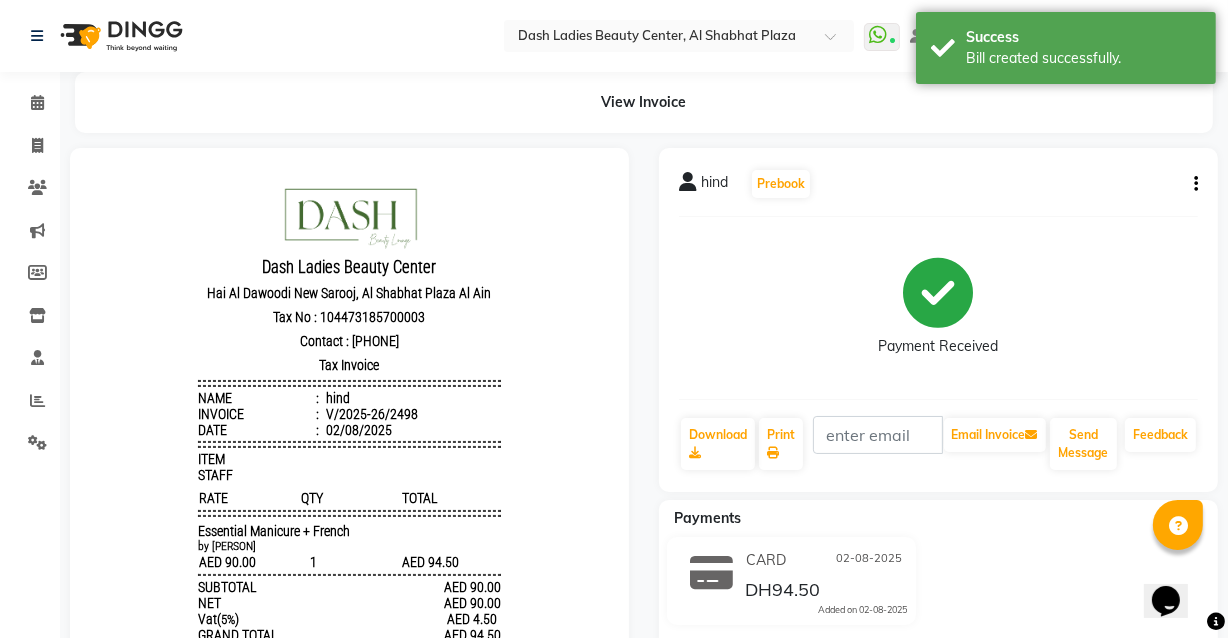 scroll, scrollTop: 0, scrollLeft: 0, axis: both 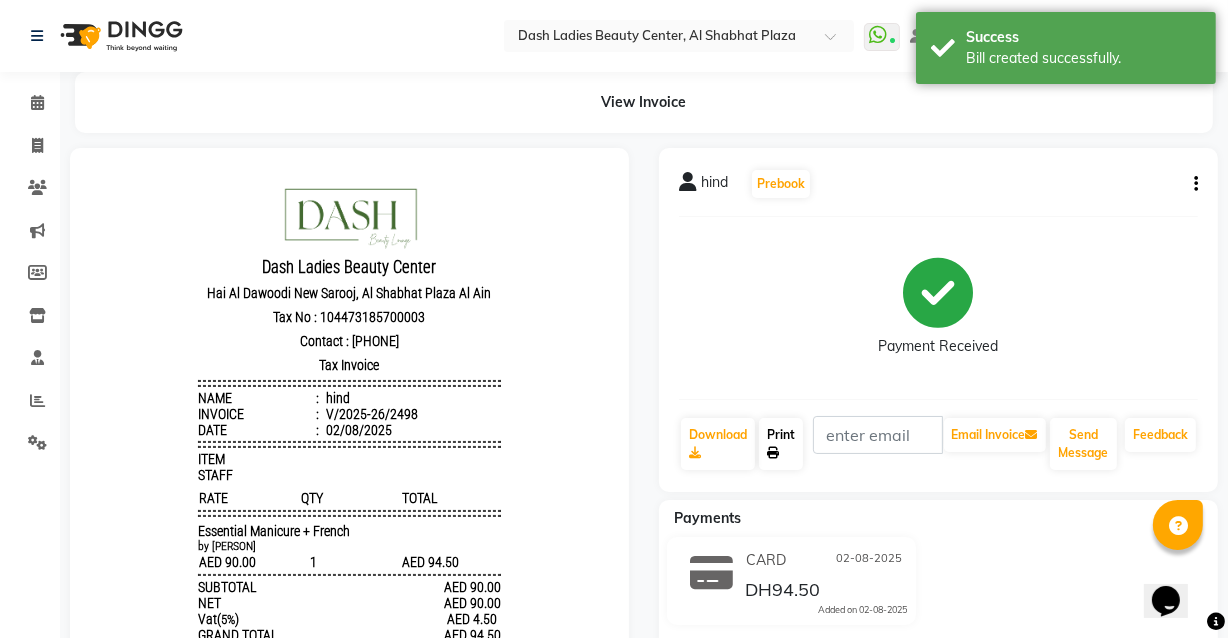 click 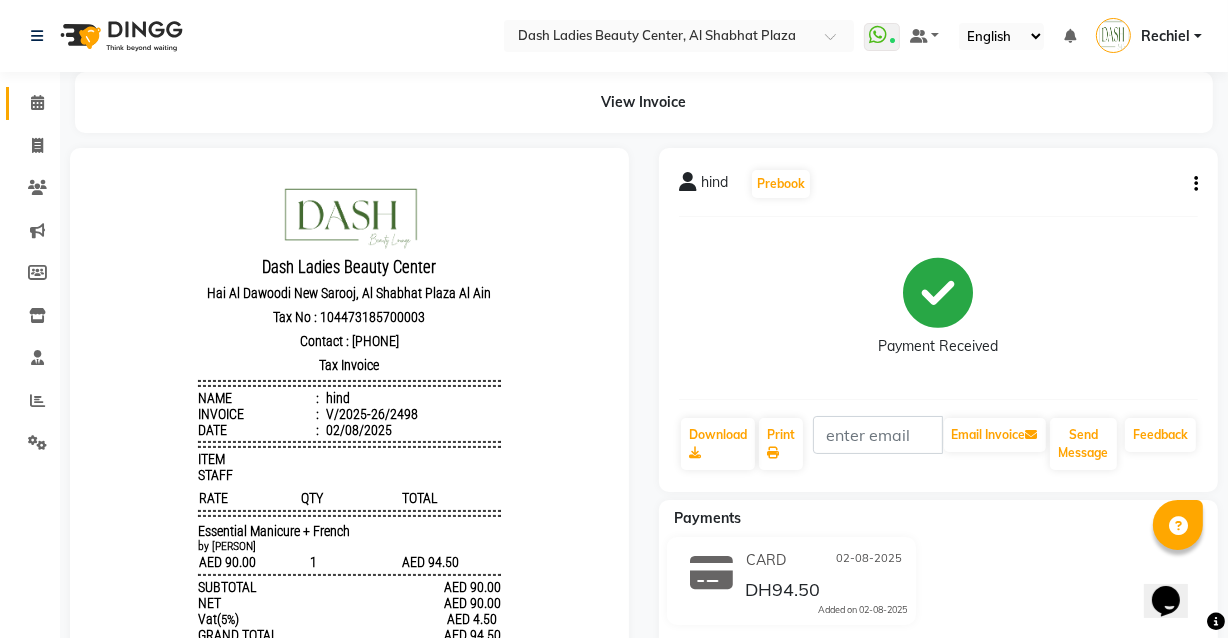 click 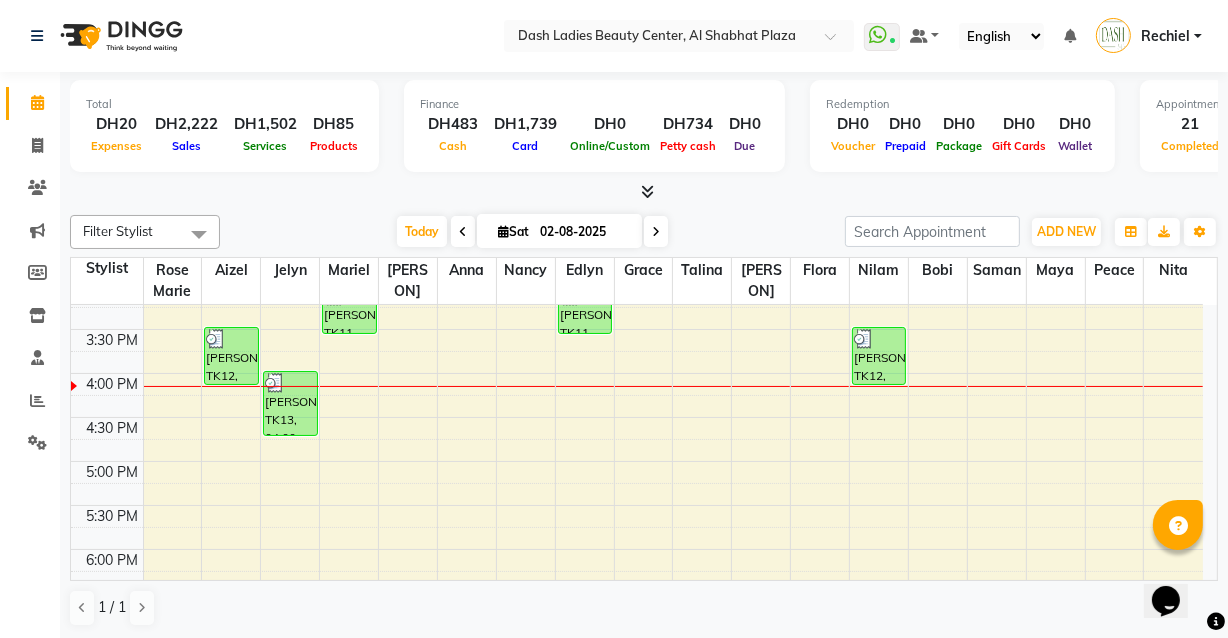 scroll, scrollTop: 548, scrollLeft: 0, axis: vertical 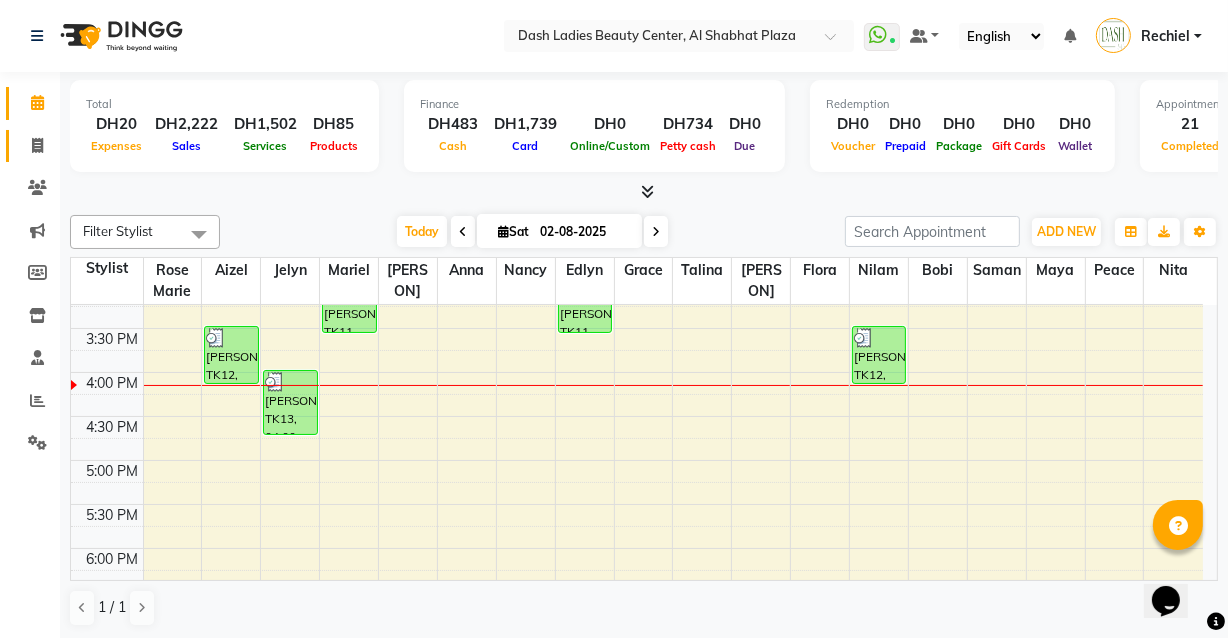 click 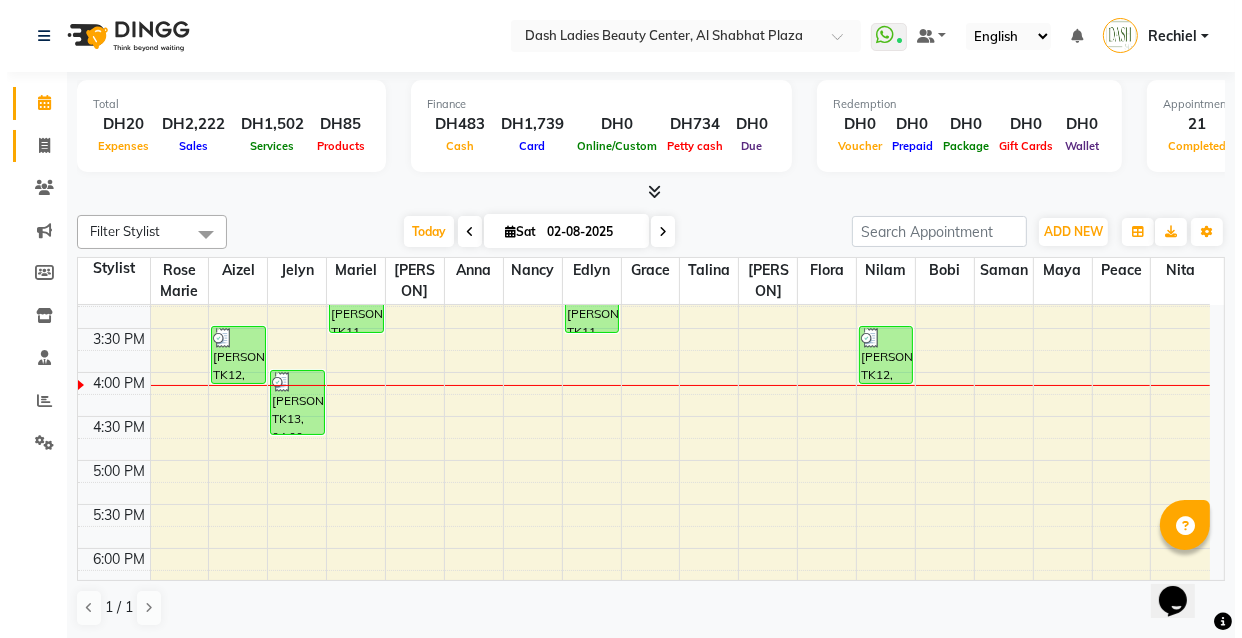 type 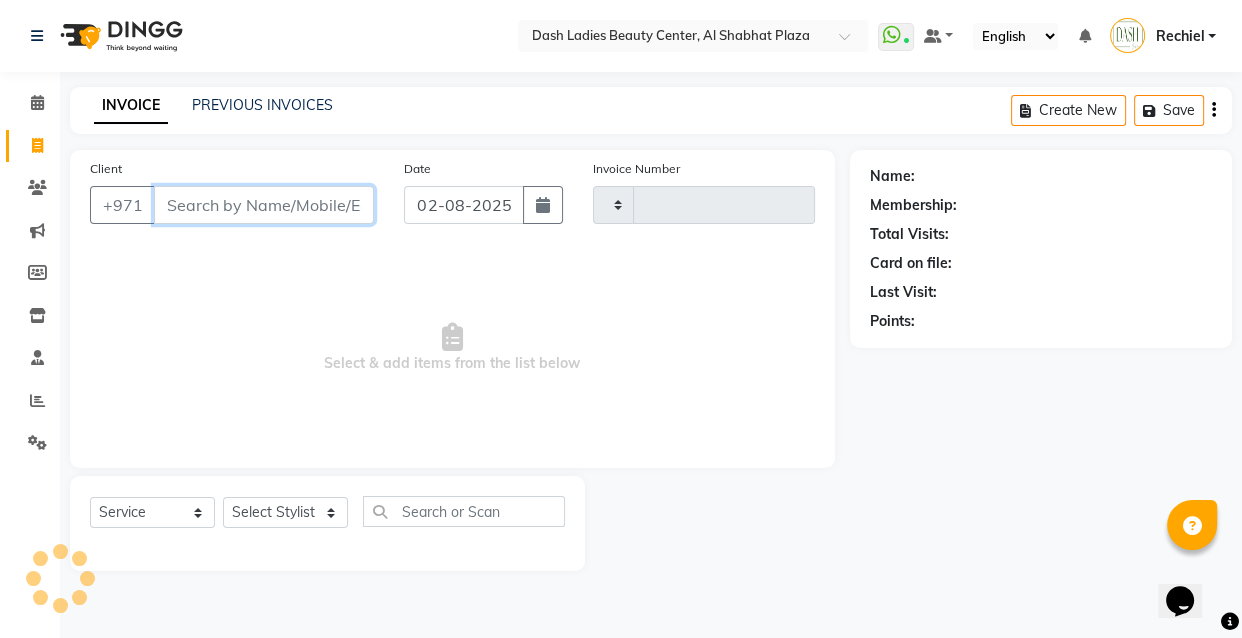 click on "Client" at bounding box center [264, 205] 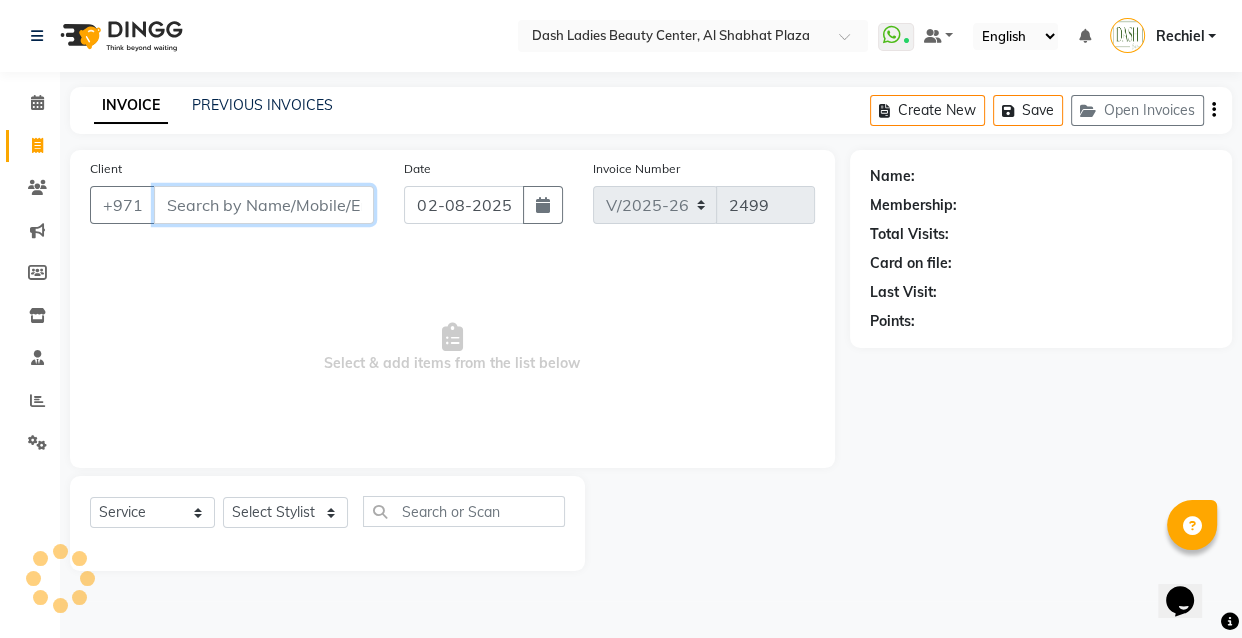 paste on "502330061" 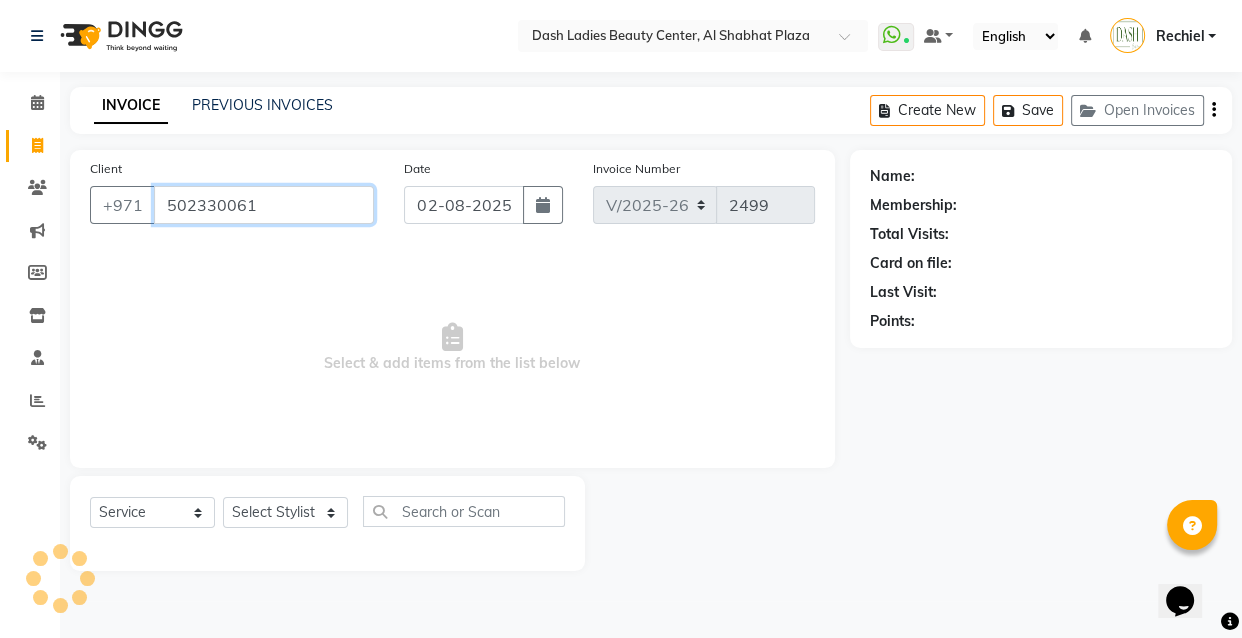 paste on "502330061" 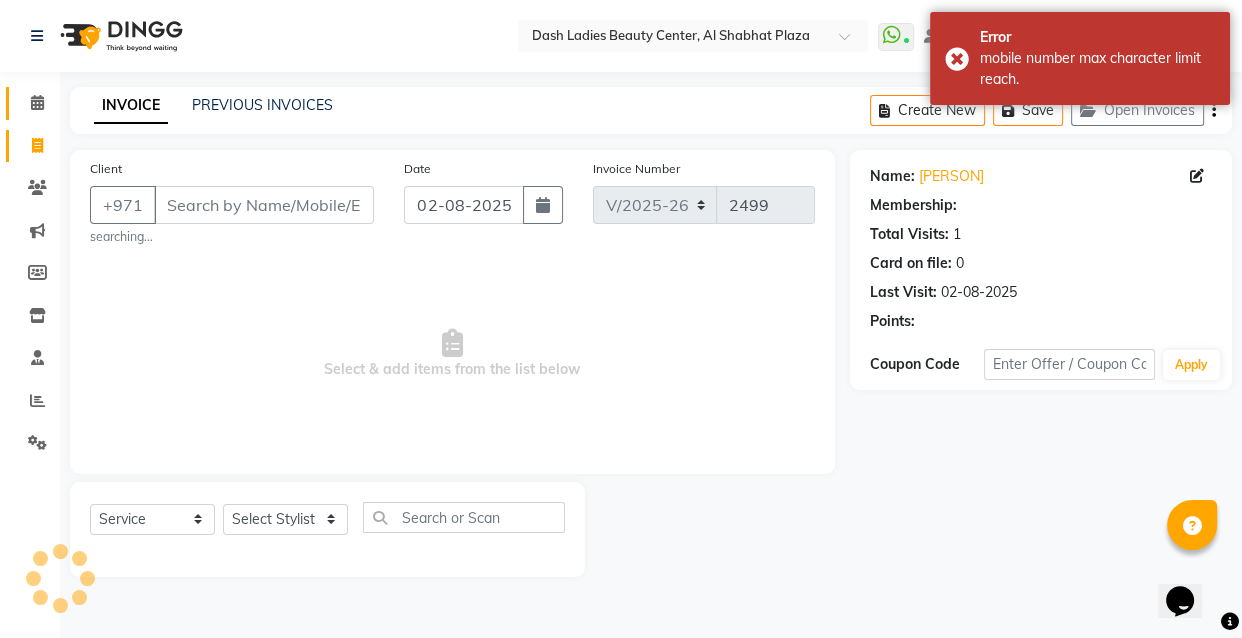 click 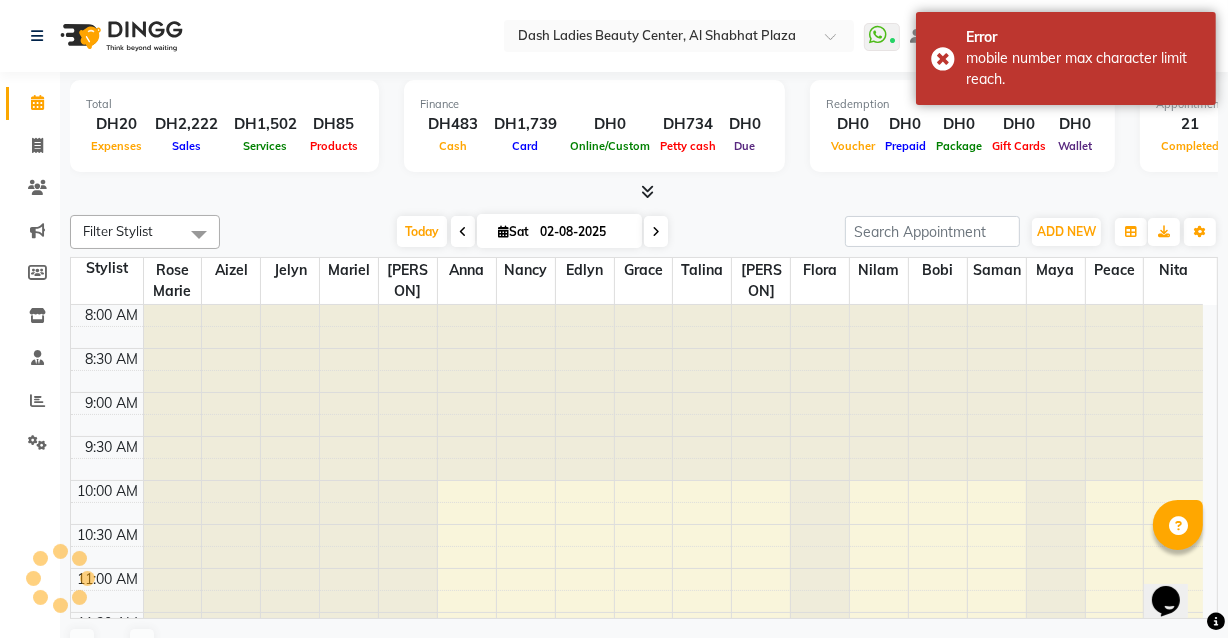 scroll, scrollTop: 0, scrollLeft: 0, axis: both 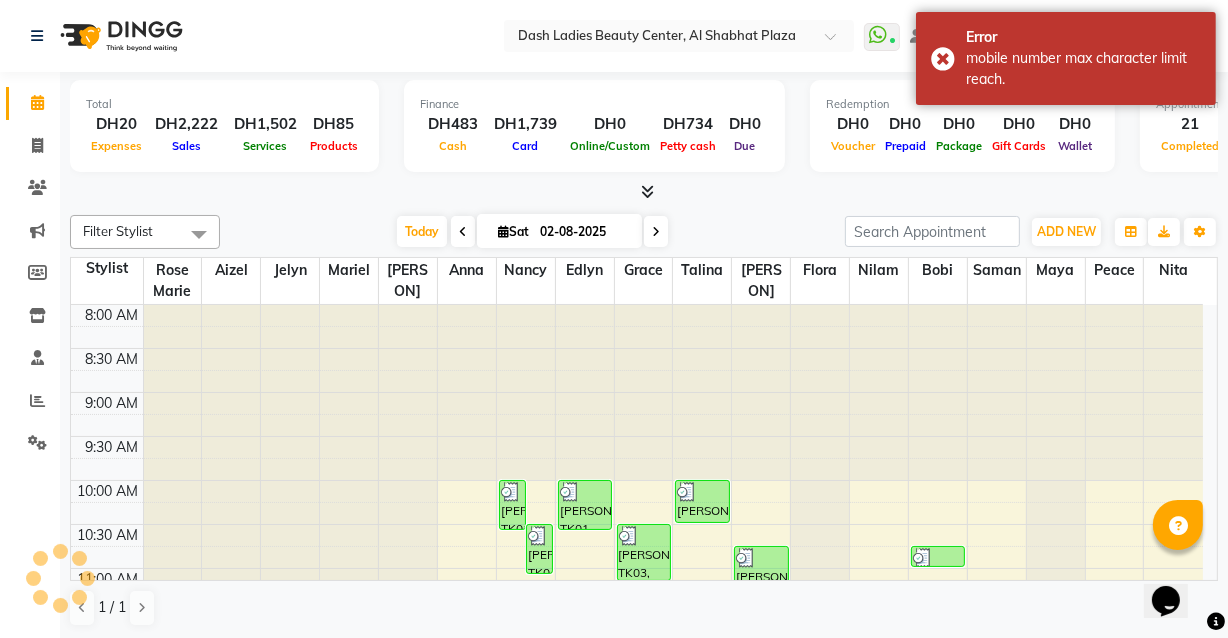 click at bounding box center (199, 234) 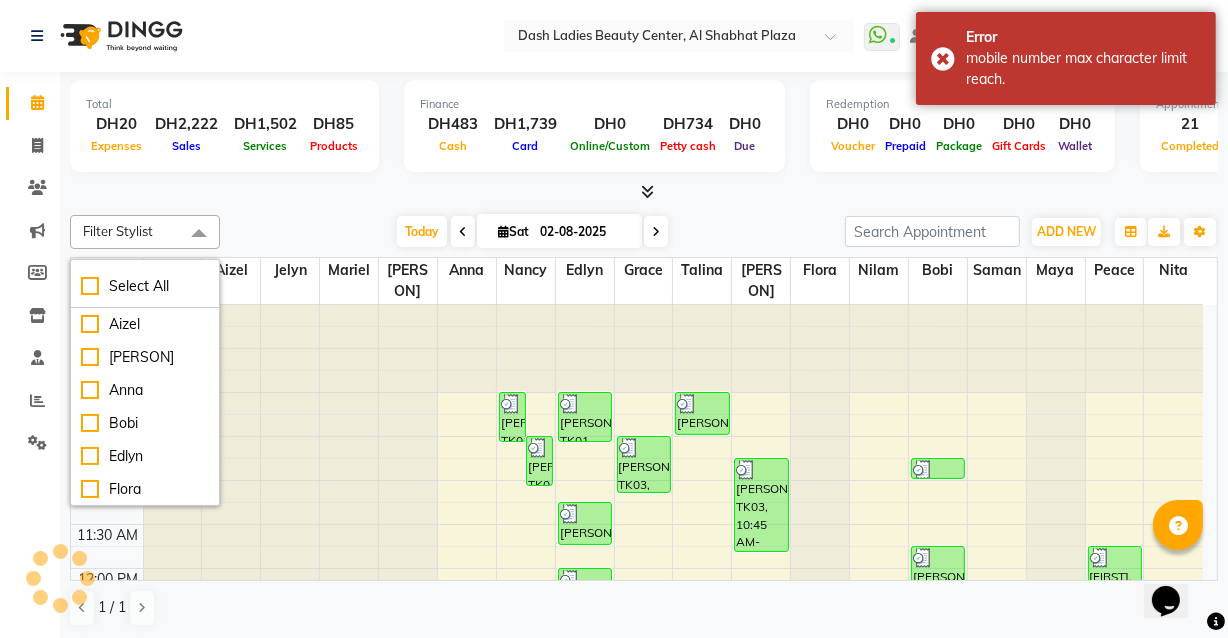 scroll, scrollTop: 615, scrollLeft: 0, axis: vertical 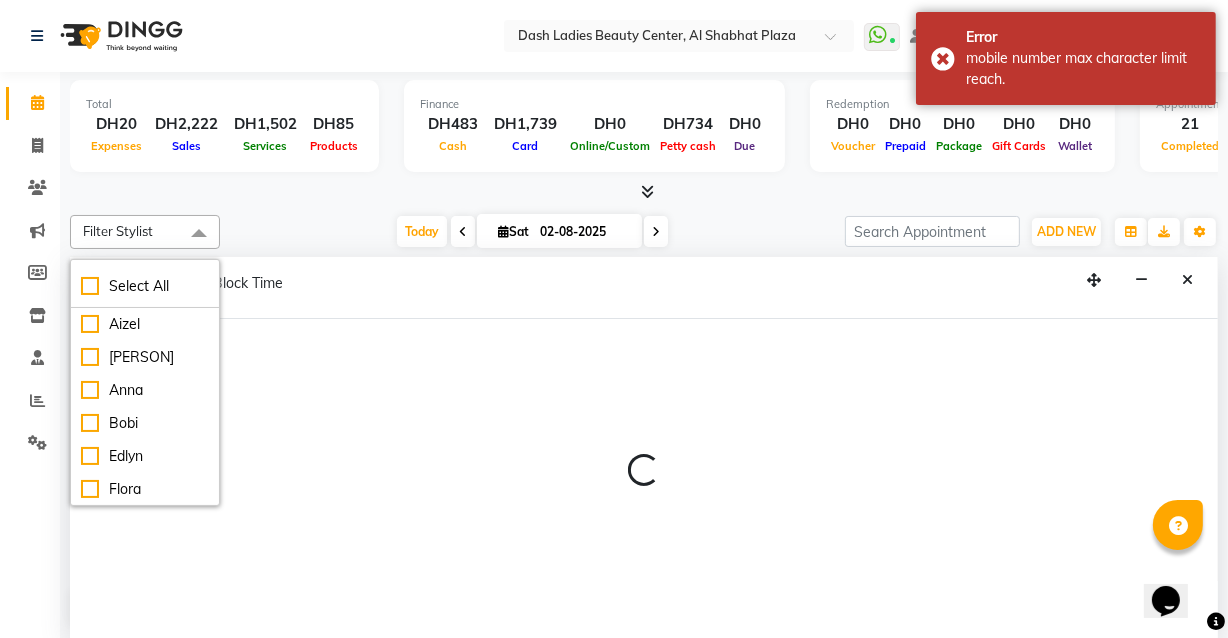 click on "Calendar  Invoice  Clients  Marketing  Members  Inventory  Staff  Reports  Settings Completed InProgress Upcoming Dropped Tentative Check-In Confirm Bookings Segments Page Builder" 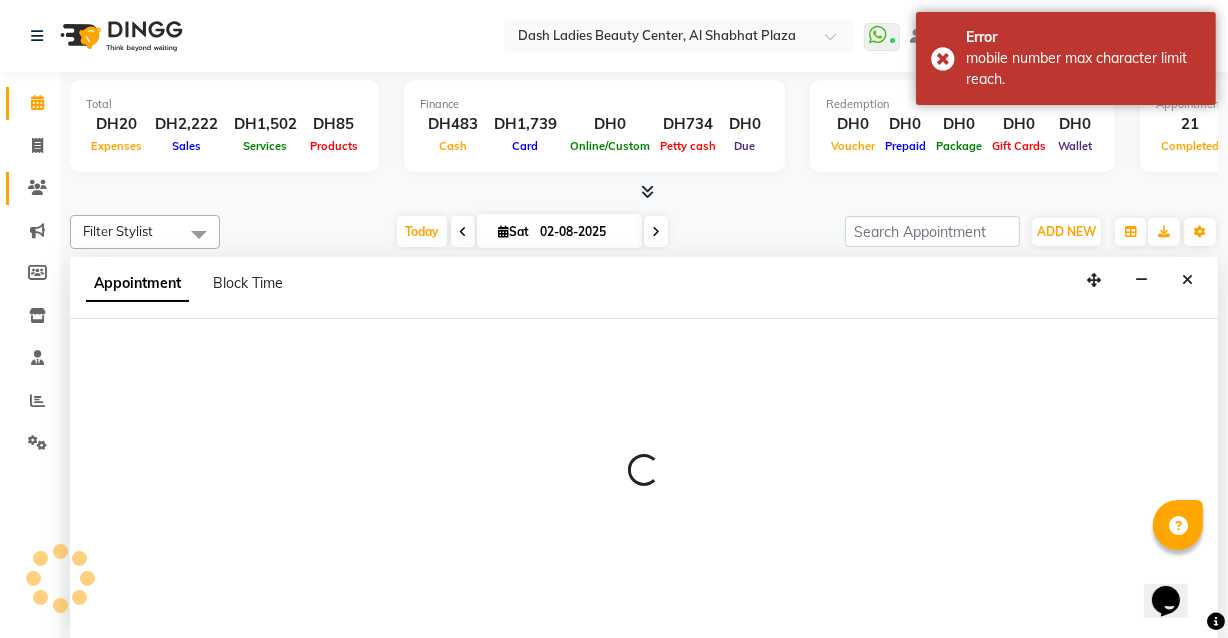 click 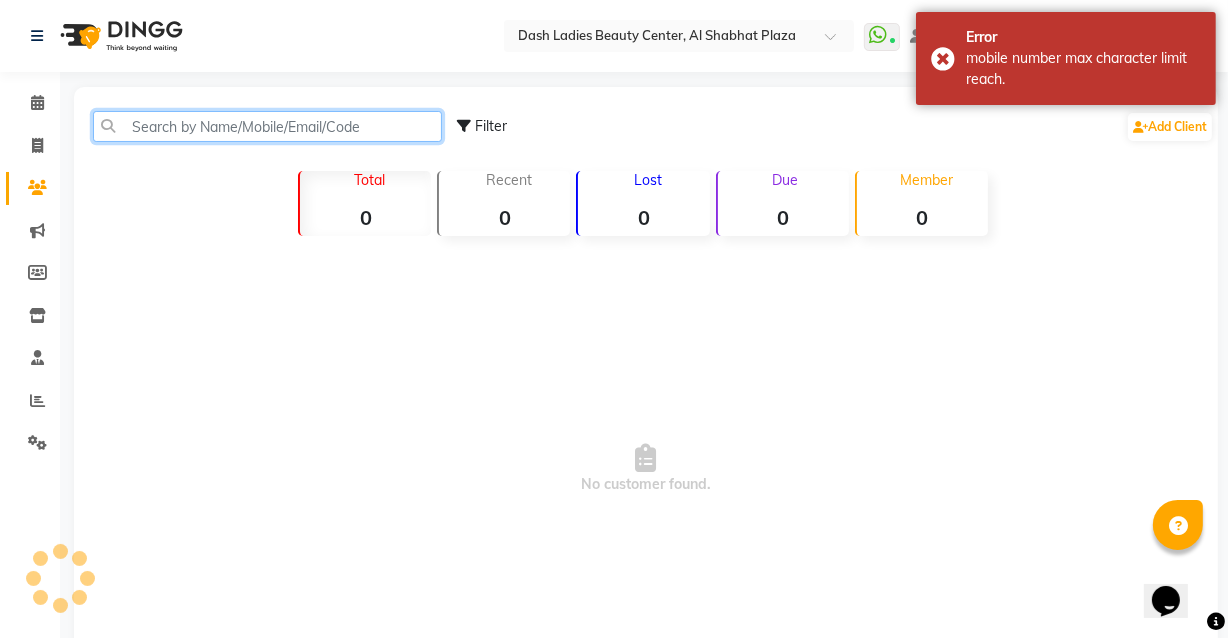 click 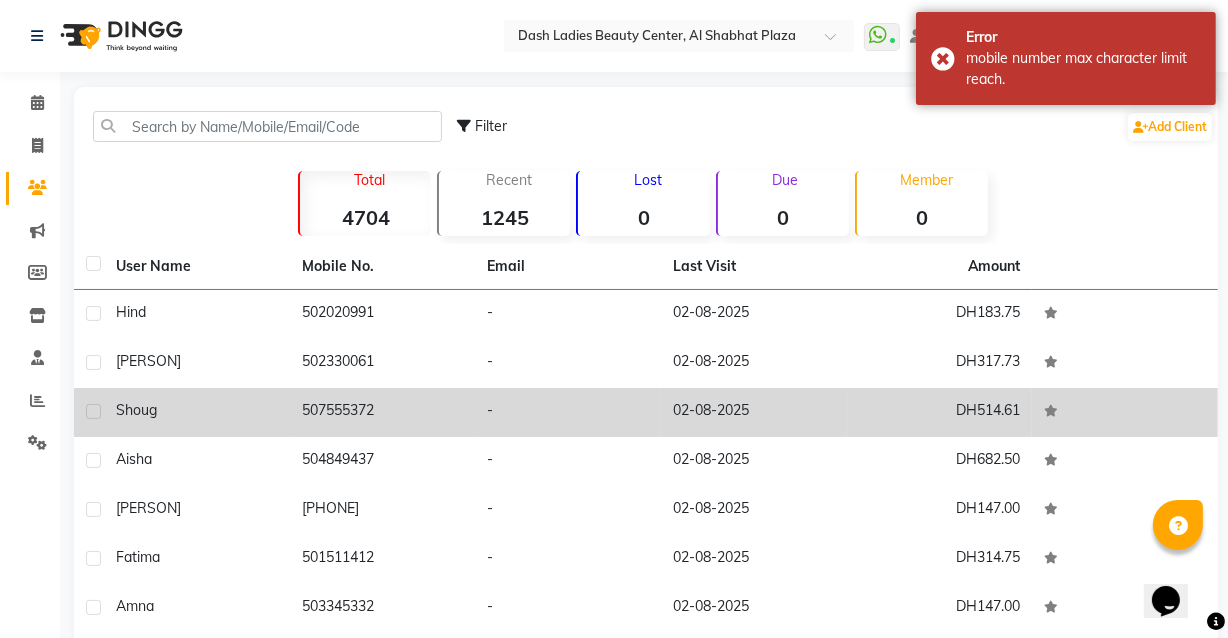 click on "507555372" 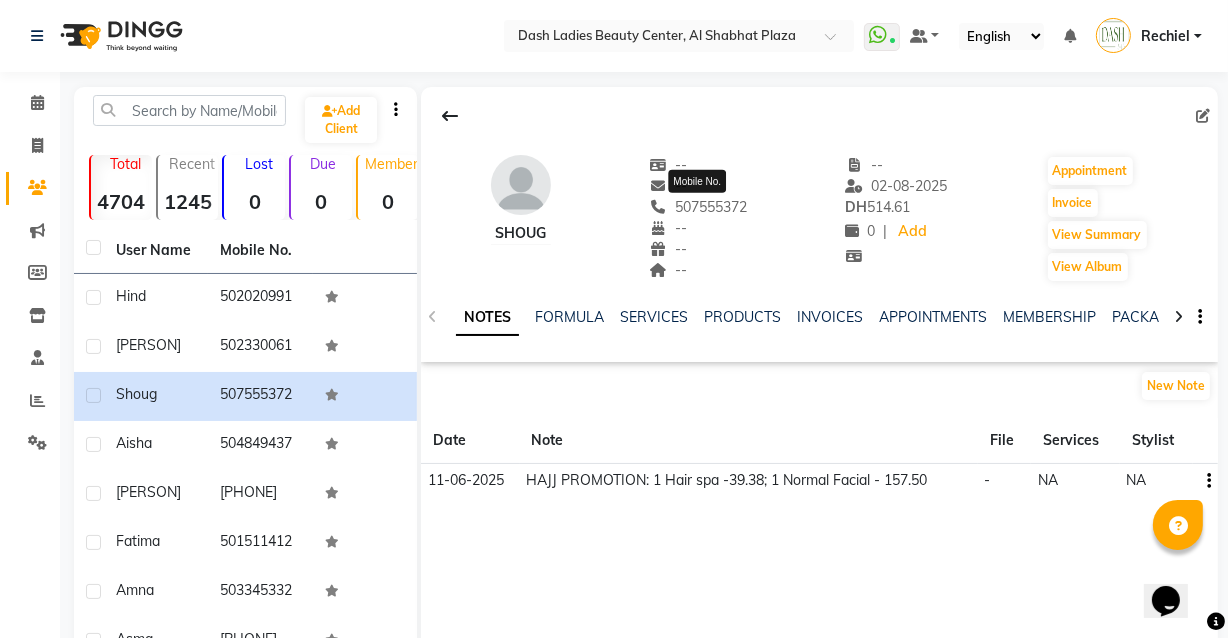 copy on "507555372" 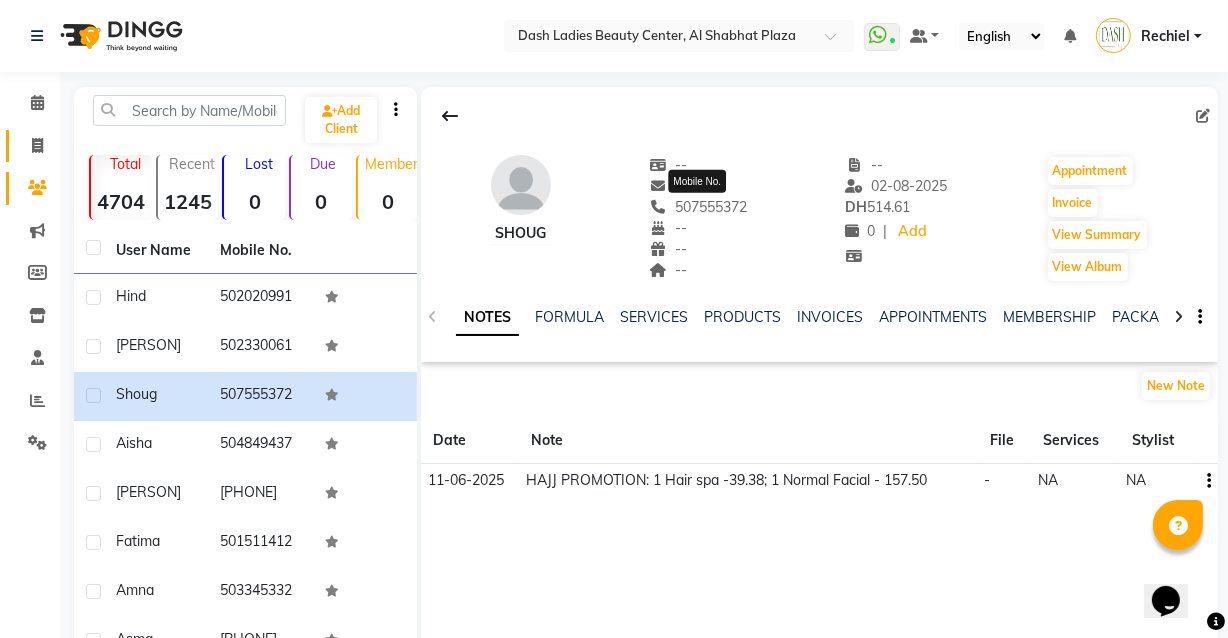 click 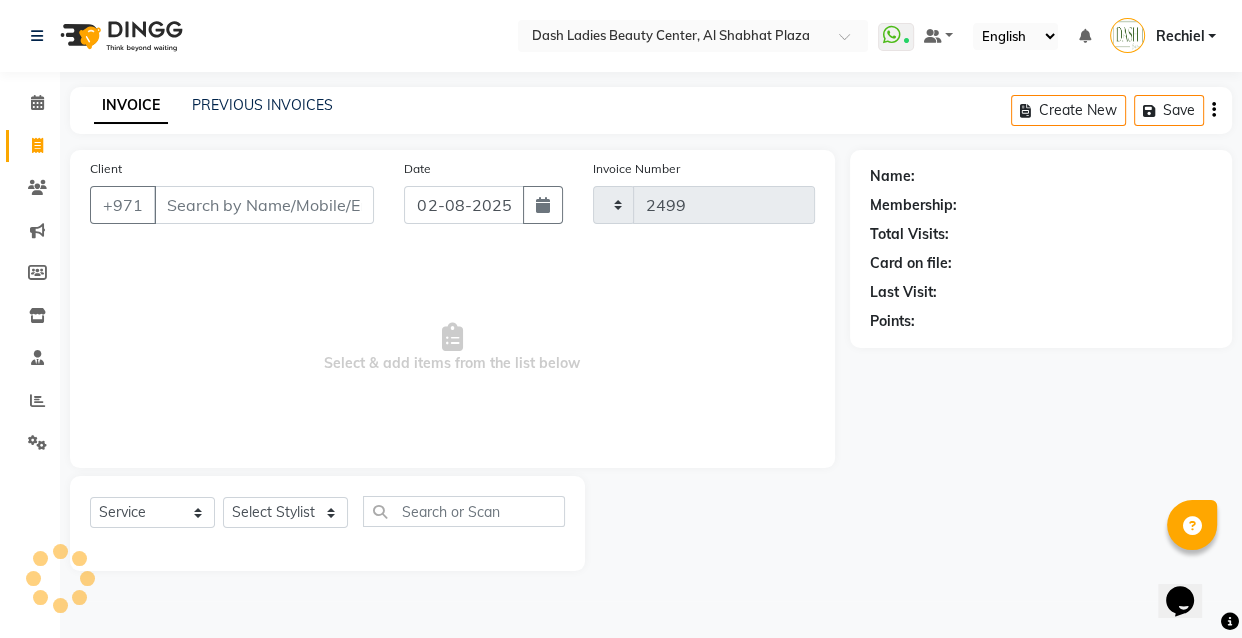click on "Client" at bounding box center (264, 205) 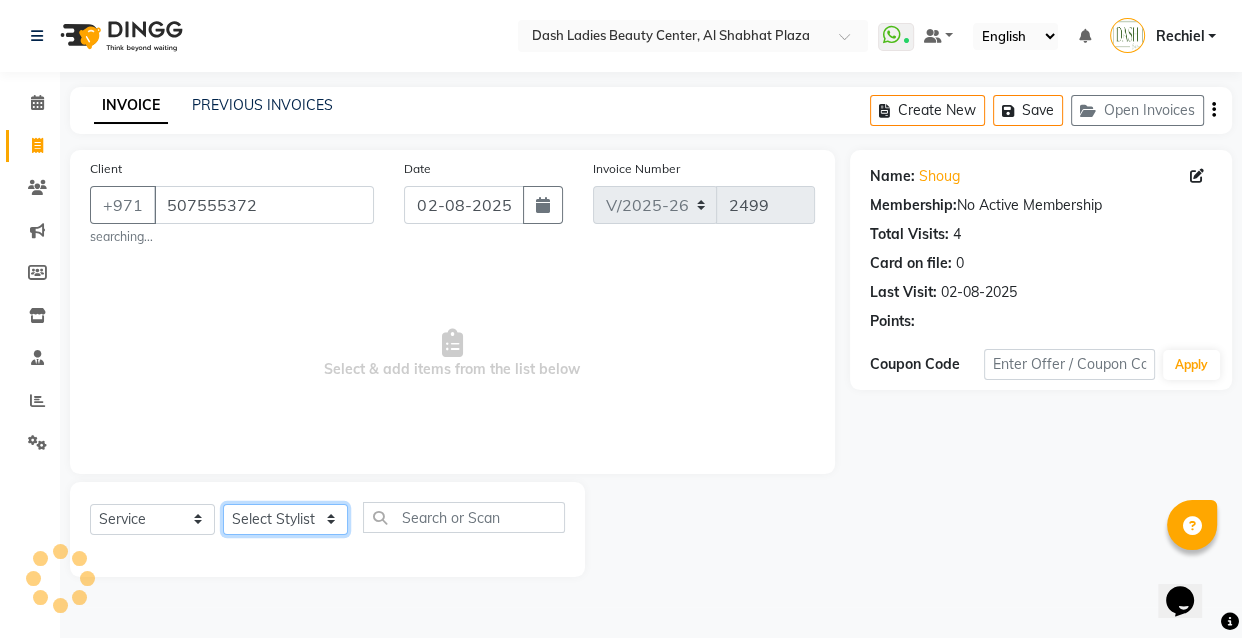 click on "Select Stylist Aizel Angelina Anna Bobi Edlyn Fevie  Flora Grace Hamda Janine Jelyn Mariel Maya Maya (Cafe) May Joy (Cafe) Nabasirye (Cafe) Nancy Nilam Nita Noreen Owner Peace Rechiel Rose Marie Saman Talina" 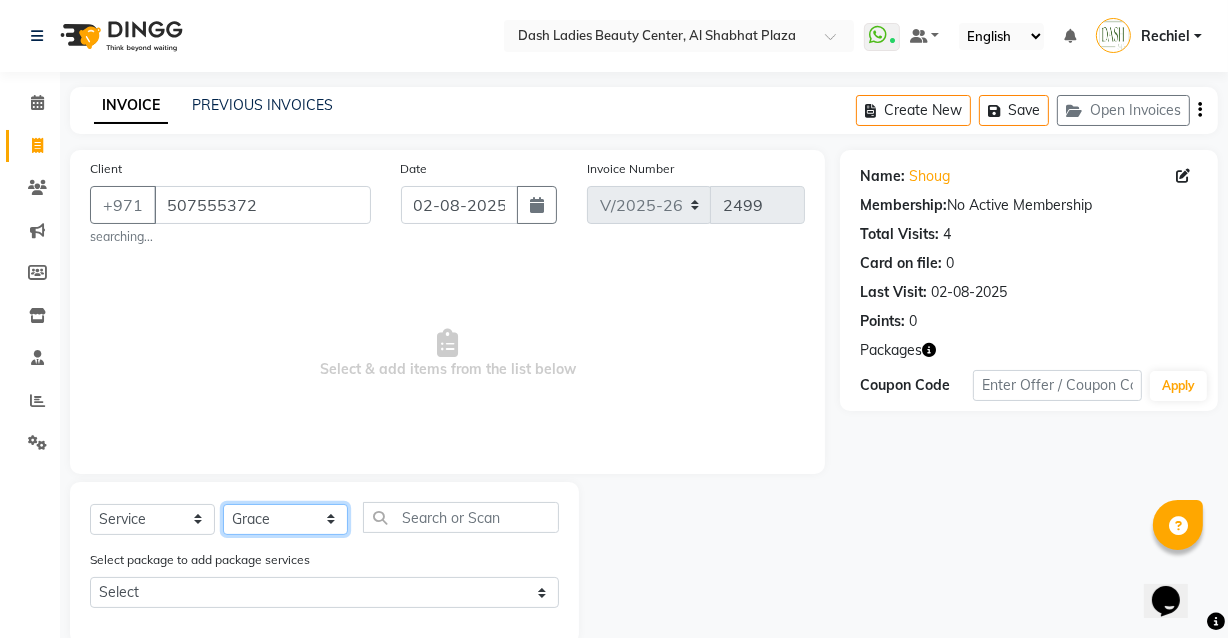 click on "Select Stylist Aizel Angelina Anna Bobi Edlyn Fevie  Flora Grace Hamda Janine Jelyn Mariel Maya Maya (Cafe) May Joy (Cafe) Nabasirye (Cafe) Nancy Nilam Nita Noreen Owner Peace Rechiel Rose Marie Saman Talina" 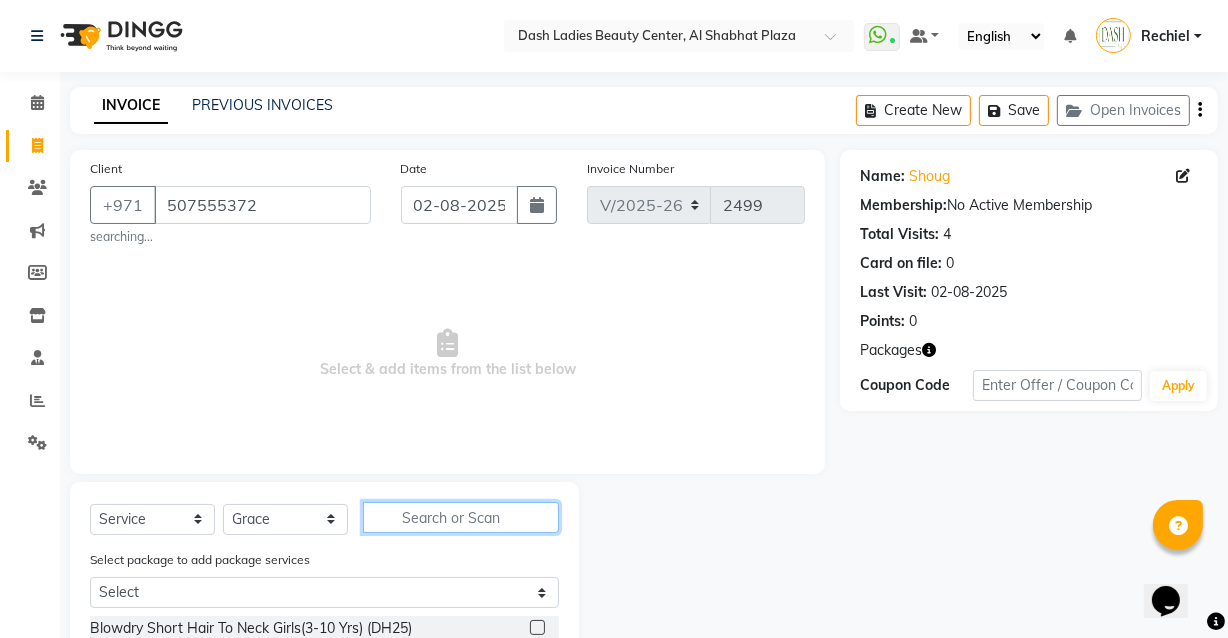 click 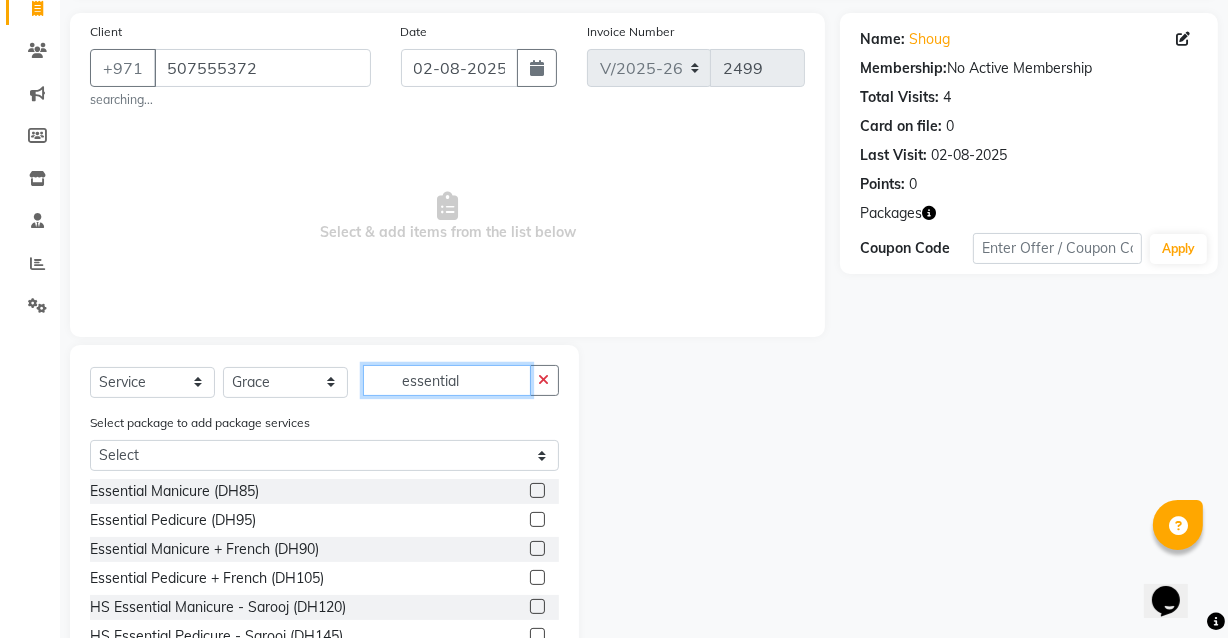 scroll, scrollTop: 139, scrollLeft: 0, axis: vertical 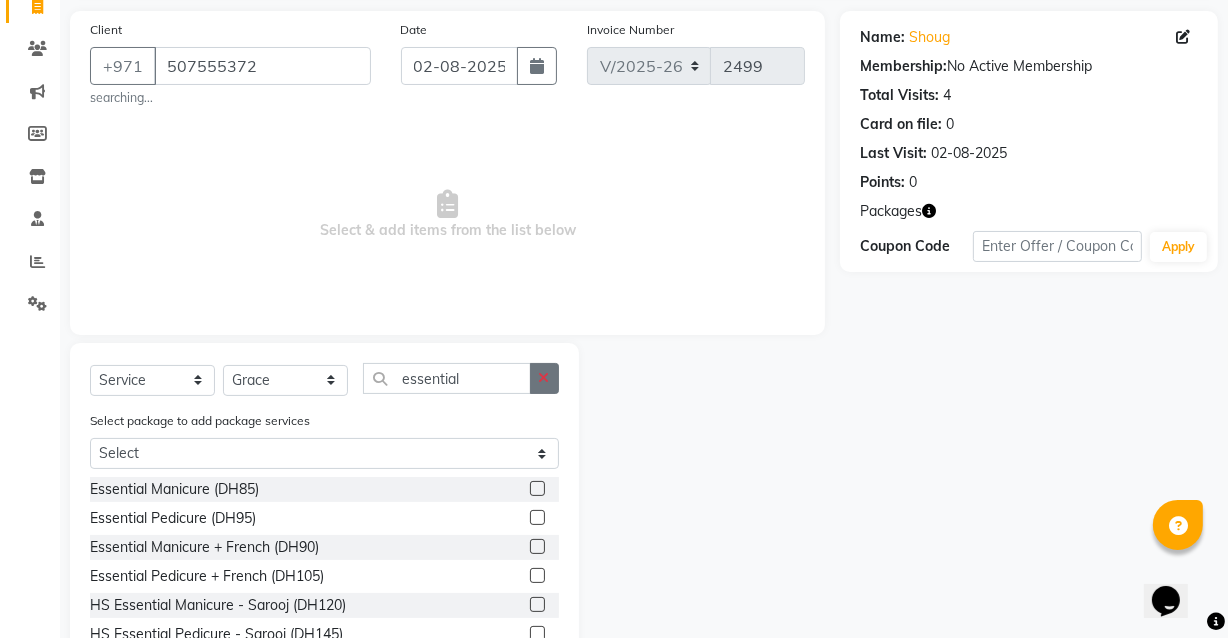 click 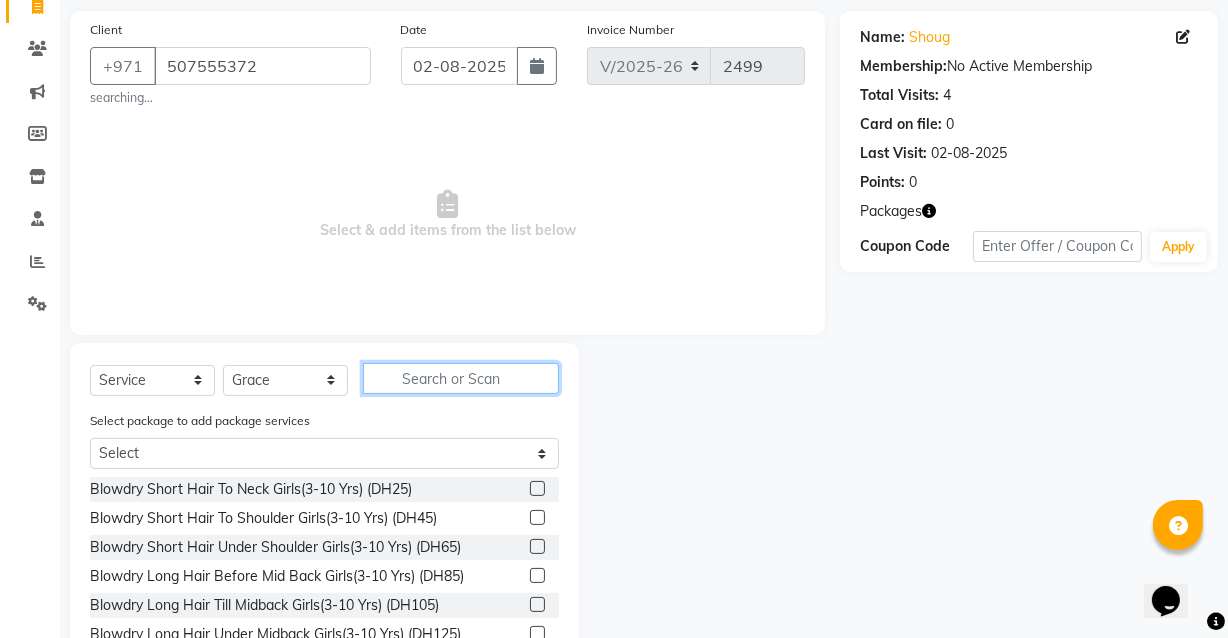 click 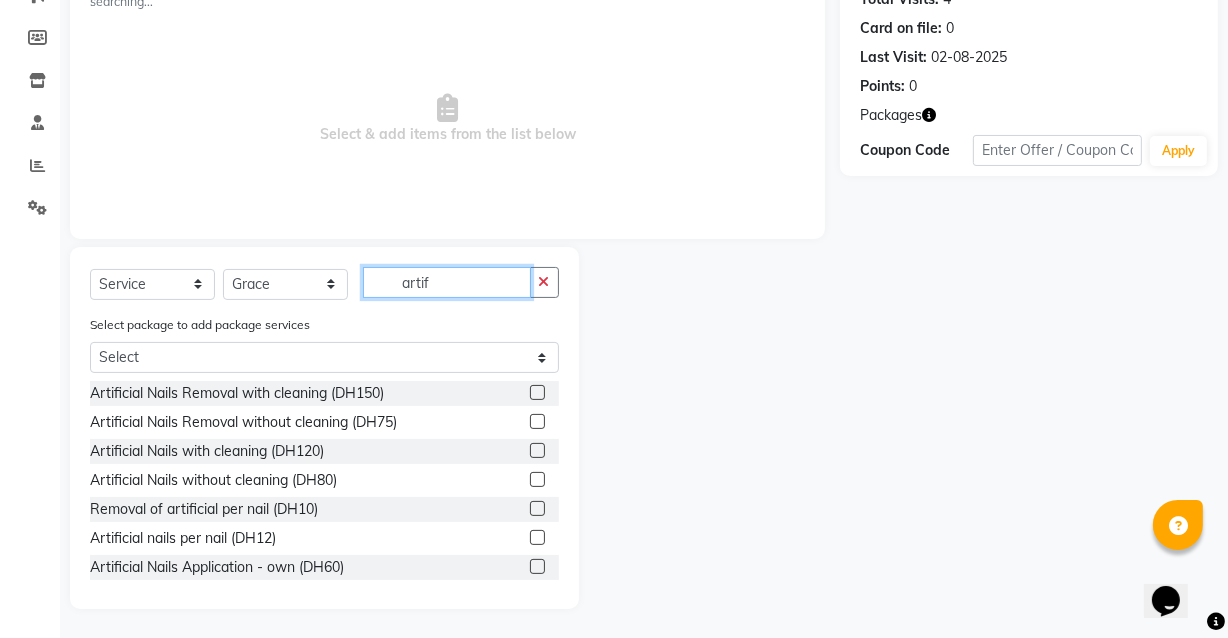 scroll, scrollTop: 237, scrollLeft: 0, axis: vertical 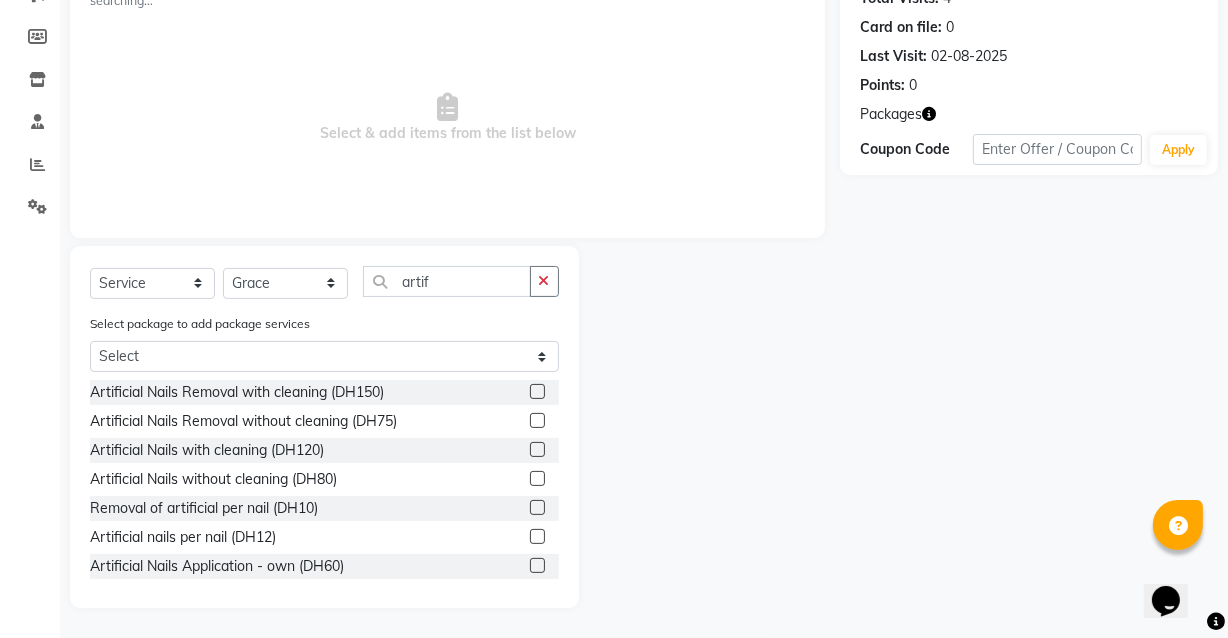 click 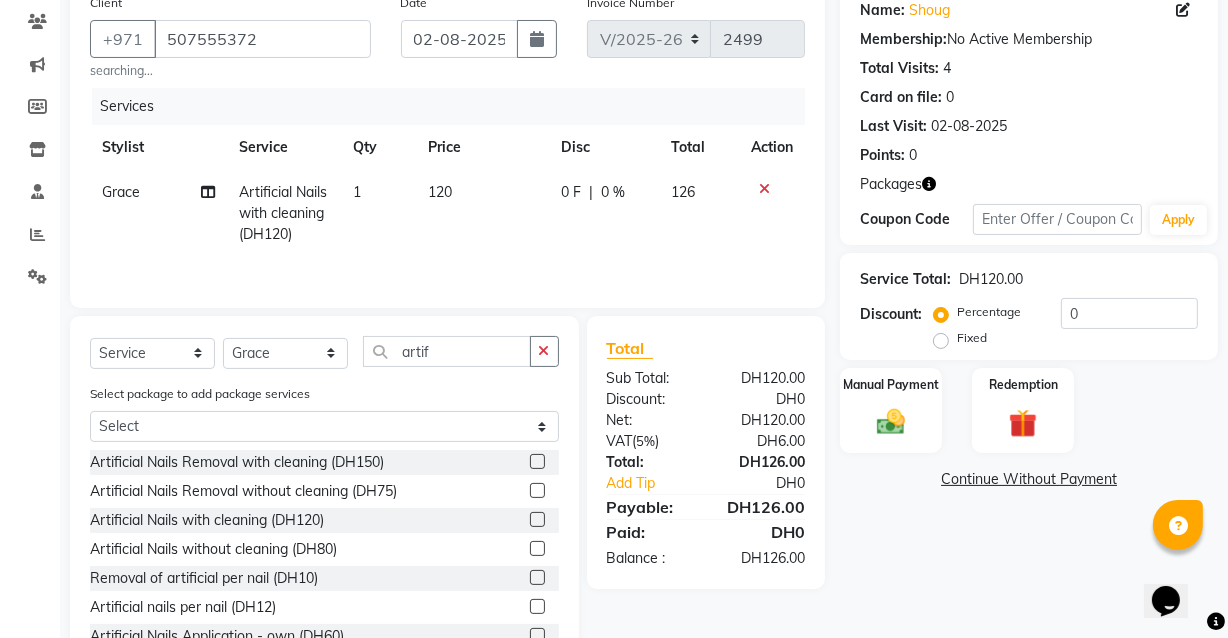 scroll, scrollTop: 154, scrollLeft: 0, axis: vertical 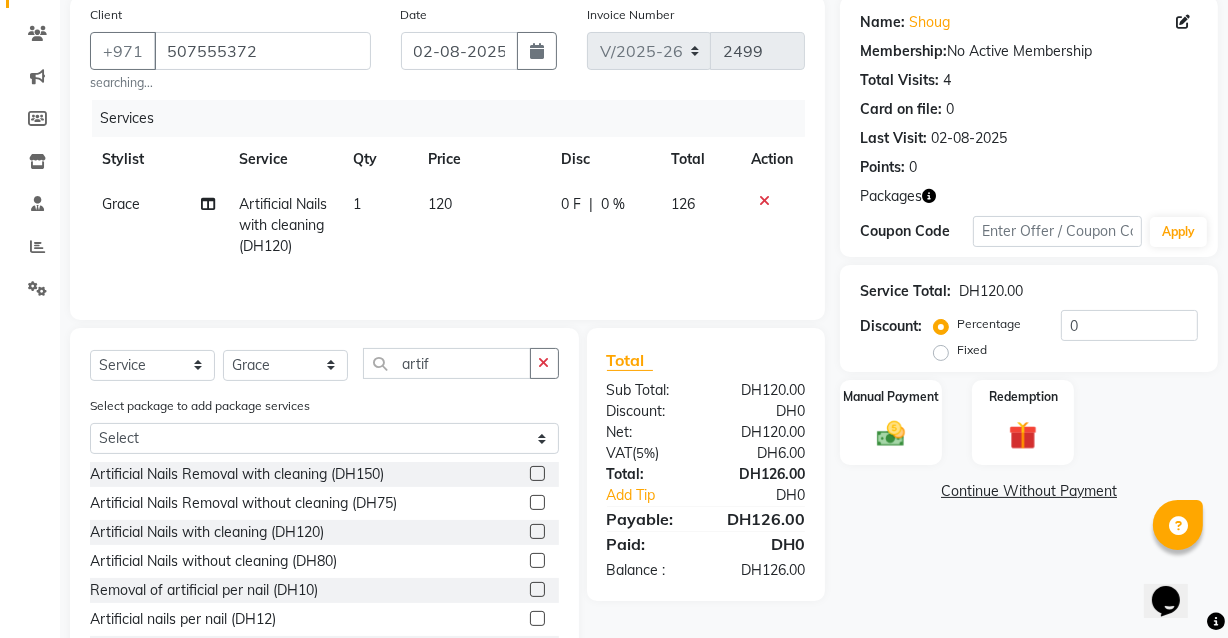 click on "120" 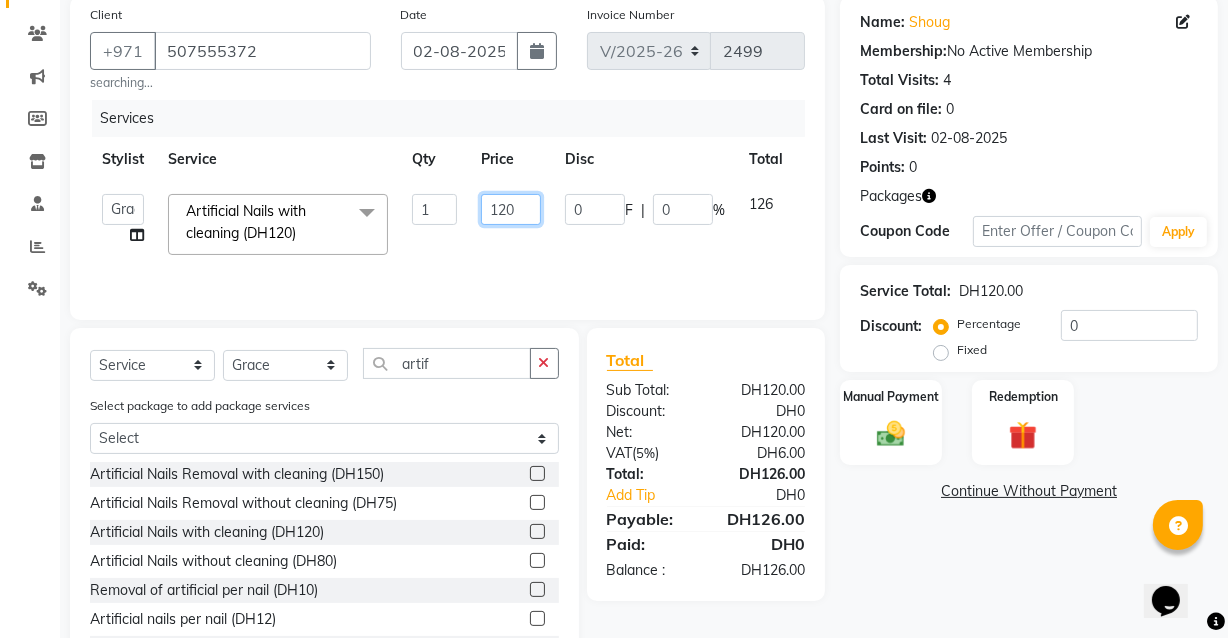 click on "120" 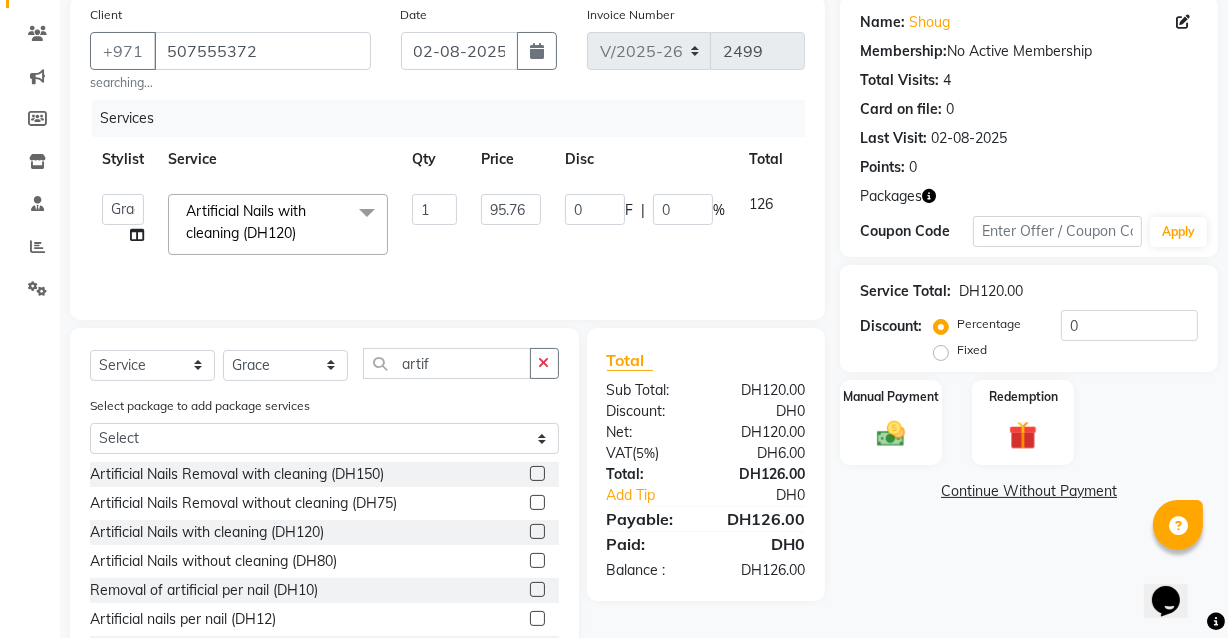click on "Name: [PERSON] Membership: No Active Membership Total Visits: 4 Card on file: 0 Last Visit: 02-08-2025 Points: 0 Packages Coupon Code Apply Service Total: DH120.00 Discount: Percentage Fixed 0 Manual Payment Redemption Continue Without Payment" 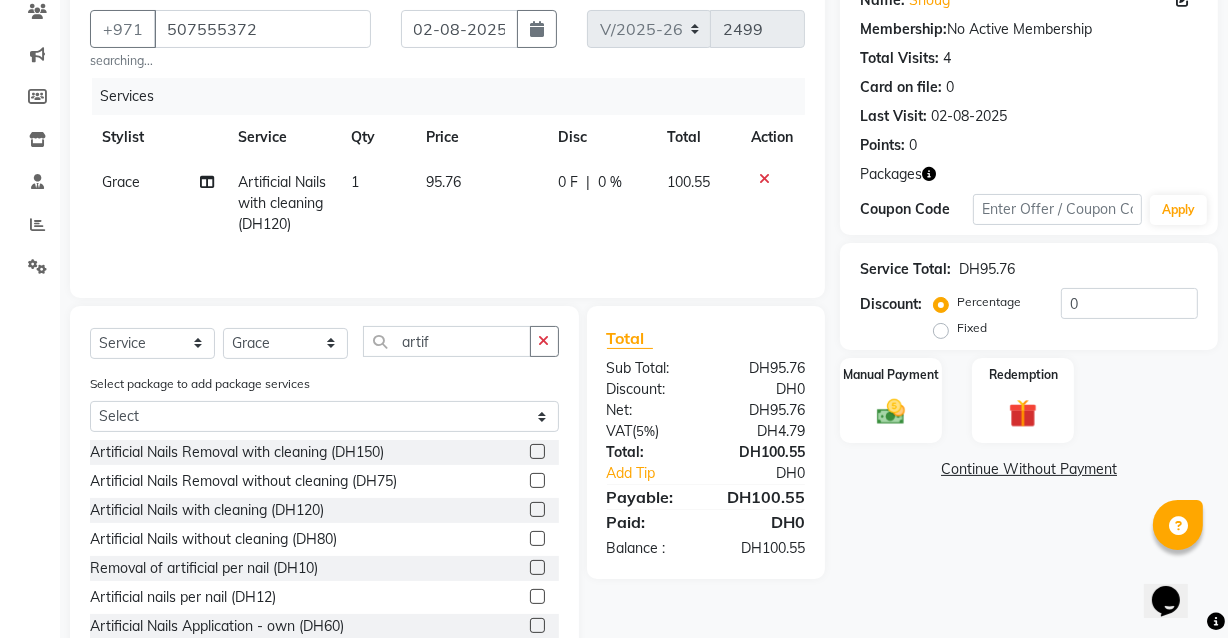 scroll, scrollTop: 183, scrollLeft: 0, axis: vertical 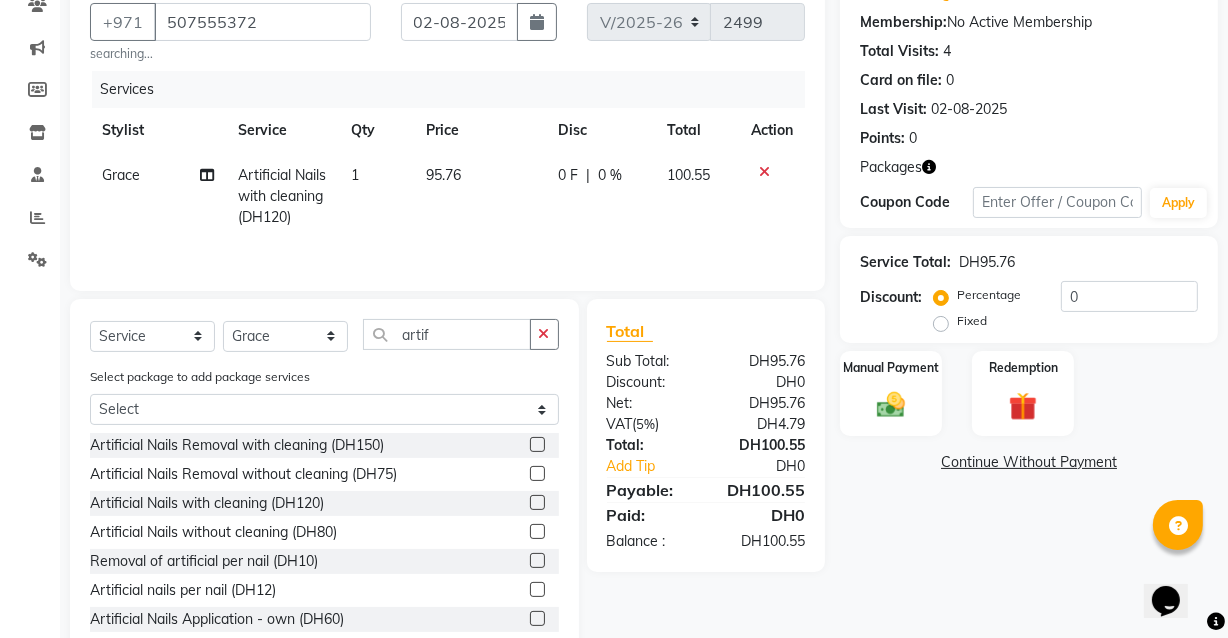 click on "100.55" 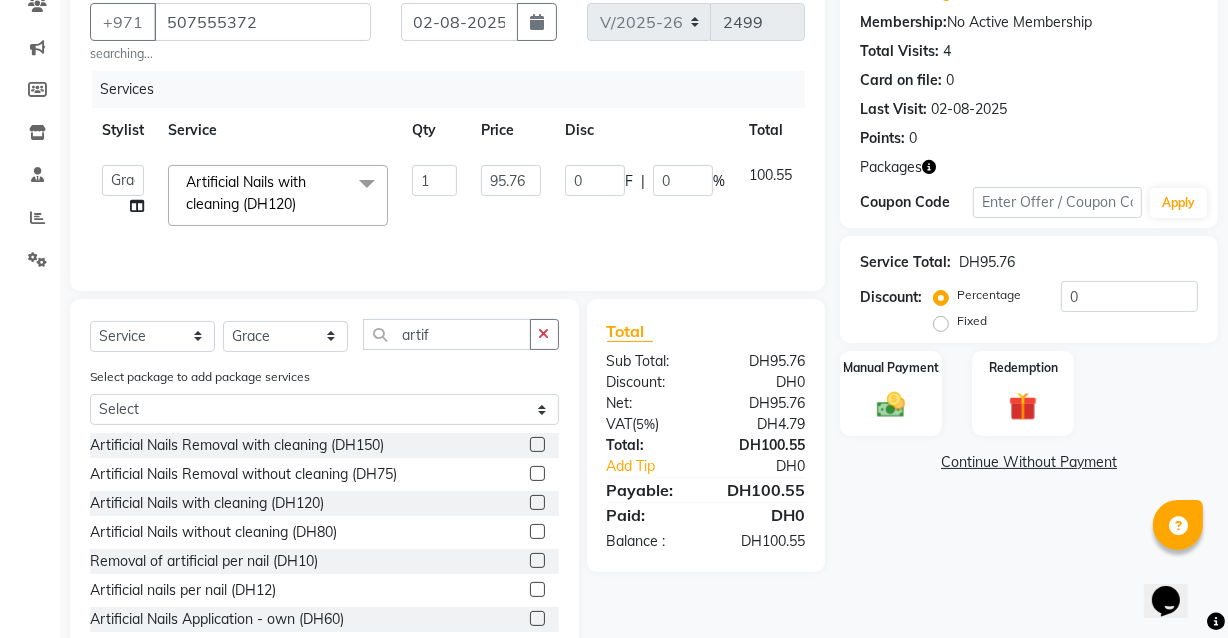 click on "100.55" 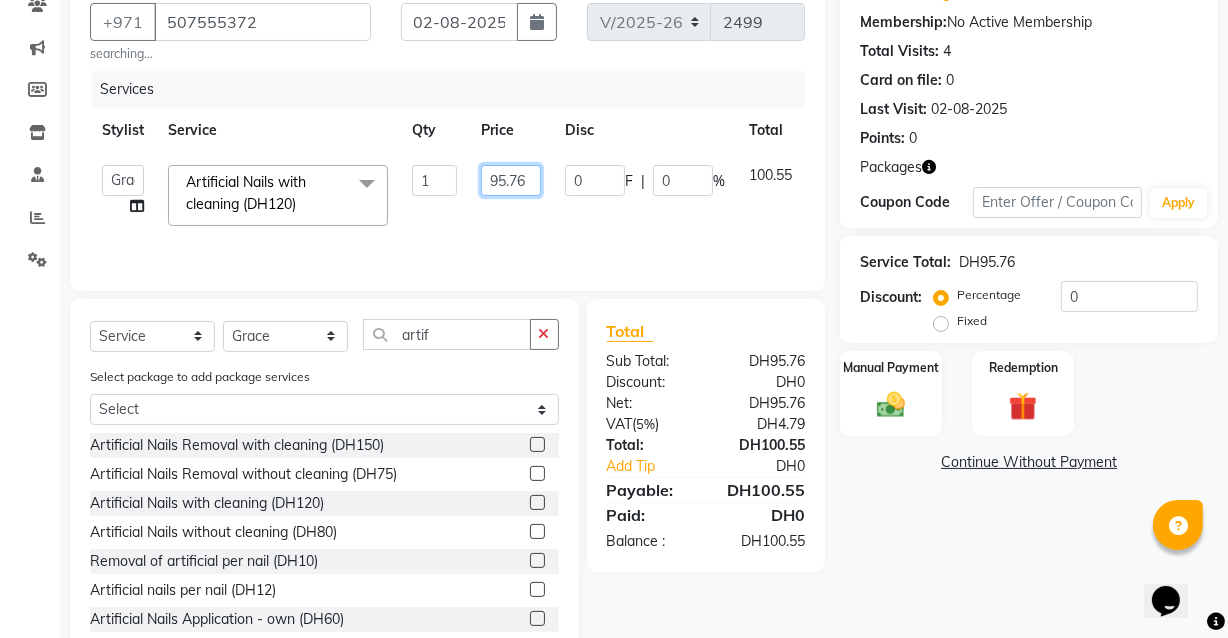 click on "95.76" 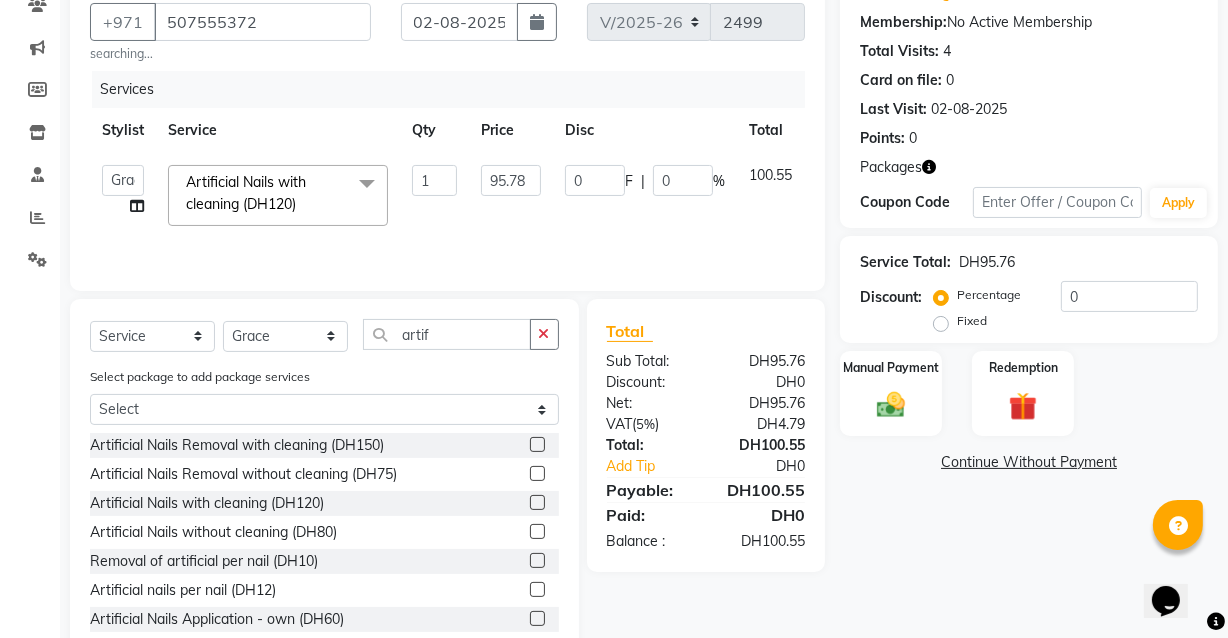 click on "Name: [PERSON] Membership: No Active Membership Total Visits: 4 Card on file: 0 Last Visit: 02-08-2025 Points: 0 Packages Coupon Code Apply Service Total: DH95.76 Discount: Percentage Fixed 0 Manual Payment Redemption Continue Without Payment" 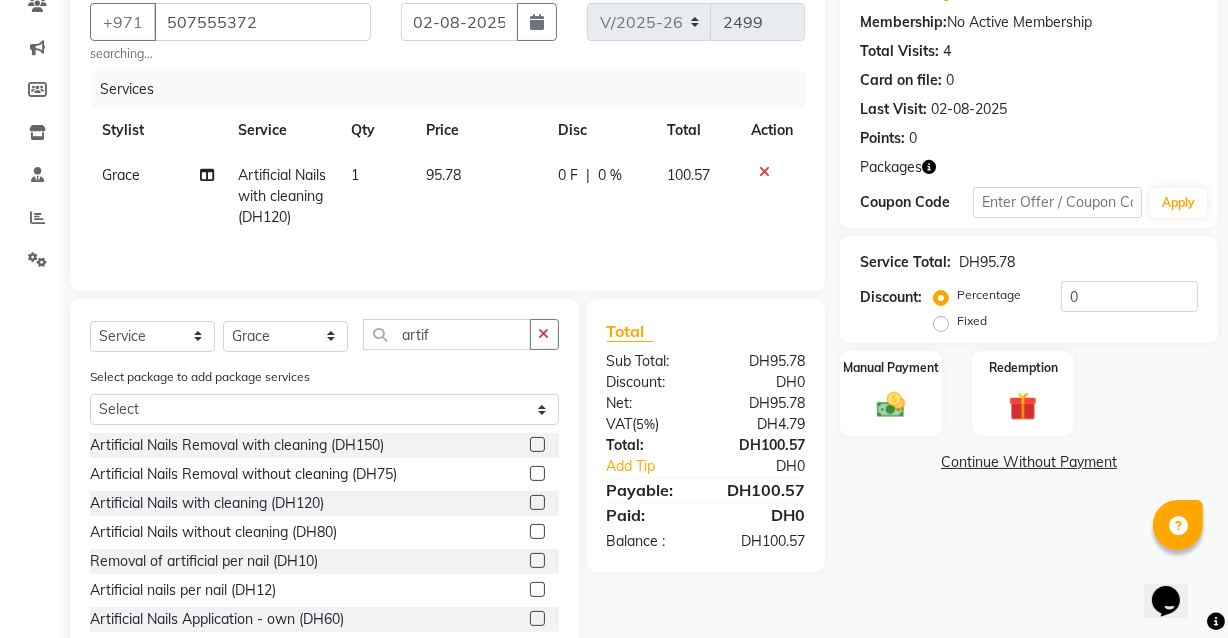click on "95.78" 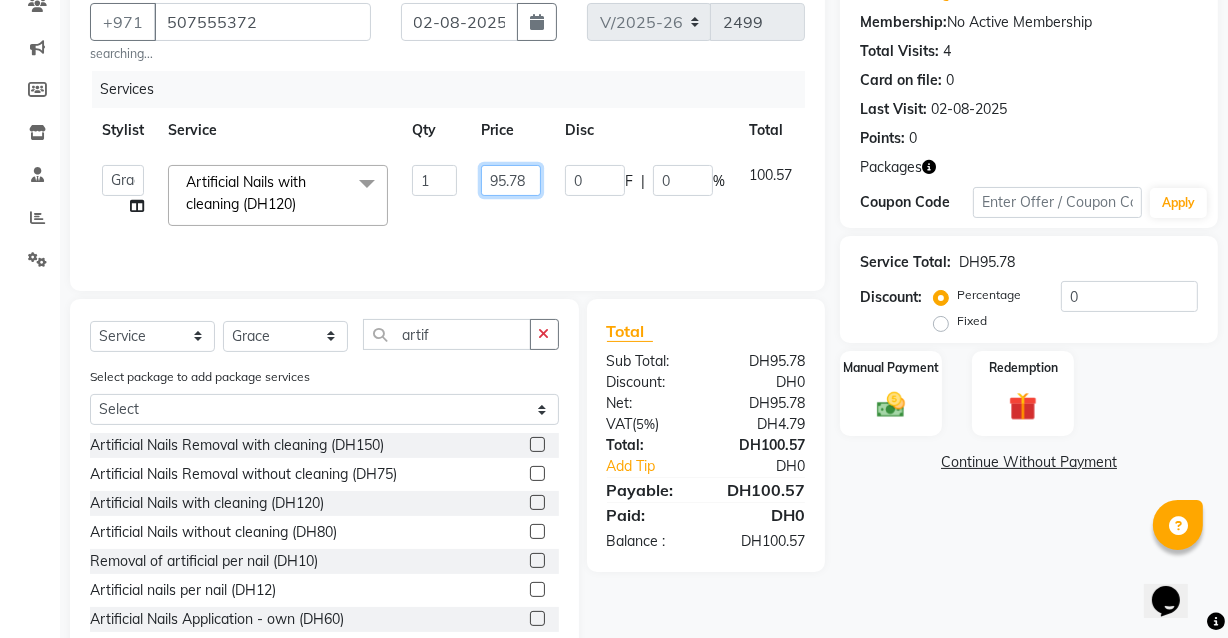 click on "95.78" 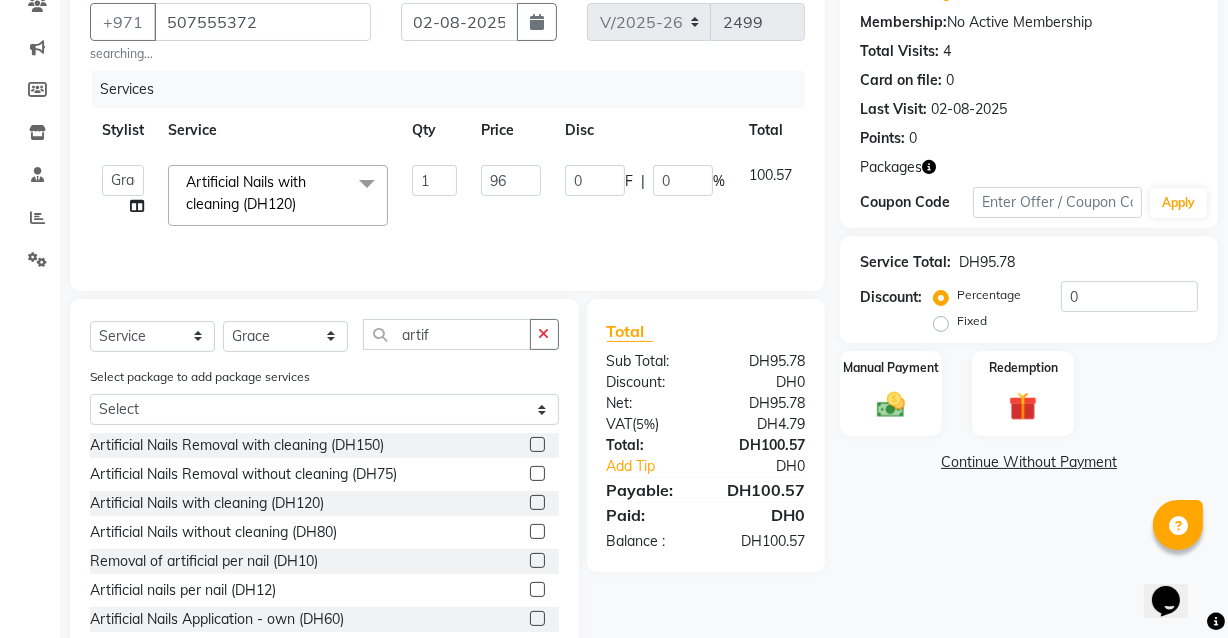 click on "Name: [PERSON] Membership: No Active Membership Total Visits: 4 Card on file: 0 Last Visit: 02-08-2025 Points: 0 Packages Coupon Code Apply Service Total: DH95.78 Discount: Percentage Fixed 0 Manual Payment Redemption Continue Without Payment" 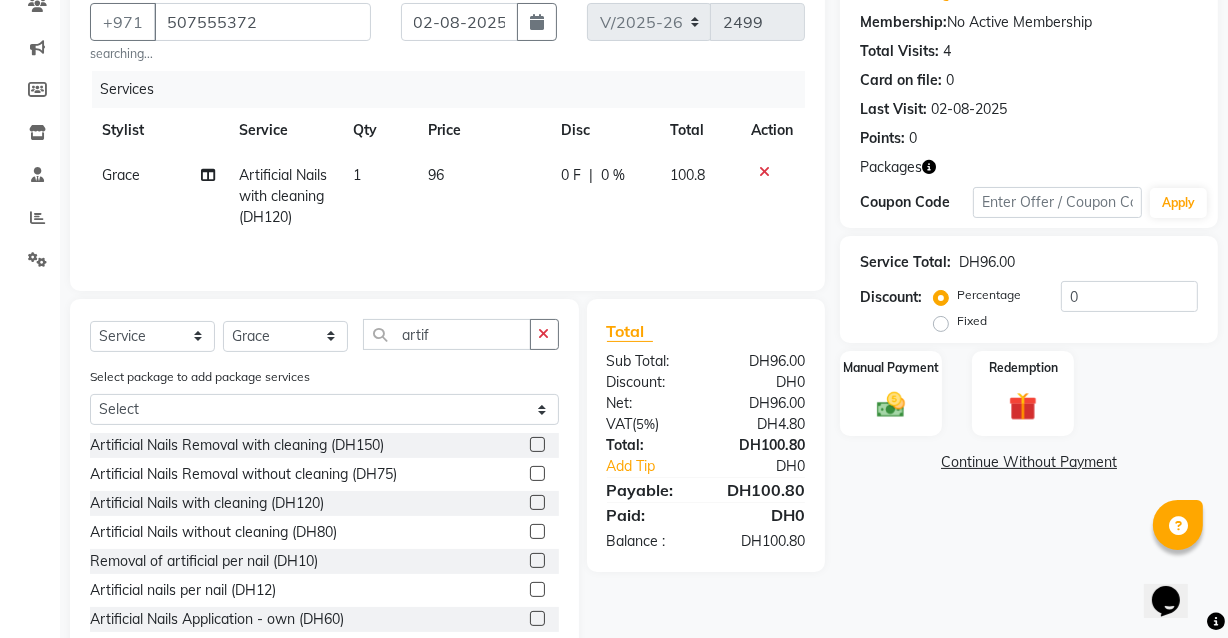 scroll, scrollTop: 237, scrollLeft: 0, axis: vertical 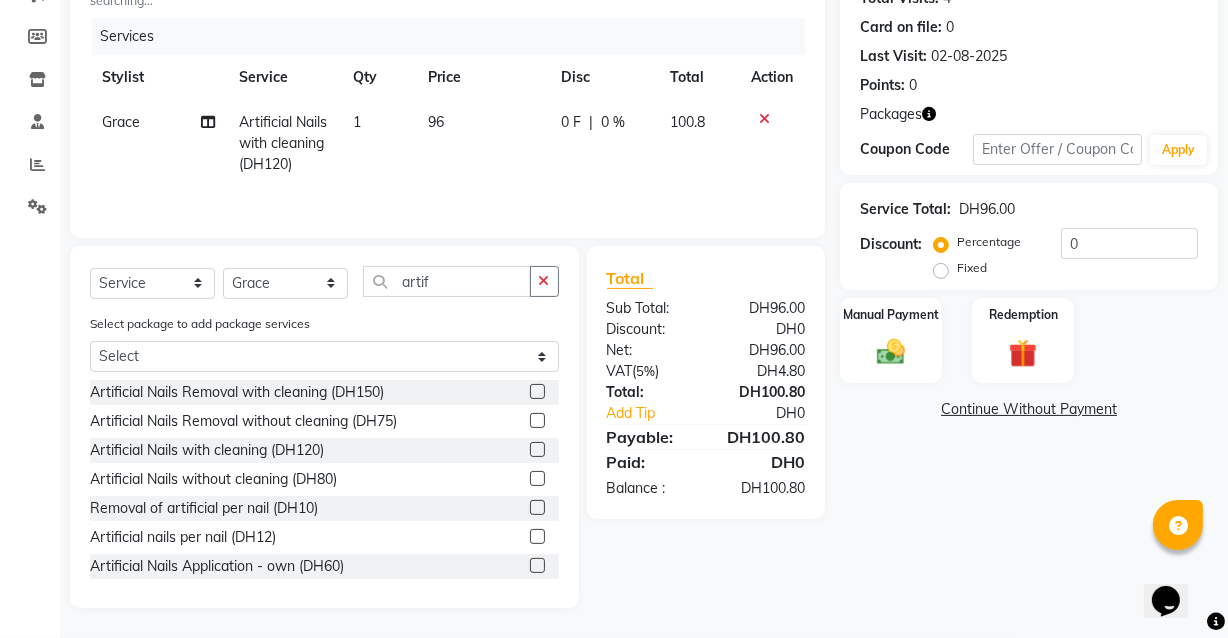click 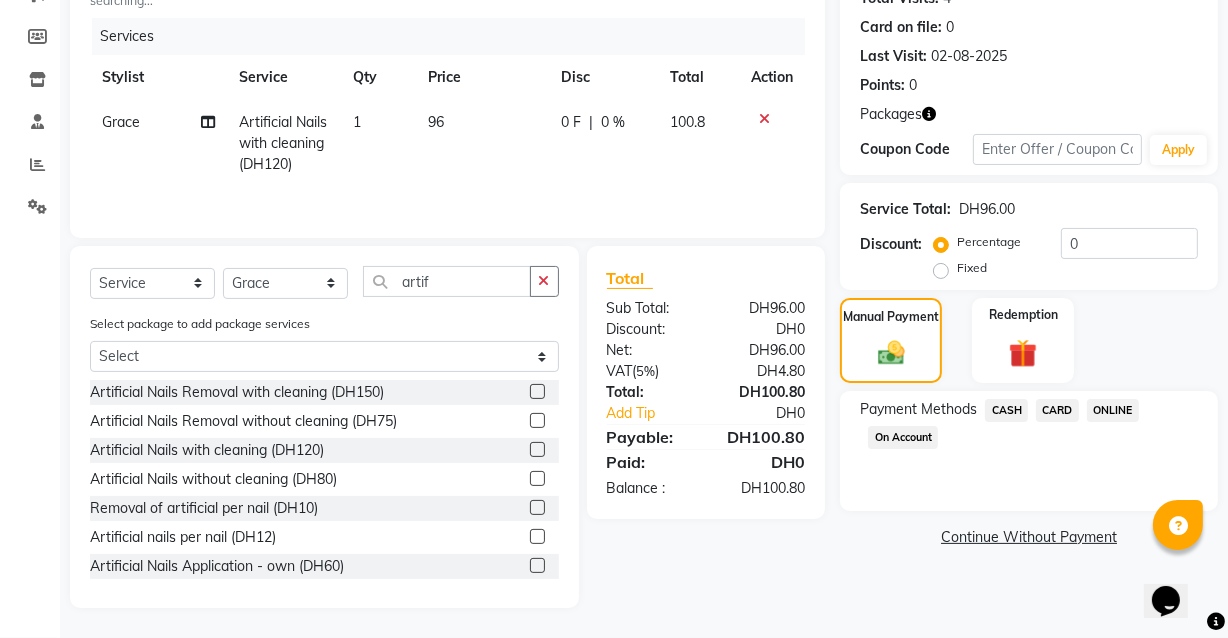 click on "CARD" 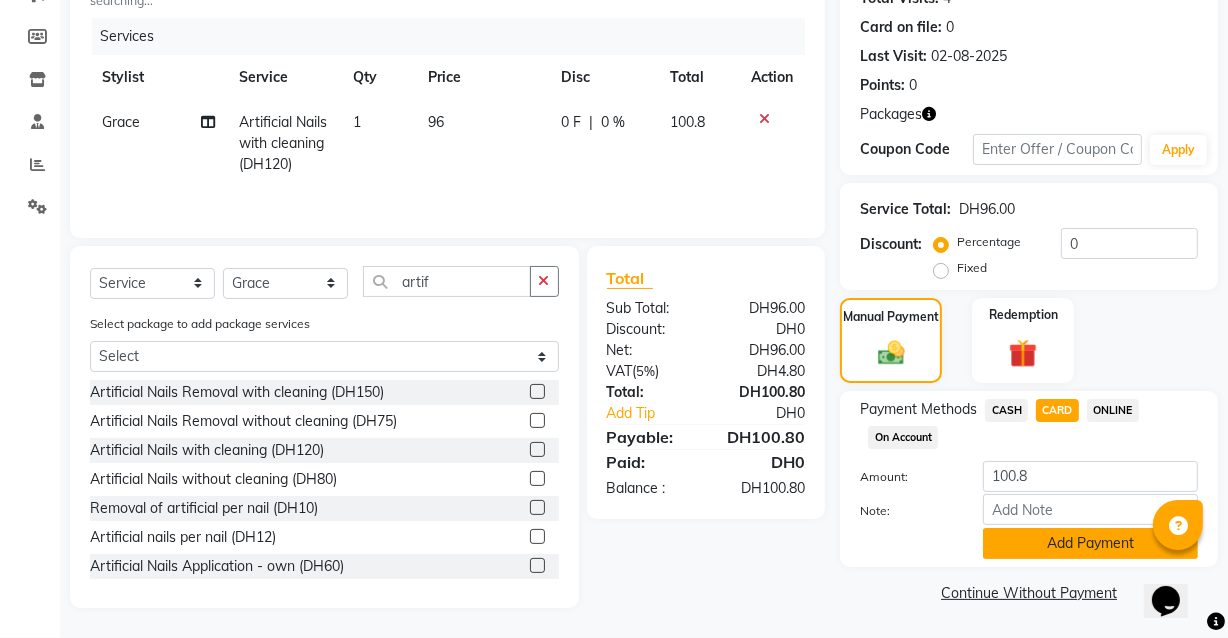 click on "Add Payment" 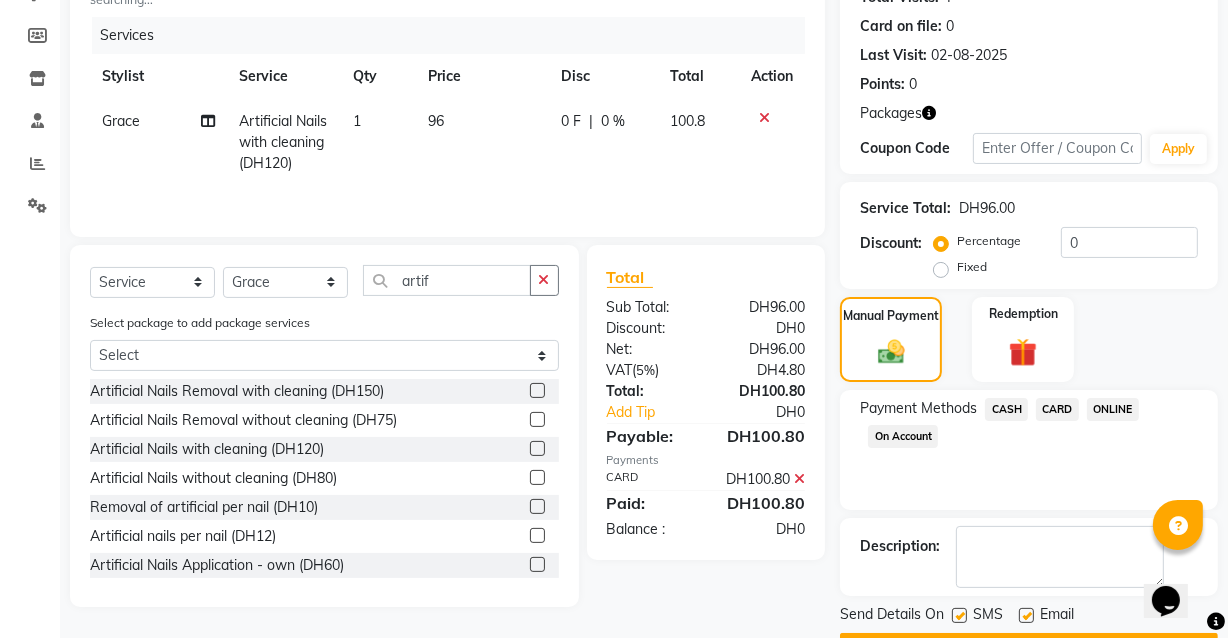 scroll, scrollTop: 291, scrollLeft: 0, axis: vertical 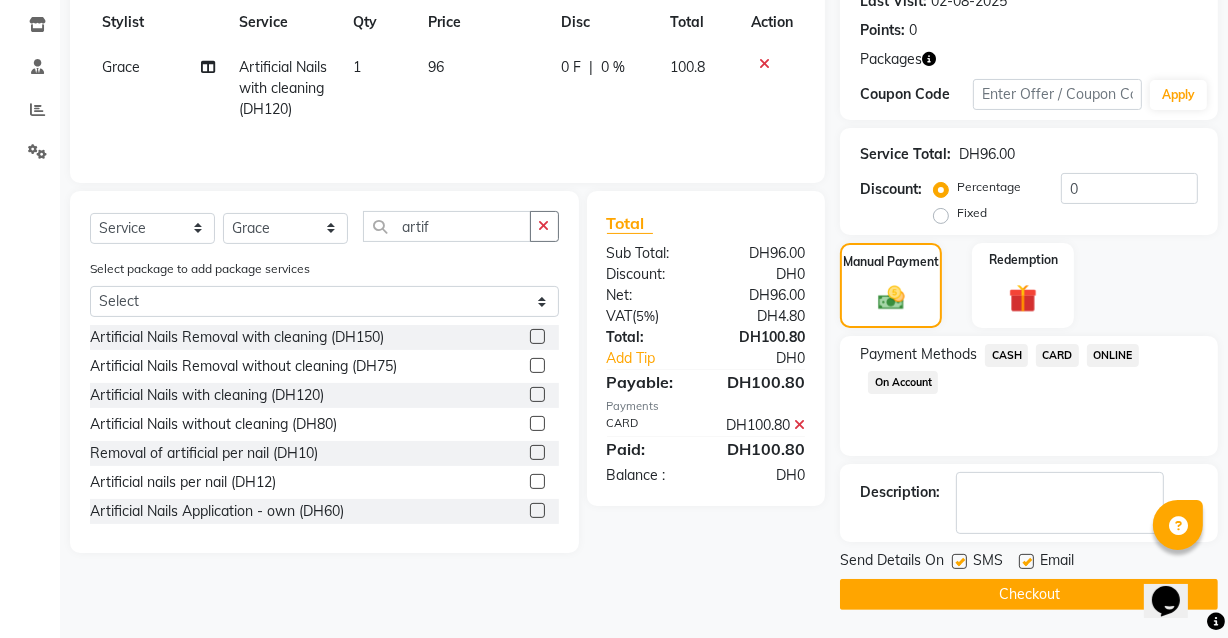 click 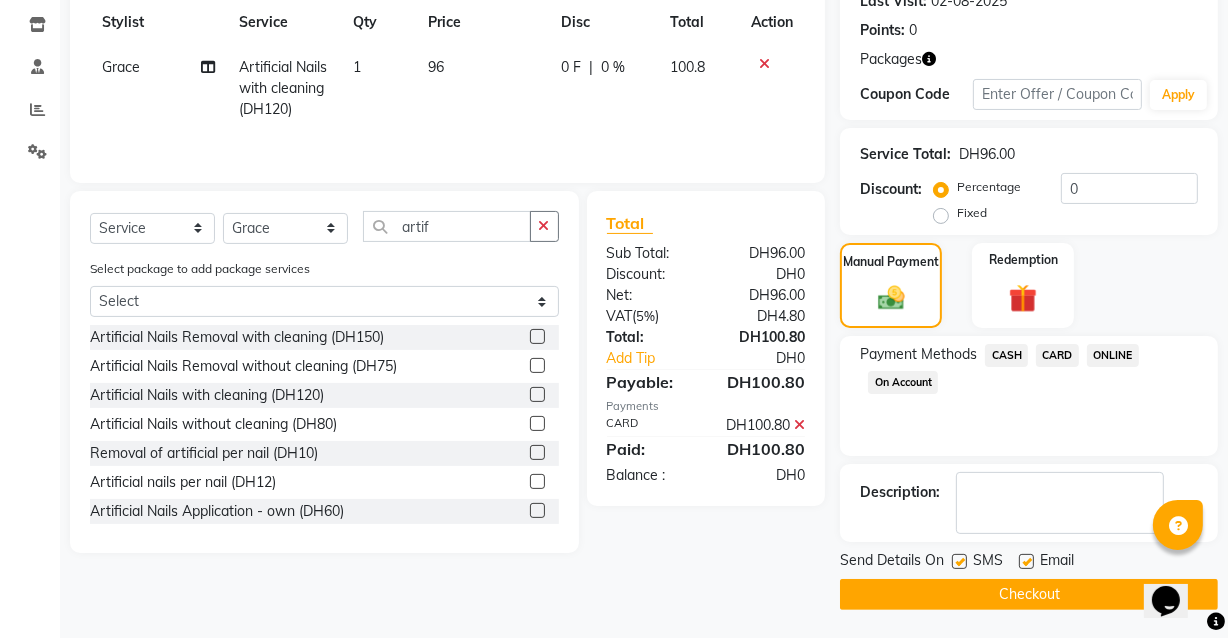 click at bounding box center (1025, 562) 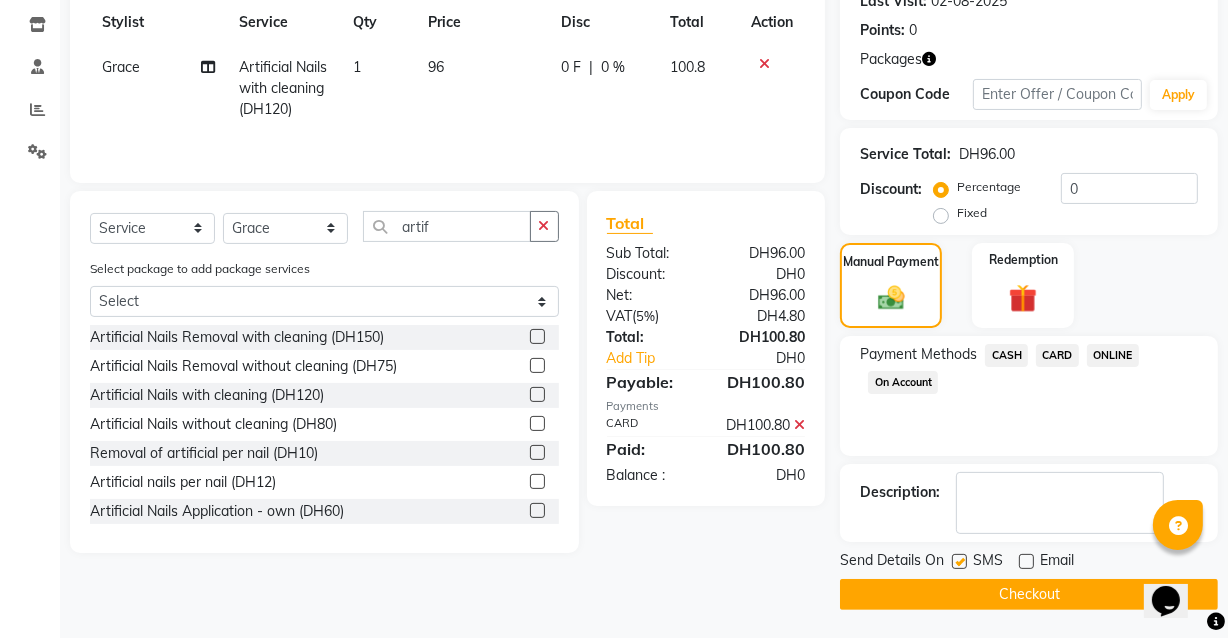 click on "Checkout" 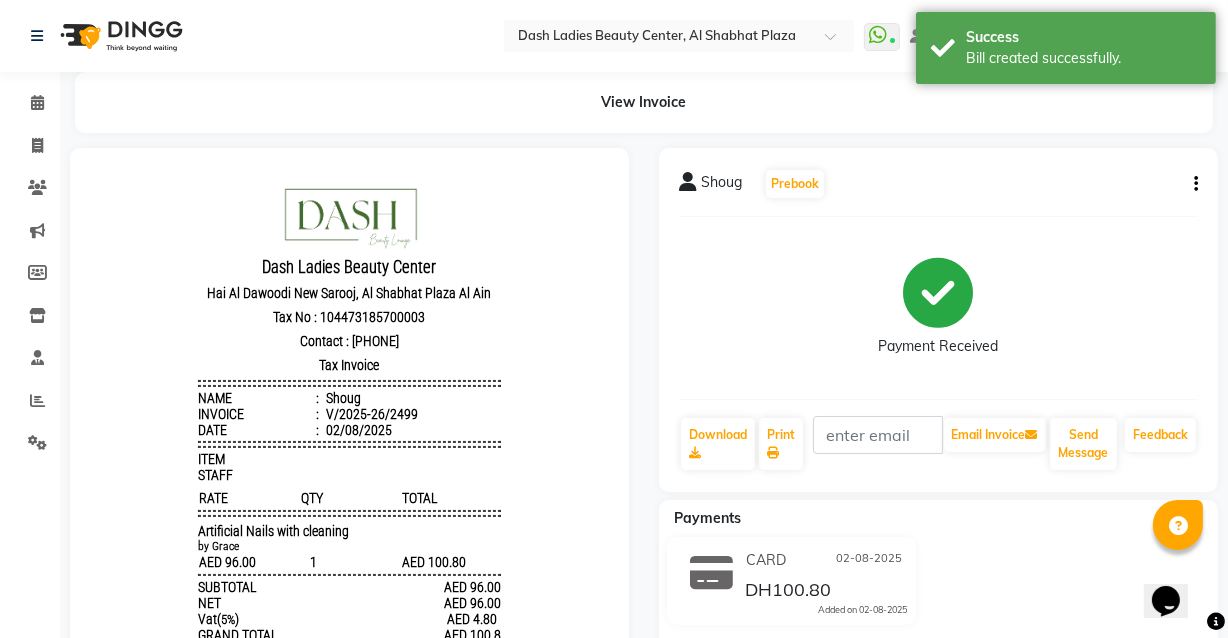 scroll, scrollTop: 0, scrollLeft: 0, axis: both 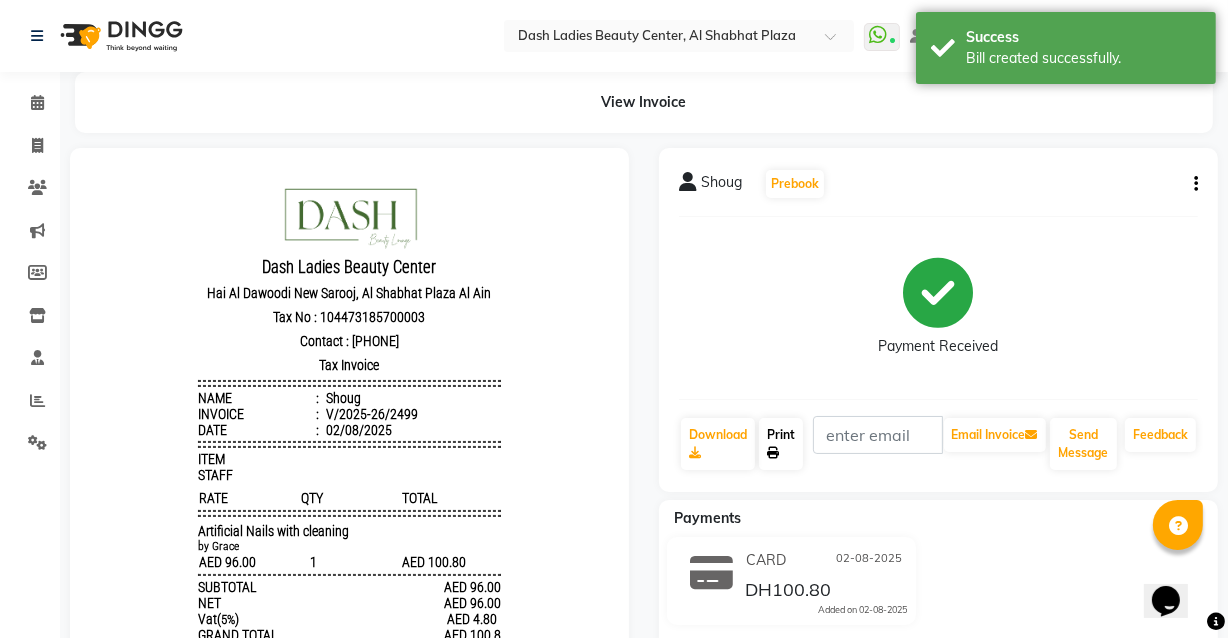 click on "Print" 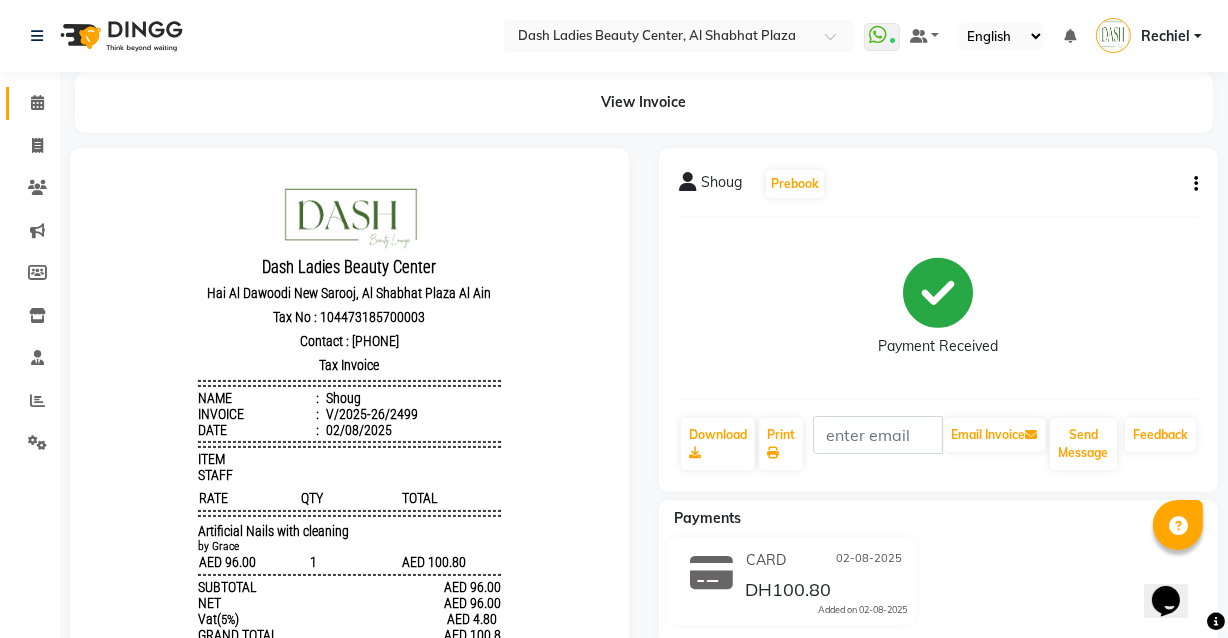 click 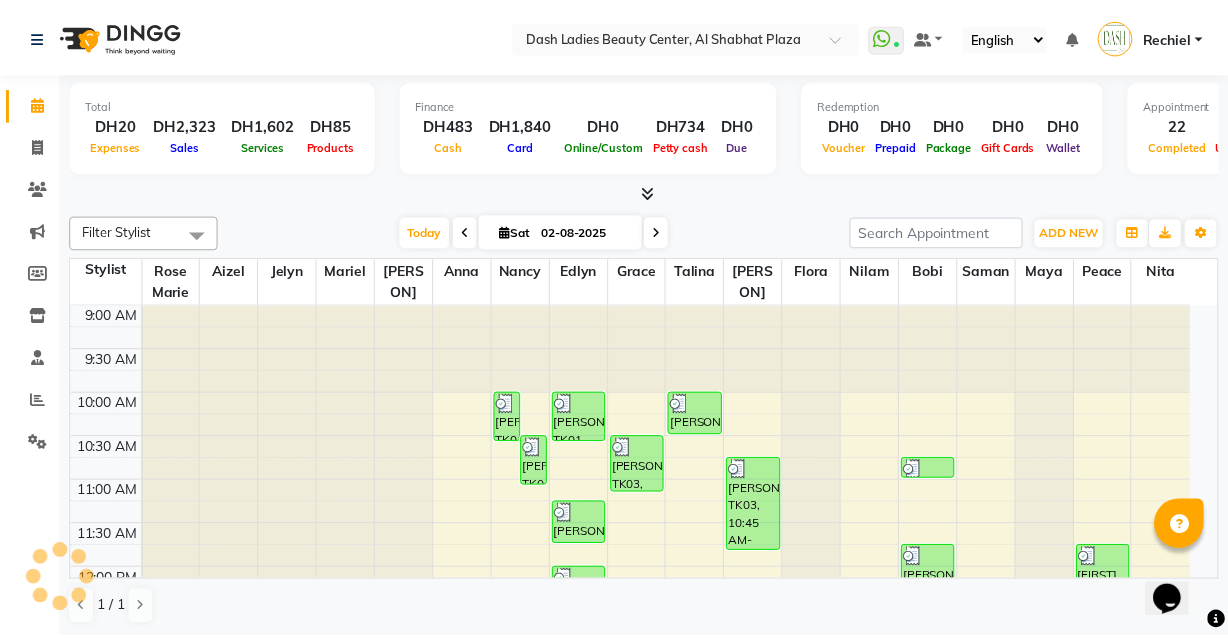 scroll, scrollTop: 0, scrollLeft: 0, axis: both 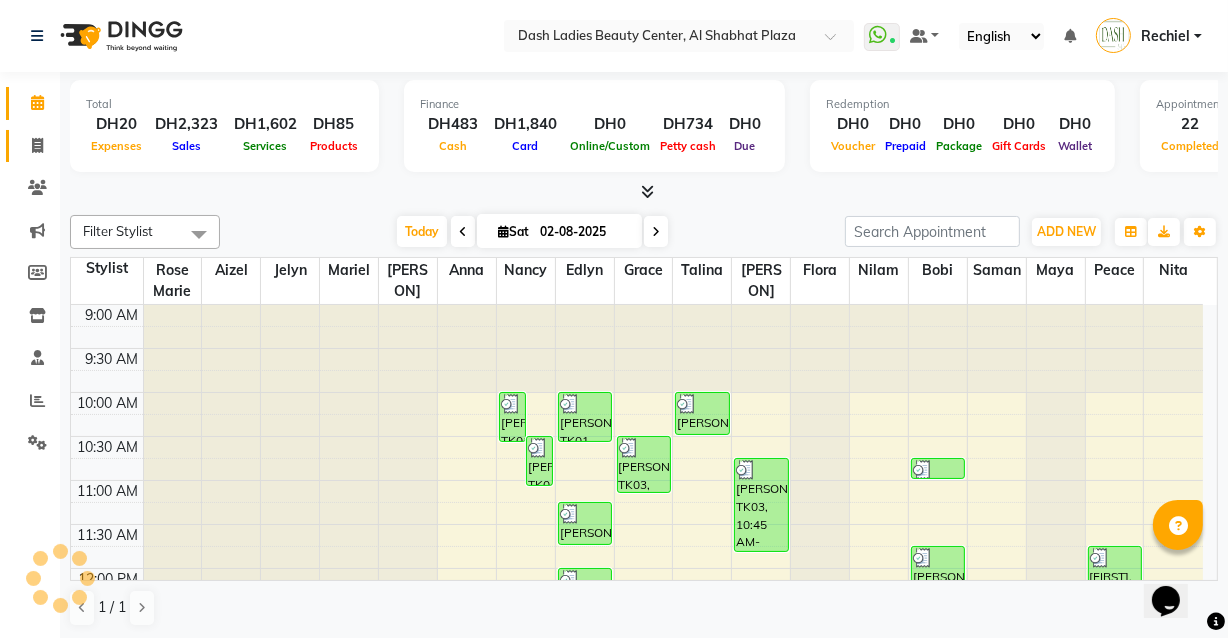 click 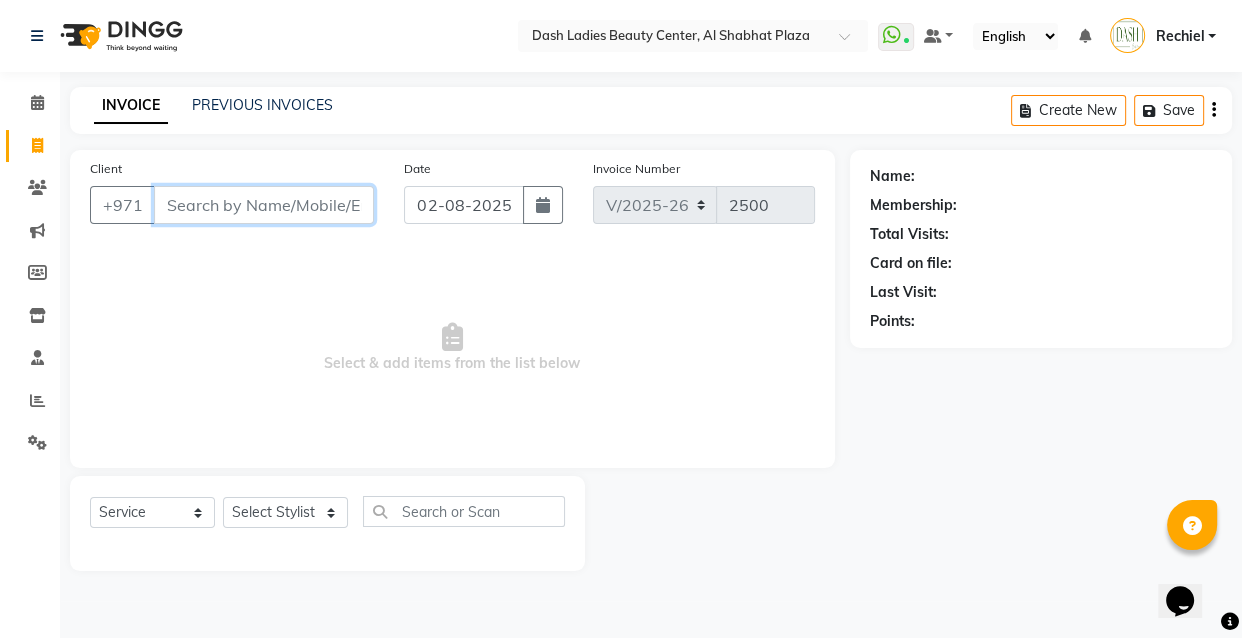 click on "Client" at bounding box center (264, 205) 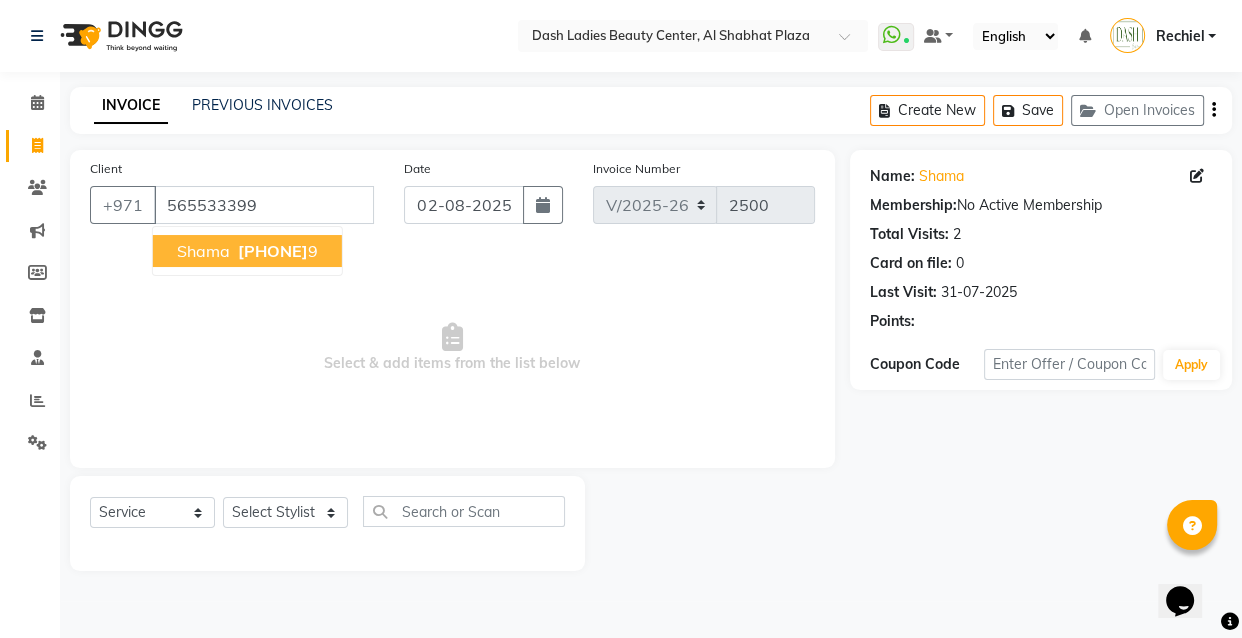 click on "[PHONE]" at bounding box center (273, 251) 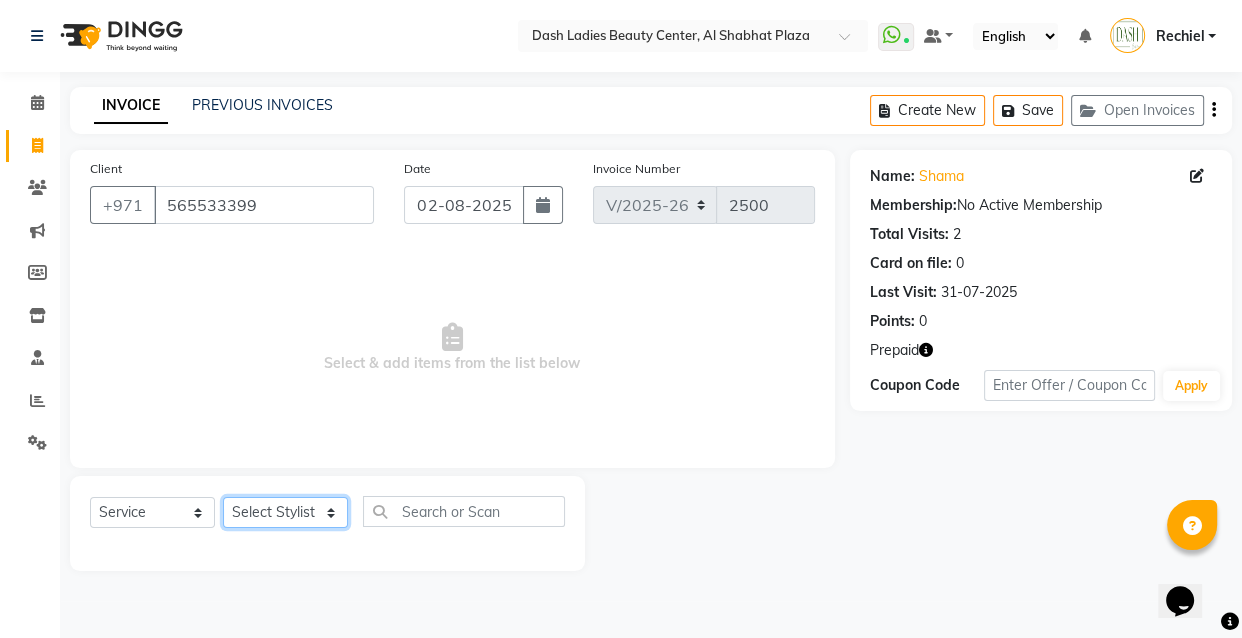 click on "Select Stylist Aizel Angelina Anna Bobi Edlyn Fevie  Flora Grace Hamda Janine Jelyn Mariel Maya Maya (Cafe) May Joy (Cafe) Nabasirye (Cafe) Nancy Nilam Nita Noreen Owner Peace Rechiel Rose Marie Saman Talina" 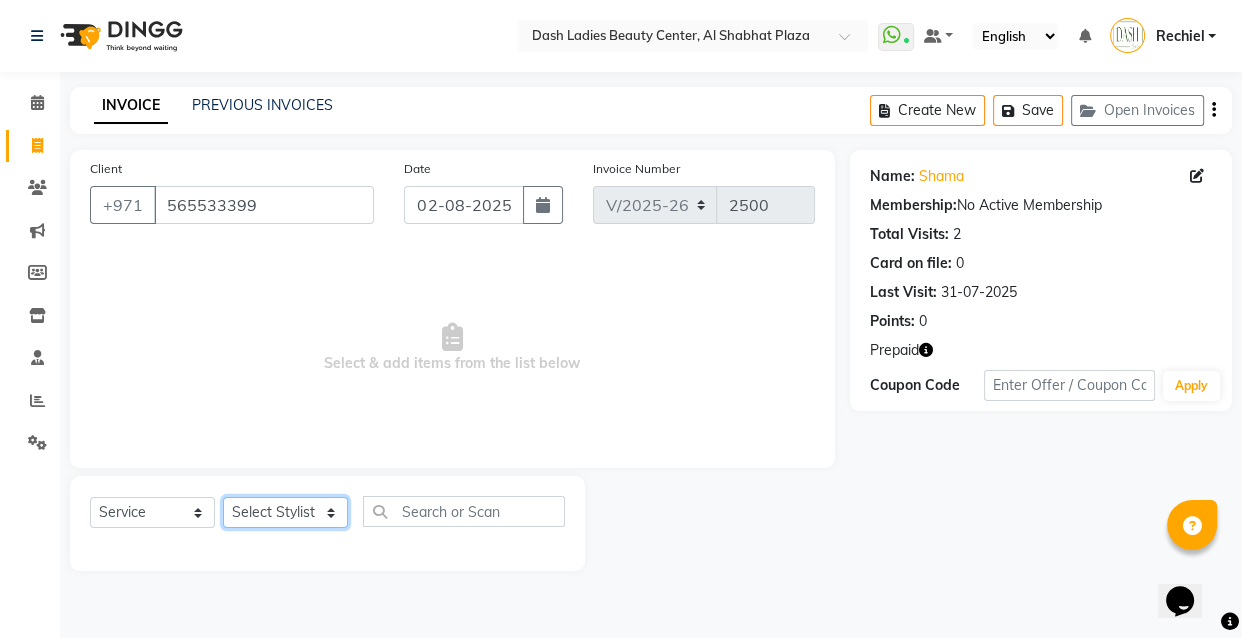 click on "Select Stylist Aizel Angelina Anna Bobi Edlyn Fevie  Flora Grace Hamda Janine Jelyn Mariel Maya Maya (Cafe) May Joy (Cafe) Nabasirye (Cafe) Nancy Nilam Nita Noreen Owner Peace Rechiel Rose Marie Saman Talina" 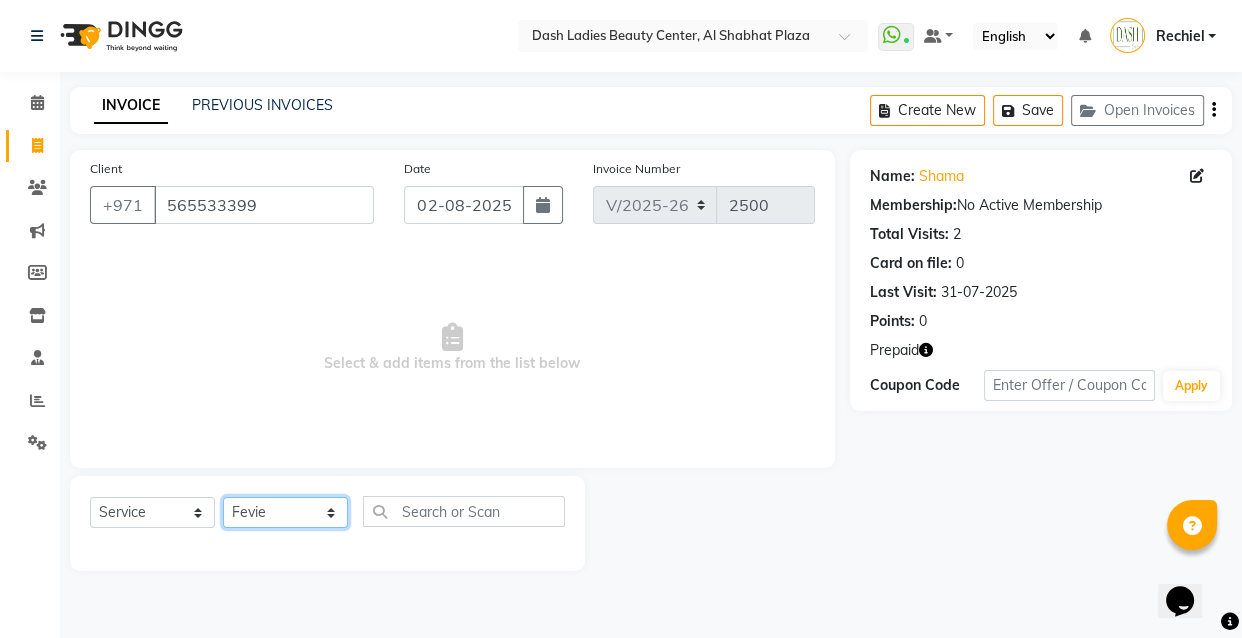 click on "Select Stylist Aizel Angelina Anna Bobi Edlyn Fevie  Flora Grace Hamda Janine Jelyn Mariel Maya Maya (Cafe) May Joy (Cafe) Nabasirye (Cafe) Nancy Nilam Nita Noreen Owner Peace Rechiel Rose Marie Saman Talina" 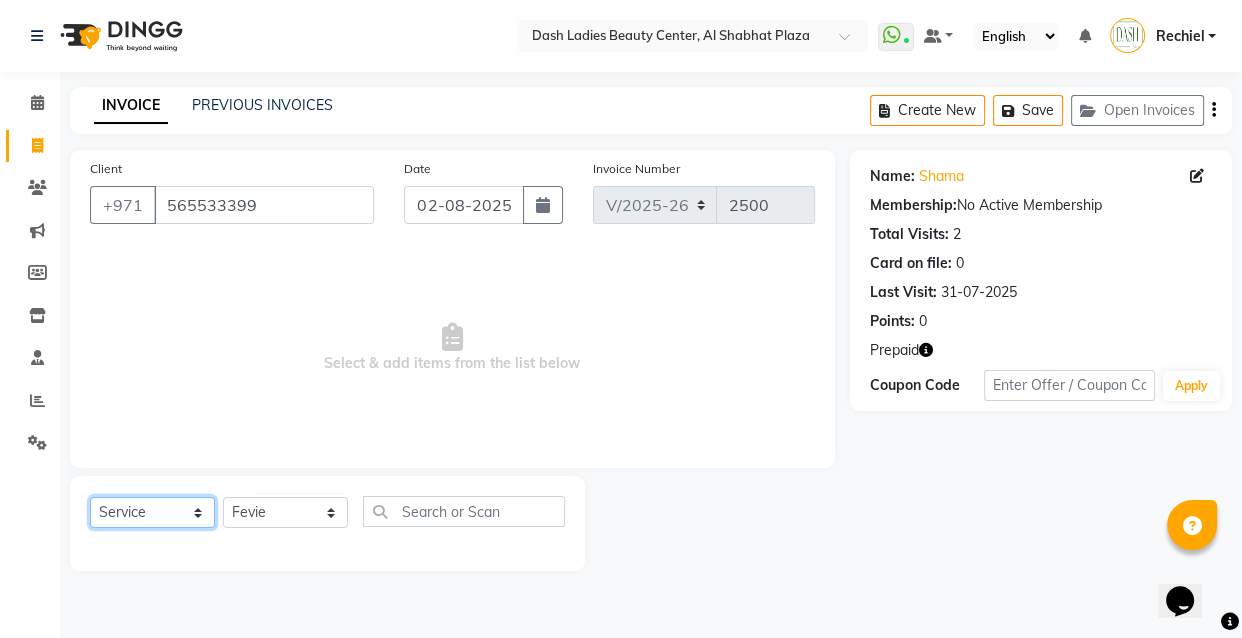 click on "Select  Service  Product  Membership  Package Voucher Prepaid Gift Card" 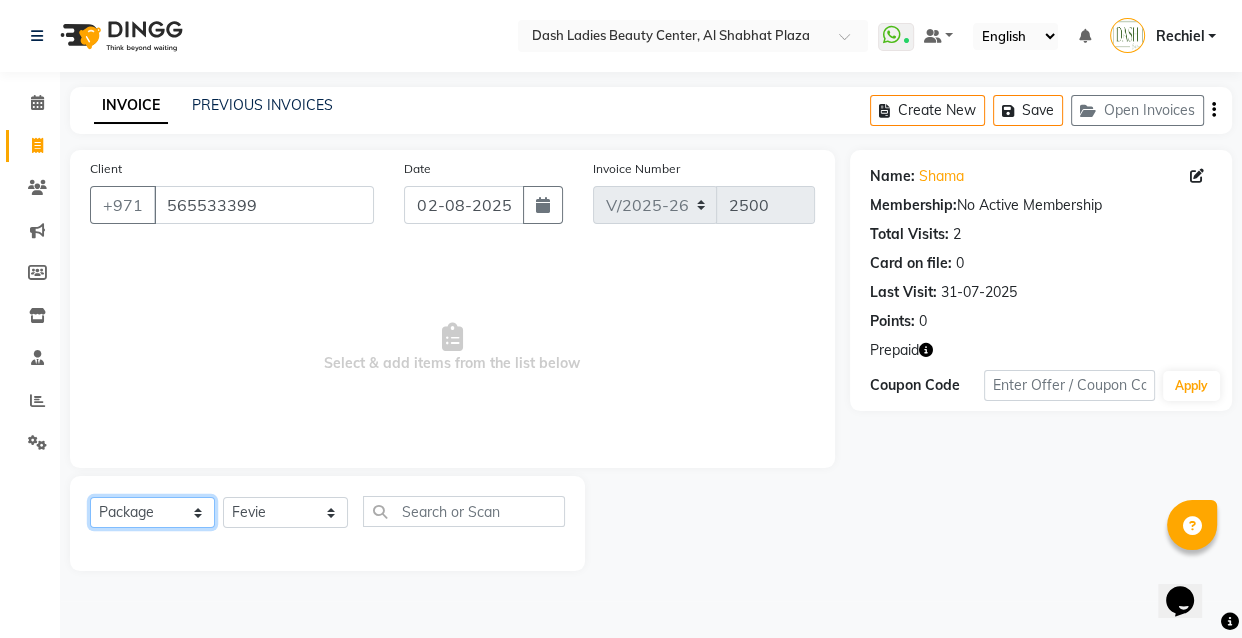 click on "Select  Service  Product  Membership  Package Voucher Prepaid Gift Card" 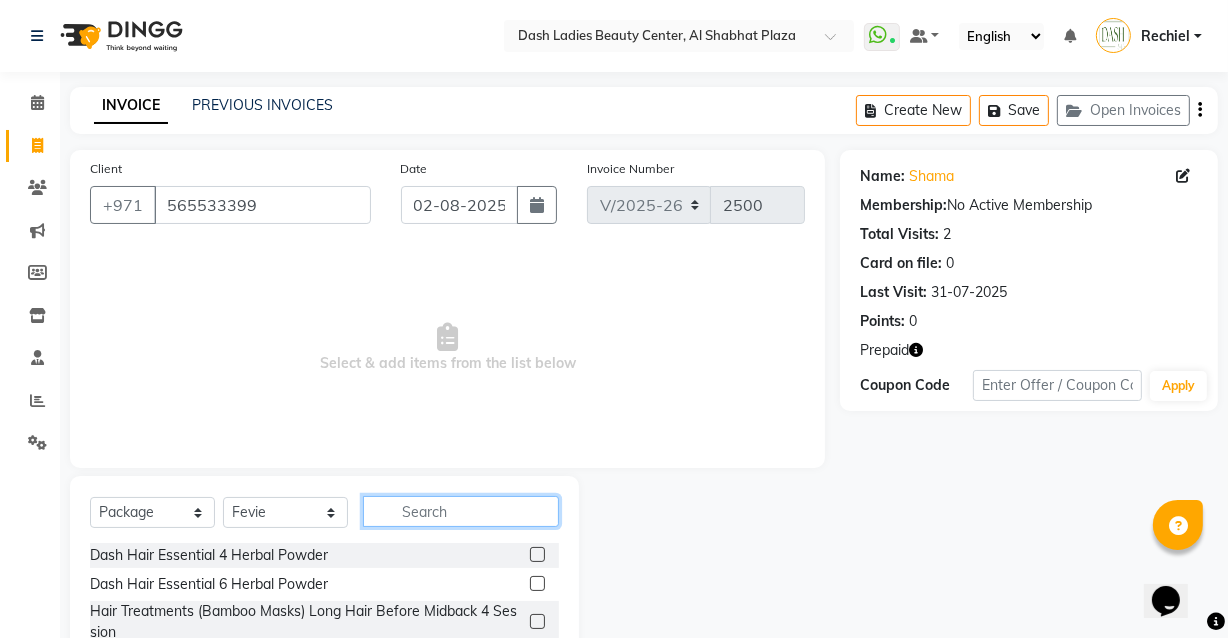 click 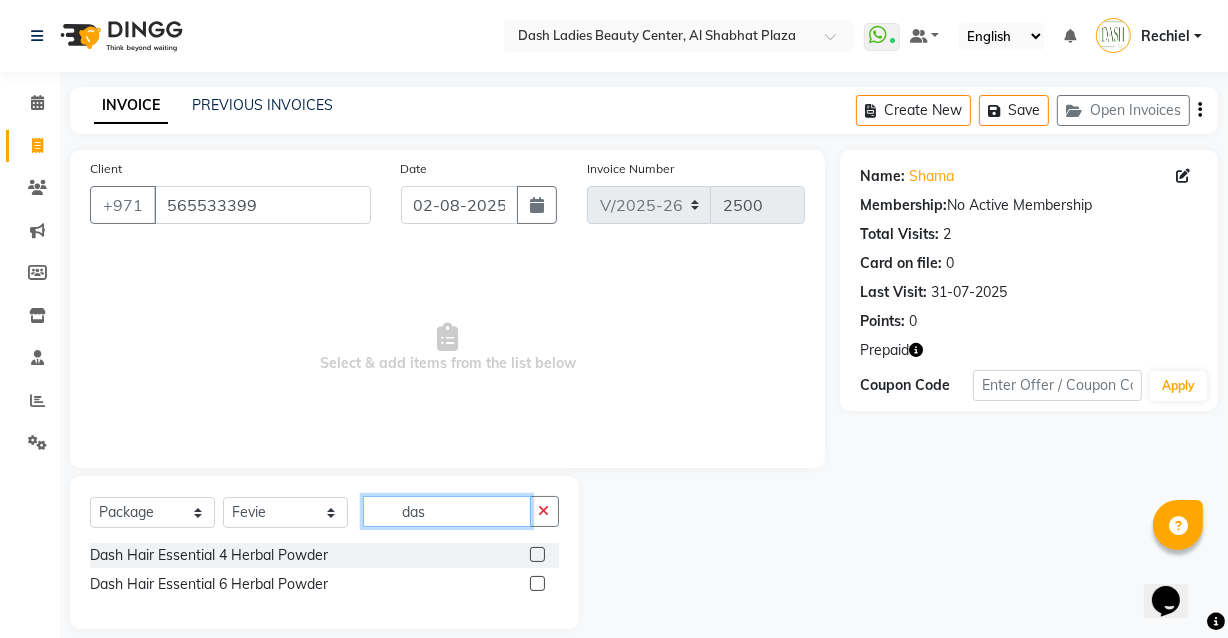 scroll, scrollTop: 20, scrollLeft: 0, axis: vertical 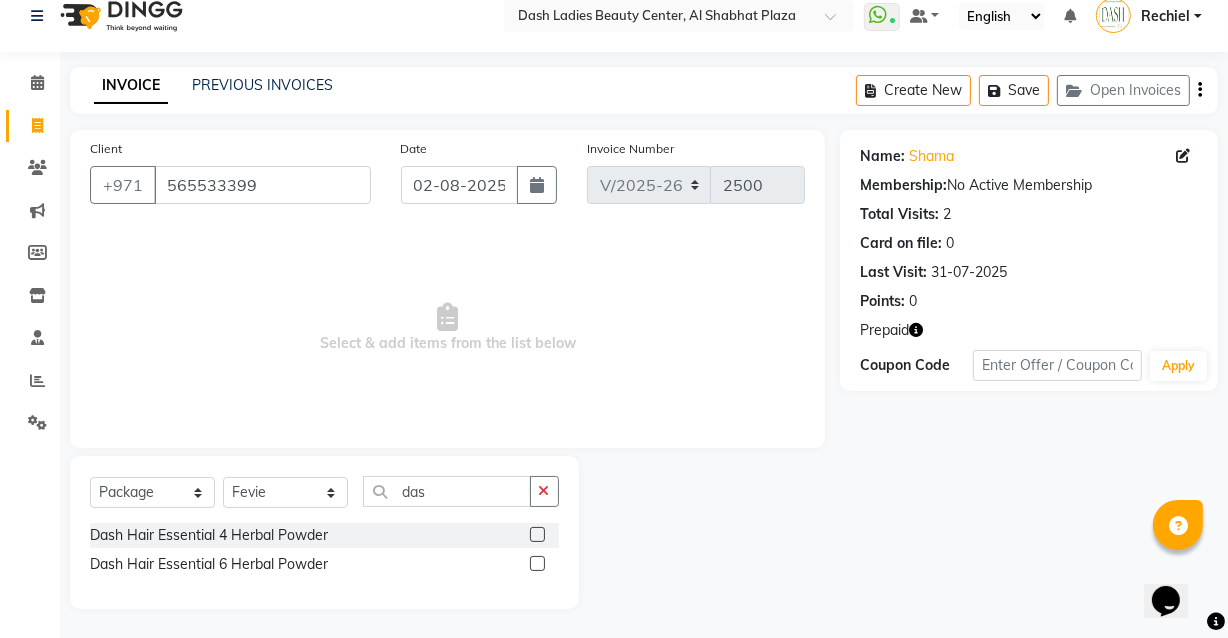 click 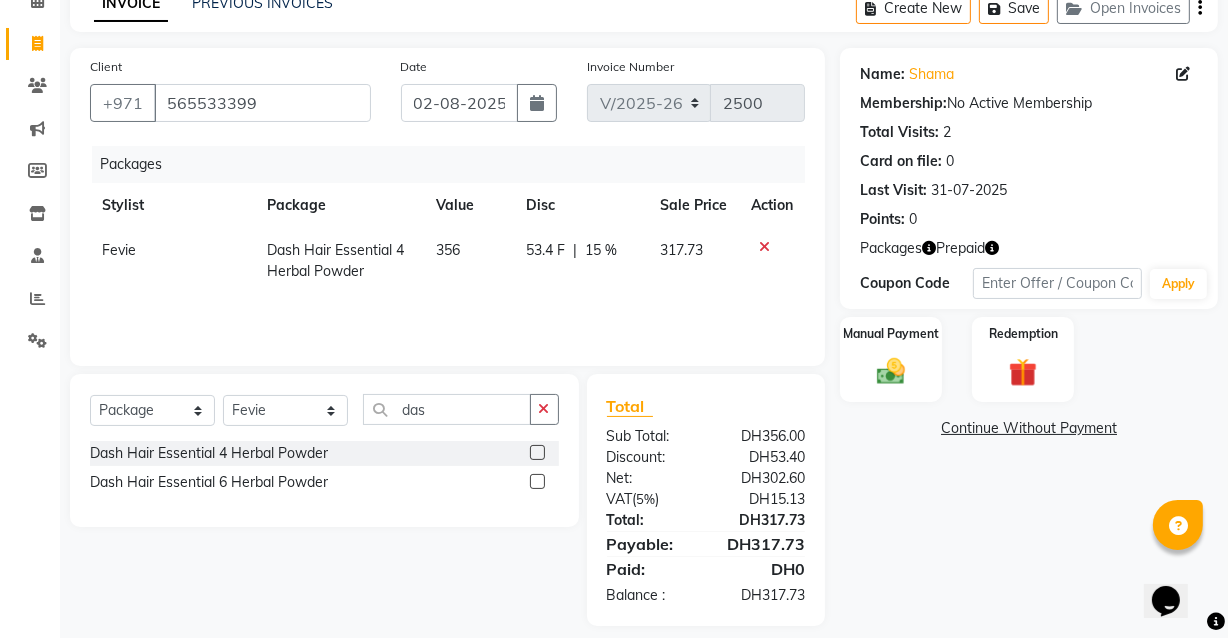 scroll, scrollTop: 120, scrollLeft: 0, axis: vertical 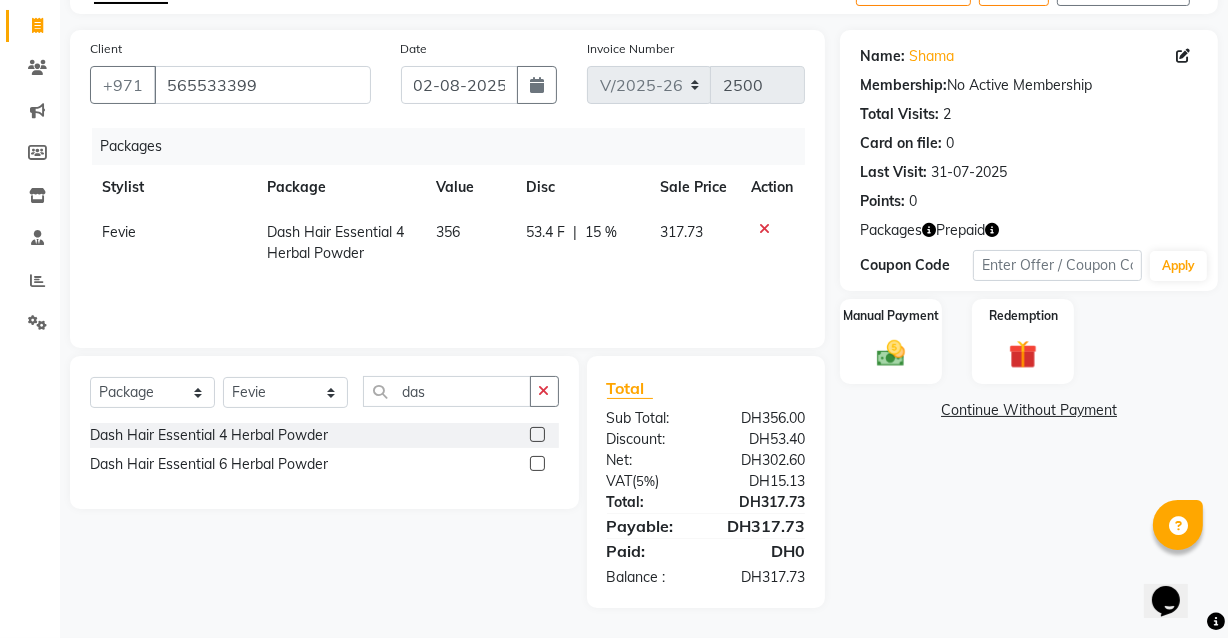 click 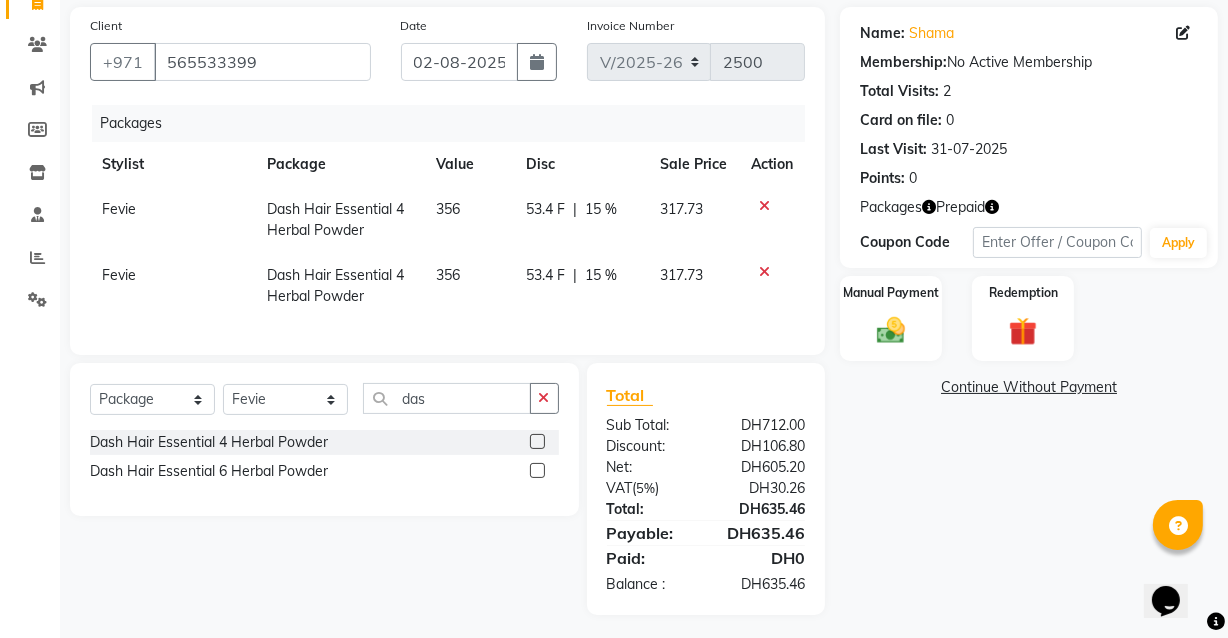 scroll, scrollTop: 163, scrollLeft: 0, axis: vertical 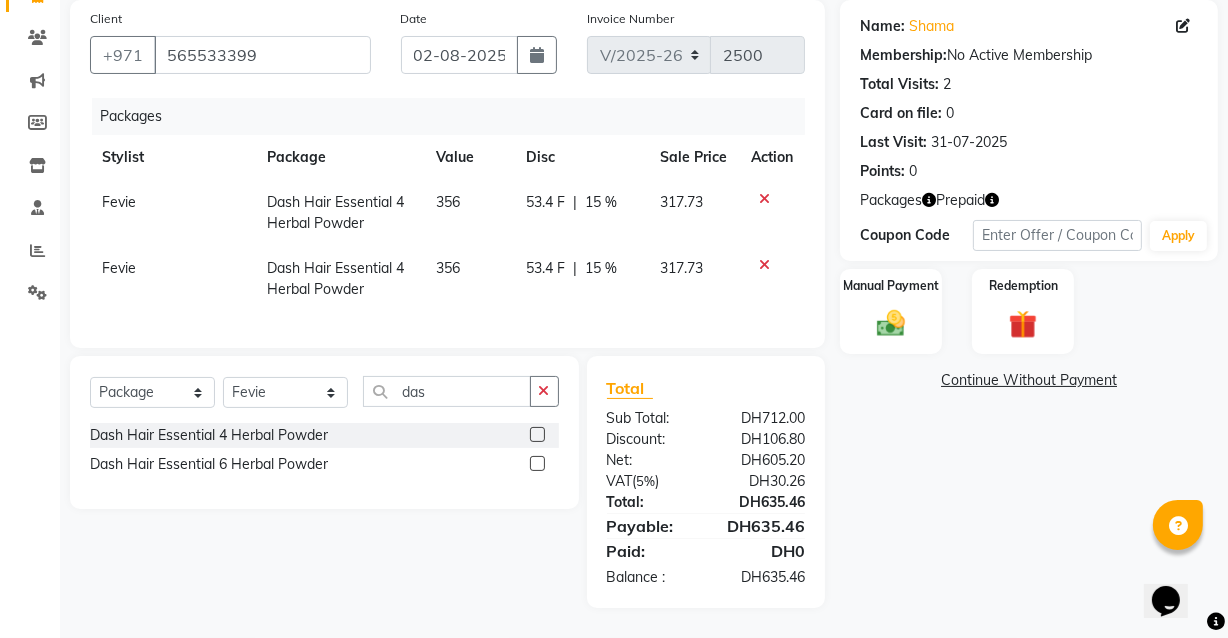 click on "Name: [PERSON] Membership: No Active Membership Total Visits: 2 Card on file: 0 Last Visit: 31-07-2025 Points: 0 Packages Prepaid Coupon Code Apply Manual Payment Redemption Continue Without Payment" 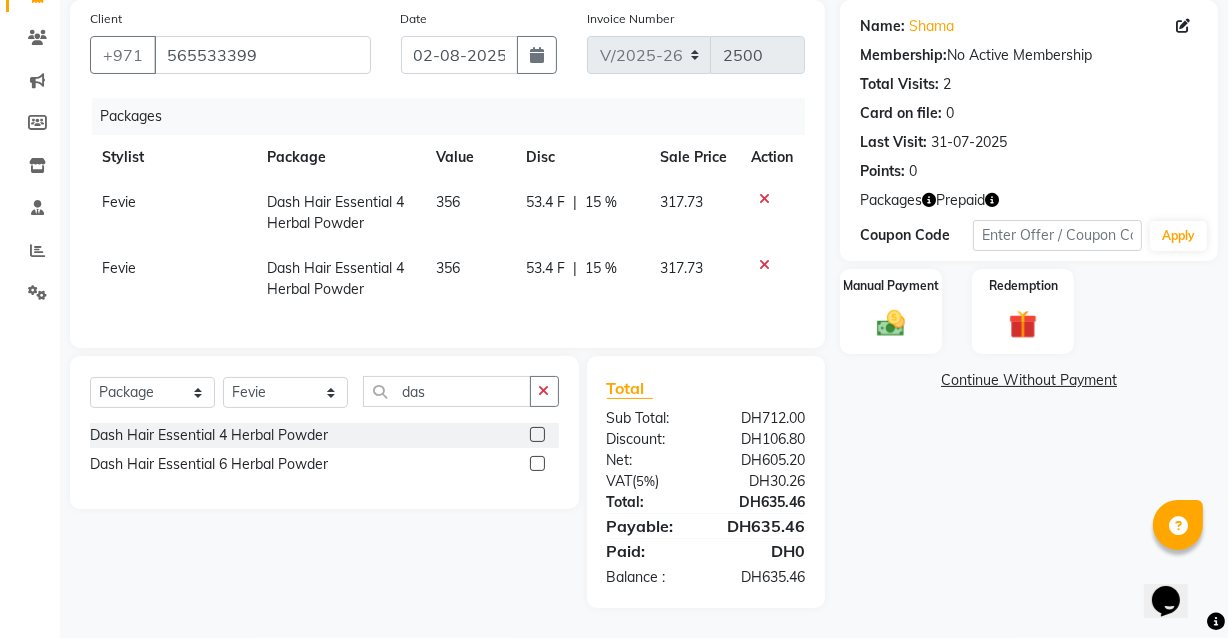 click on "Name: [PERSON] Membership: No Active Membership Total Visits: 2 Card on file: 0 Last Visit: 31-07-2025 Points: 0 Packages Prepaid Coupon Code Apply Manual Payment Redemption Continue Without Payment" 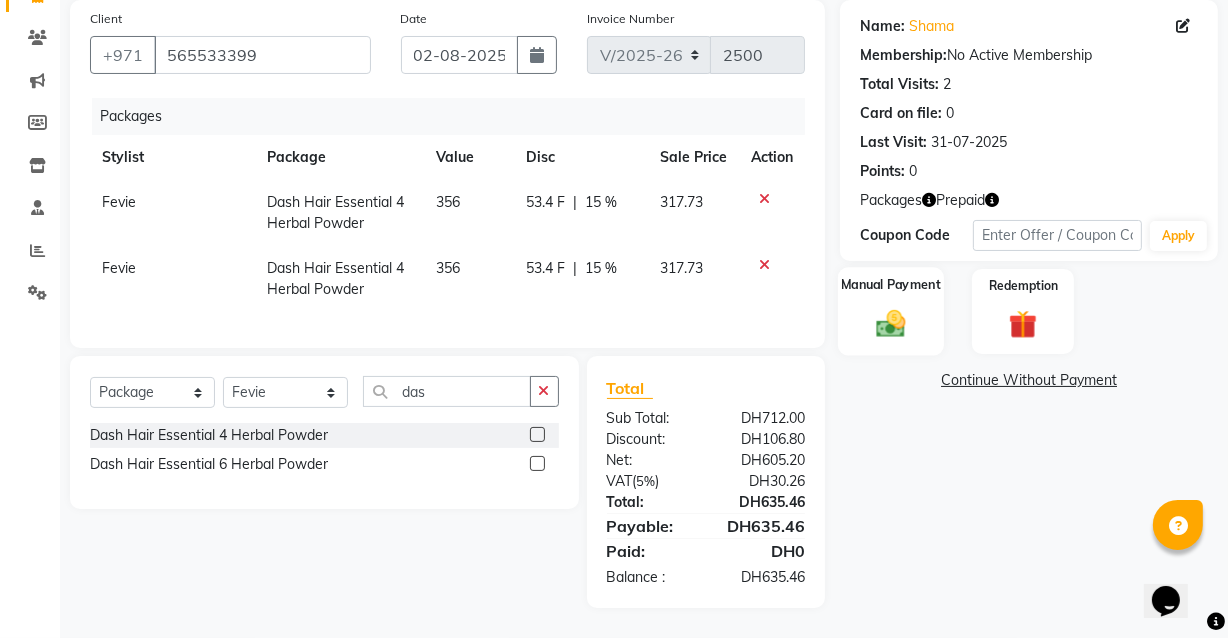click on "Manual Payment" 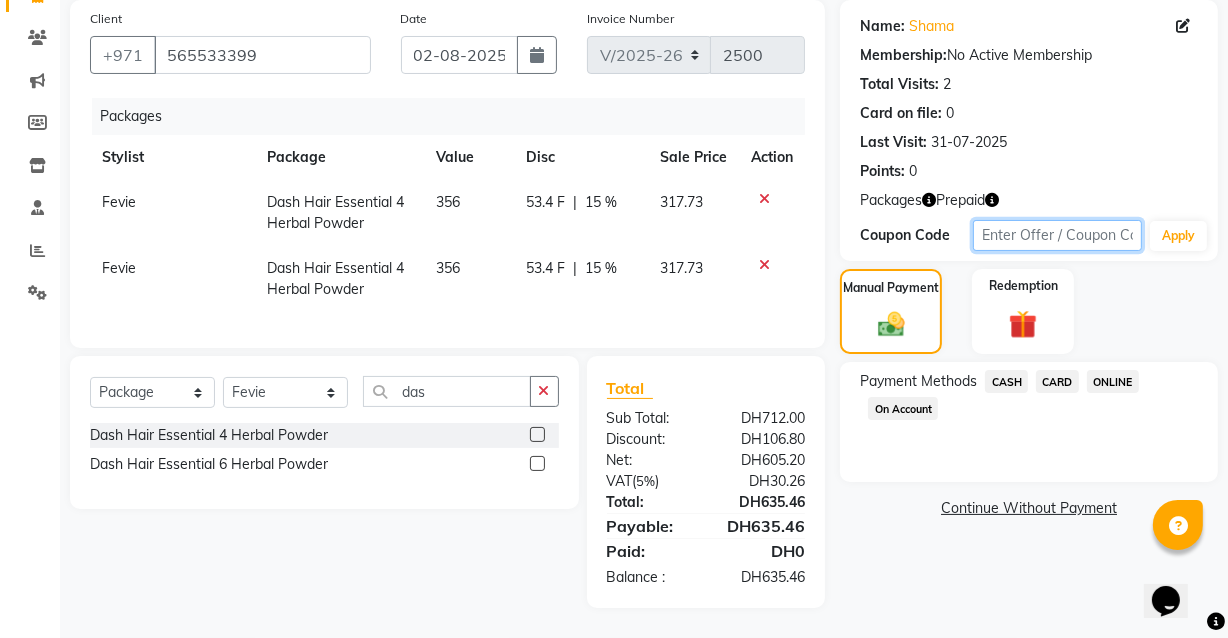 click 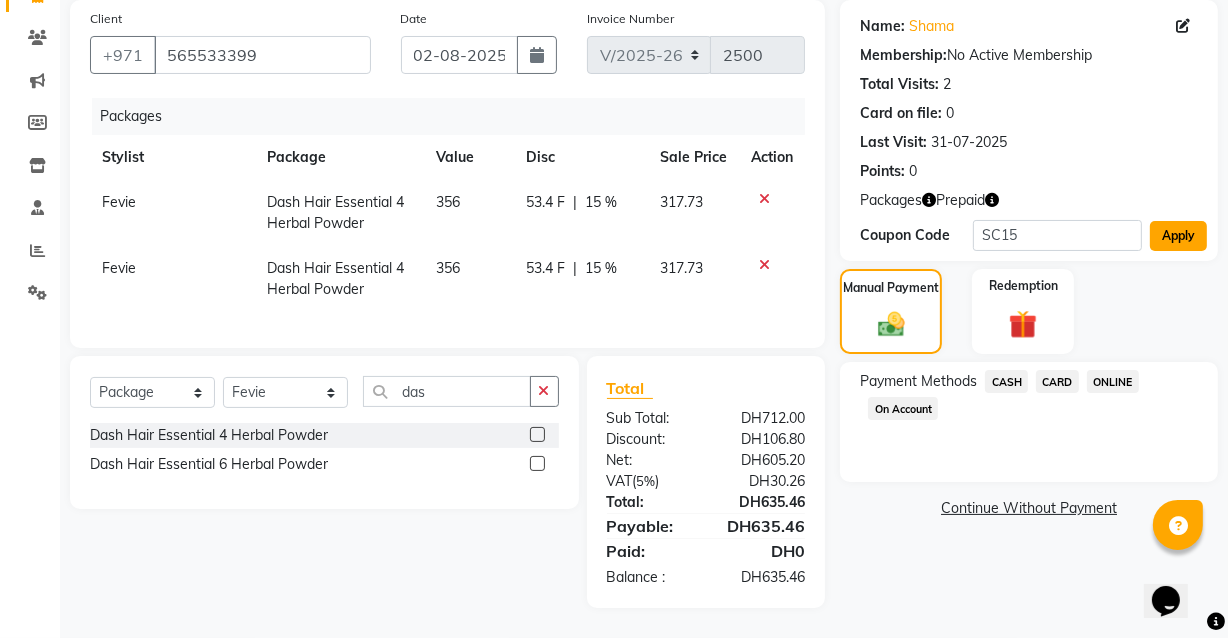 click on "Apply" 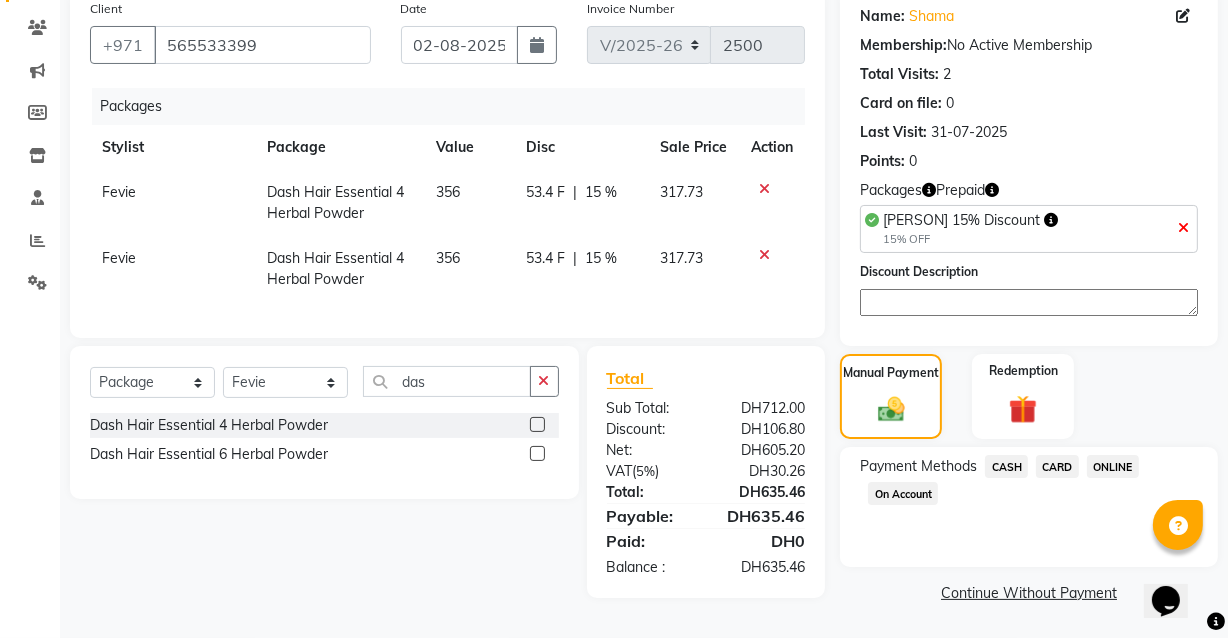 click on "15 %" 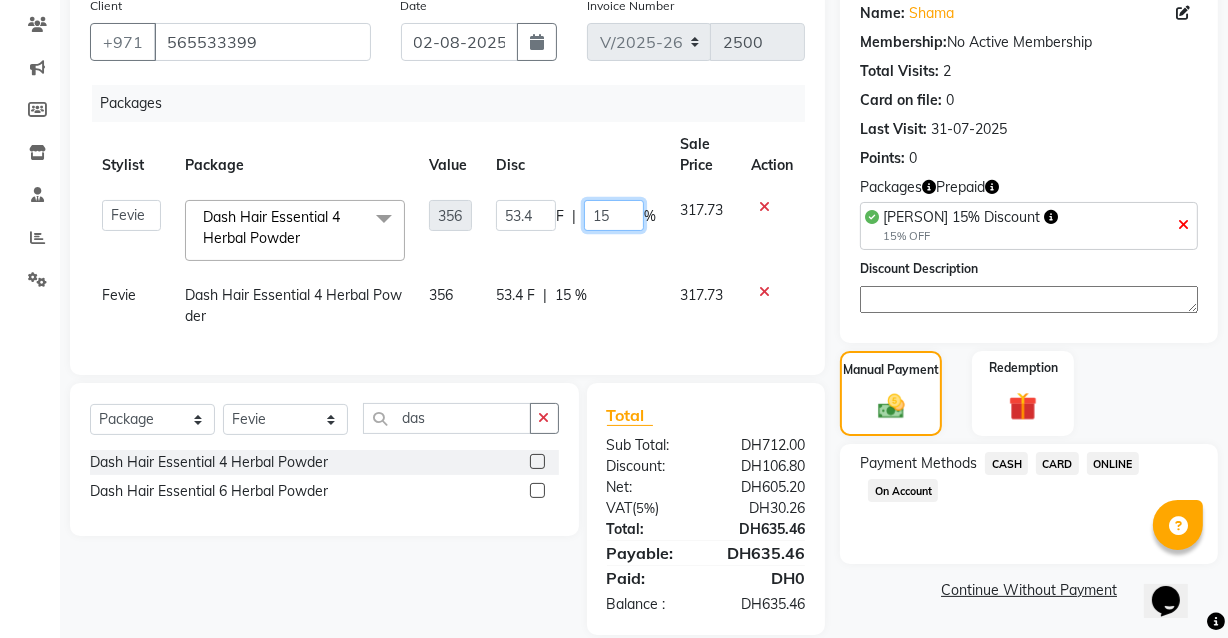 click on "15" 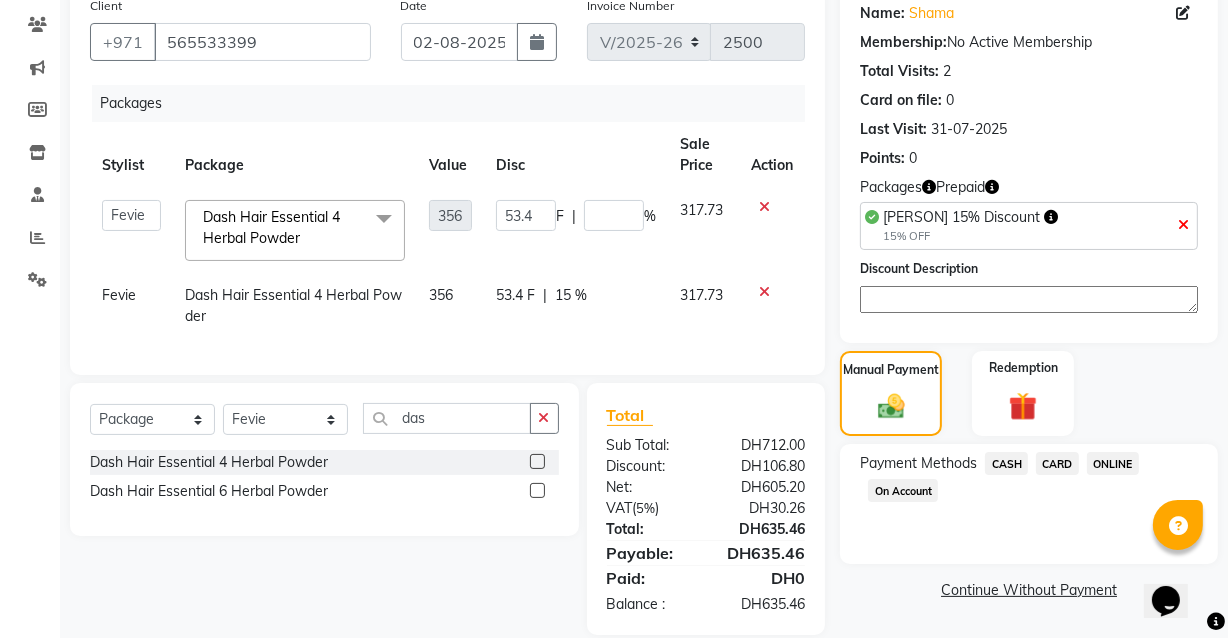 click on "53.4 F | 15 %" 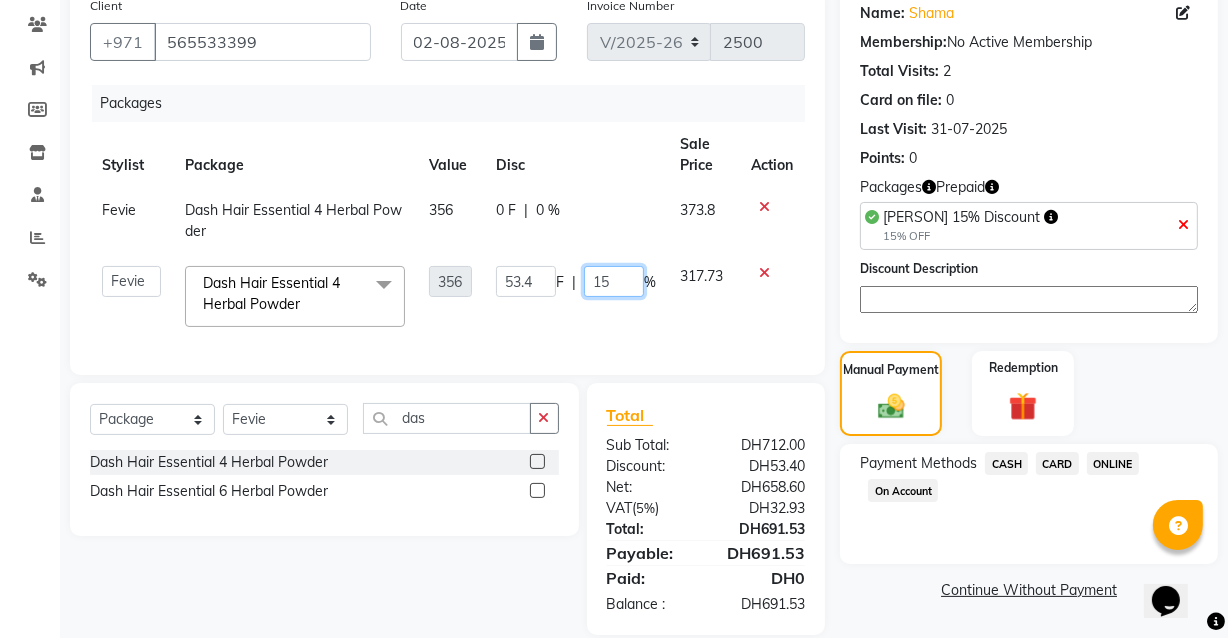 click on "15" 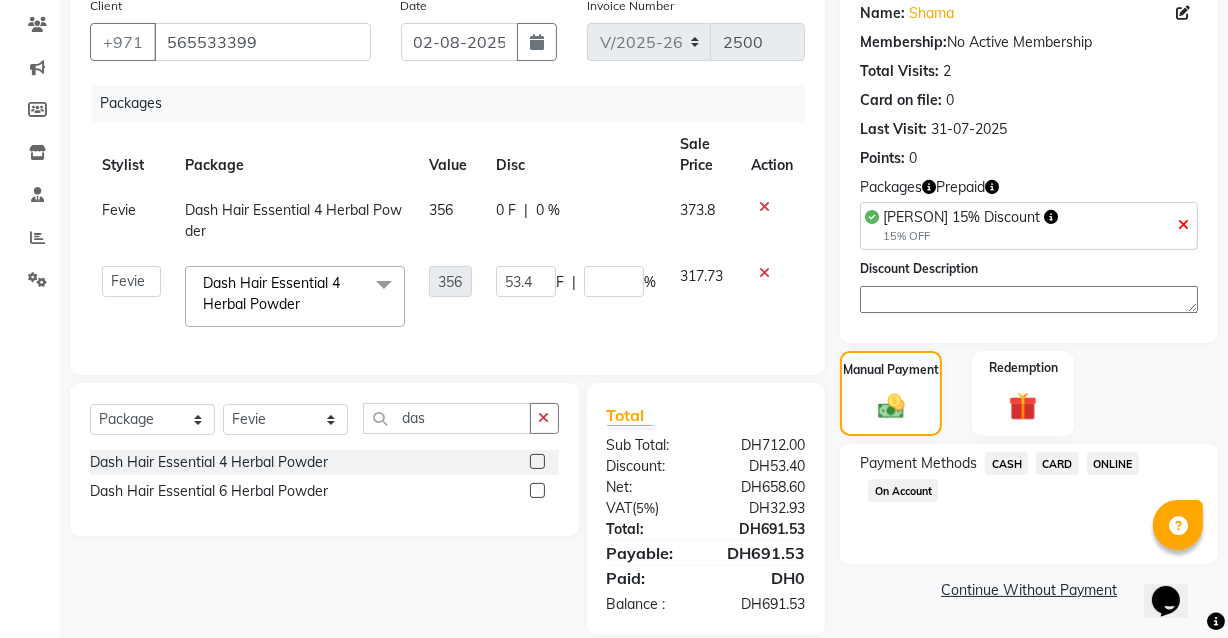 click on "Stylist Package Value Disc Sale Price Action Fevie Dash Hair Essential 4 Herbal Powder 356 0 F | 0 % 373.8 Aizel Angelina Anna Bobi Edlyn Fevie Flora Grace Hamda Janine Jelyn Mariel Maya Maya (Cafe) May Joy (Cafe) Nabasirye (Cafe) Nancy Nilam Nita Noreen Owner Peace Rechiel Rose Marie Saman Talina Dash Hair Essential 4 Herbal Powder x Dash Hair Essential 4 Herbal Powder Dash Hair Essential 6 Herbal Powder Hair Treatments (Bamboo Masks) Long Hair Before Midback 4 Session Hair Treatments (Bamboo Masks) Long Hair Till Backend 4 Session Hair Treatments (Bamboo Masks) Long Hair till Midback 4 Session Hair Treatments (Bamboo Masks) Long Hair Under Backend 4 Session Hair Treatments (Bamboo Masks) Long Hair Under Midback 4 Session Hair Treatments (Bamboo Masks) Short Hair to Neck 4 Session Hair Treatments (Bamboo Masks) Short Hair to Shoulder 4 Session Hair Treatments (Bamboo Masks) Short Hair Under Shoulder 4 Session Hs Sculp Mask Coffee Scrub Adult 4 Session F" 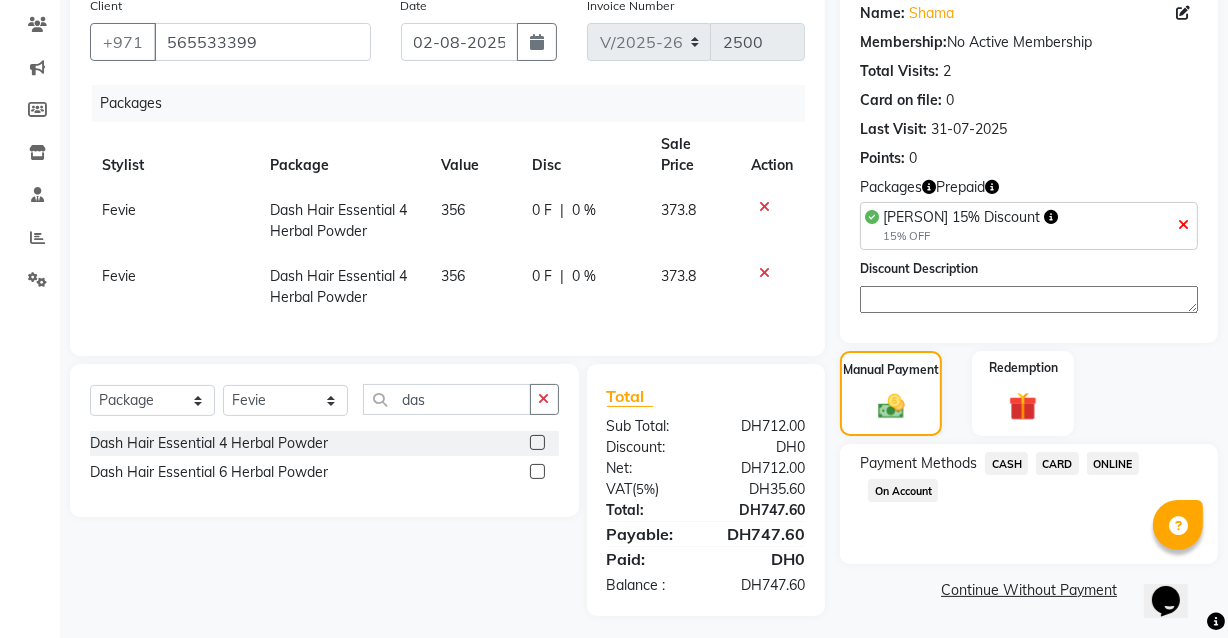 click 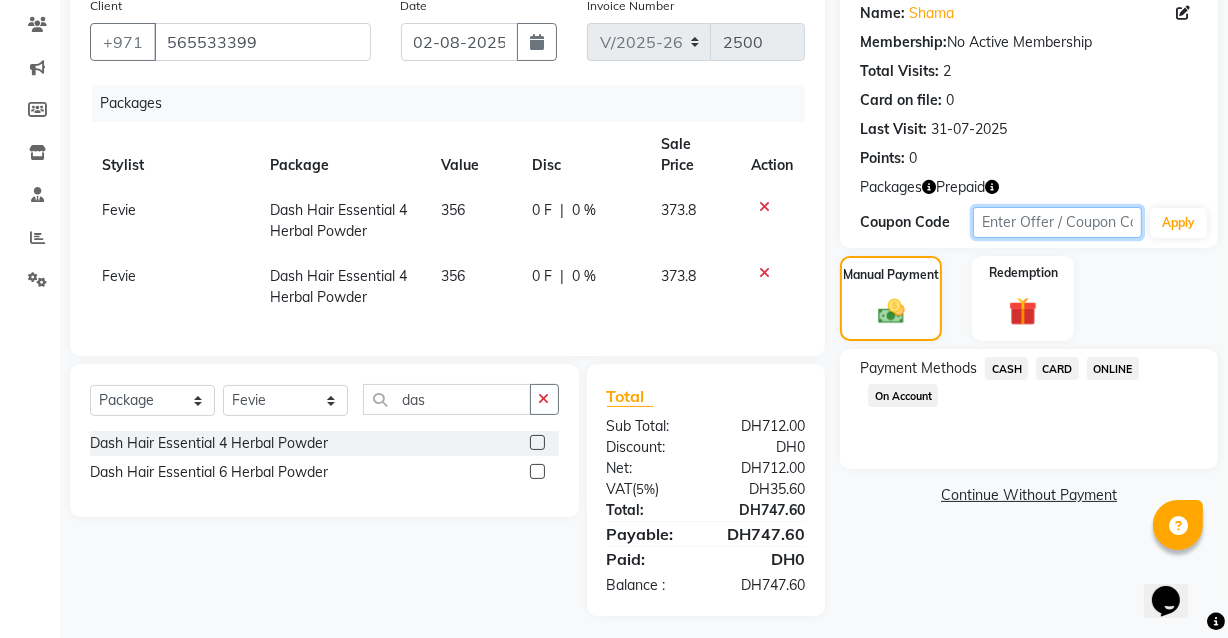 click 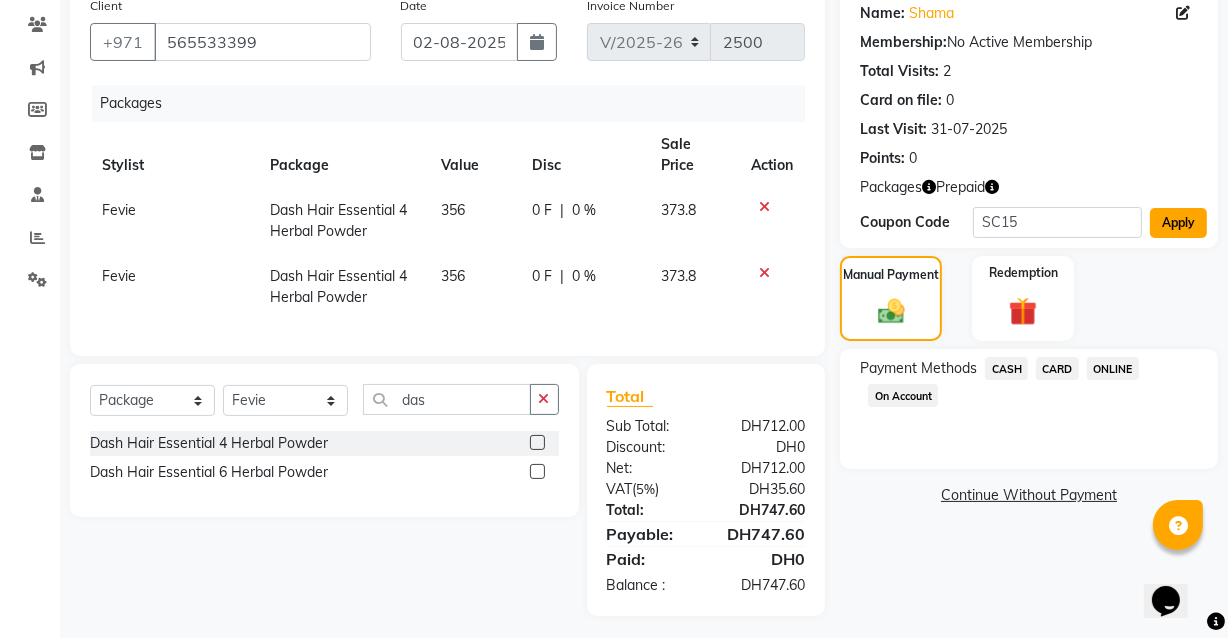 click on "Apply" 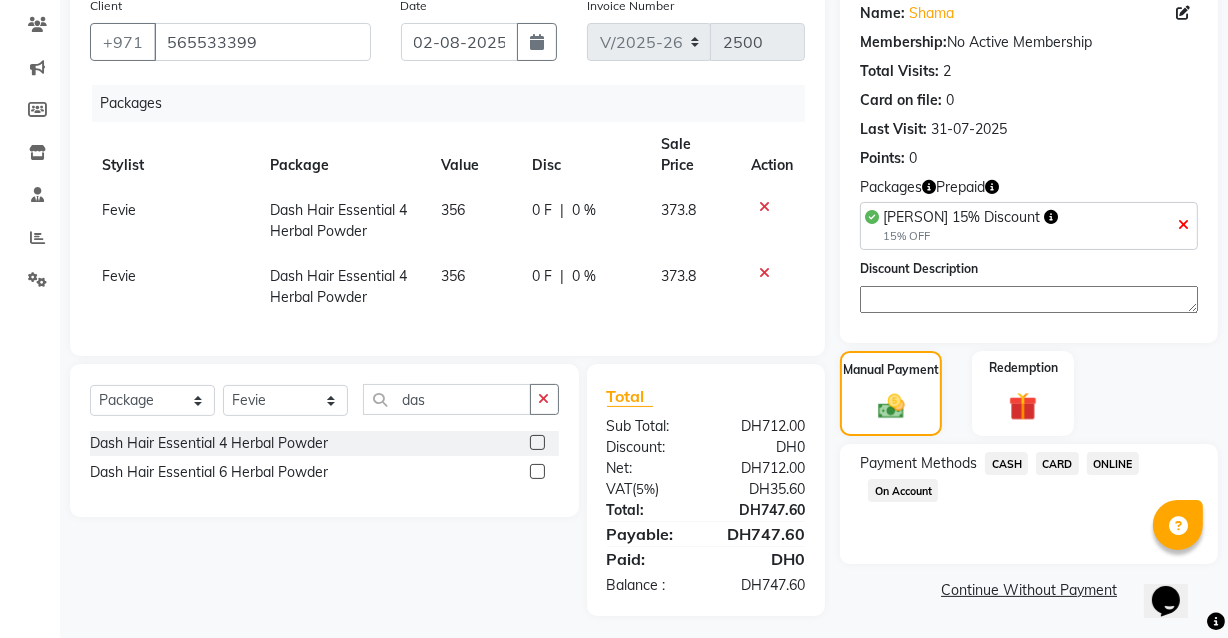 click on "0 %" 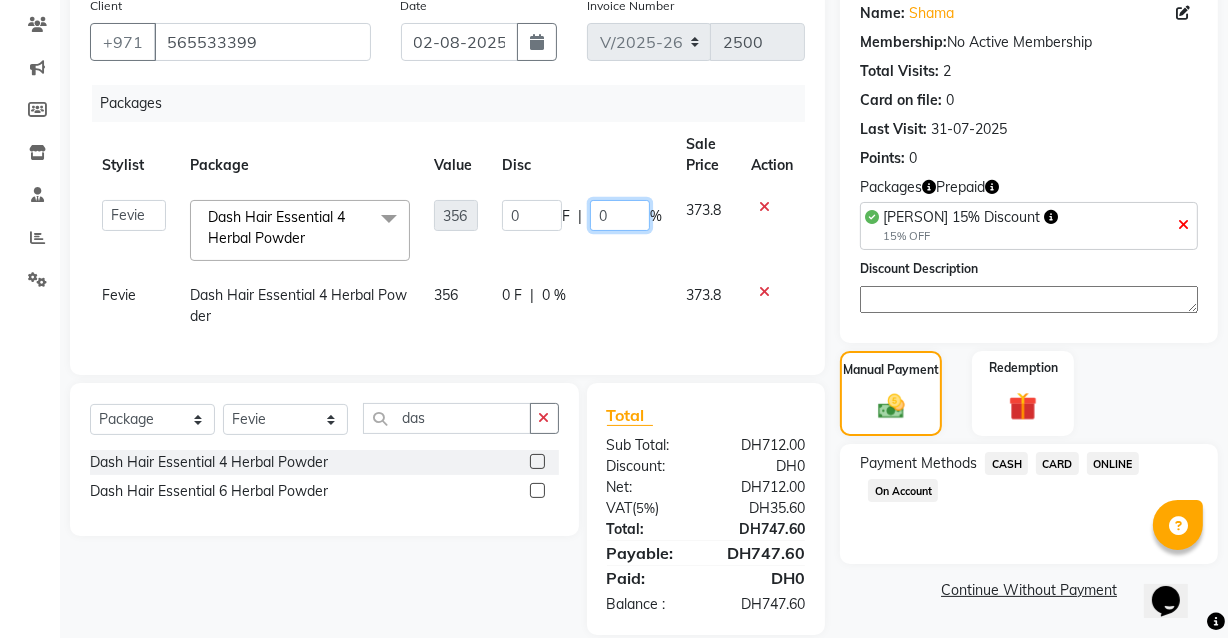 click on "0" 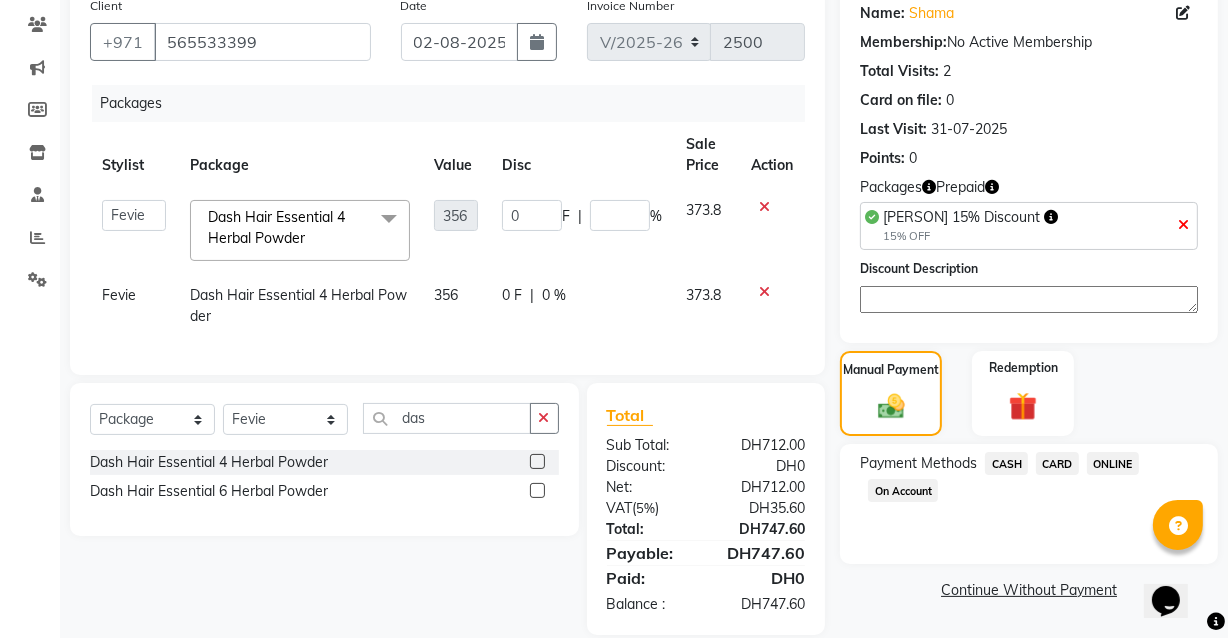 click 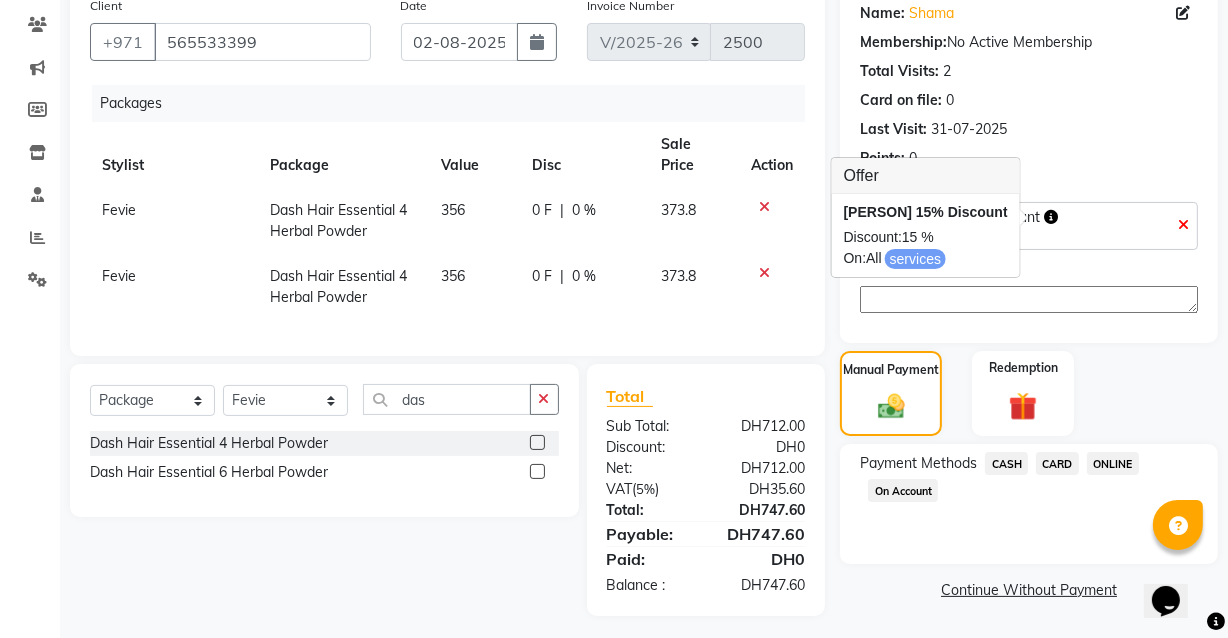 scroll, scrollTop: 1, scrollLeft: 0, axis: vertical 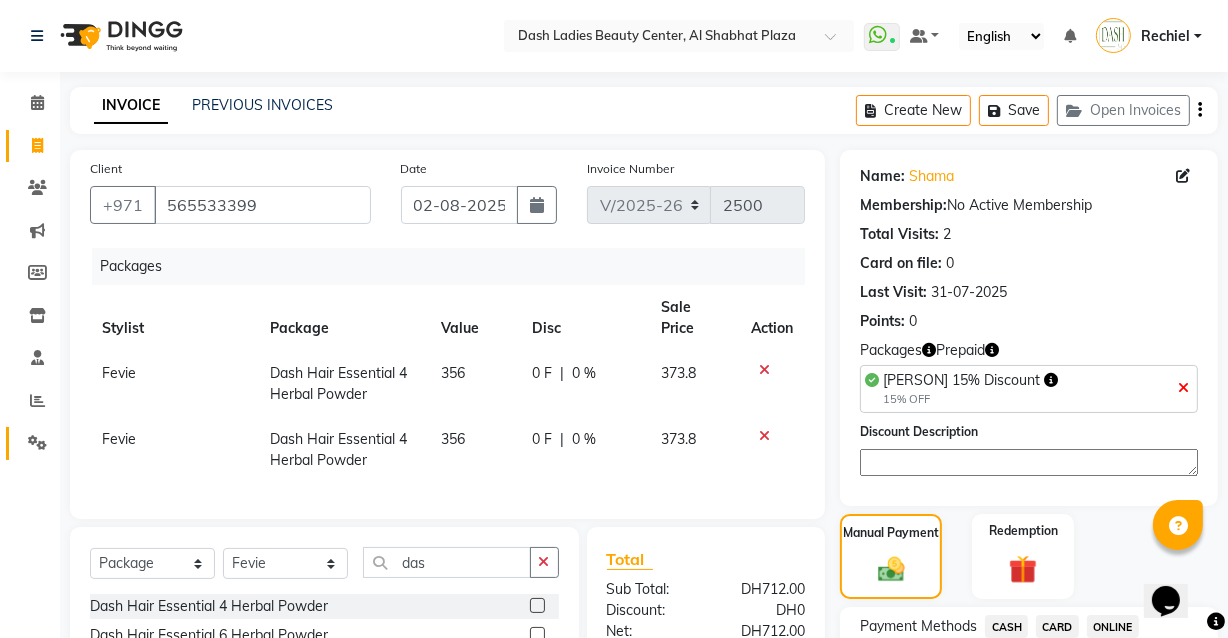 click 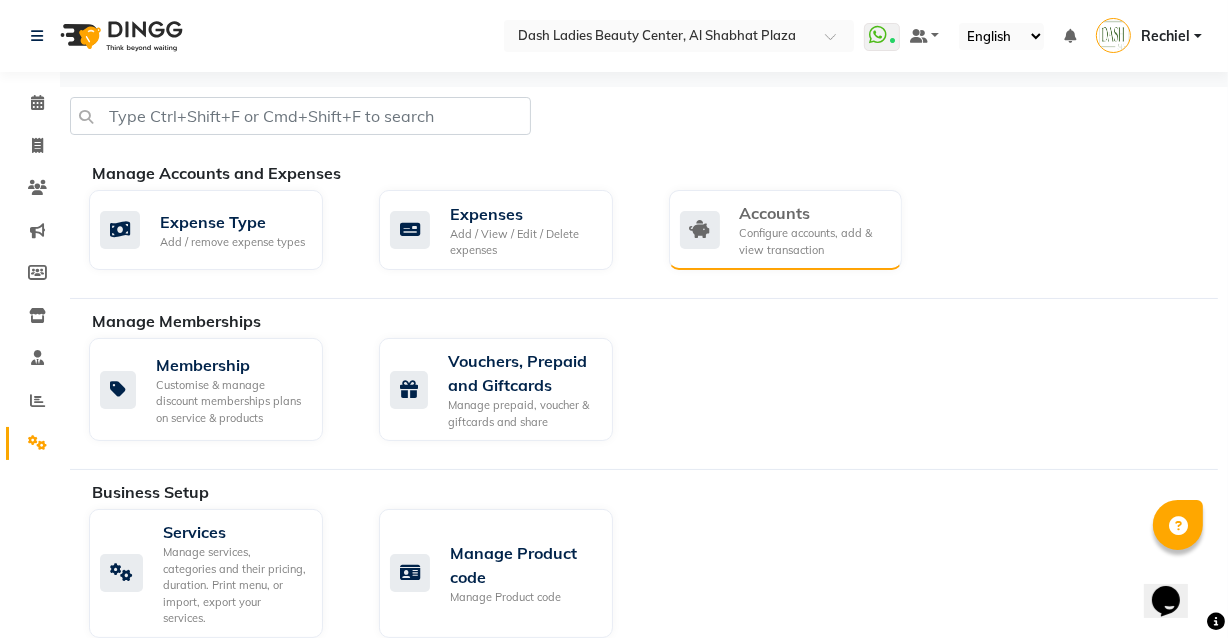 click on "Configure accounts, add & view transaction" 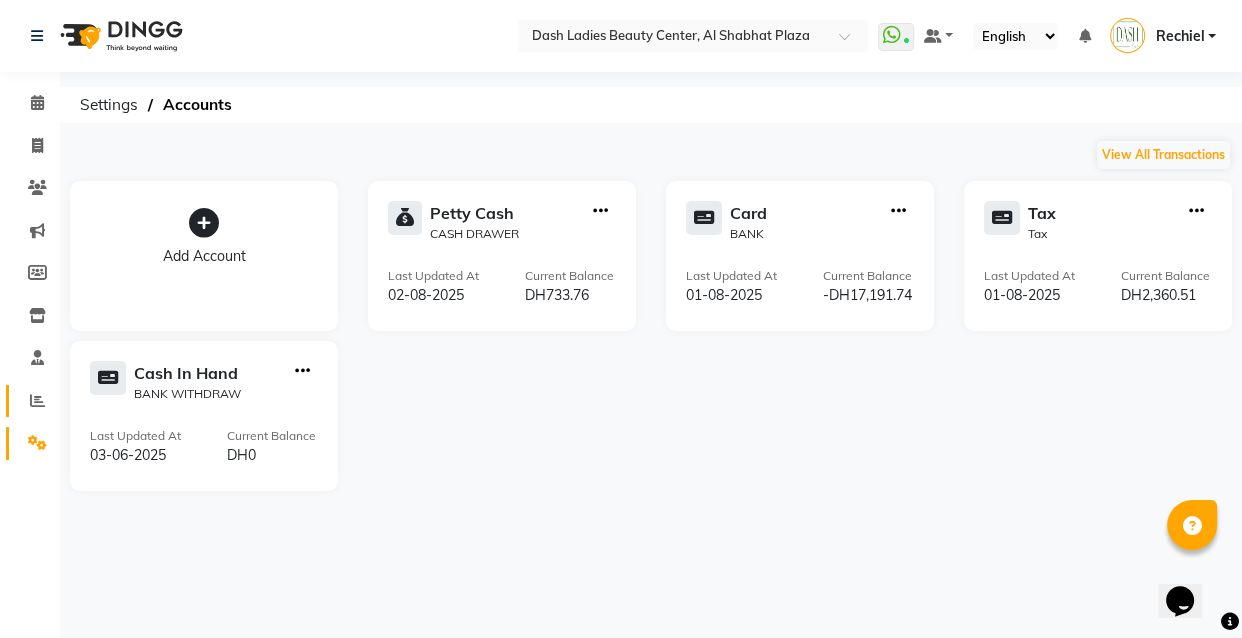 click 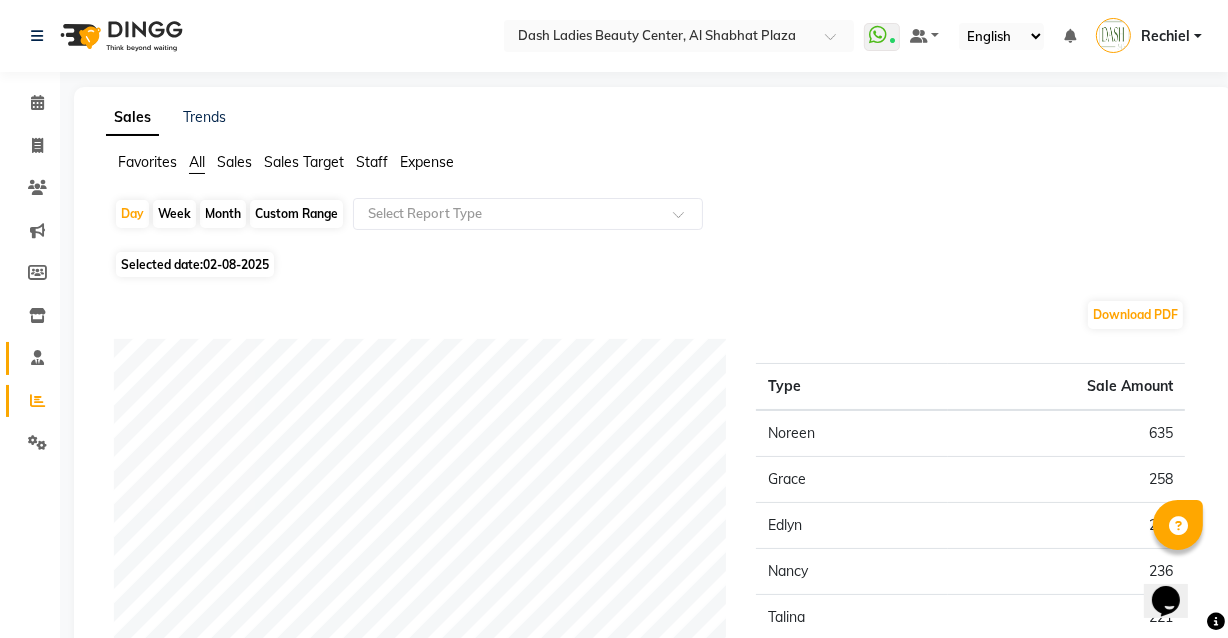 click 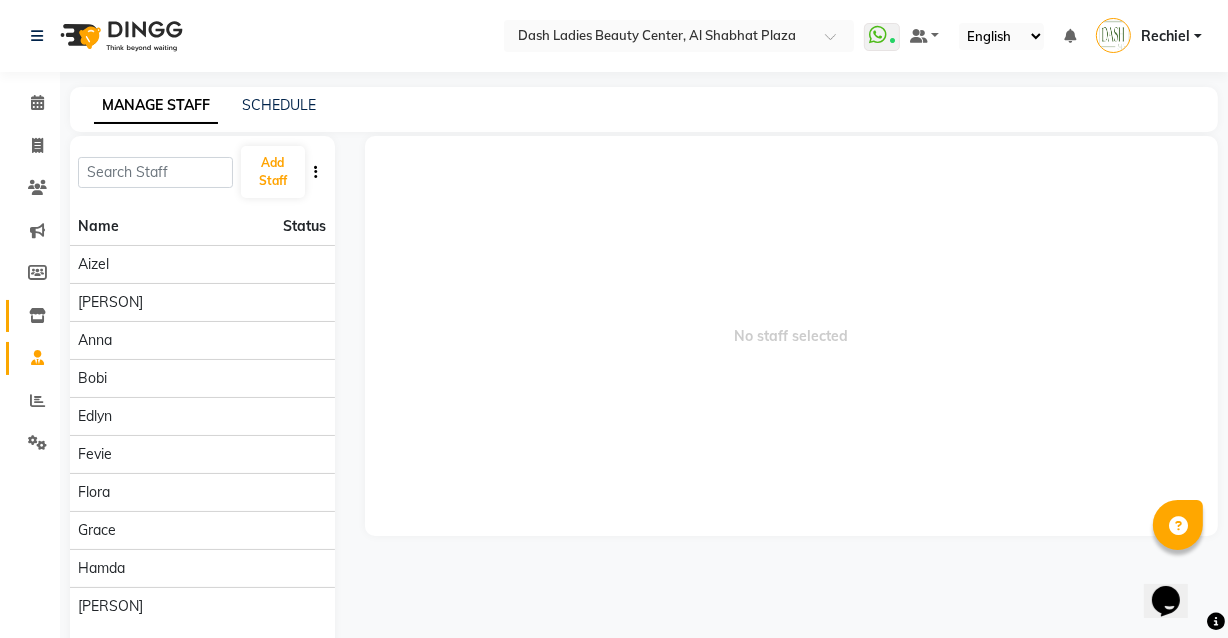 click 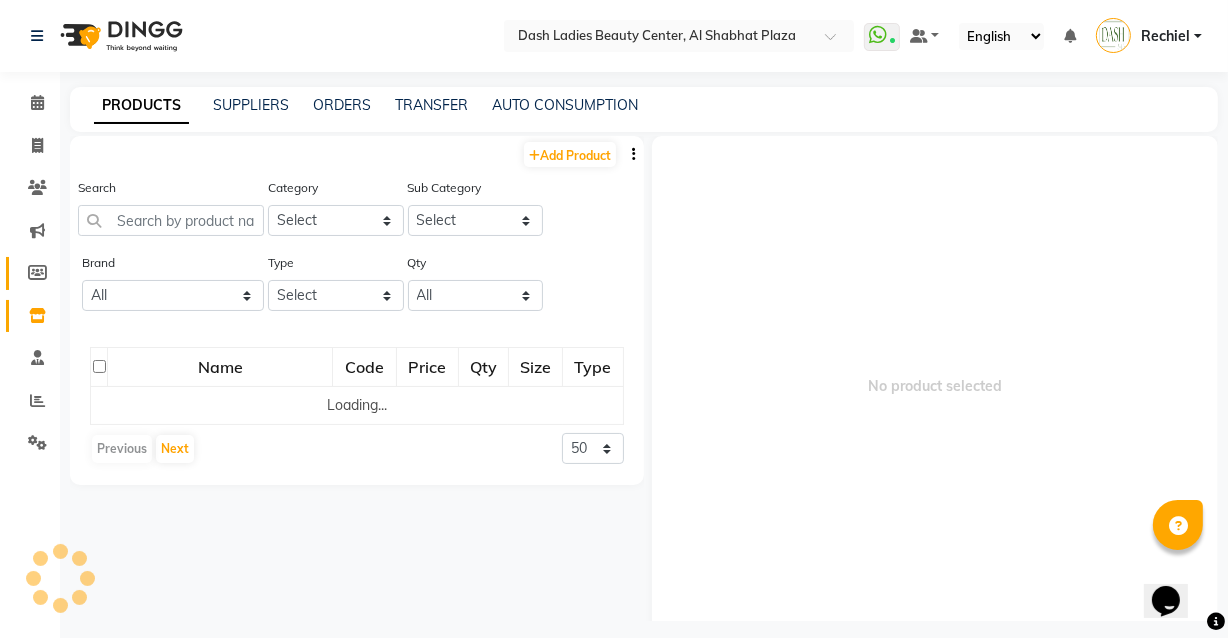 click 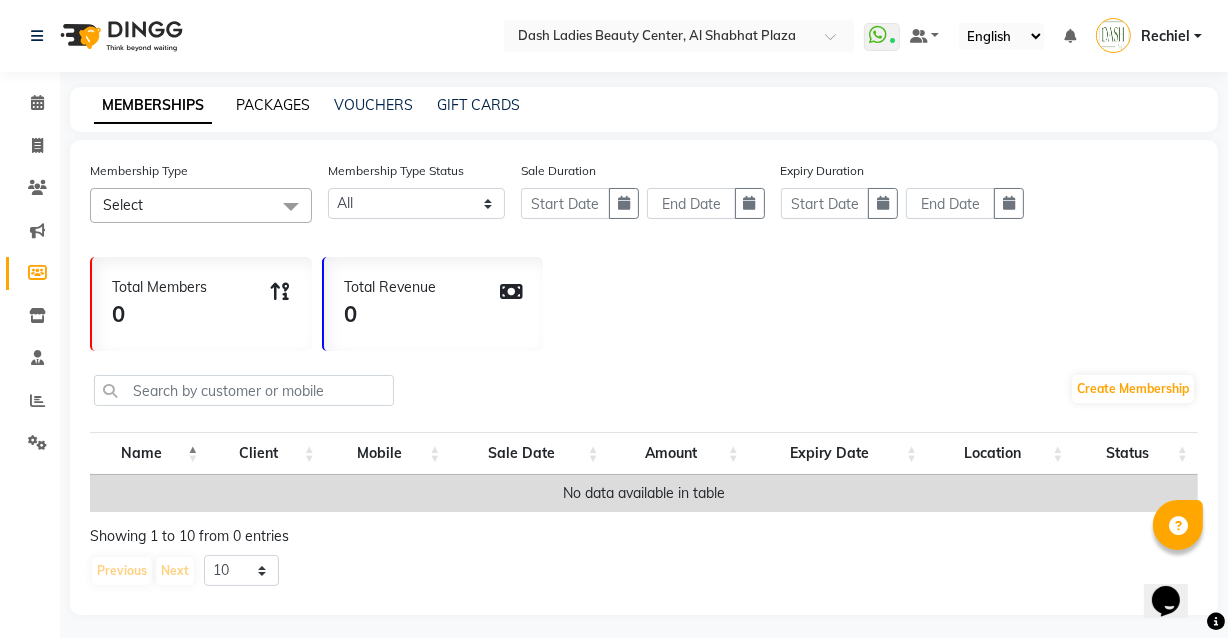 click on "PACKAGES" 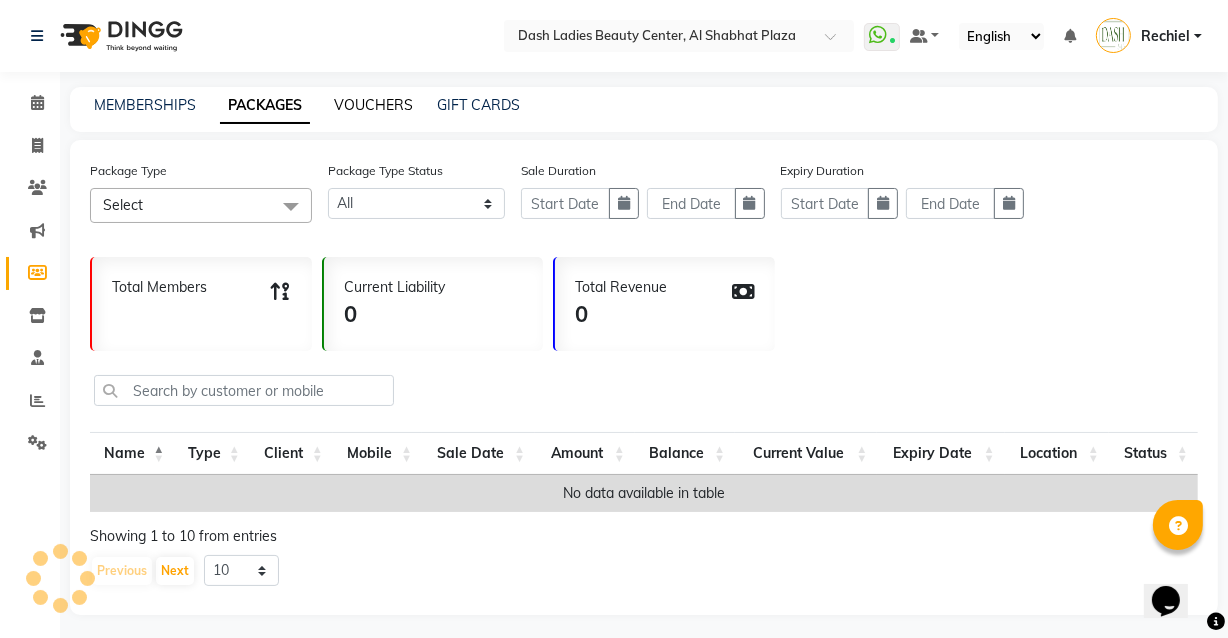 click on "VOUCHERS" 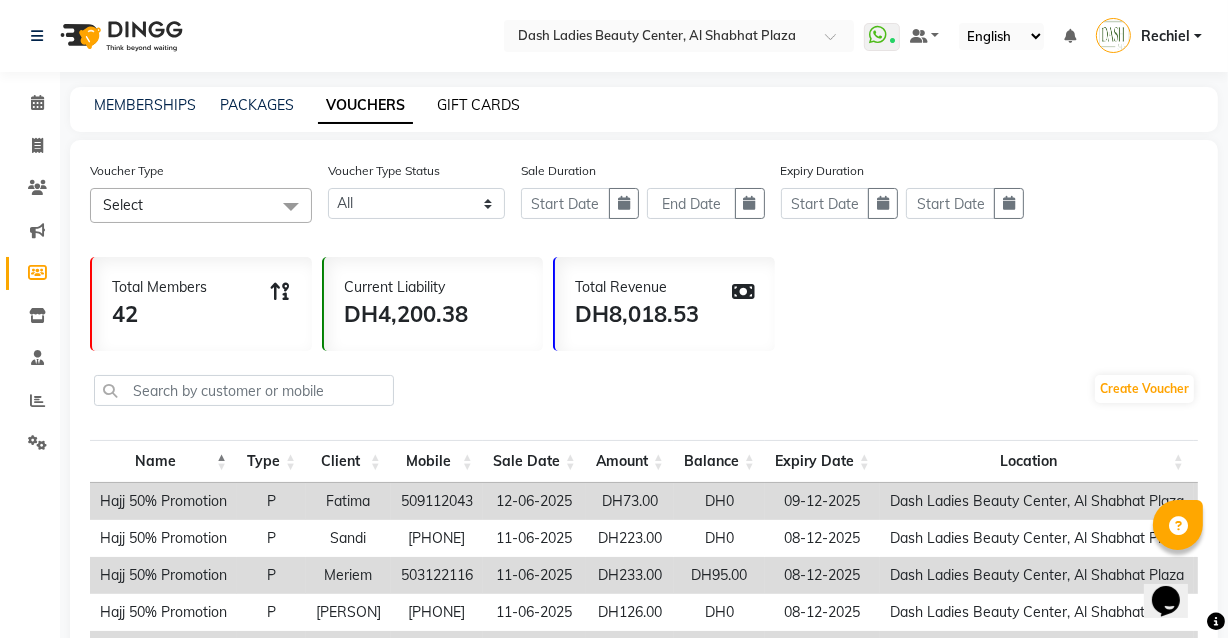 click on "GIFT CARDS" 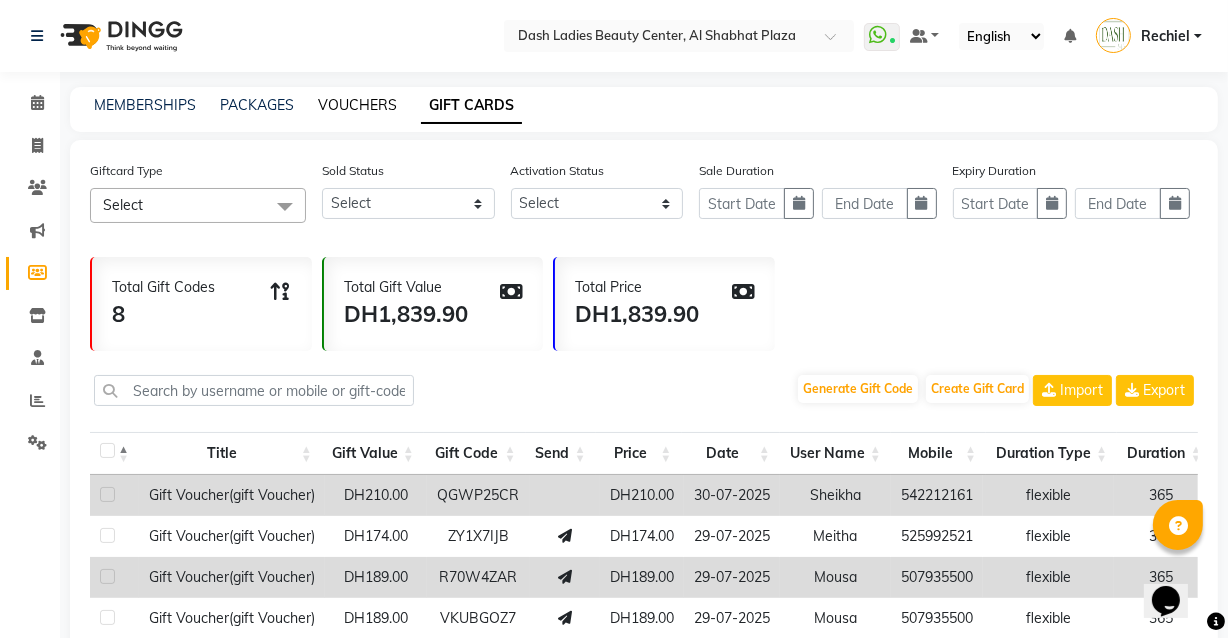 click on "VOUCHERS" 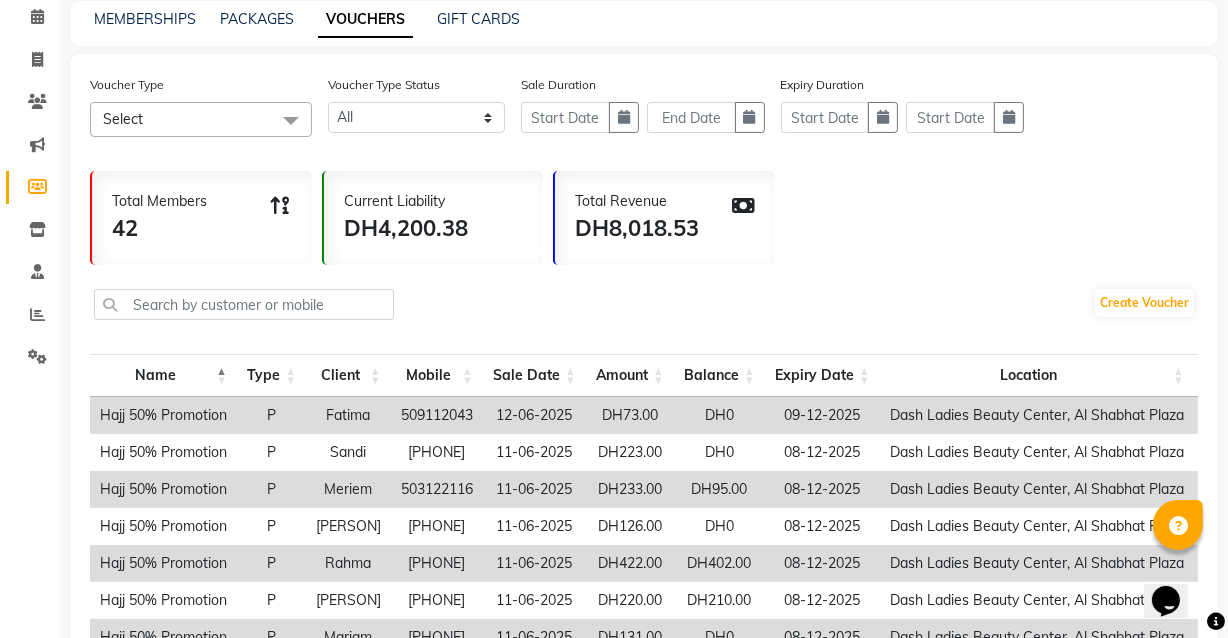 scroll, scrollTop: 0, scrollLeft: 0, axis: both 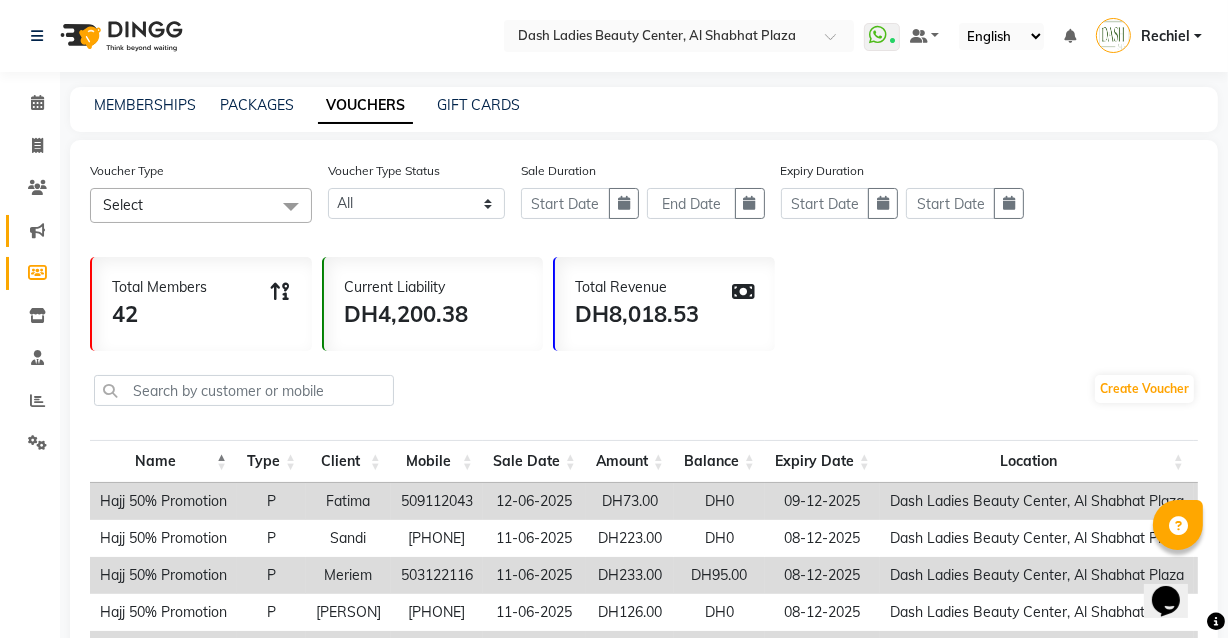 click 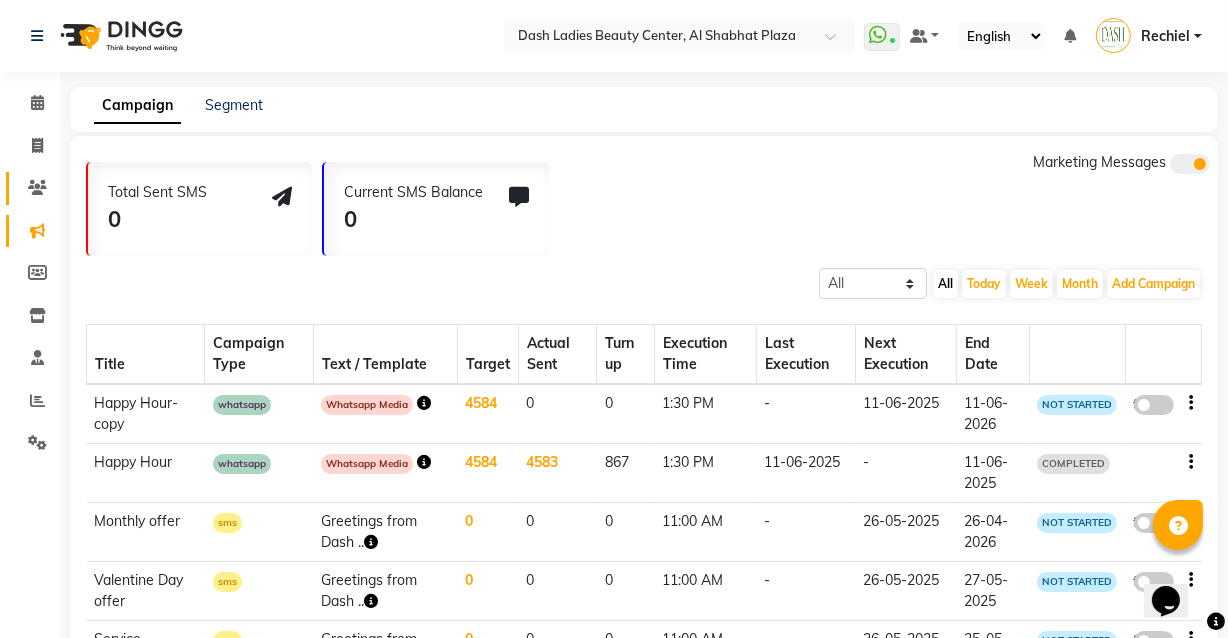 click 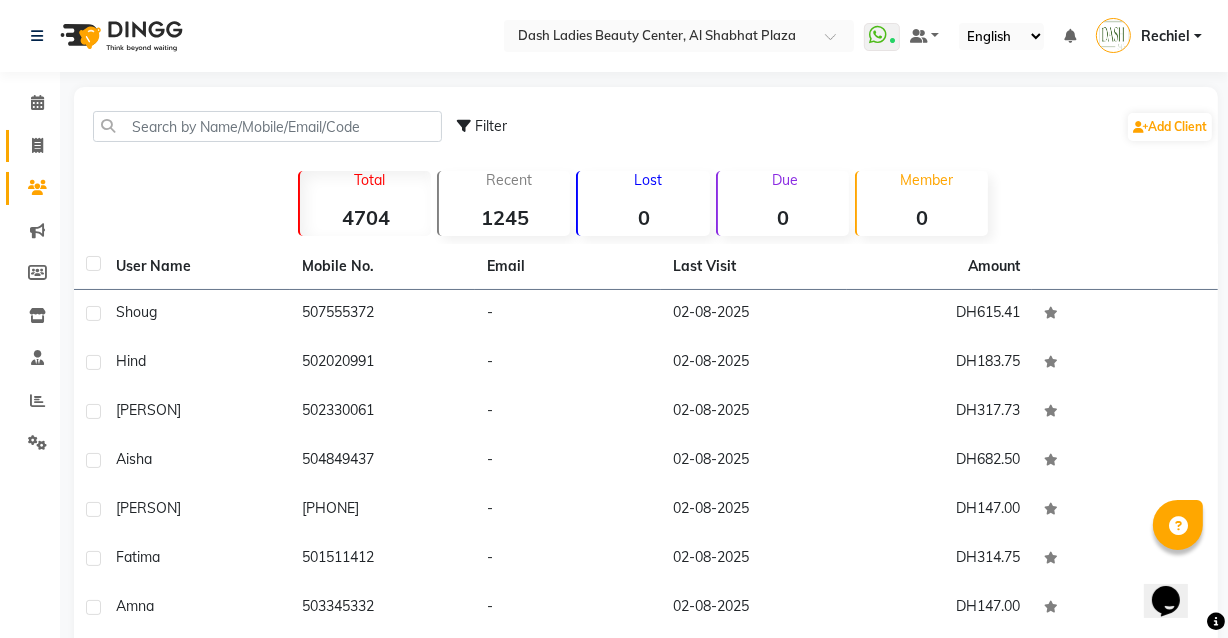 click 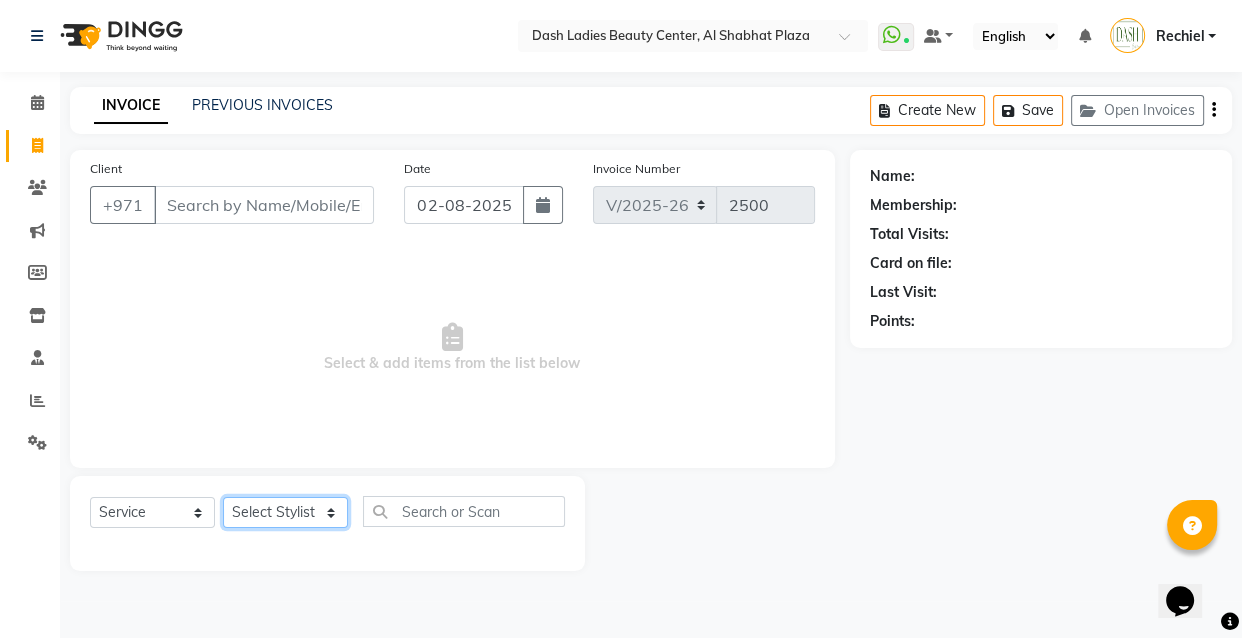 click on "Select Stylist Aizel Angelina Anna Bobi Edlyn Fevie  Flora Grace Hamda Janine Jelyn Mariel Maya Maya (Cafe) May Joy (Cafe) Nabasirye (Cafe) Nancy Nilam Nita Noreen Owner Peace Rechiel Rose Marie Saman Talina" 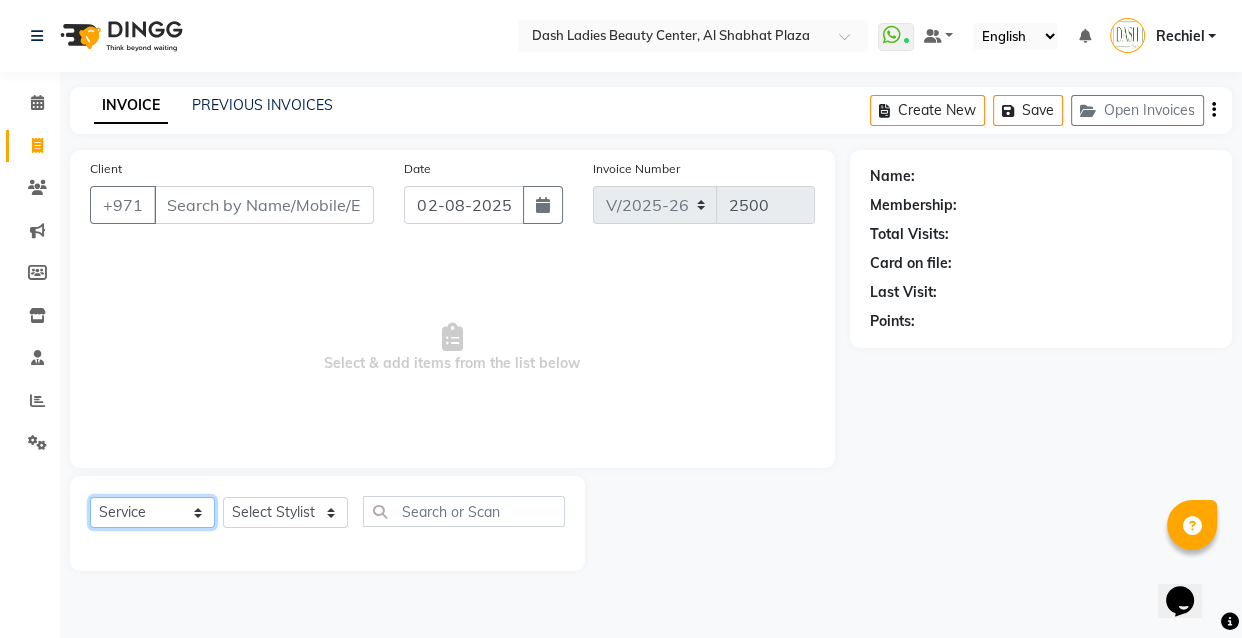 click on "Select  Service  Product  Membership  Package Voucher Prepaid Gift Card" 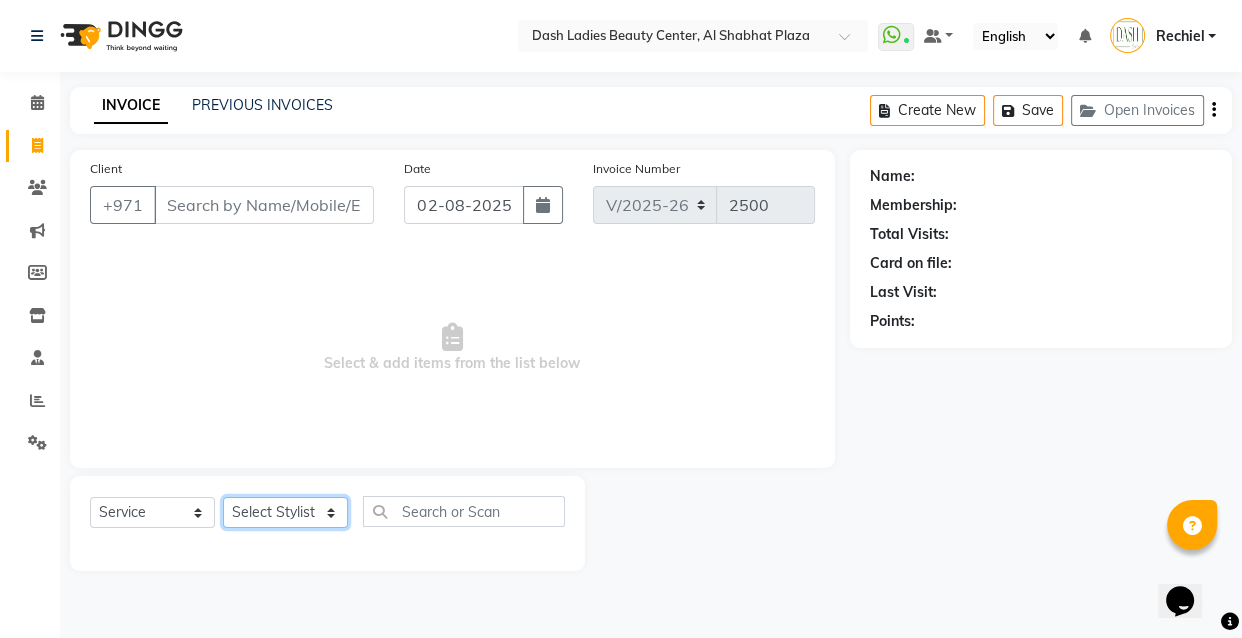 click on "Select Stylist Aizel Angelina Anna Bobi Edlyn Fevie  Flora Grace Hamda Janine Jelyn Mariel Maya Maya (Cafe) May Joy (Cafe) Nabasirye (Cafe) Nancy Nilam Nita Noreen Owner Peace Rechiel Rose Marie Saman Talina" 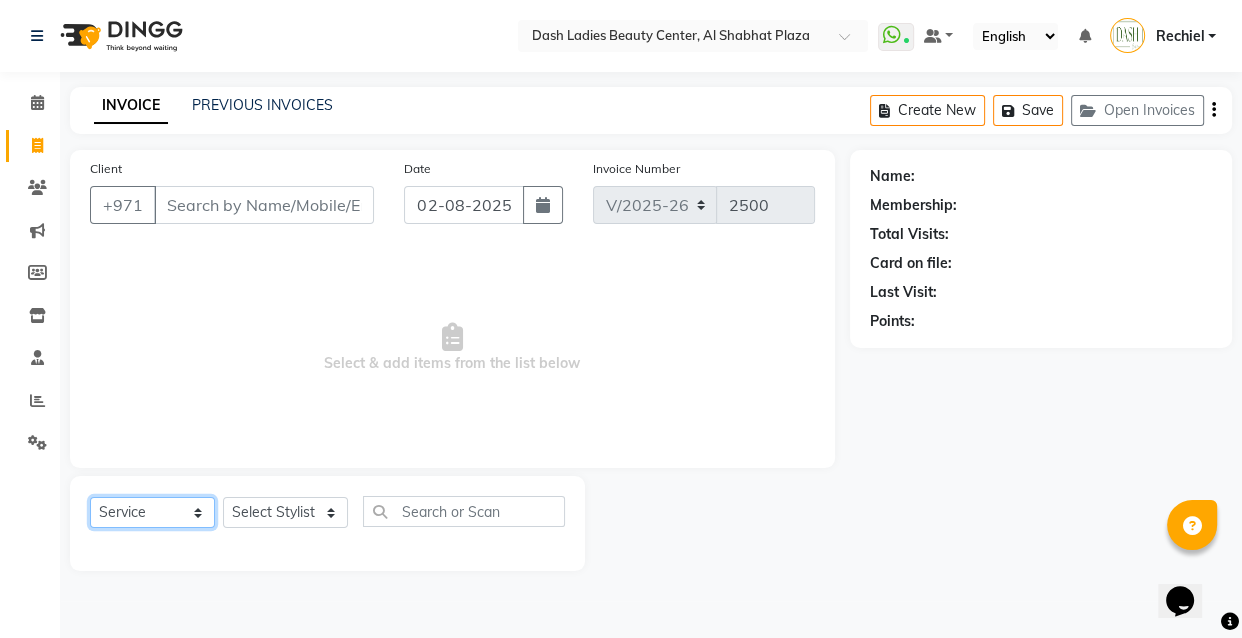 click on "Select  Service  Product  Membership  Package Voucher Prepaid Gift Card" 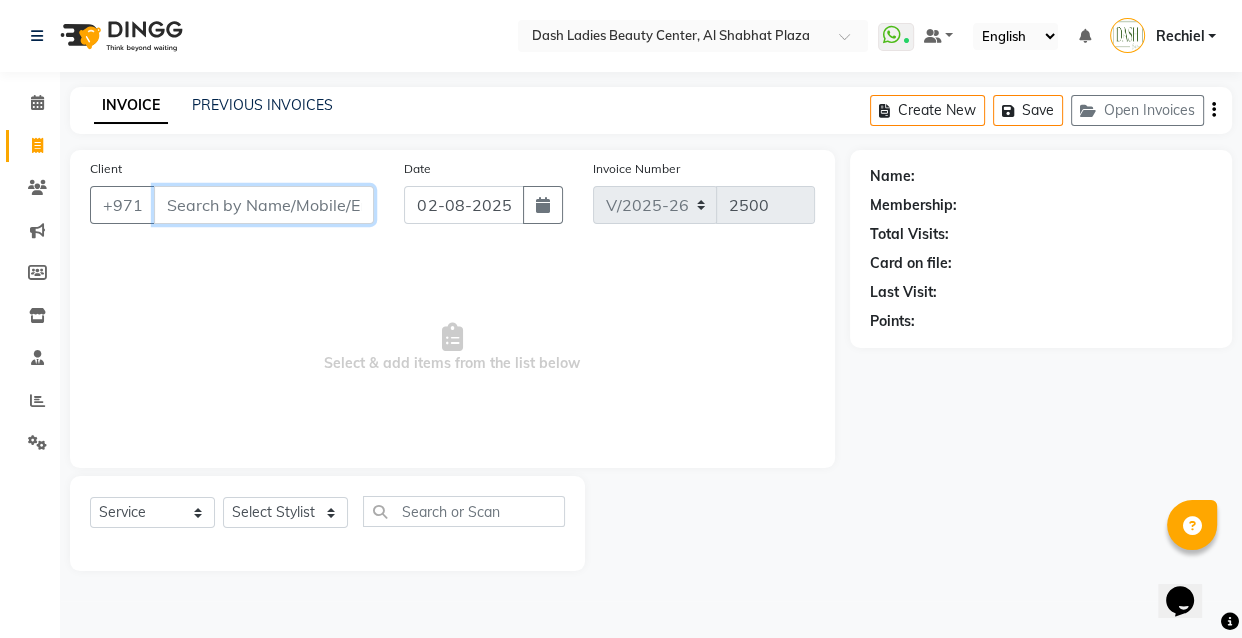 click on "Client" at bounding box center [264, 205] 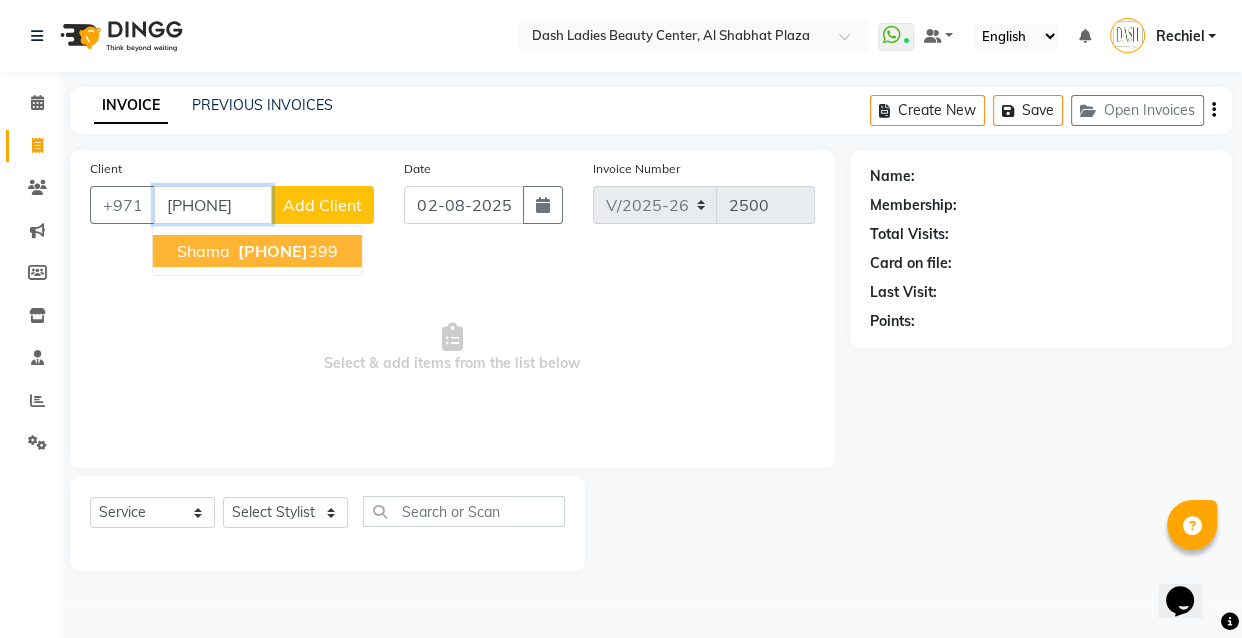 click on "[PHONE] 399" at bounding box center (286, 251) 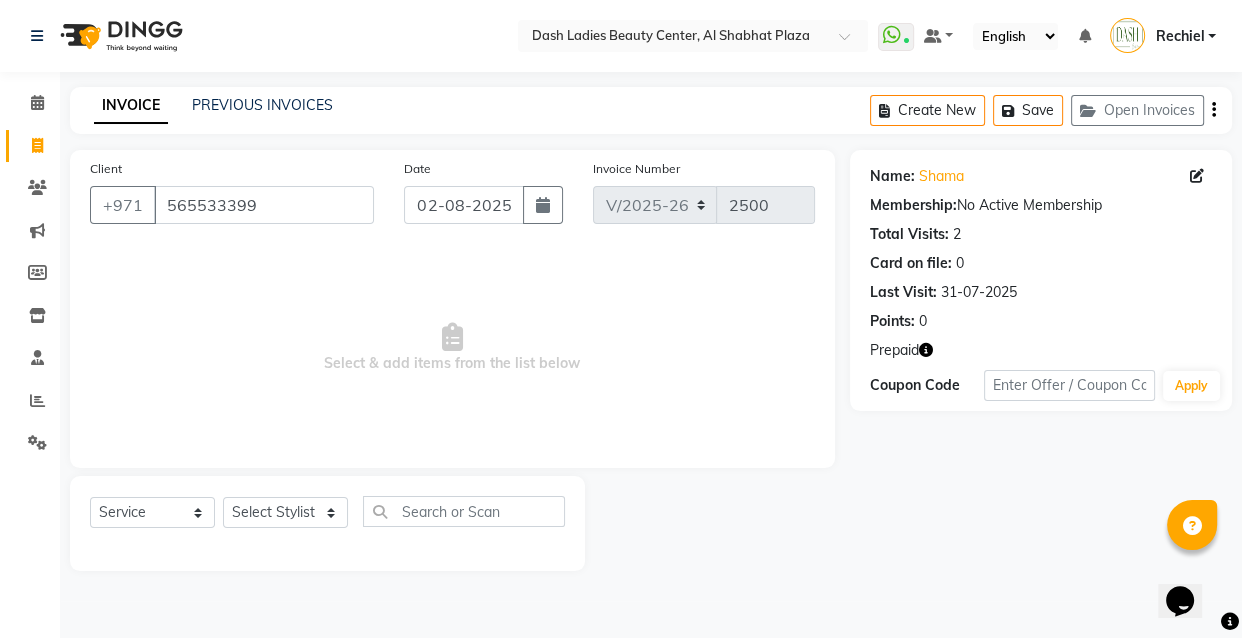 click 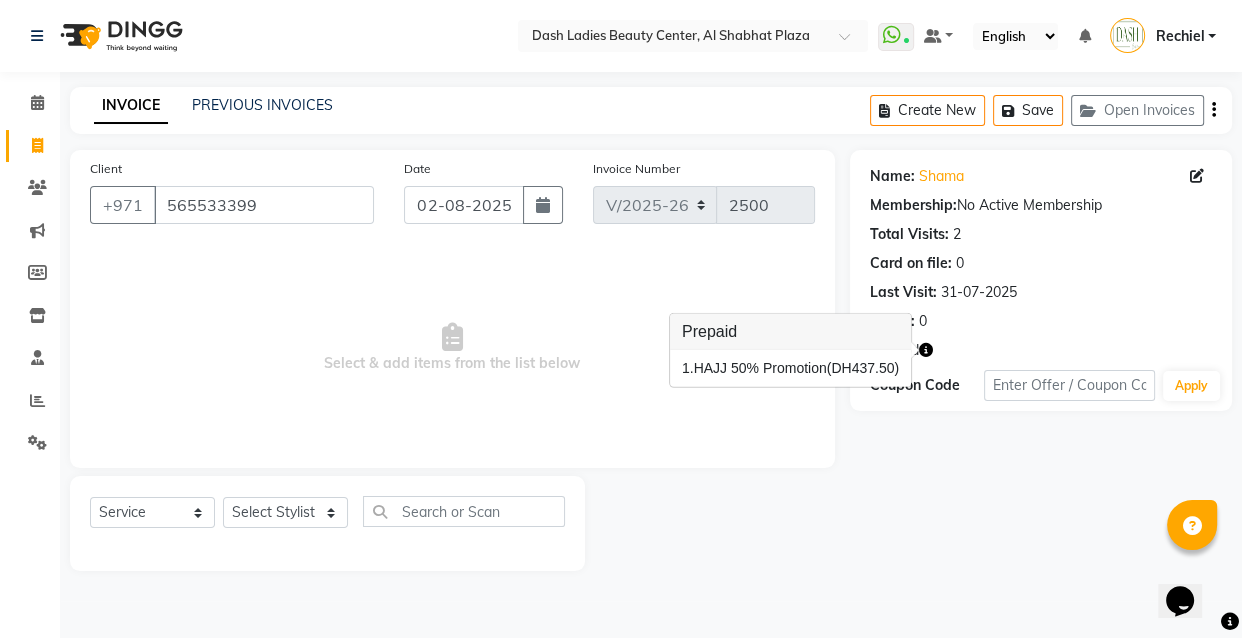 click on "Prepaid" 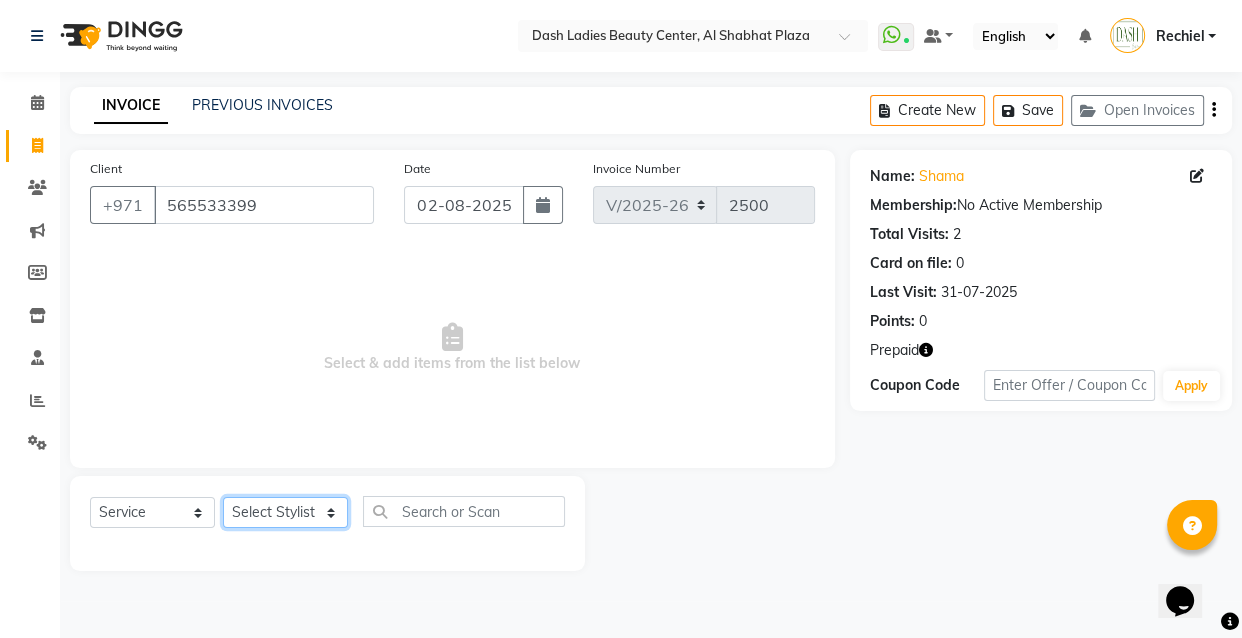 click on "Select Stylist Aizel Angelina Anna Bobi Edlyn Fevie  Flora Grace Hamda Janine Jelyn Mariel Maya Maya (Cafe) May Joy (Cafe) Nabasirye (Cafe) Nancy Nilam Nita Noreen Owner Peace Rechiel Rose Marie Saman Talina" 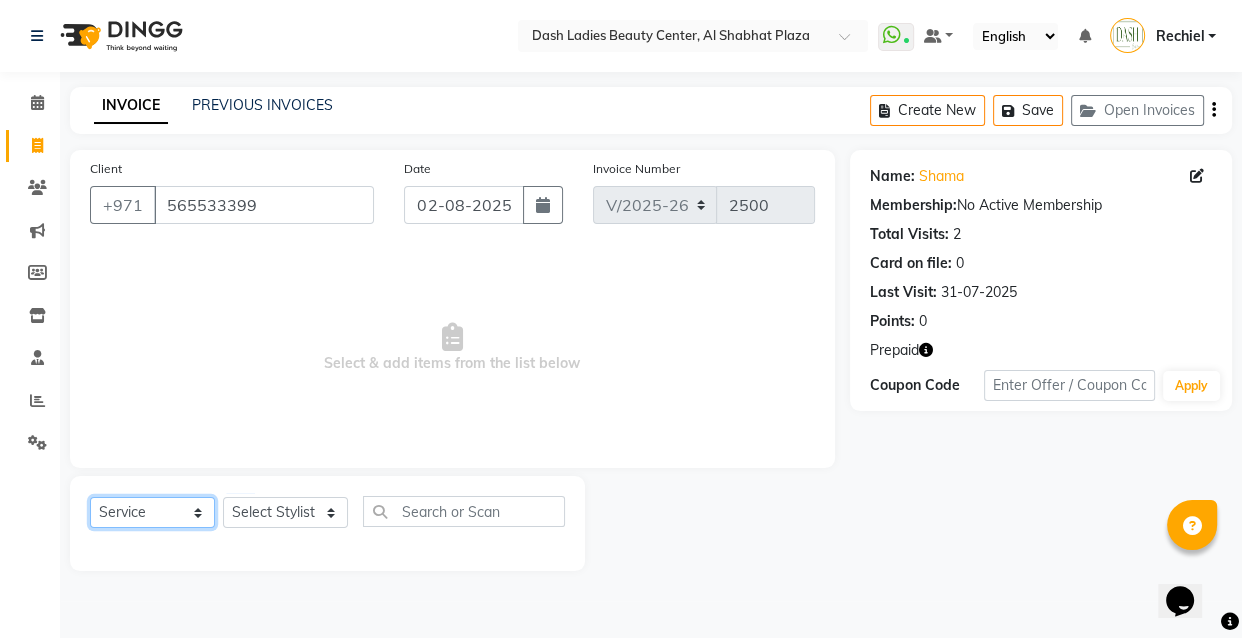 click on "Select  Service  Product  Membership  Package Voucher Prepaid Gift Card" 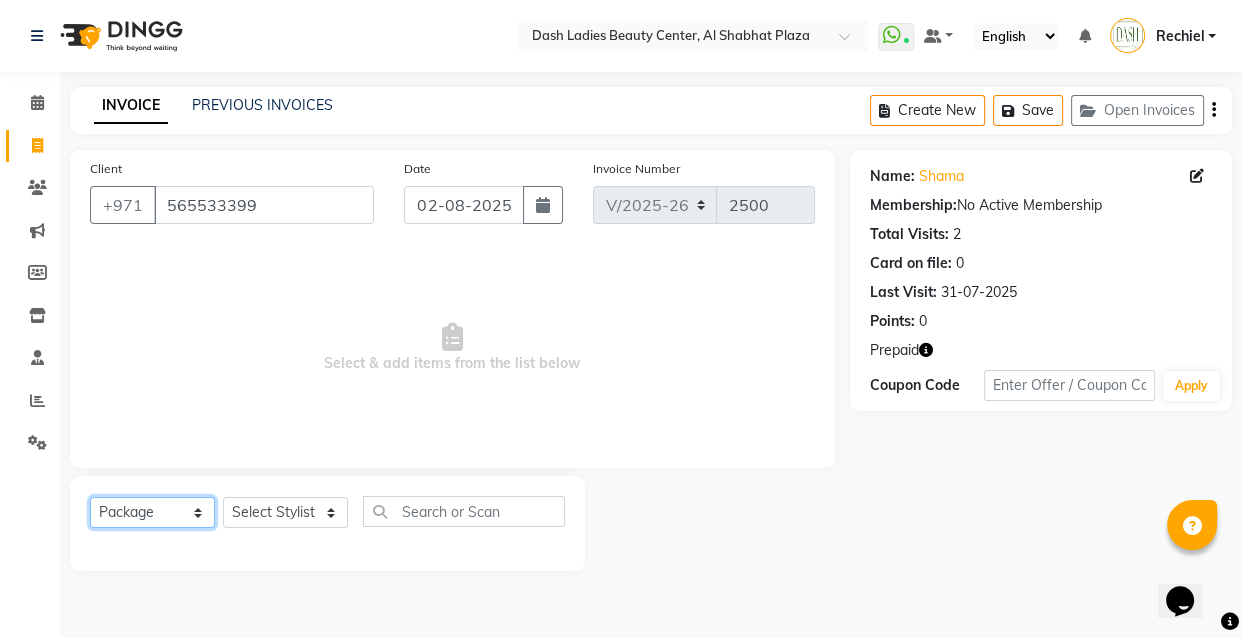 click on "Select  Service  Product  Membership  Package Voucher Prepaid Gift Card" 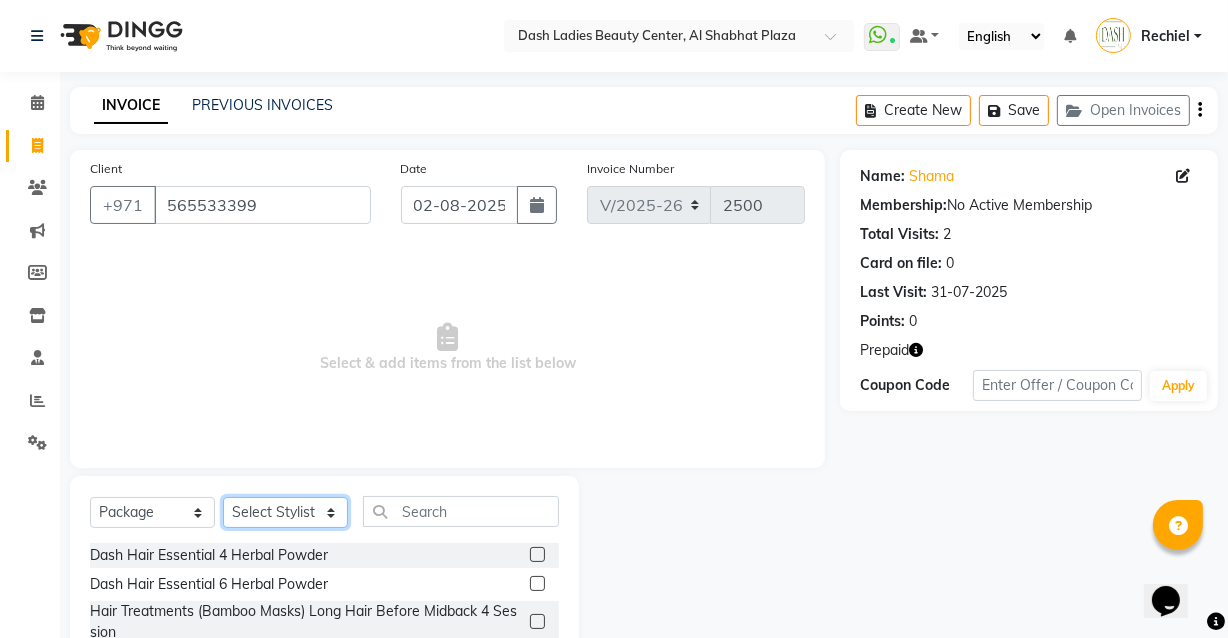 click on "Select Stylist Aizel Angelina Anna Bobi Edlyn Fevie  Flora Grace Hamda Janine Jelyn Mariel Maya Maya (Cafe) May Joy (Cafe) Nabasirye (Cafe) Nancy Nilam Nita Noreen Owner Peace Rechiel Rose Marie Saman Talina" 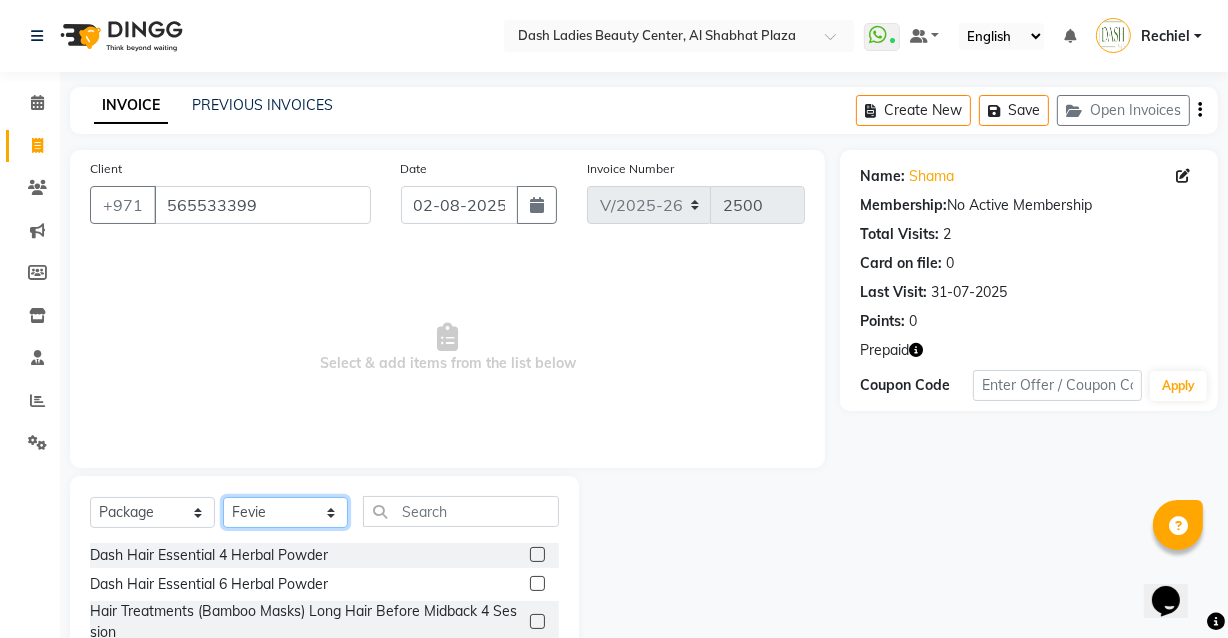 click on "Select Stylist Aizel Angelina Anna Bobi Edlyn Fevie  Flora Grace Hamda Janine Jelyn Mariel Maya Maya (Cafe) May Joy (Cafe) Nabasirye (Cafe) Nancy Nilam Nita Noreen Owner Peace Rechiel Rose Marie Saman Talina" 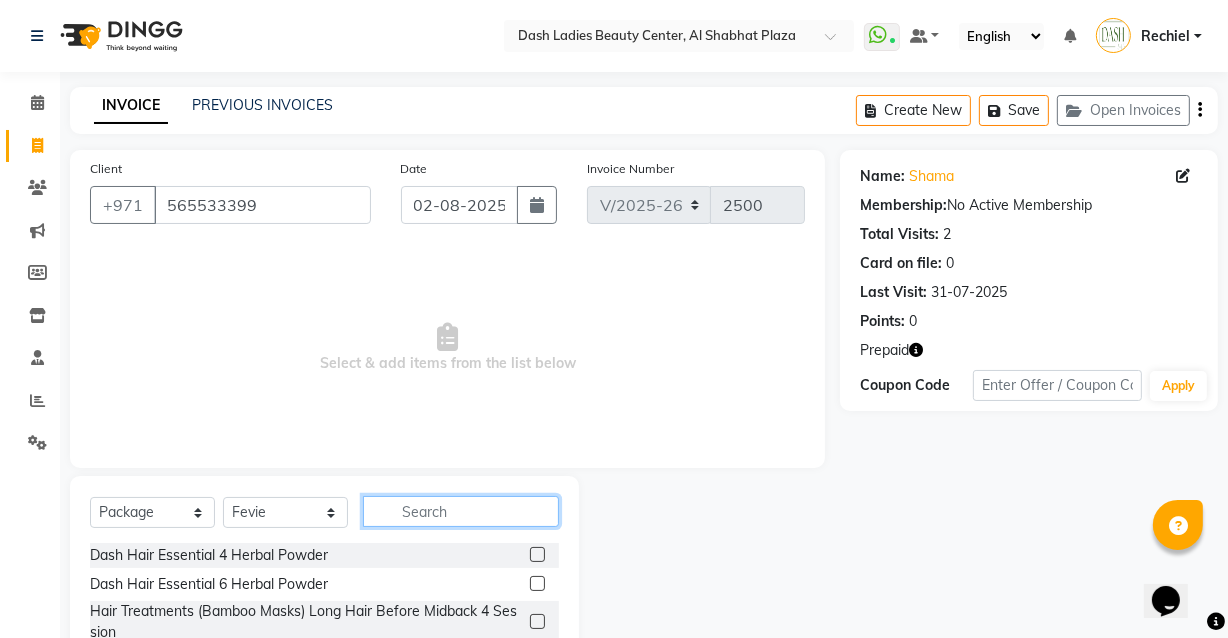 click 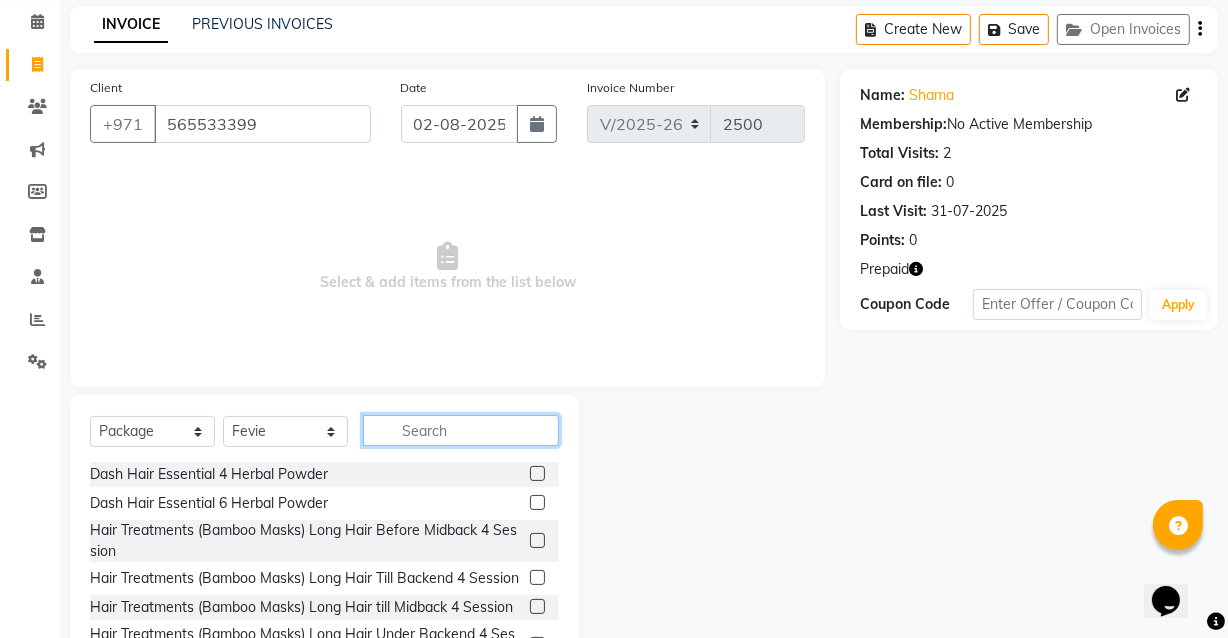 scroll, scrollTop: 106, scrollLeft: 0, axis: vertical 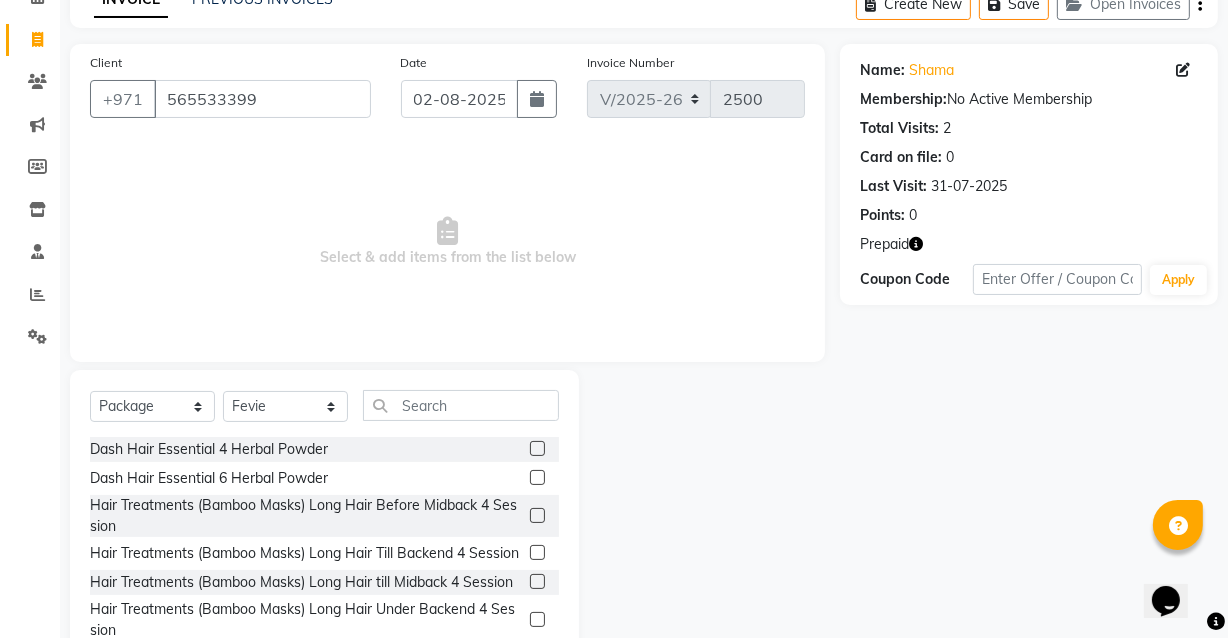 click 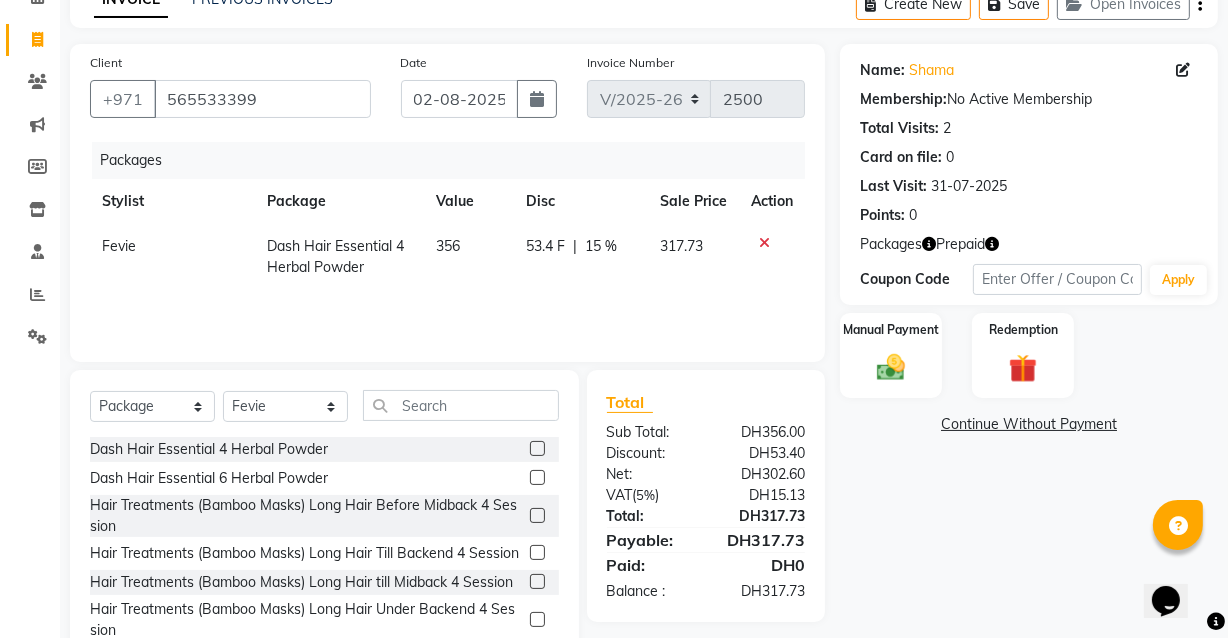 click 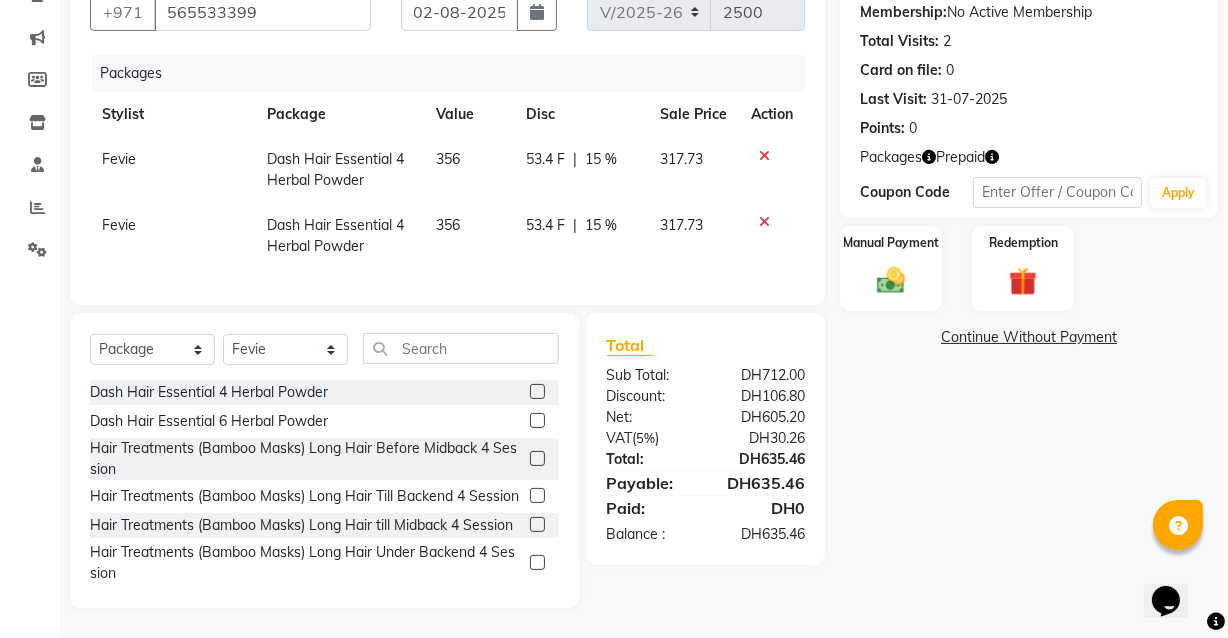 scroll, scrollTop: 207, scrollLeft: 0, axis: vertical 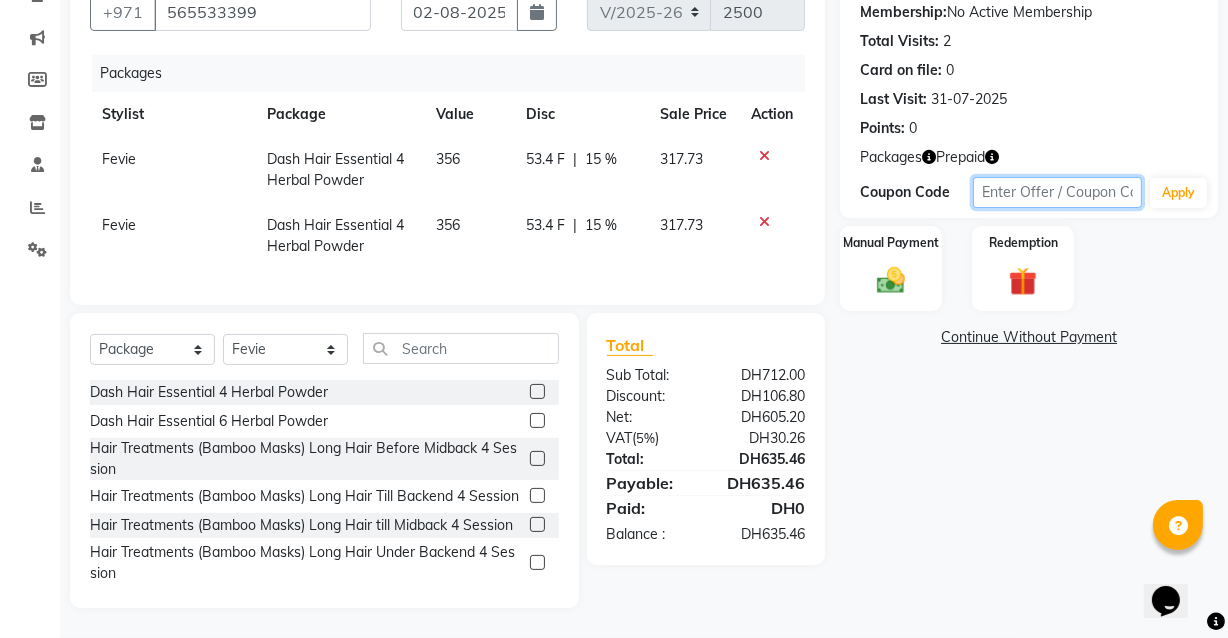 click 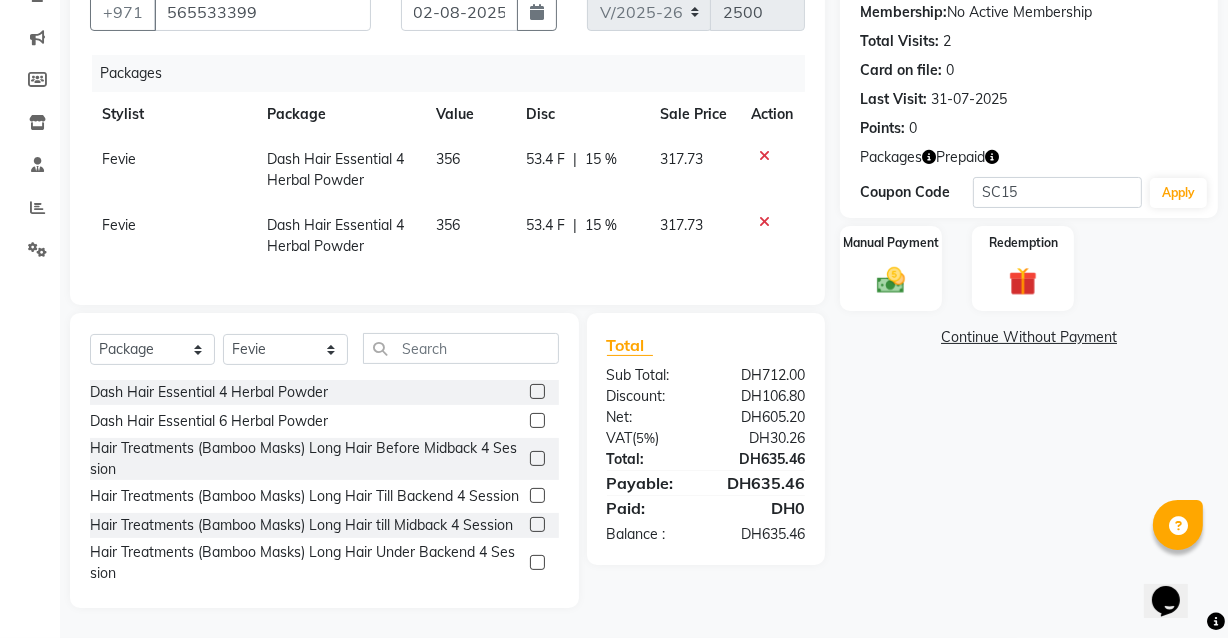 click on "Name: [PERSON] Membership: No Active Membership Total Visits: 2 Card on file: 0 Last Visit: 31-07-2025 Points: 0 Packages Prepaid Coupon Code Apply Manual Payment Redemption Continue Without Payment" 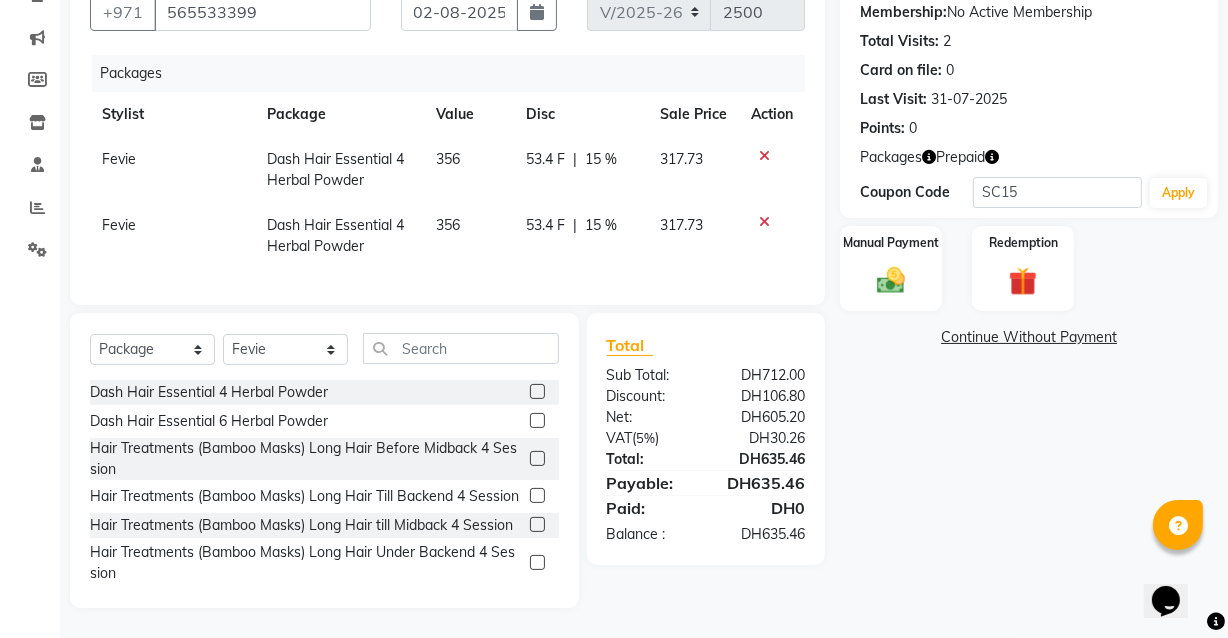 click on "317.73" 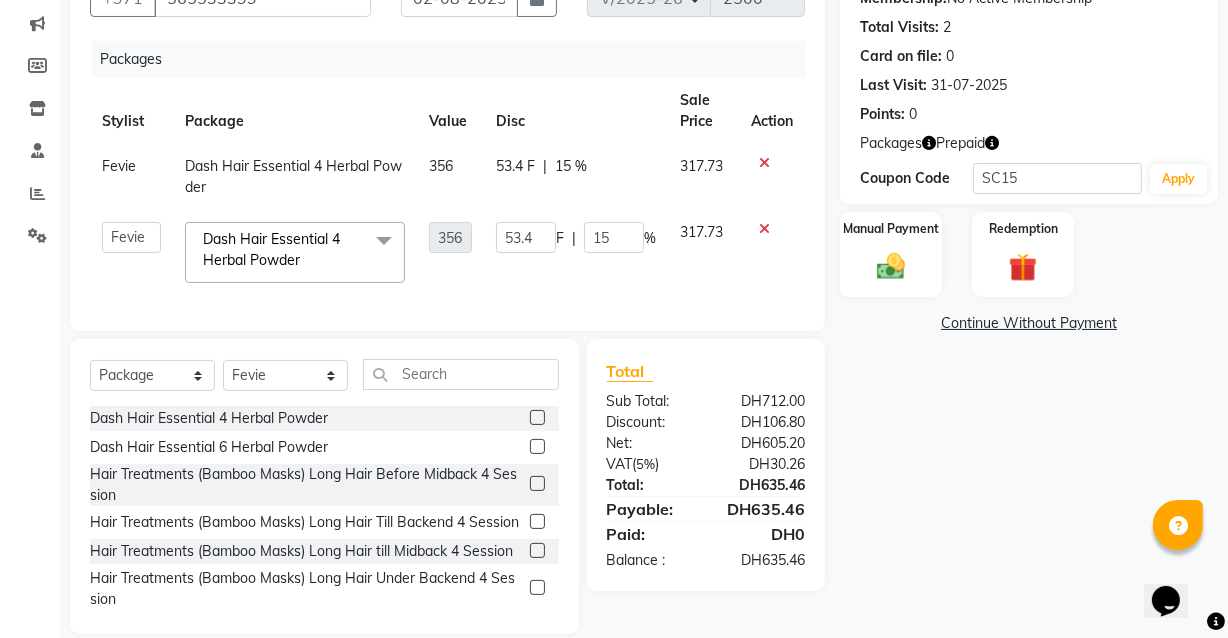 scroll, scrollTop: 246, scrollLeft: 0, axis: vertical 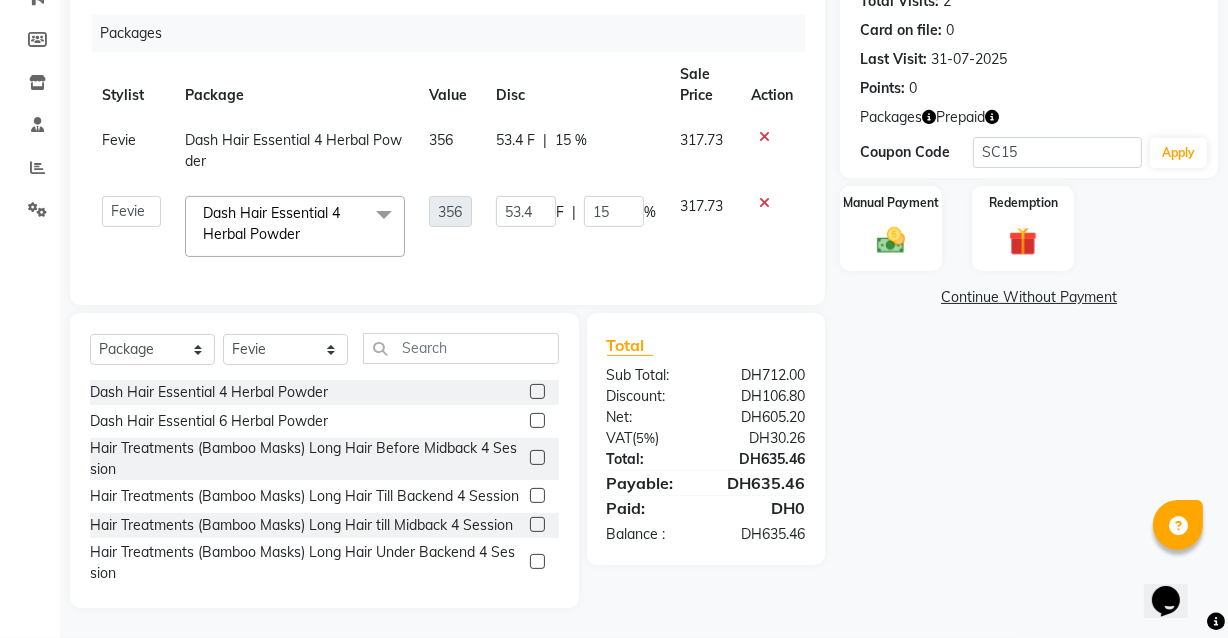 click on "356" 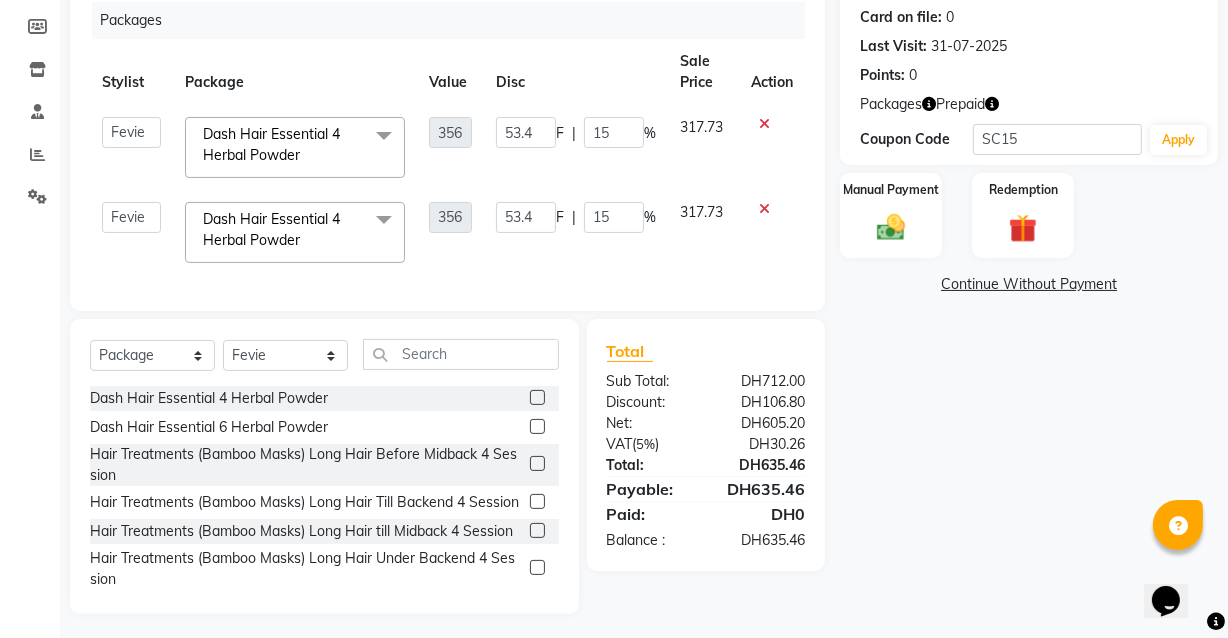 click on "356" 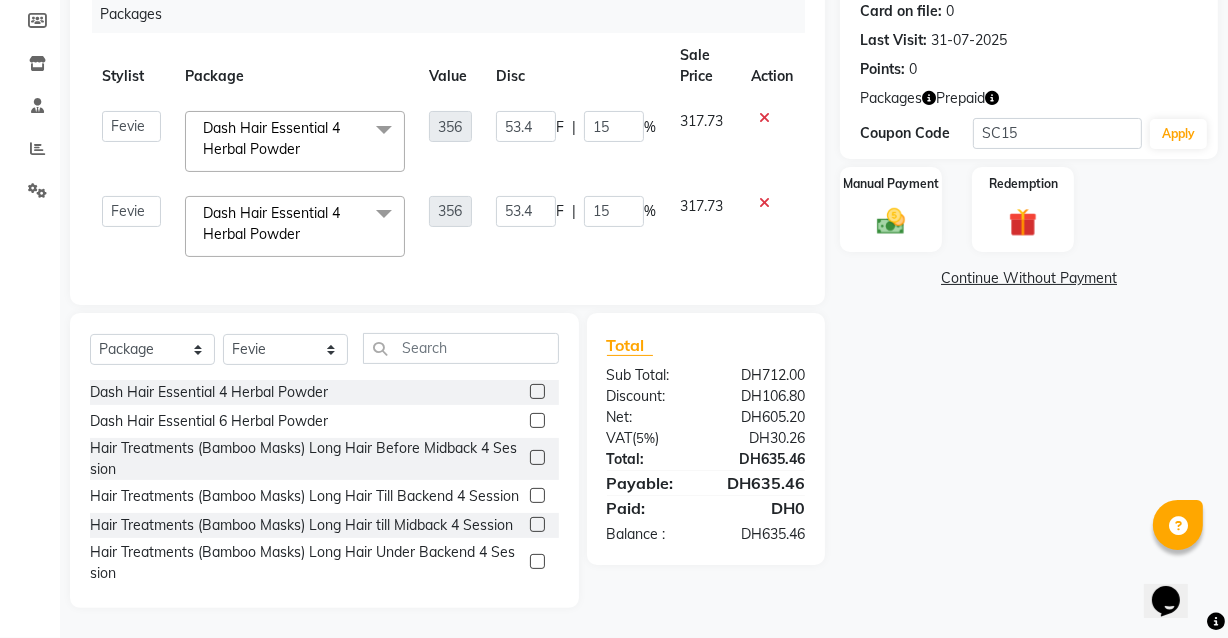 click on "Name: [PERSON] Membership: No Active Membership Total Visits: 2 Card on file: 0 Last Visit: 31-07-2025 Points: 0 Packages Prepaid Coupon Code Apply Manual Payment Redemption Continue Without Payment" 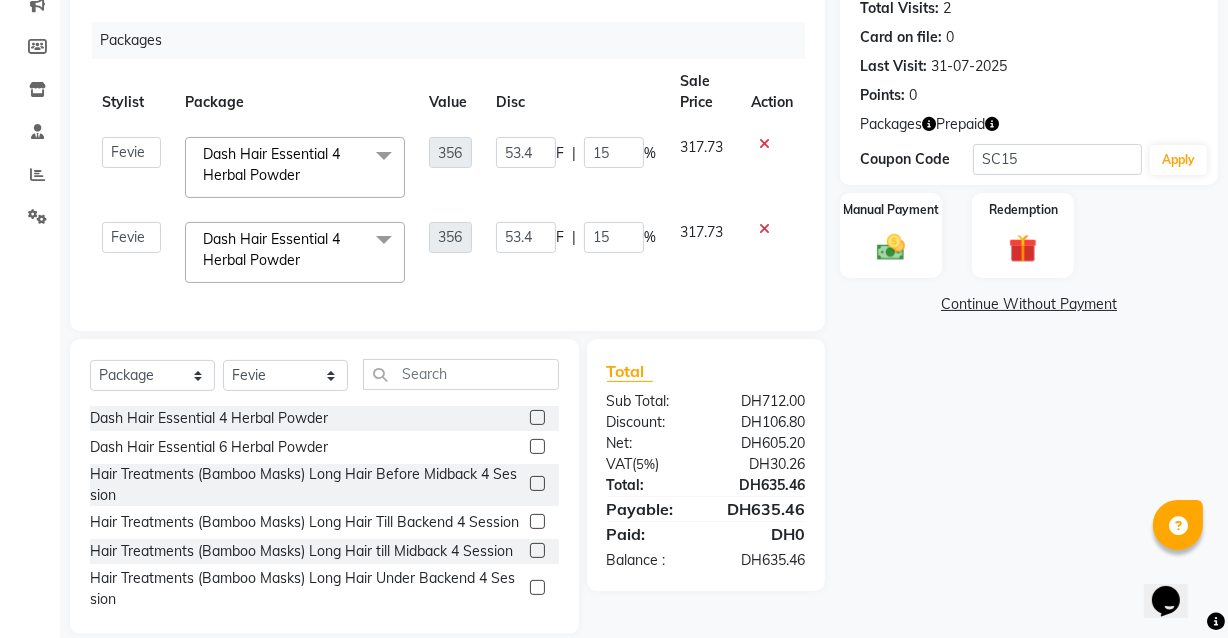 scroll, scrollTop: 231, scrollLeft: 0, axis: vertical 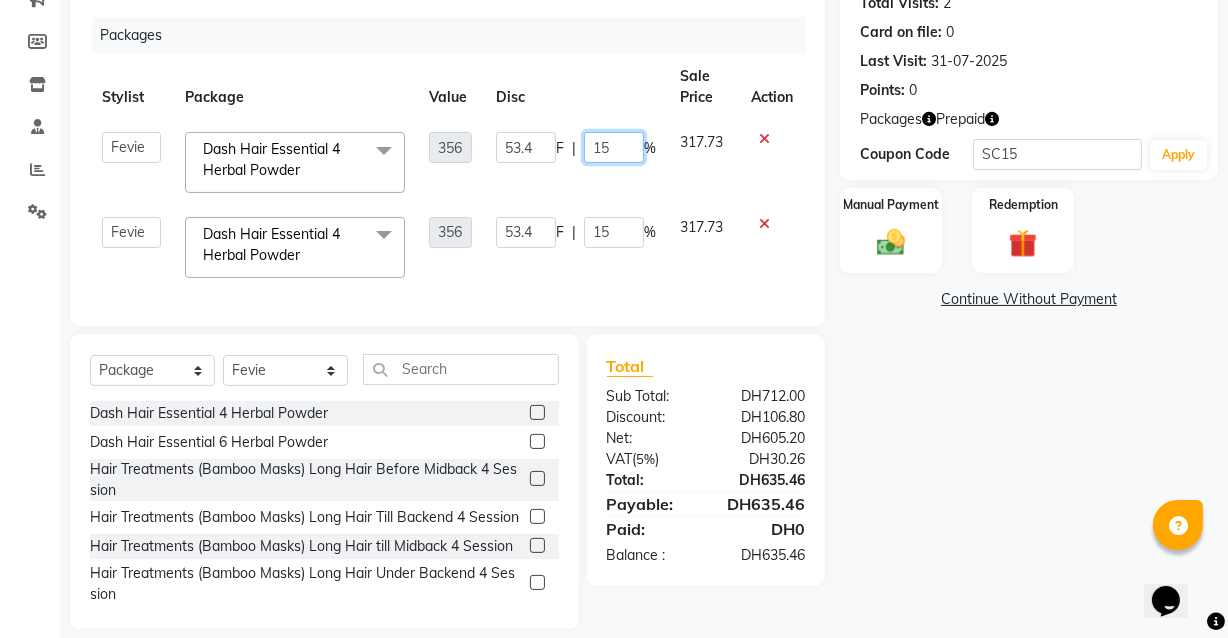 click on "15" 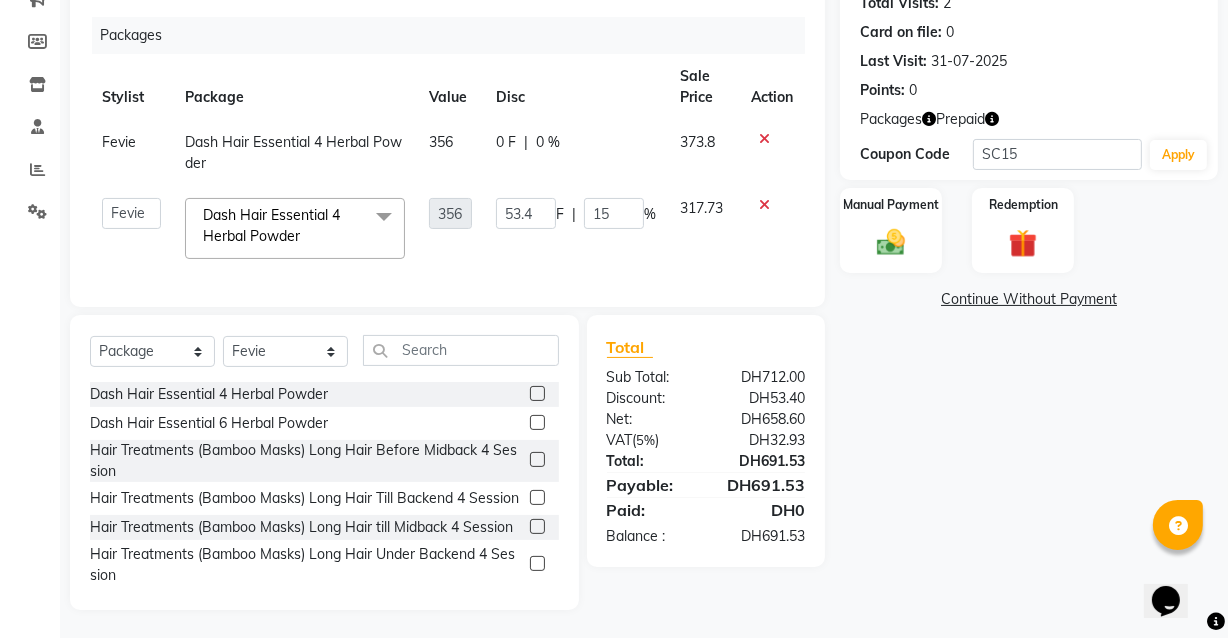 click on "0 F | 0 %" 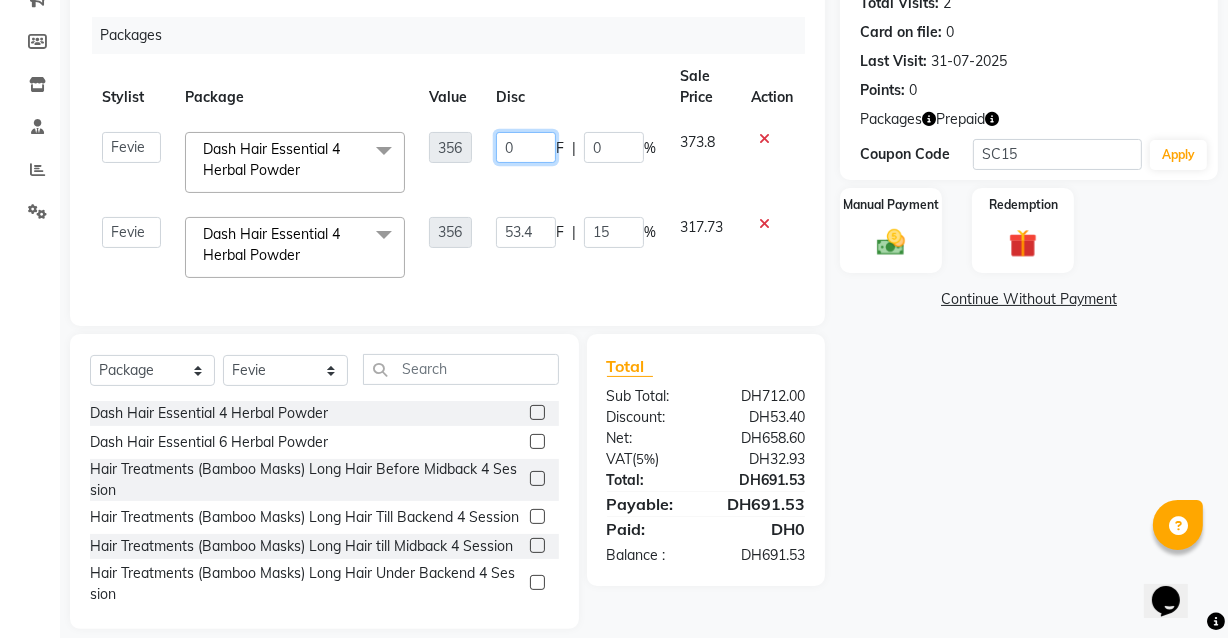 click on "0" 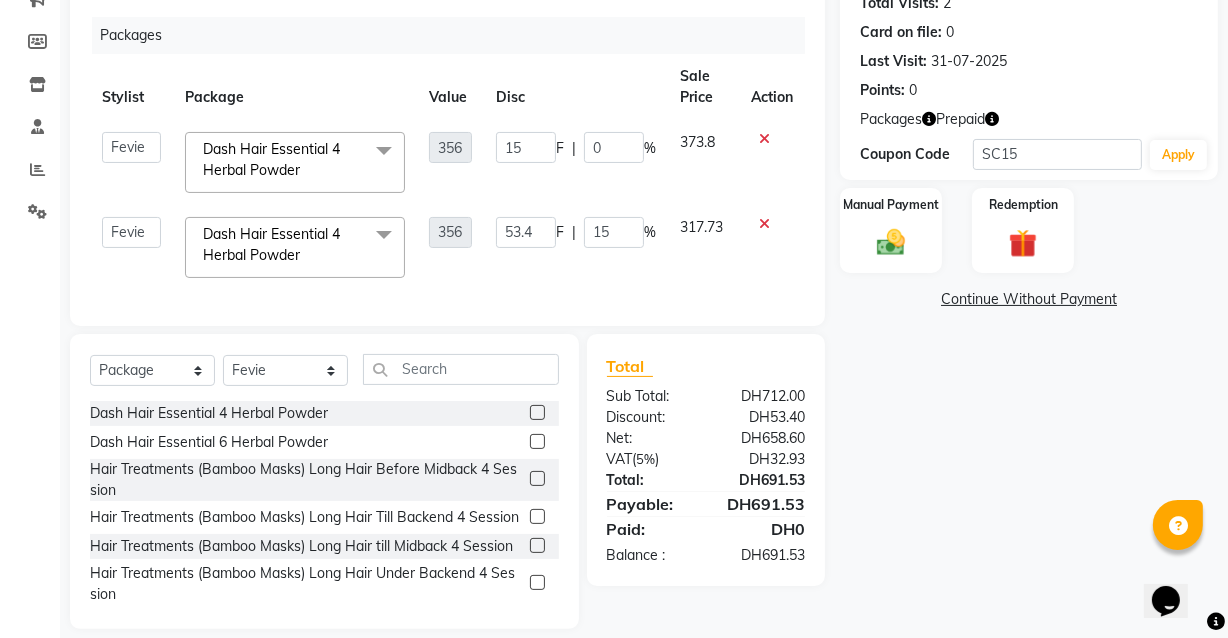 click on "Name: [PERSON] Membership: No Active Membership Total Visits: 2 Card on file: 0 Last Visit: 31-07-2025 Points: 0 Packages Prepaid Coupon Code Apply Manual Payment Redemption Continue Without Payment" 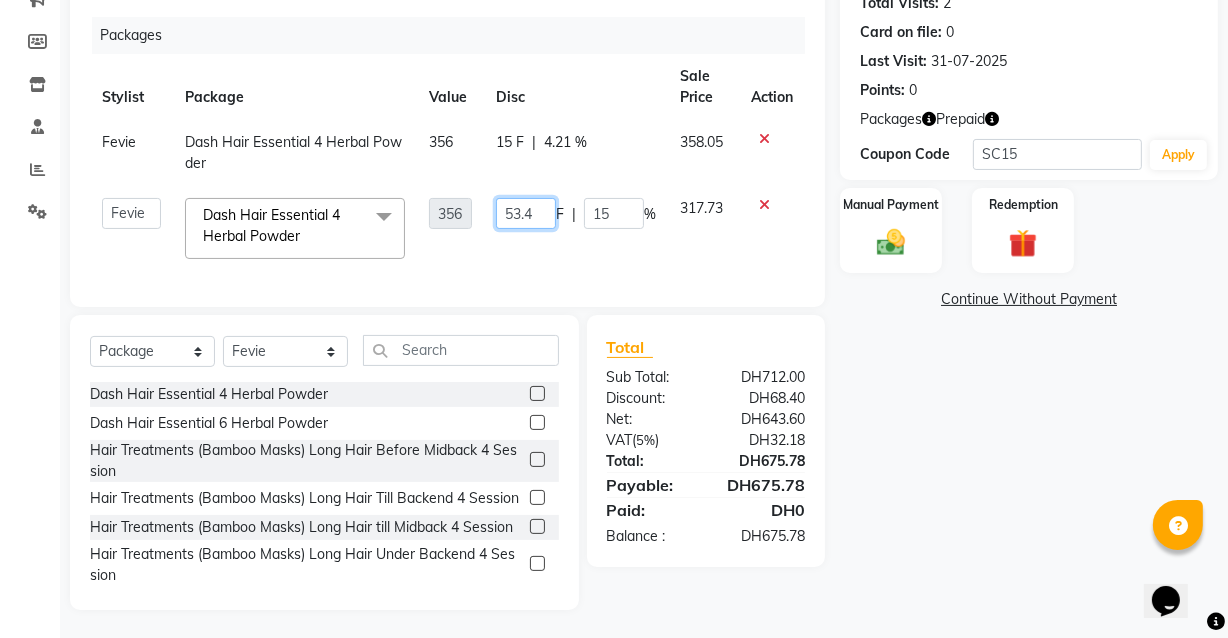 click on "53.4" 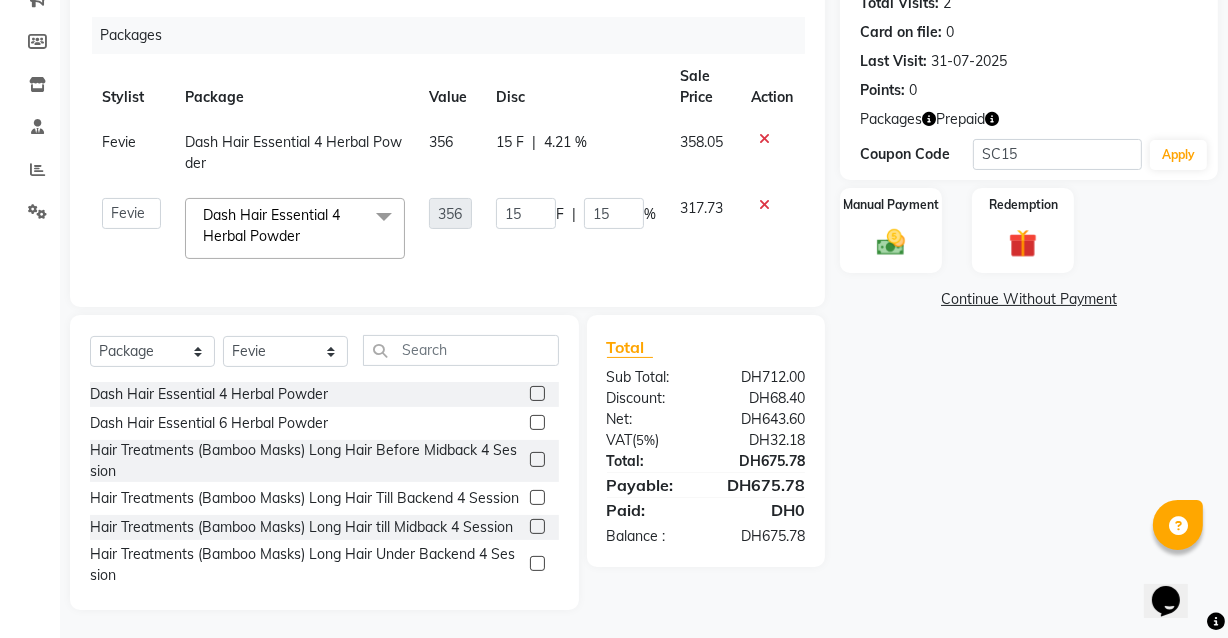 click on "Name: [PERSON] Membership: No Active Membership Total Visits: 2 Card on file: 0 Last Visit: 31-07-2025 Points: 0 Packages Prepaid Coupon Code Apply Manual Payment Redemption Continue Without Payment" 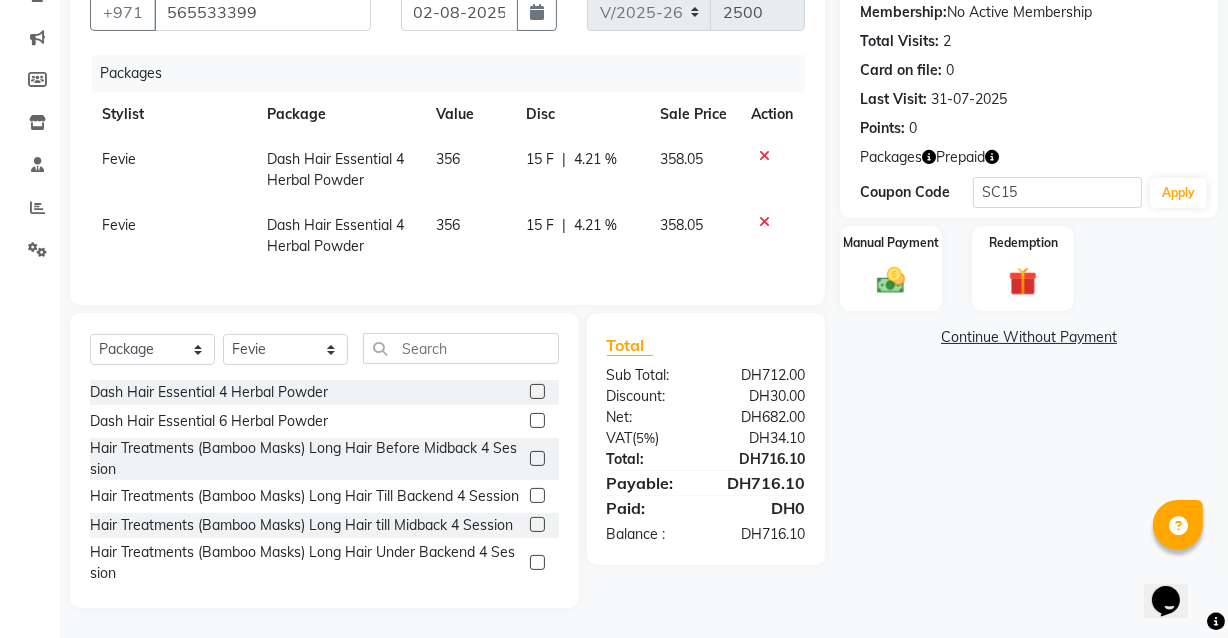click on "4.21 %" 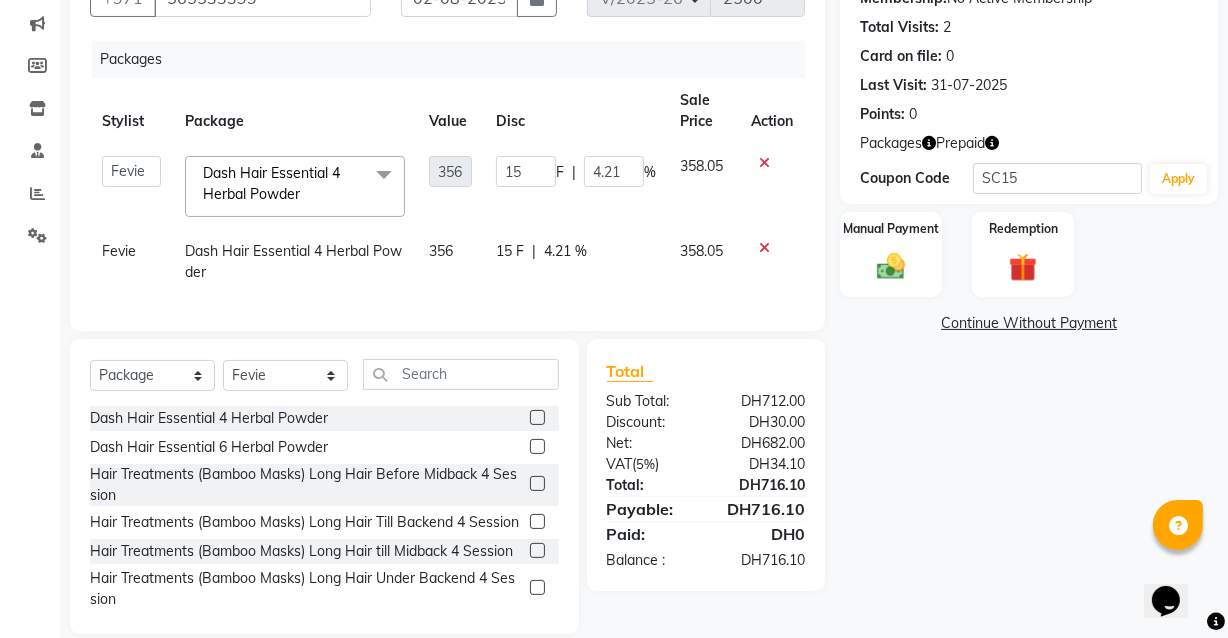 scroll, scrollTop: 231, scrollLeft: 0, axis: vertical 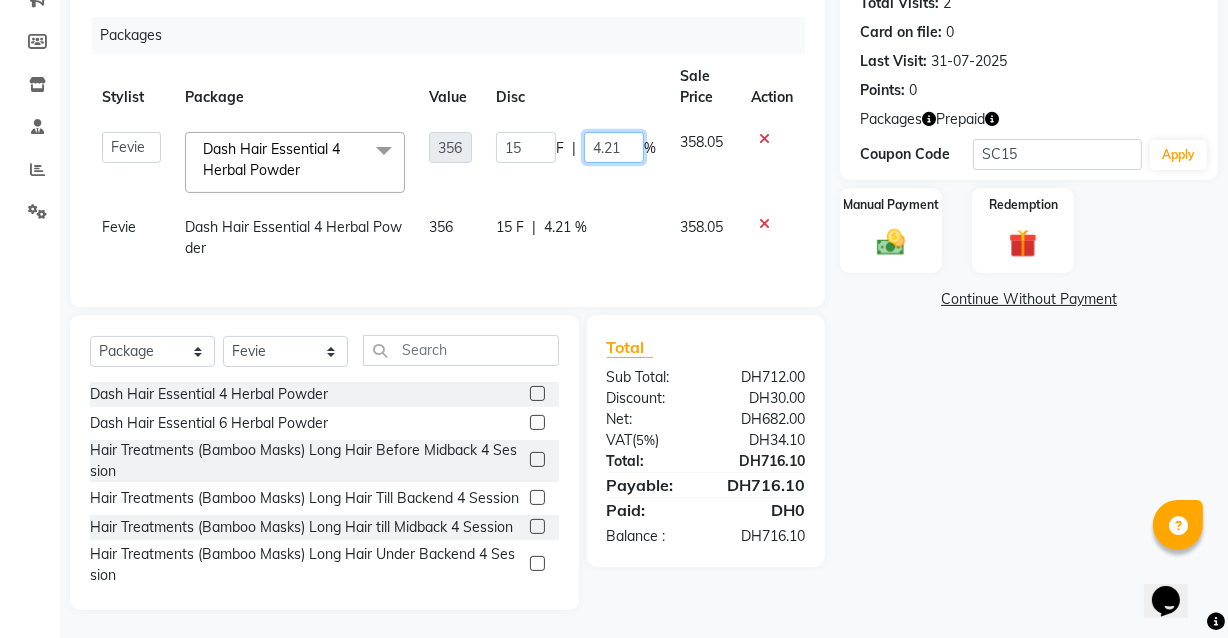 click on "4.21" 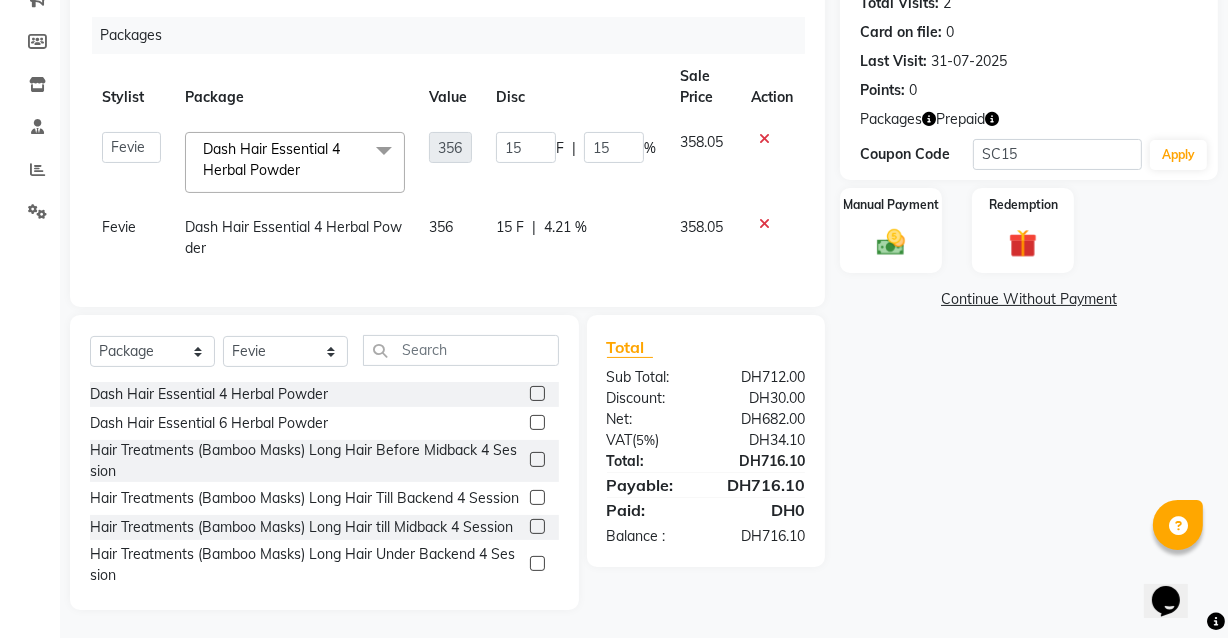 click on "Name: [PERSON] Membership: No Active Membership Total Visits: 2 Card on file: 0 Last Visit: 31-07-2025 Points: 0 Packages Prepaid Coupon Code Apply Manual Payment Redemption Continue Without Payment" 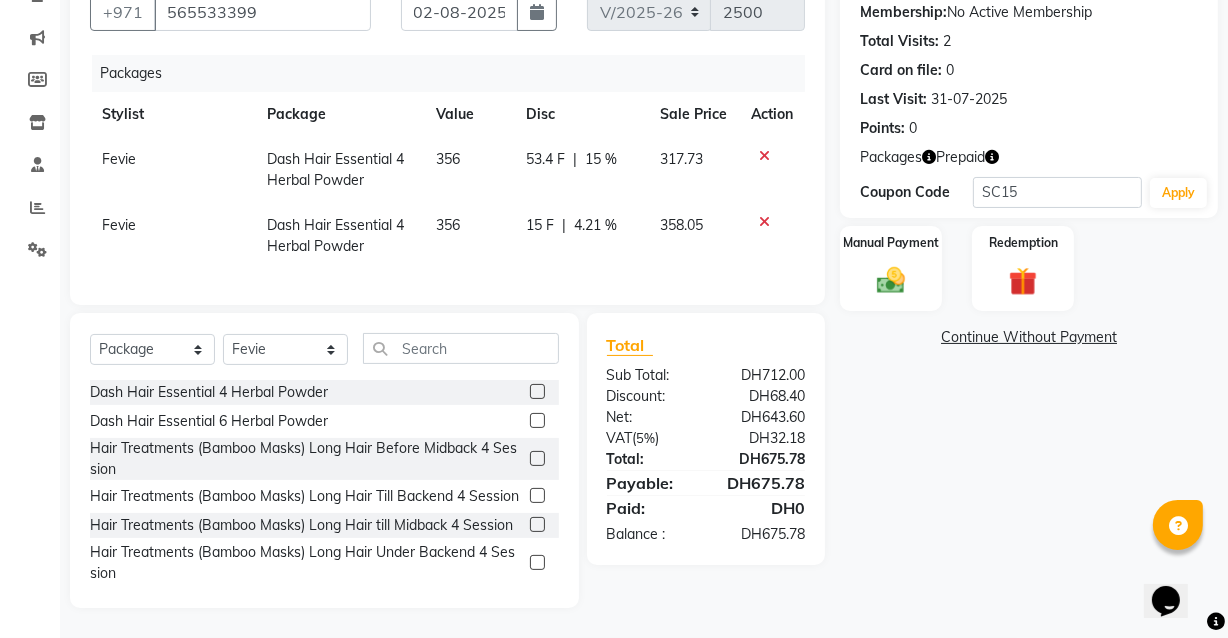 click on "4.21 %" 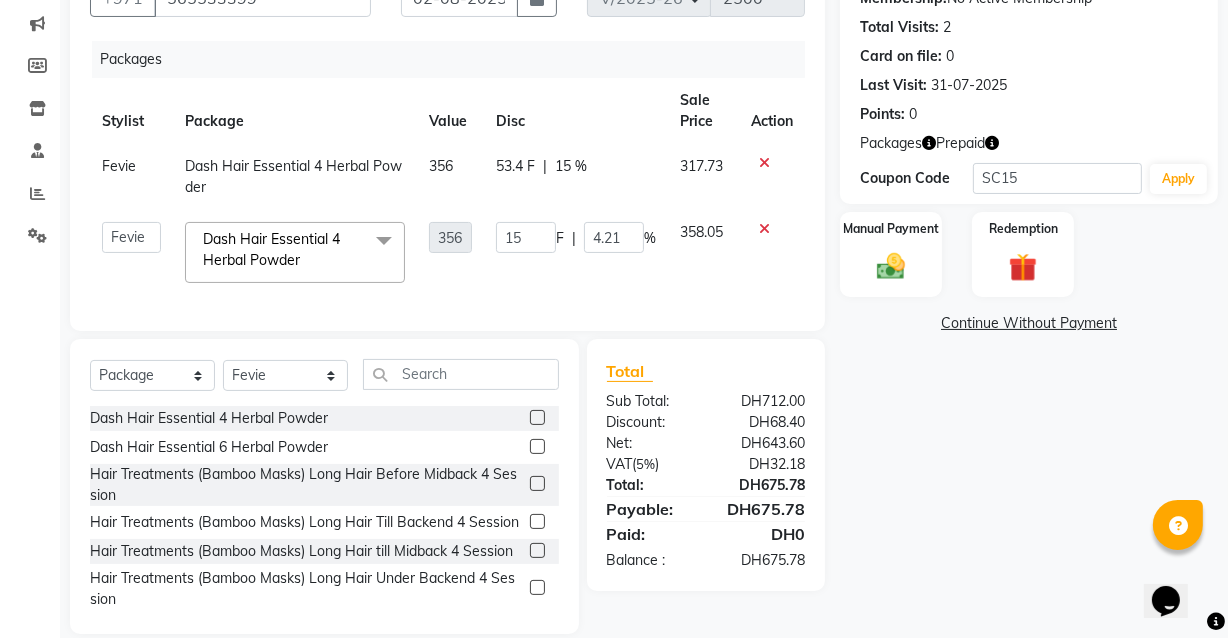scroll, scrollTop: 231, scrollLeft: 0, axis: vertical 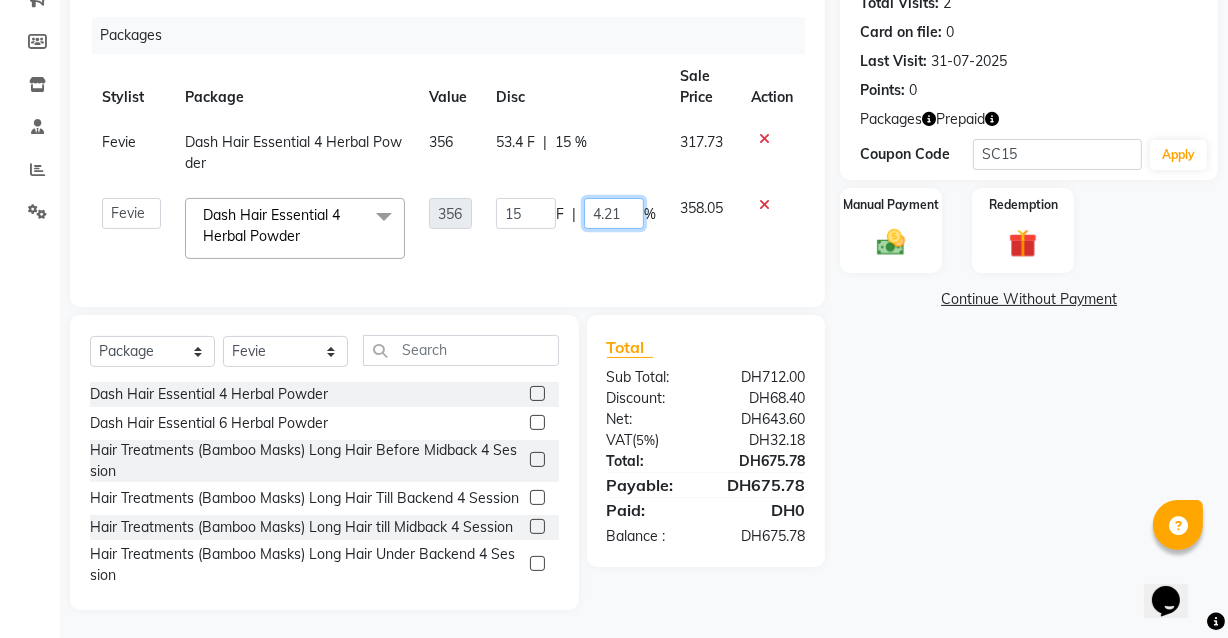 click on "4.21" 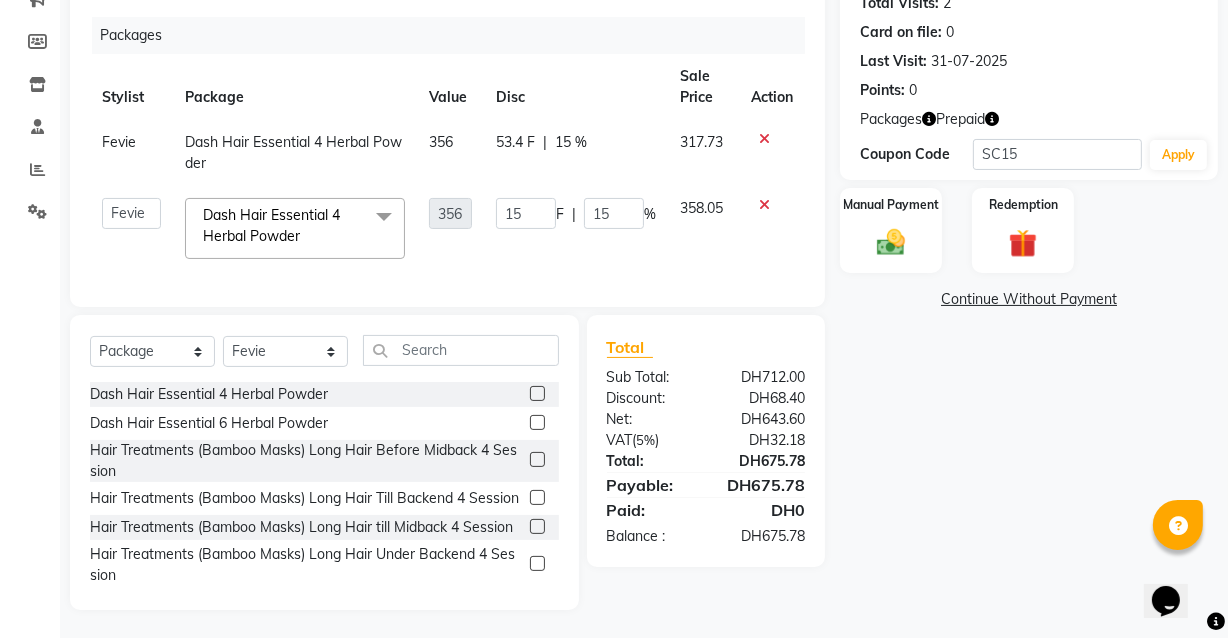 click on "Name: [PERSON] Membership: No Active Membership Total Visits: 2 Card on file: 0 Last Visit: 31-07-2025 Points: 0 Packages Prepaid Coupon Code Apply Manual Payment Redemption Continue Without Payment" 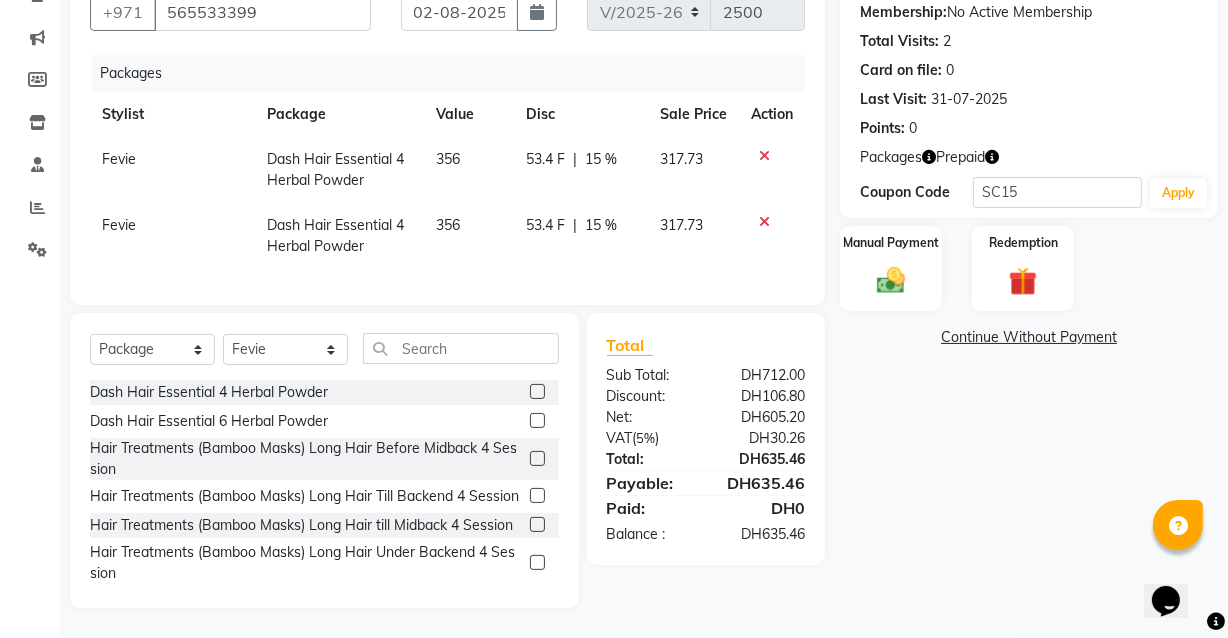 click on "15 %" 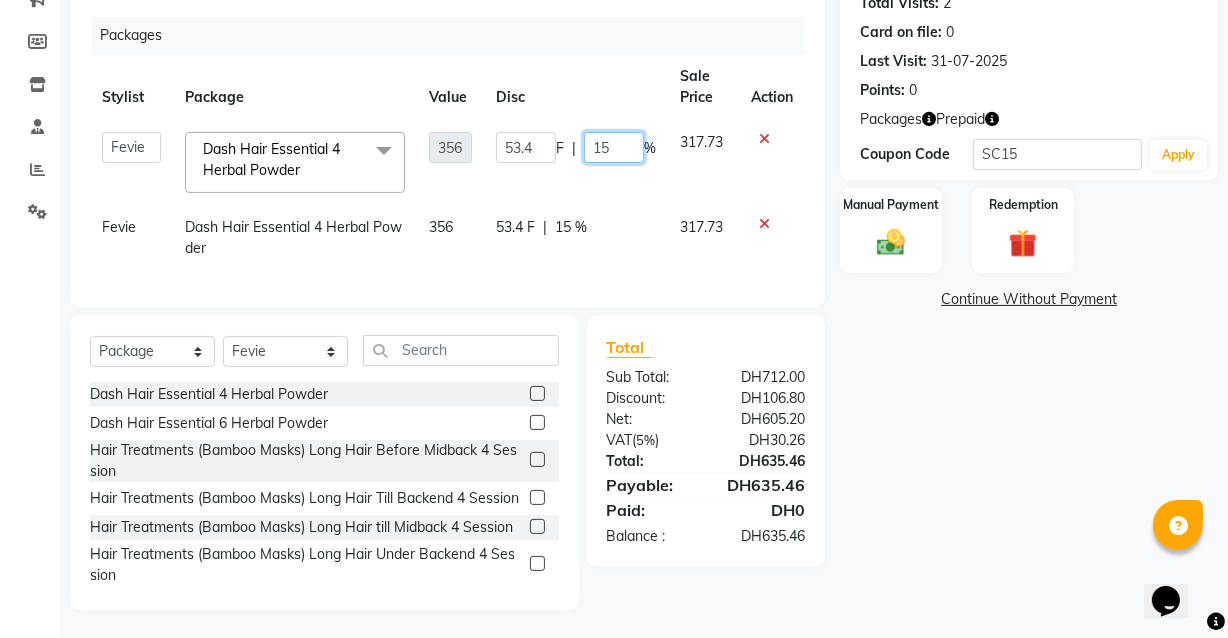 click on "15" 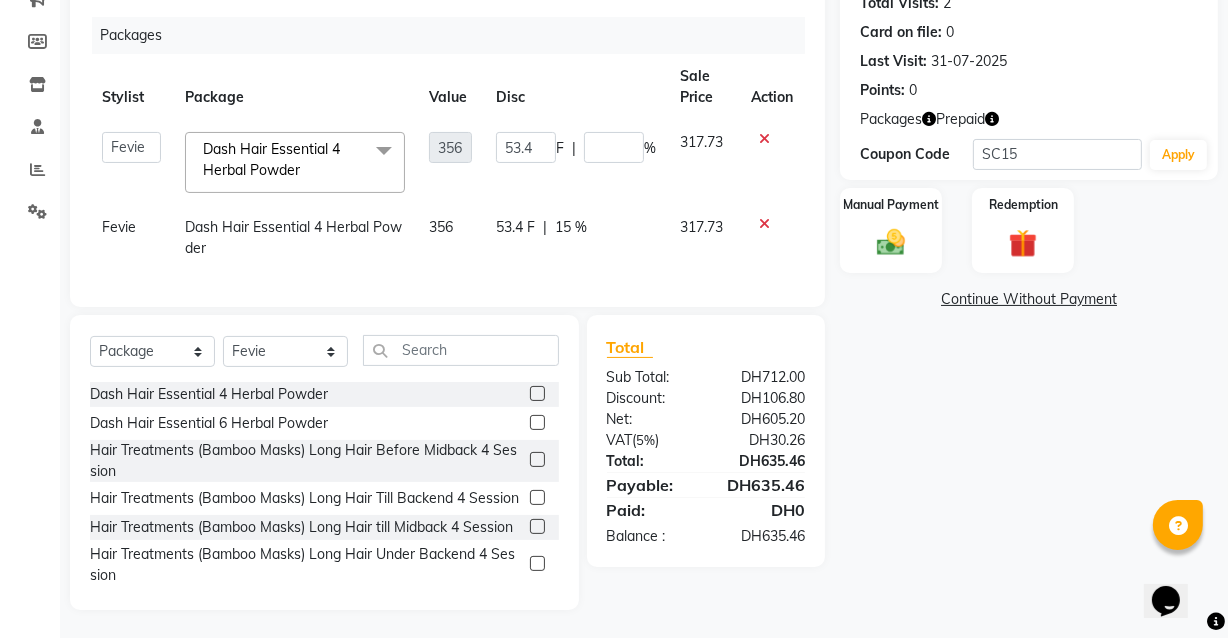 click on "53.4 F | 15 %" 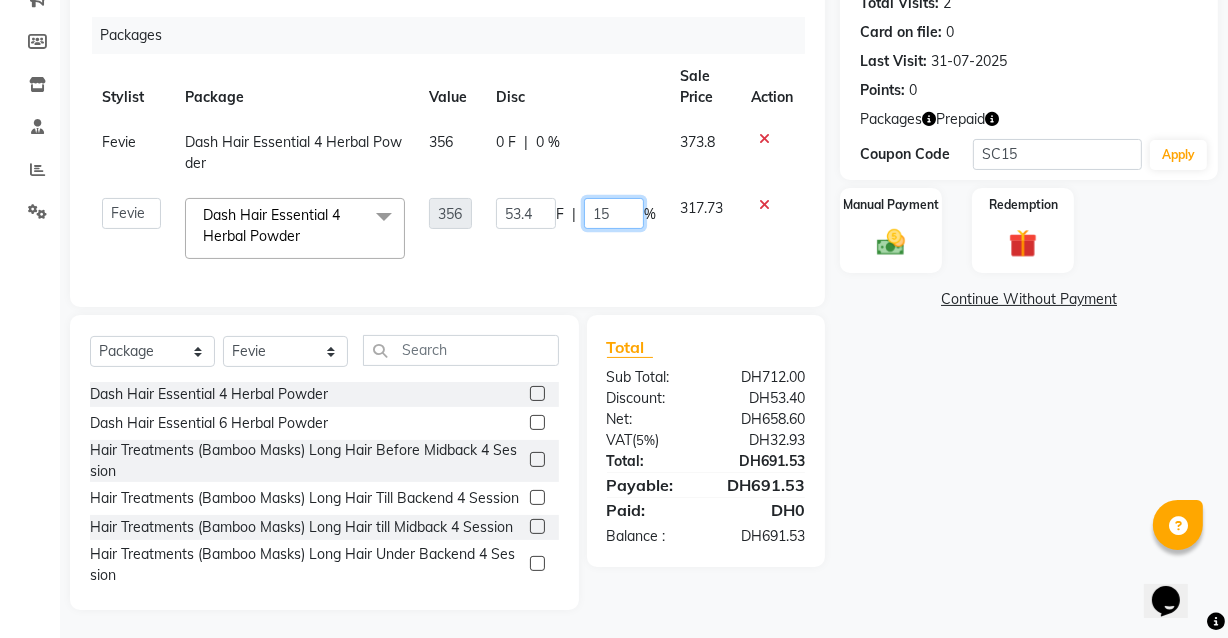 click on "15" 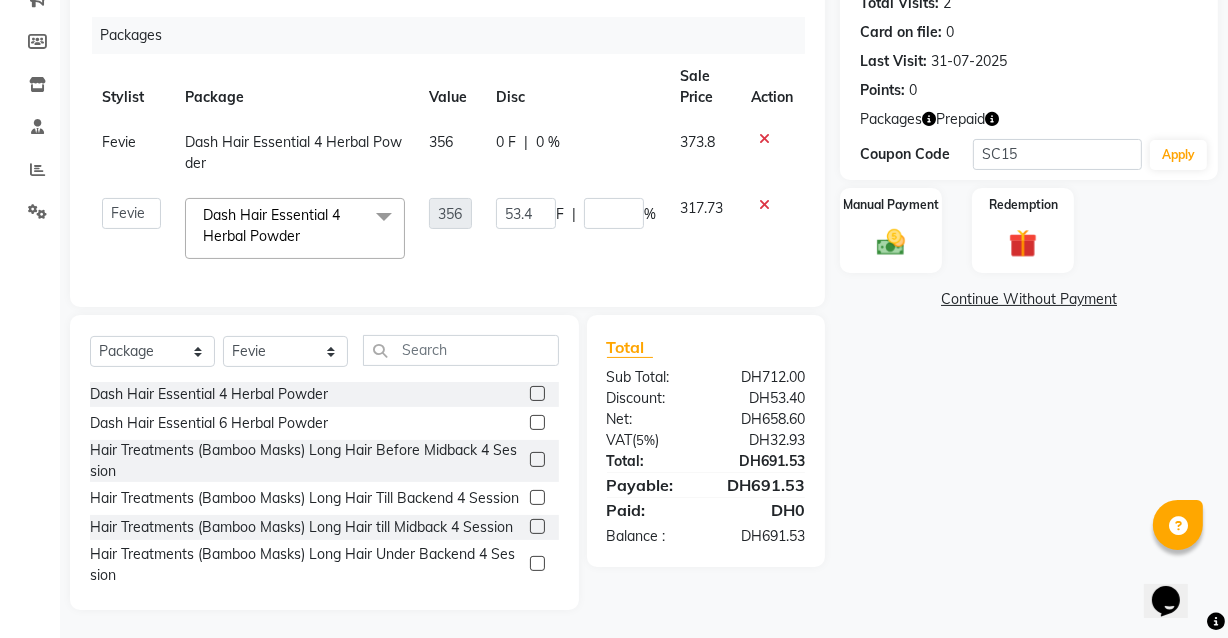 click on "Name: [PERSON] Membership: No Active Membership Total Visits: 2 Card on file: 0 Last Visit: 31-07-2025 Points: 0 Packages Prepaid Coupon Code Apply Manual Payment Redemption Continue Without Payment" 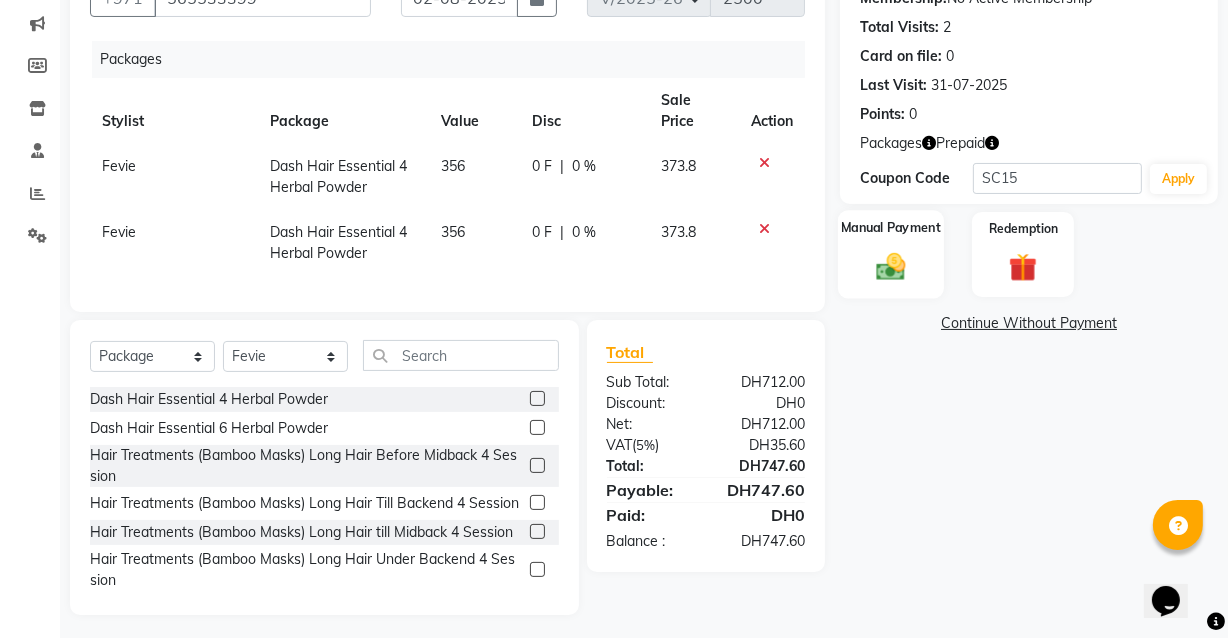 click 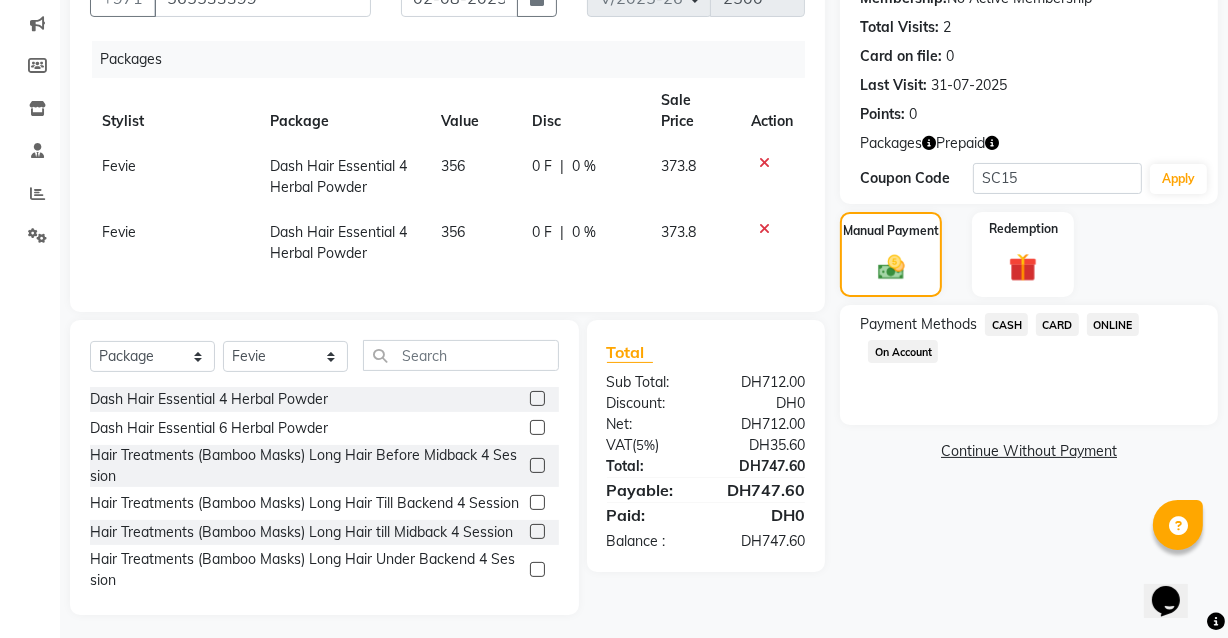 click on "CARD" 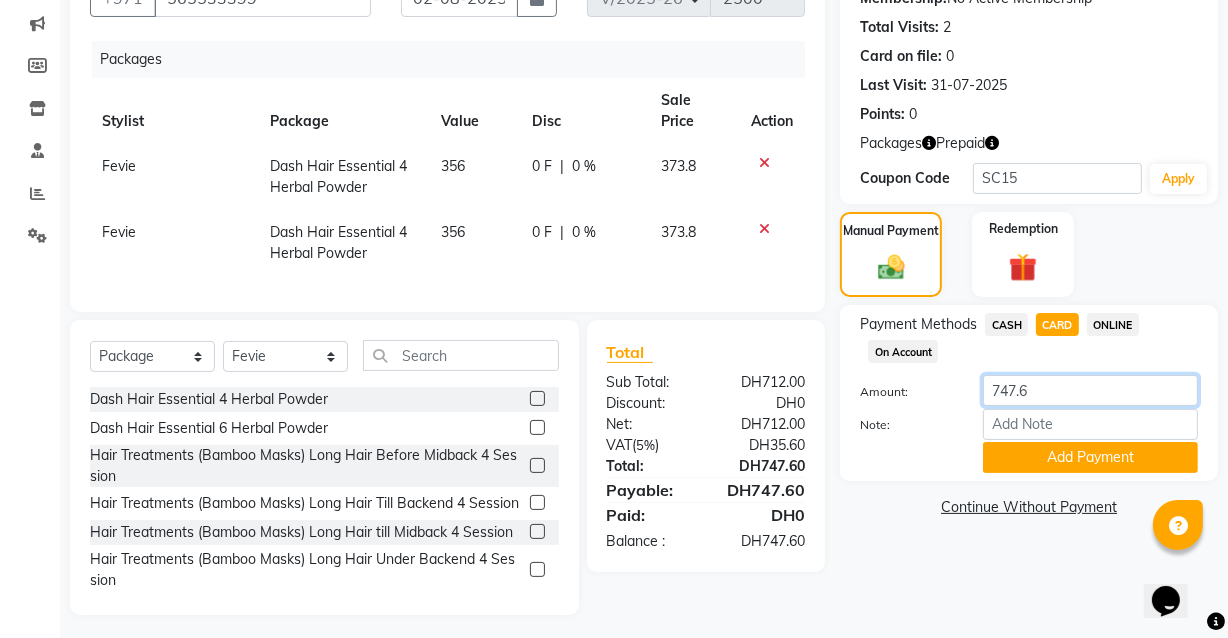 click on "747.6" 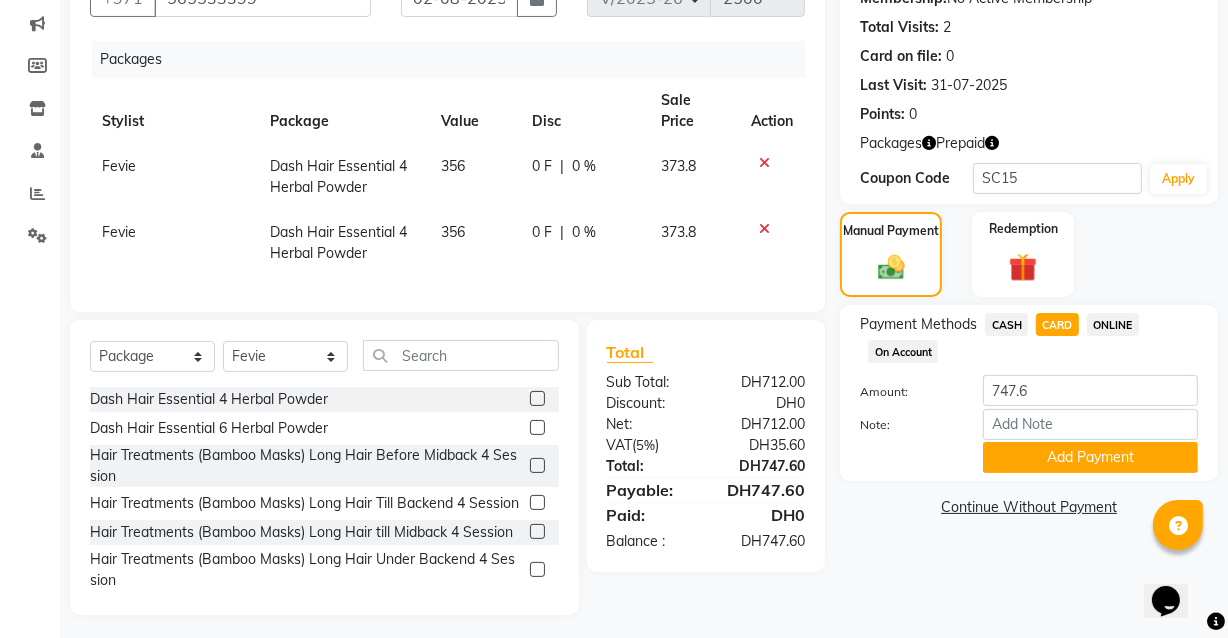 click on "Name: [PERSON] Membership: No Active Membership Total Visits: 2 Card on file: 0 Last Visit: 31-07-2025 Points: 0 Packages Prepaid Coupon Code SC15 Apply Manual Payment Redemption Payment Methods CASH CARD ONLINE On Account Amount: 747.6 Note: Add Payment Continue Without Payment" 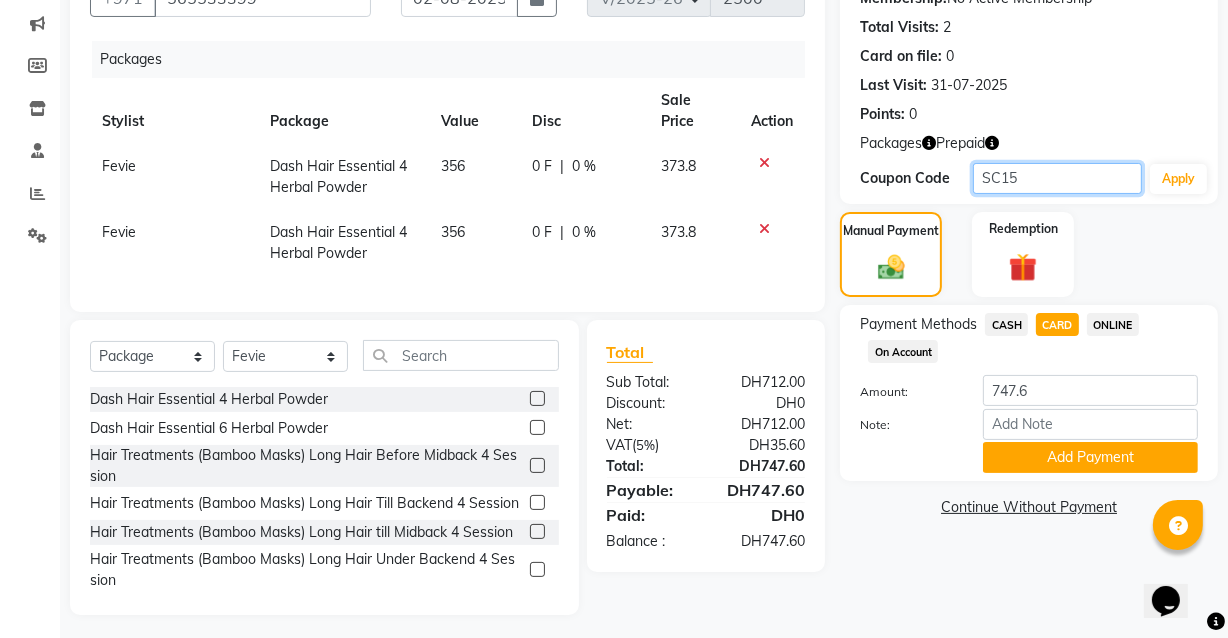 click on "SC15" 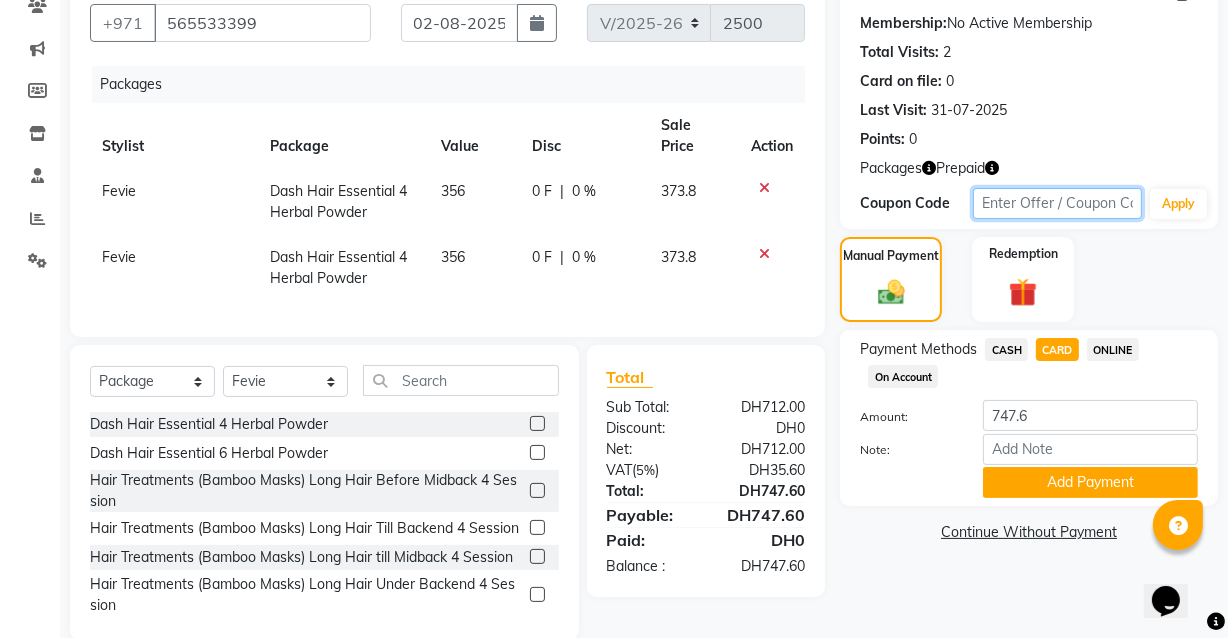 scroll, scrollTop: 181, scrollLeft: 0, axis: vertical 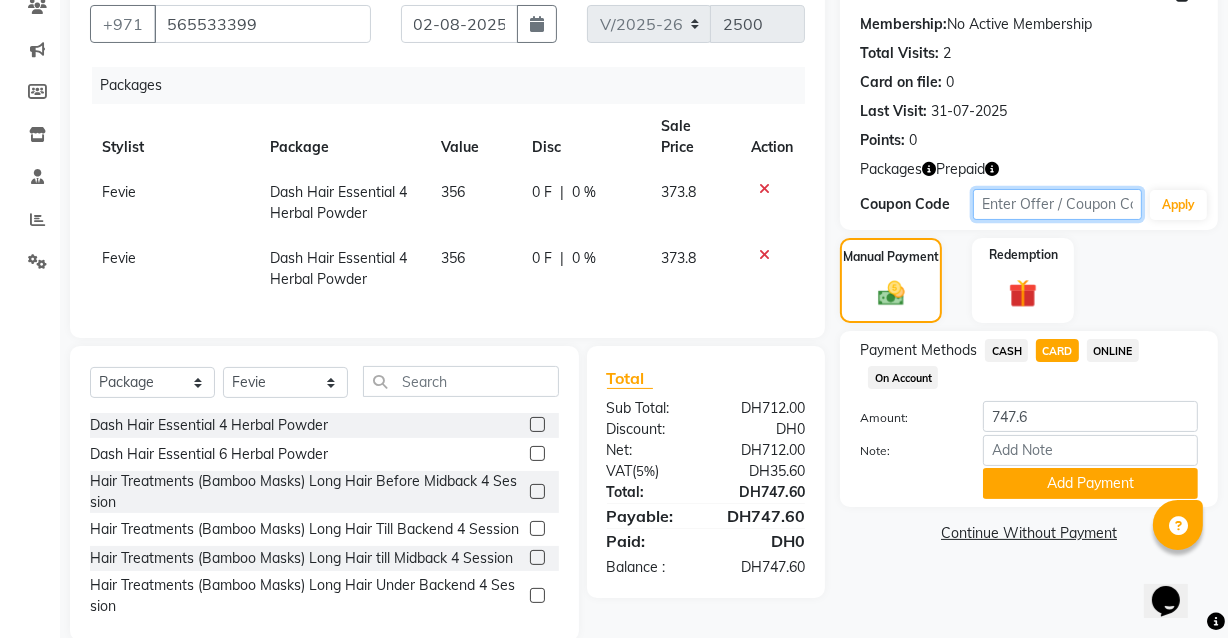 click 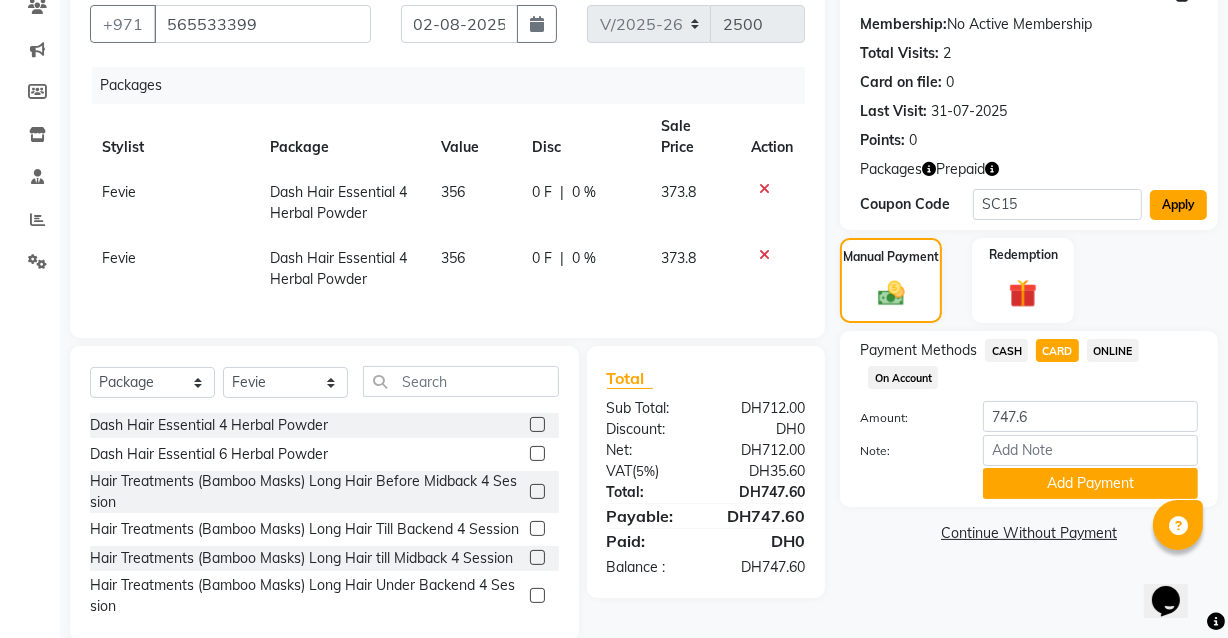 click on "Apply" 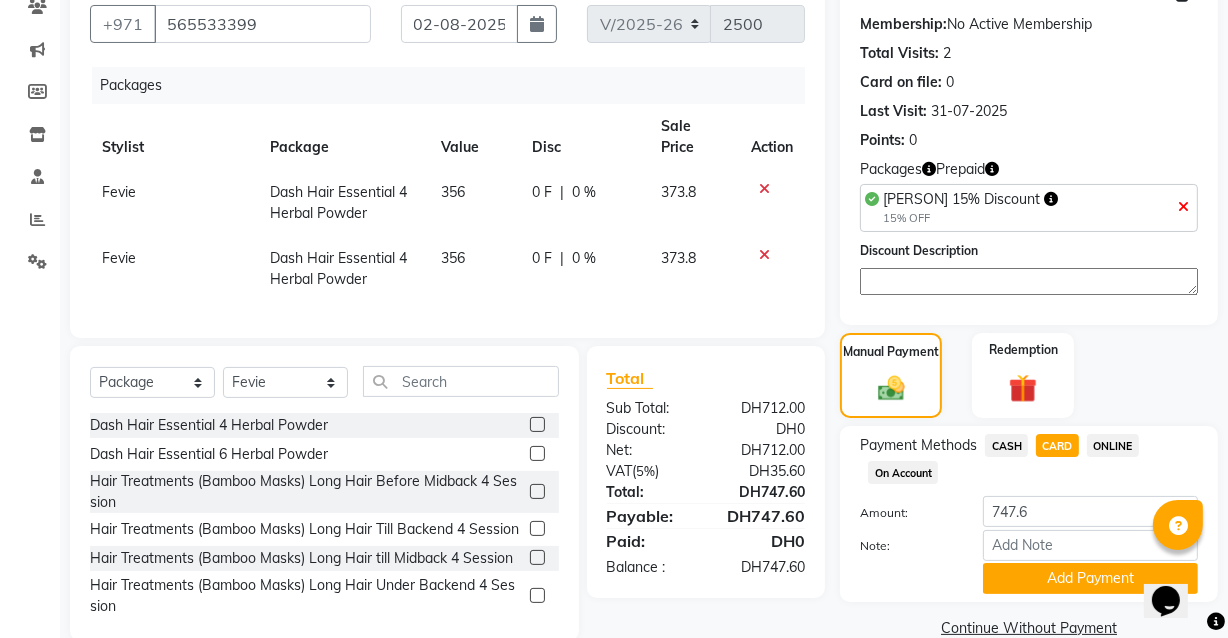 click on "Continue Without Payment" 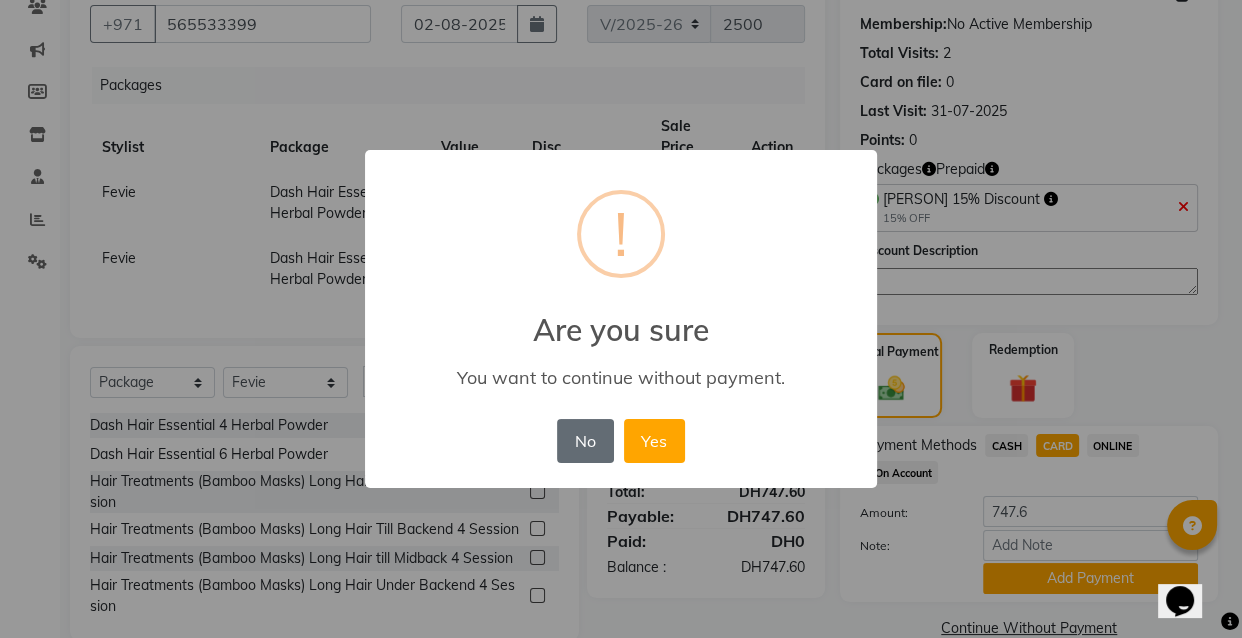 click on "No" at bounding box center [585, 441] 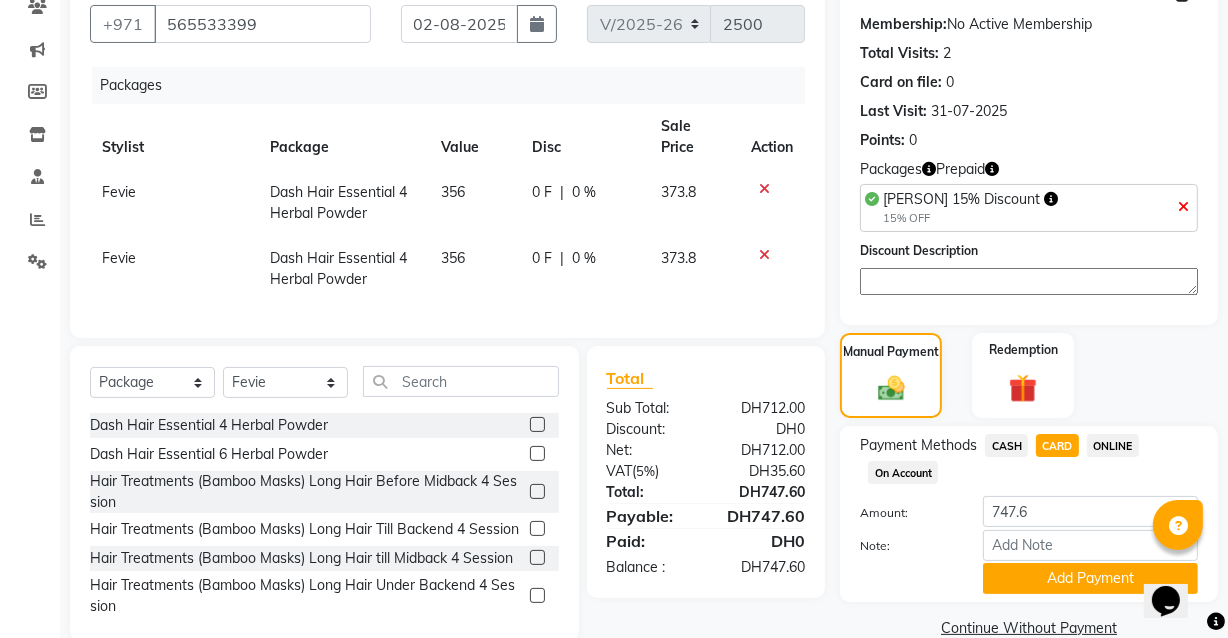 click on "373.8" 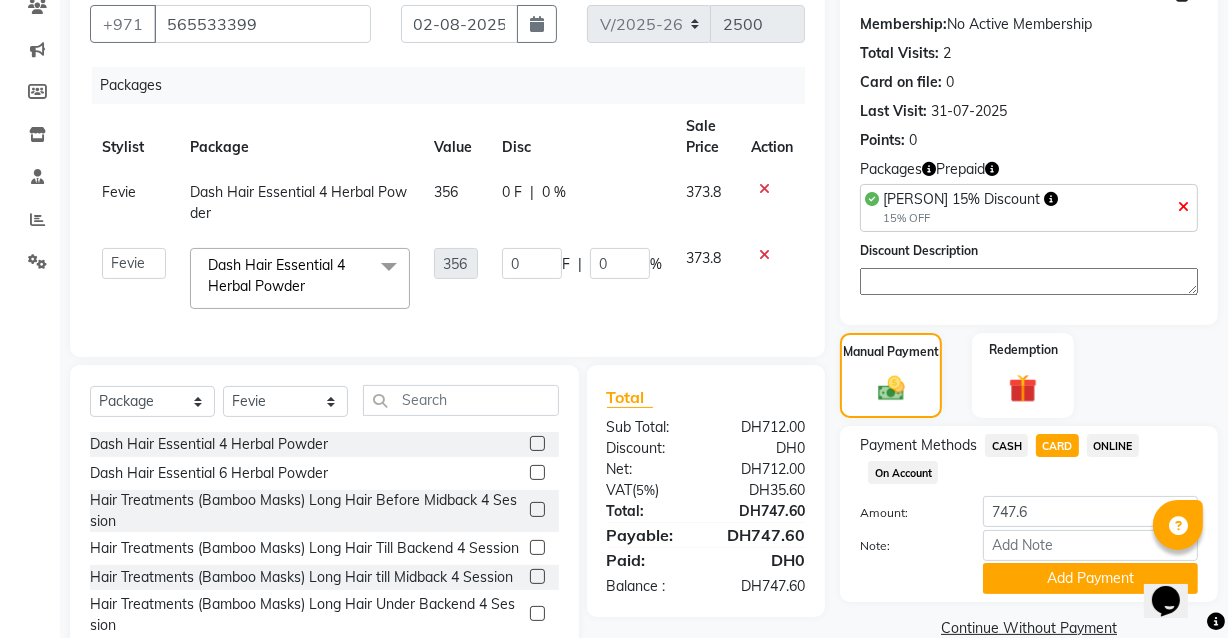 click on "Disc" 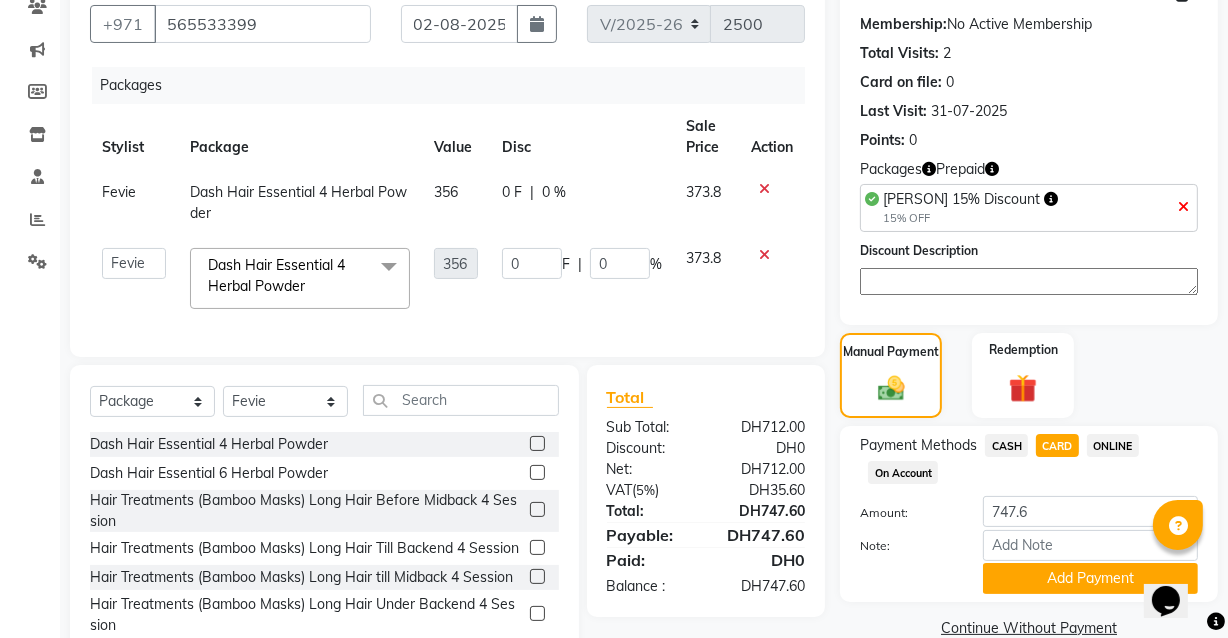 click on "0 F | 0 %" 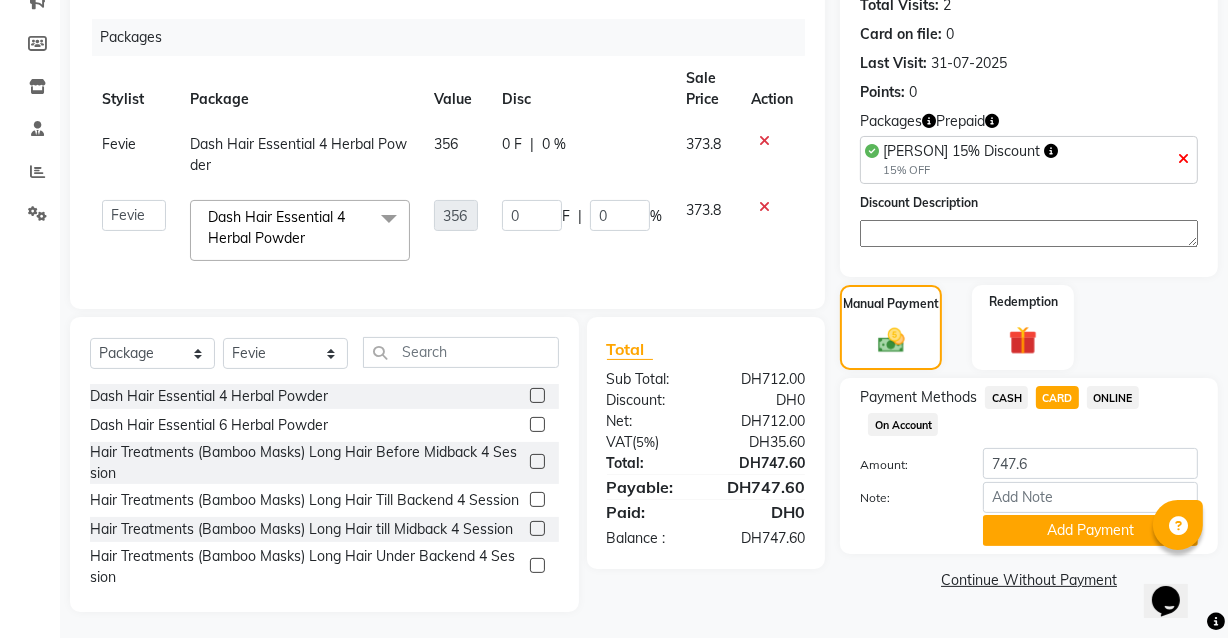 scroll, scrollTop: 246, scrollLeft: 0, axis: vertical 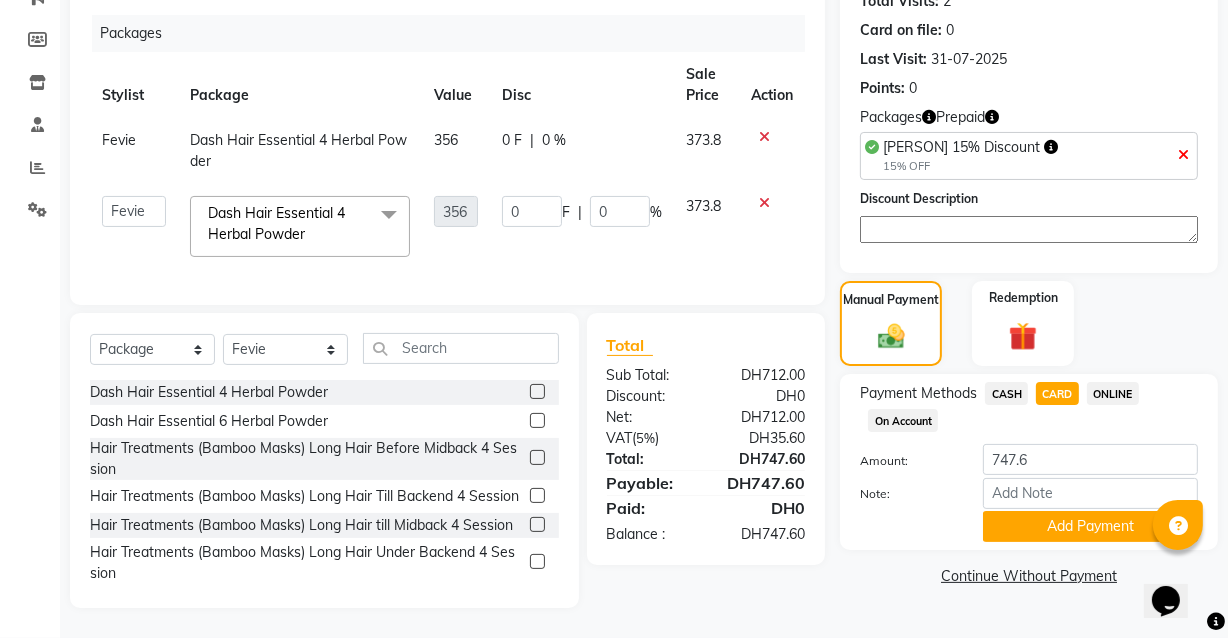 click on "0 F | 0 %" 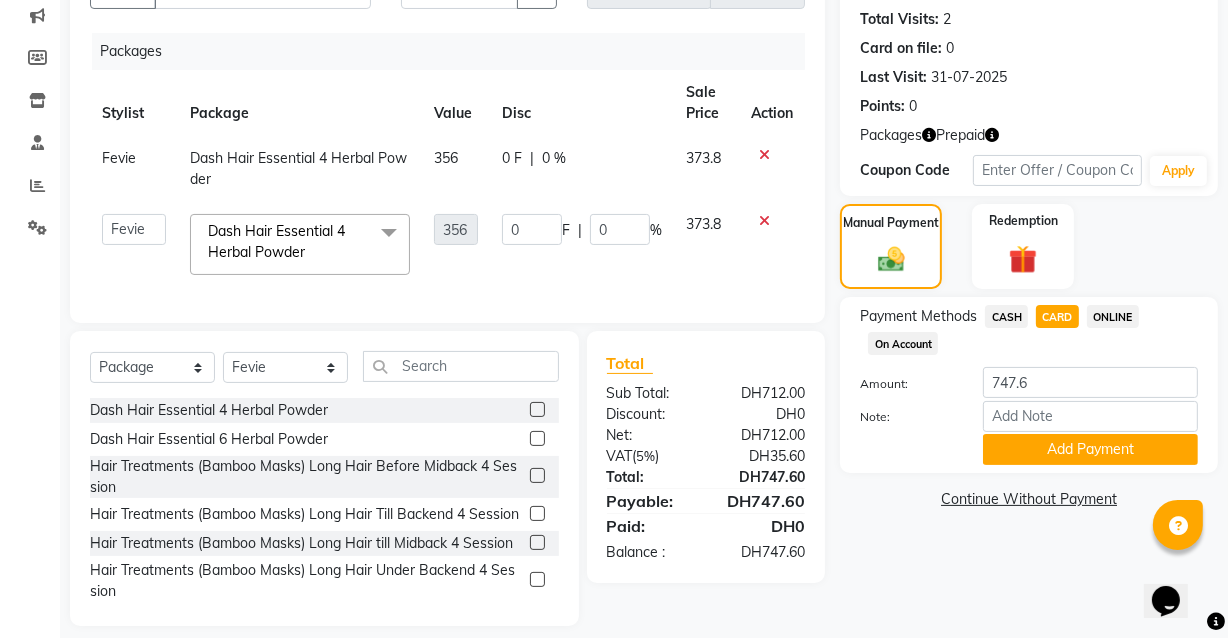scroll, scrollTop: 226, scrollLeft: 0, axis: vertical 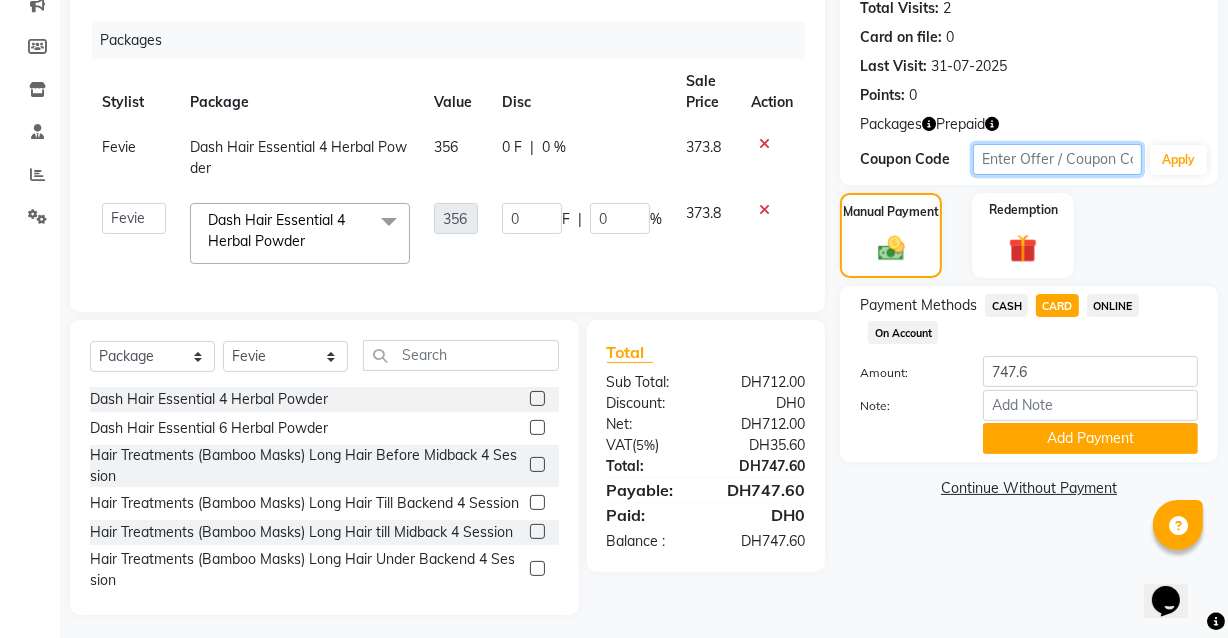 click 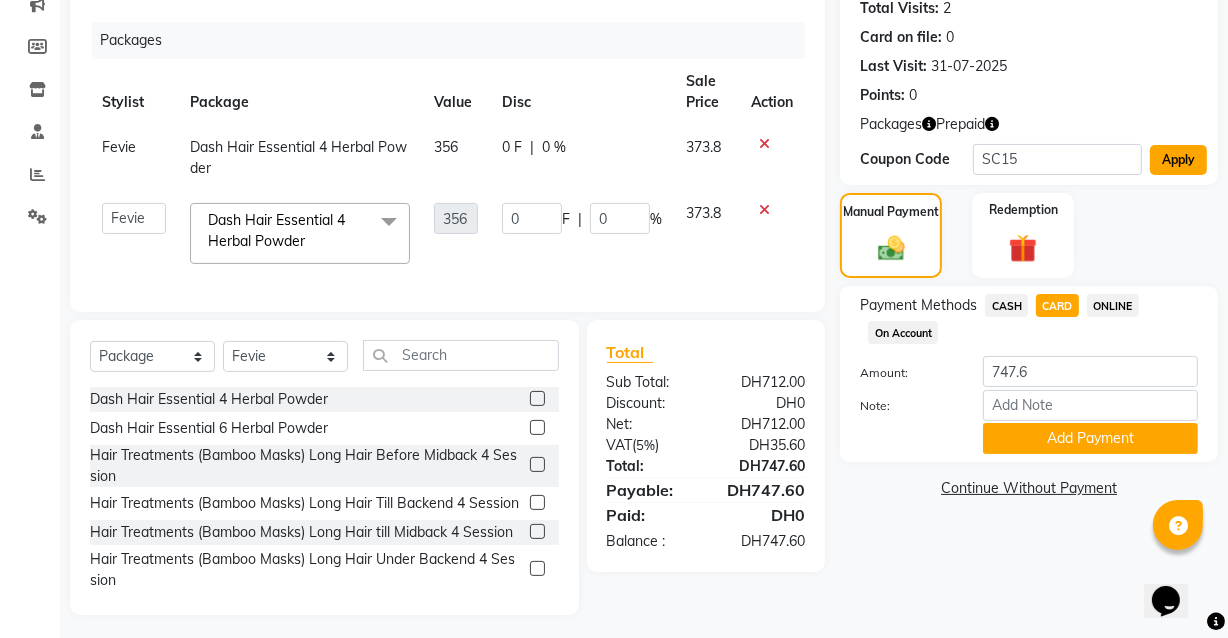 click on "Apply" 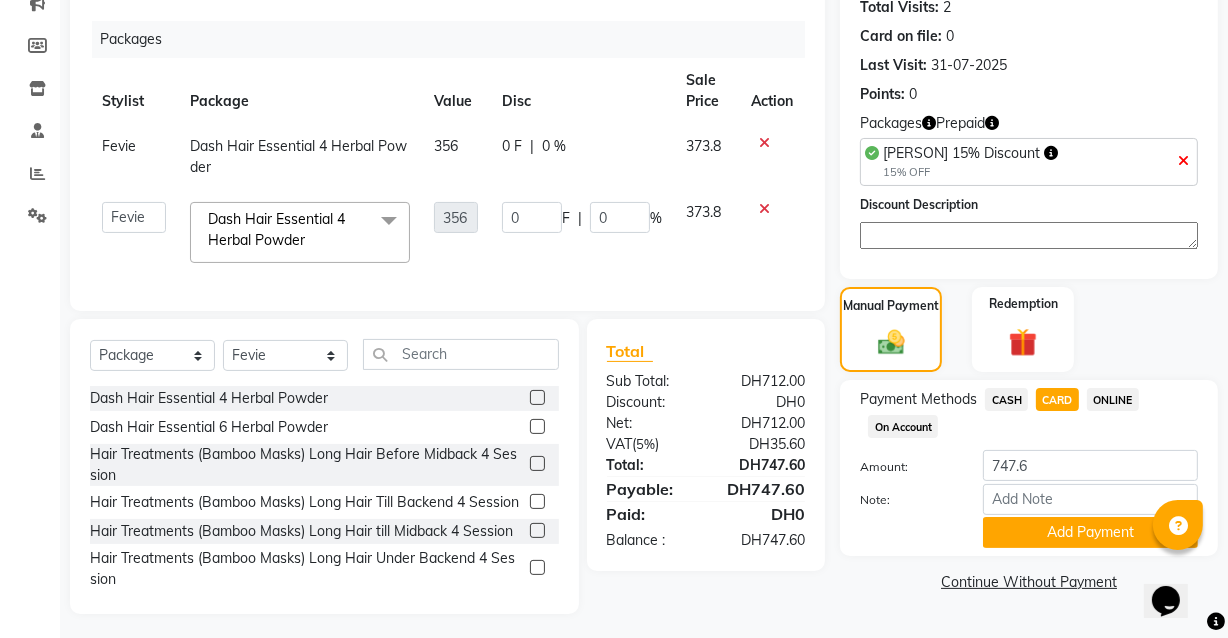 scroll, scrollTop: 246, scrollLeft: 0, axis: vertical 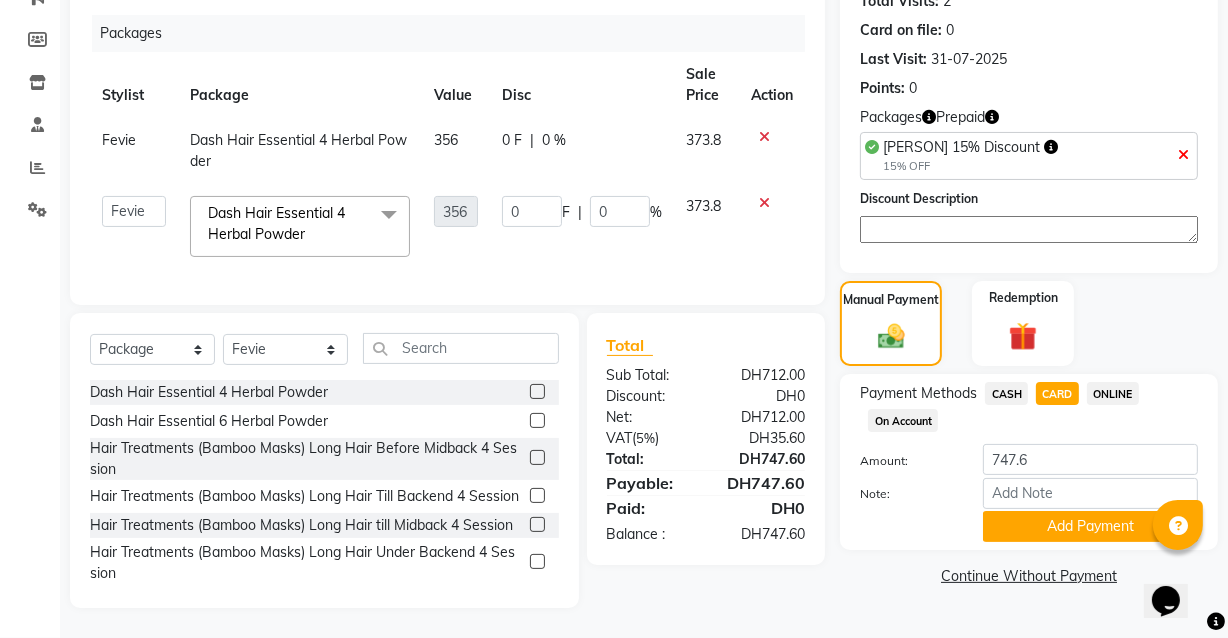 click on "373.8" 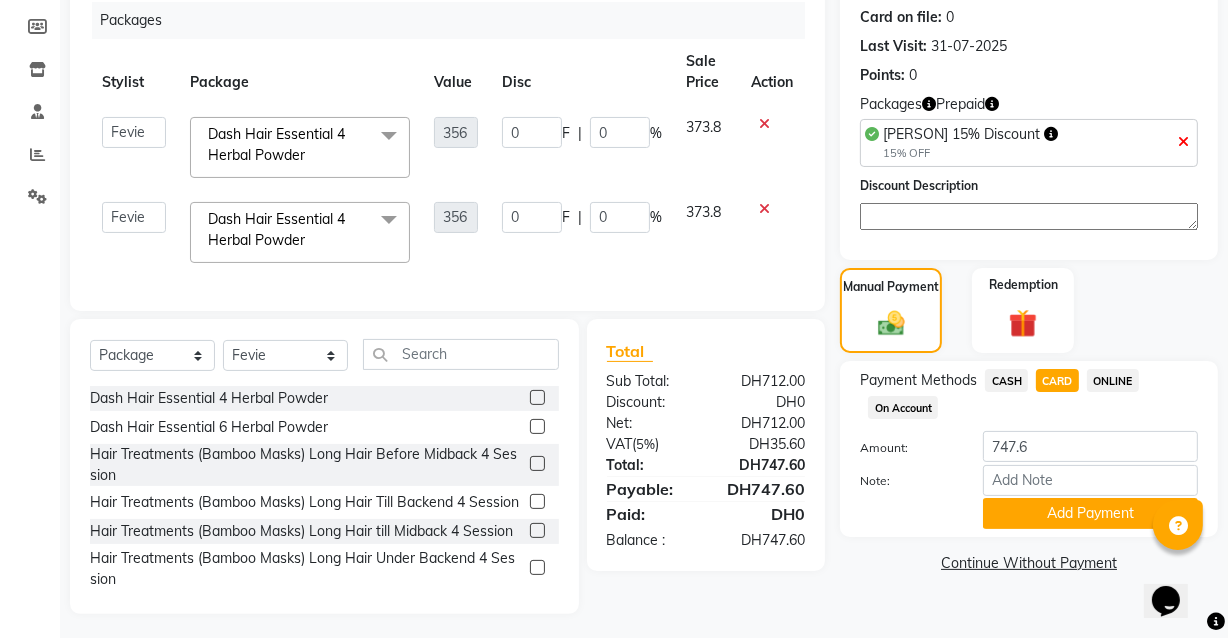click on "Disc" 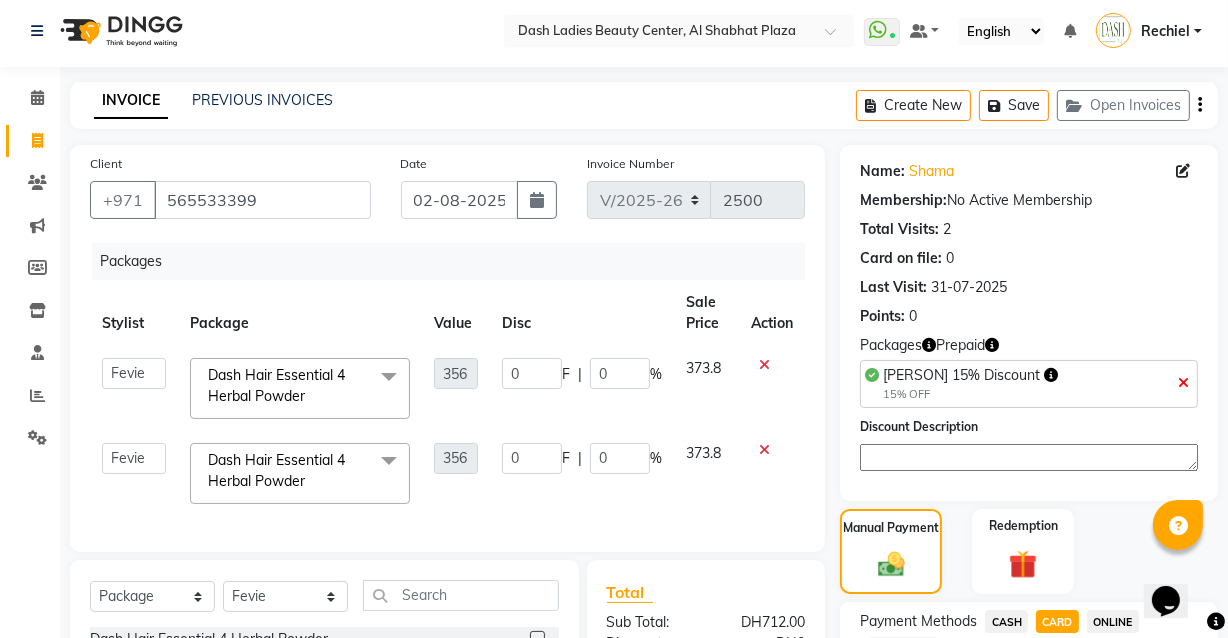 scroll, scrollTop: 0, scrollLeft: 0, axis: both 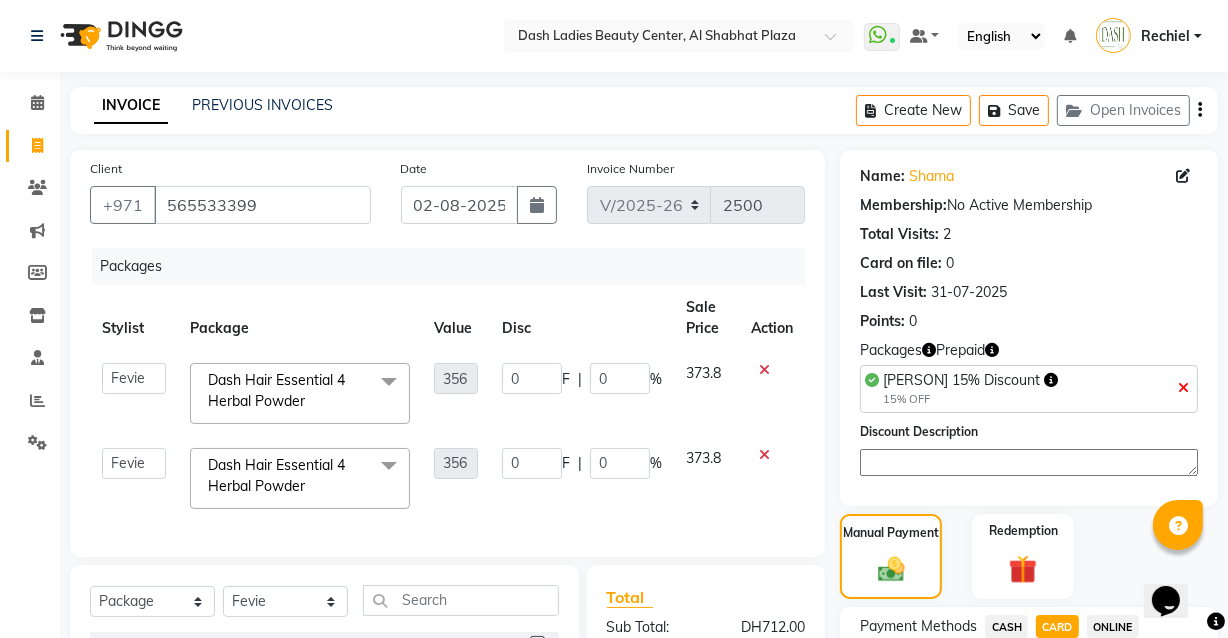 click 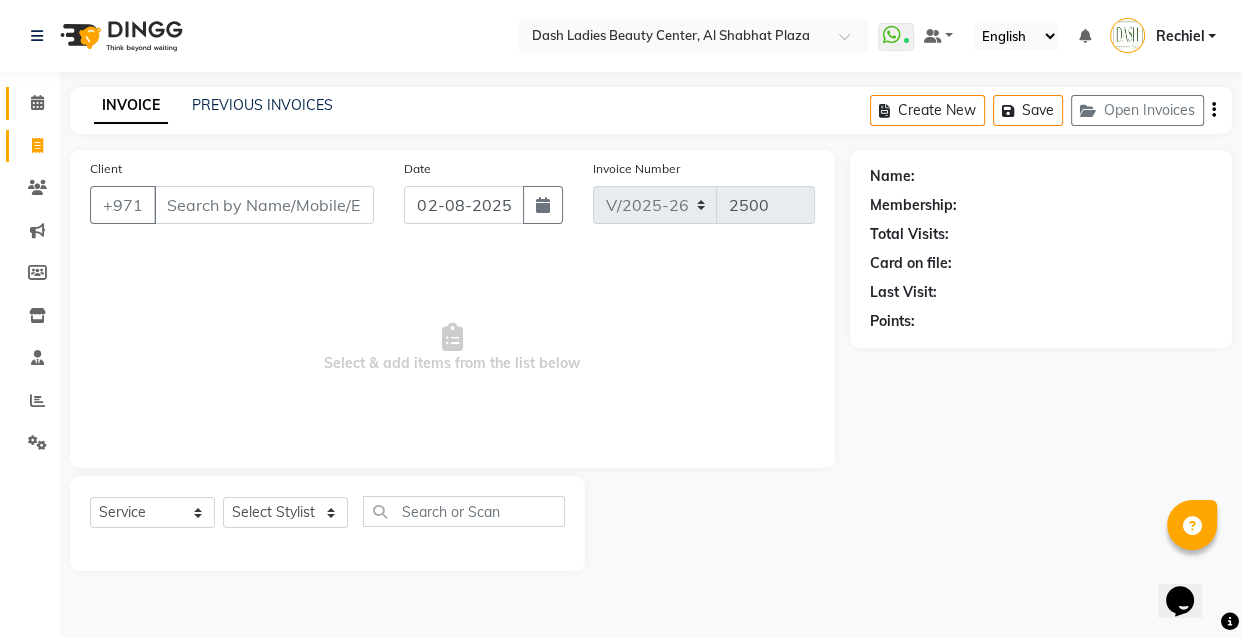 click 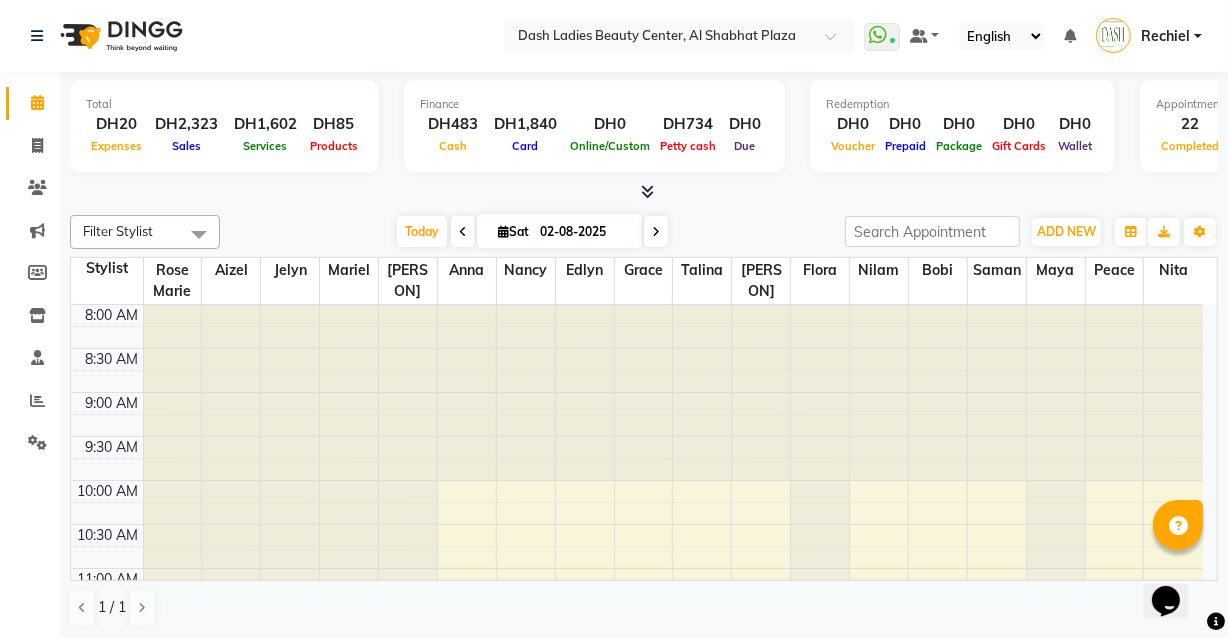 scroll, scrollTop: 0, scrollLeft: 0, axis: both 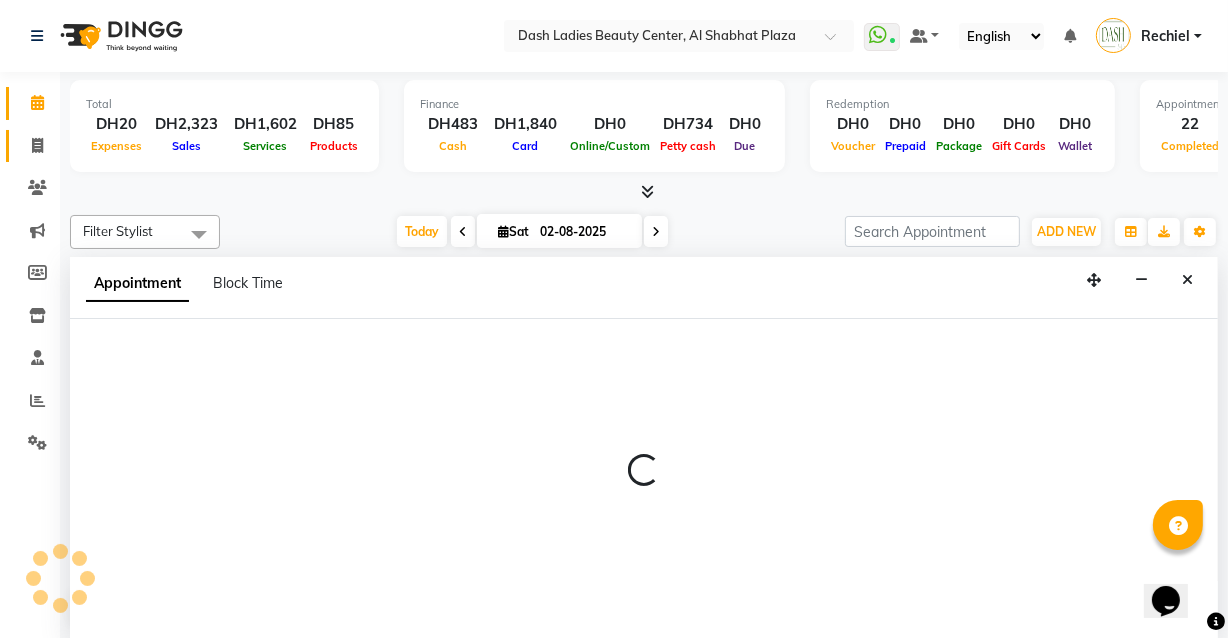 click 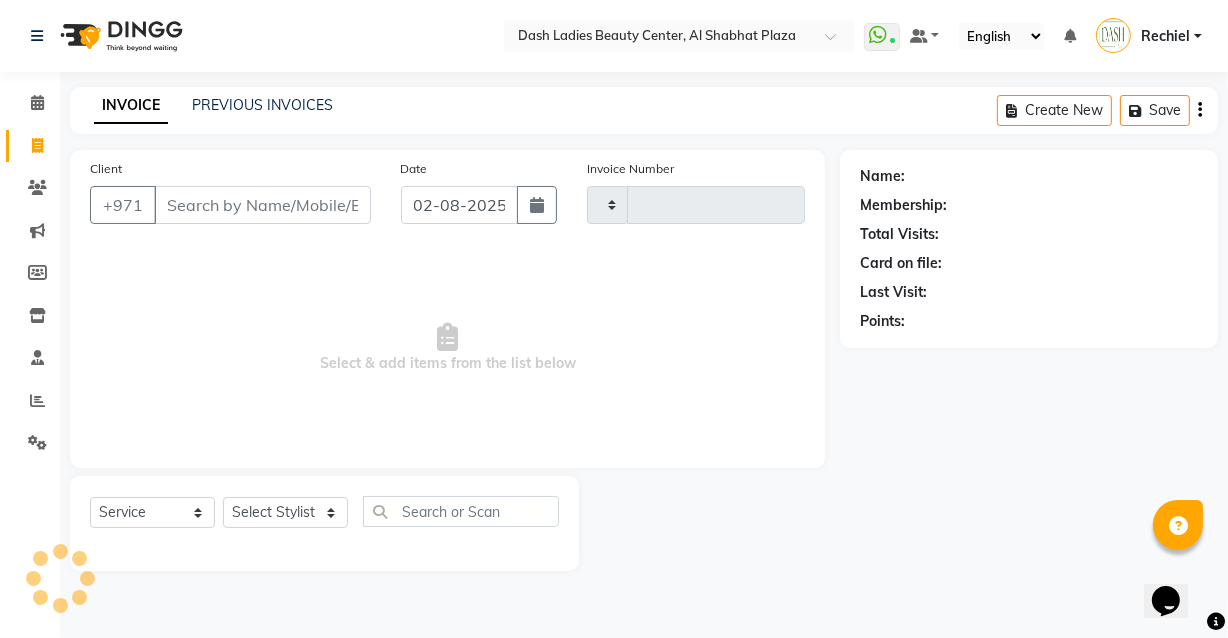 scroll, scrollTop: 0, scrollLeft: 0, axis: both 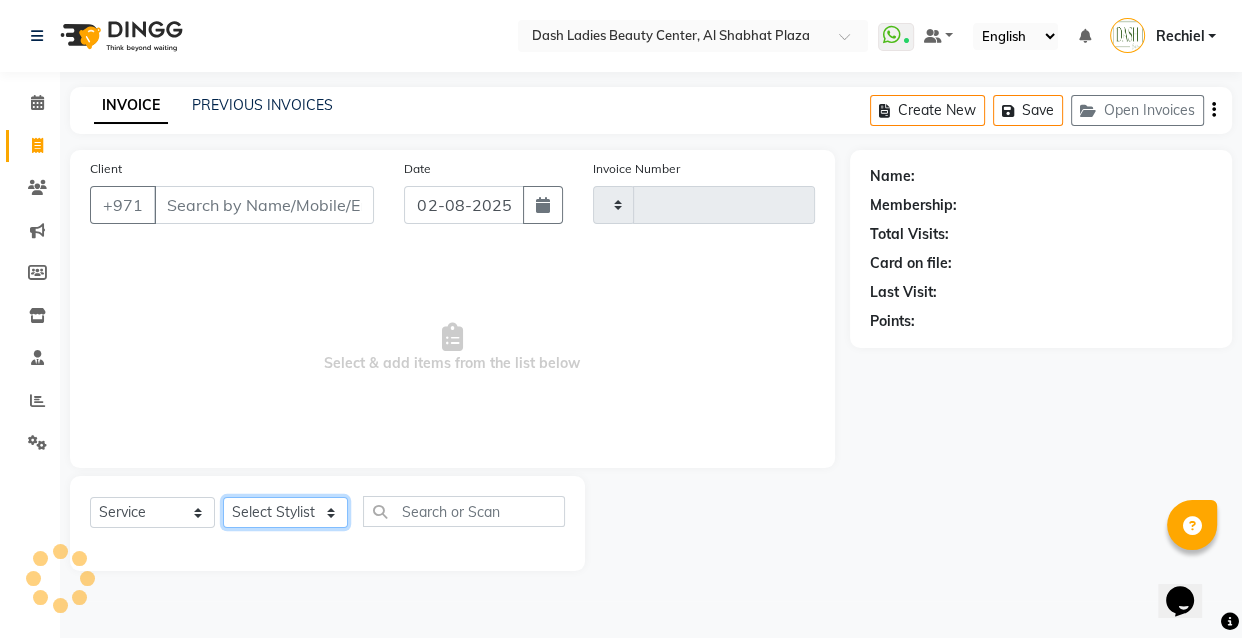 click on "Select Stylist" 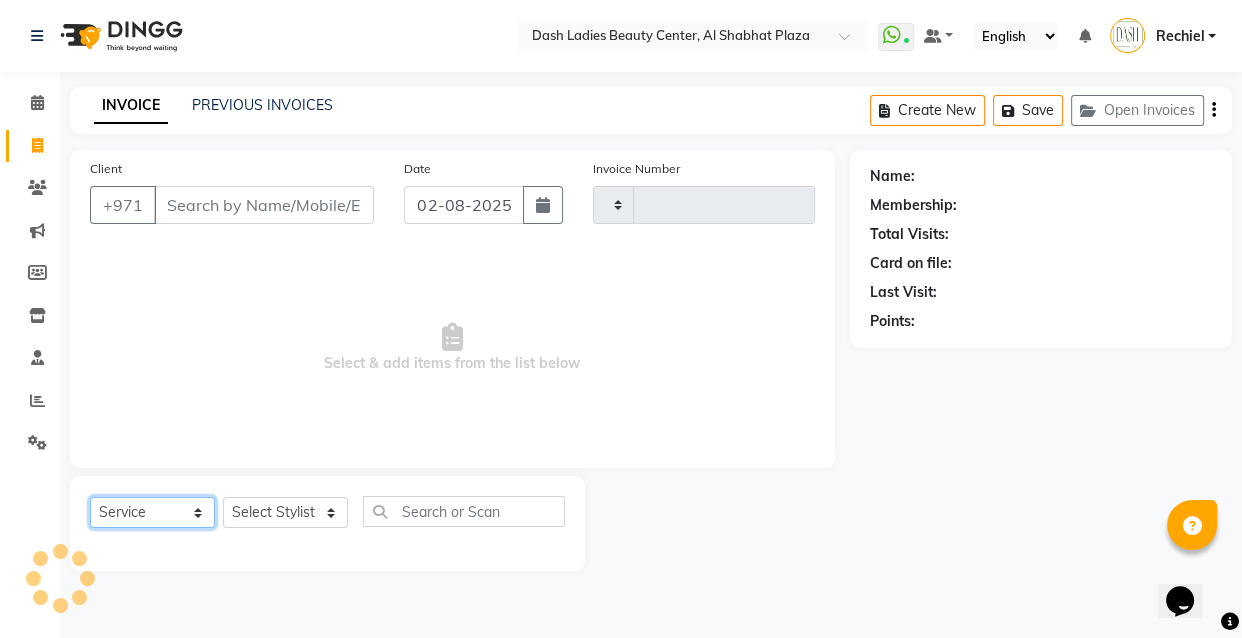 click on "Select  Service  Product  Membership  Package Voucher Prepaid Gift Card" 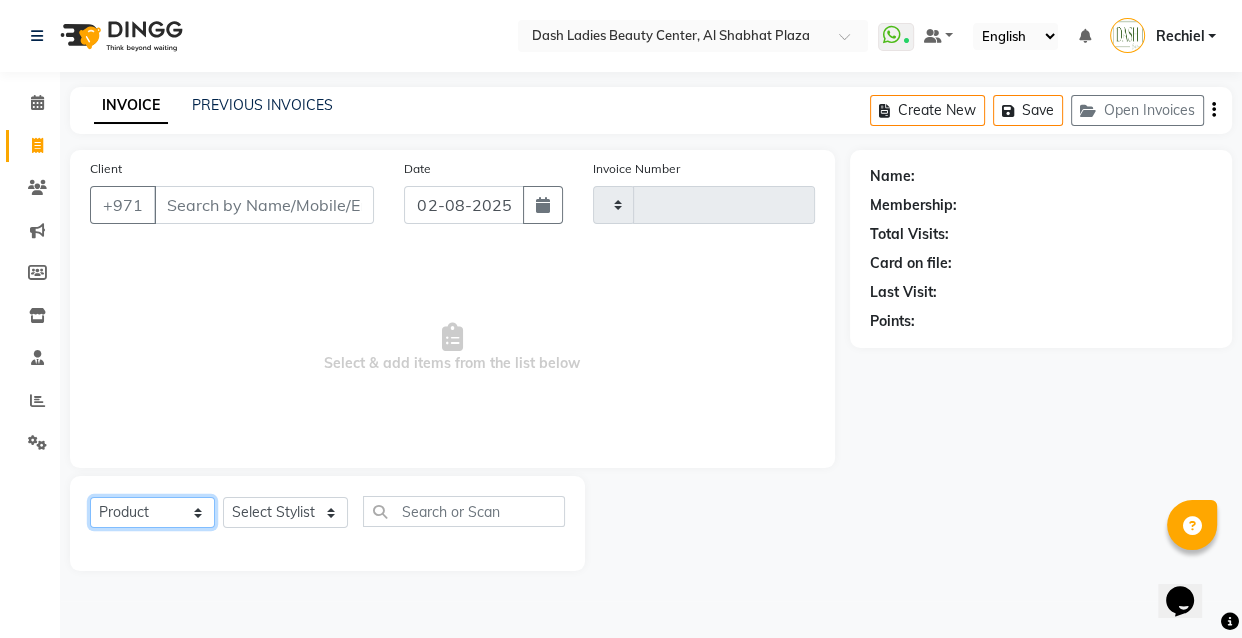 click on "Select  Service  Product  Membership  Package Voucher Prepaid Gift Card" 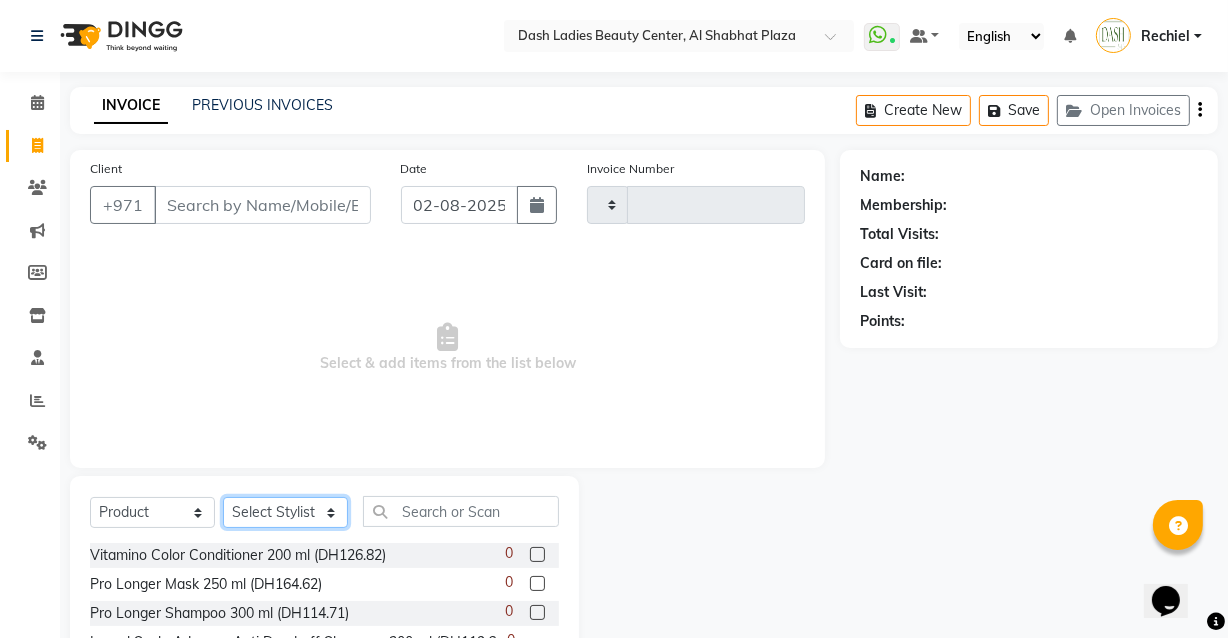 click on "Select Stylist Aizel Angelina Anna Bobi Edlyn Fevie  Flora Grace Hamda Janine Jelyn Mariel Maya Maya (Cafe) May Joy (Cafe) Nabasirye (Cafe) Nancy Nilam Nita Noreen Owner Peace Rechiel Rose Marie Saman Talina" 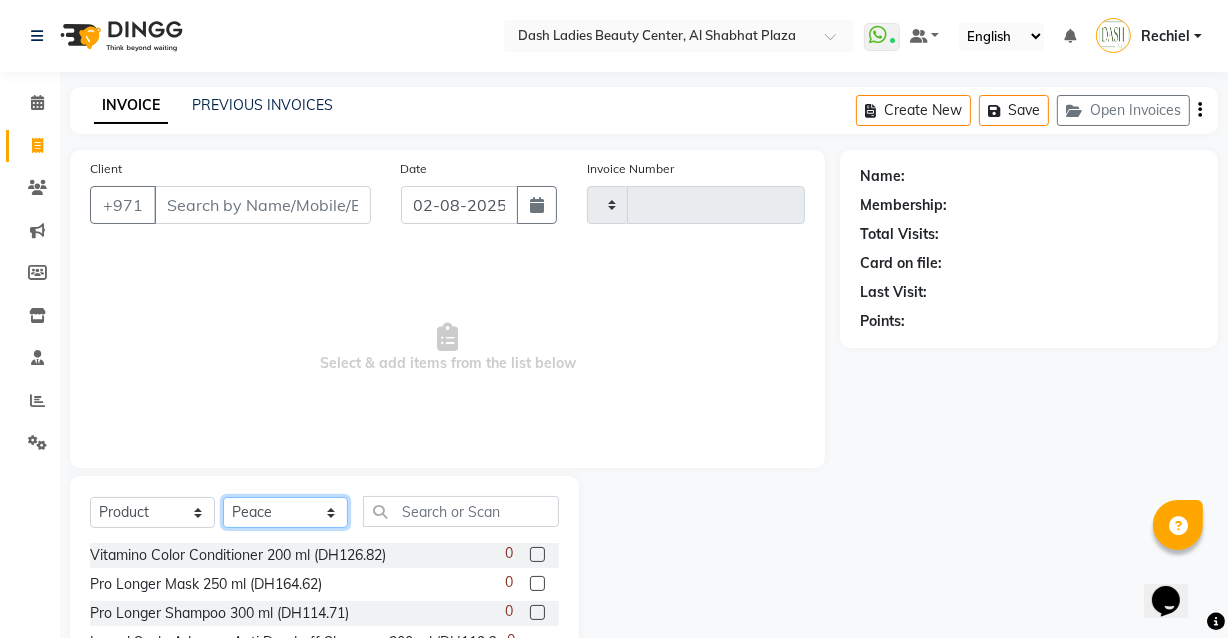 click on "Select Stylist Aizel Angelina Anna Bobi Edlyn Fevie  Flora Grace Hamda Janine Jelyn Mariel Maya Maya (Cafe) May Joy (Cafe) Nabasirye (Cafe) Nancy Nilam Nita Noreen Owner Peace Rechiel Rose Marie Saman Talina" 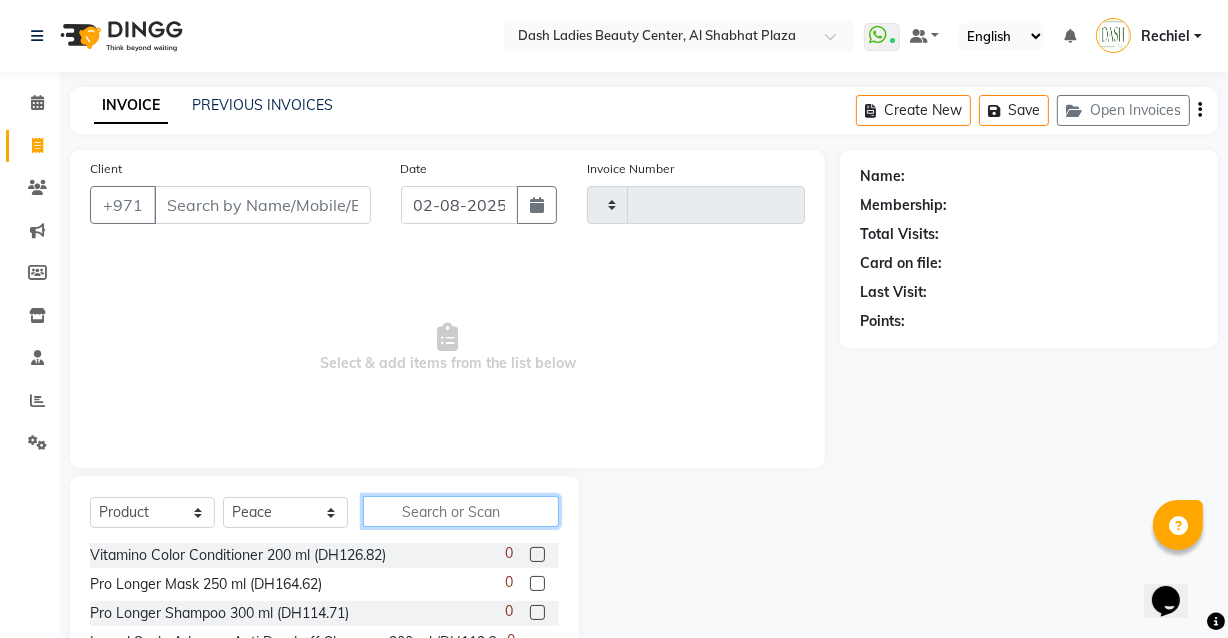 click 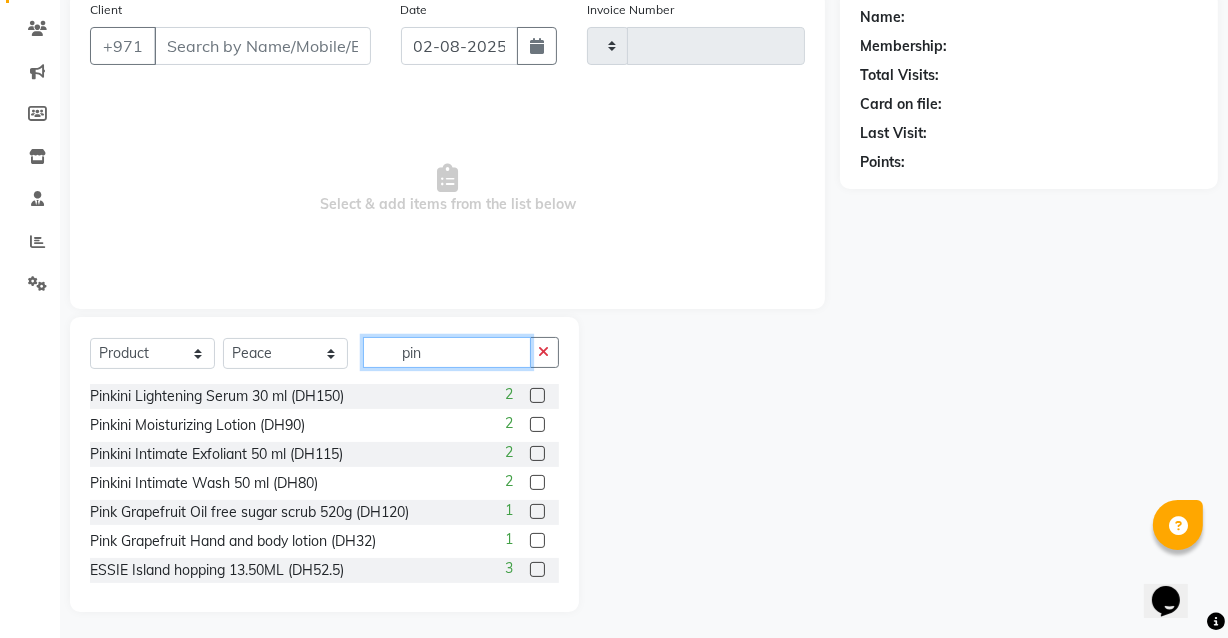 scroll, scrollTop: 163, scrollLeft: 0, axis: vertical 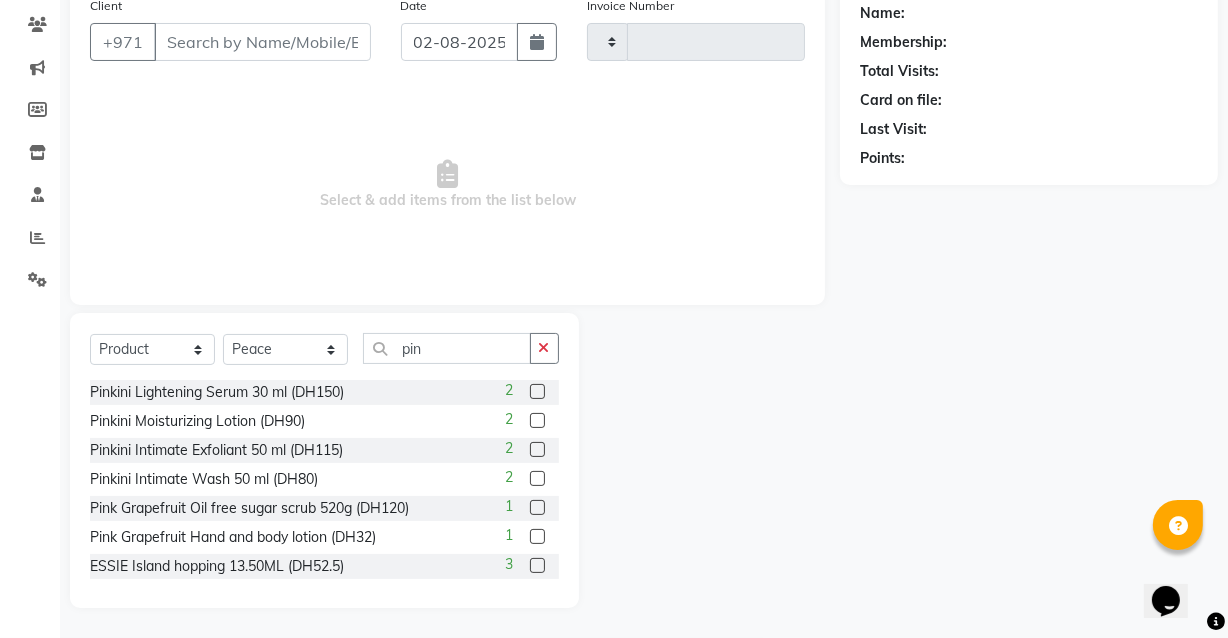 click 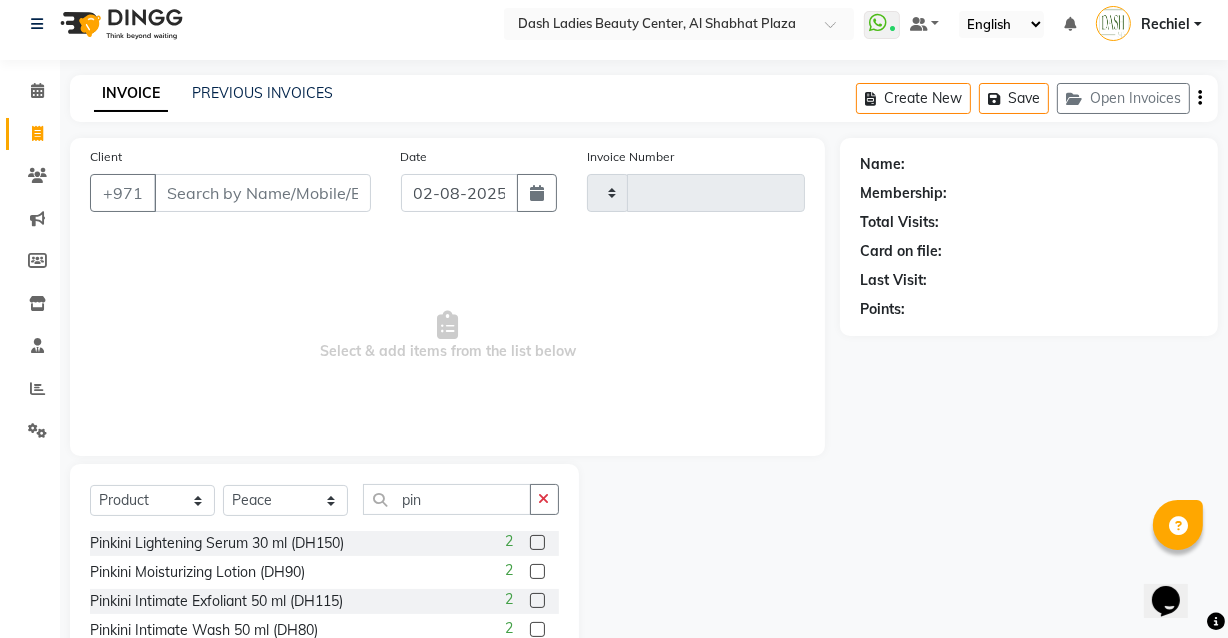scroll, scrollTop: 0, scrollLeft: 0, axis: both 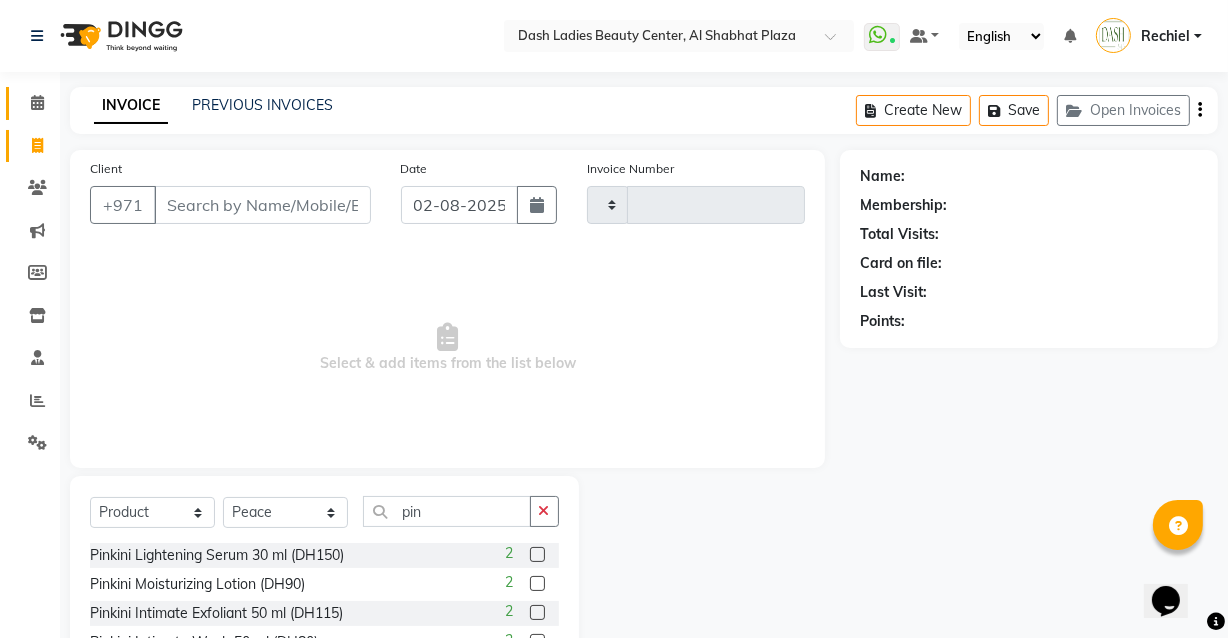 click on "Calendar" 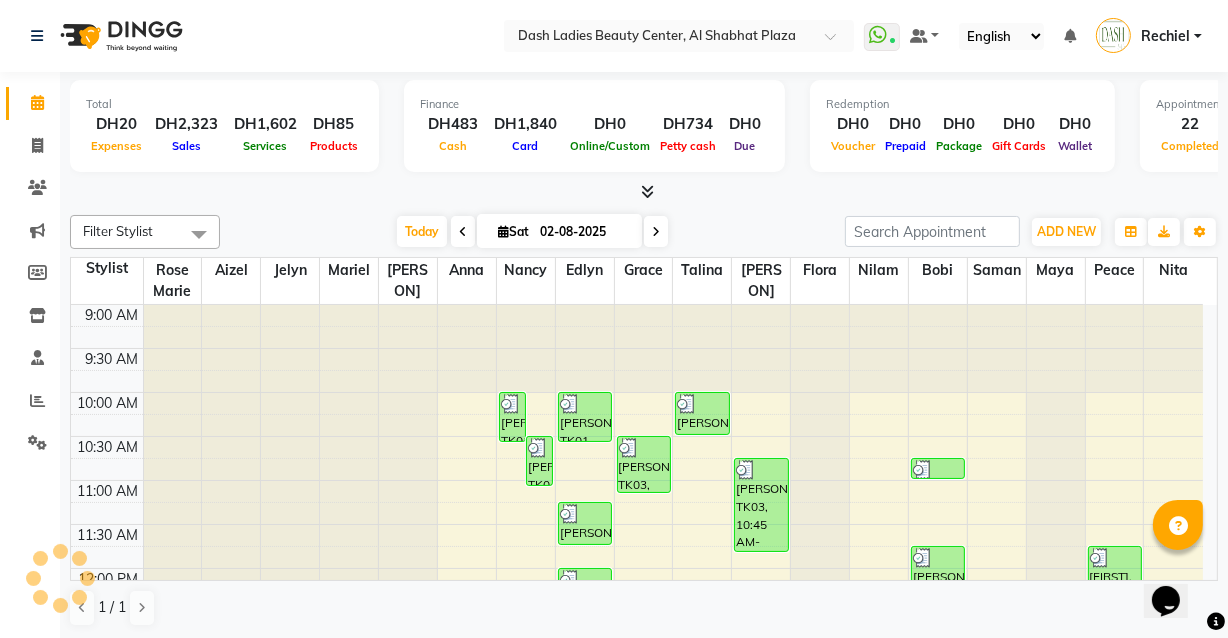 scroll, scrollTop: 0, scrollLeft: 0, axis: both 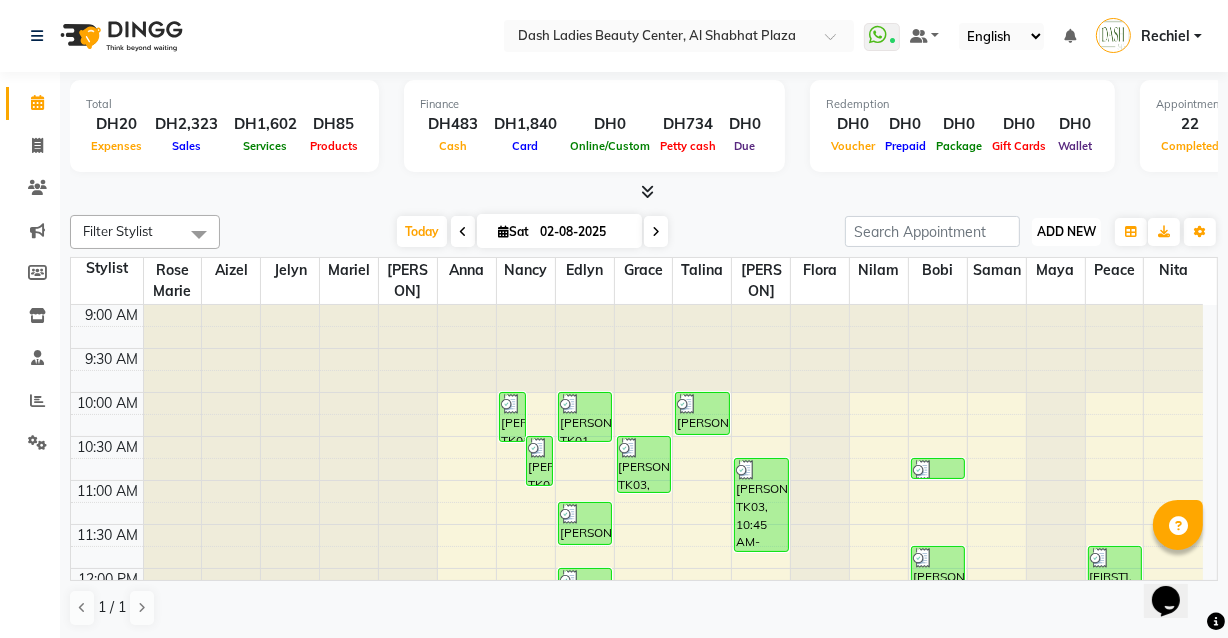 click on "ADD NEW" at bounding box center [1066, 231] 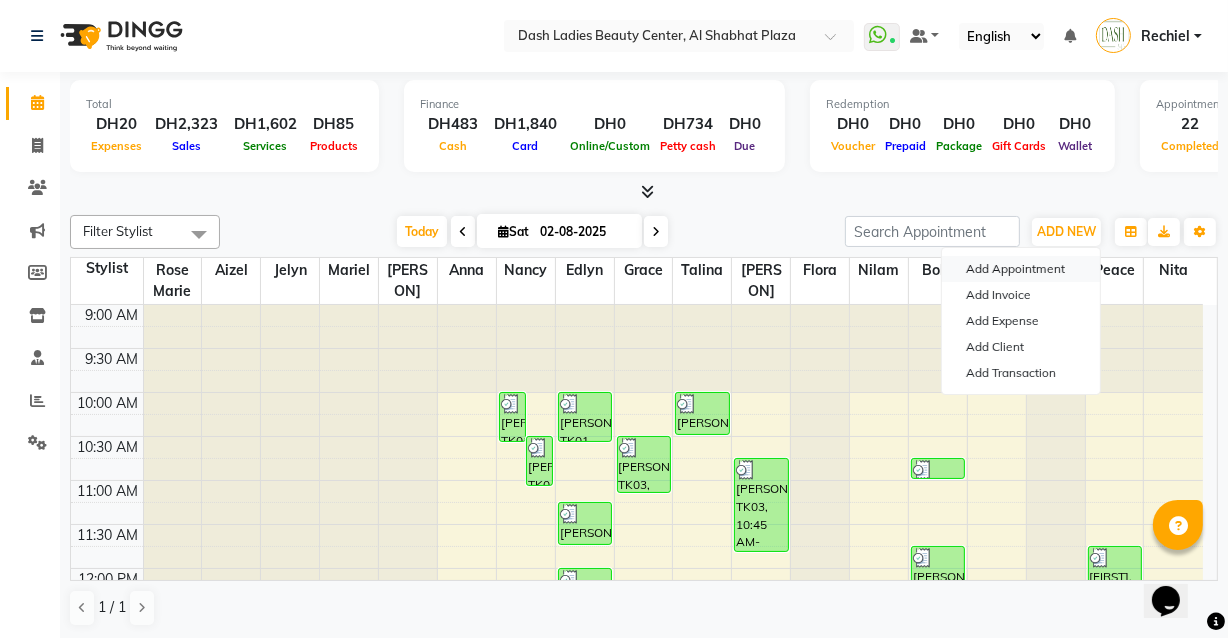 click on "Add Appointment" at bounding box center [1021, 269] 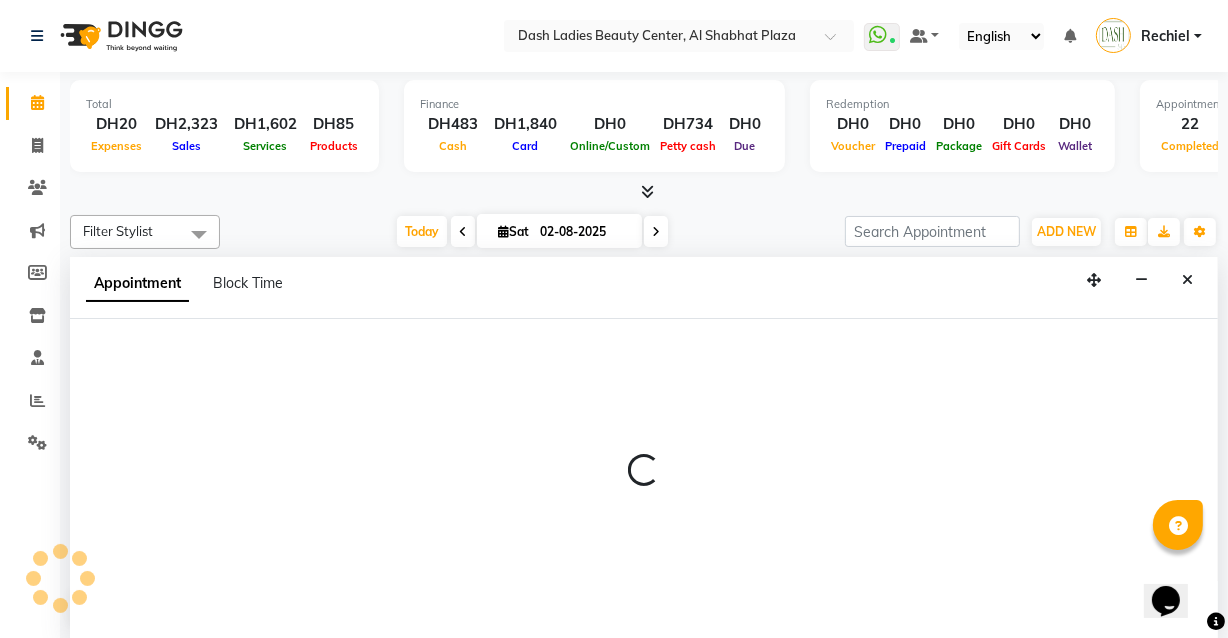 scroll, scrollTop: 0, scrollLeft: 0, axis: both 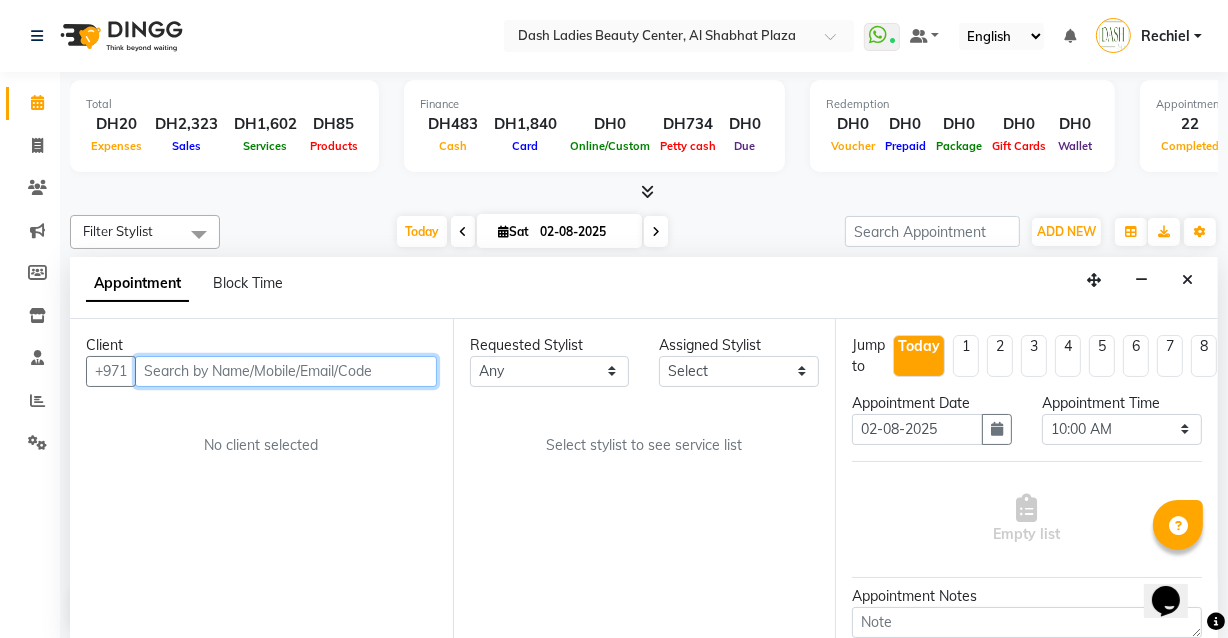 click at bounding box center [286, 371] 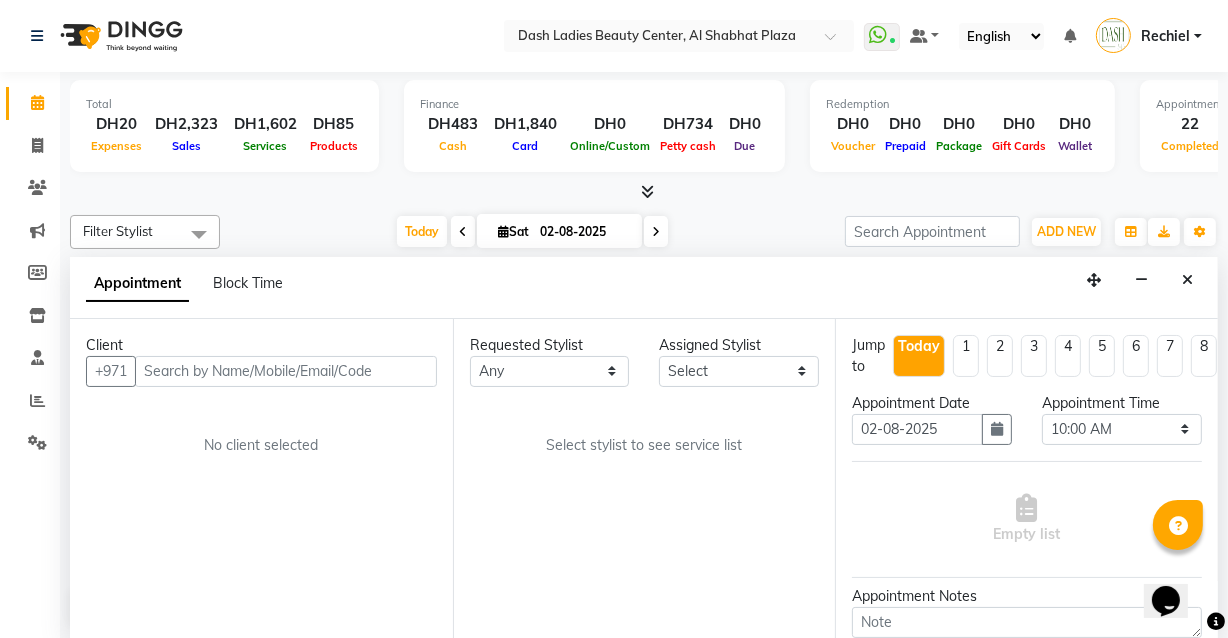 click 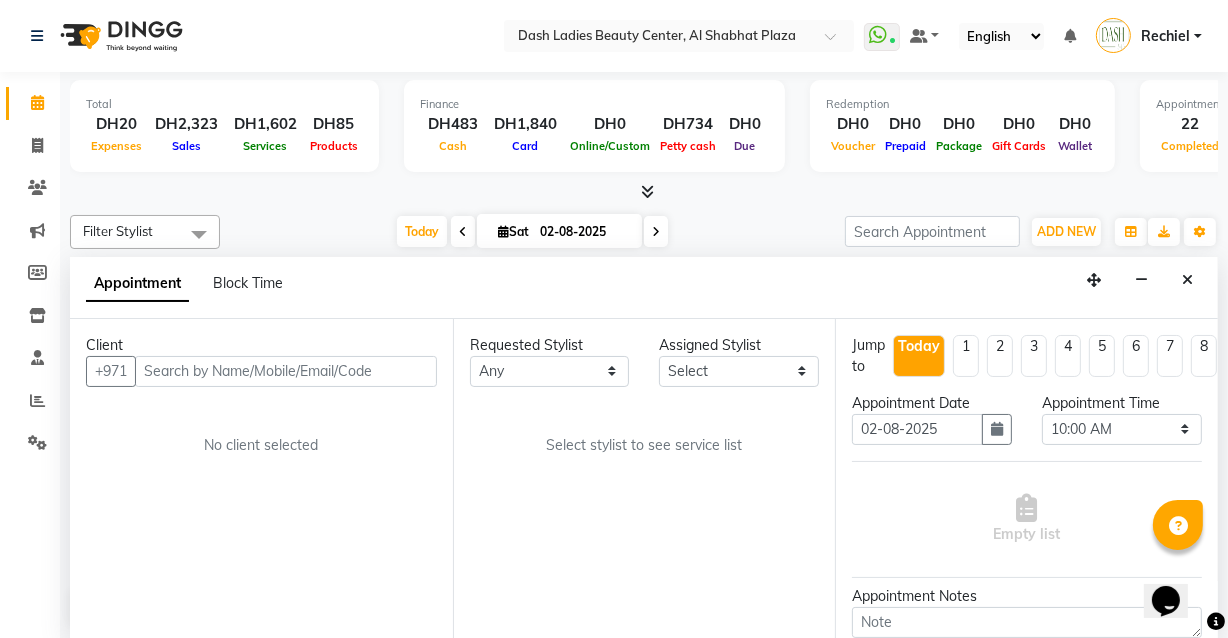 click 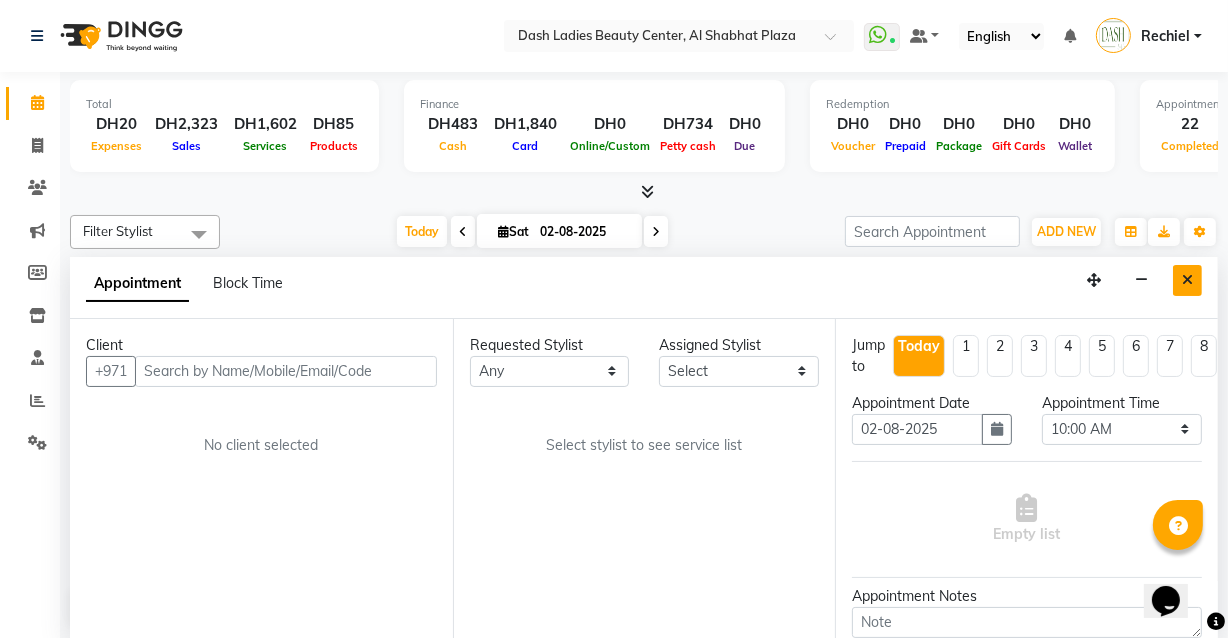 click at bounding box center (1187, 280) 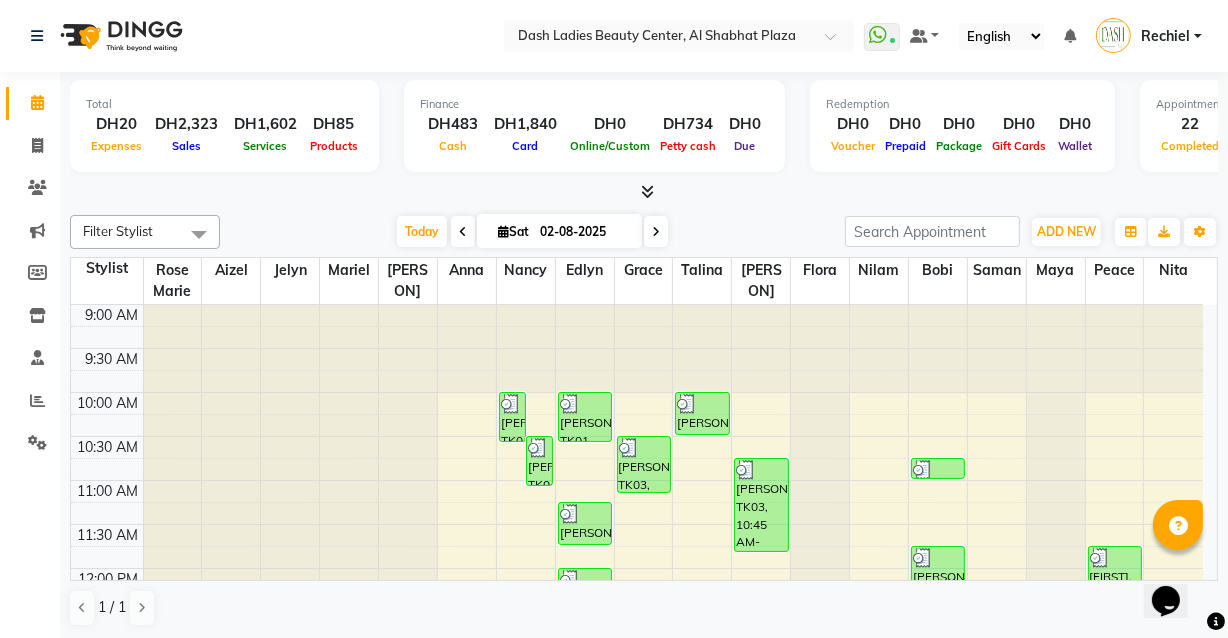 scroll, scrollTop: 0, scrollLeft: 0, axis: both 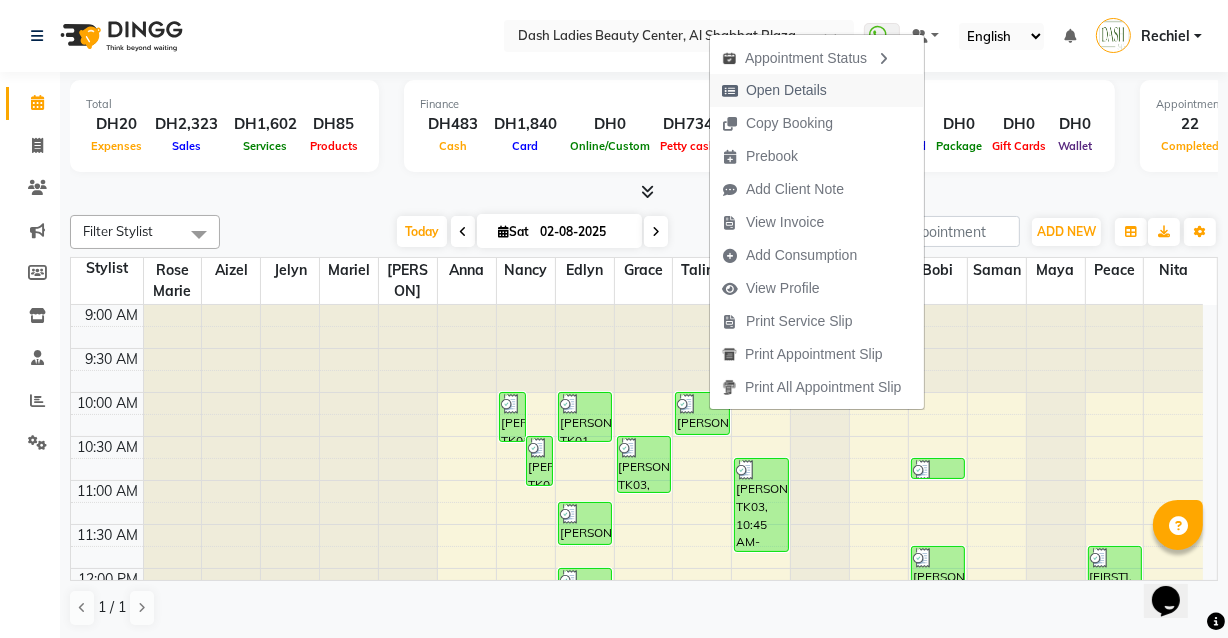 click on "Open Details" at bounding box center [817, 90] 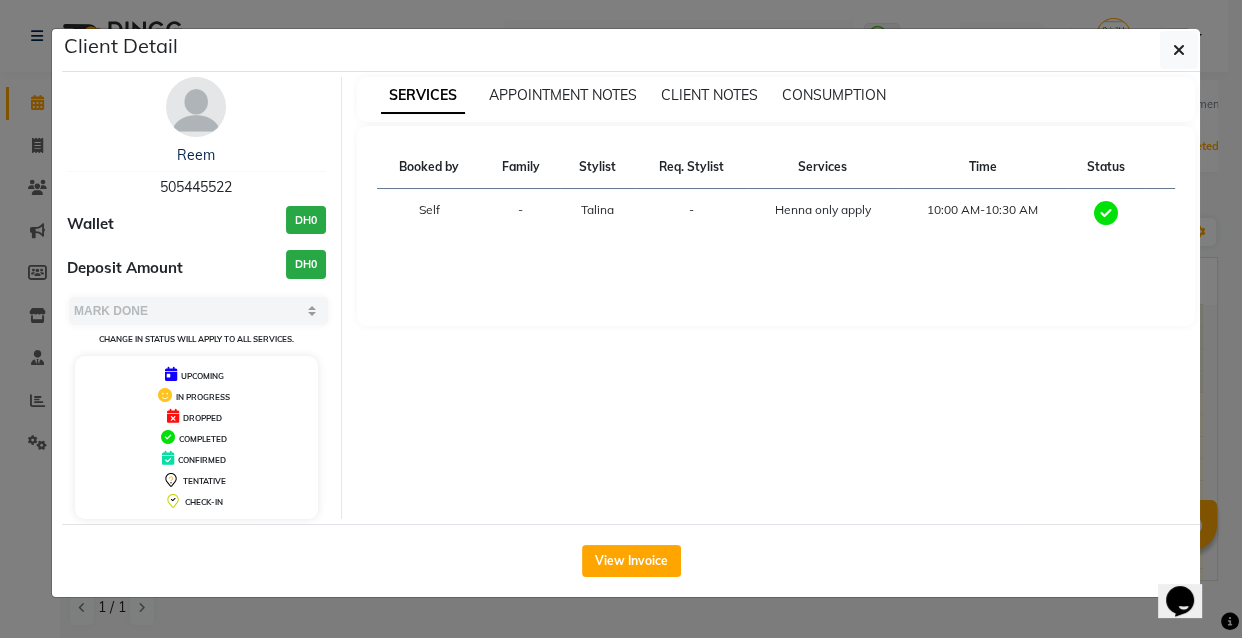 copy on "505445522" 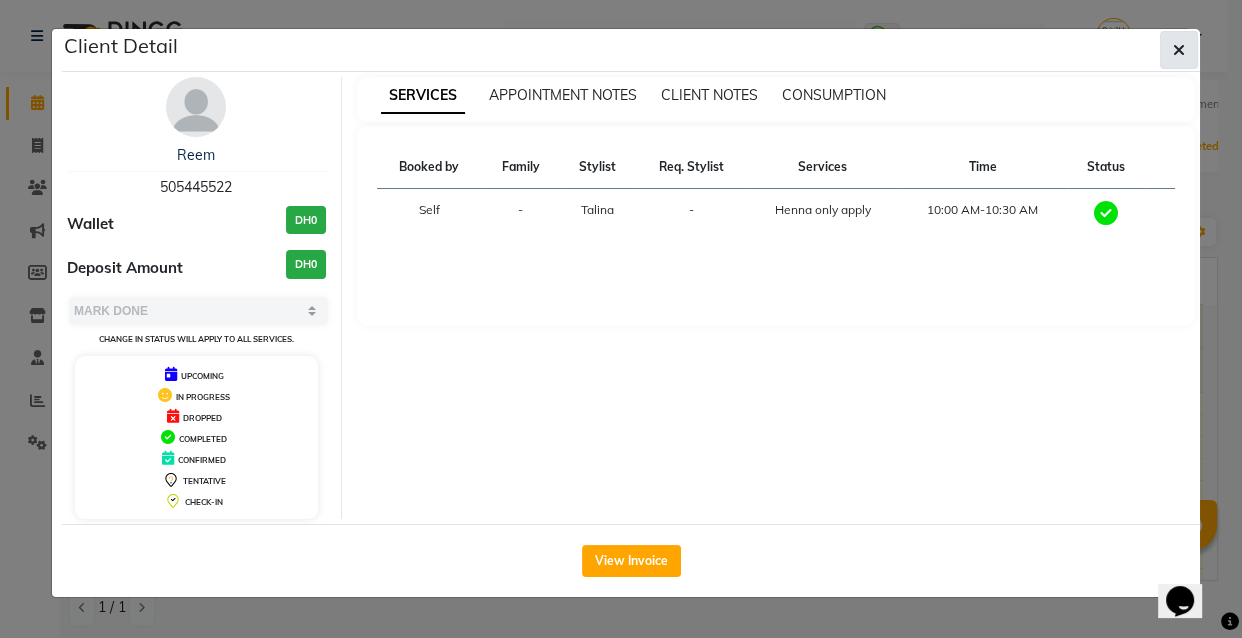 click 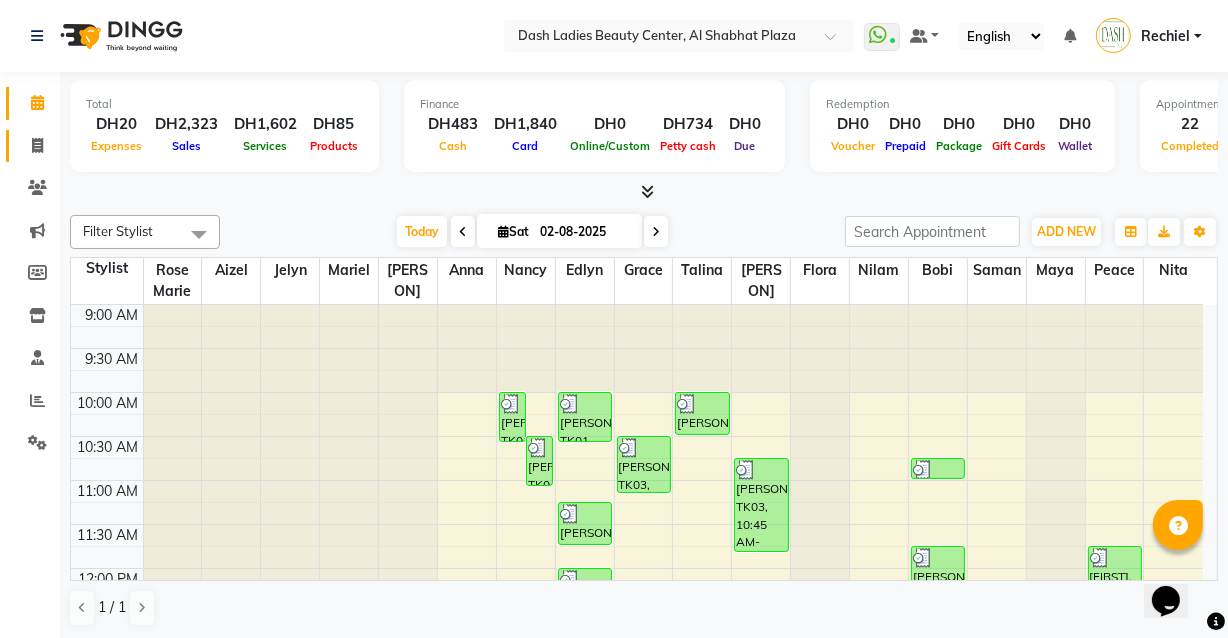 click 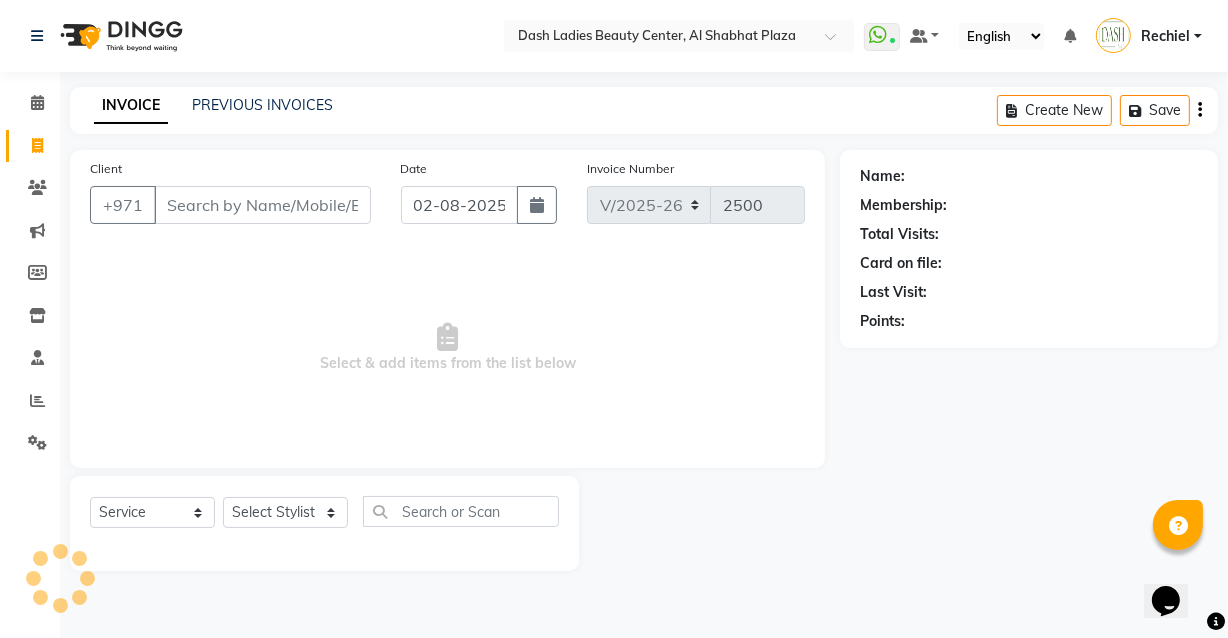 scroll, scrollTop: 0, scrollLeft: 0, axis: both 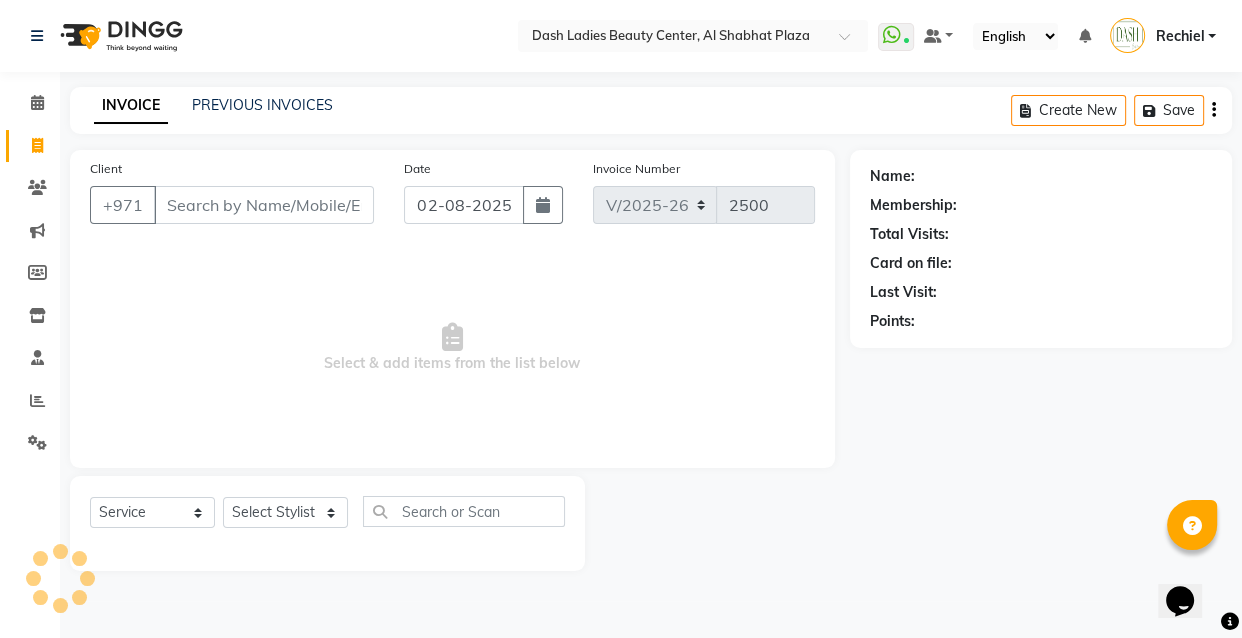 click on "Client" at bounding box center [264, 205] 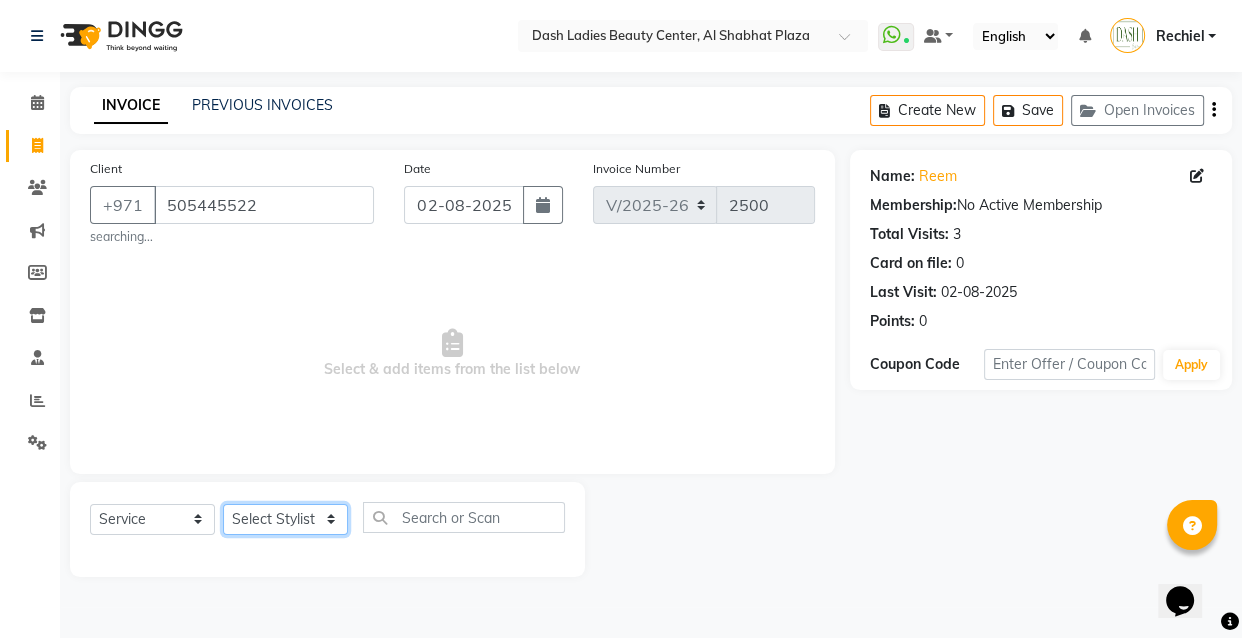 click on "Select Stylist" 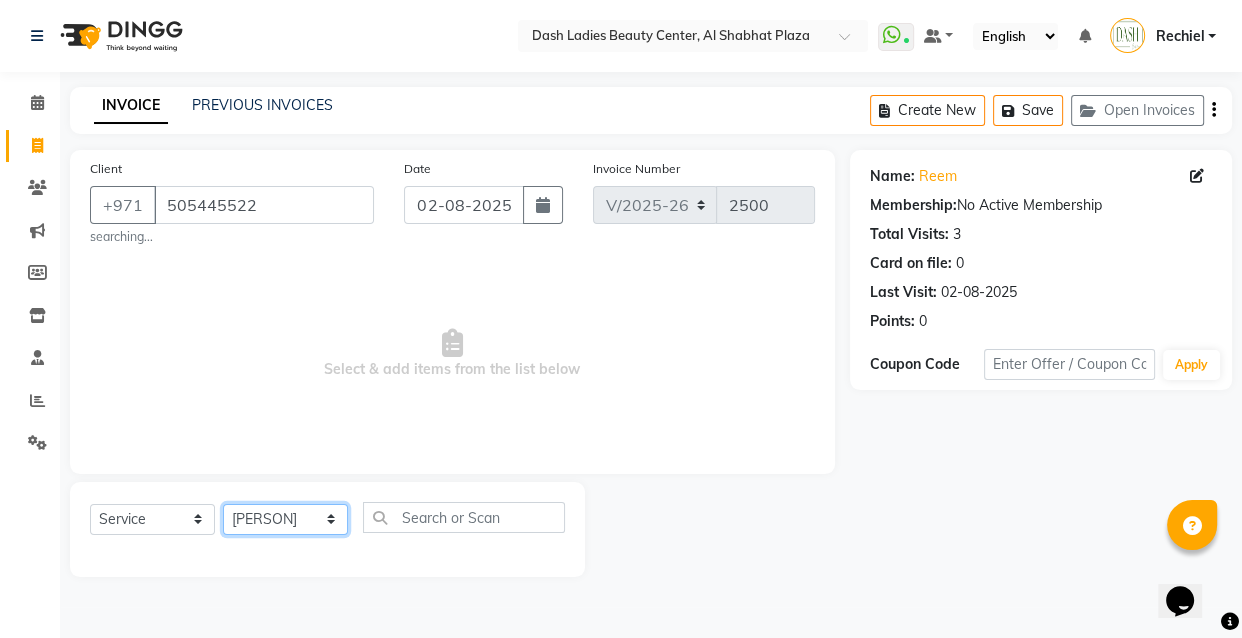 click on "Select Stylist Aizel Angelina Anna Bobi Edlyn Fevie  Flora Grace Hamda Janine Jelyn Mariel Maya Maya (Cafe) May Joy (Cafe) Nabasirye (Cafe) Nancy Nilam Nita Noreen Owner Peace Rechiel Rose Marie Saman Talina" 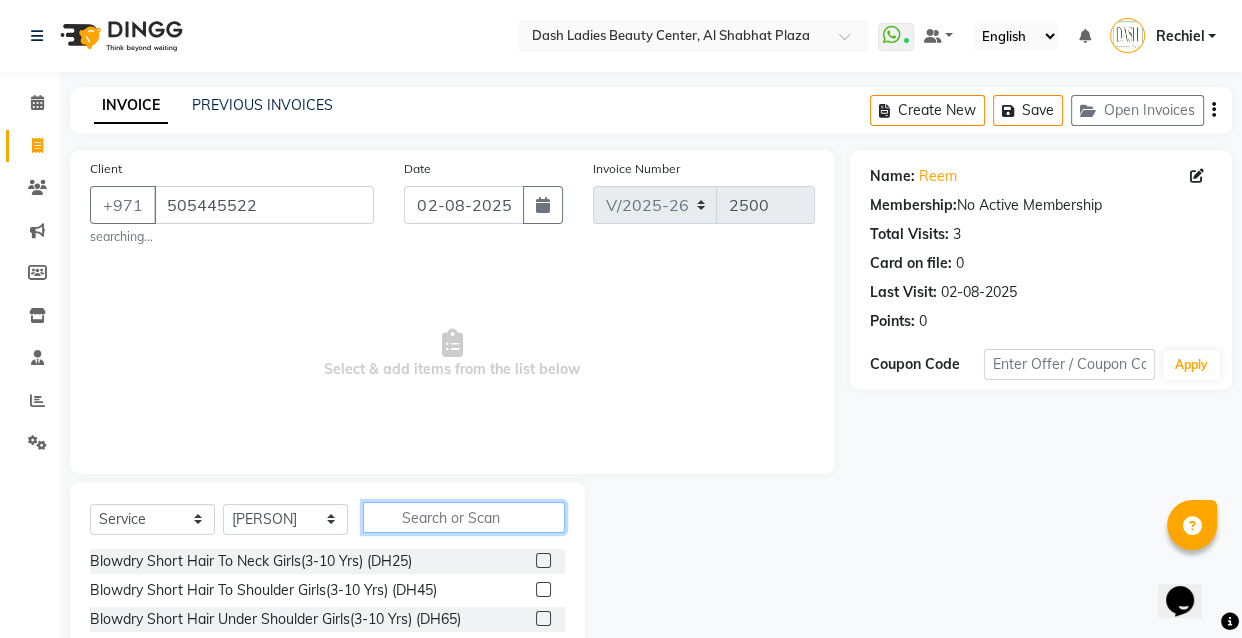click 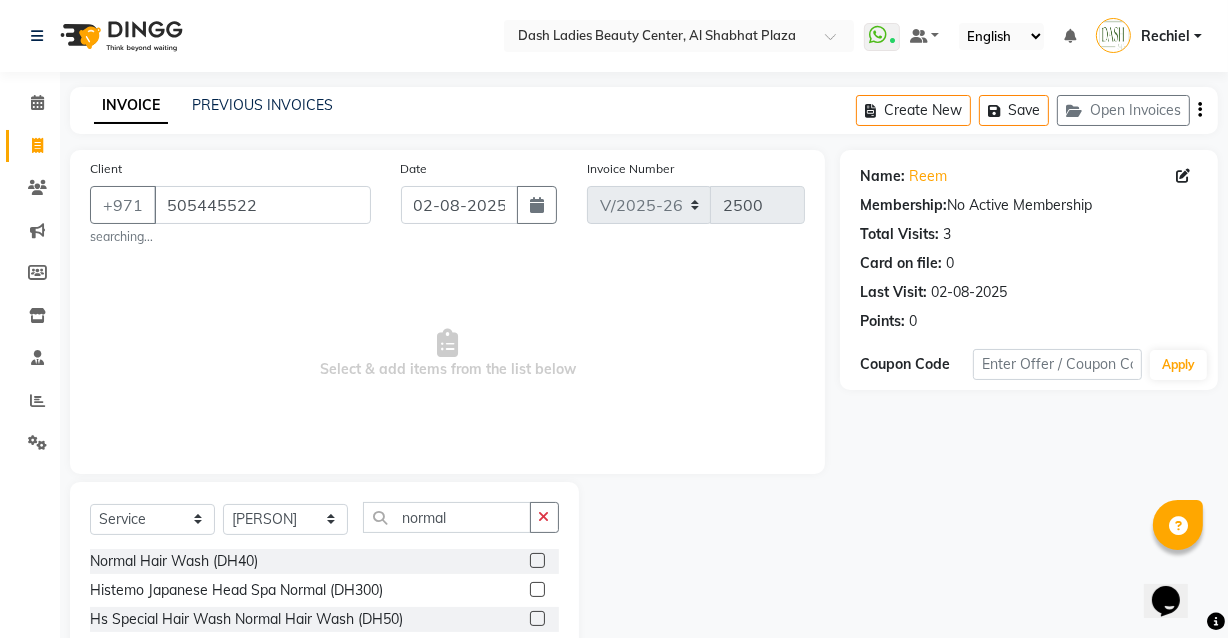 click 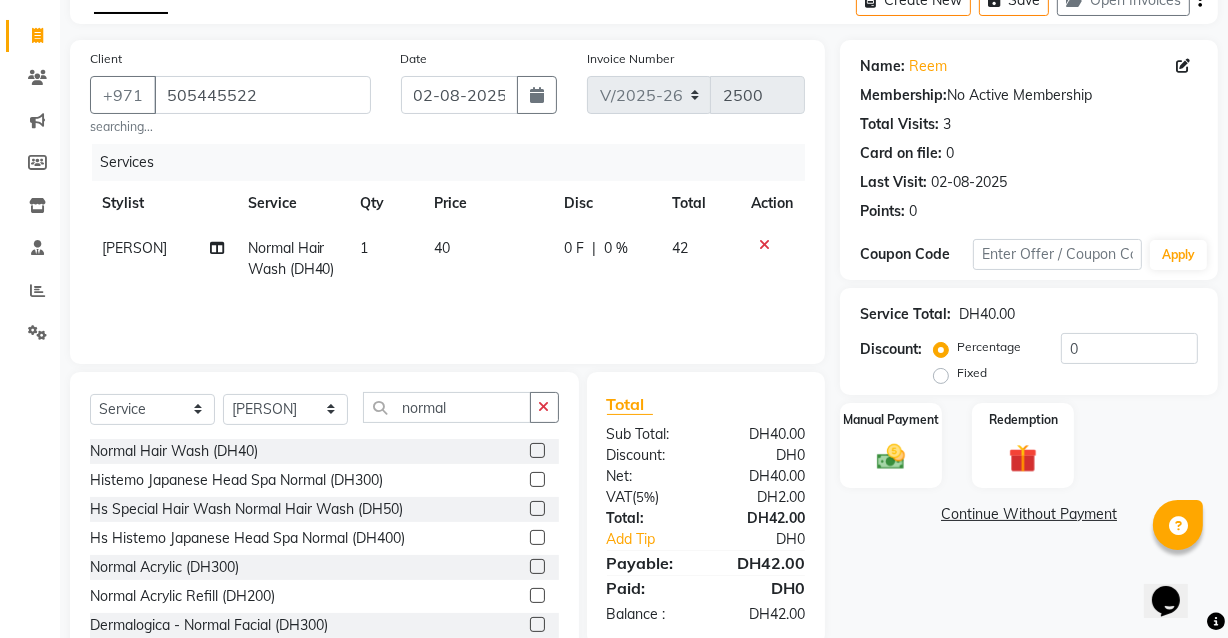 scroll, scrollTop: 170, scrollLeft: 0, axis: vertical 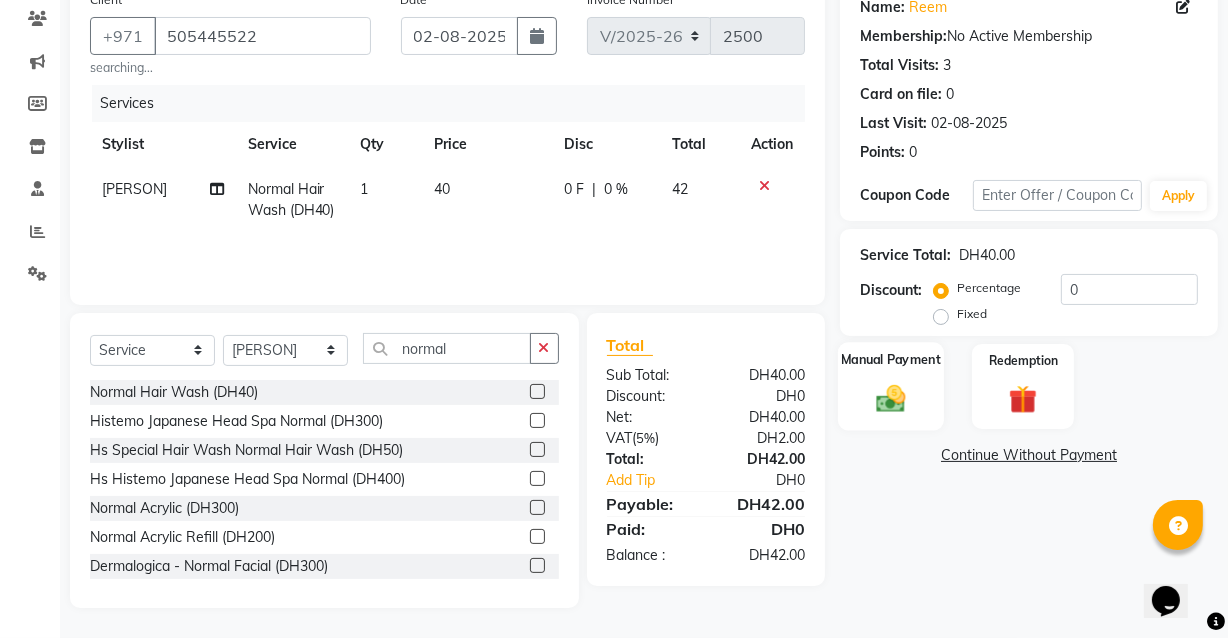 click on "Manual Payment" 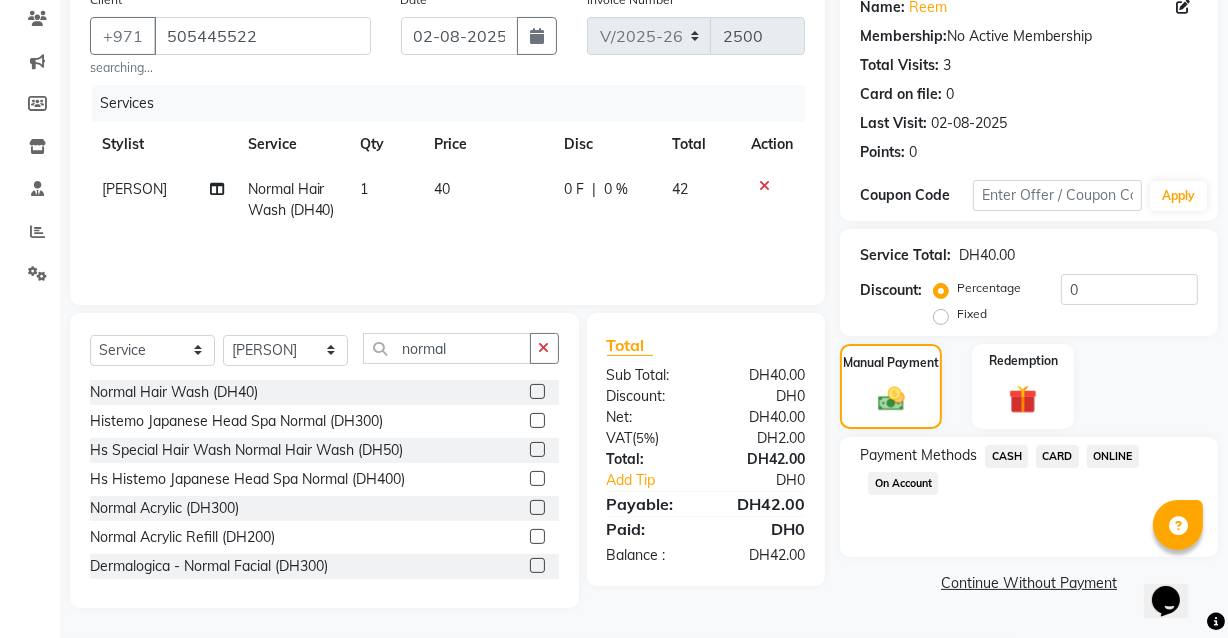 click on "CARD" 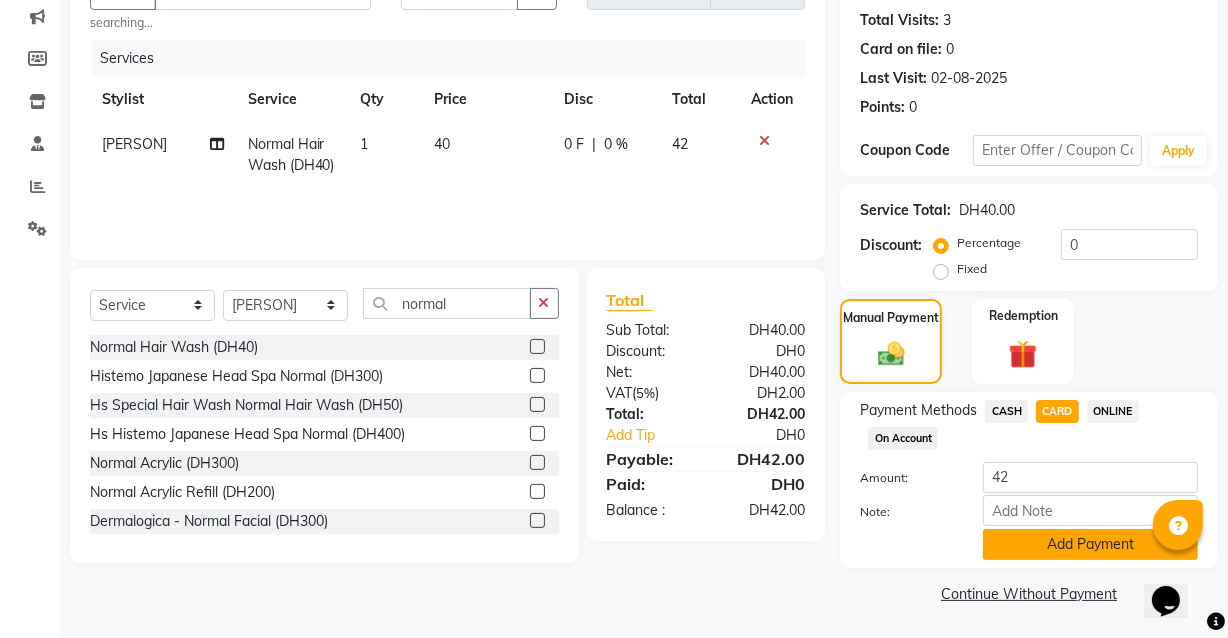 click on "Add Payment" 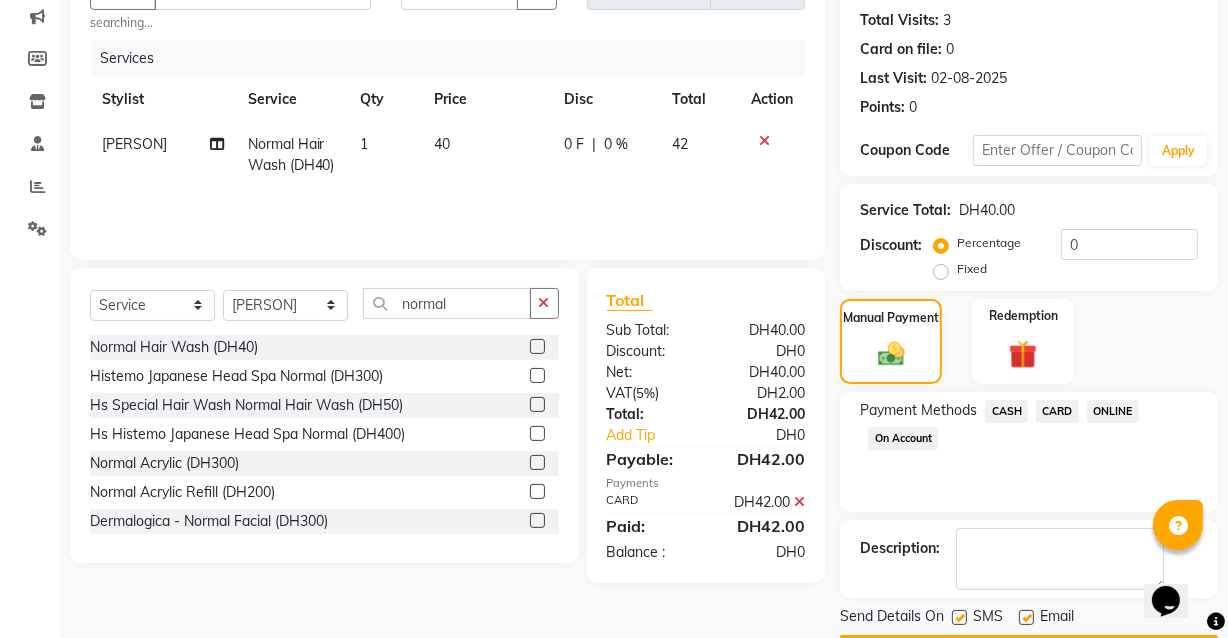 scroll, scrollTop: 270, scrollLeft: 0, axis: vertical 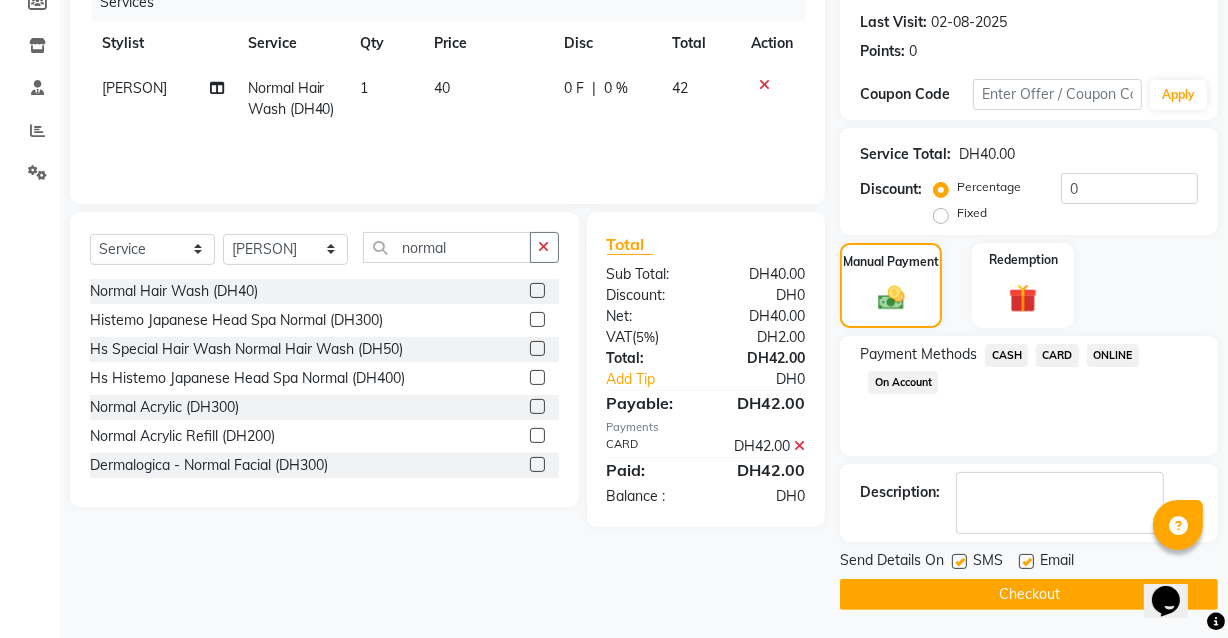 click 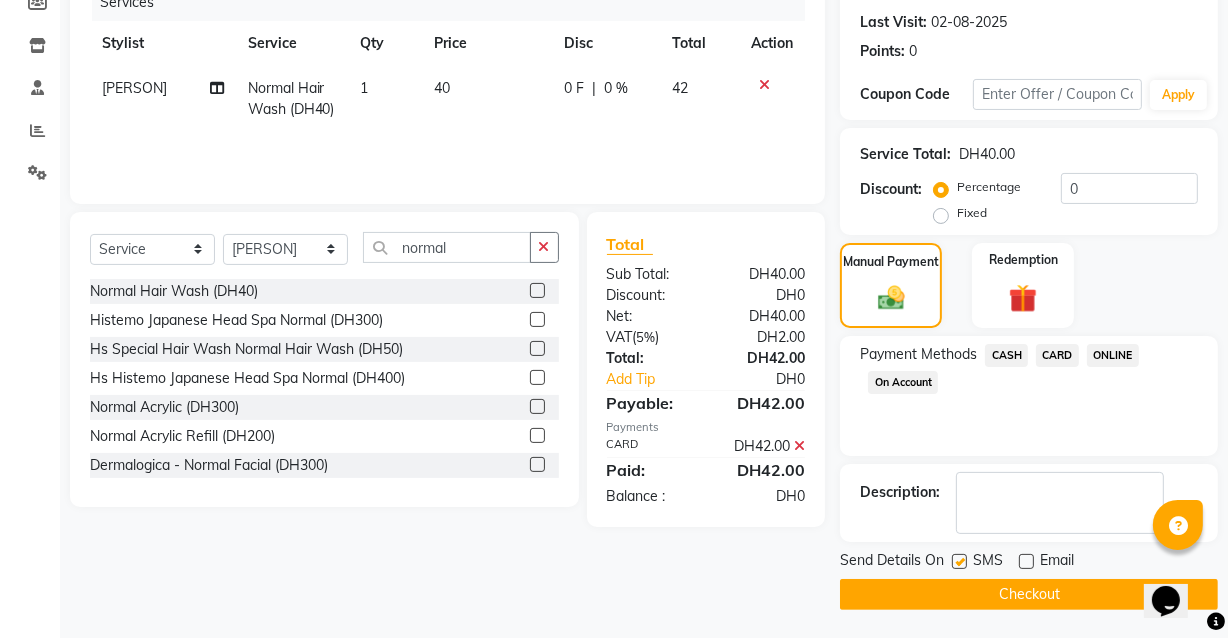 click on "Checkout" 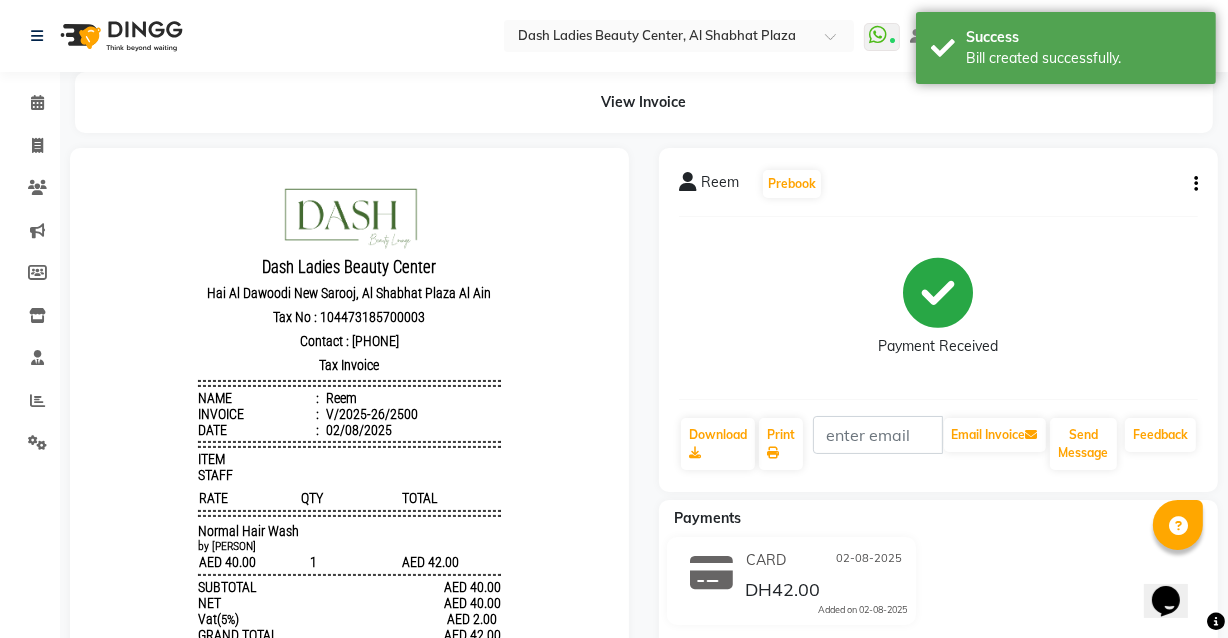 scroll, scrollTop: 0, scrollLeft: 0, axis: both 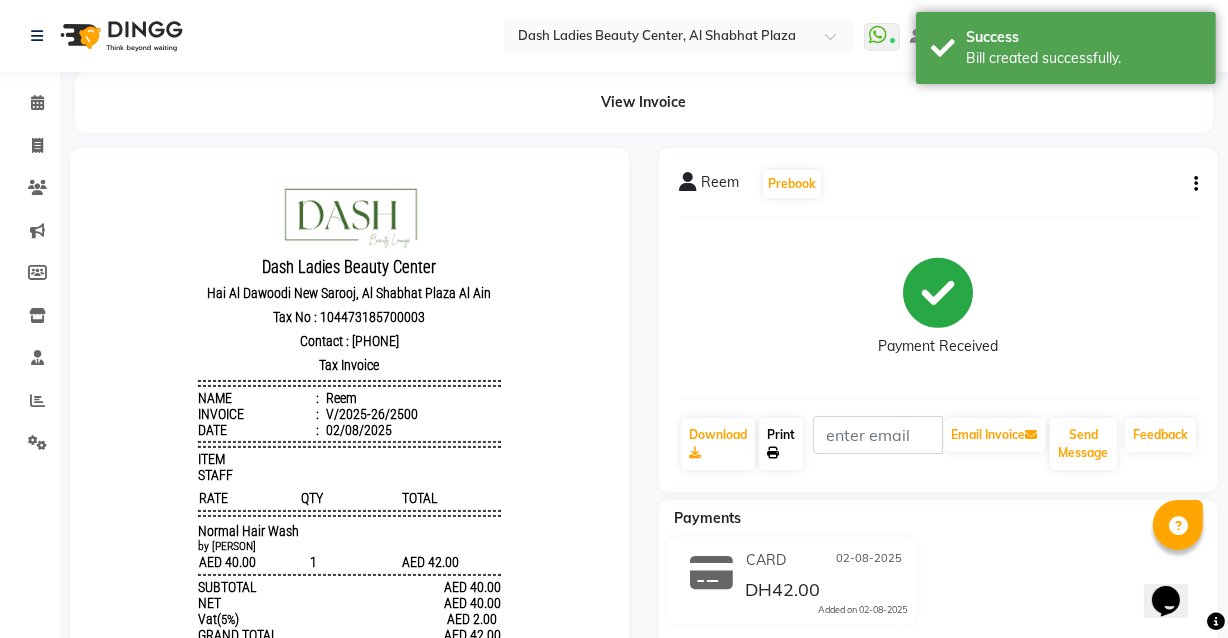 click on "Print" 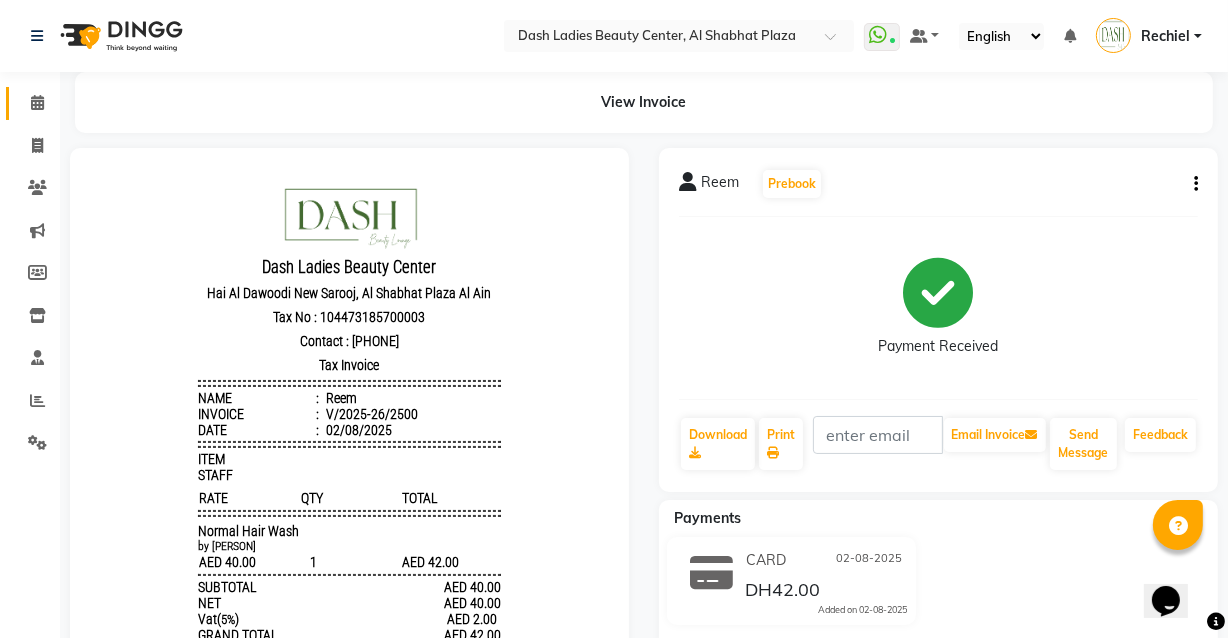 click 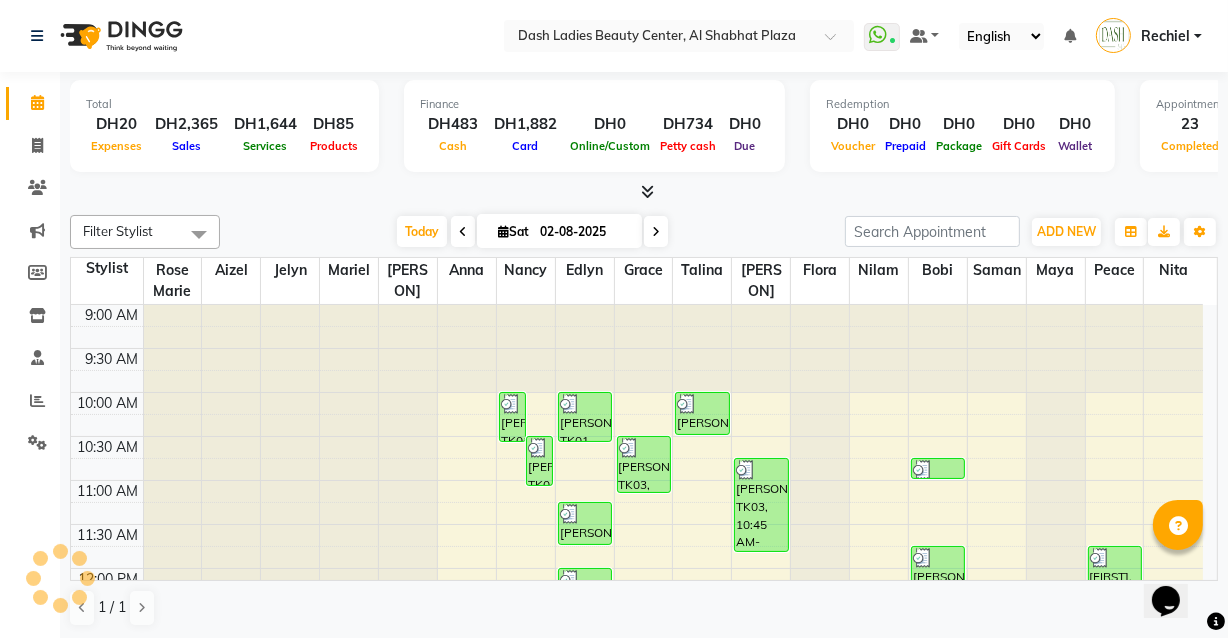 scroll, scrollTop: 0, scrollLeft: 0, axis: both 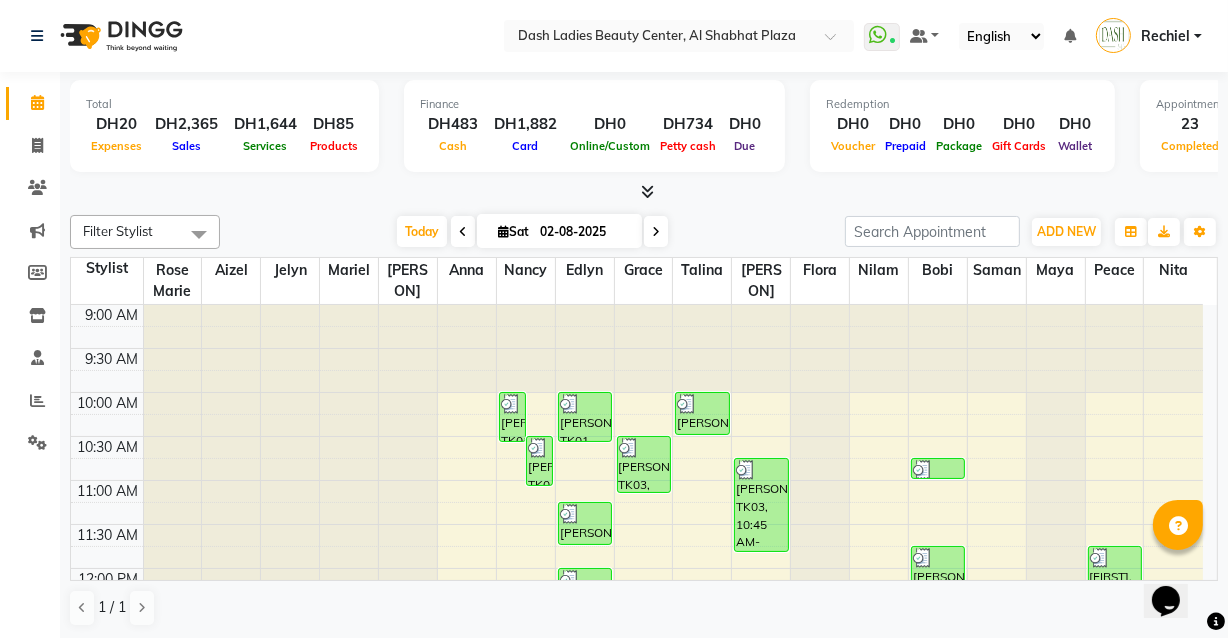 click at bounding box center (673, 491) 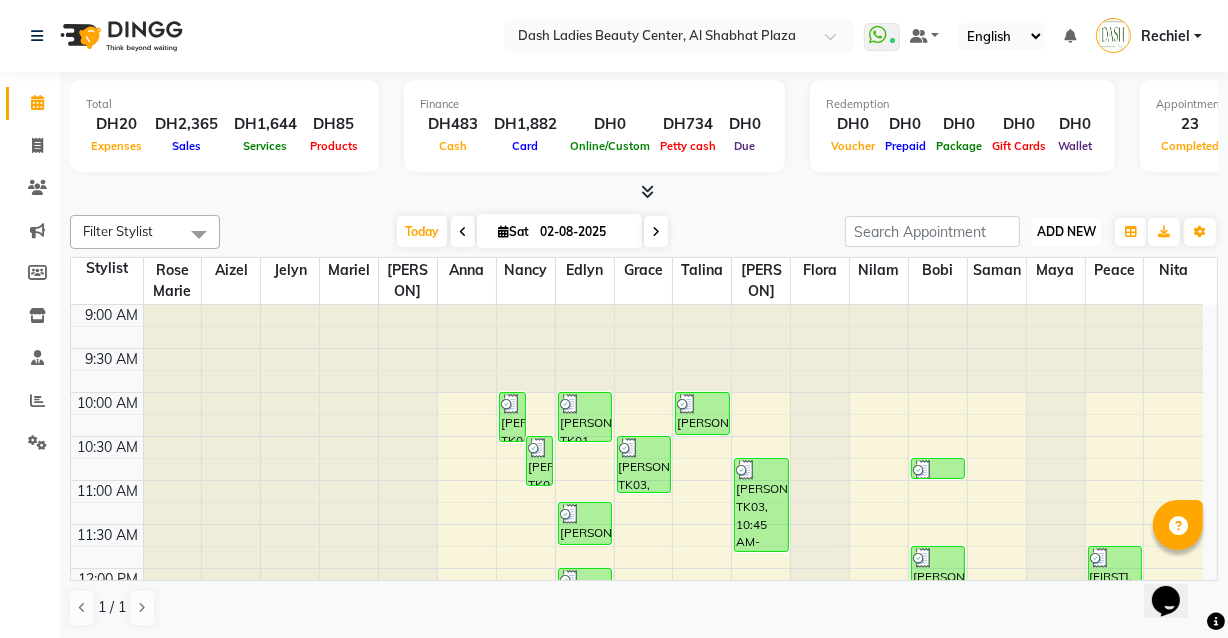 click on "ADD NEW" at bounding box center (1066, 231) 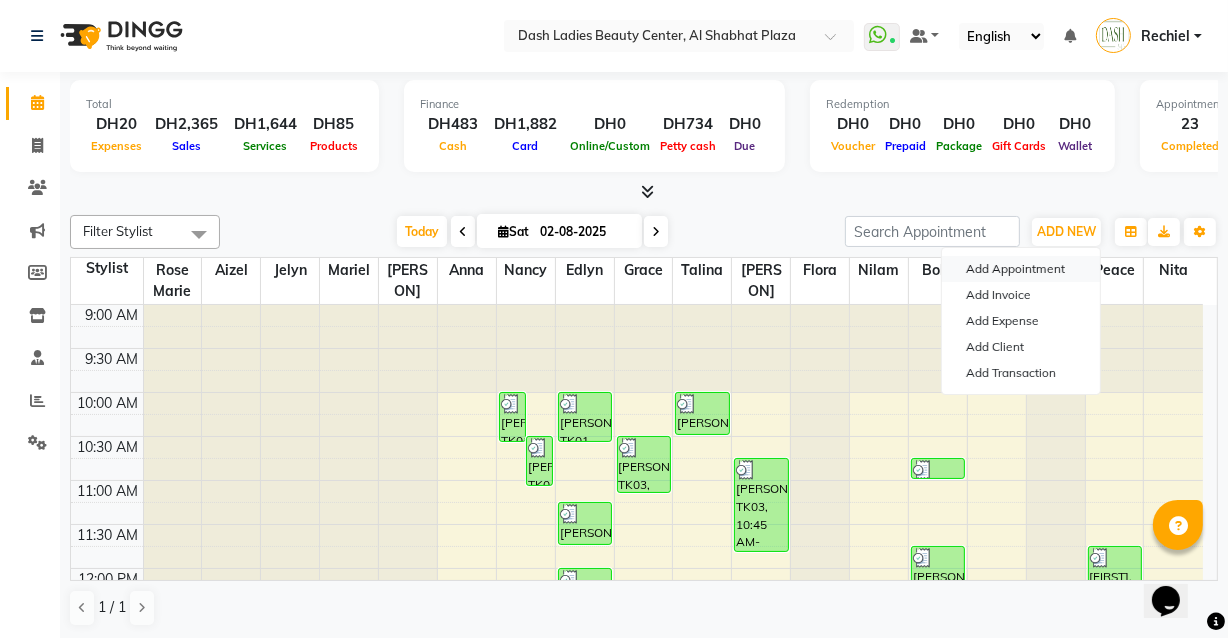 click on "Add Appointment" at bounding box center (1021, 269) 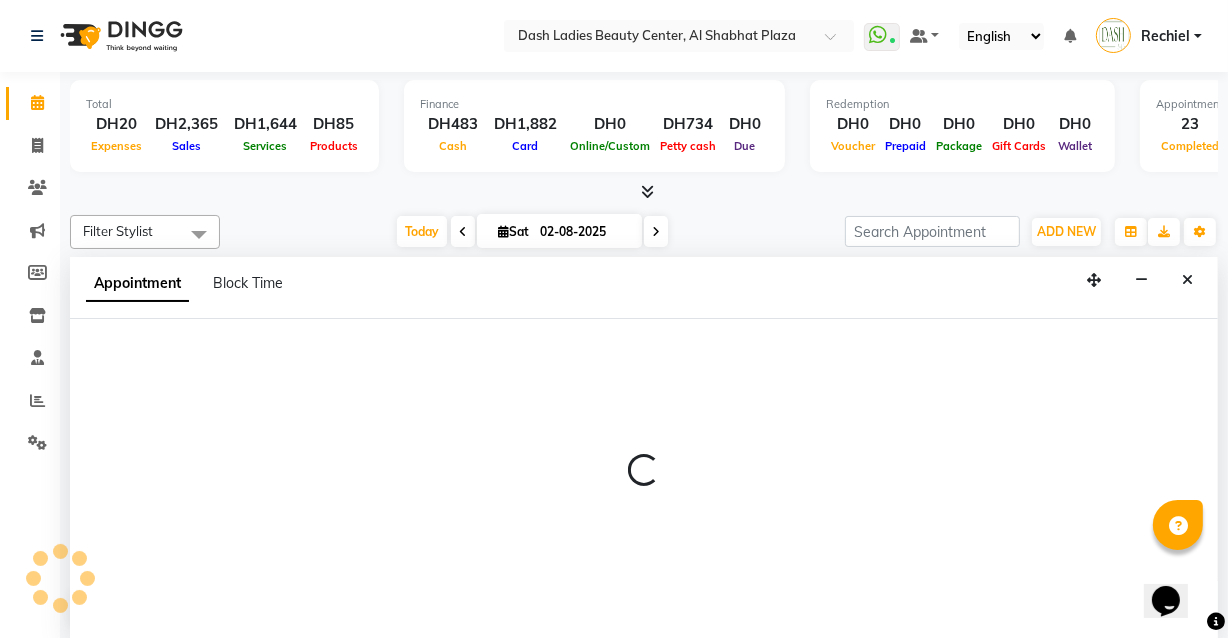 scroll, scrollTop: 0, scrollLeft: 0, axis: both 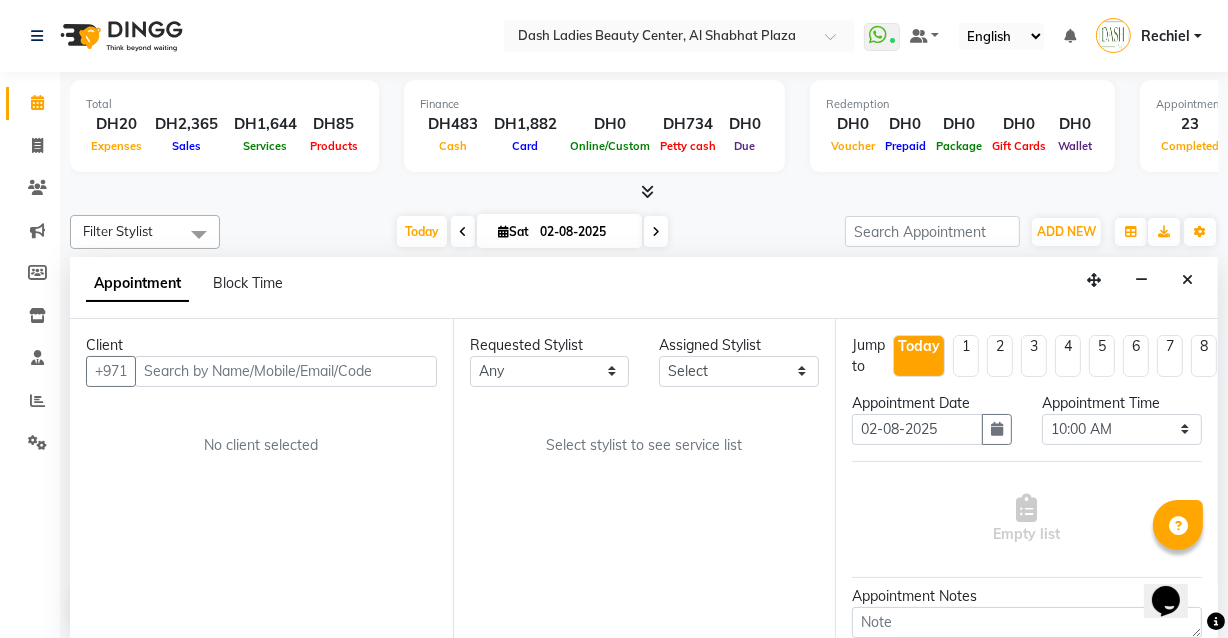 click at bounding box center [286, 371] 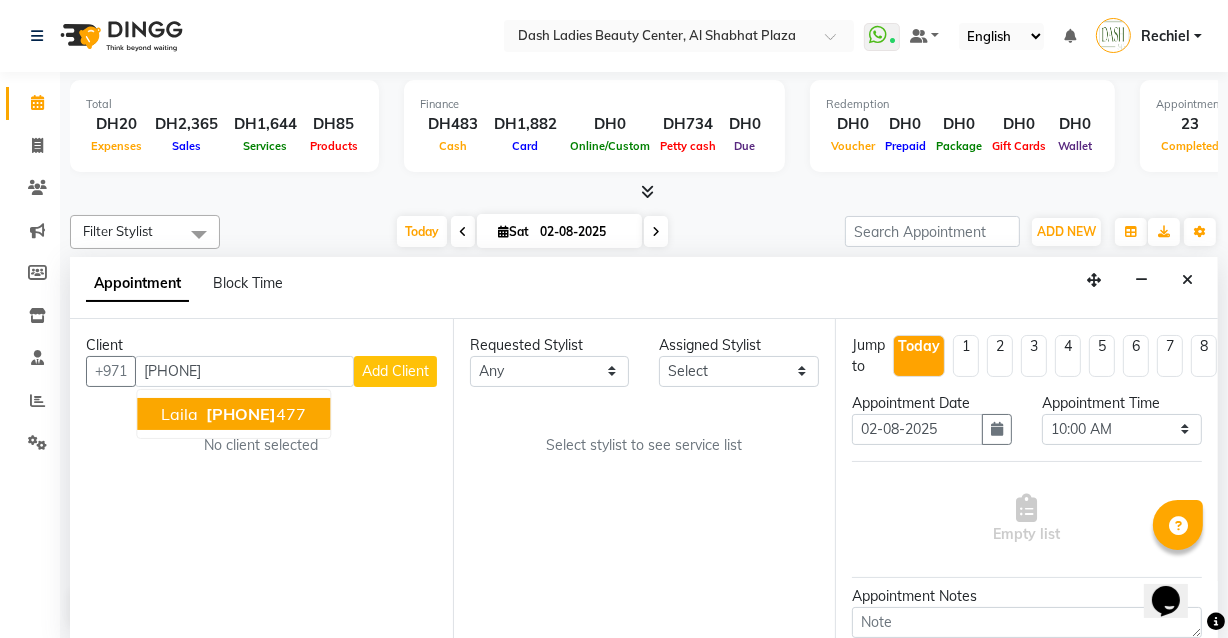 click on "[PHONE]" at bounding box center [241, 414] 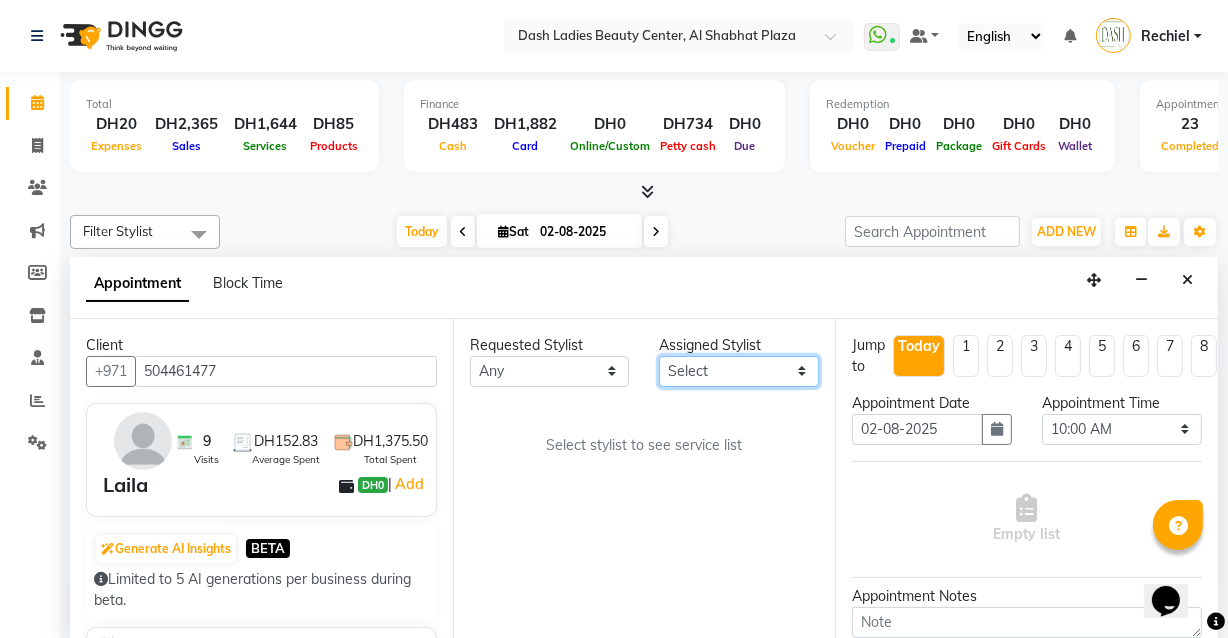 click on "Select Aizel Angelina Anna Bobi Edlyn Flora Grace Janine Jelyn Mariel Maya Nancy Nilam Nita Peace Rose Marie Saman Talina" at bounding box center (739, 371) 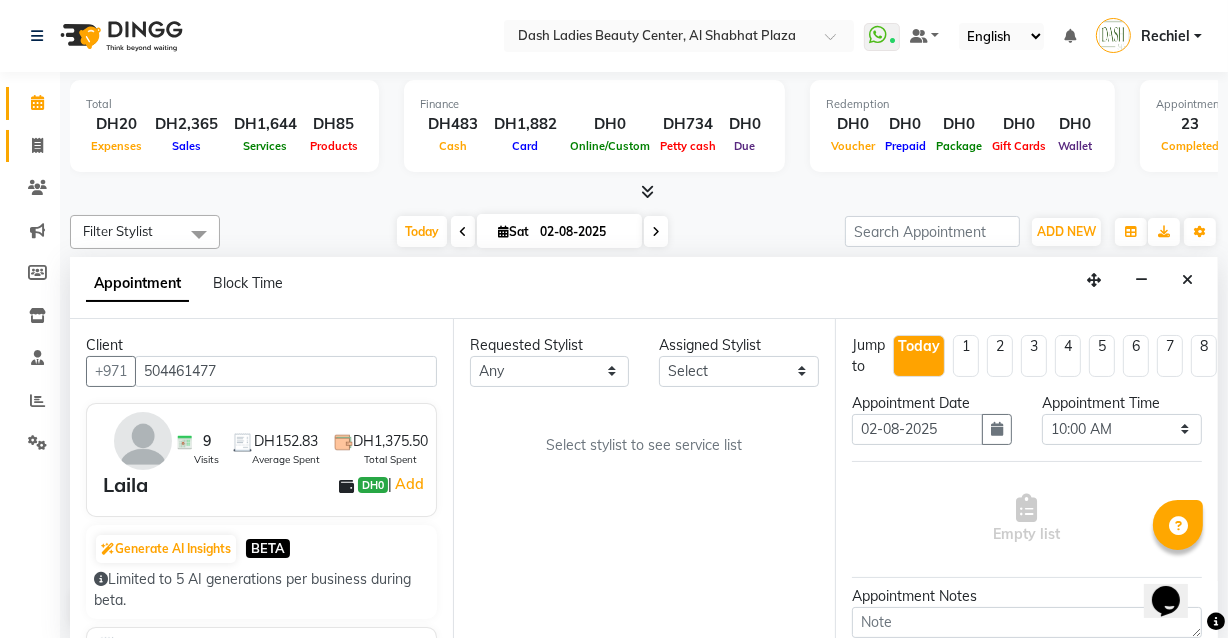 click on "Invoice" 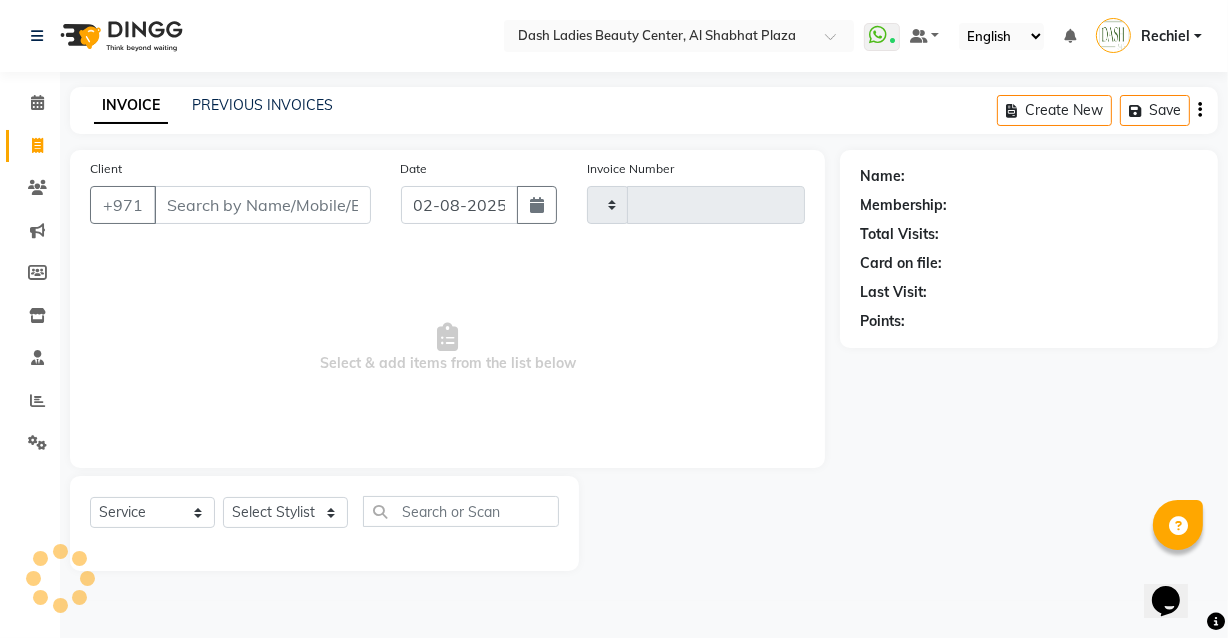 scroll, scrollTop: 0, scrollLeft: 0, axis: both 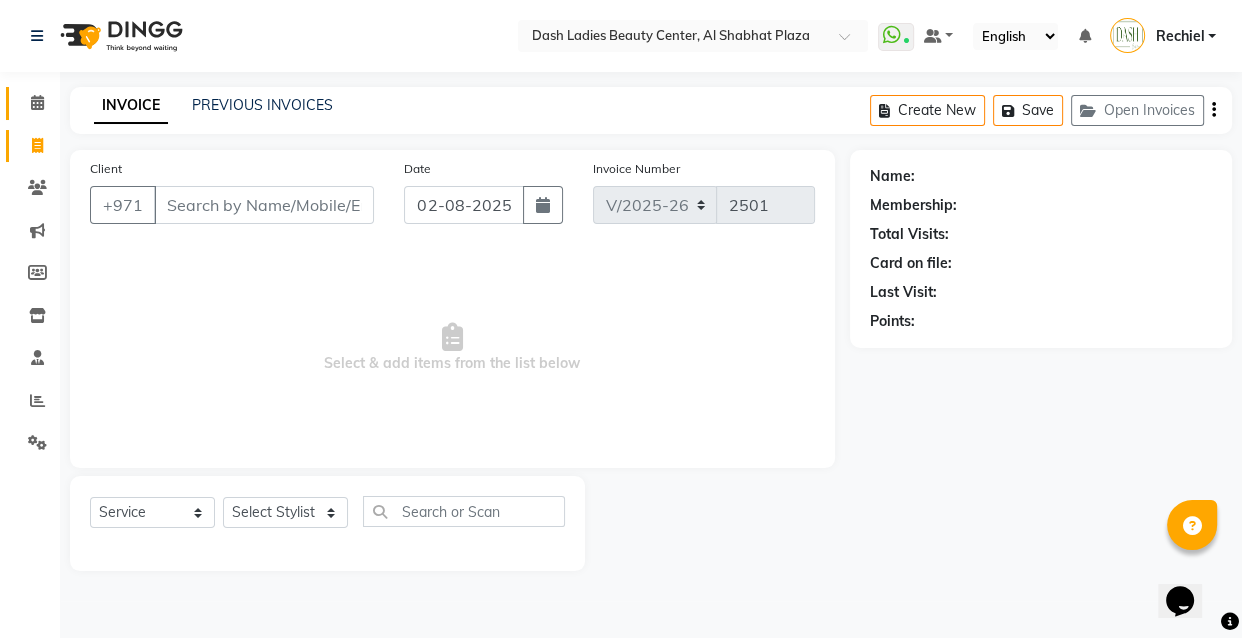 click 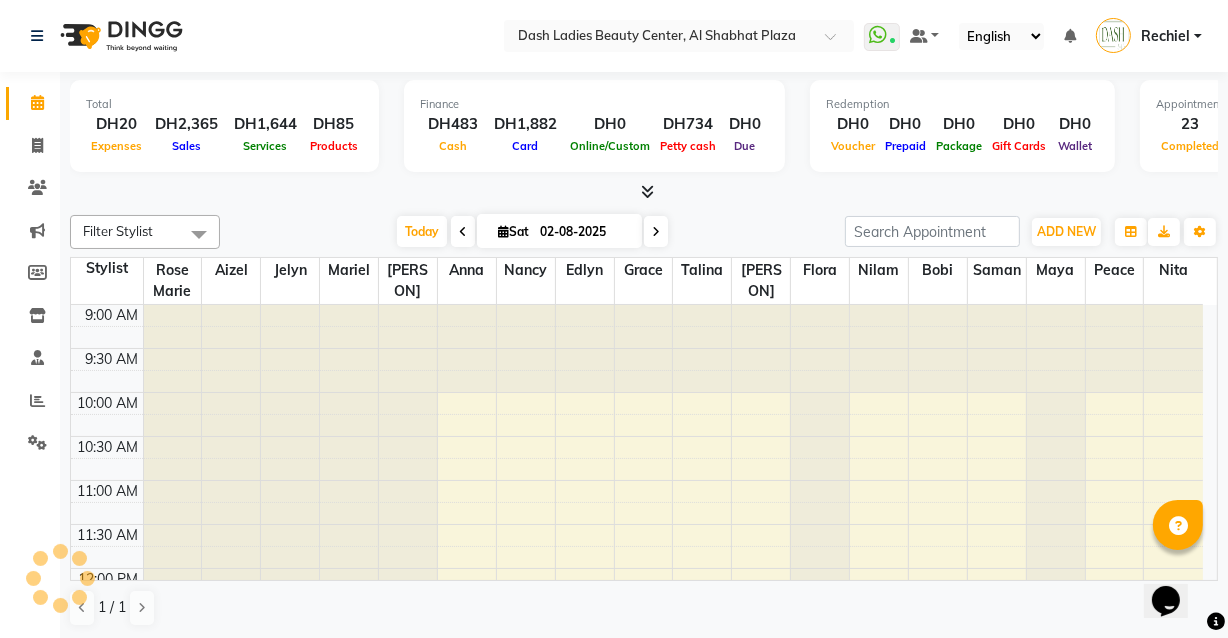 click 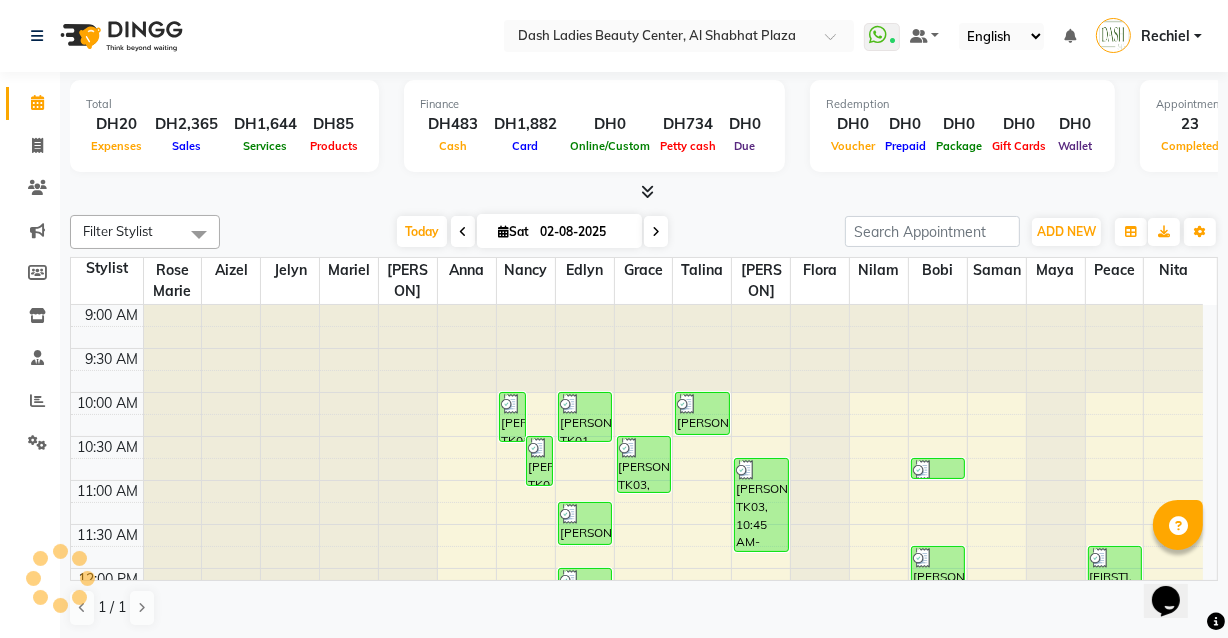 scroll, scrollTop: 0, scrollLeft: 0, axis: both 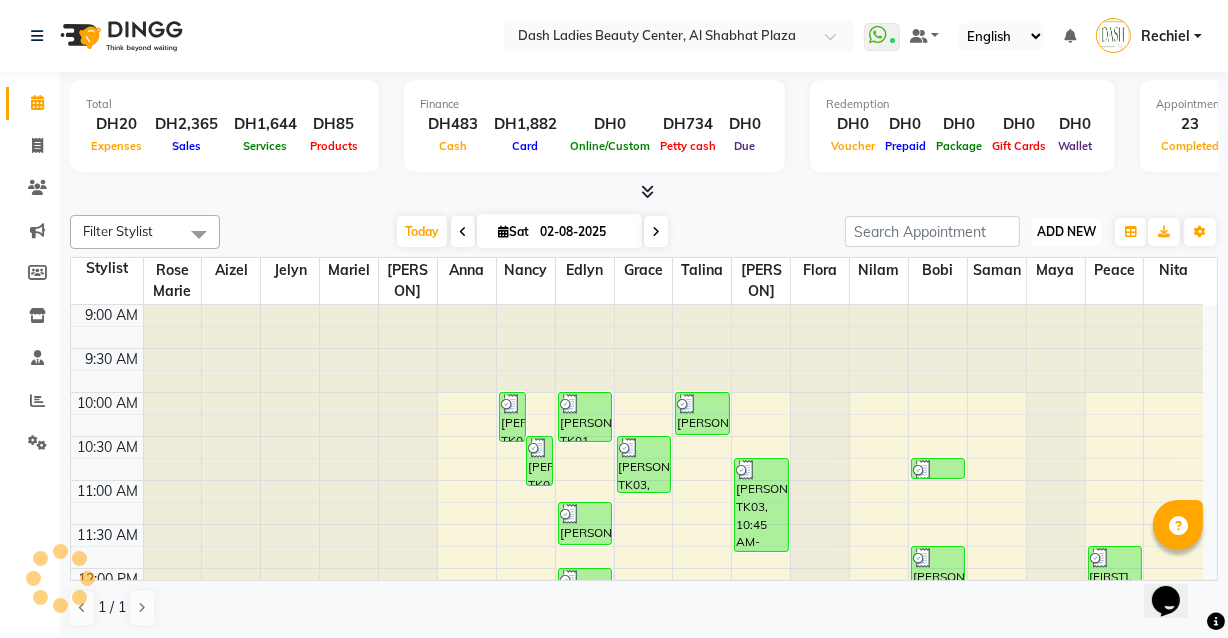 click on "ADD NEW" at bounding box center [1066, 231] 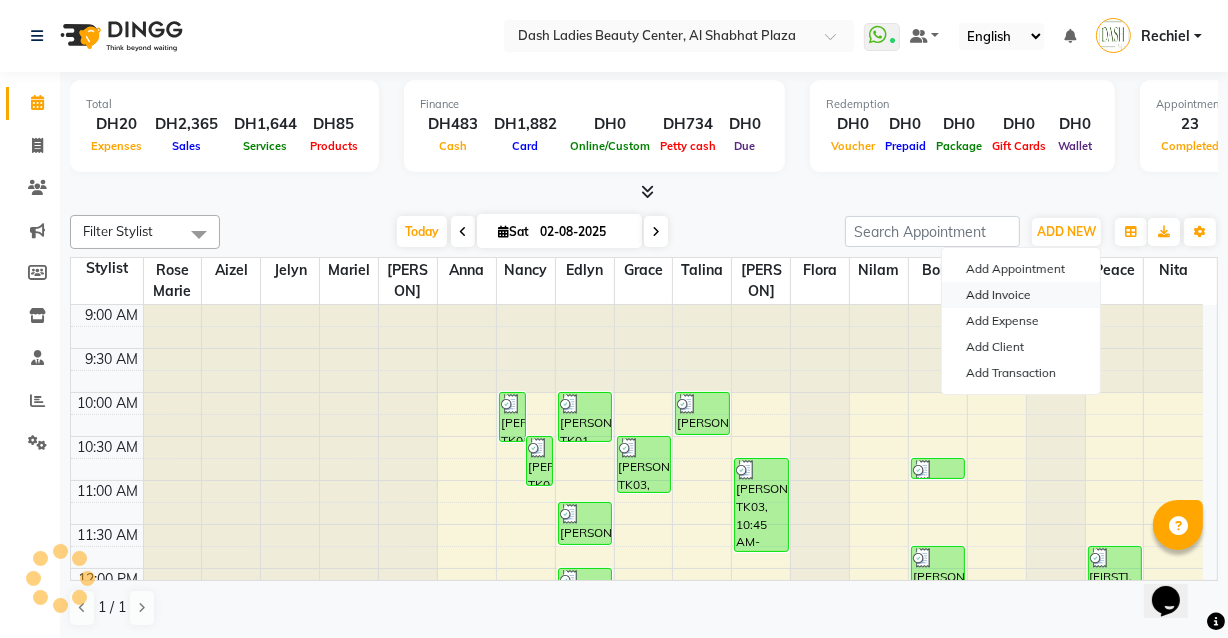 click on "Add Invoice" at bounding box center (1021, 295) 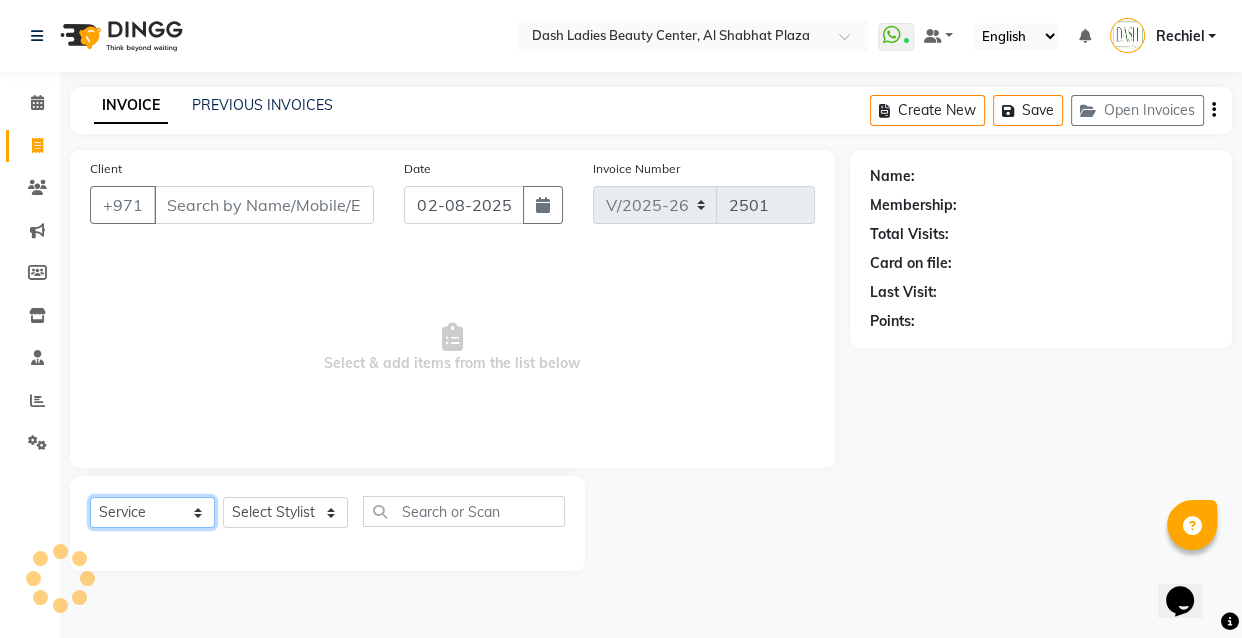 click on "Select  Service  Product  Membership  Package Voucher Prepaid Gift Card" 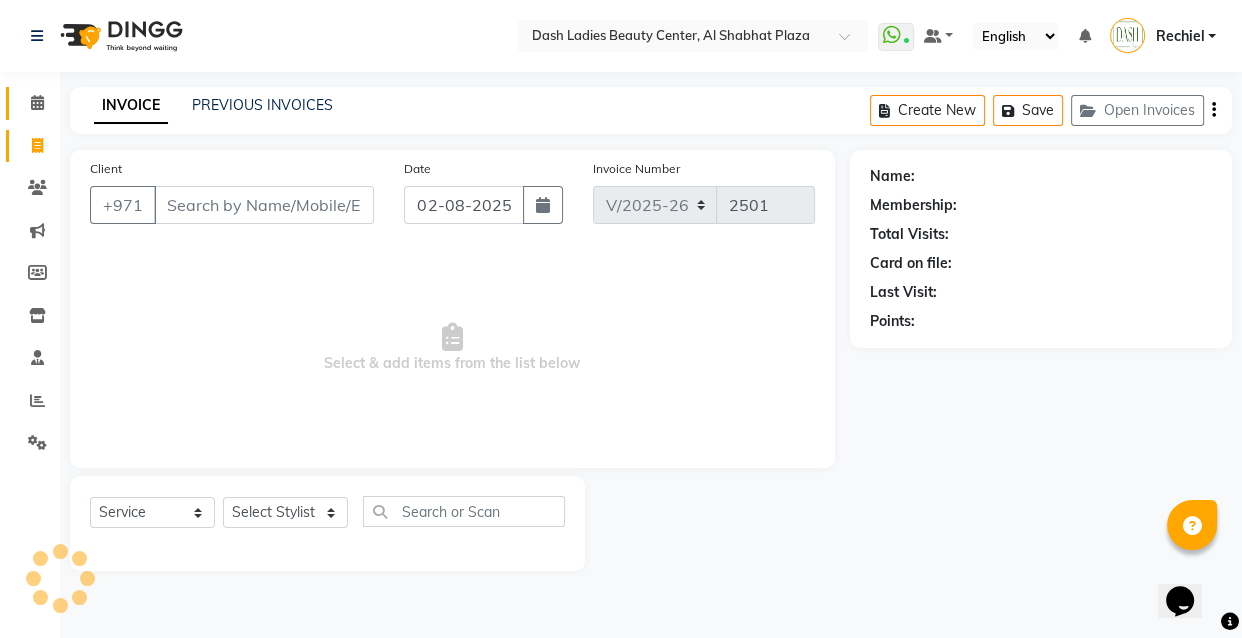 click 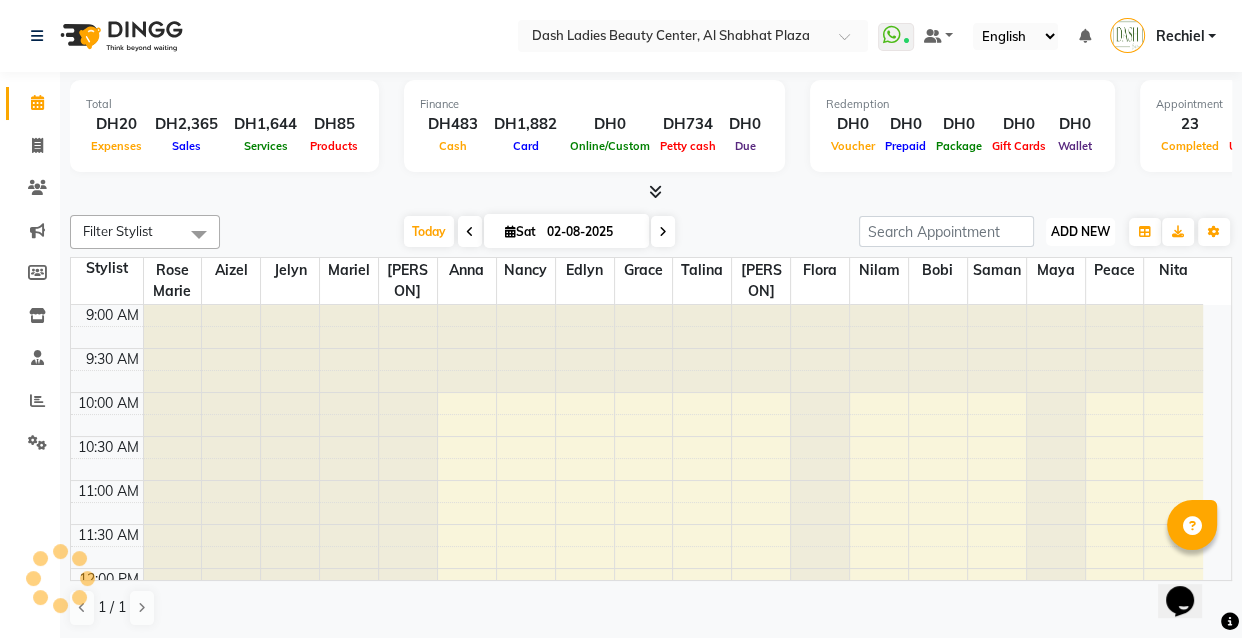 click on "ADD NEW Toggle Dropdown" at bounding box center (1080, 232) 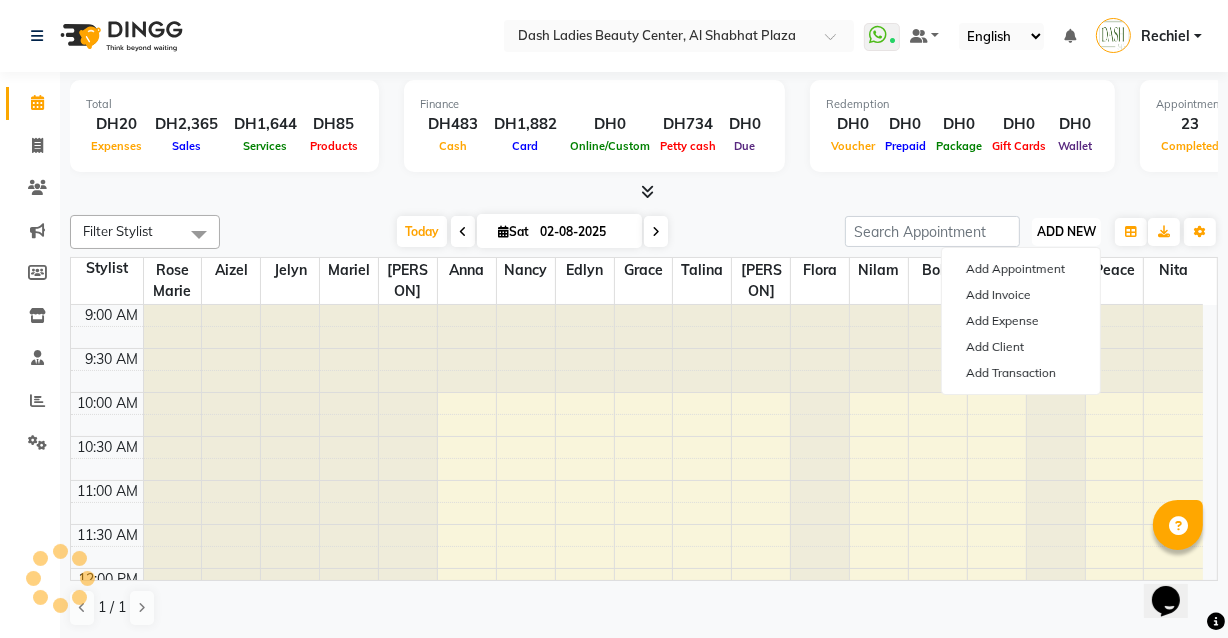 scroll, scrollTop: 0, scrollLeft: 0, axis: both 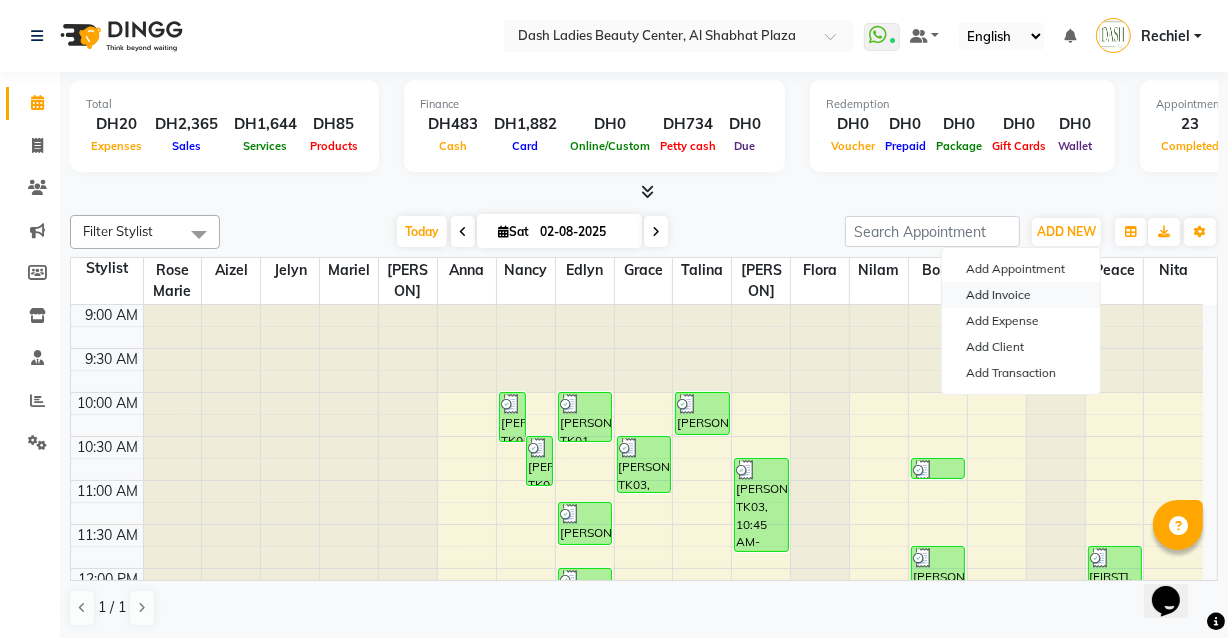 click on "Add Invoice" at bounding box center (1021, 295) 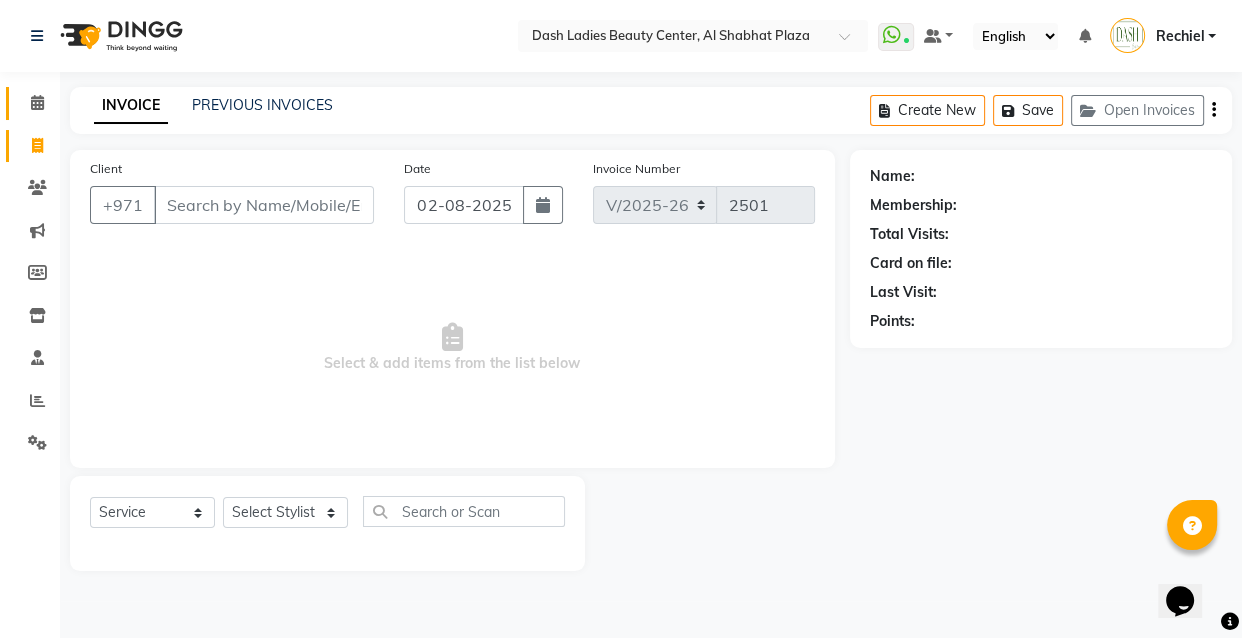 click 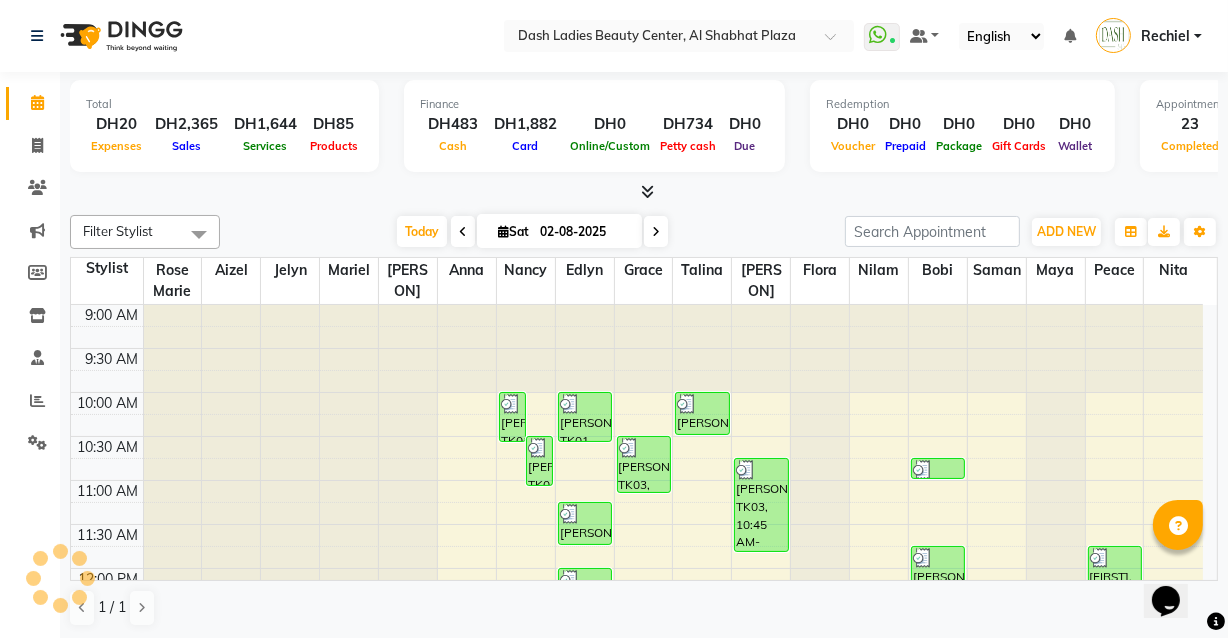 scroll, scrollTop: 0, scrollLeft: 0, axis: both 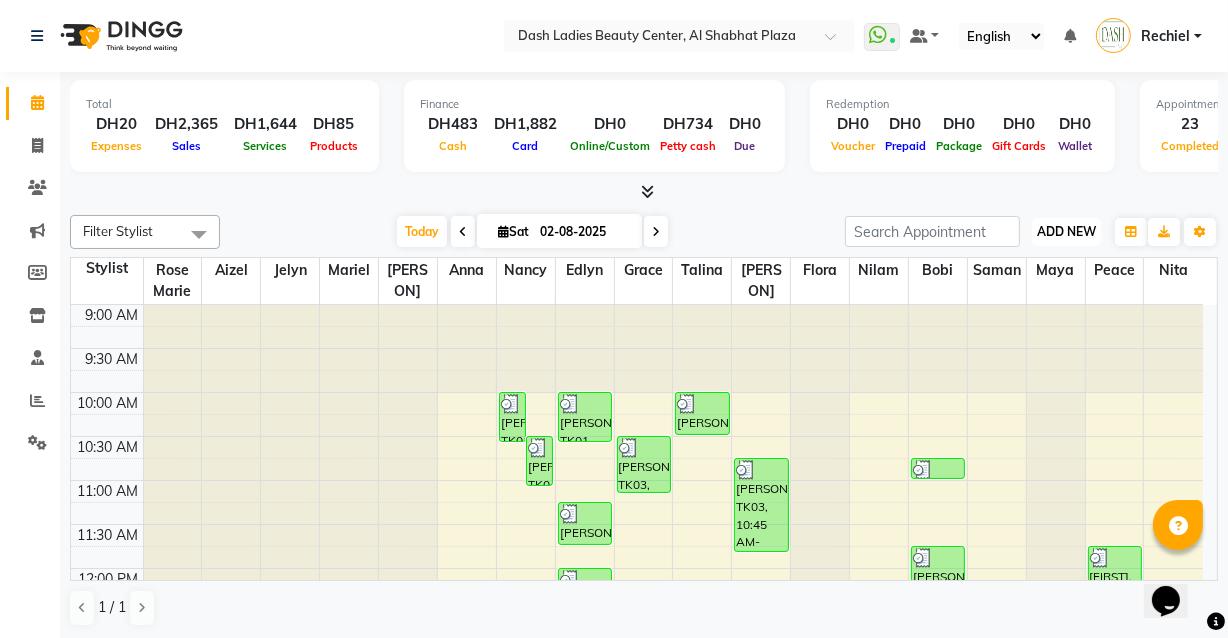 click on "ADD NEW Toggle Dropdown" at bounding box center (1066, 232) 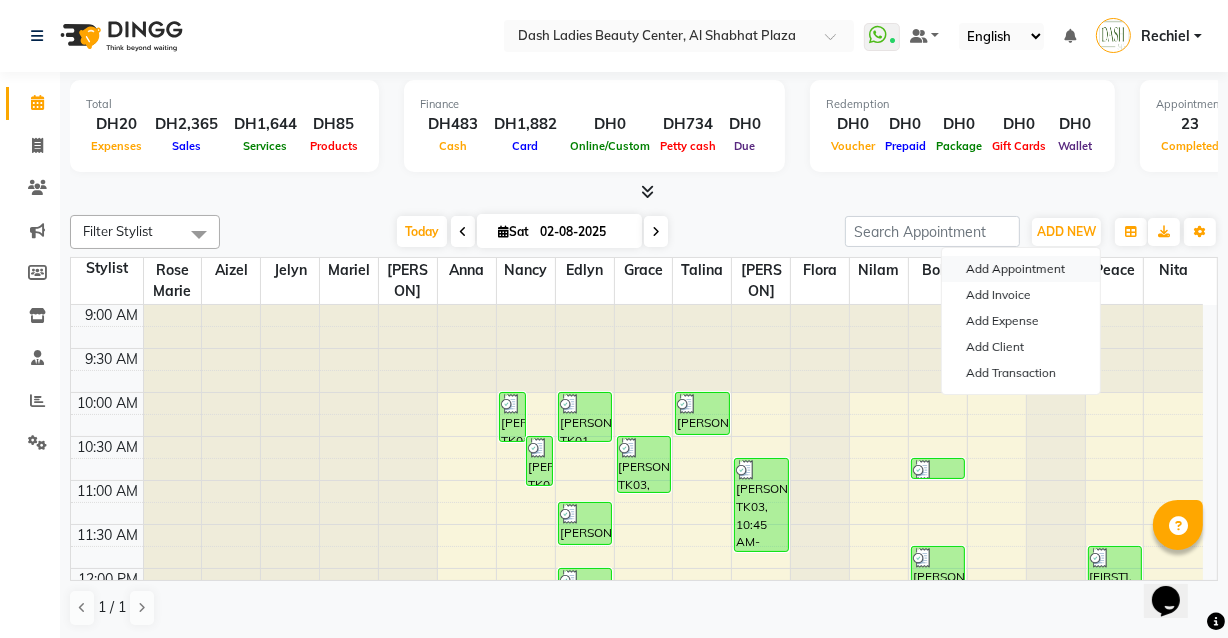 click on "Add Appointment" at bounding box center (1021, 269) 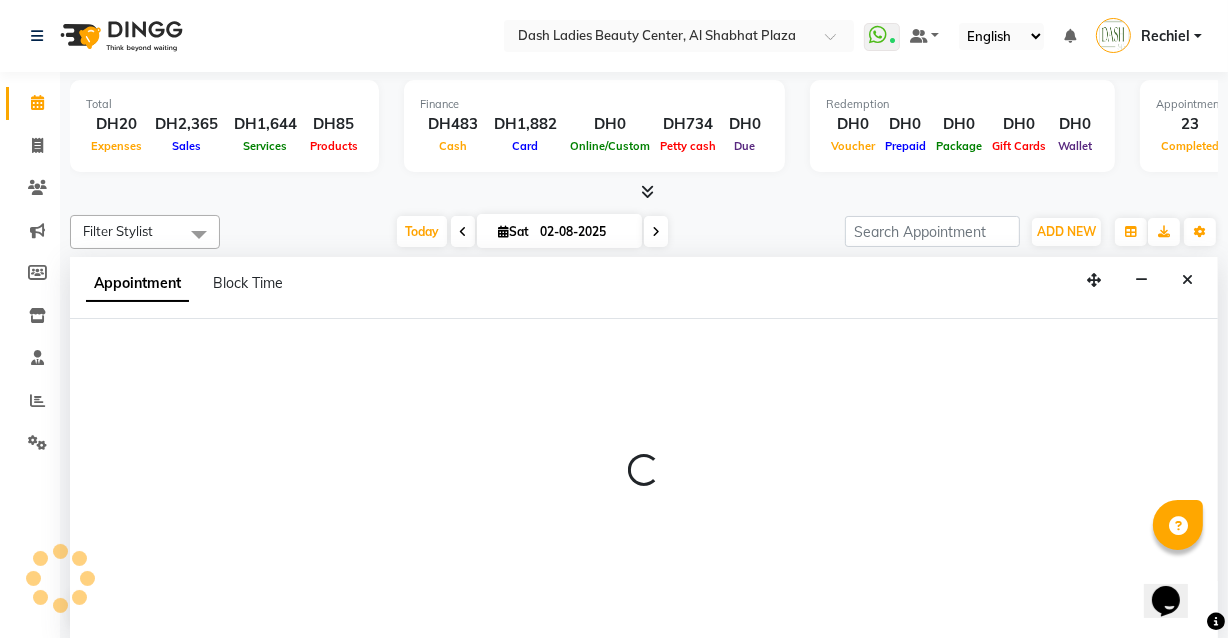 scroll, scrollTop: 0, scrollLeft: 0, axis: both 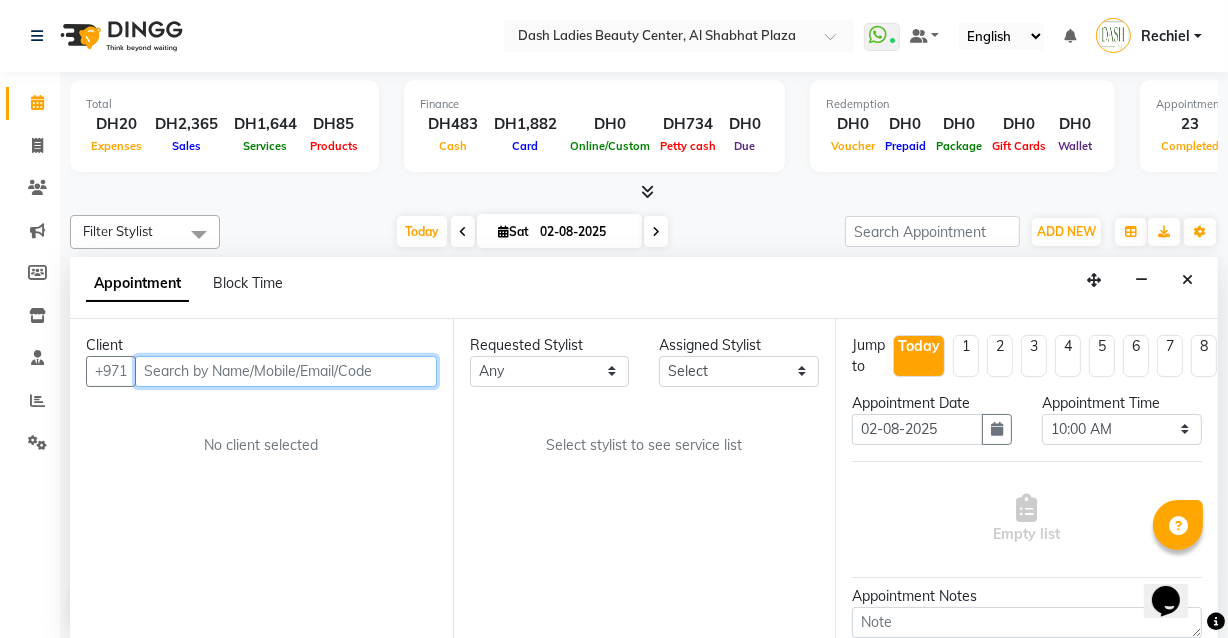click at bounding box center [286, 371] 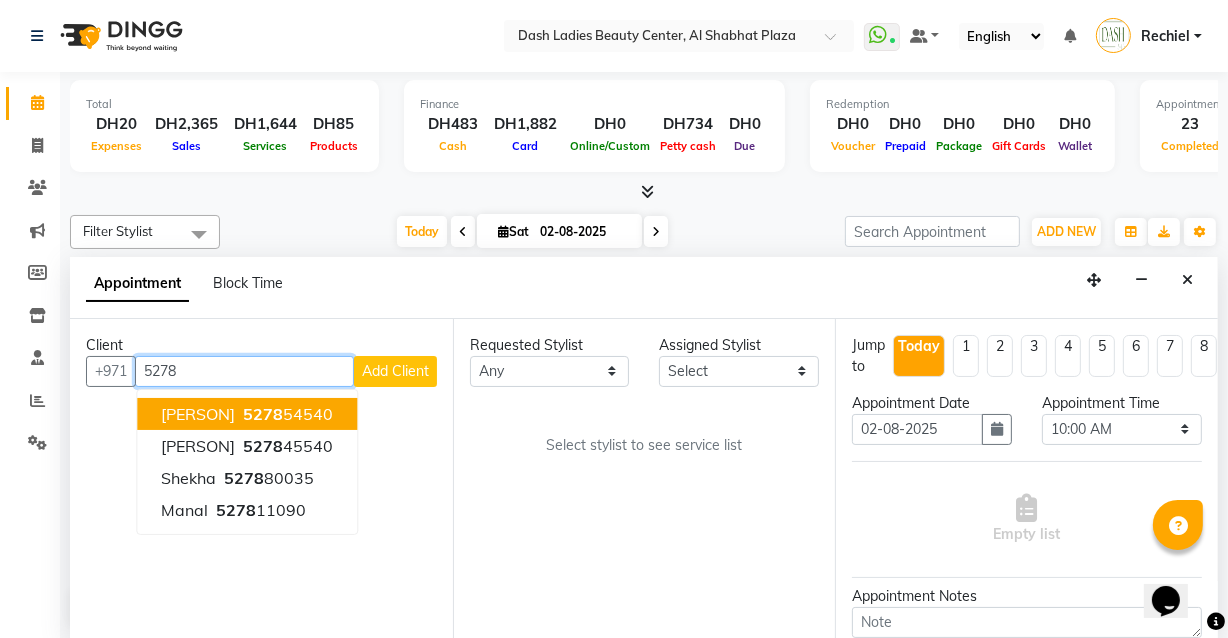 click on "5278" at bounding box center (263, 414) 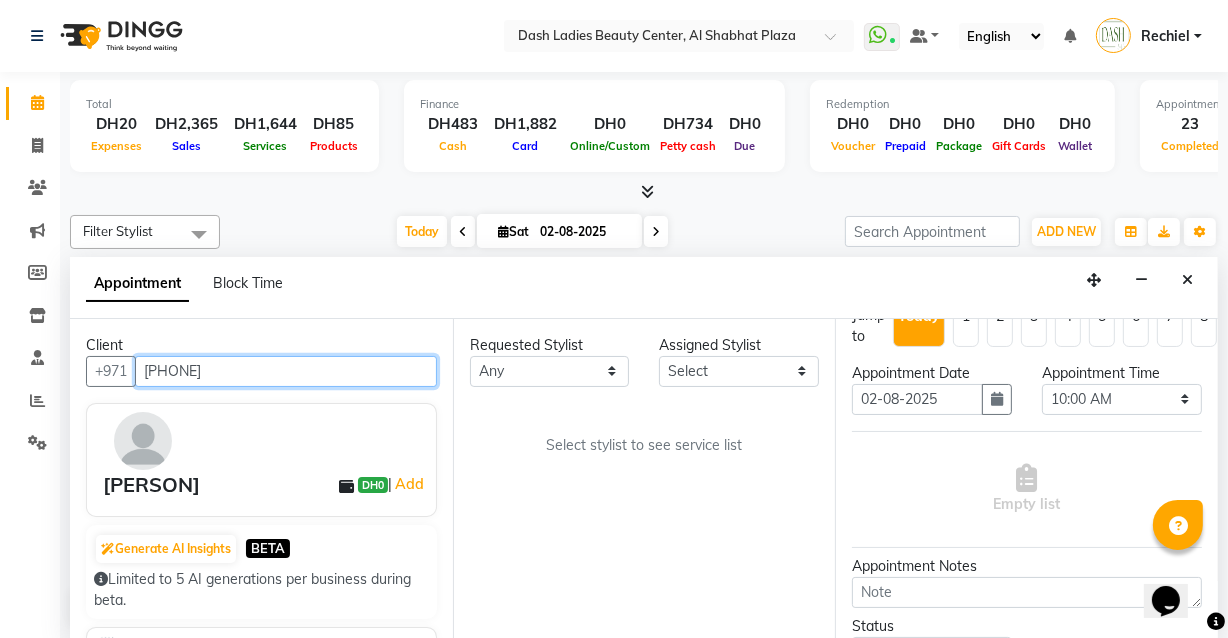 scroll, scrollTop: 39, scrollLeft: 0, axis: vertical 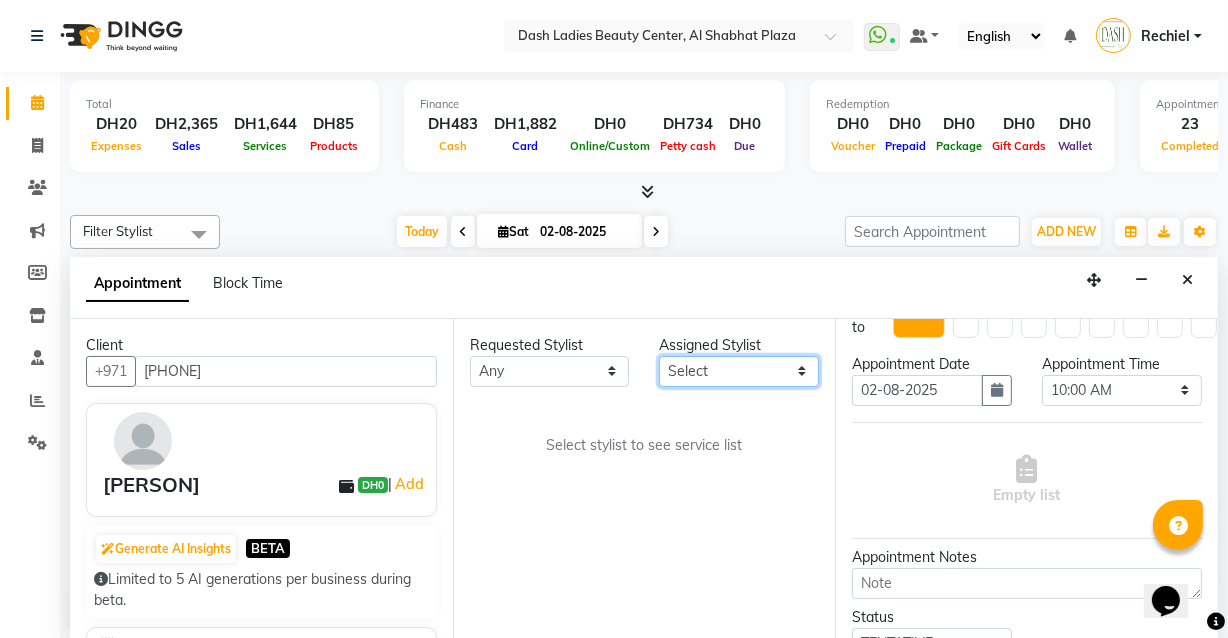 click on "Select Aizel Angelina Anna Bobi Edlyn Flora Grace Janine Jelyn Mariel Maya Nancy Nilam Nita Peace Rose Marie Saman Talina" at bounding box center (739, 371) 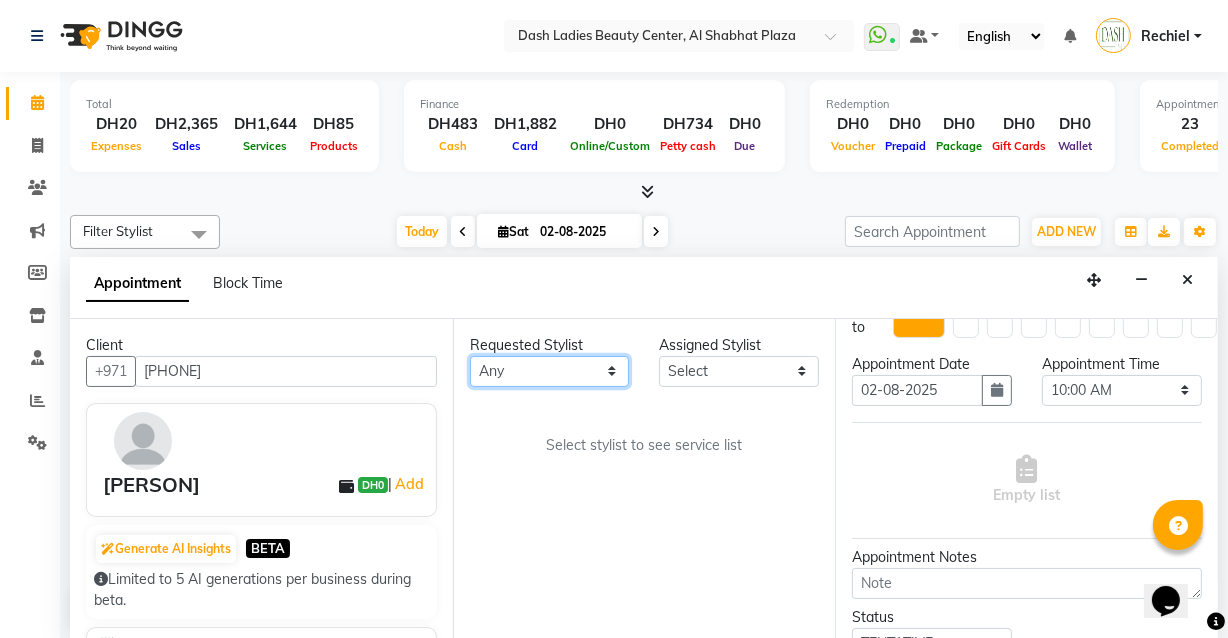 click on "Any Aizel Angelina Anna Bobi Edlyn Flora Grace Janine Jelyn Mariel Maya Nancy Nilam Nita Peace Rose Marie Saman Talina" at bounding box center (550, 371) 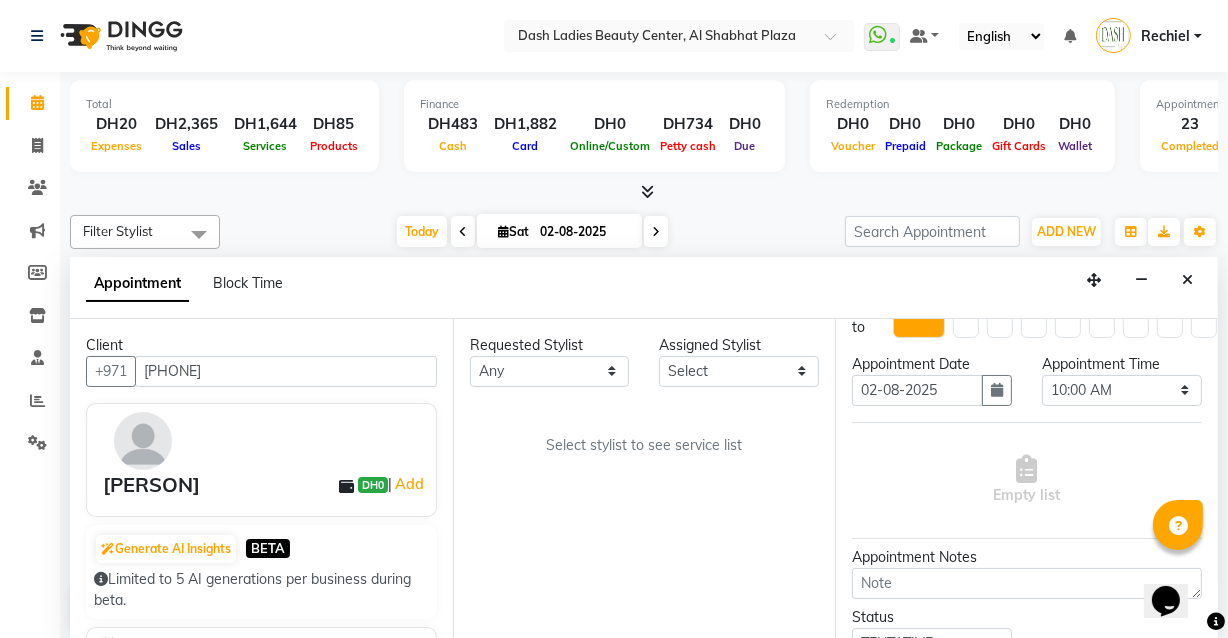 click on "Requested Stylist Any Aizel Angelina Anna Bobi Edlyn Flora Grace Janine Jelyn Mariel Maya Nancy Nilam Nita Peace Rose Marie Saman Talina Assigned Stylist Select Aizel Angelina Anna Bobi Edlyn Flora Grace Janine Jelyn Mariel Maya Nancy Nilam Nita Peace Rose Marie Saman Talina Select stylist to see service list" at bounding box center [644, 479] 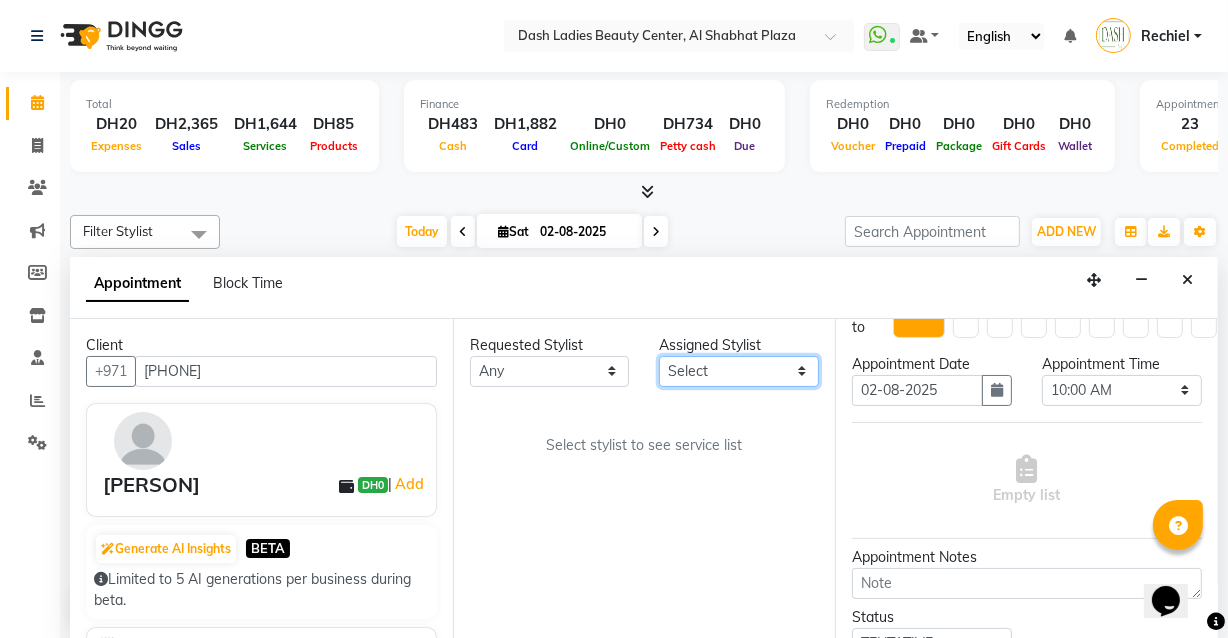 click on "Select Aizel Angelina Anna Bobi Edlyn Flora Grace Janine Jelyn Mariel Maya Nancy Nilam Nita Peace Rose Marie Saman Talina" at bounding box center [739, 371] 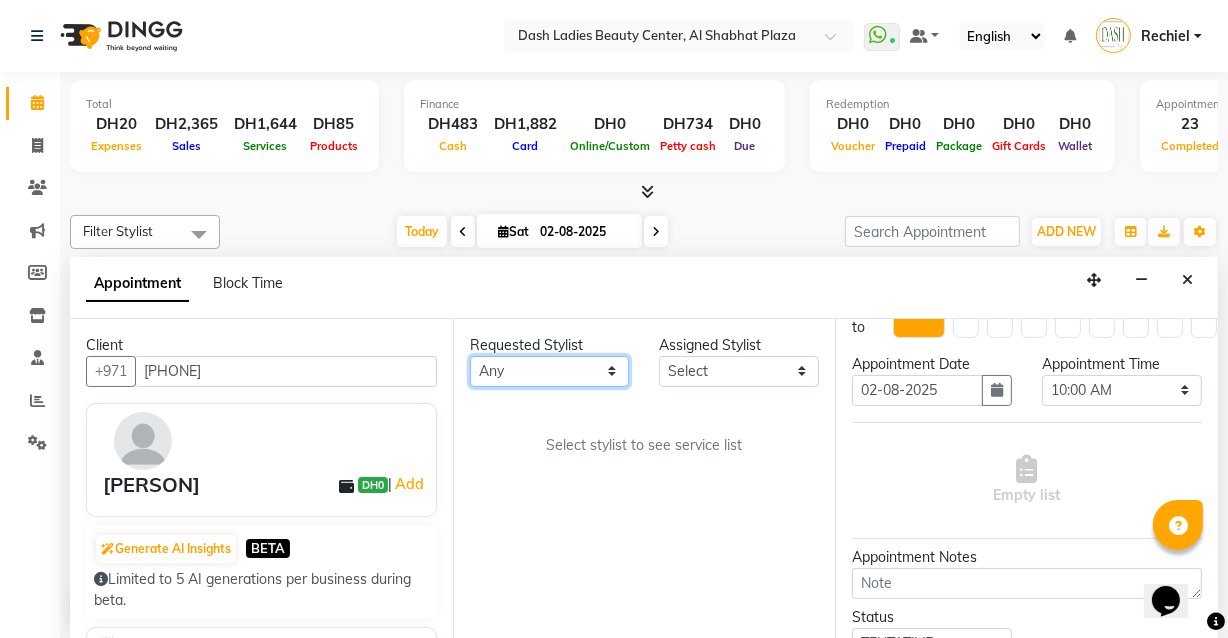 click on "Any Aizel Angelina Anna Bobi Edlyn Flora Grace Janine Jelyn Mariel Maya Nancy Nilam Nita Peace Rose Marie Saman Talina" at bounding box center (550, 371) 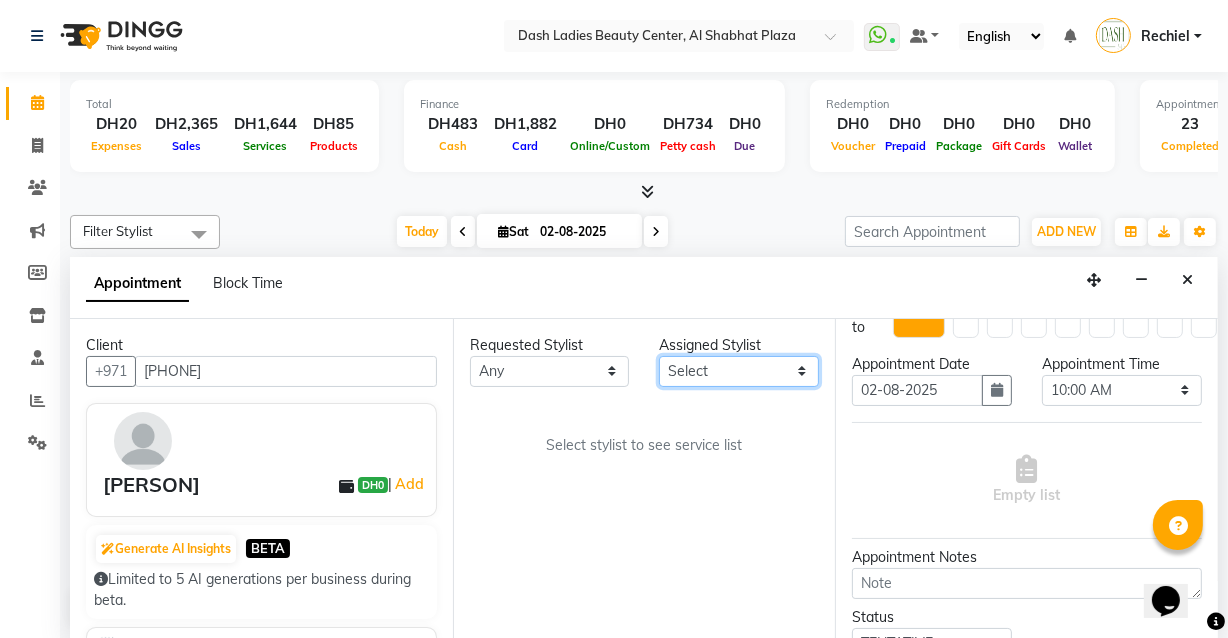 click on "Select Aizel Angelina Anna Bobi Edlyn Flora Grace Janine Jelyn Mariel Maya Nancy Nilam Nita Peace Rose Marie Saman Talina" at bounding box center [739, 371] 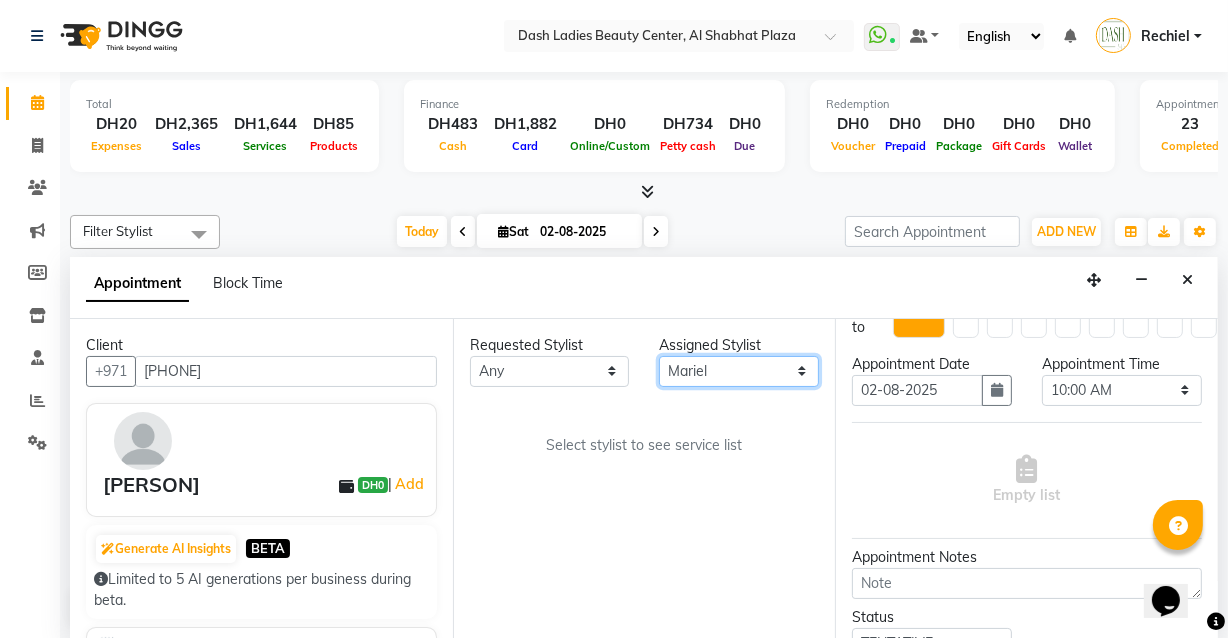 click on "Select Aizel Angelina Anna Bobi Edlyn Flora Grace Janine Jelyn Mariel Maya Nancy Nilam Nita Peace Rose Marie Saman Talina" at bounding box center (739, 371) 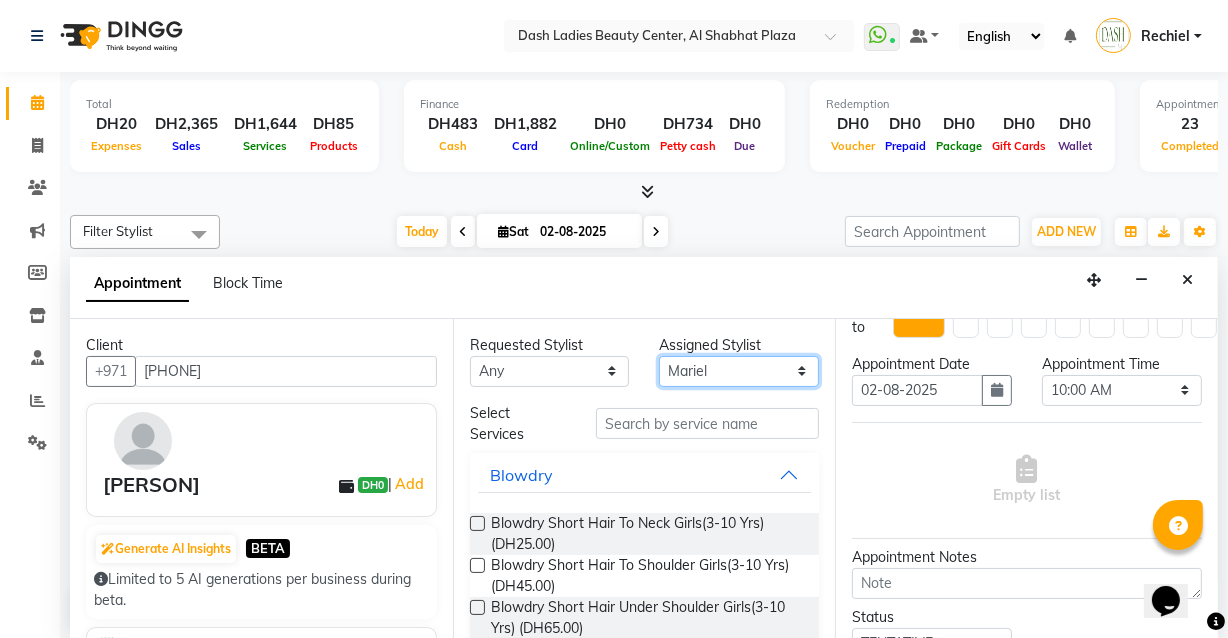 scroll, scrollTop: 54, scrollLeft: 0, axis: vertical 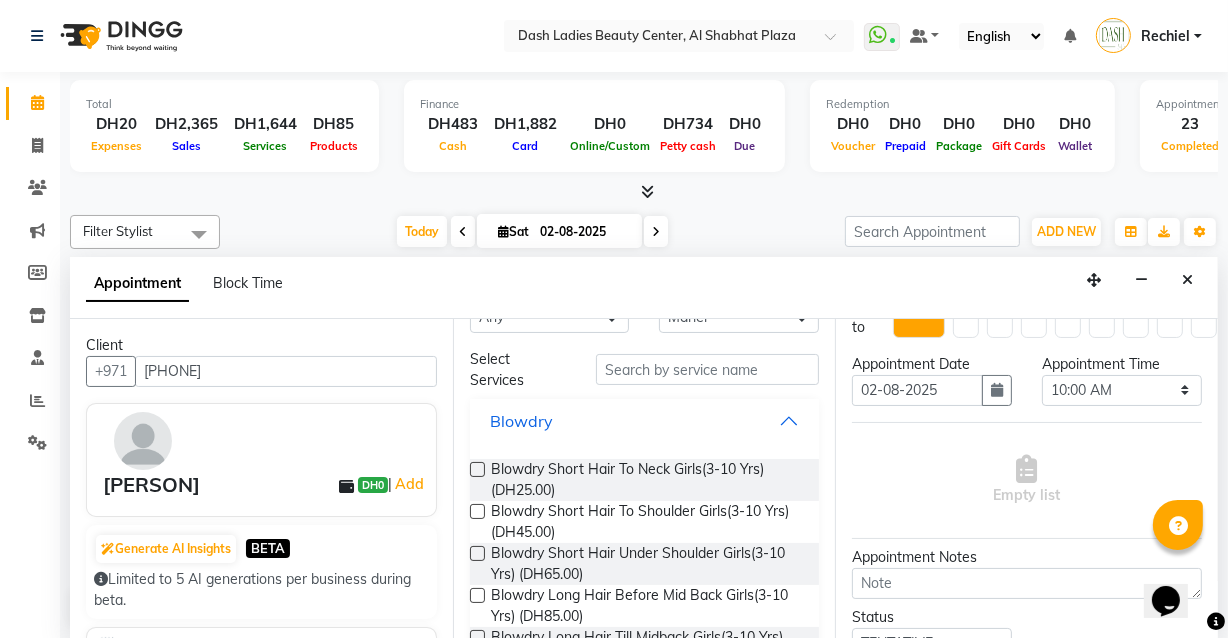 click on "Blowdry" at bounding box center [645, 421] 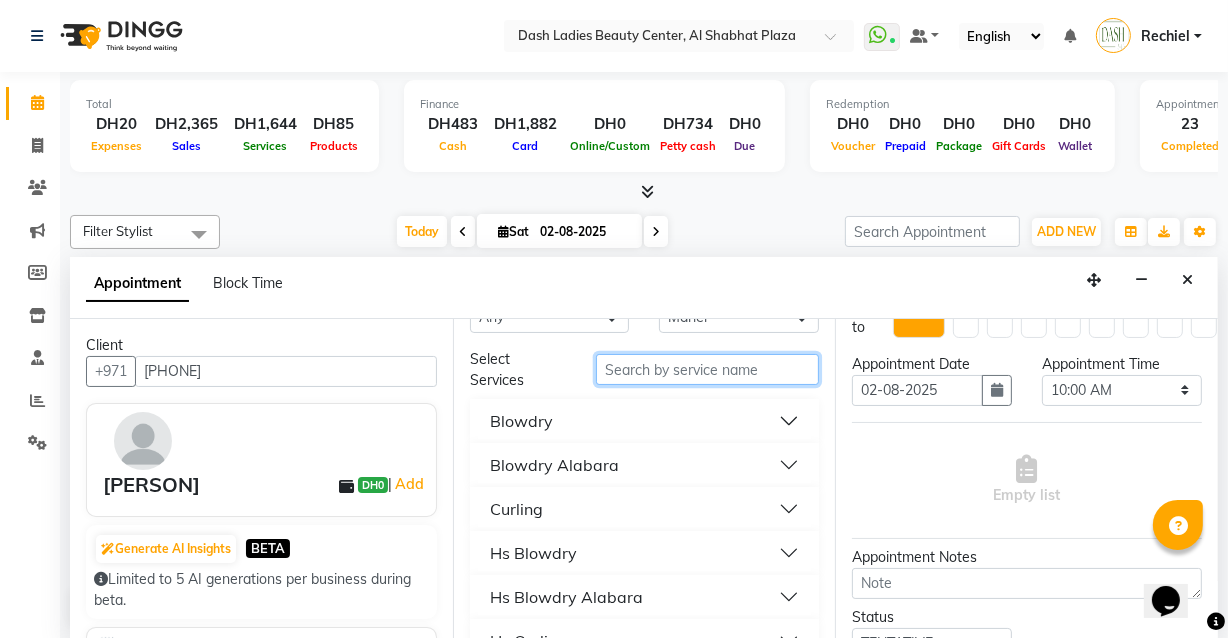 click at bounding box center (707, 369) 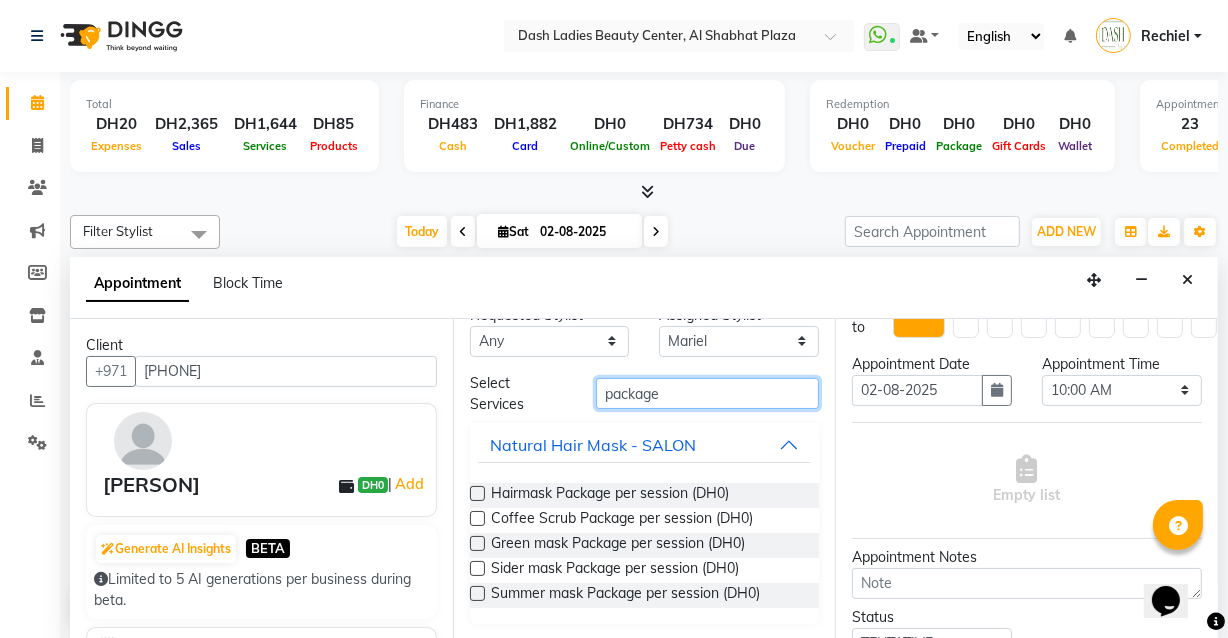 scroll, scrollTop: 0, scrollLeft: 0, axis: both 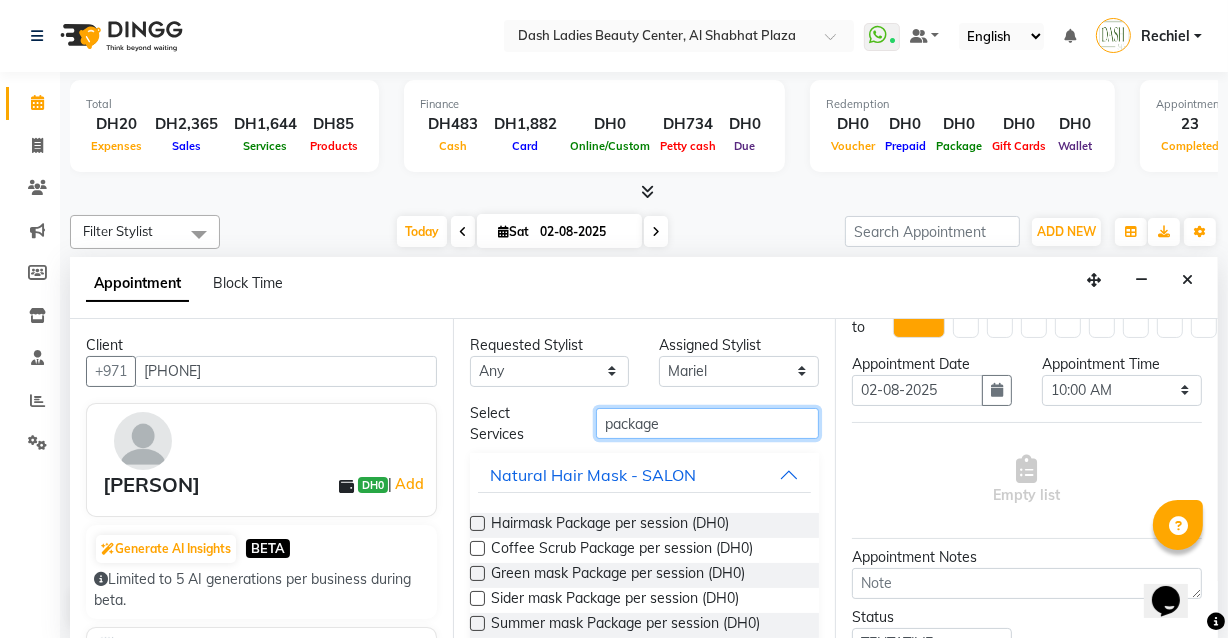 click on "package" at bounding box center [707, 423] 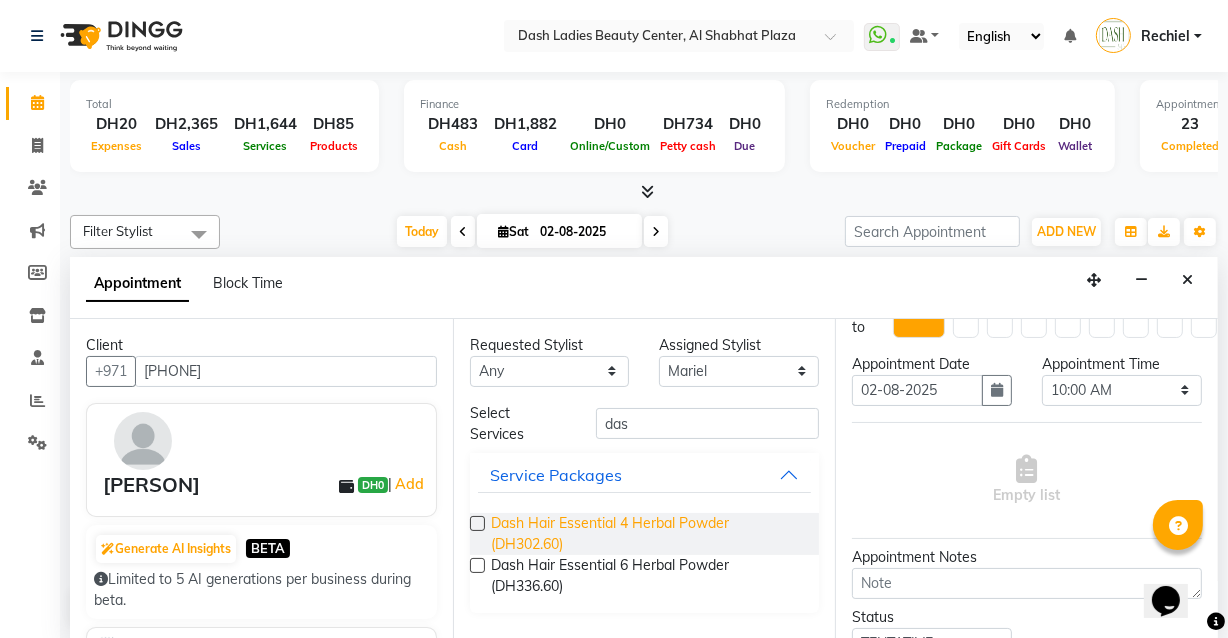 click on "Dash Hair Essential 4 Herbal Powder (DH302.60)" at bounding box center (647, 534) 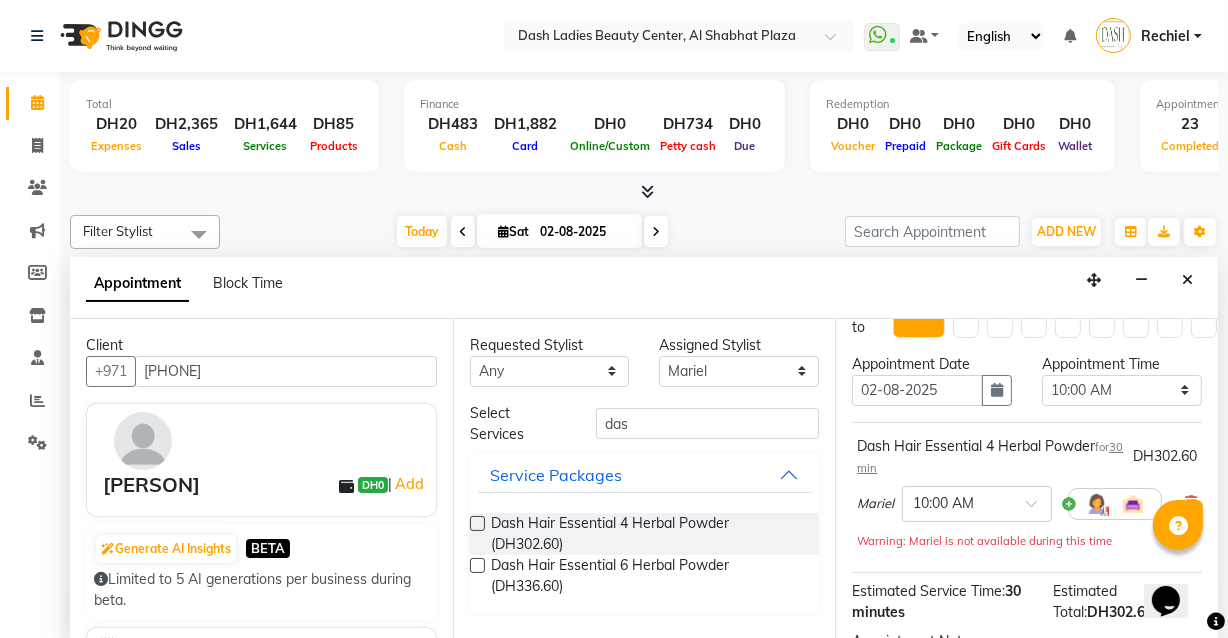 click at bounding box center (477, 523) 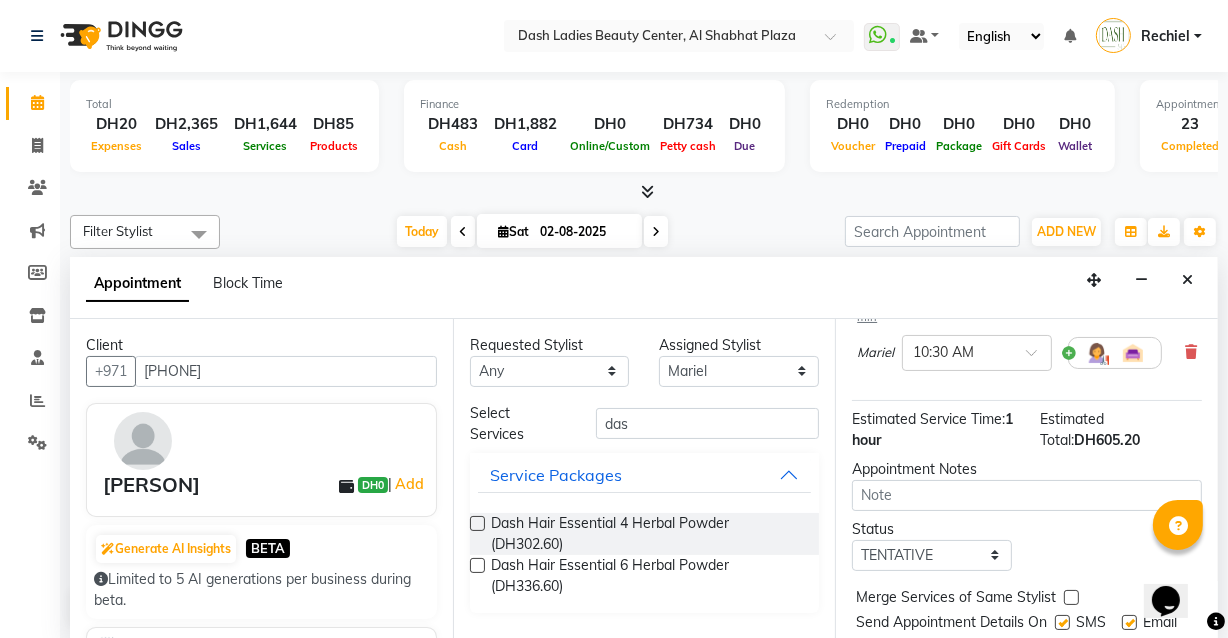 scroll, scrollTop: 320, scrollLeft: 0, axis: vertical 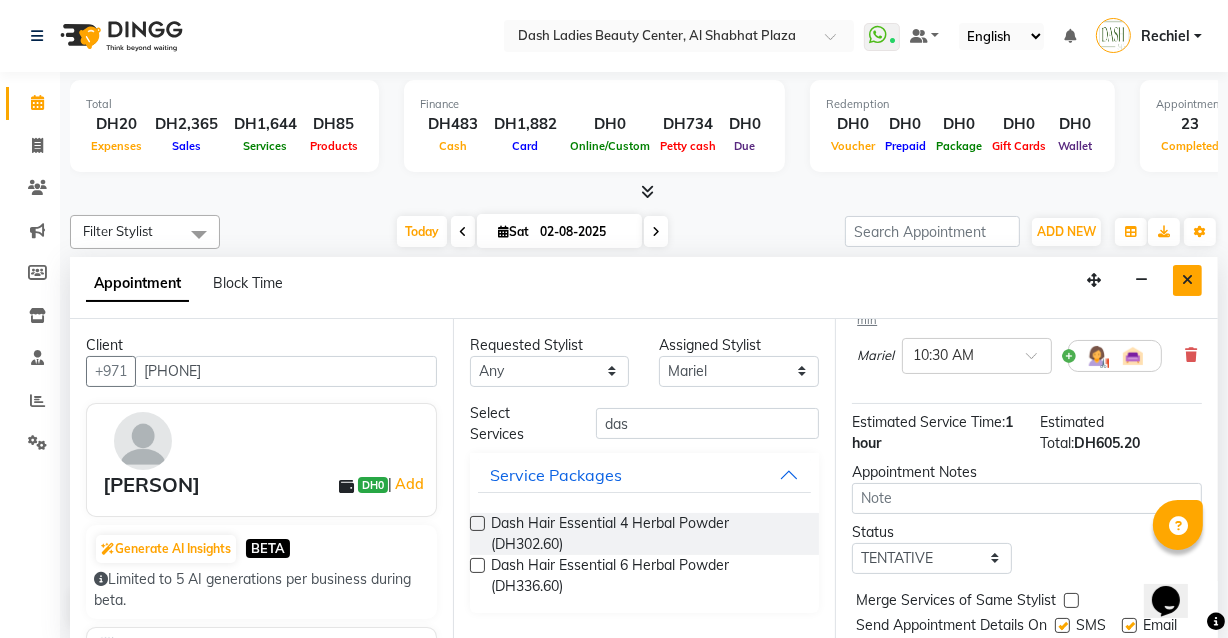 click at bounding box center (1187, 280) 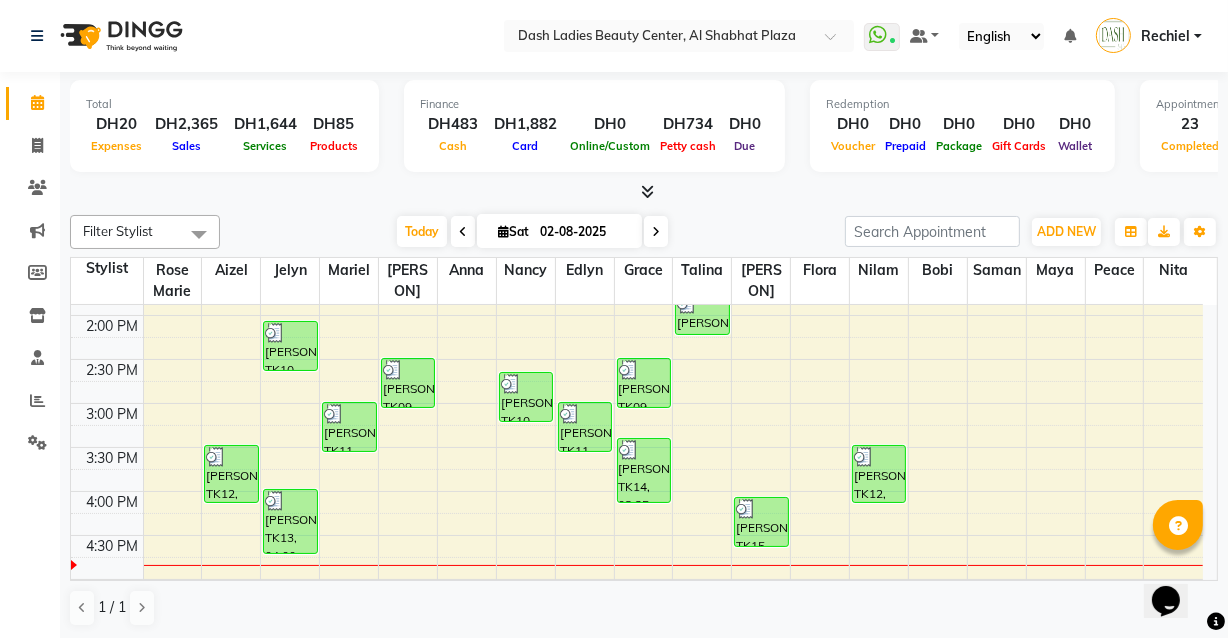 scroll, scrollTop: 434, scrollLeft: 0, axis: vertical 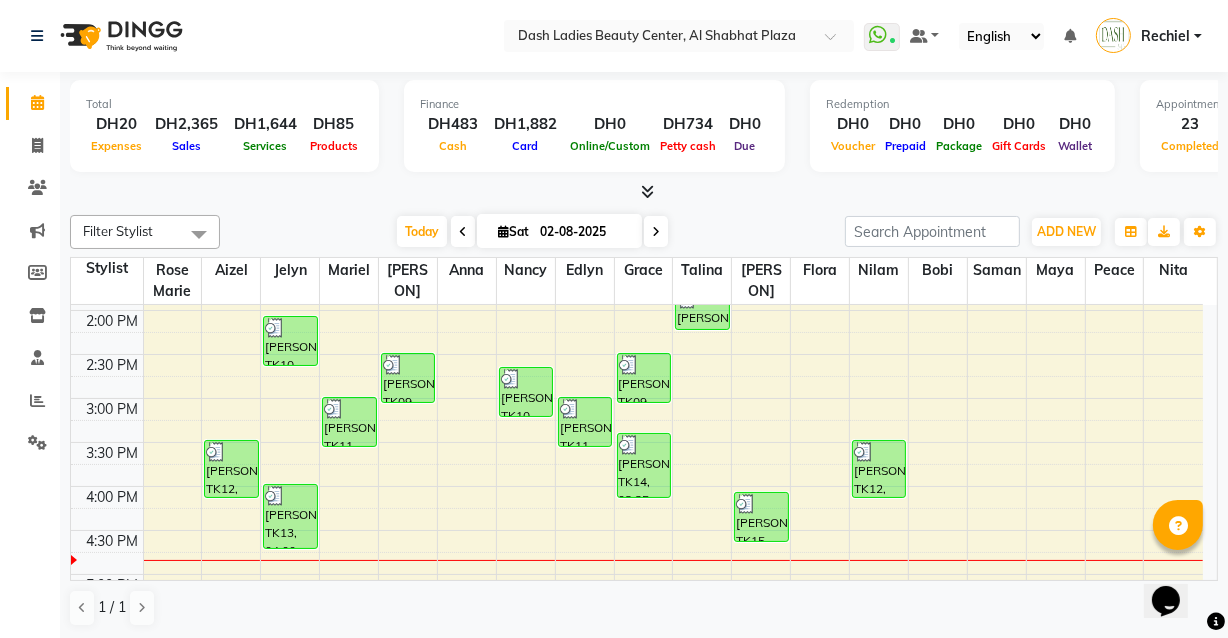 click on "[PERSON], TK14, 03:25 PM-04:10 PM, Artificial Nails with cleaning (DH120)" at bounding box center (644, 465) 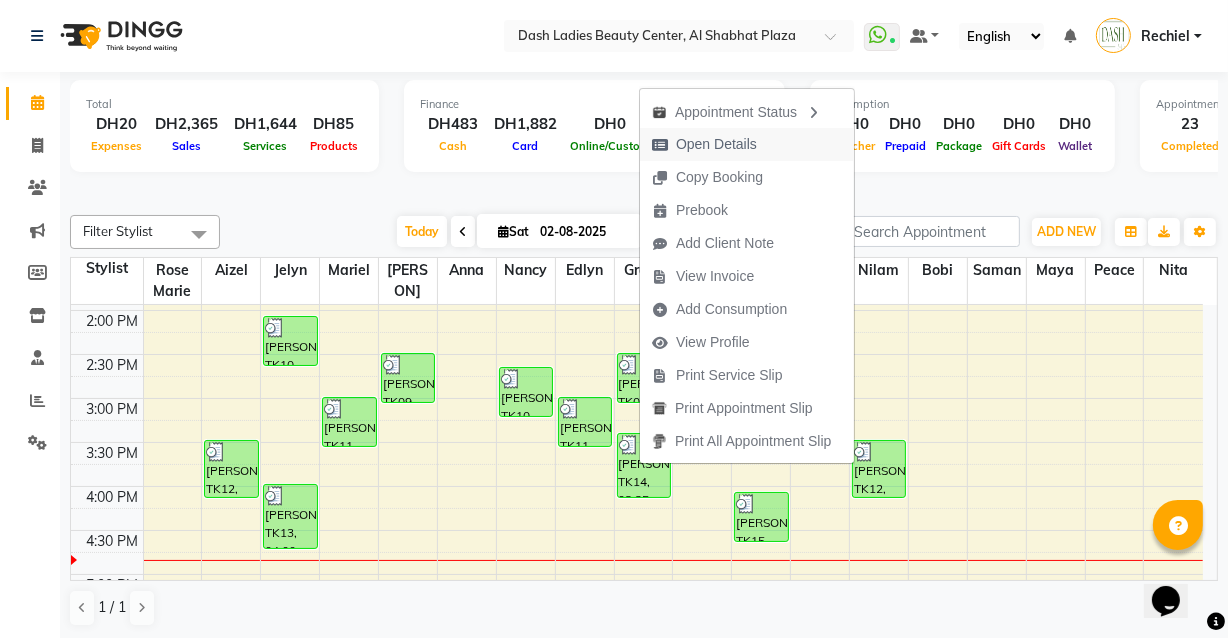 click on "Open Details" at bounding box center (704, 144) 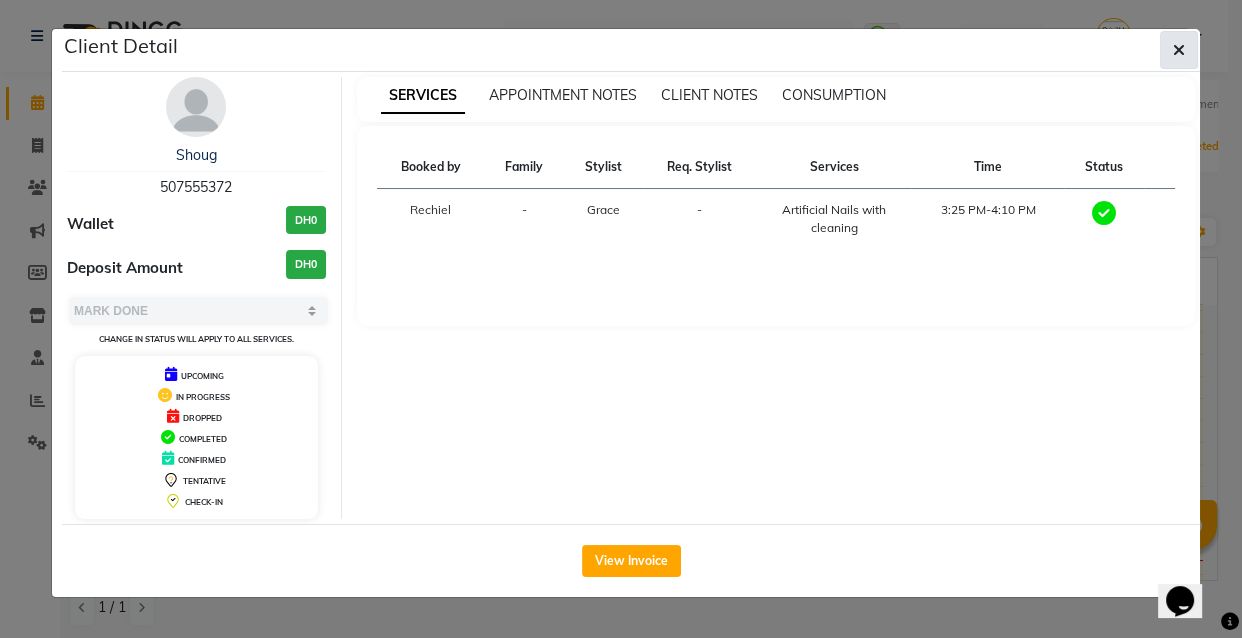 click 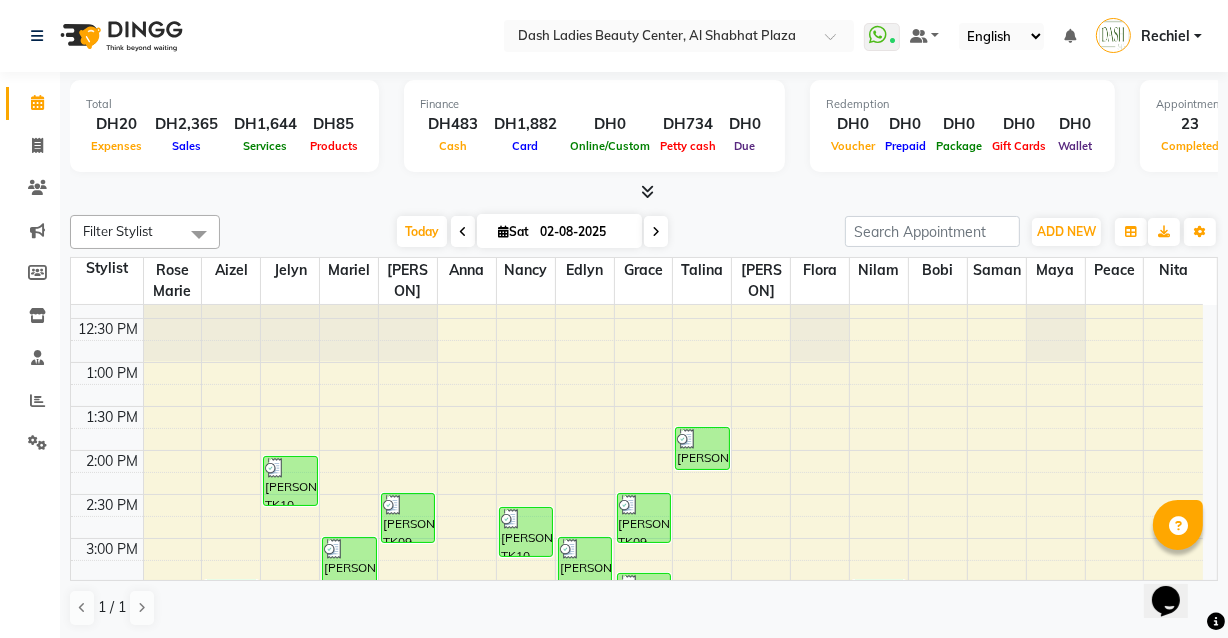 scroll, scrollTop: 293, scrollLeft: 0, axis: vertical 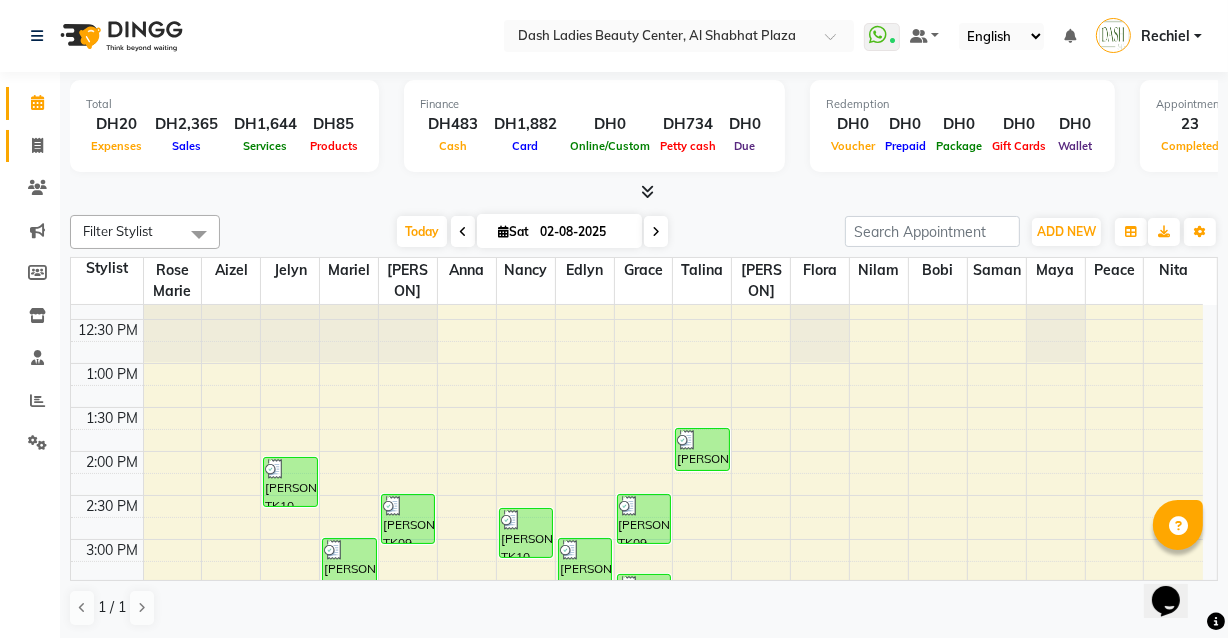 click 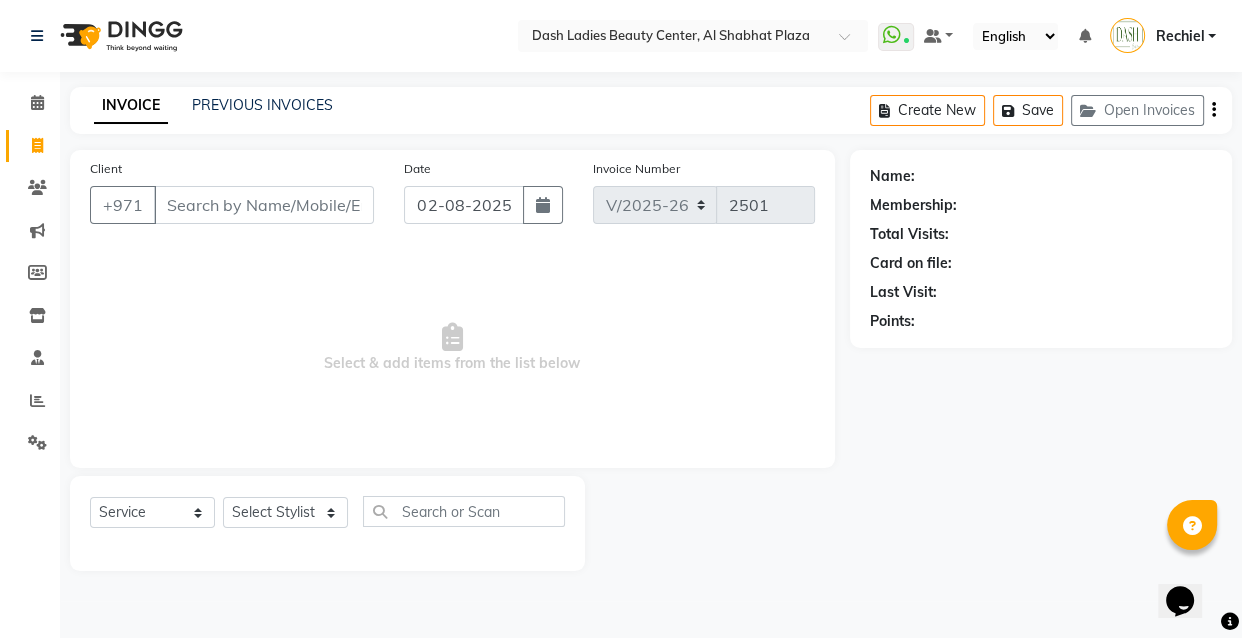 click on "Client" at bounding box center [264, 205] 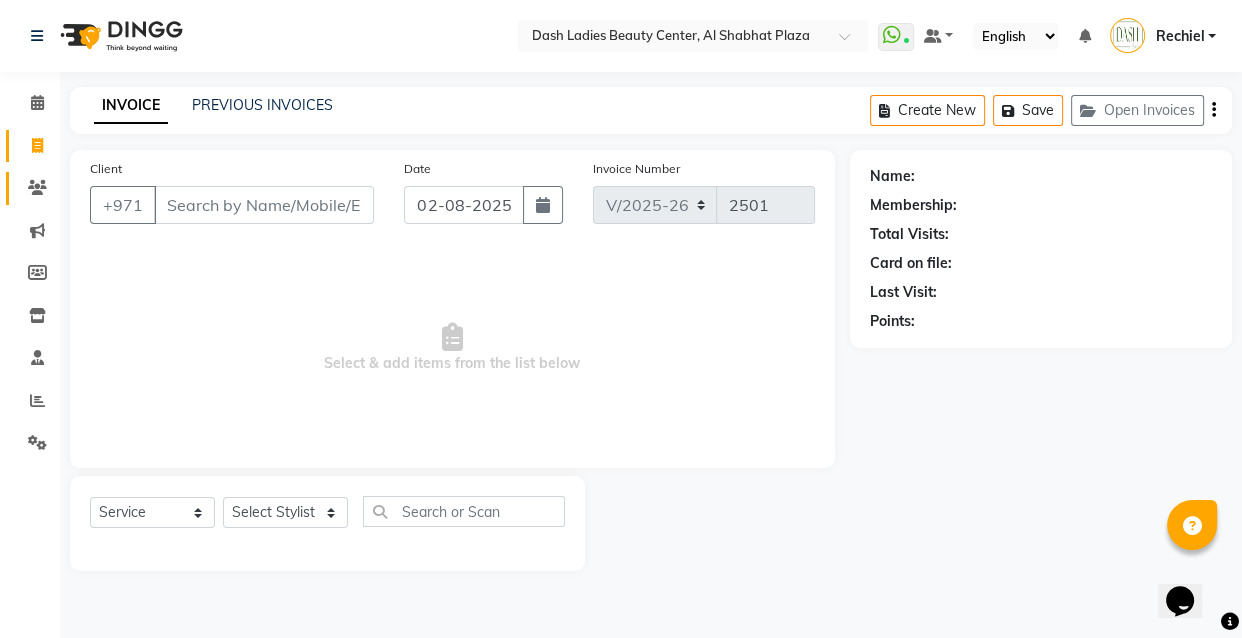 click 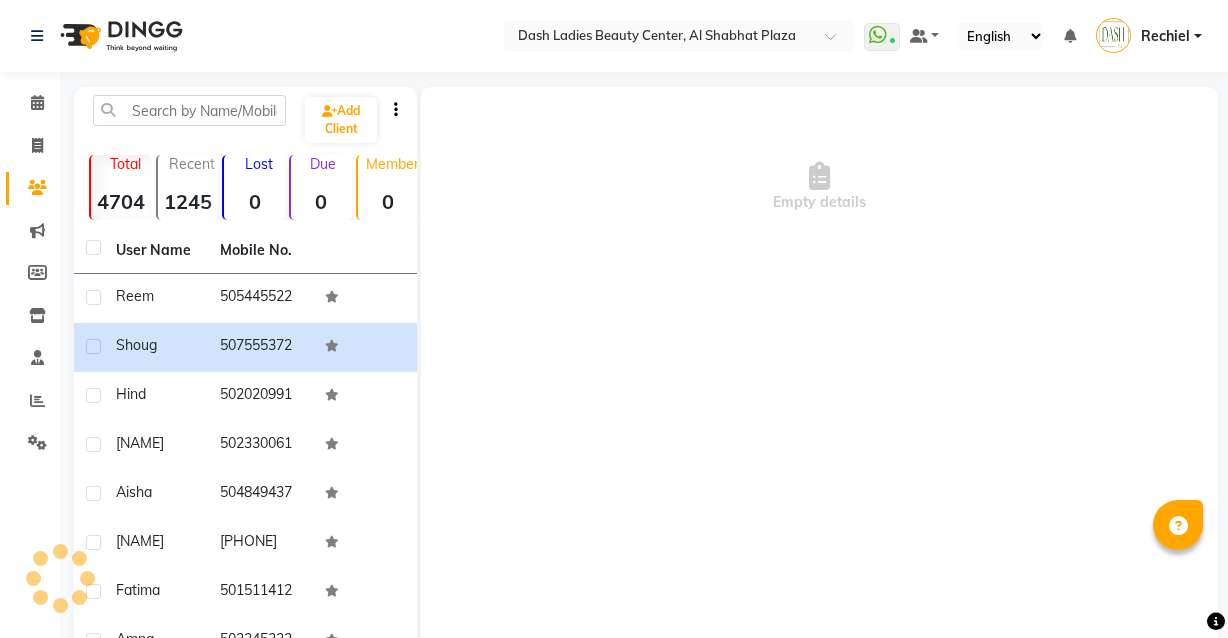 scroll, scrollTop: 0, scrollLeft: 0, axis: both 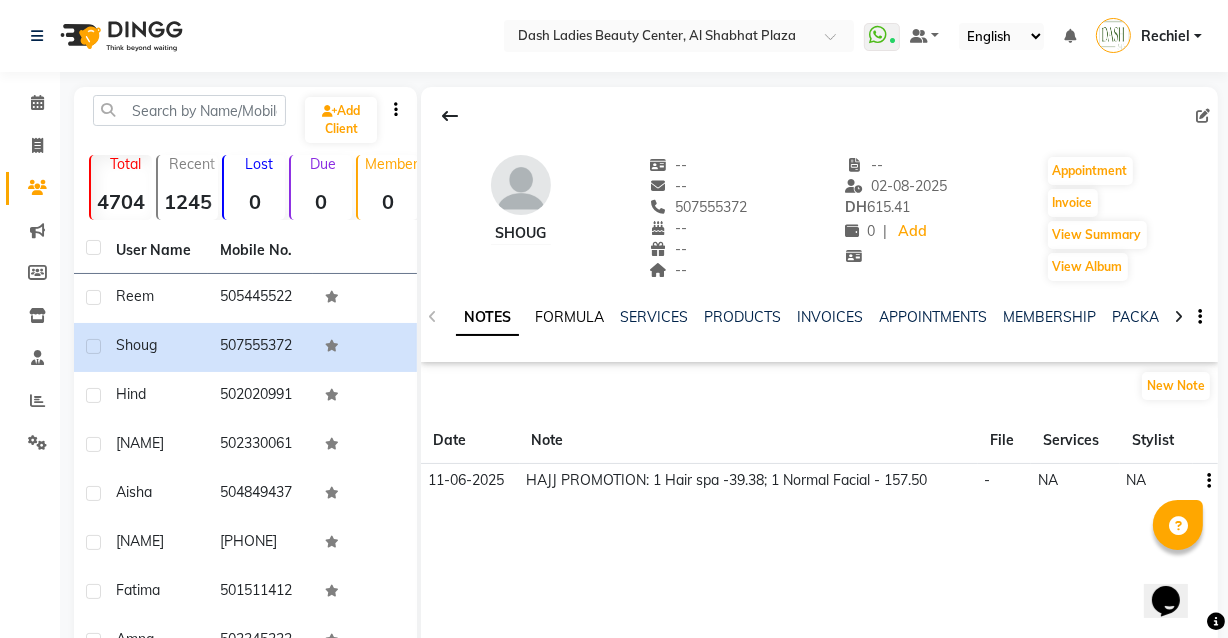 click on "FORMULA" 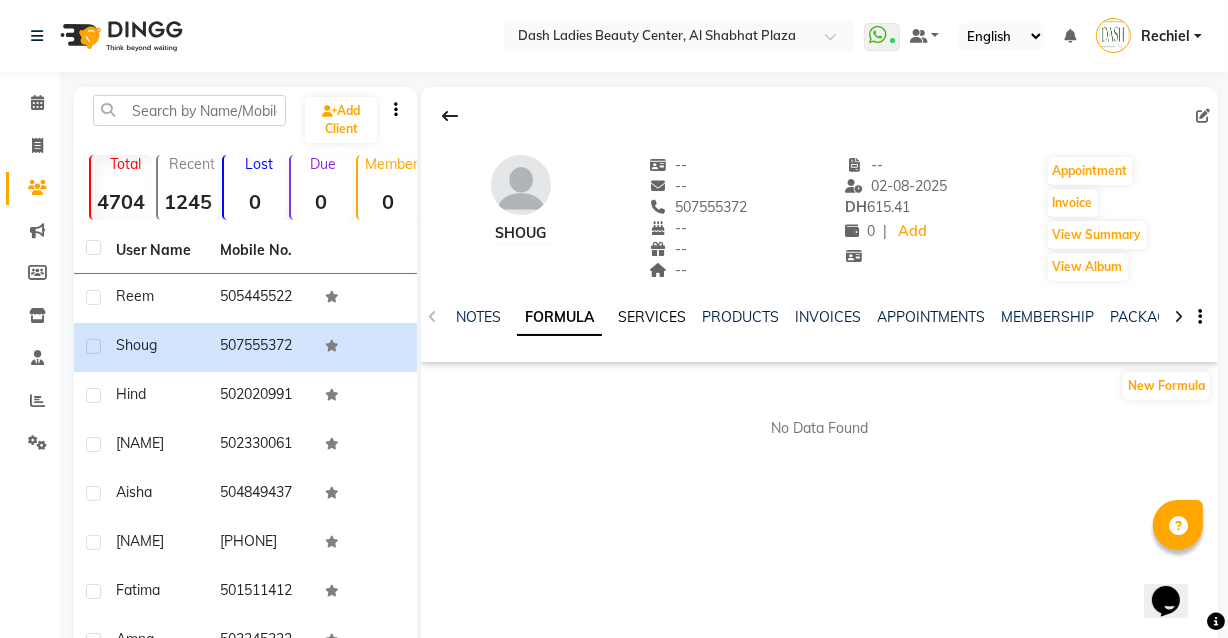 click on "SERVICES" 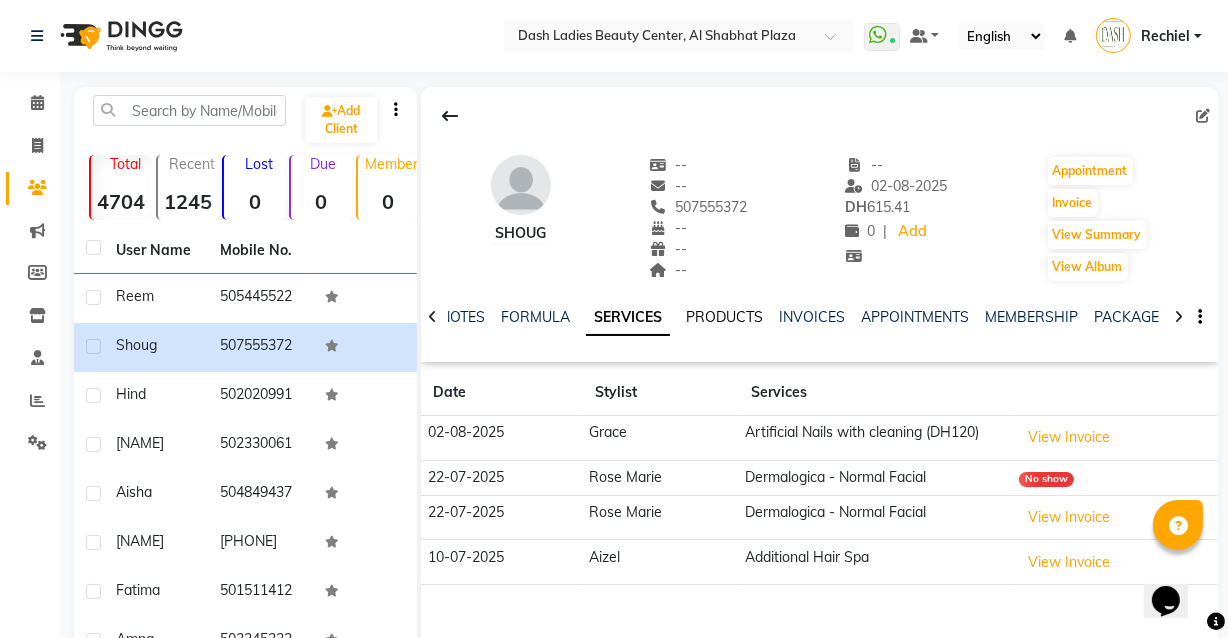click on "PRODUCTS" 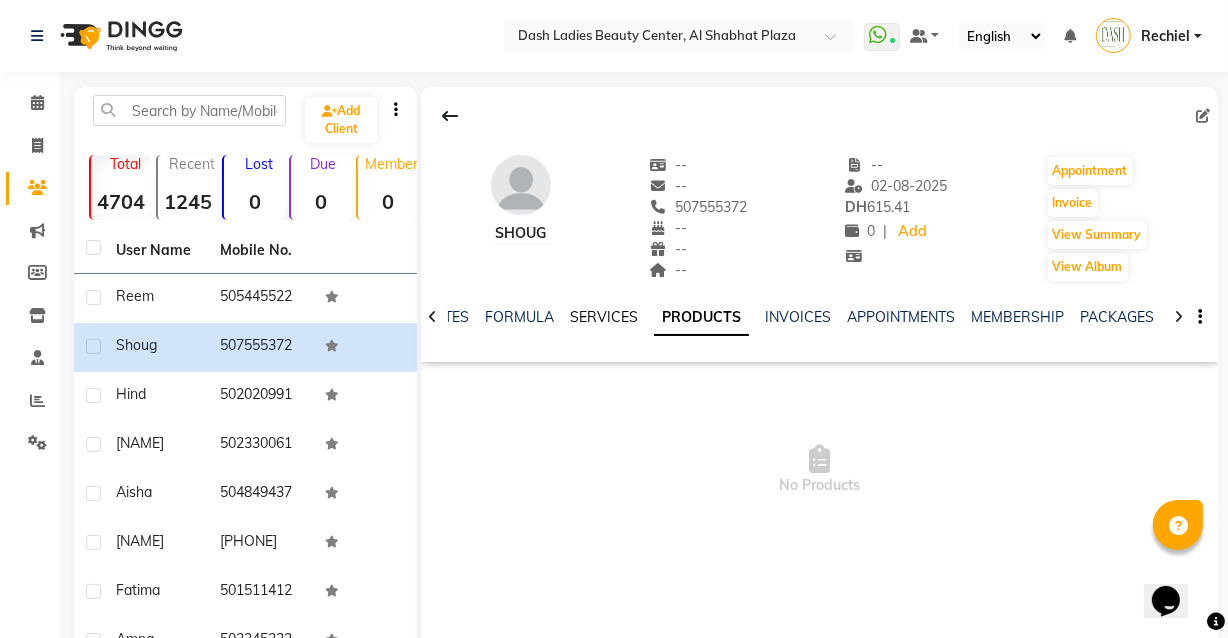 click on "SERVICES" 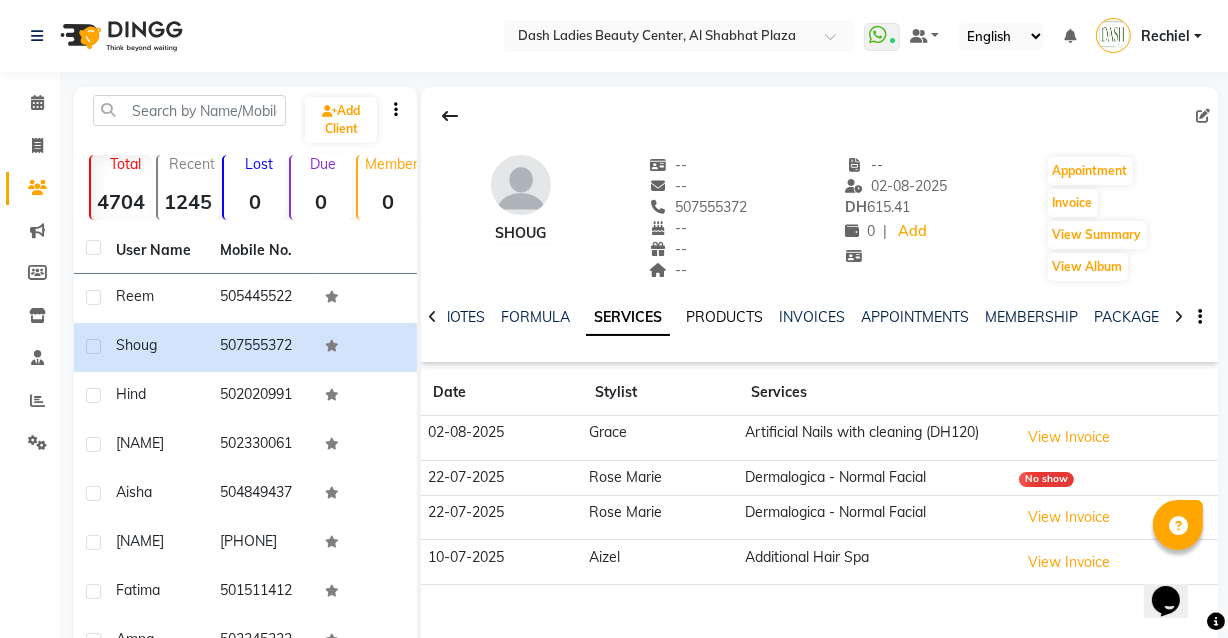 click on "PRODUCTS" 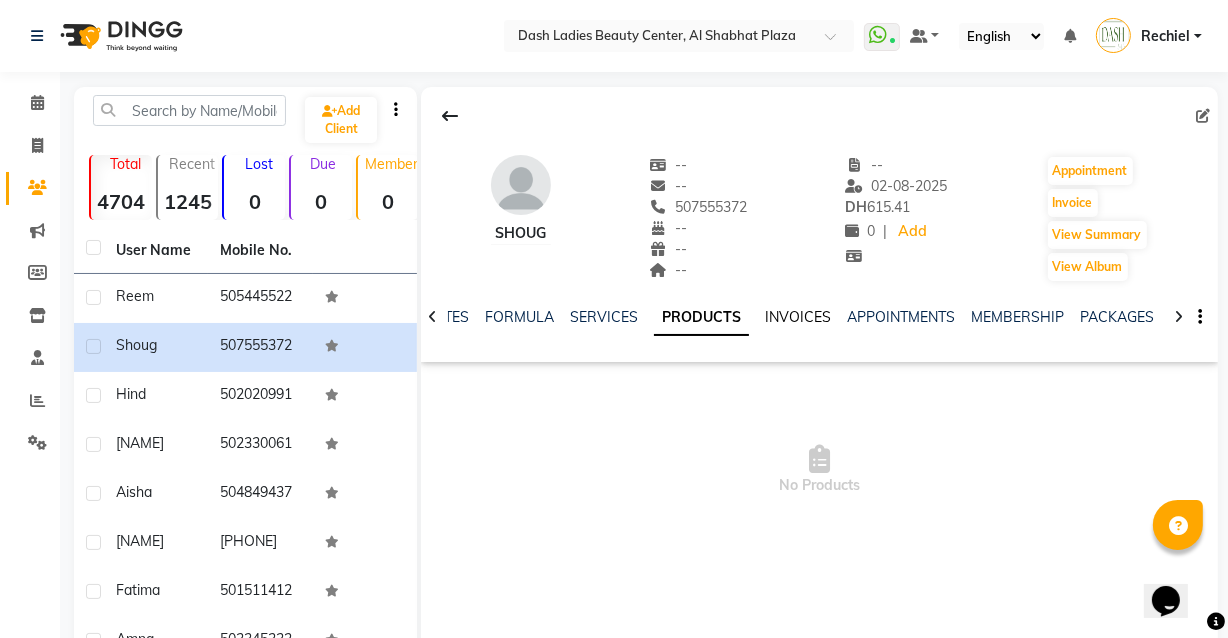click on "INVOICES" 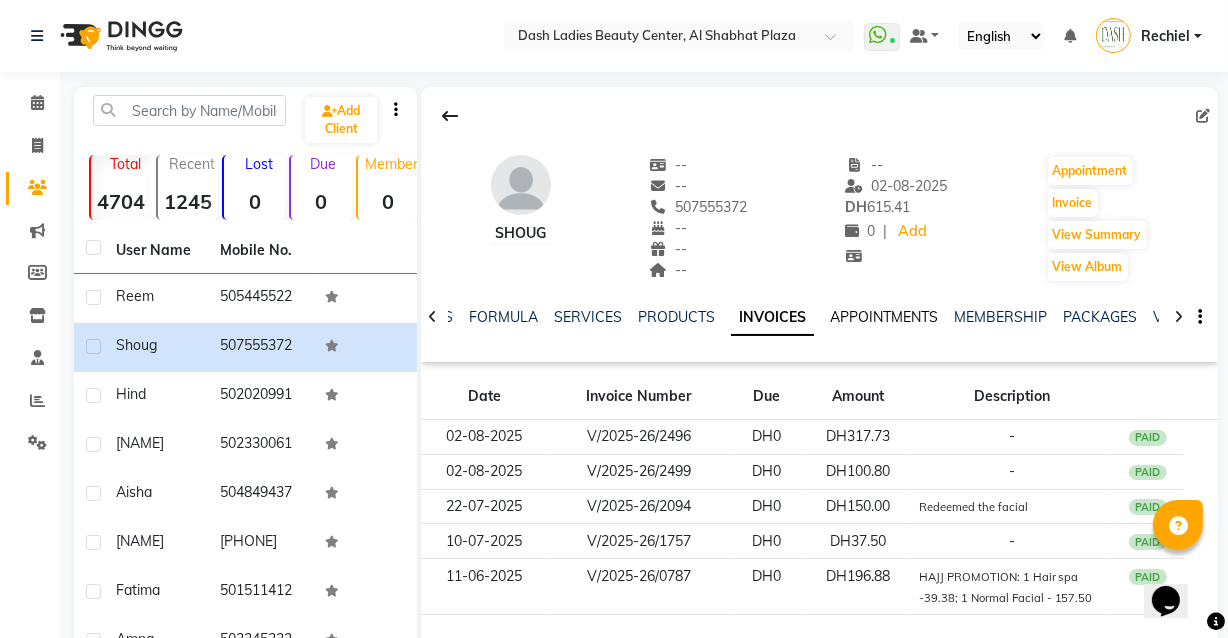 click on "APPOINTMENTS" 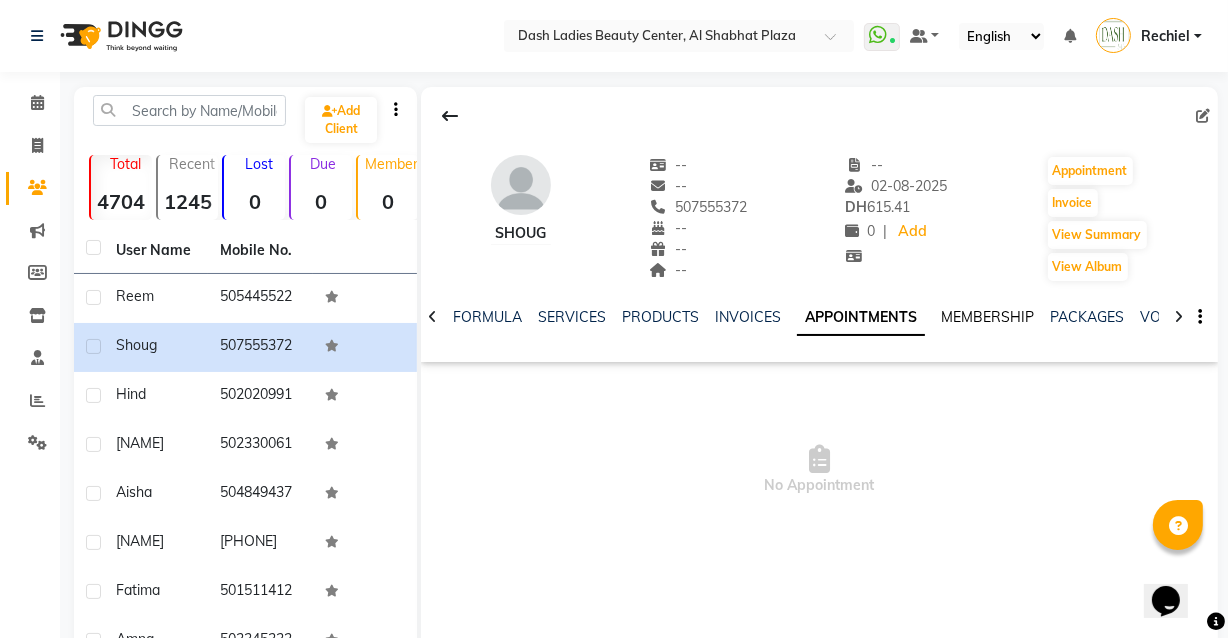 click on "MEMBERSHIP" 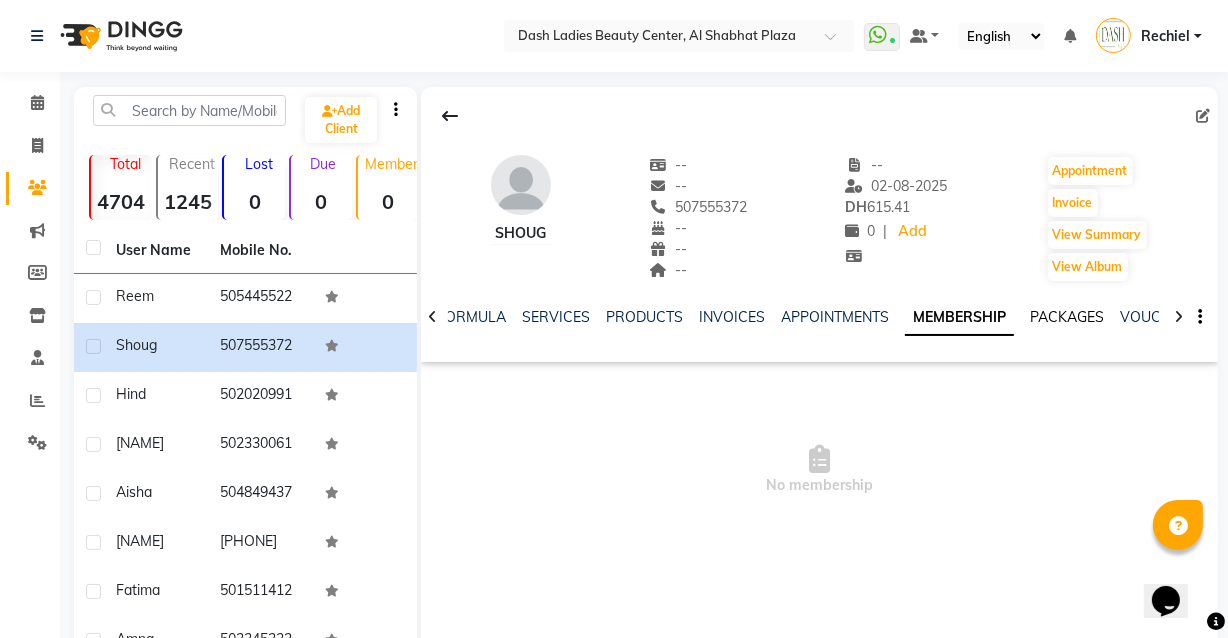 click on "PACKAGES" 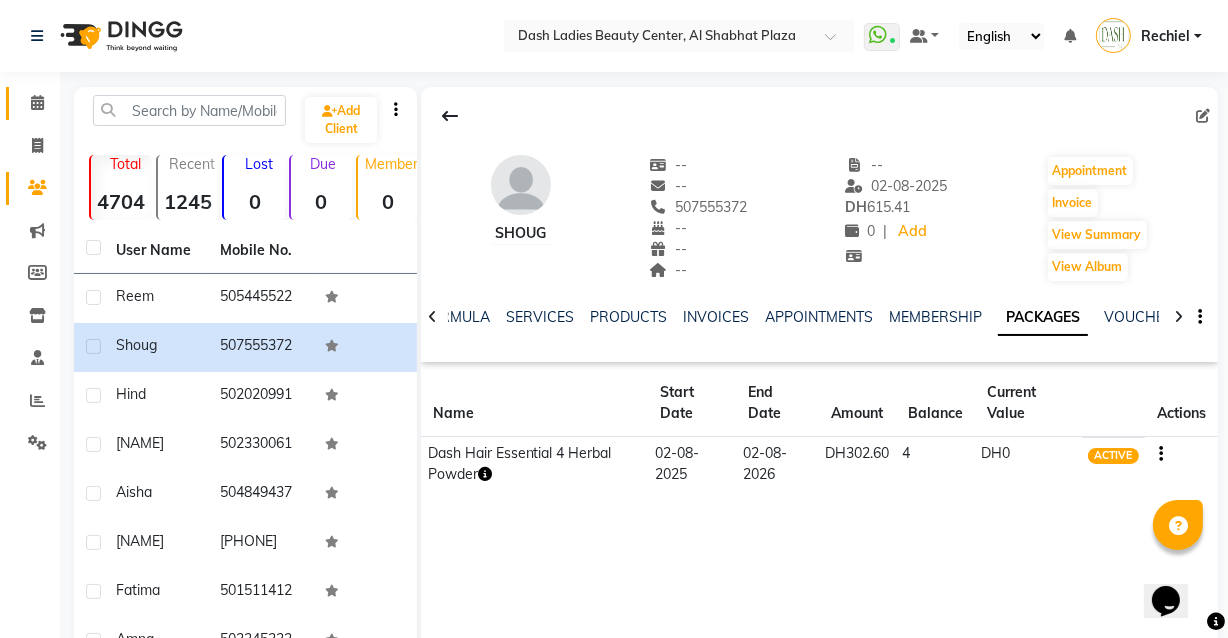 click 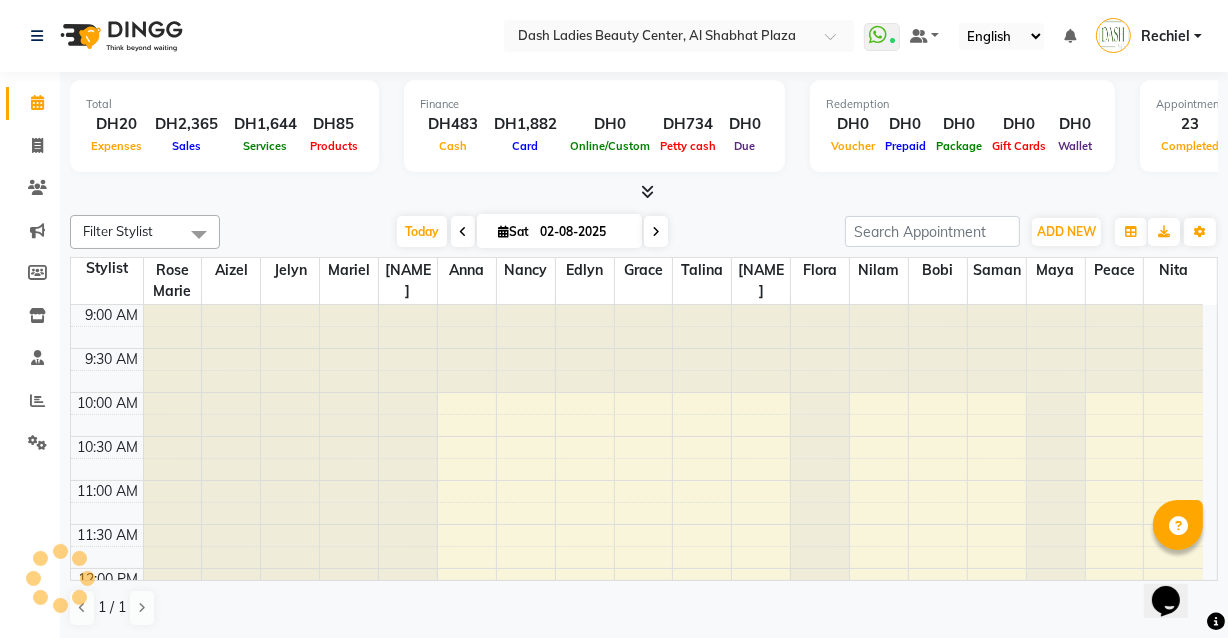 scroll, scrollTop: 0, scrollLeft: 0, axis: both 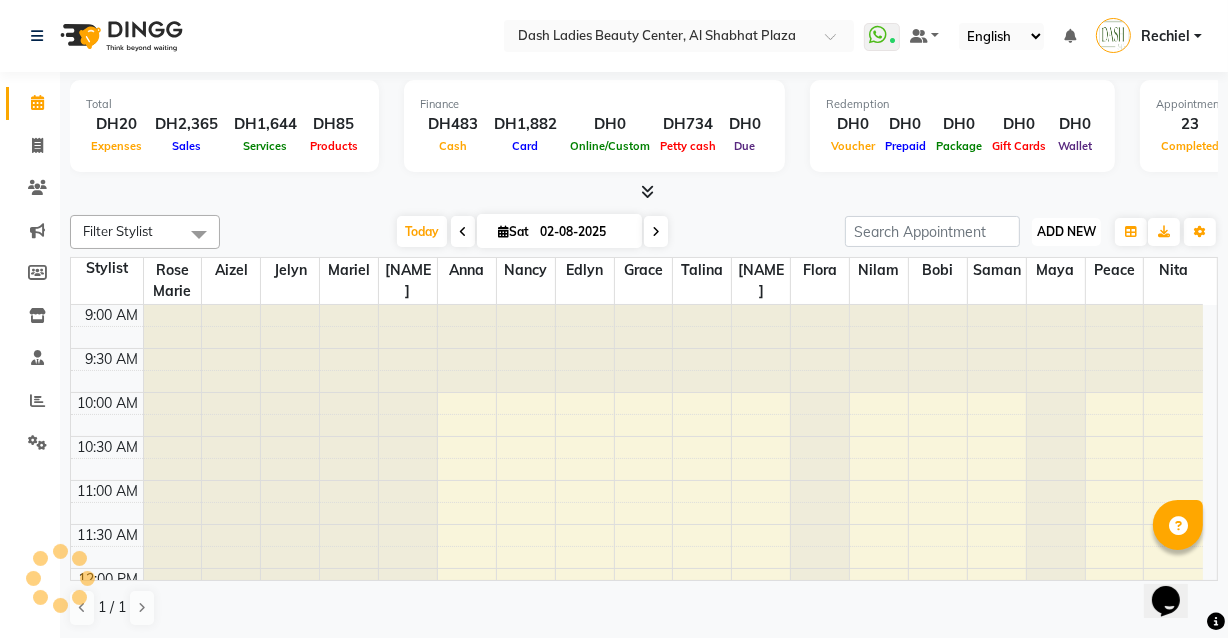 click on "ADD NEW" at bounding box center [1066, 231] 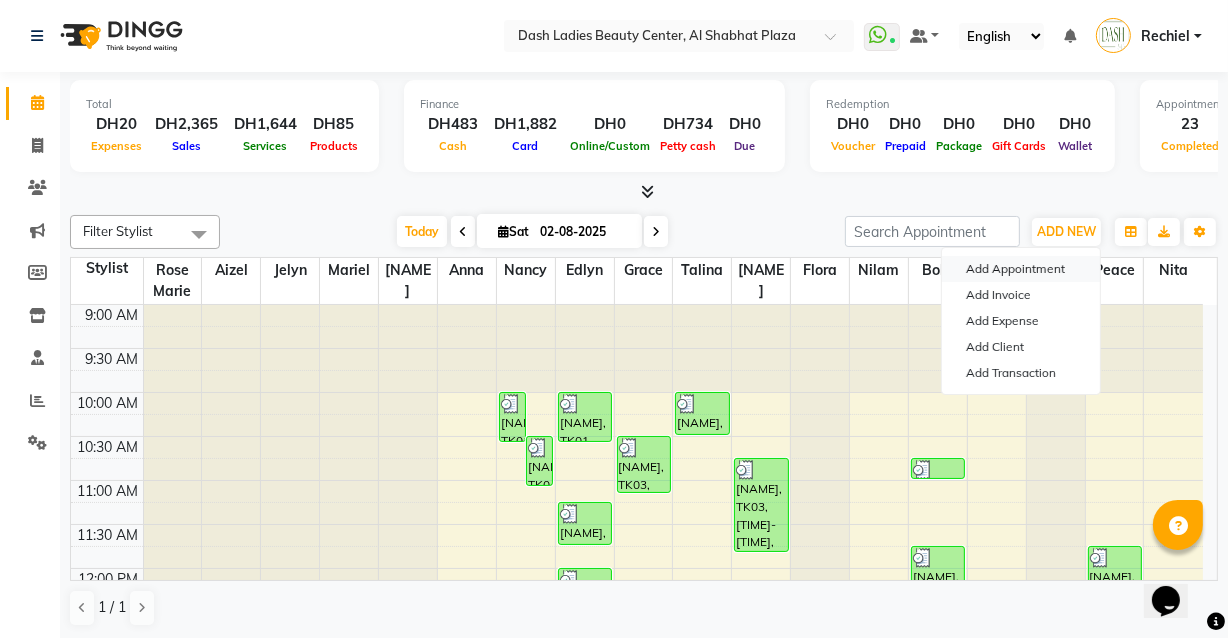 click on "Add Appointment" at bounding box center [1021, 269] 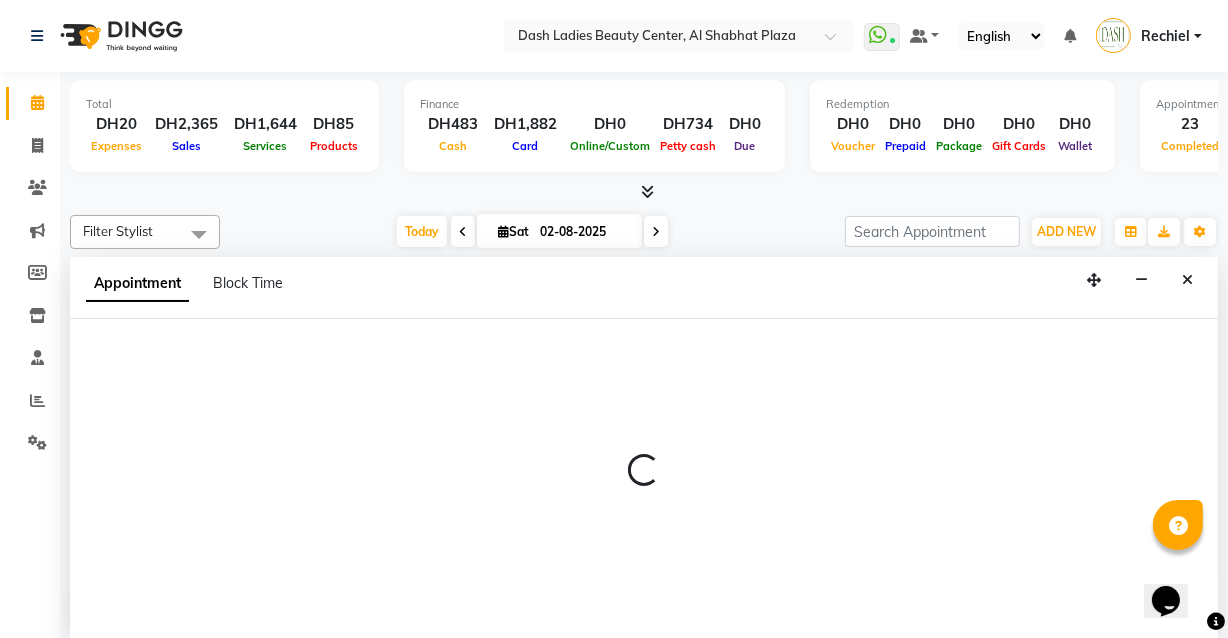 scroll, scrollTop: 0, scrollLeft: 0, axis: both 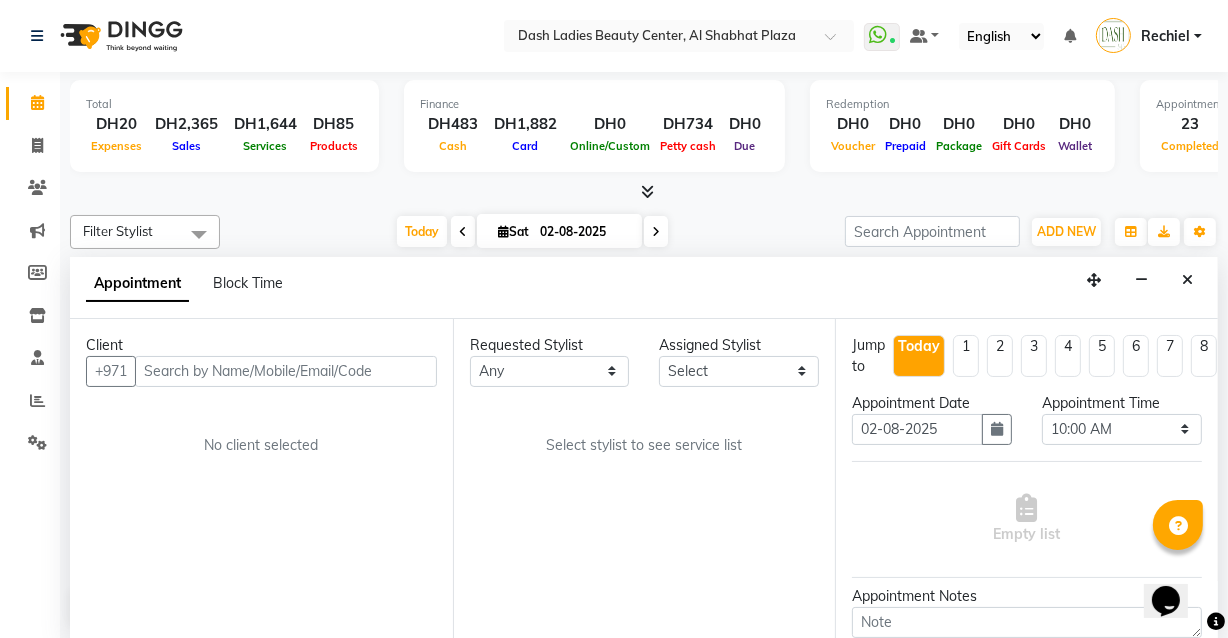click at bounding box center [286, 371] 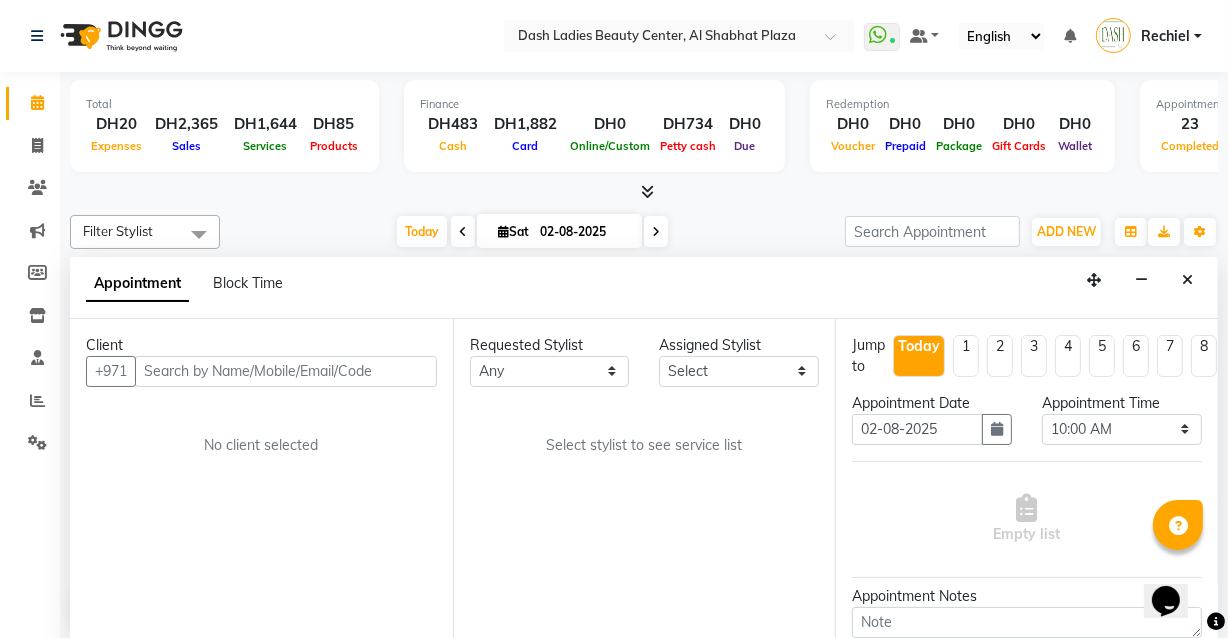 click at bounding box center (286, 371) 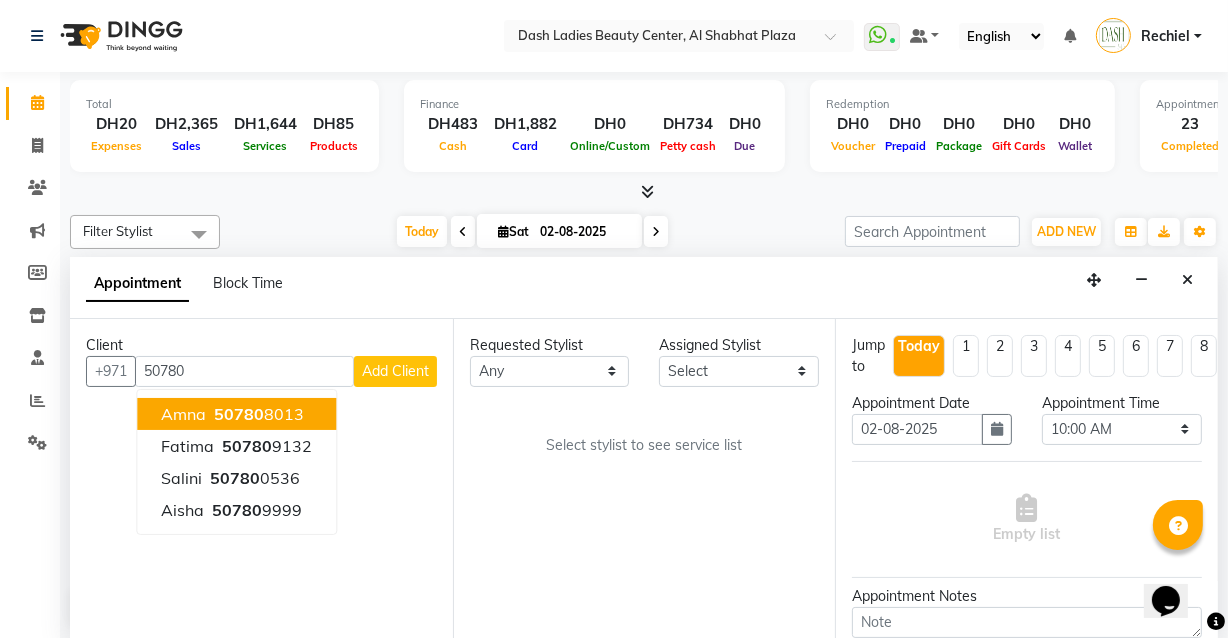click on "50780 8013" at bounding box center [257, 414] 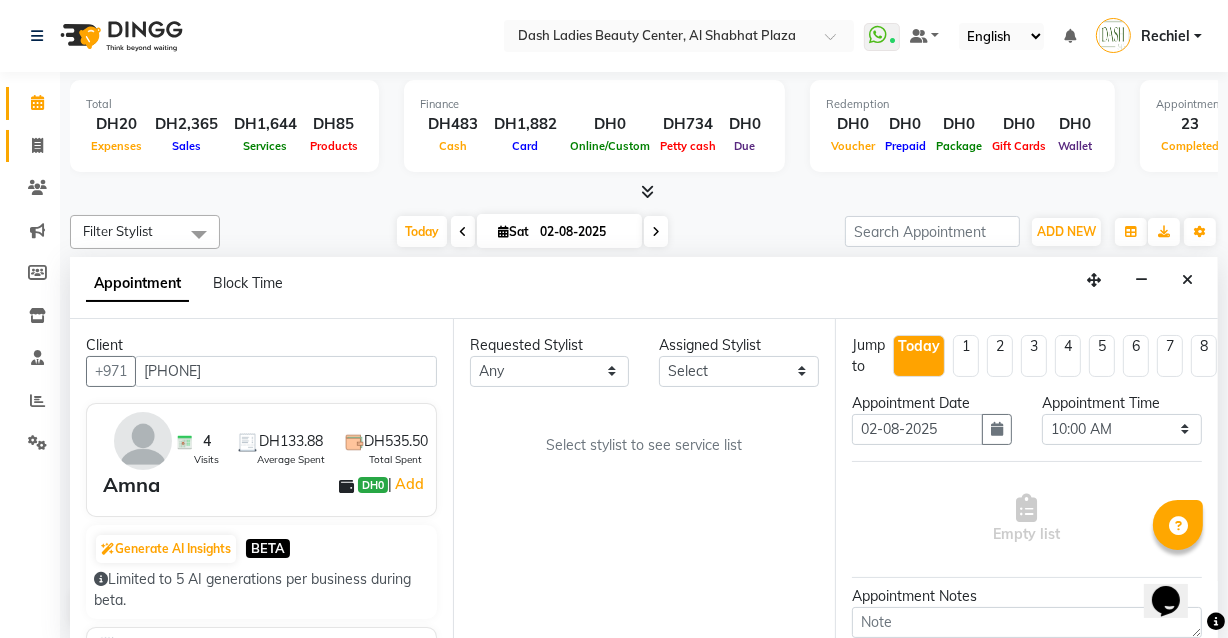 click on "Invoice" 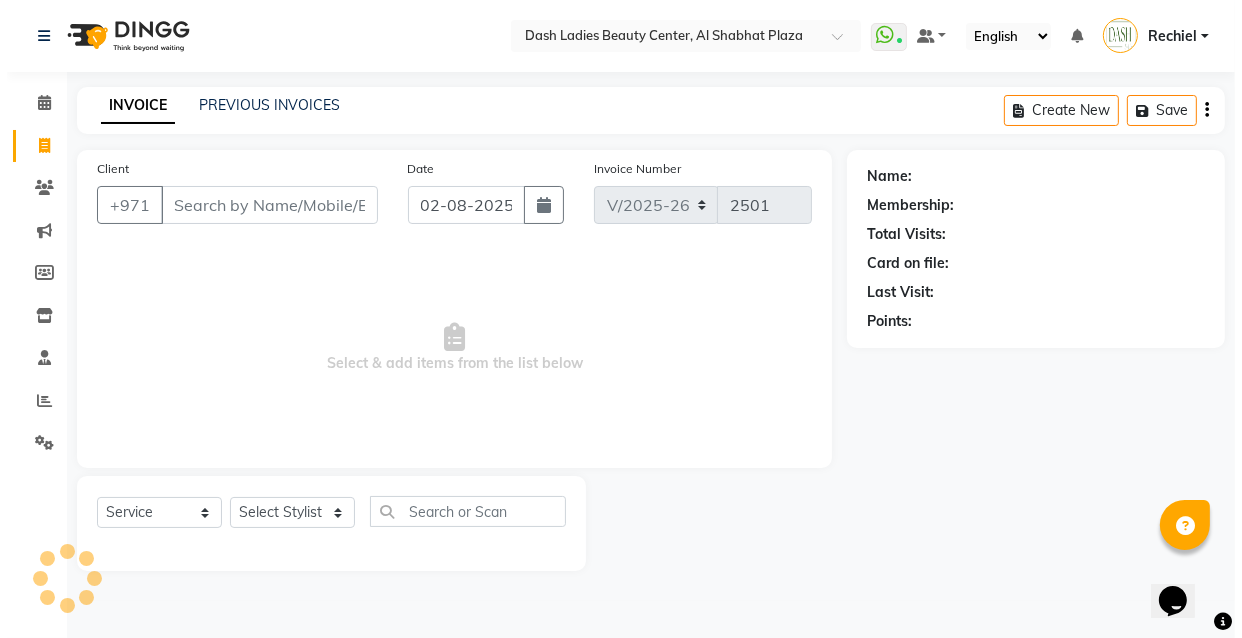 scroll, scrollTop: 0, scrollLeft: 0, axis: both 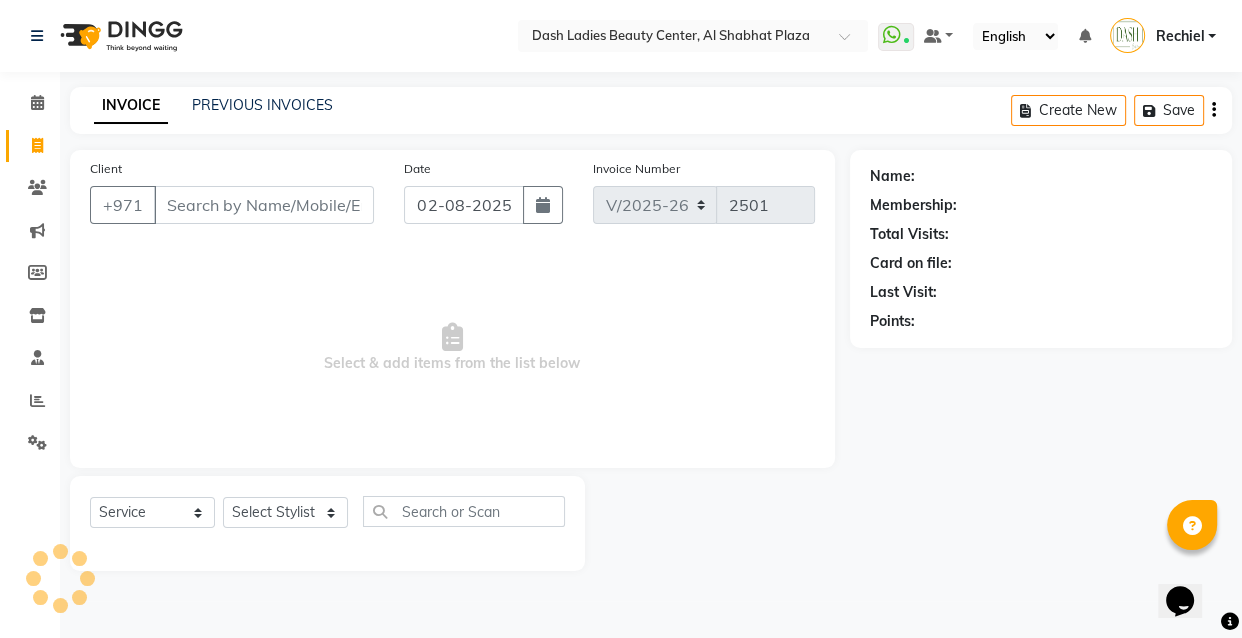 click on "Client" at bounding box center [264, 205] 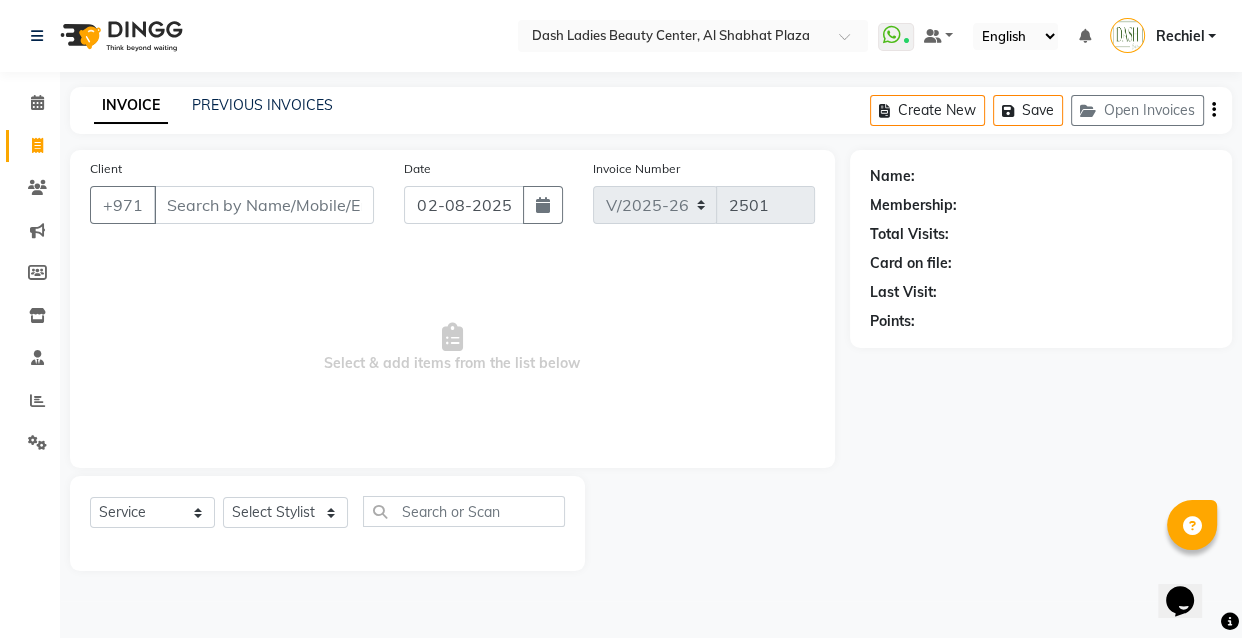 click on "Client" at bounding box center [264, 205] 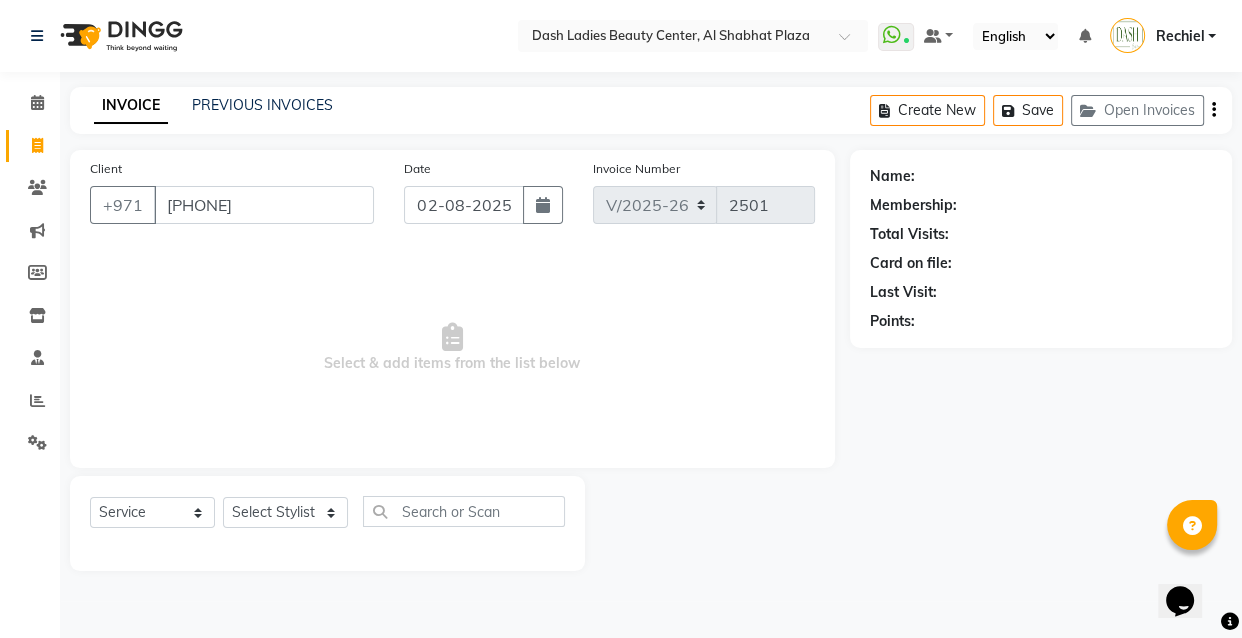 type on "507808013" 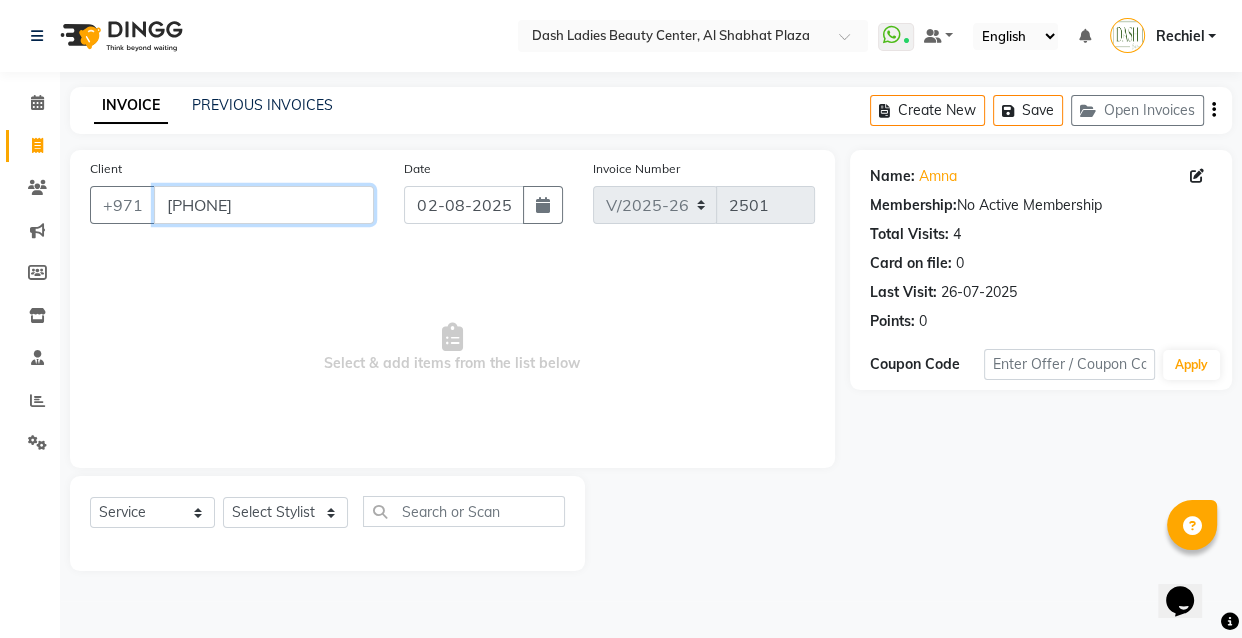 click on "507808013" at bounding box center (264, 205) 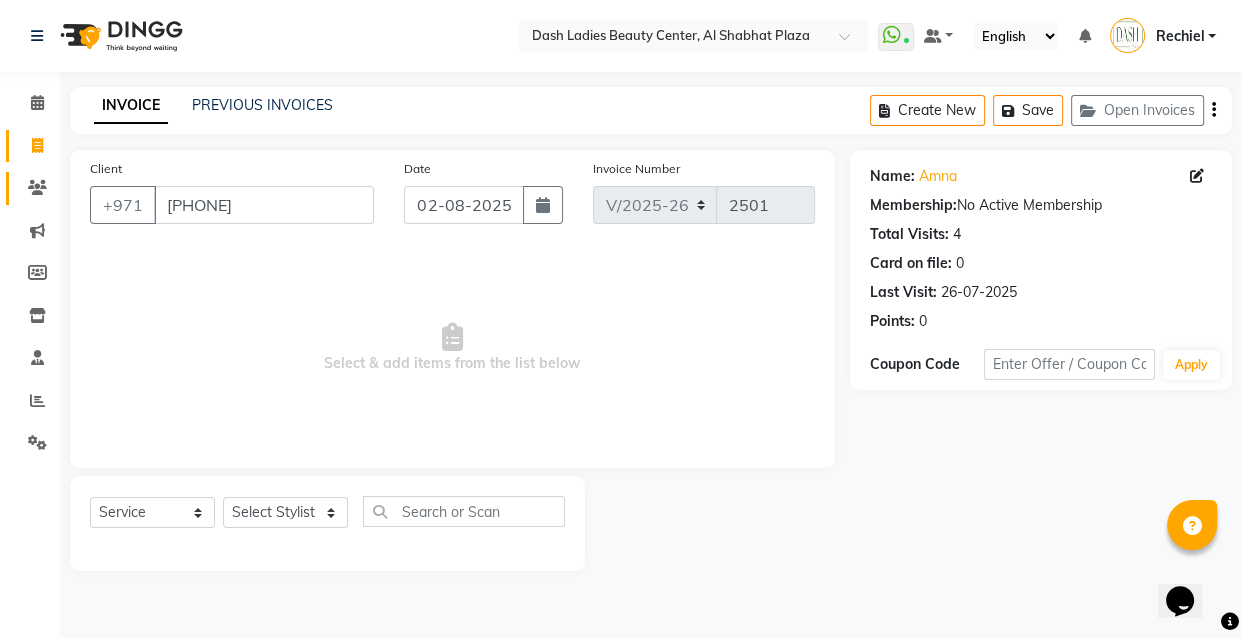 click 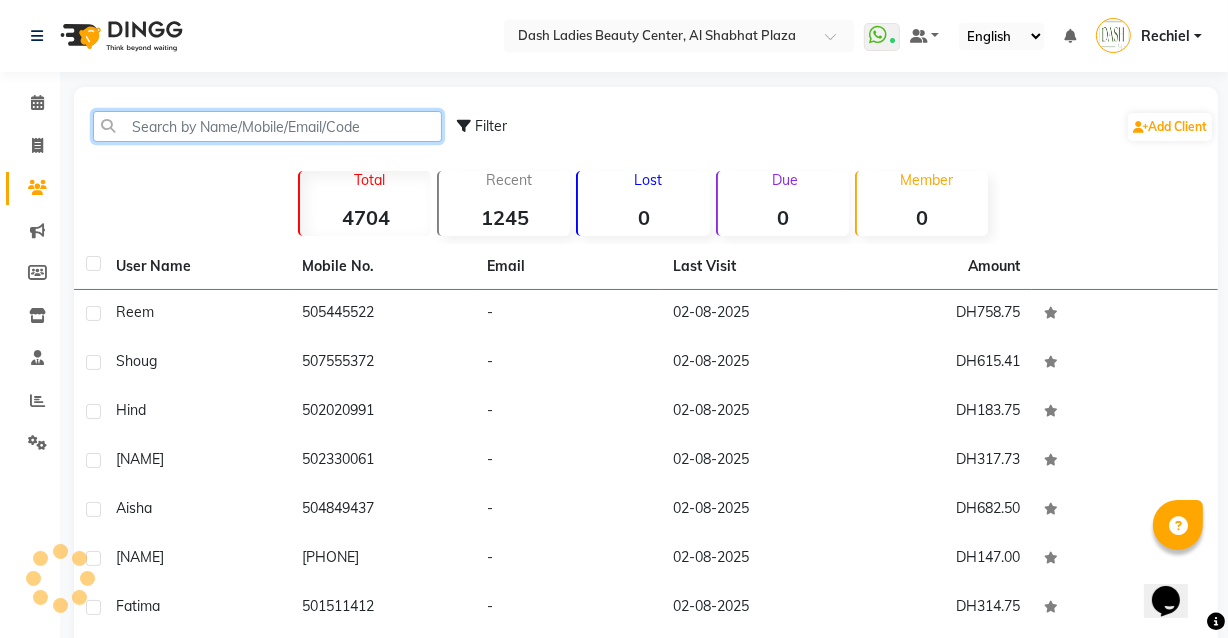 click 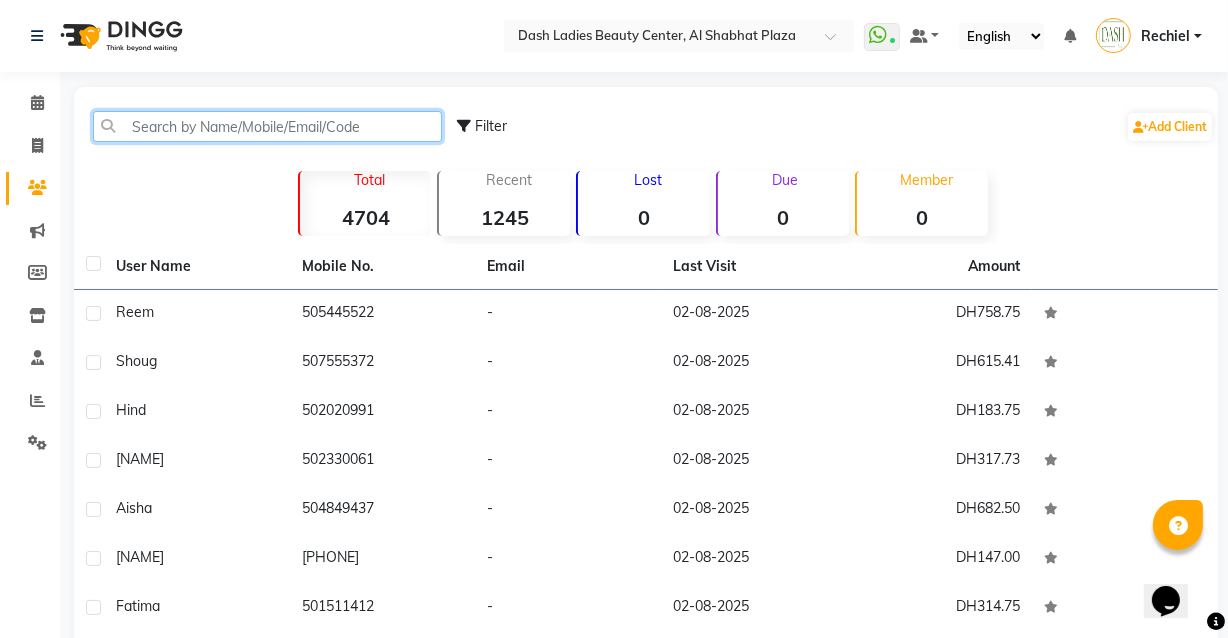 paste on "507808013" 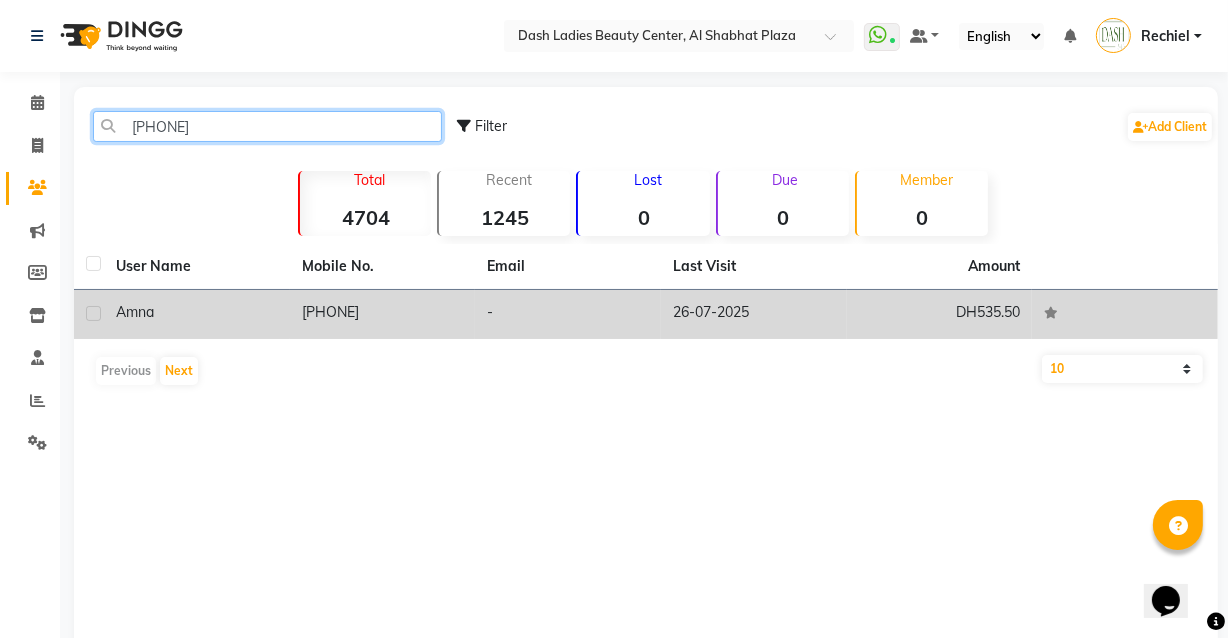type on "507808013" 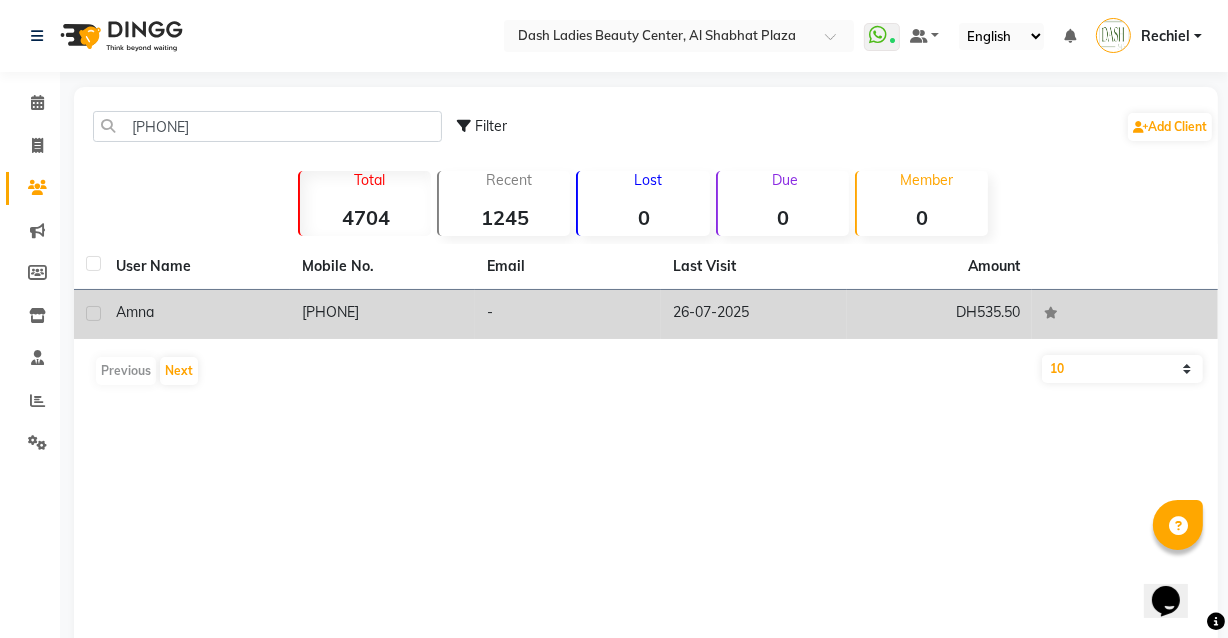 click on "-" 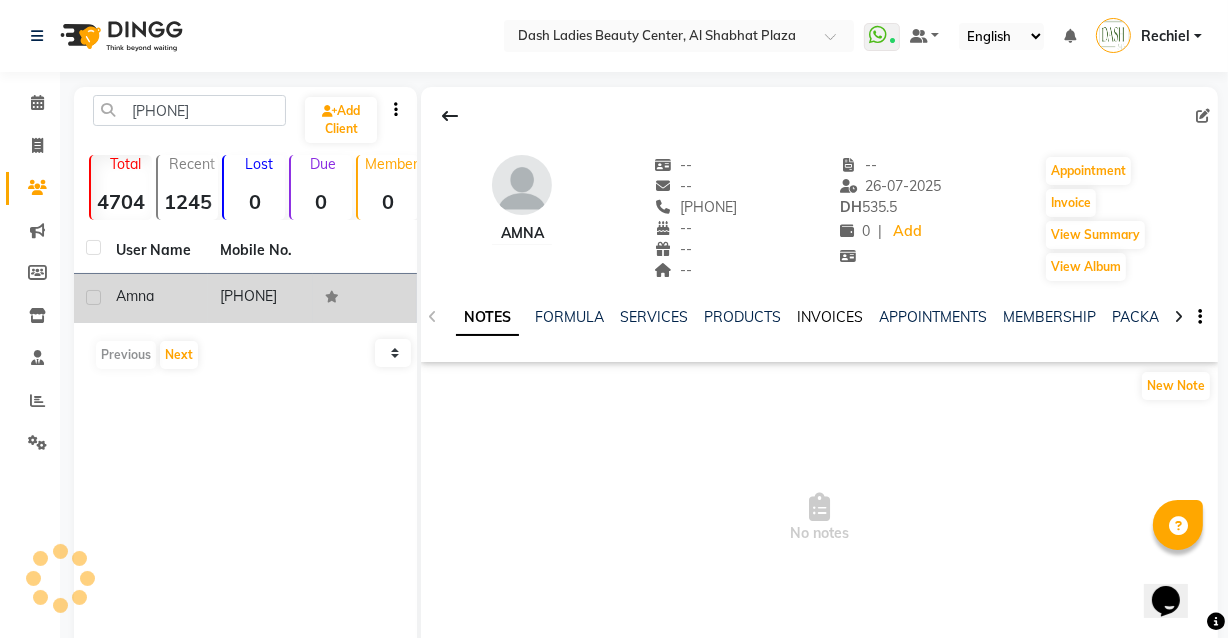 click on "INVOICES" 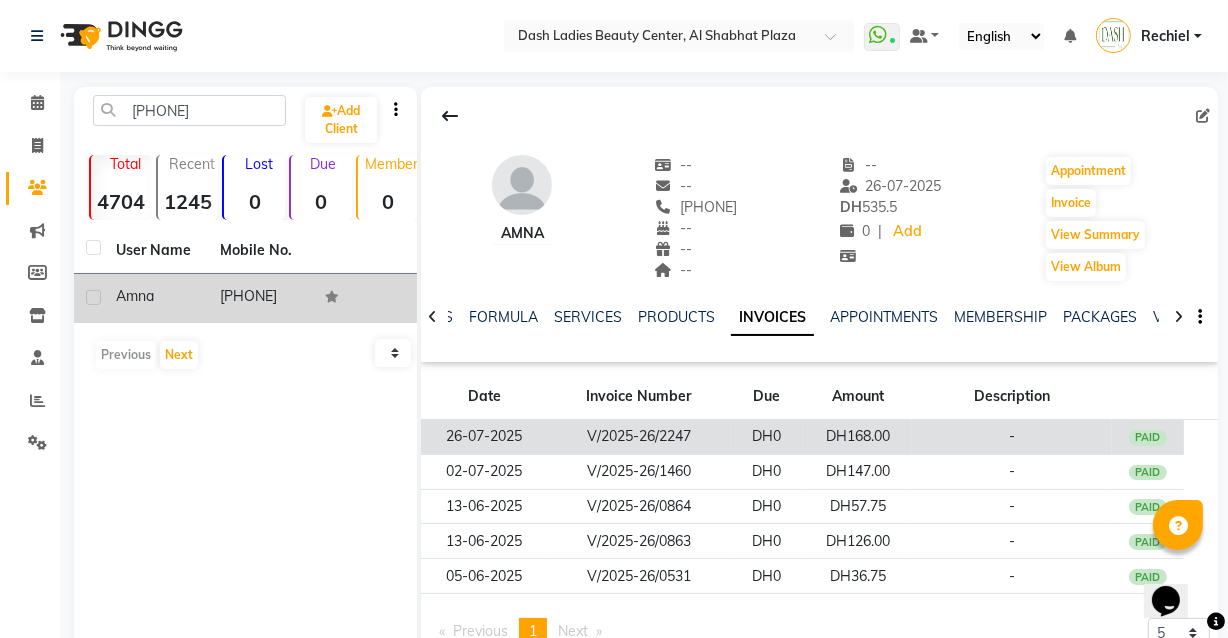 click on "V/2025-26/2247" 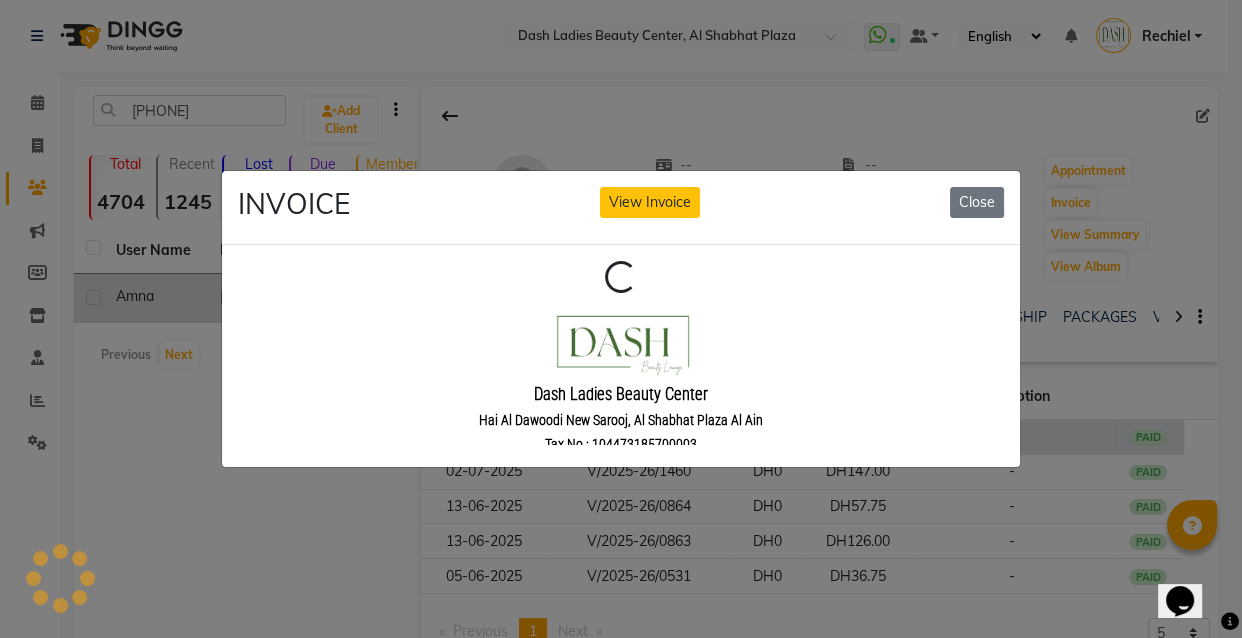 scroll, scrollTop: 0, scrollLeft: 0, axis: both 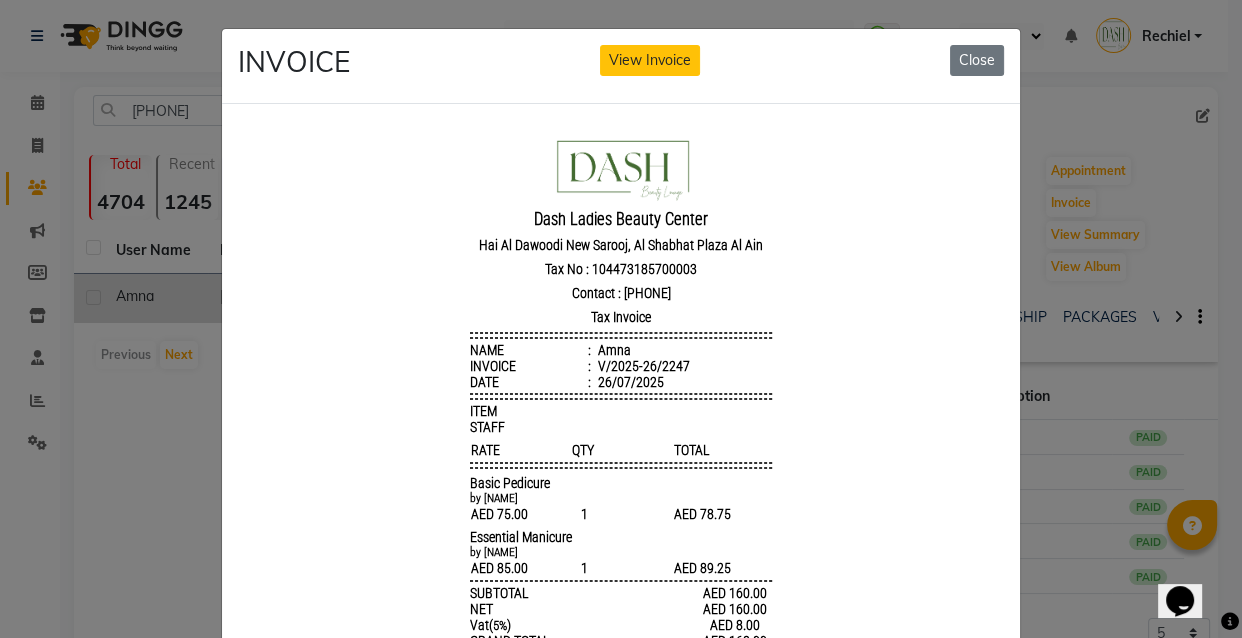 click on "INVOICE View Invoice Close" 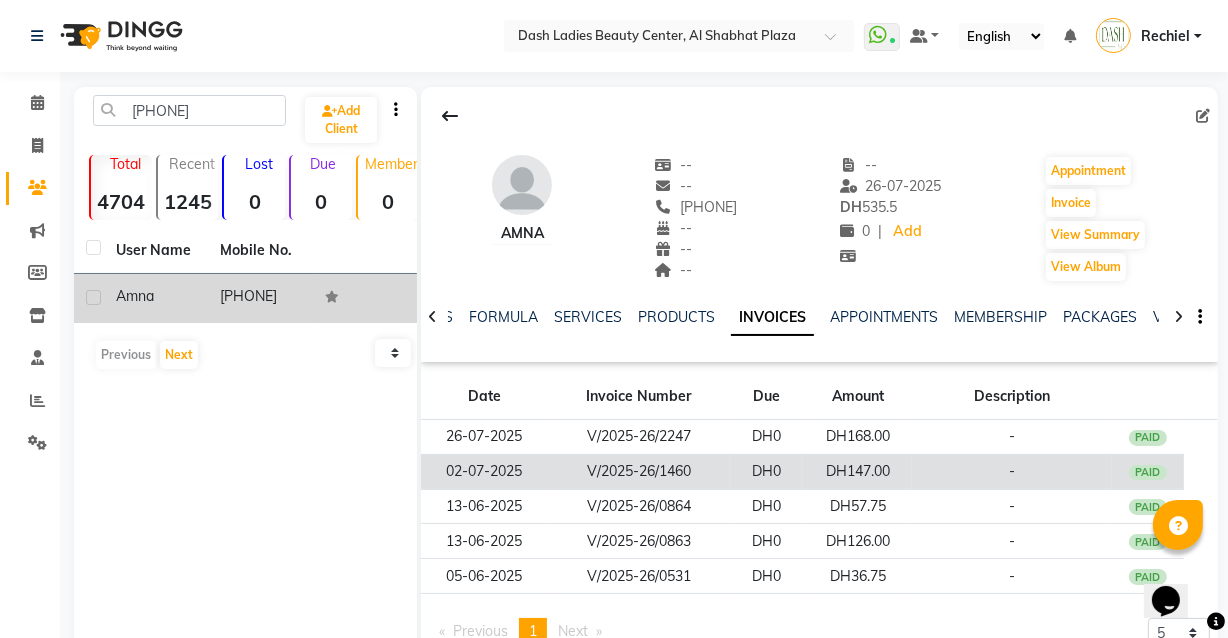click on "DH147.00" 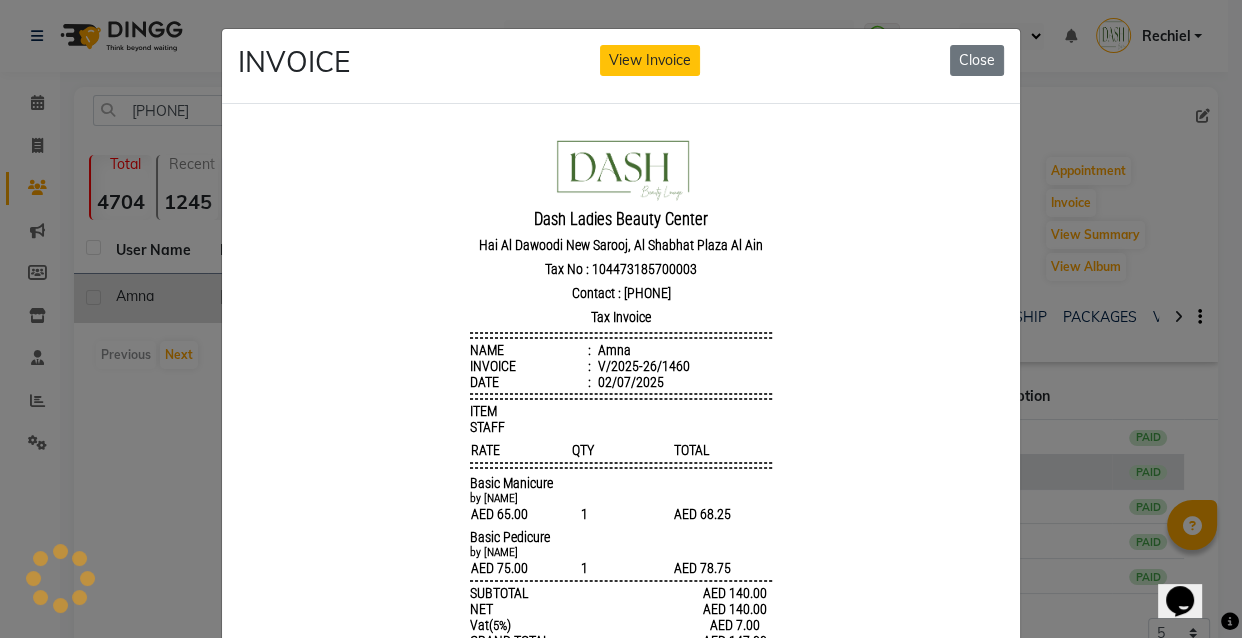 scroll, scrollTop: 0, scrollLeft: 0, axis: both 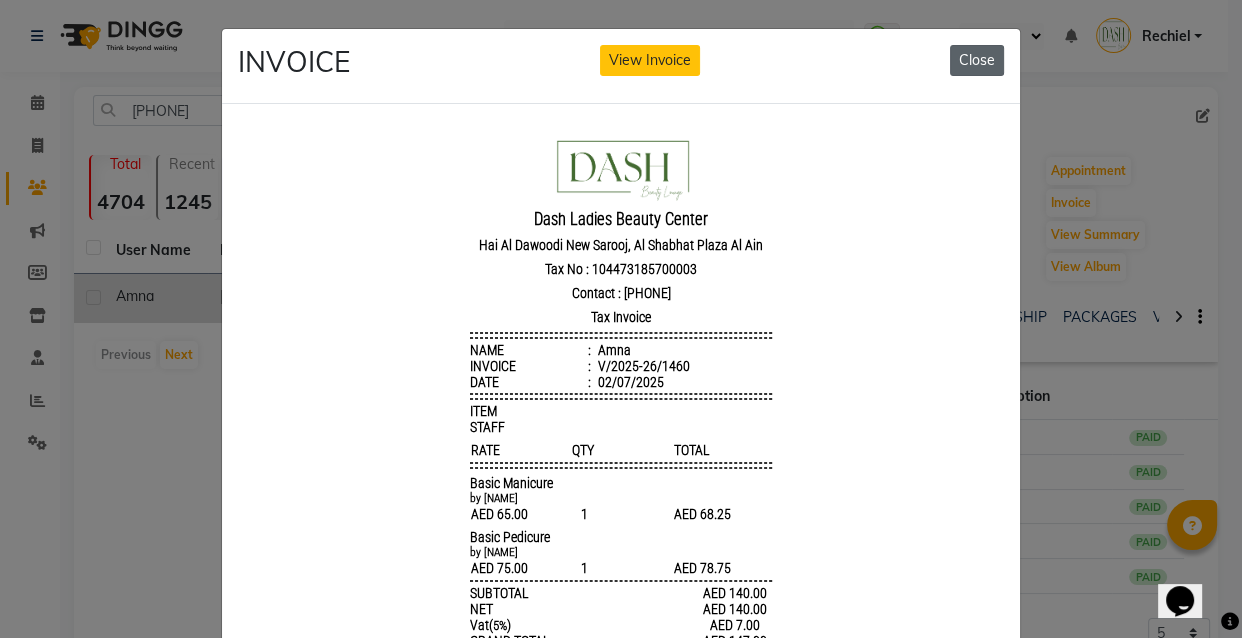 click on "Close" 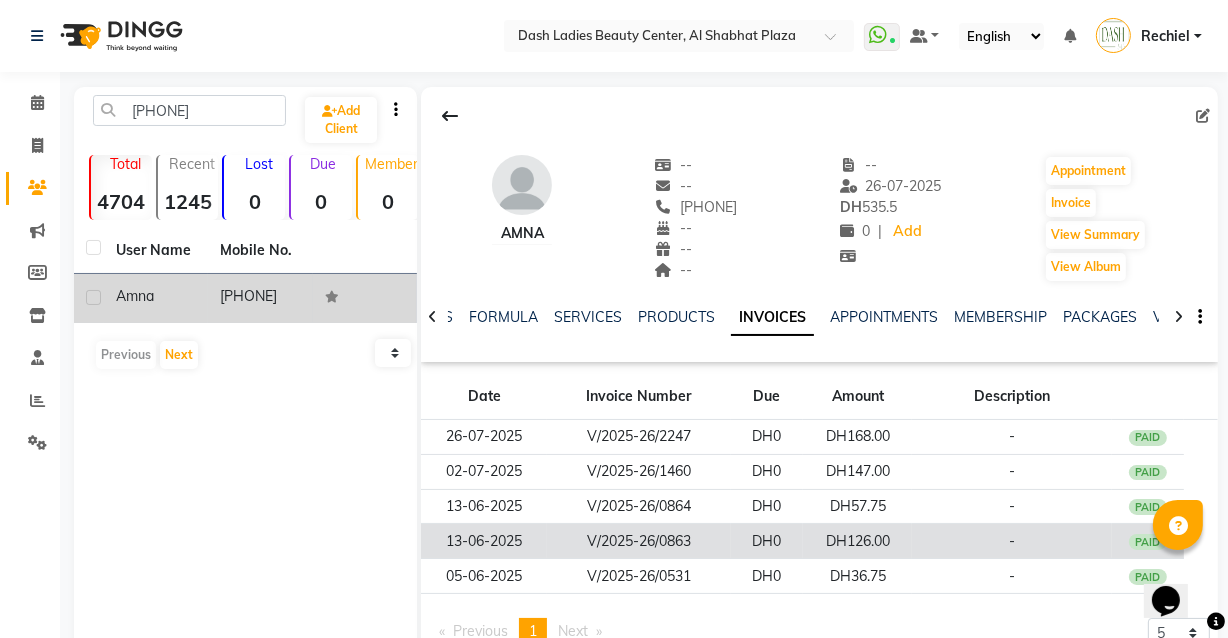click on "DH126.00" 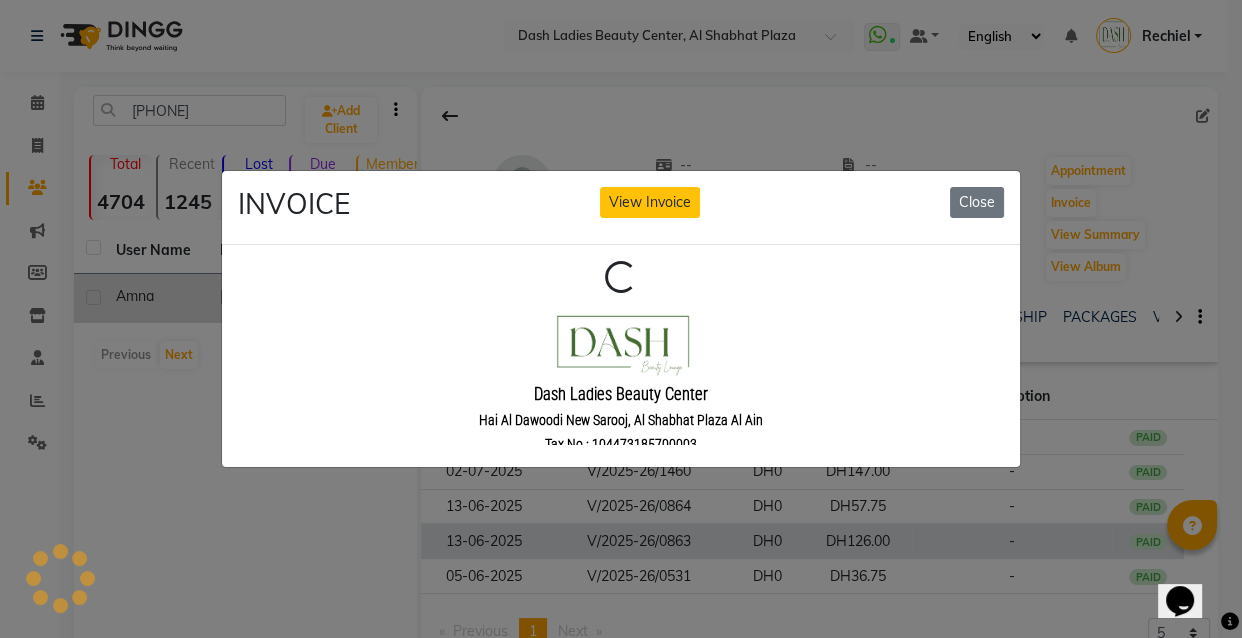 scroll, scrollTop: 0, scrollLeft: 0, axis: both 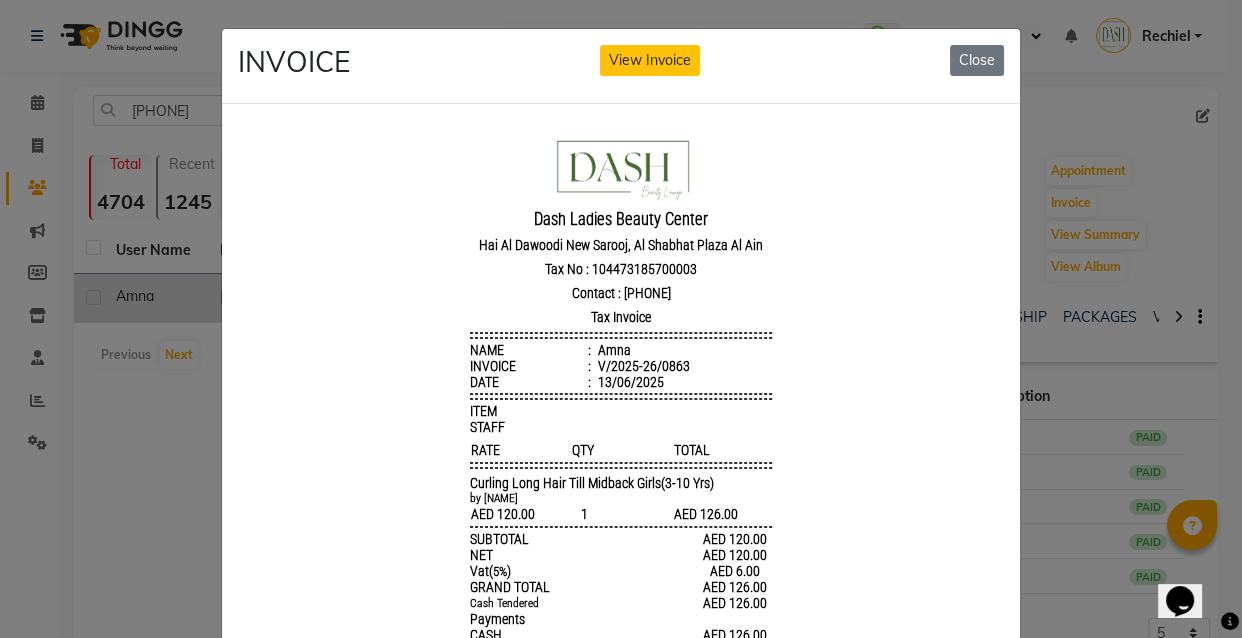 click on "INVOICE View Invoice Close" 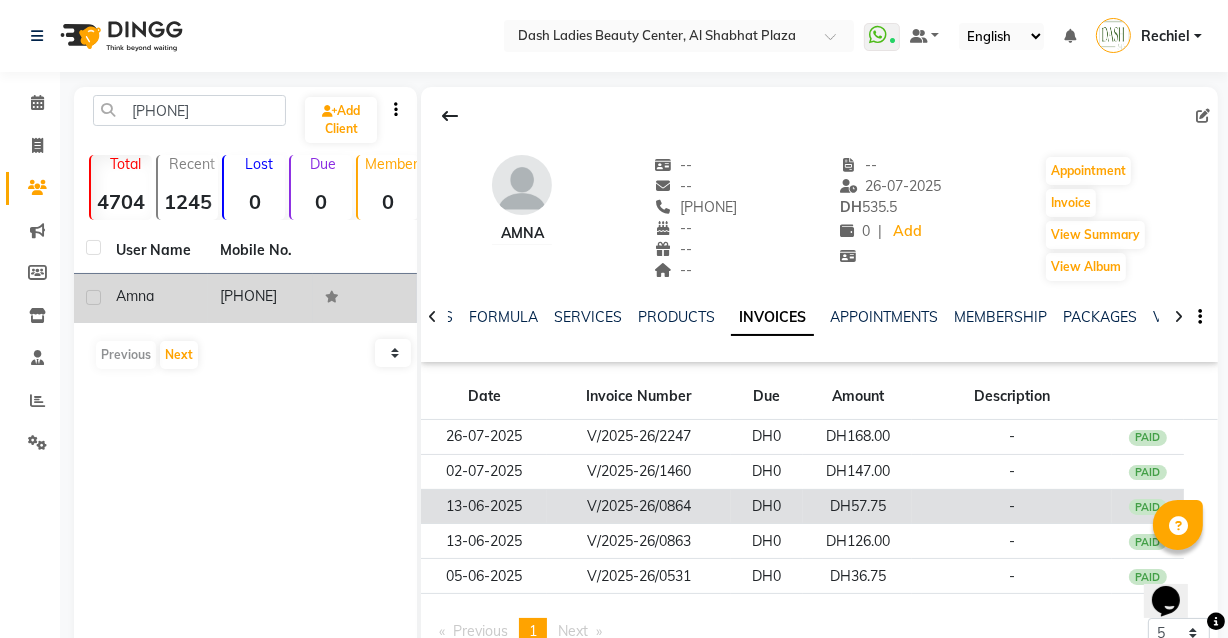 click on "DH57.75" 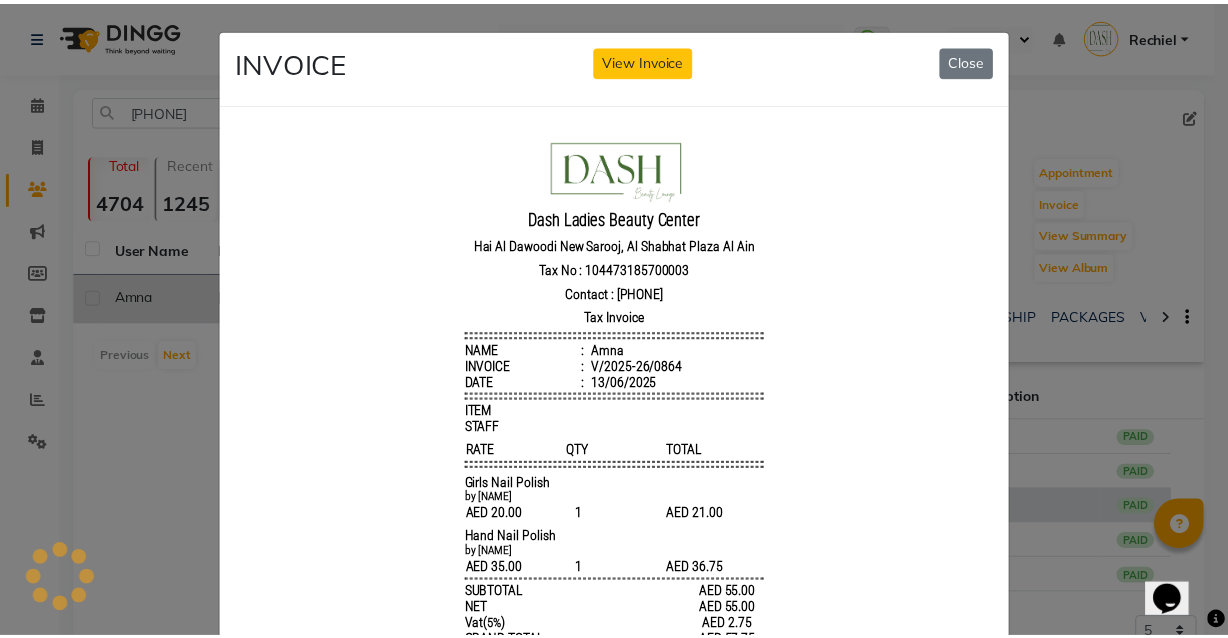 scroll, scrollTop: 0, scrollLeft: 0, axis: both 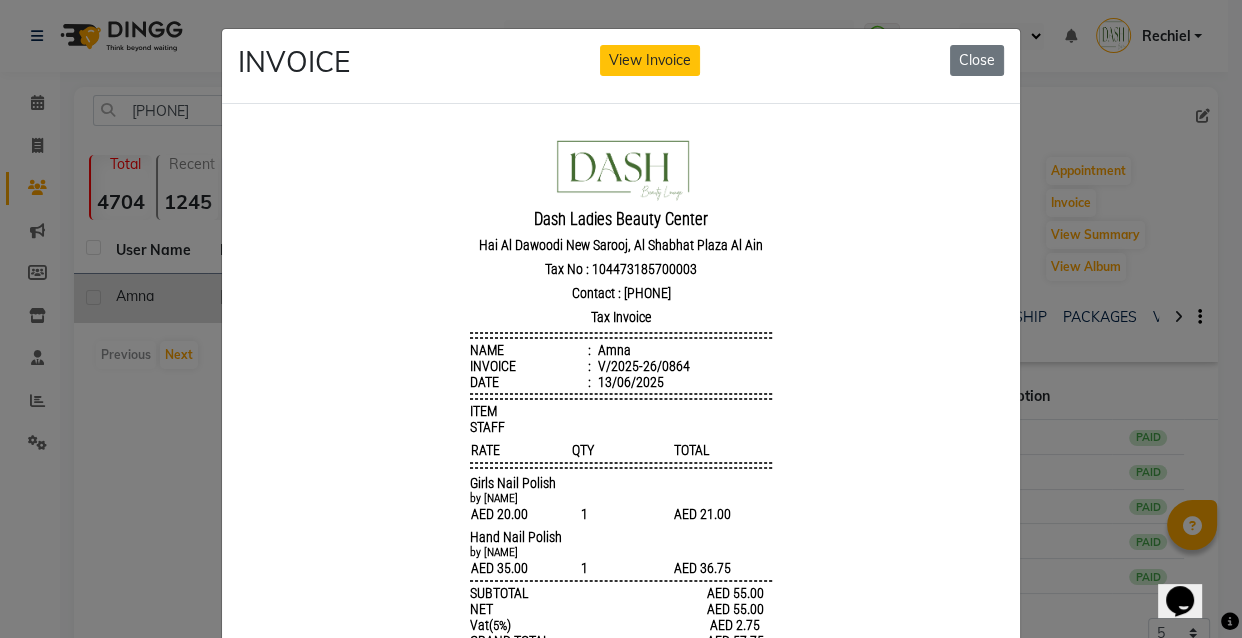 click on "INVOICE View Invoice Close" 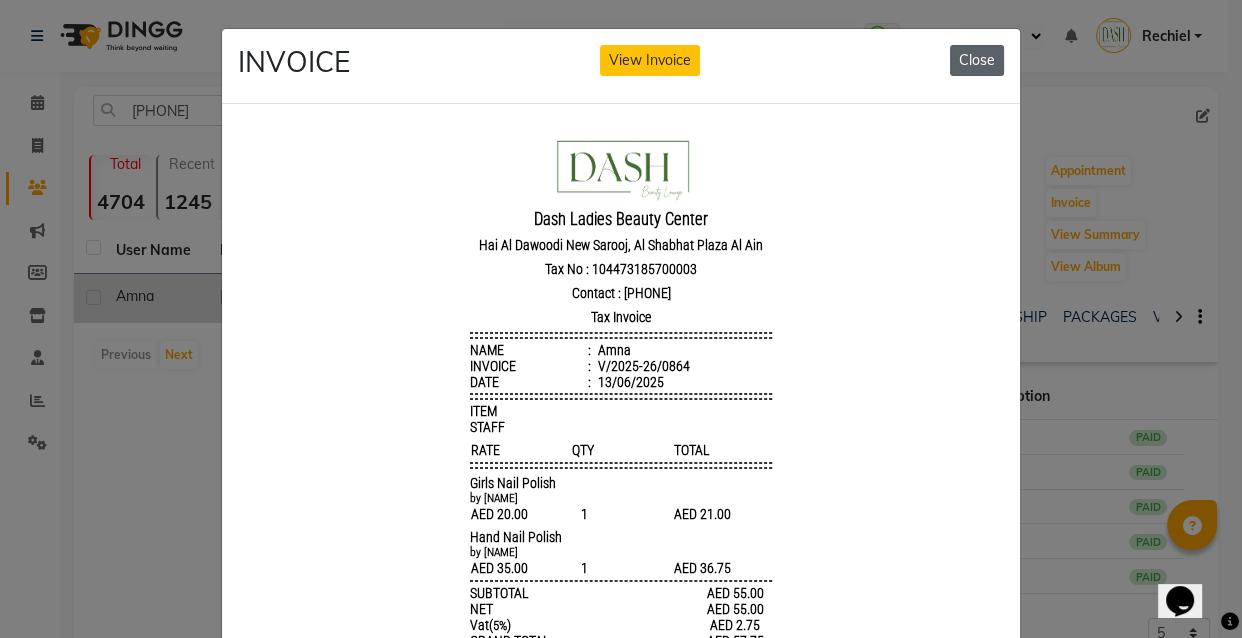 click on "Close" 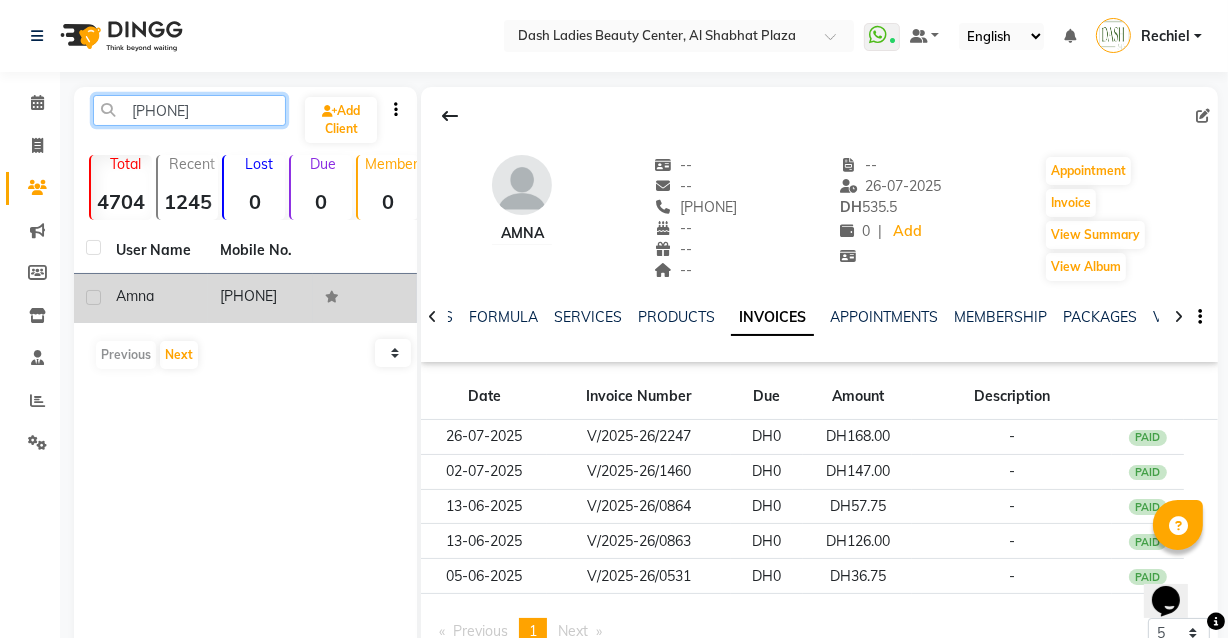 click on "507808013" 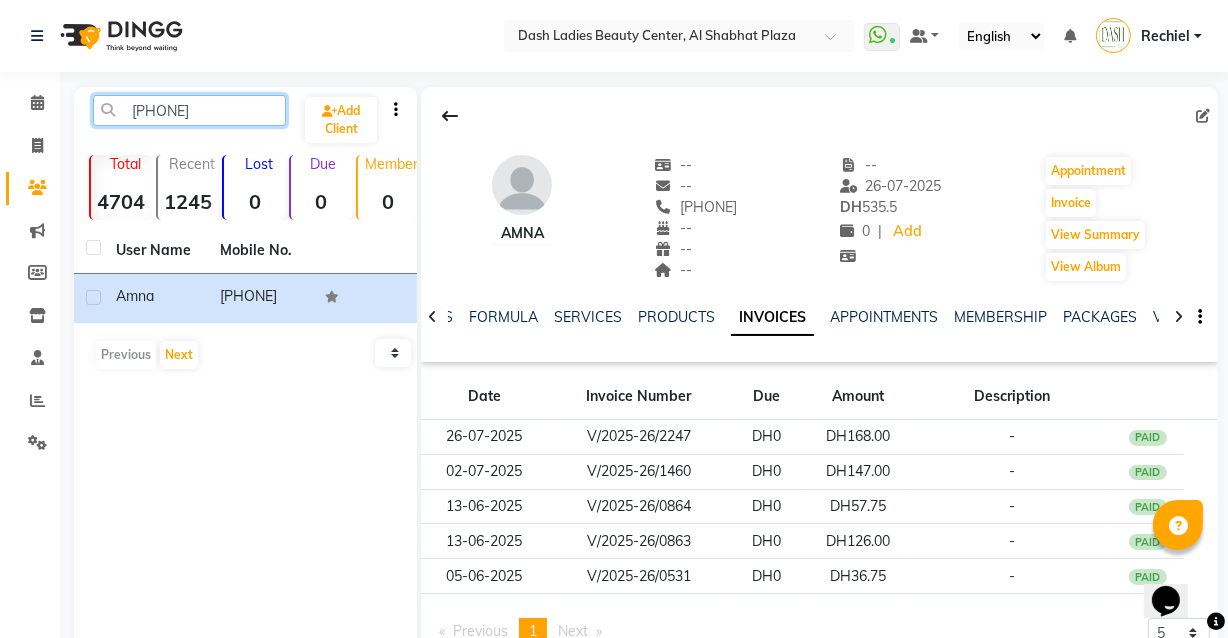 click on "507808013" 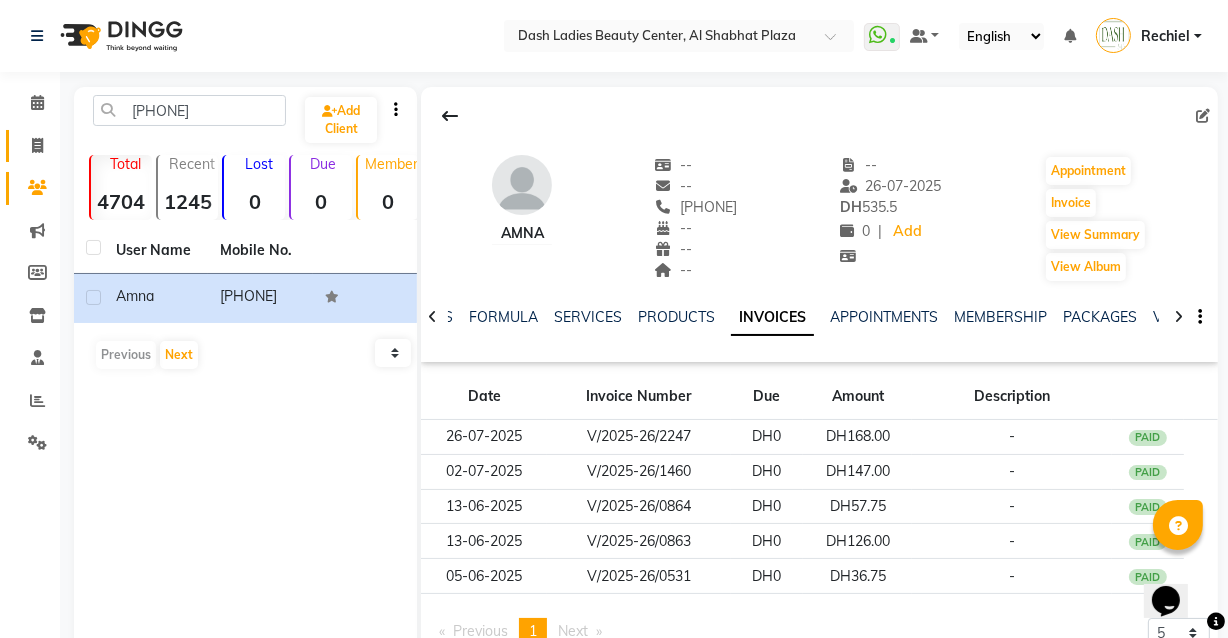 click 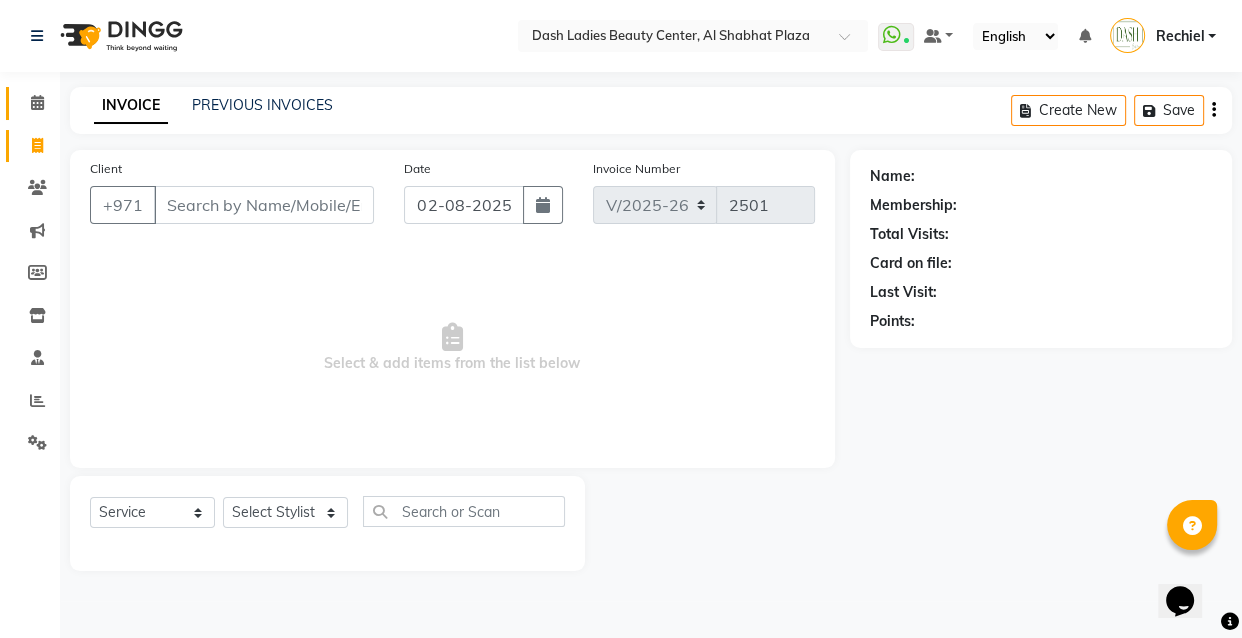 click 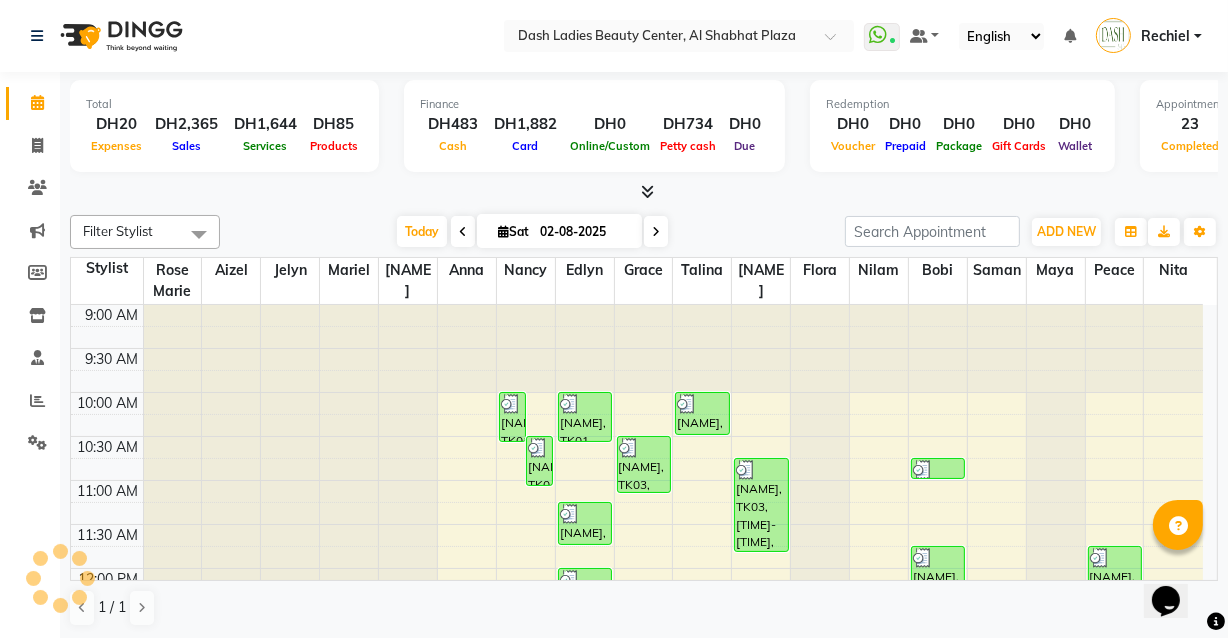 scroll, scrollTop: 0, scrollLeft: 0, axis: both 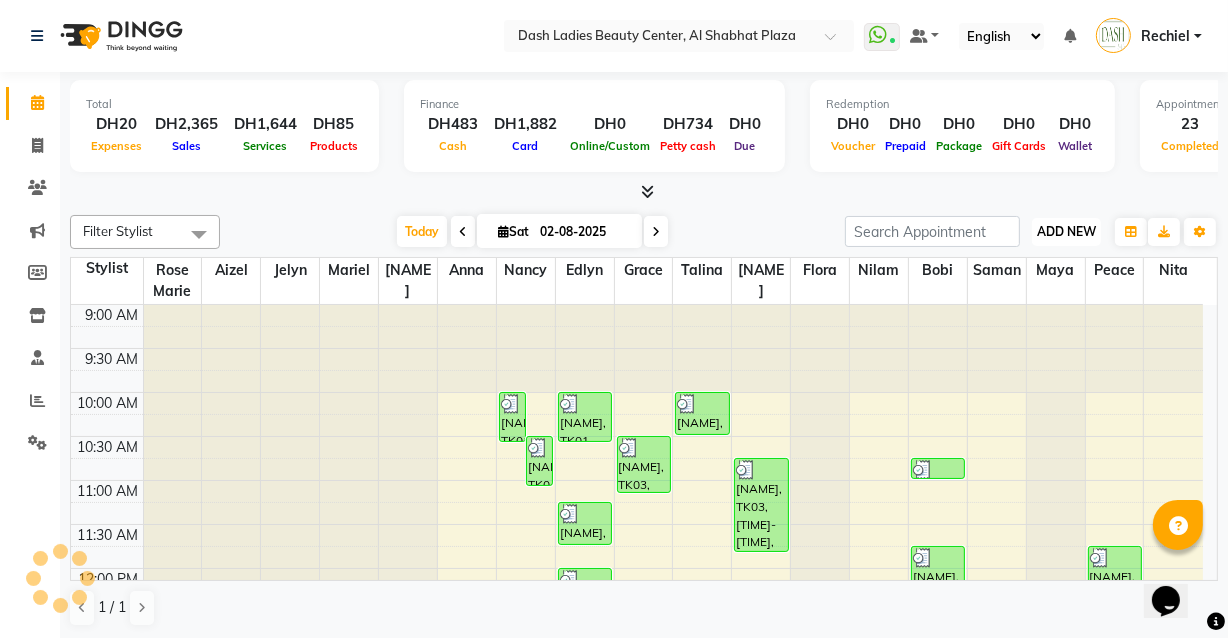 click on "ADD NEW" at bounding box center (1066, 231) 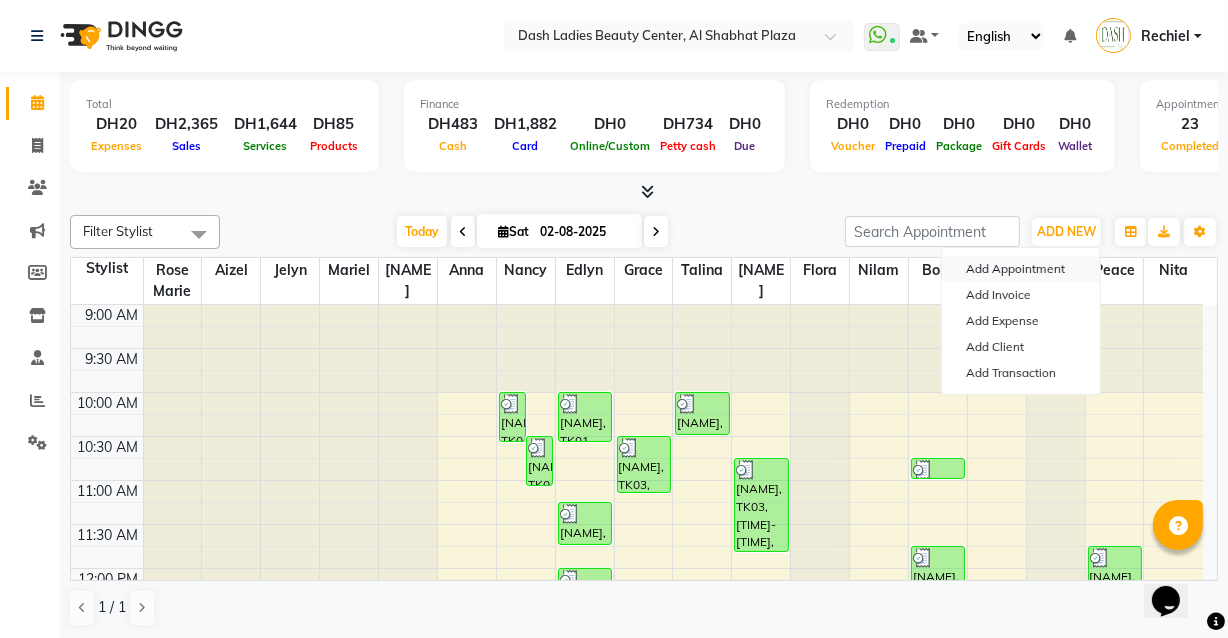 click on "Add Appointment" at bounding box center (1021, 269) 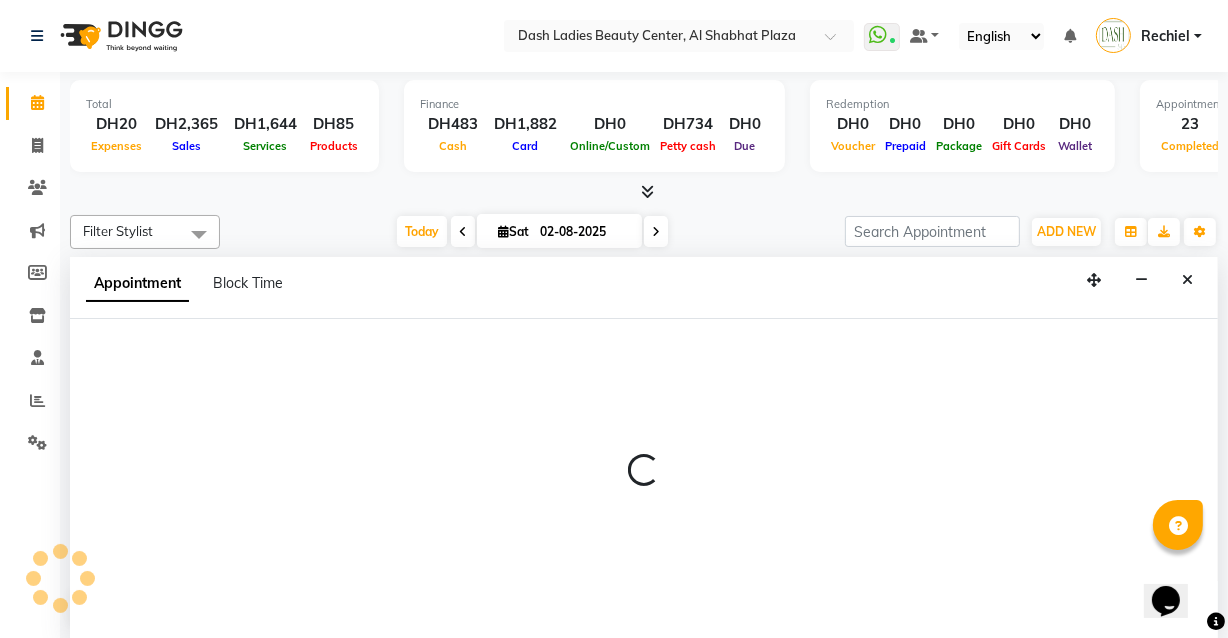 scroll, scrollTop: 0, scrollLeft: 0, axis: both 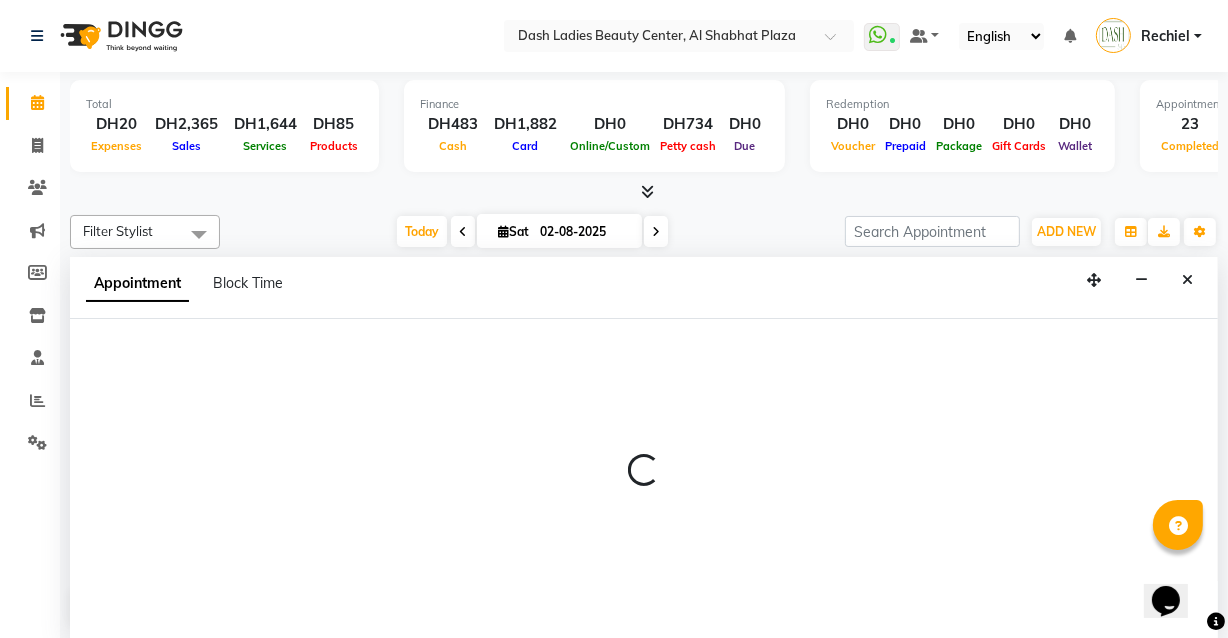 select on "600" 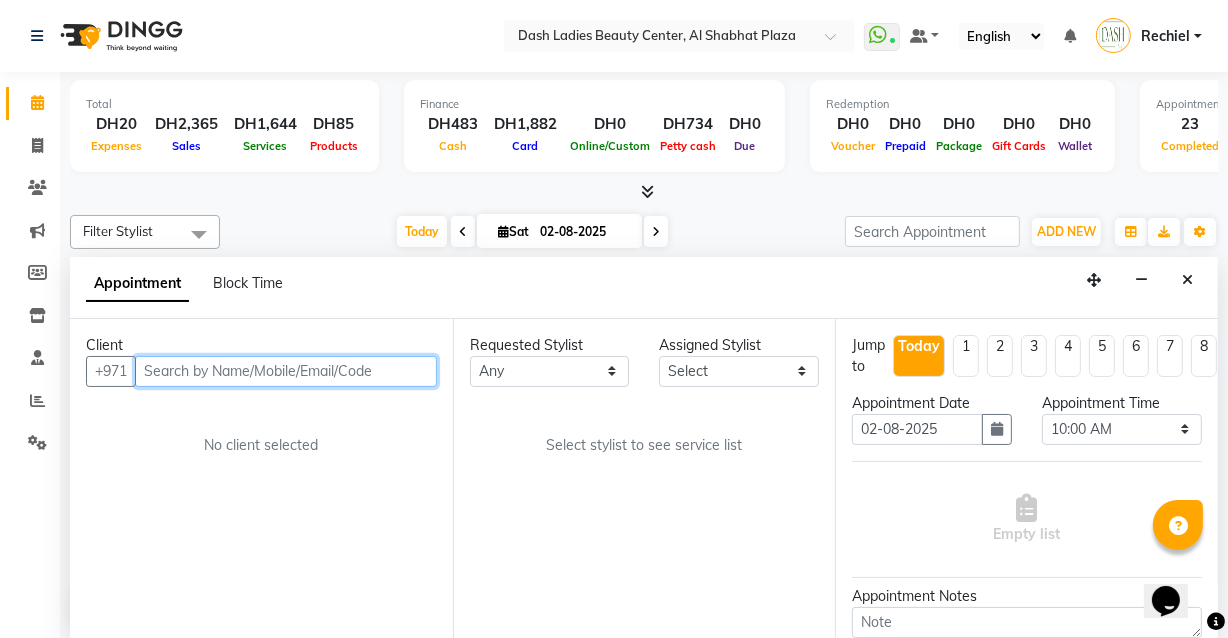 click at bounding box center [286, 371] 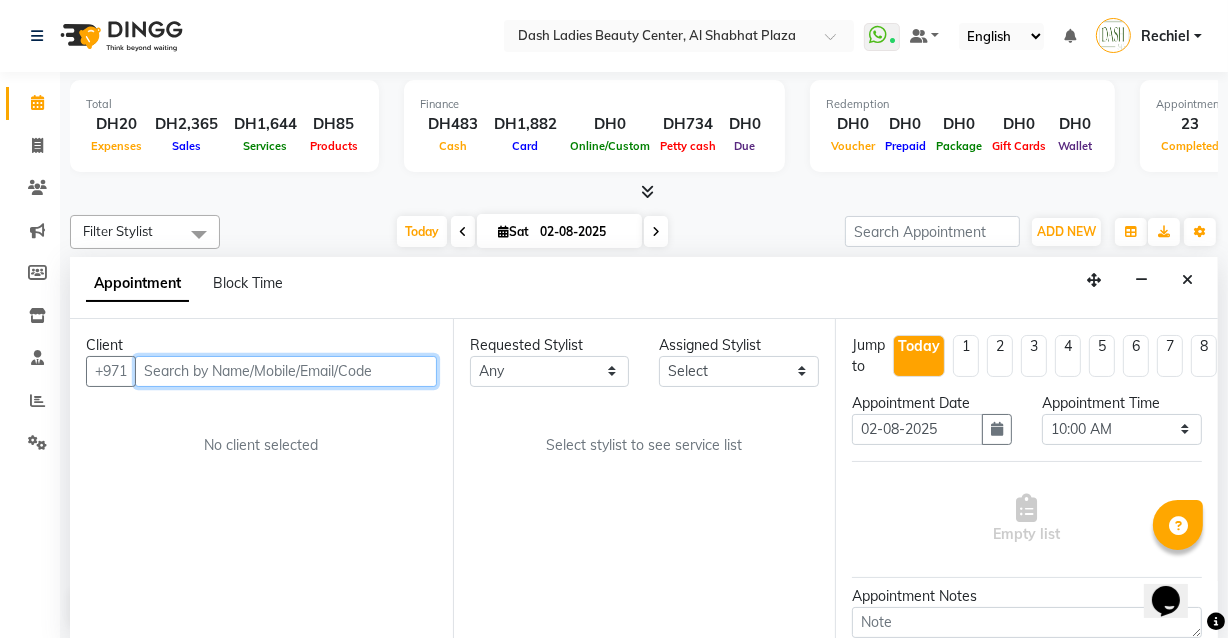 paste on "507808013" 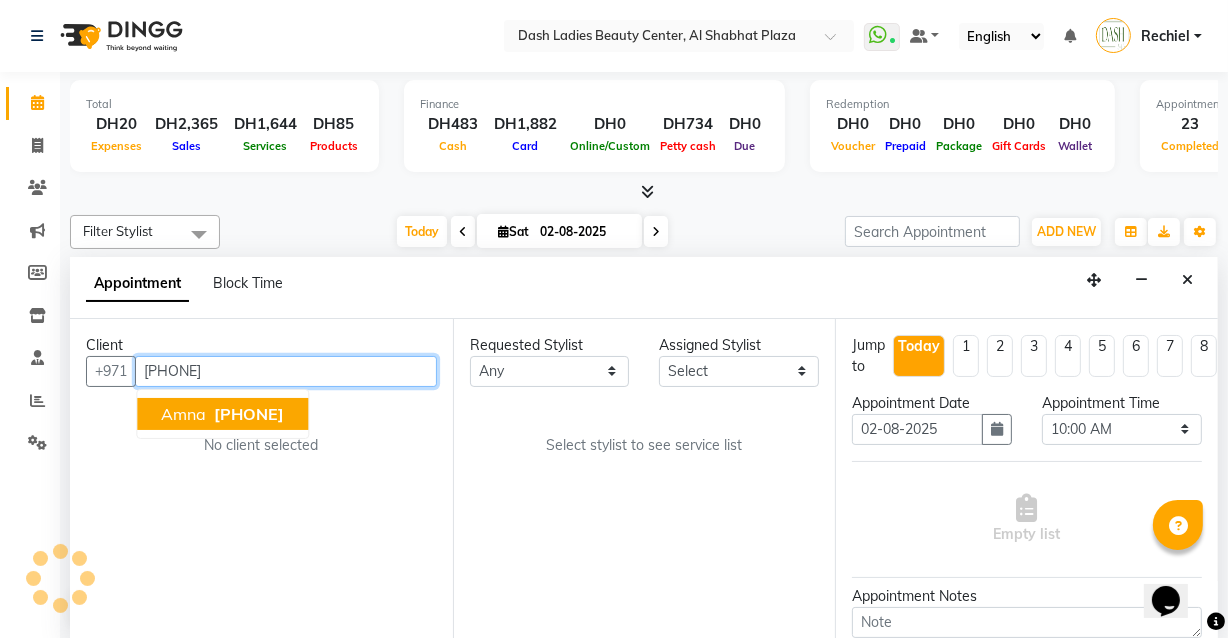 type on "507808013" 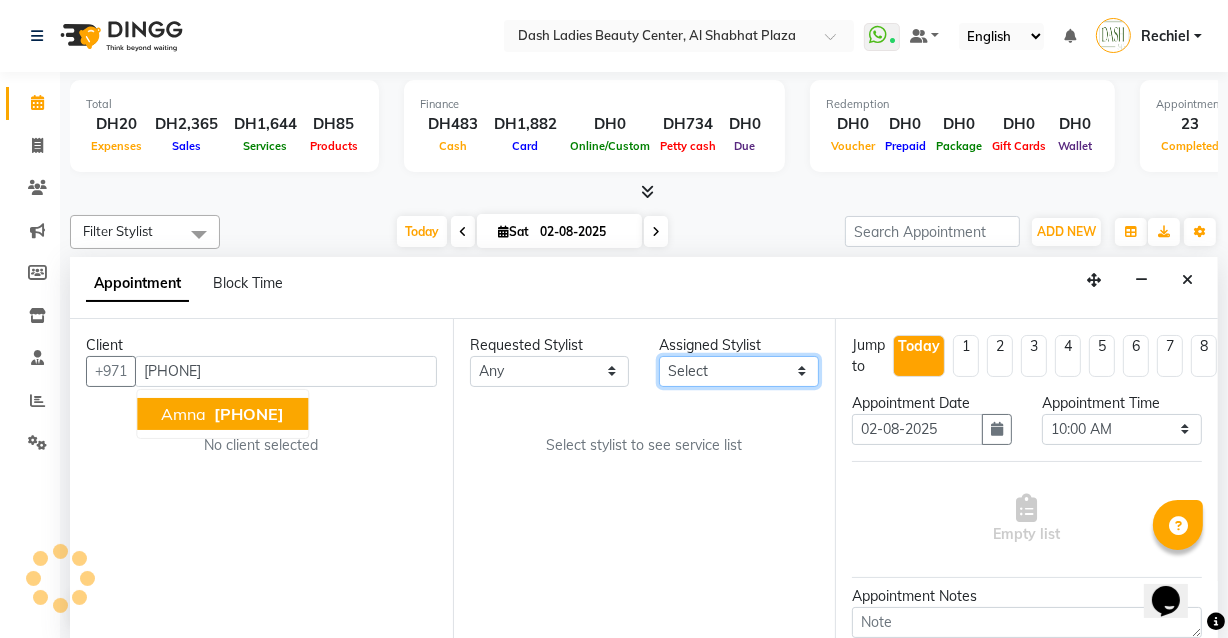 click on "Select Aizel Angelina Anna Bobi Edlyn Flora Grace Janine Jelyn Mariel Maya Nancy Nilam Nita Peace Rose Marie Saman Talina" at bounding box center (739, 371) 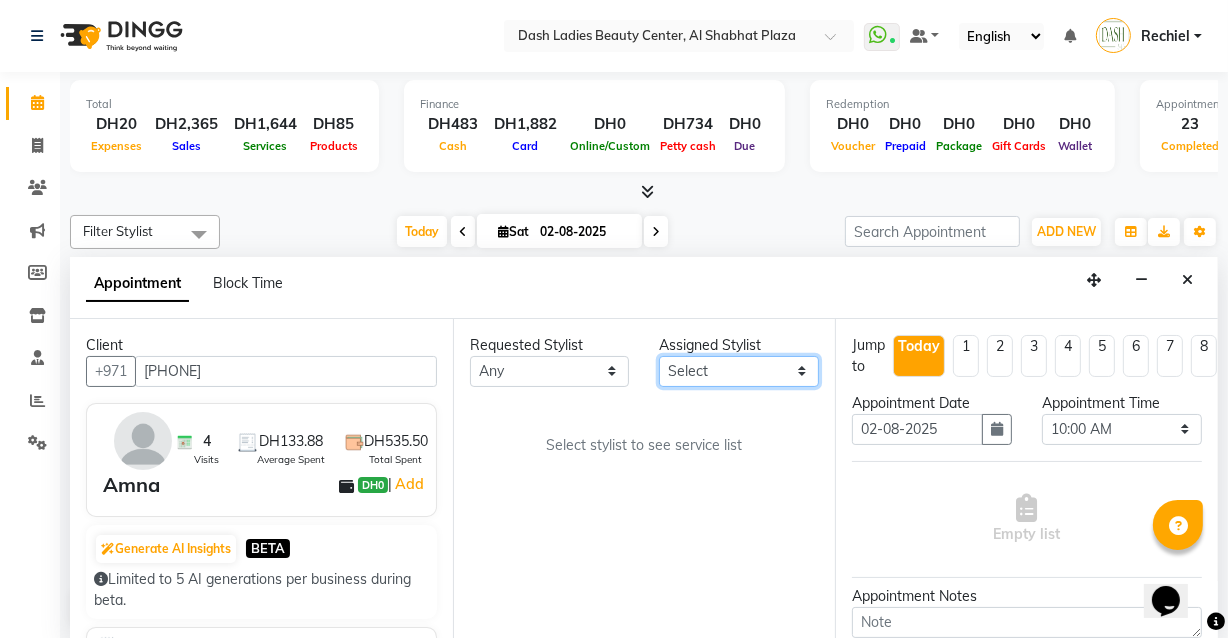 select on "81114" 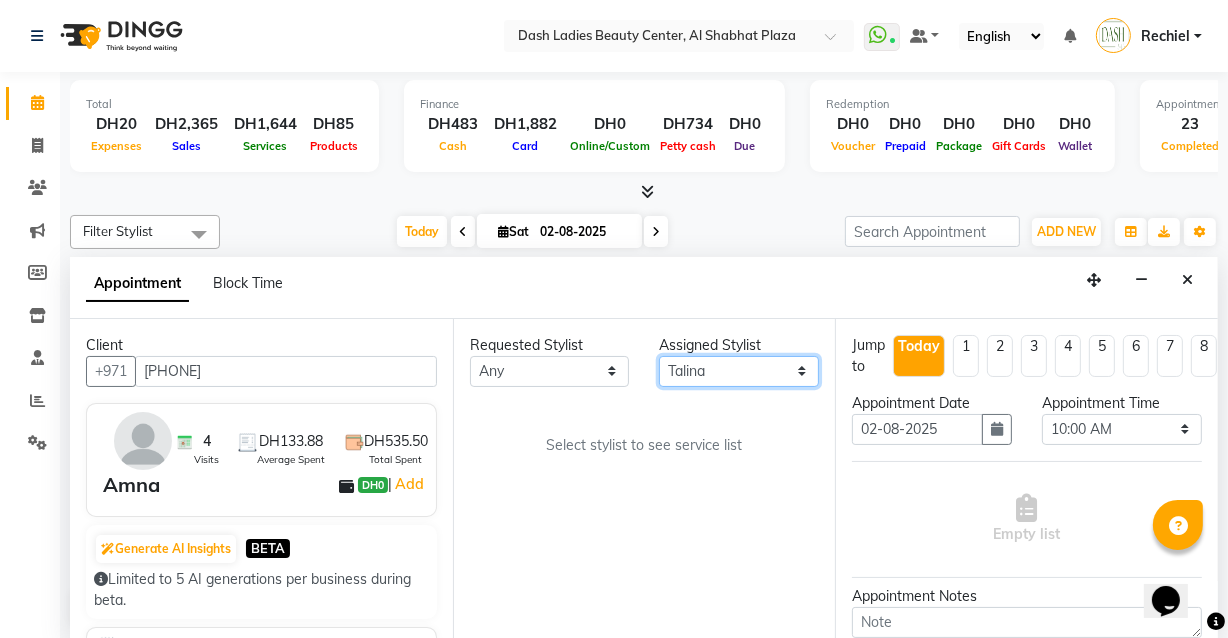 click on "Select Aizel Angelina Anna Bobi Edlyn Flora Grace Janine Jelyn Mariel Maya Nancy Nilam Nita Peace Rose Marie Saman Talina" at bounding box center [739, 371] 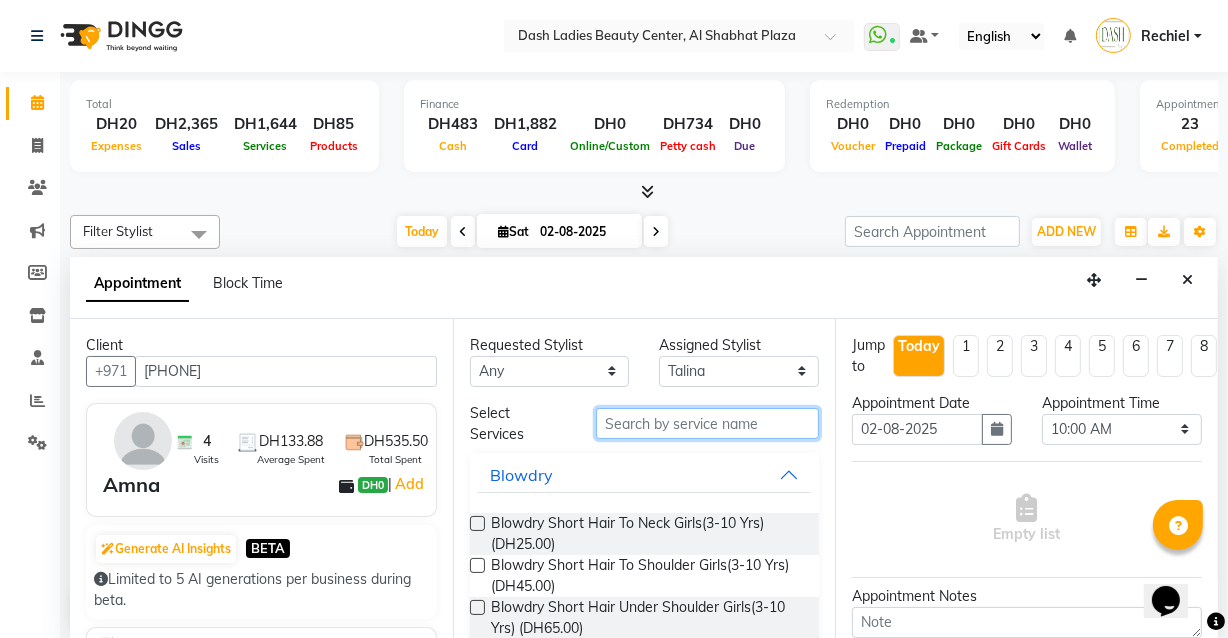 click at bounding box center (707, 423) 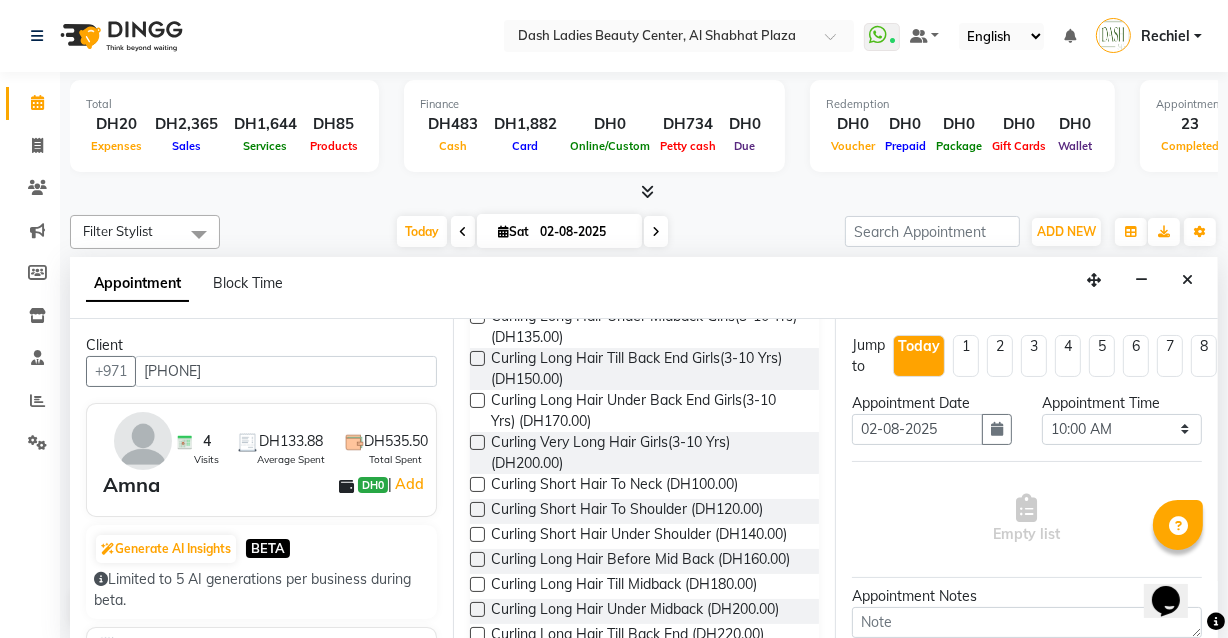 scroll, scrollTop: 420, scrollLeft: 0, axis: vertical 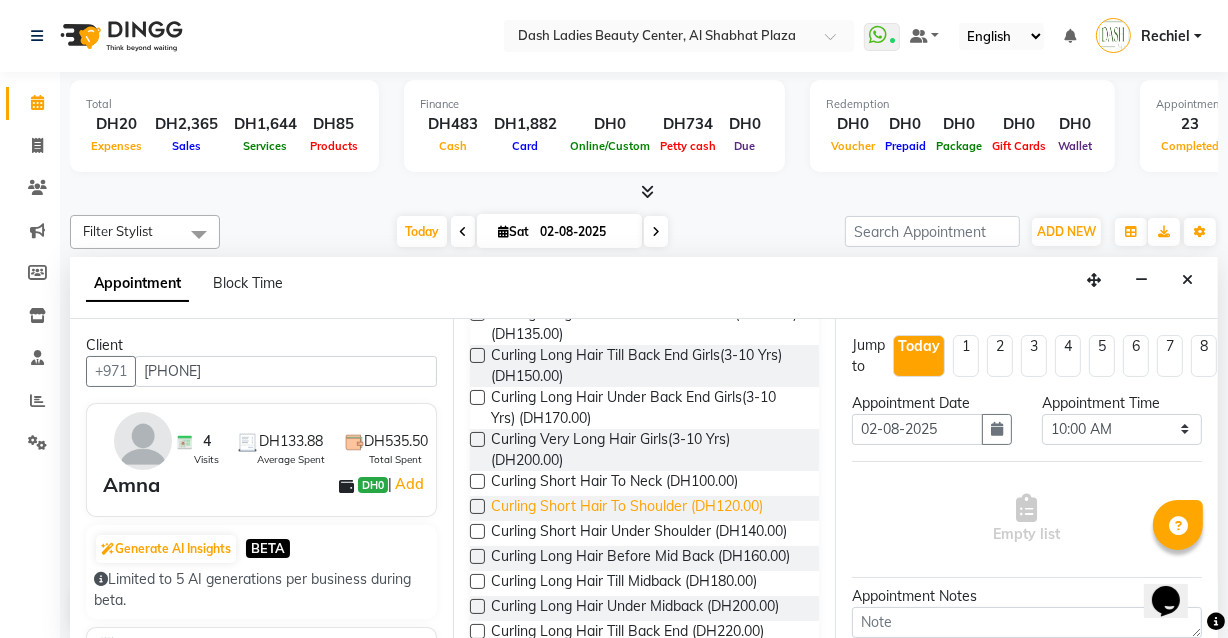 type on "curling" 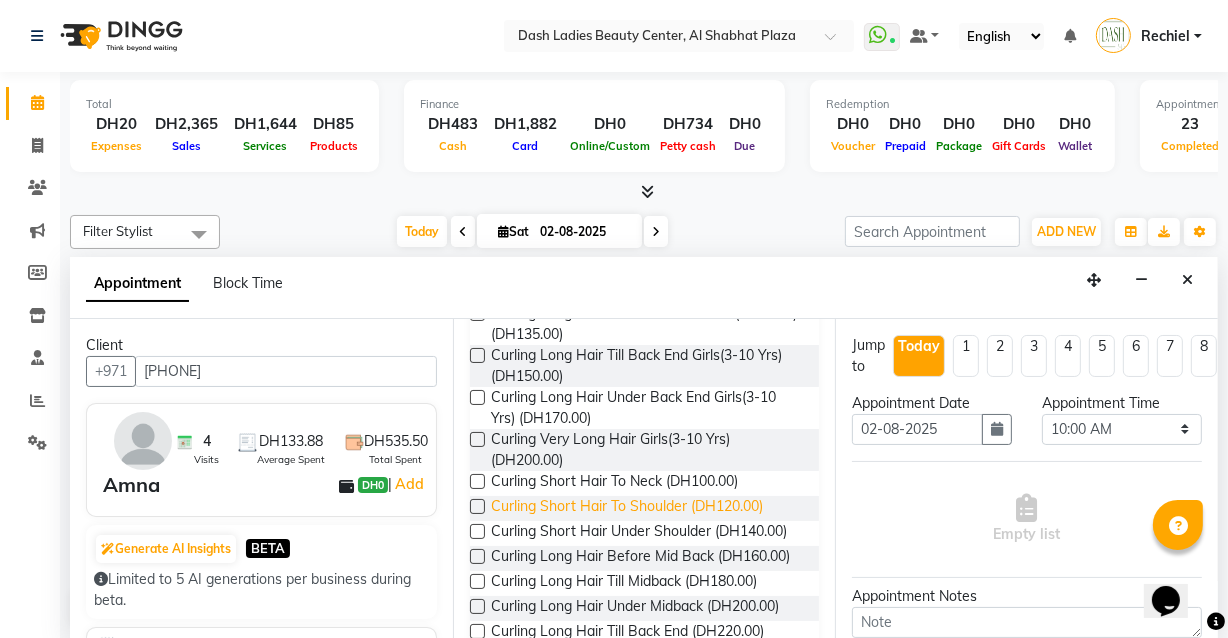 click on "Curling Short Hair To Shoulder (DH120.00)" at bounding box center (627, 508) 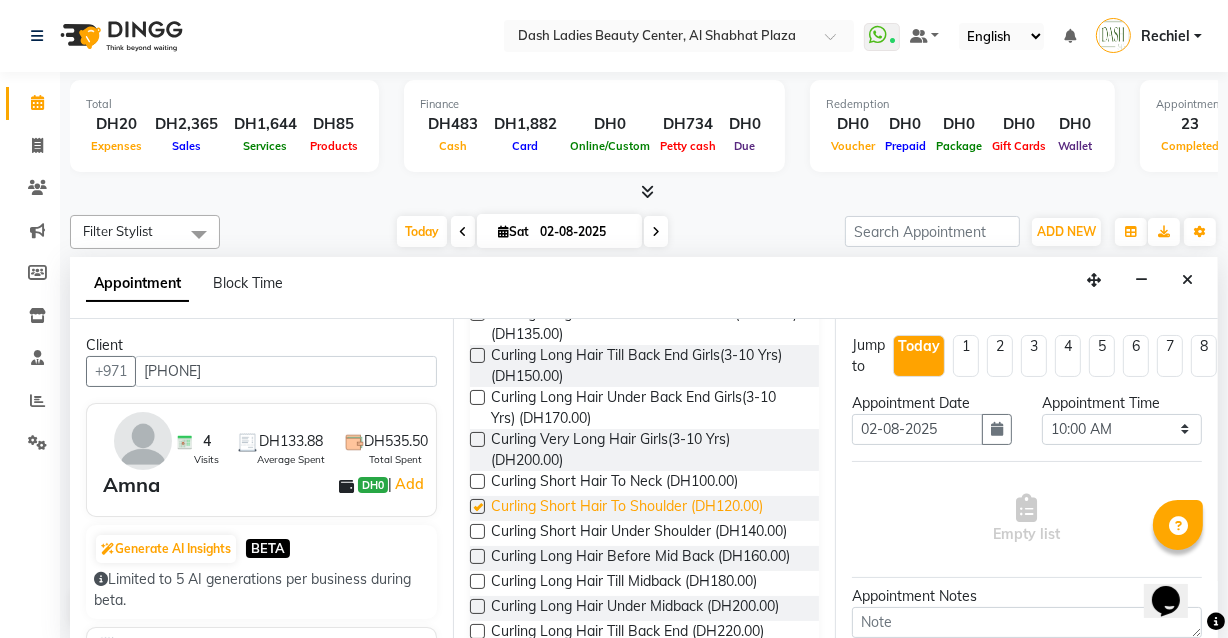 checkbox on "false" 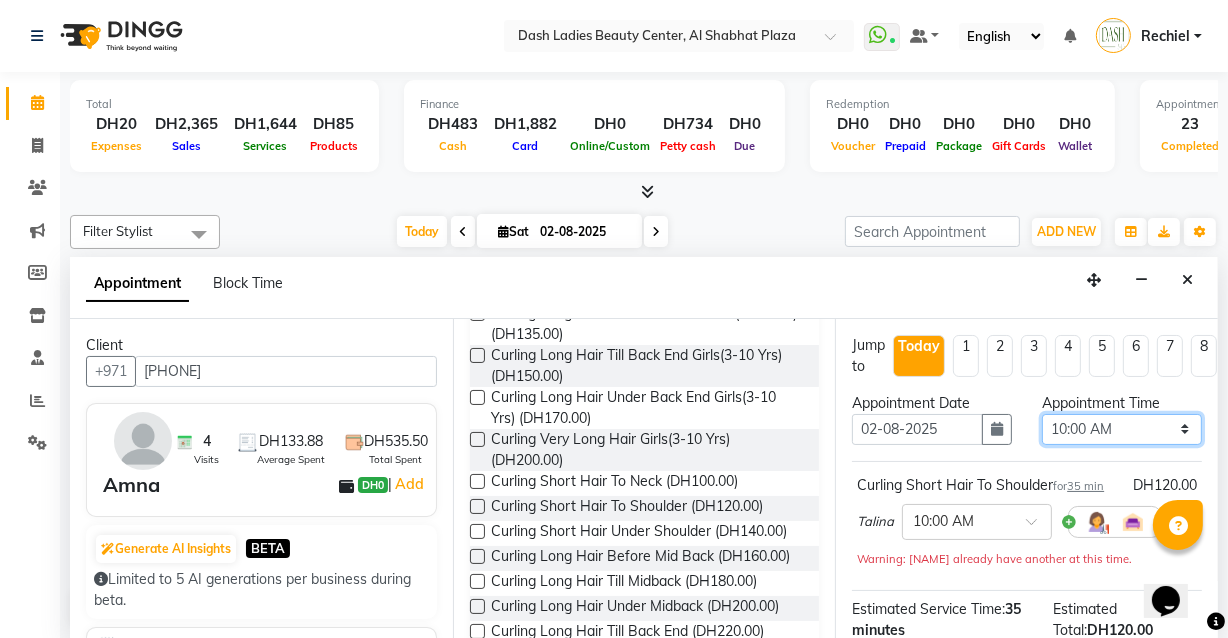click on "Select 10:00 AM 10:15 AM 10:30 AM 10:45 AM 11:00 AM 11:15 AM 11:30 AM 11:45 AM 12:00 PM 12:15 PM 12:30 PM 12:45 PM 01:00 PM 01:15 PM 01:30 PM 01:45 PM 02:00 PM 02:15 PM 02:30 PM 02:45 PM 03:00 PM 03:15 PM 03:30 PM 03:45 PM 04:00 PM 04:15 PM 04:30 PM 04:45 PM 05:00 PM 05:15 PM 05:30 PM 05:45 PM 06:00 PM 06:15 PM 06:30 PM 06:45 PM 07:00 PM 07:15 PM 07:30 PM 07:45 PM 08:00 PM 08:15 PM 08:30 PM 08:45 PM 09:00 PM 09:15 PM 09:30 PM 09:45 PM 10:00 PM" at bounding box center [1122, 429] 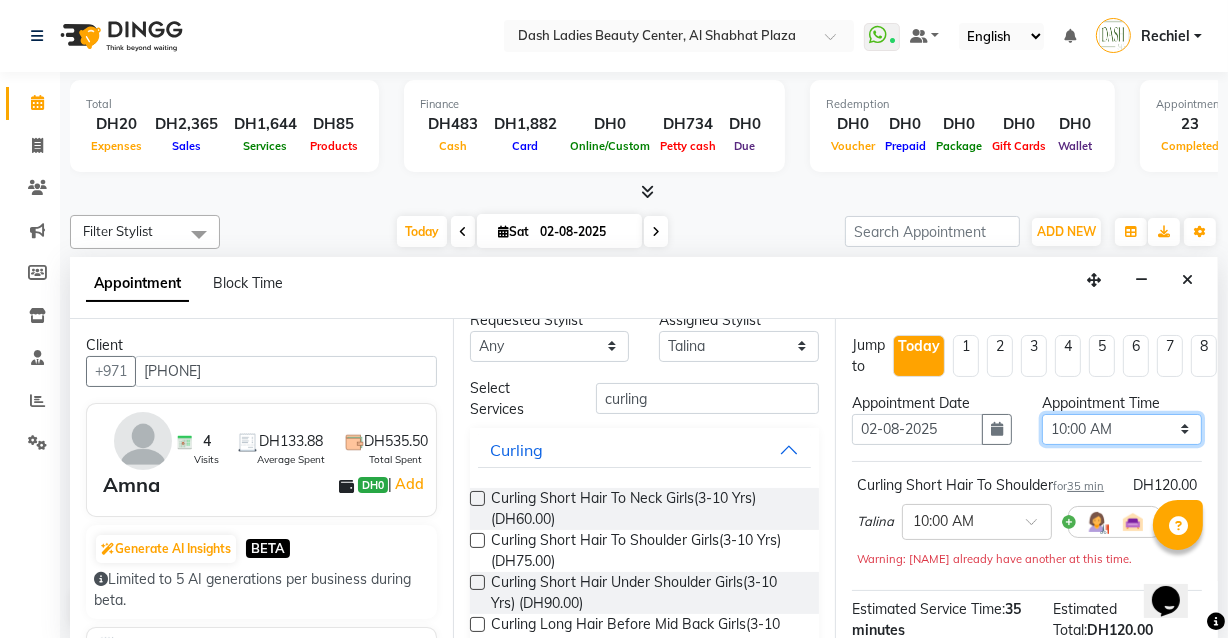 scroll, scrollTop: 0, scrollLeft: 0, axis: both 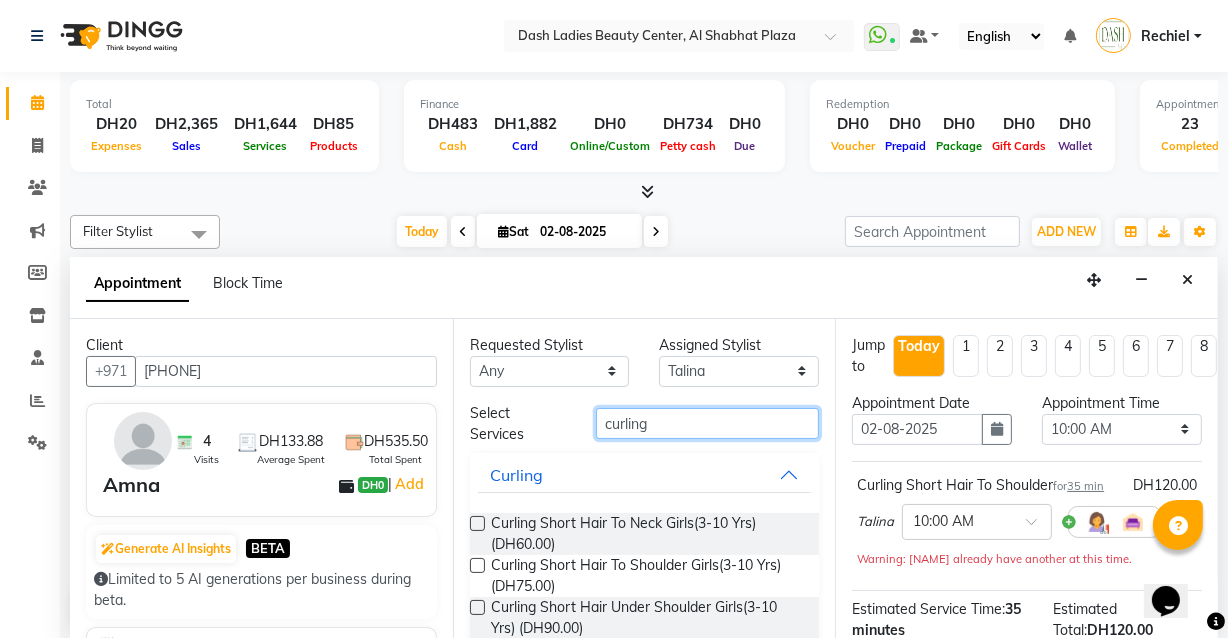 click on "curling" at bounding box center (707, 423) 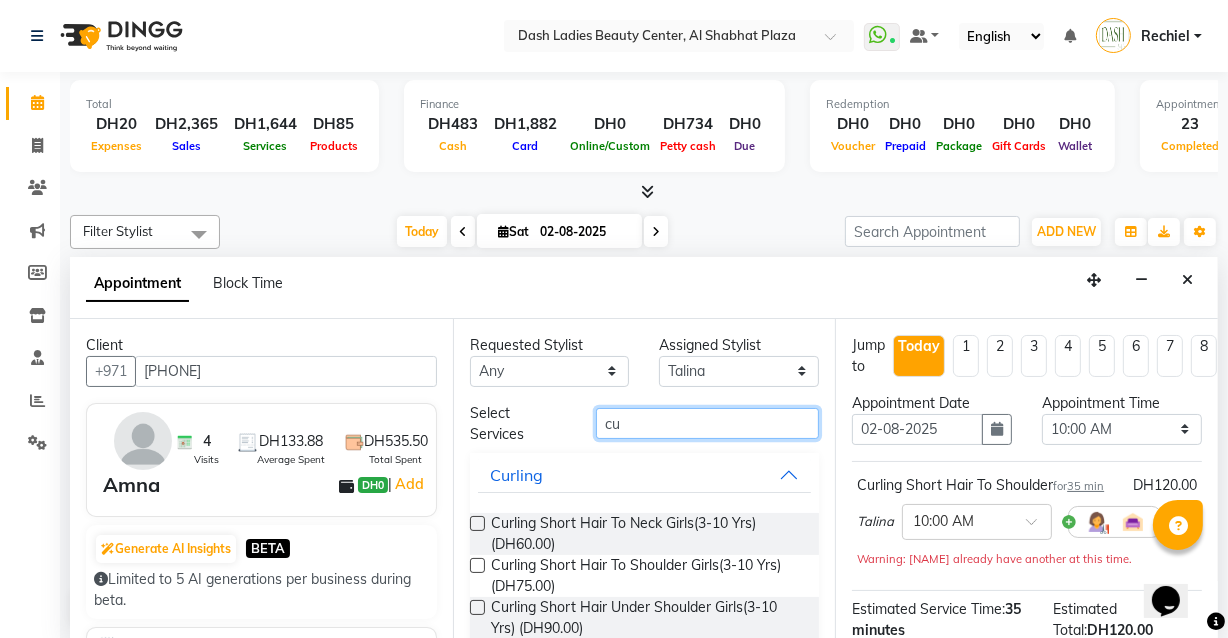 type on "c" 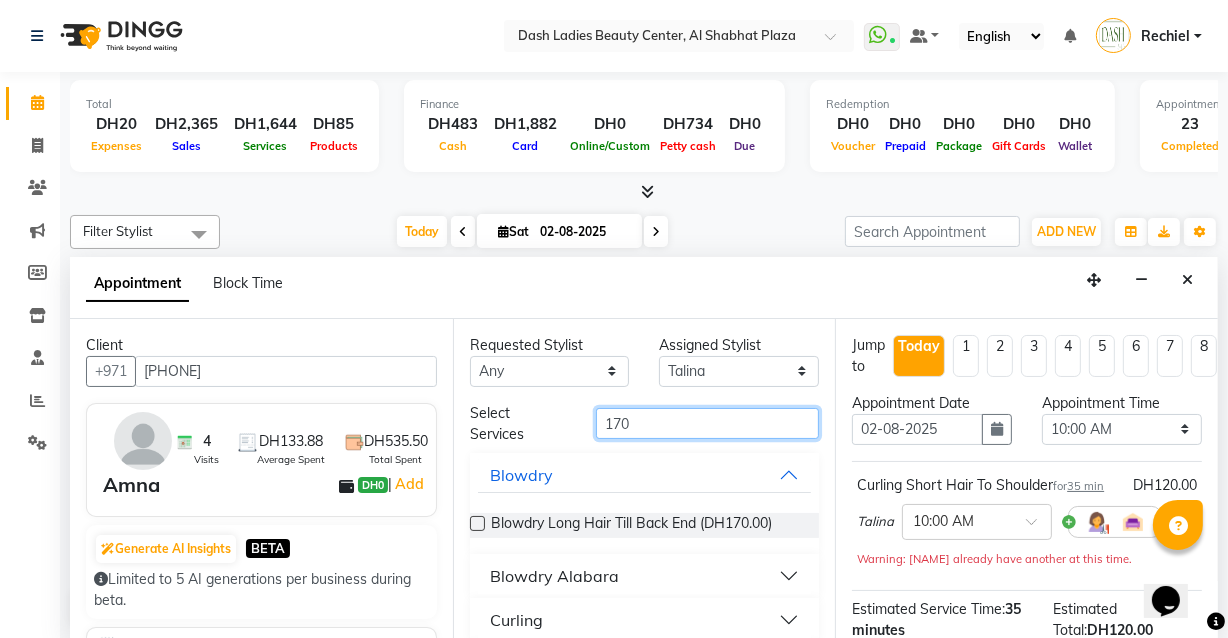 type on "170" 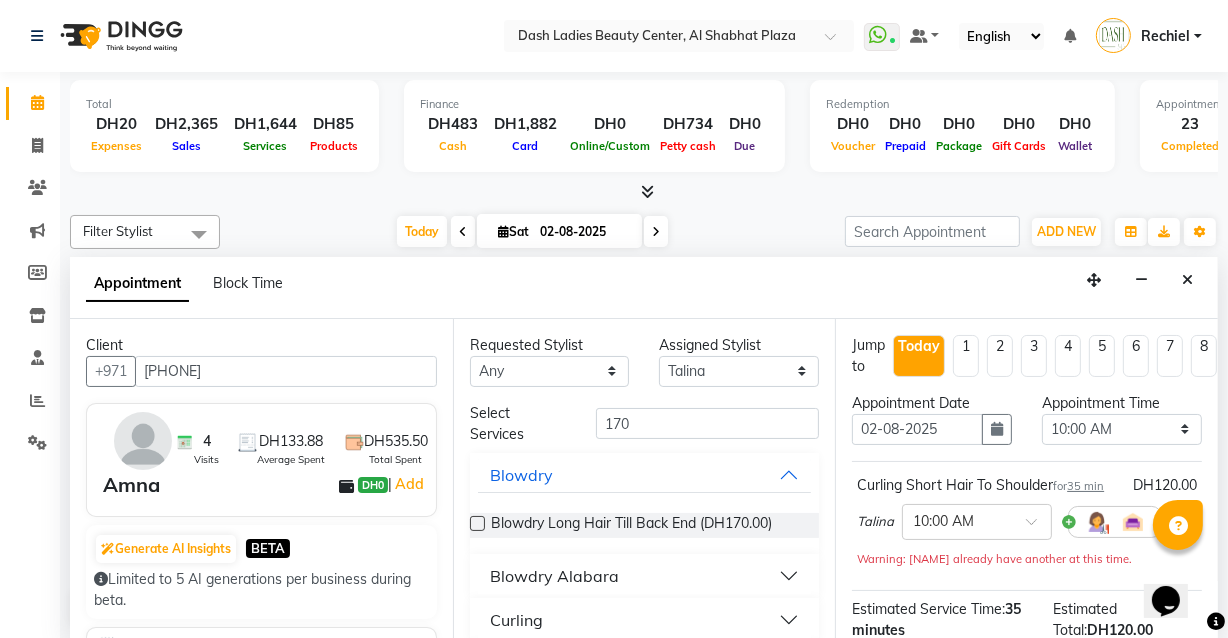click on "Blowdry Alabara" at bounding box center (645, 576) 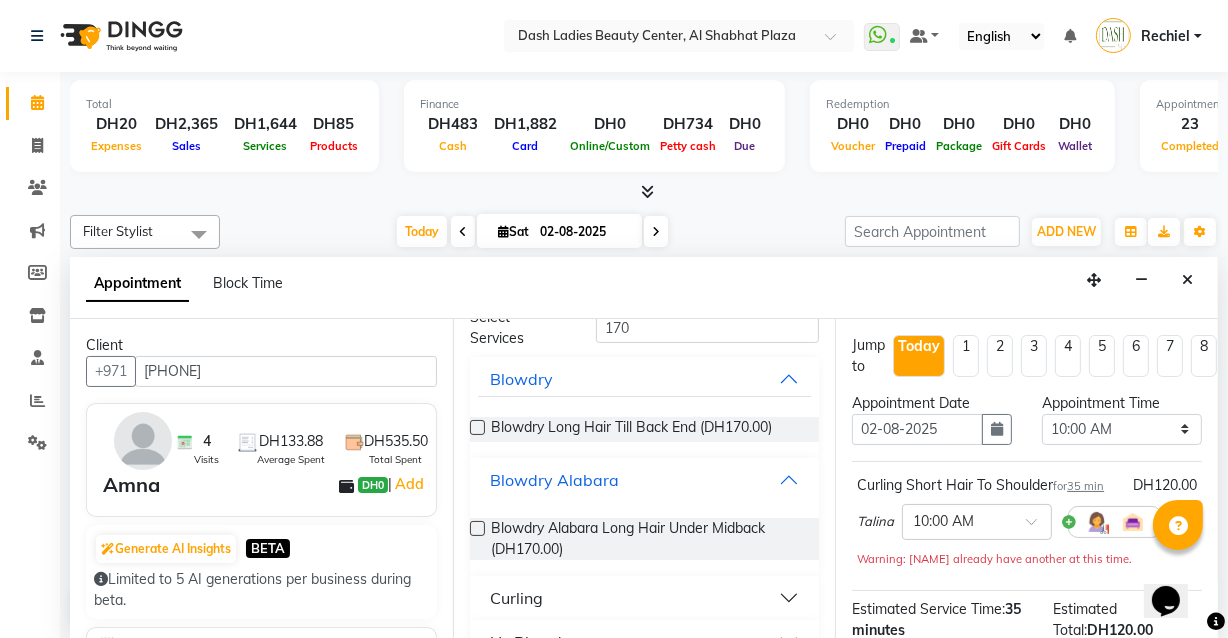 scroll, scrollTop: 141, scrollLeft: 0, axis: vertical 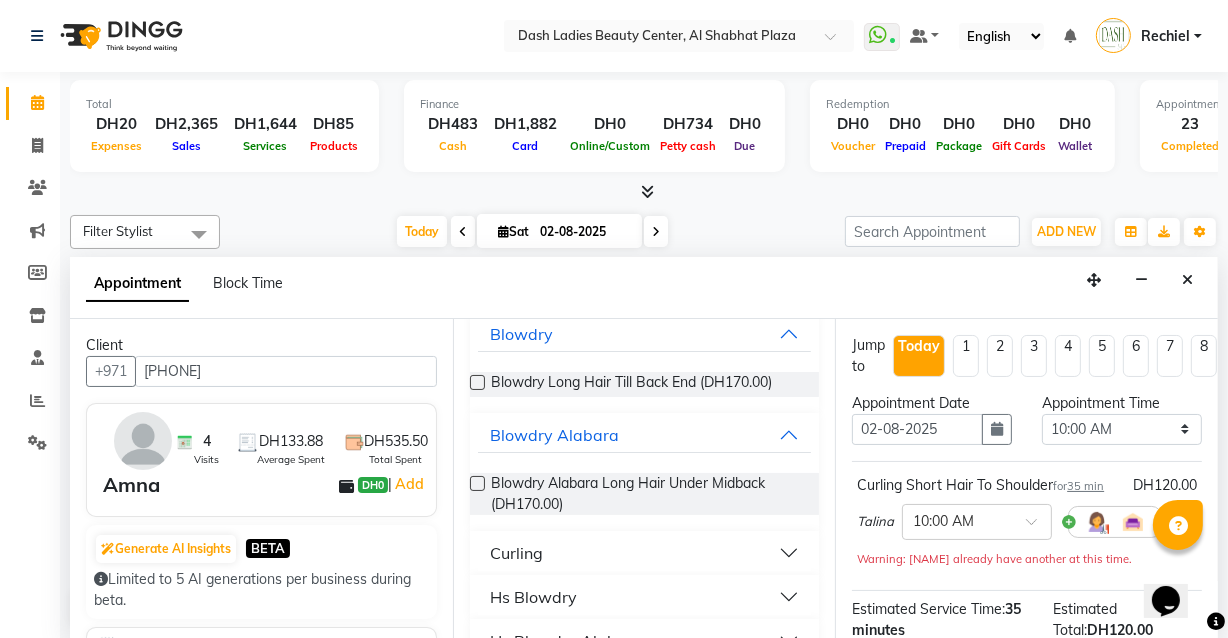 click at bounding box center [477, 483] 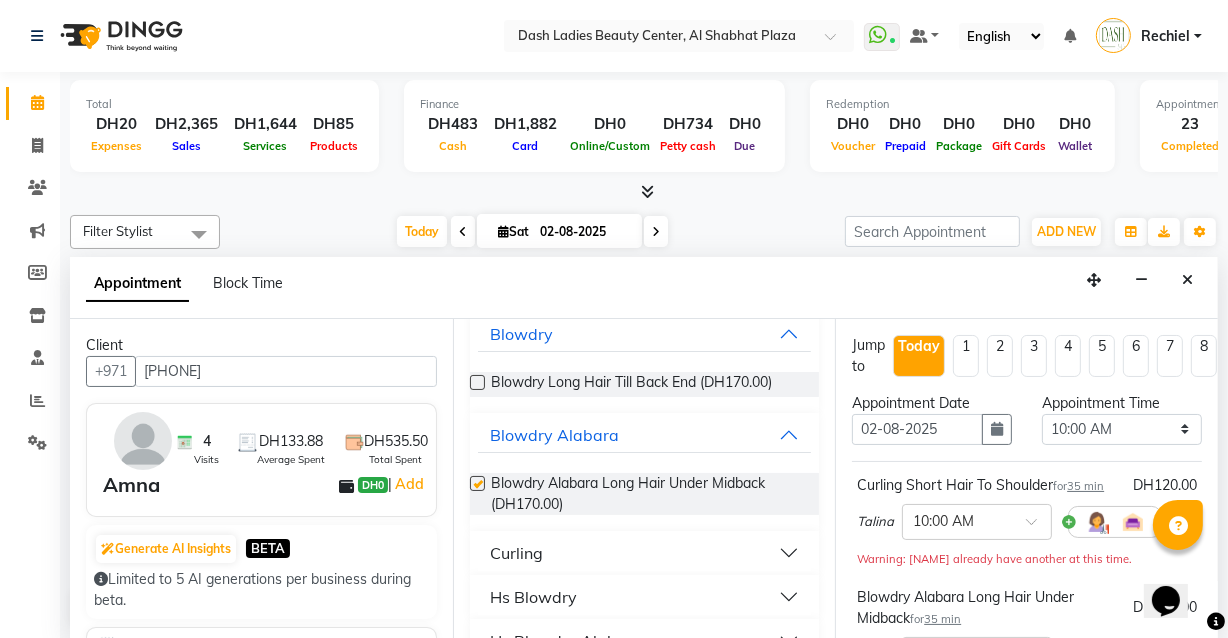 checkbox on "false" 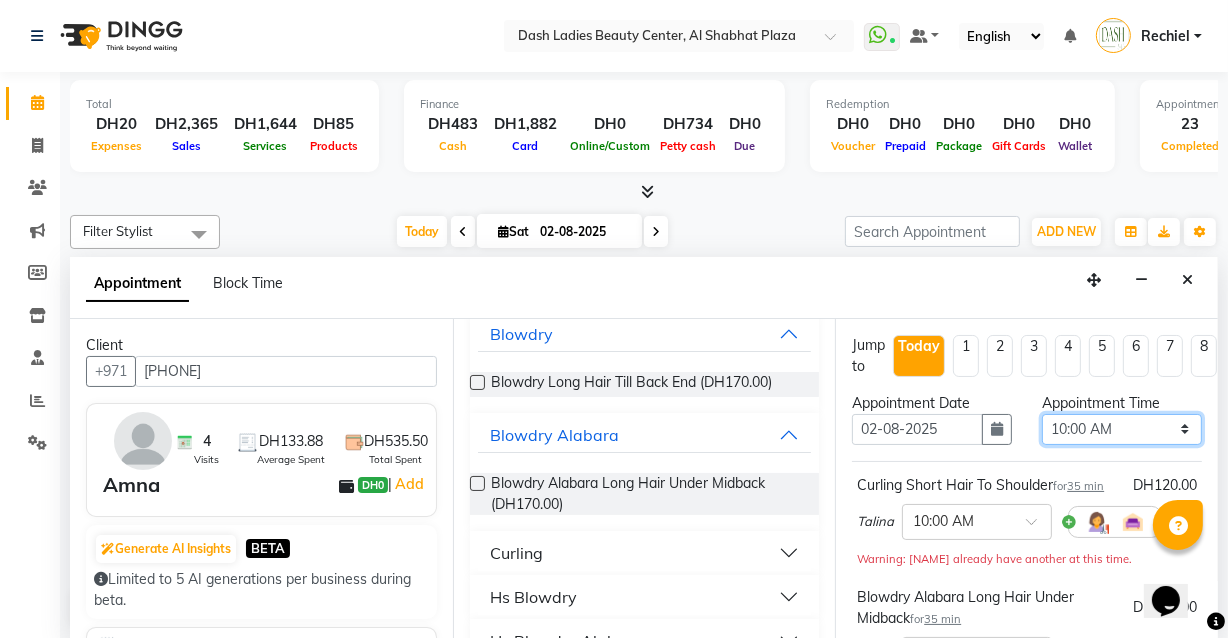 click on "Select 10:00 AM 10:15 AM 10:30 AM 10:45 AM 11:00 AM 11:15 AM 11:30 AM 11:45 AM 12:00 PM 12:15 PM 12:30 PM 12:45 PM 01:00 PM 01:15 PM 01:30 PM 01:45 PM 02:00 PM 02:15 PM 02:30 PM 02:45 PM 03:00 PM 03:15 PM 03:30 PM 03:45 PM 04:00 PM 04:15 PM 04:30 PM 04:45 PM 05:00 PM 05:15 PM 05:30 PM 05:45 PM 06:00 PM 06:15 PM 06:30 PM 06:45 PM 07:00 PM 07:15 PM 07:30 PM 07:45 PM 08:00 PM 08:15 PM 08:30 PM 08:45 PM 09:00 PM 09:15 PM 09:30 PM 09:45 PM 10:00 PM" at bounding box center (1122, 429) 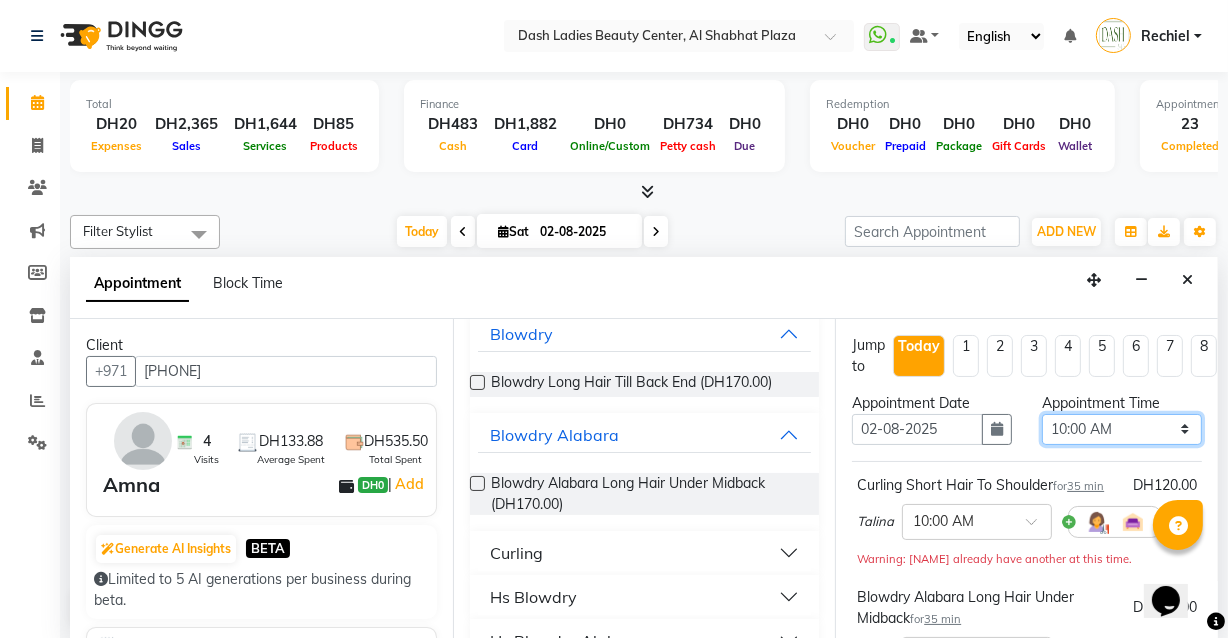 select on "1020" 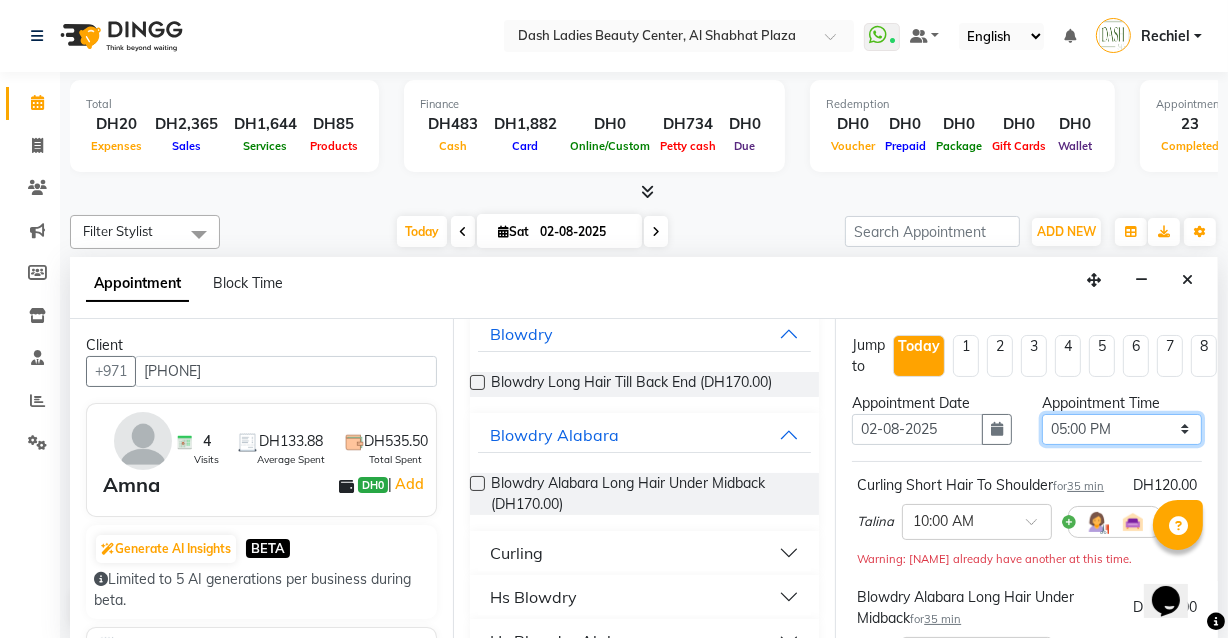 click on "Select 10:00 AM 10:15 AM 10:30 AM 10:45 AM 11:00 AM 11:15 AM 11:30 AM 11:45 AM 12:00 PM 12:15 PM 12:30 PM 12:45 PM 01:00 PM 01:15 PM 01:30 PM 01:45 PM 02:00 PM 02:15 PM 02:30 PM 02:45 PM 03:00 PM 03:15 PM 03:30 PM 03:45 PM 04:00 PM 04:15 PM 04:30 PM 04:45 PM 05:00 PM 05:15 PM 05:30 PM 05:45 PM 06:00 PM 06:15 PM 06:30 PM 06:45 PM 07:00 PM 07:15 PM 07:30 PM 07:45 PM 08:00 PM 08:15 PM 08:30 PM 08:45 PM 09:00 PM 09:15 PM 09:30 PM 09:45 PM 10:00 PM" at bounding box center [1122, 429] 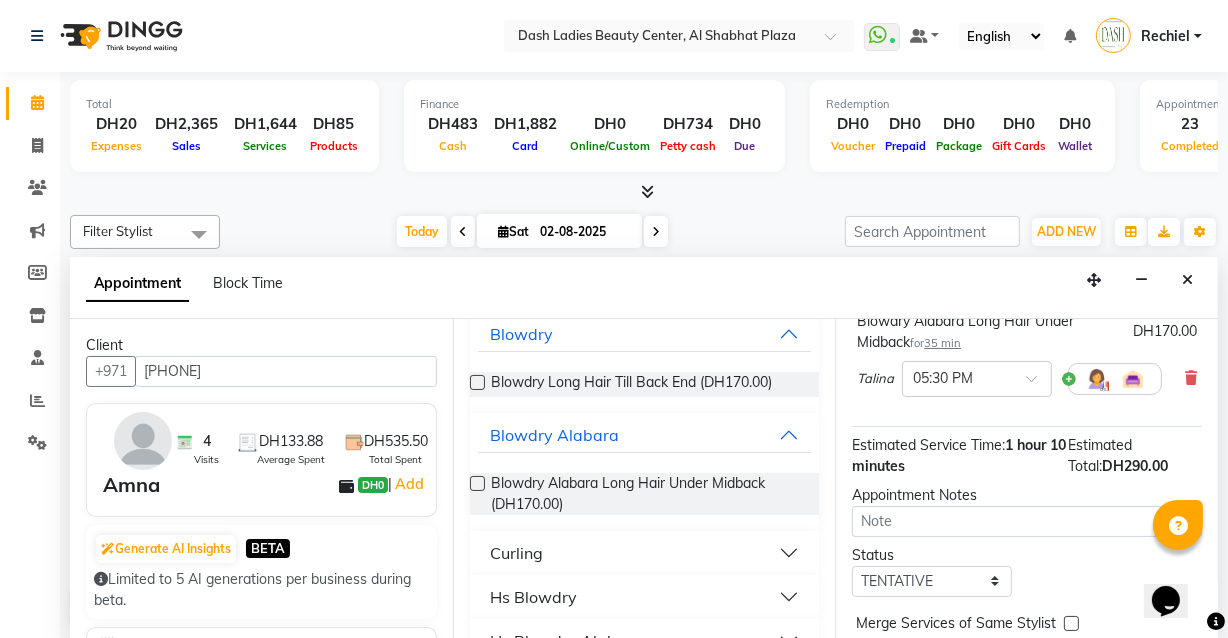scroll, scrollTop: 221, scrollLeft: 0, axis: vertical 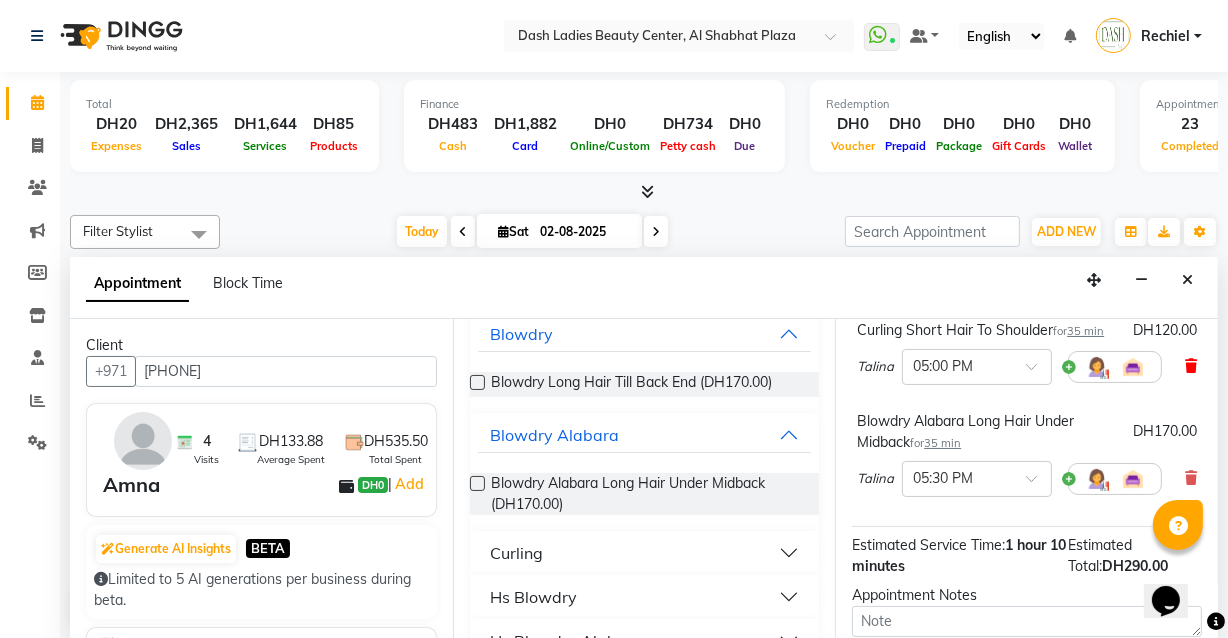 click at bounding box center (1191, 366) 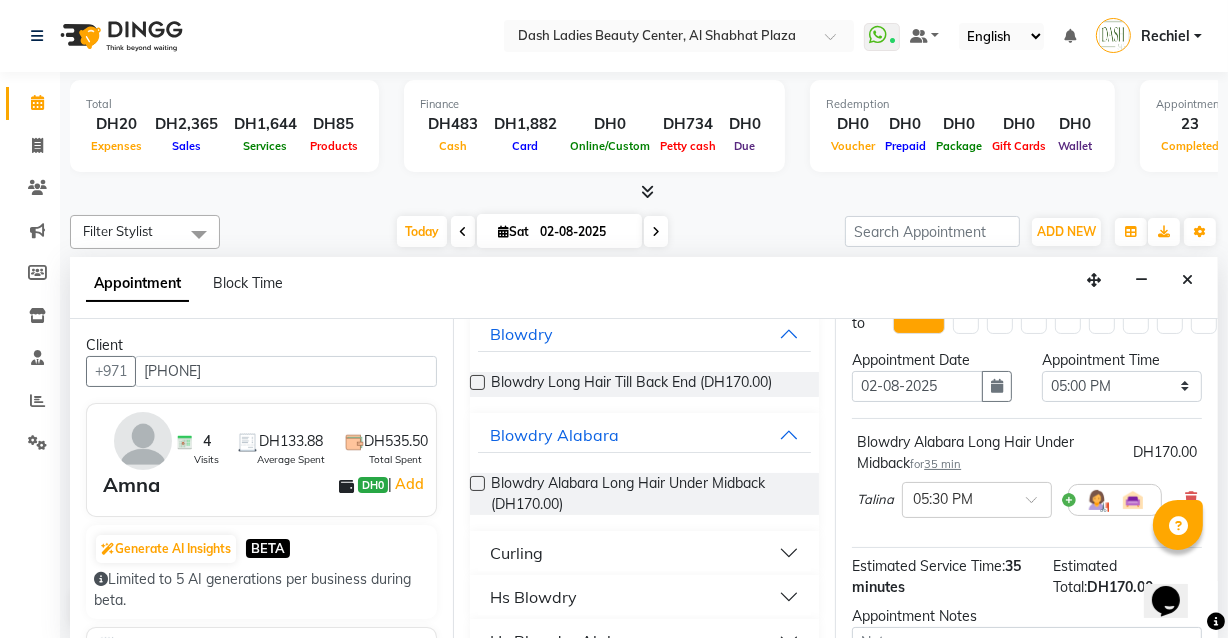 scroll, scrollTop: 84, scrollLeft: 0, axis: vertical 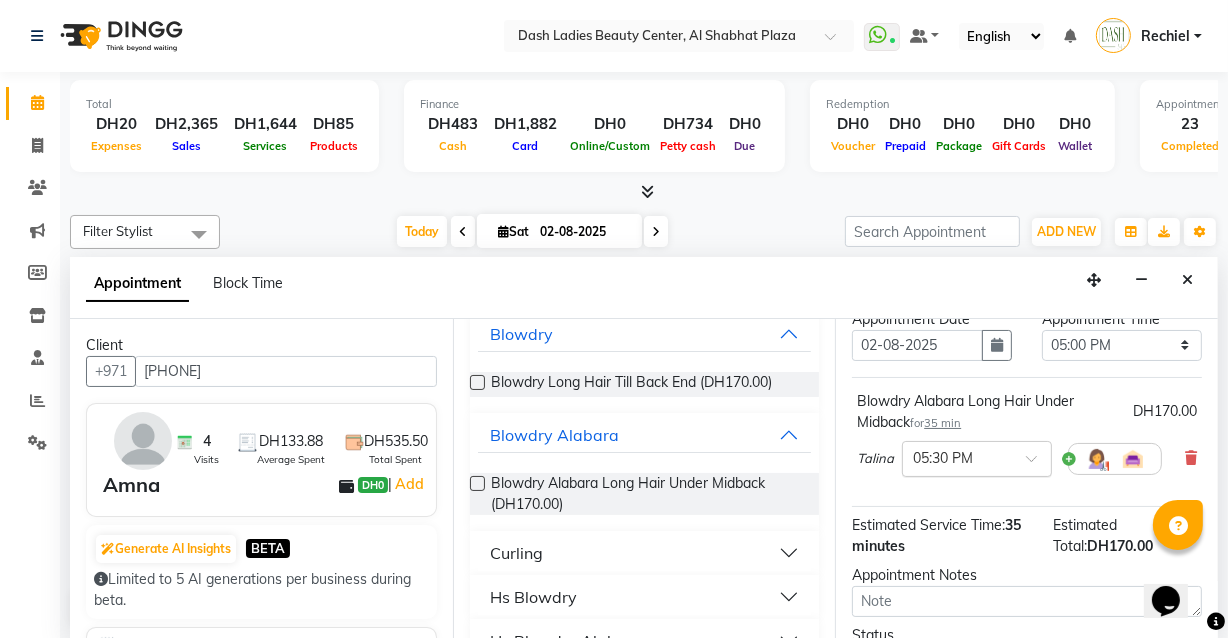 click at bounding box center (957, 457) 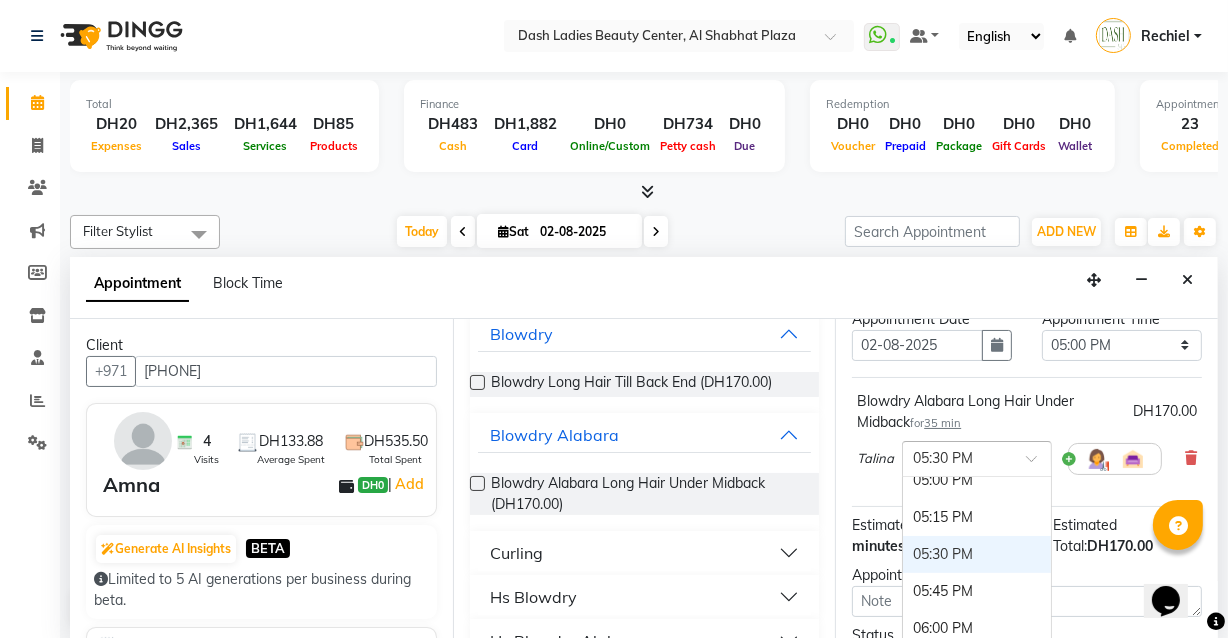 scroll, scrollTop: 1054, scrollLeft: 0, axis: vertical 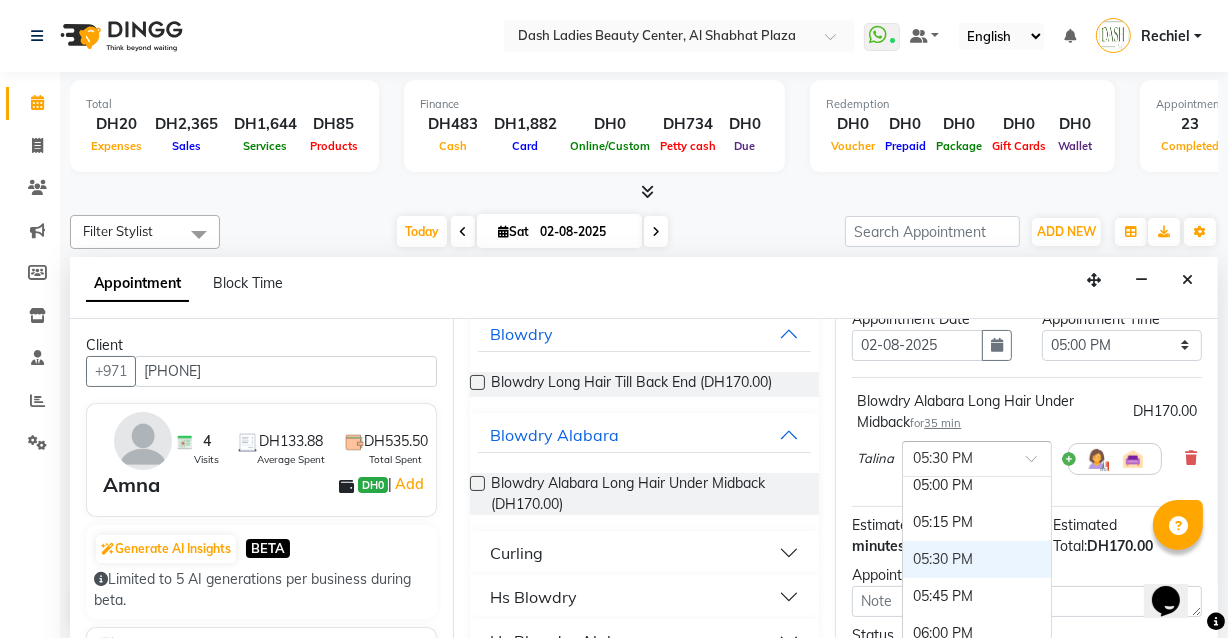 click on "05:00 PM" at bounding box center [977, 485] 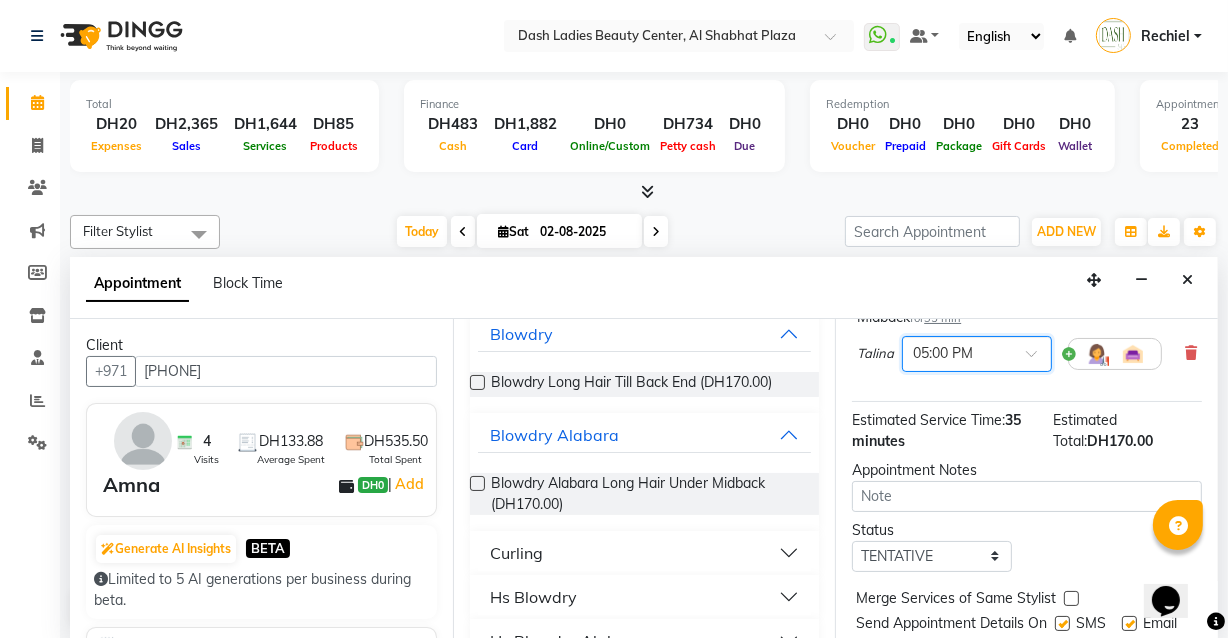 scroll, scrollTop: 277, scrollLeft: 0, axis: vertical 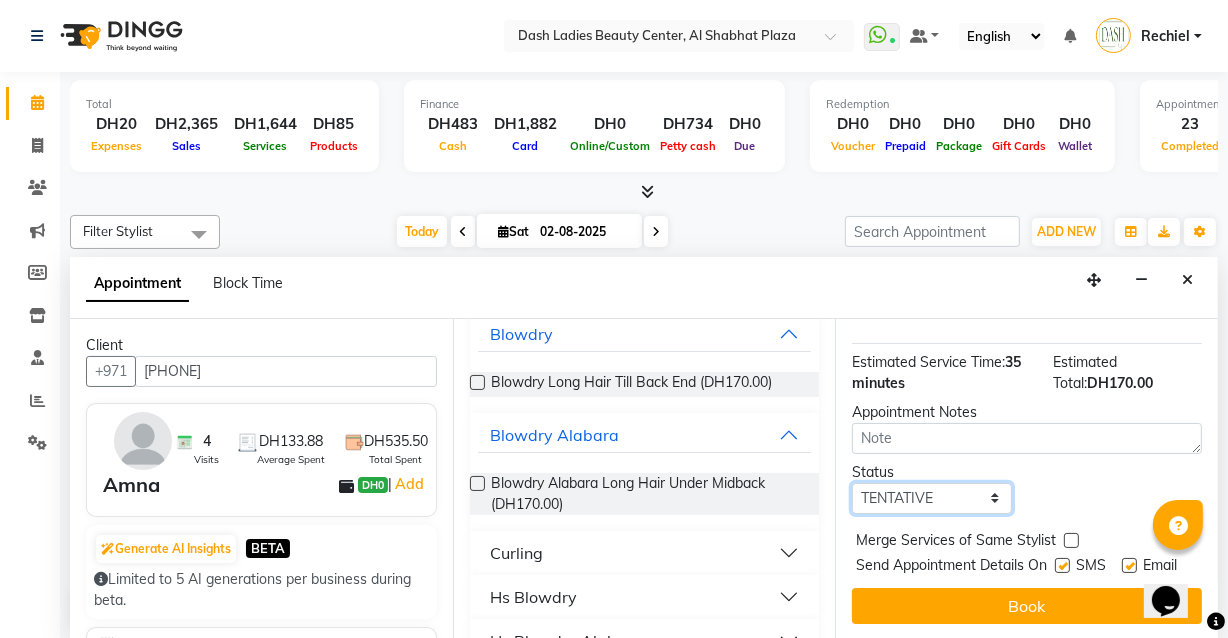 click on "Select TENTATIVE CONFIRM CHECK-IN UPCOMING" at bounding box center [932, 498] 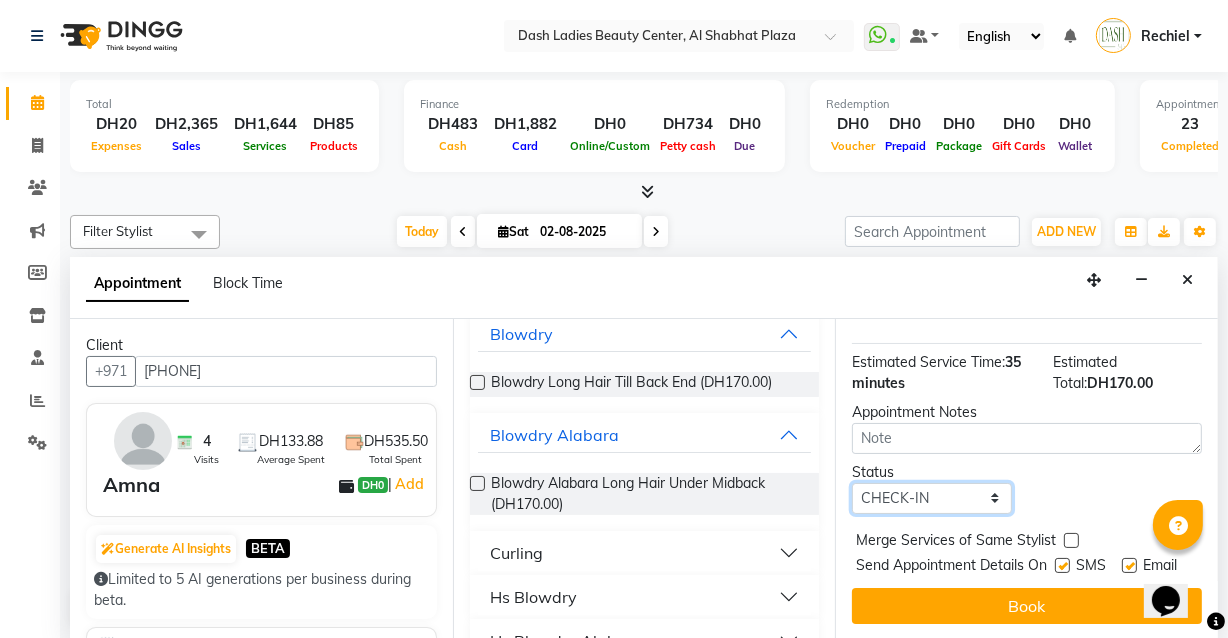 click on "Select TENTATIVE CONFIRM CHECK-IN UPCOMING" at bounding box center [932, 498] 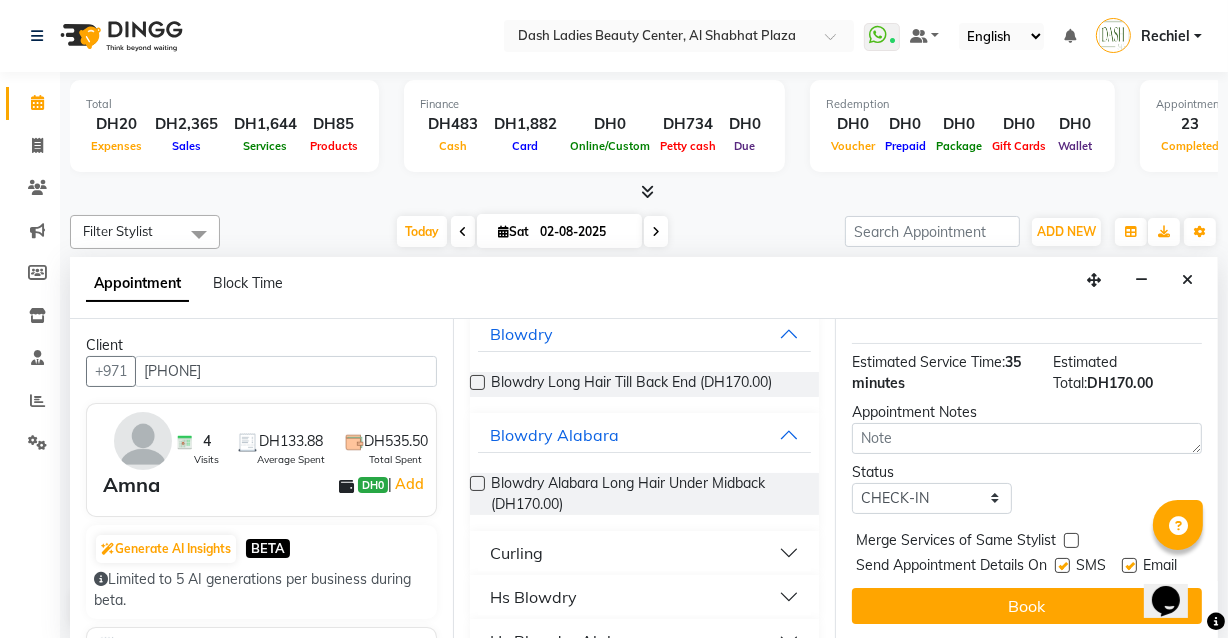 click at bounding box center [1071, 540] 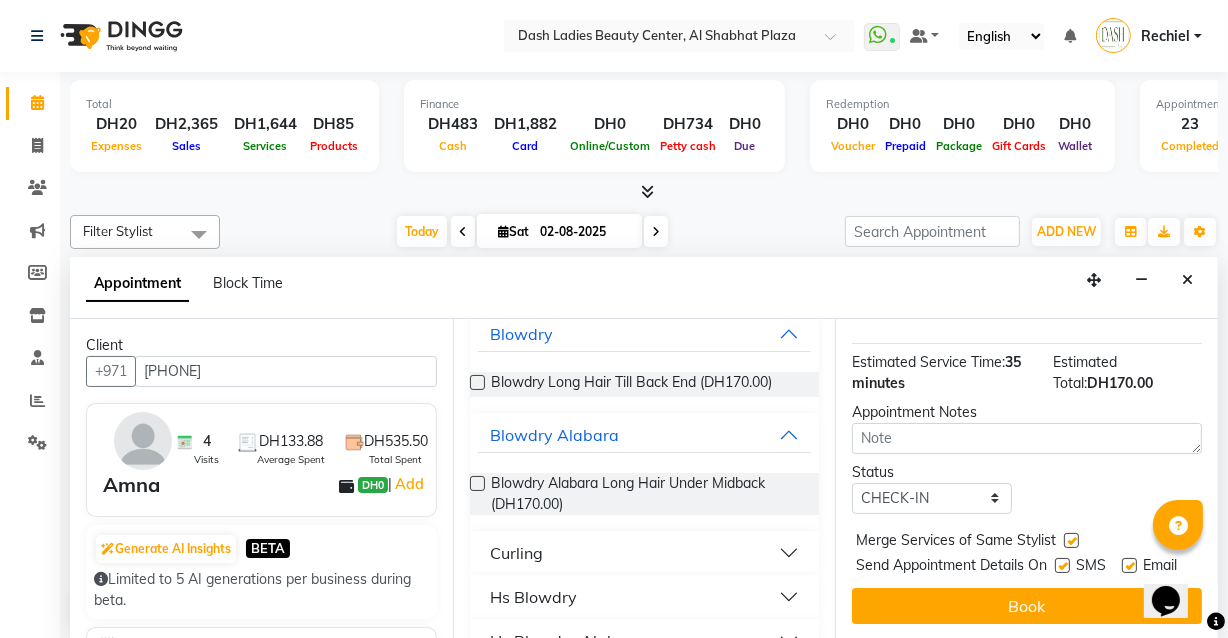 click at bounding box center [1062, 565] 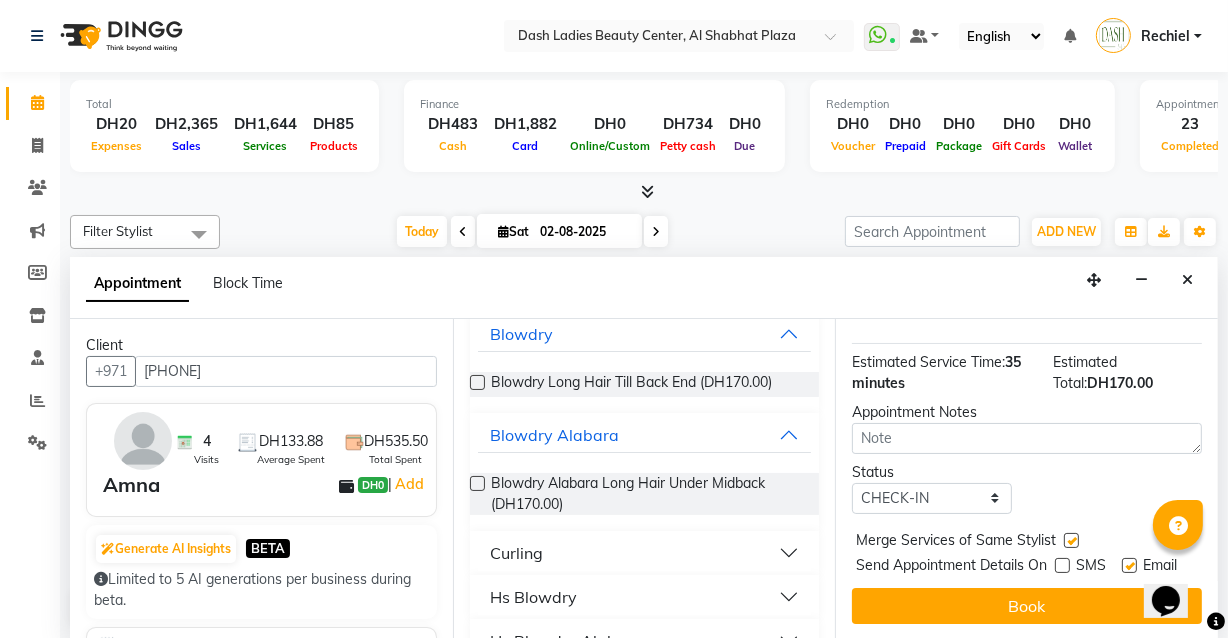 click at bounding box center (1129, 565) 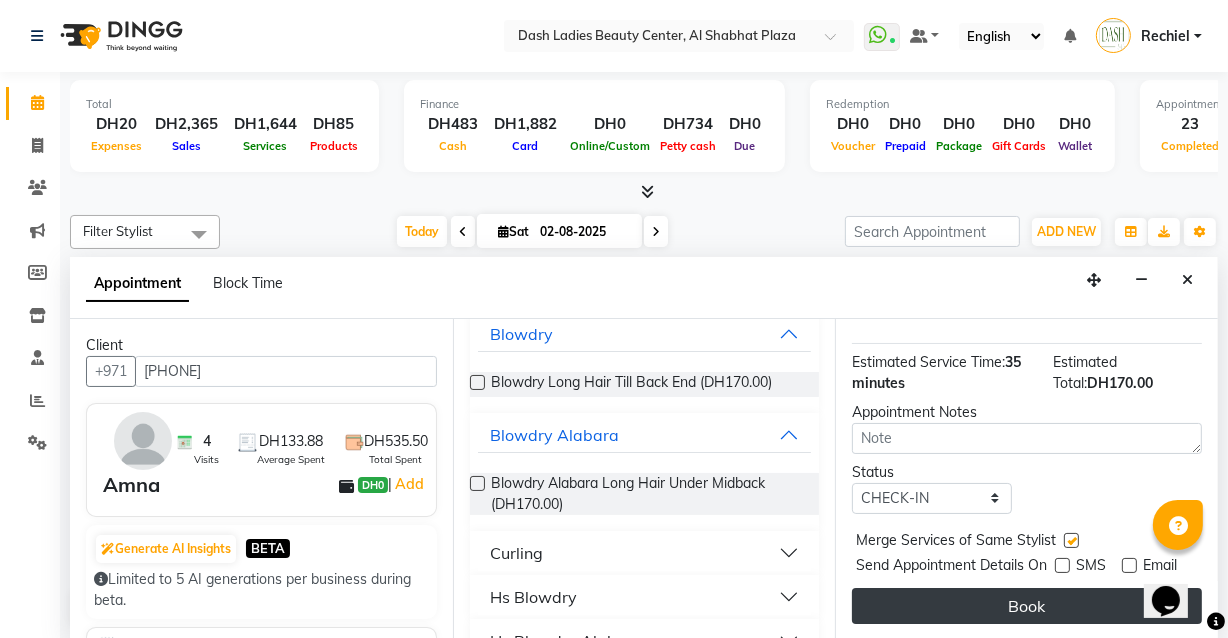 click on "Book" at bounding box center [1027, 606] 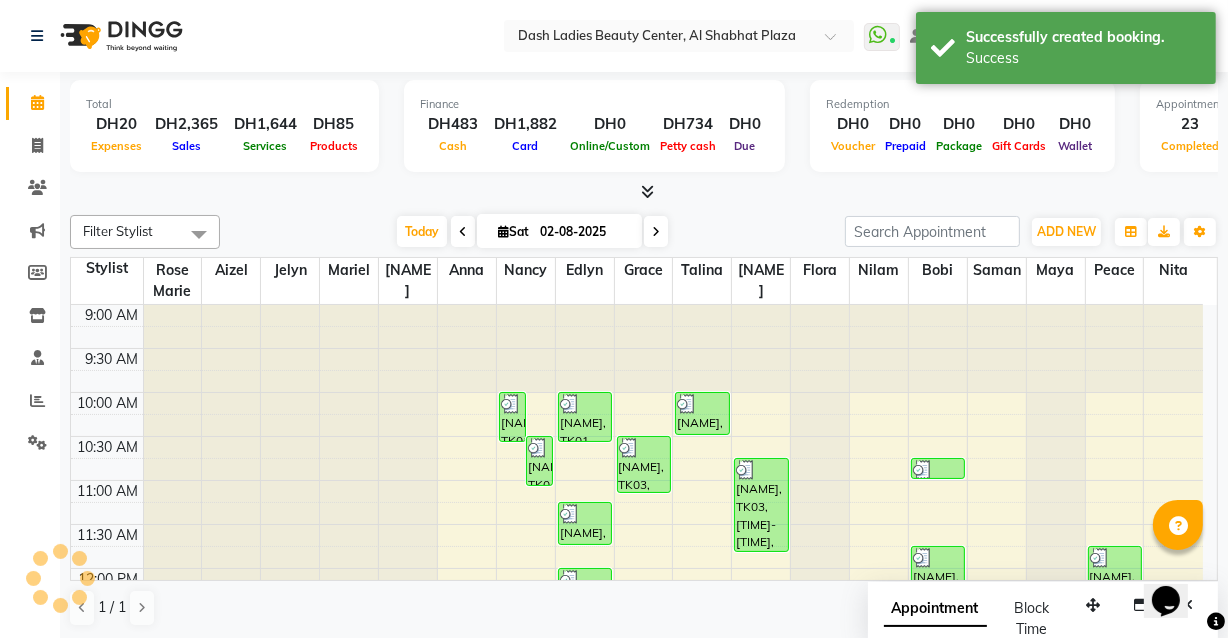 scroll, scrollTop: 0, scrollLeft: 0, axis: both 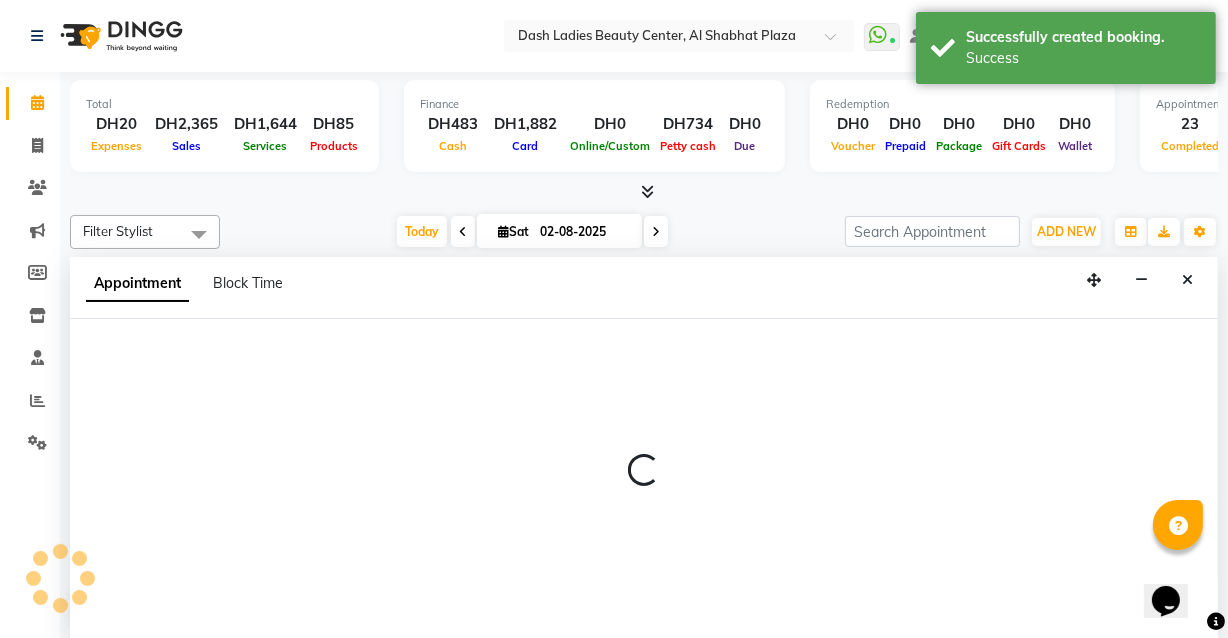 select on "86587" 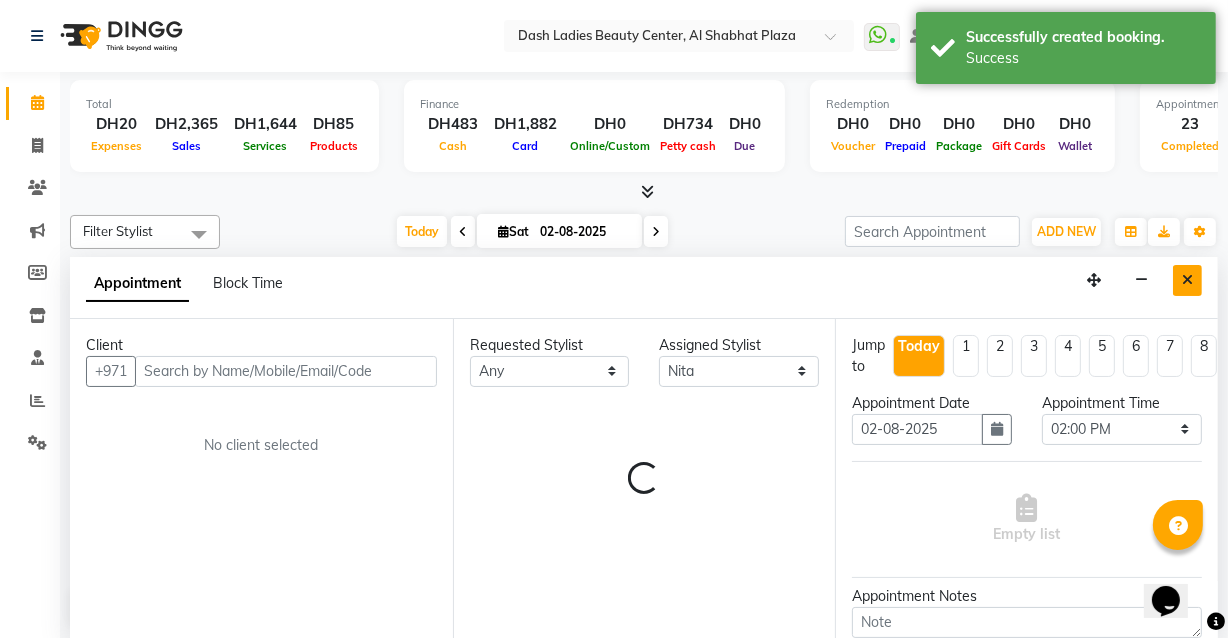 click at bounding box center [1187, 280] 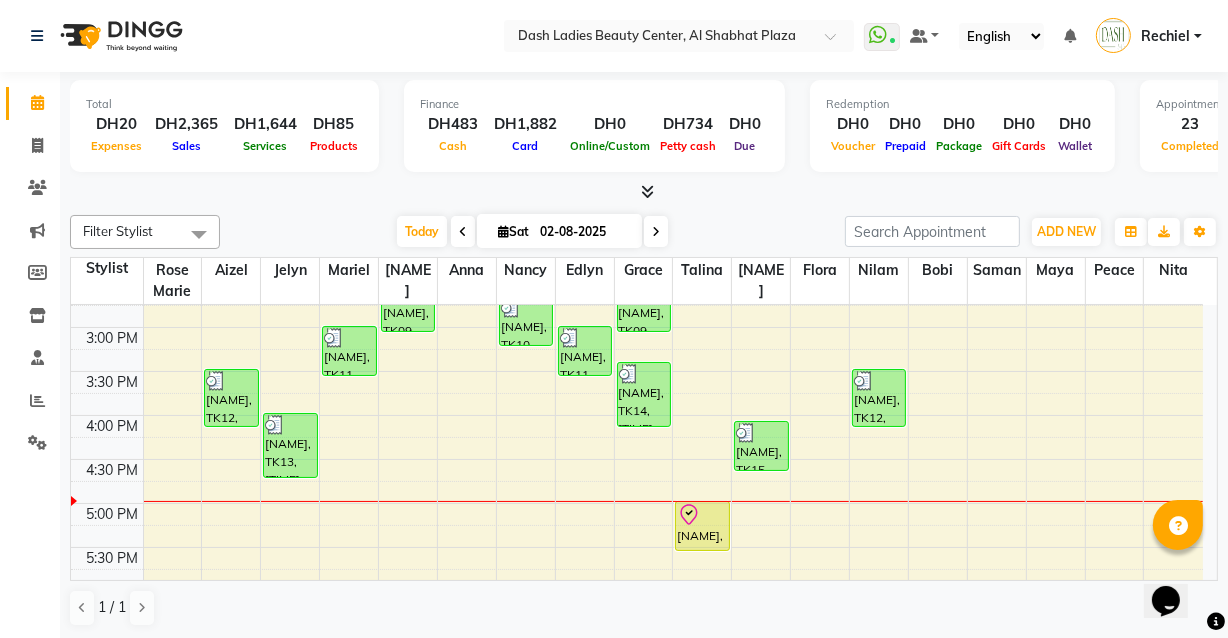 scroll, scrollTop: 555, scrollLeft: 0, axis: vertical 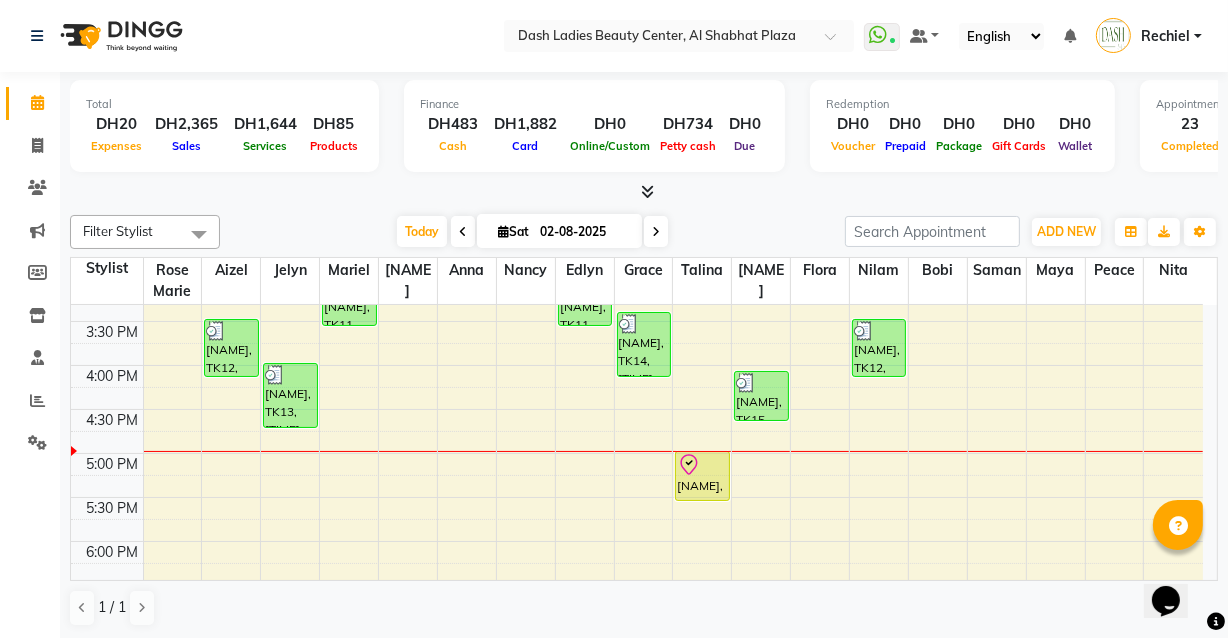 click on "Amna, TK16, 05:00 PM-05:35 PM, Blowdry Alabara Long Hair Under Midback" at bounding box center (702, 476) 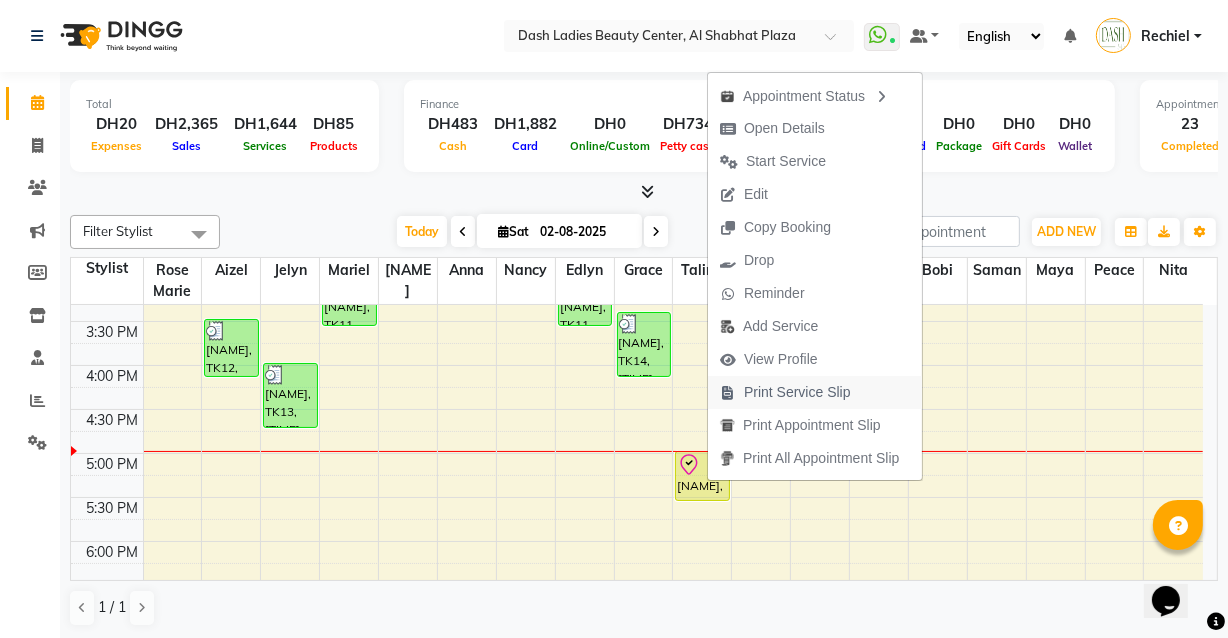 click on "Print Service Slip" at bounding box center [797, 392] 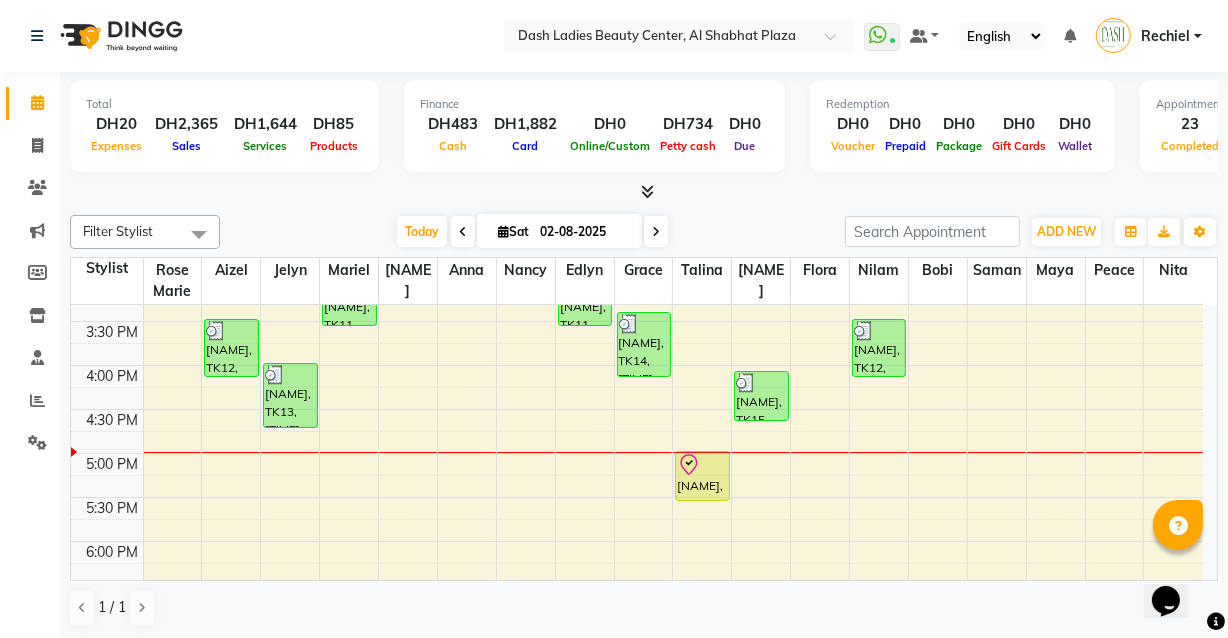 click on "Rechiel" at bounding box center (1165, 36) 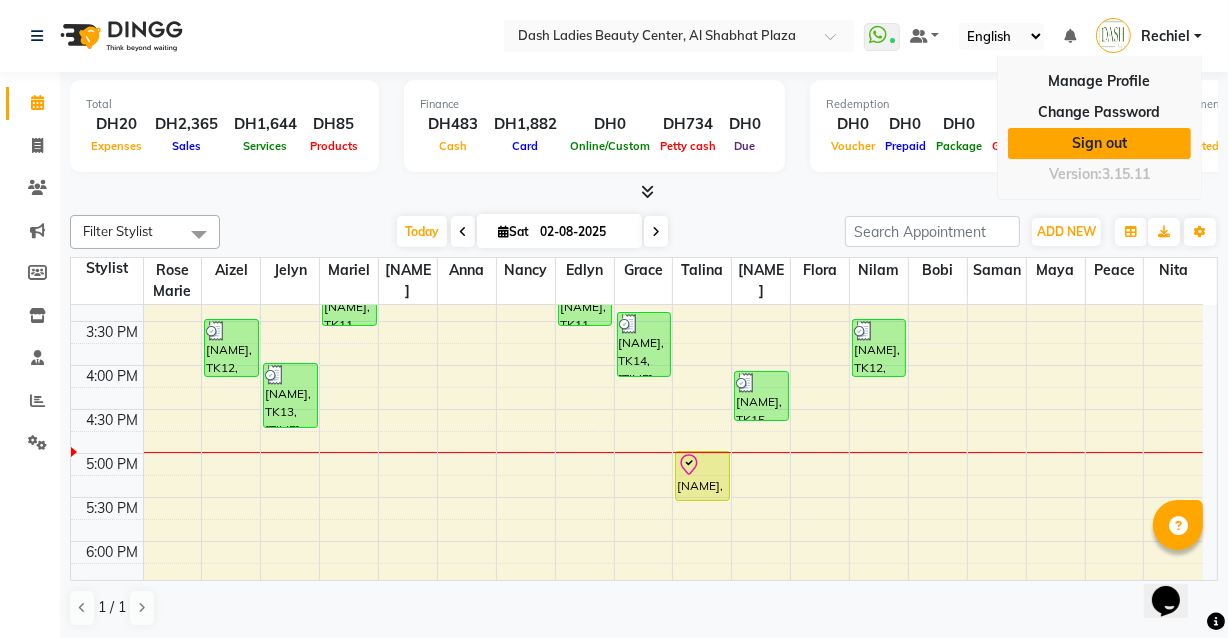 click on "Sign out" at bounding box center [1099, 143] 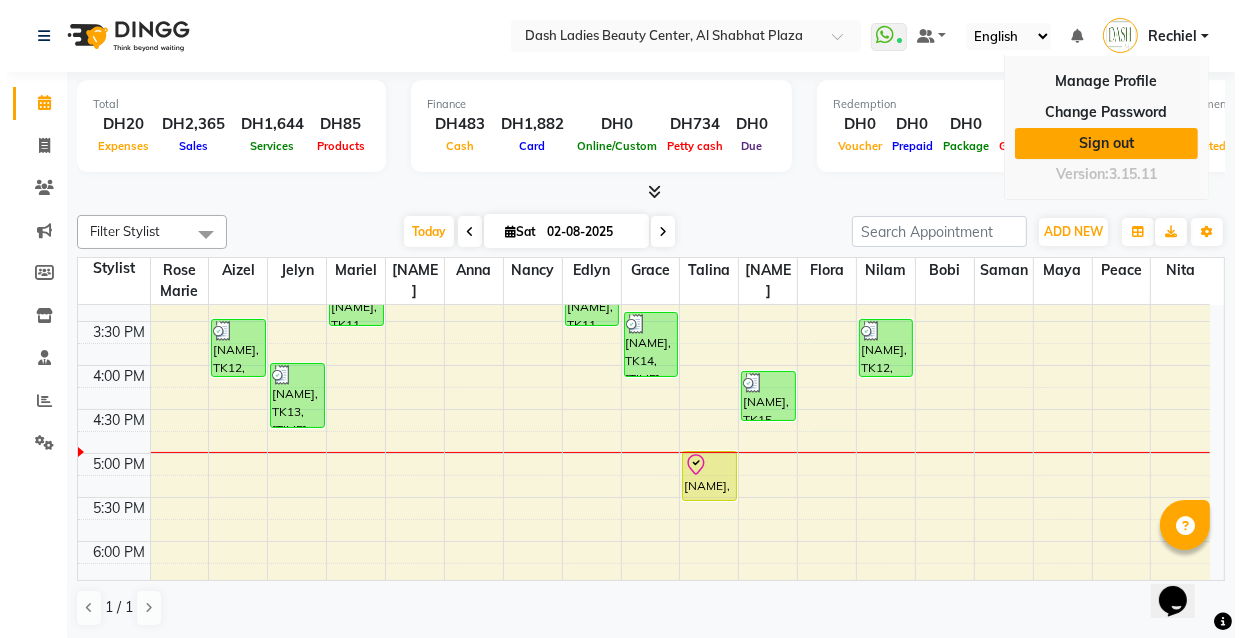 scroll, scrollTop: 0, scrollLeft: 0, axis: both 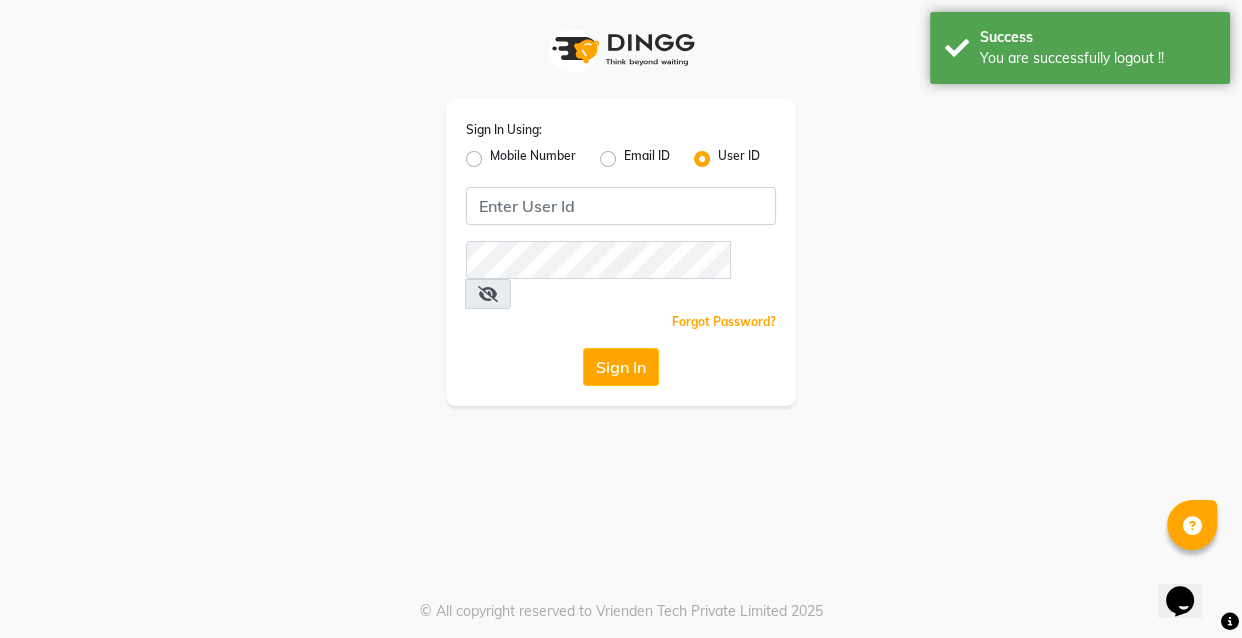 click on "Mobile Number" 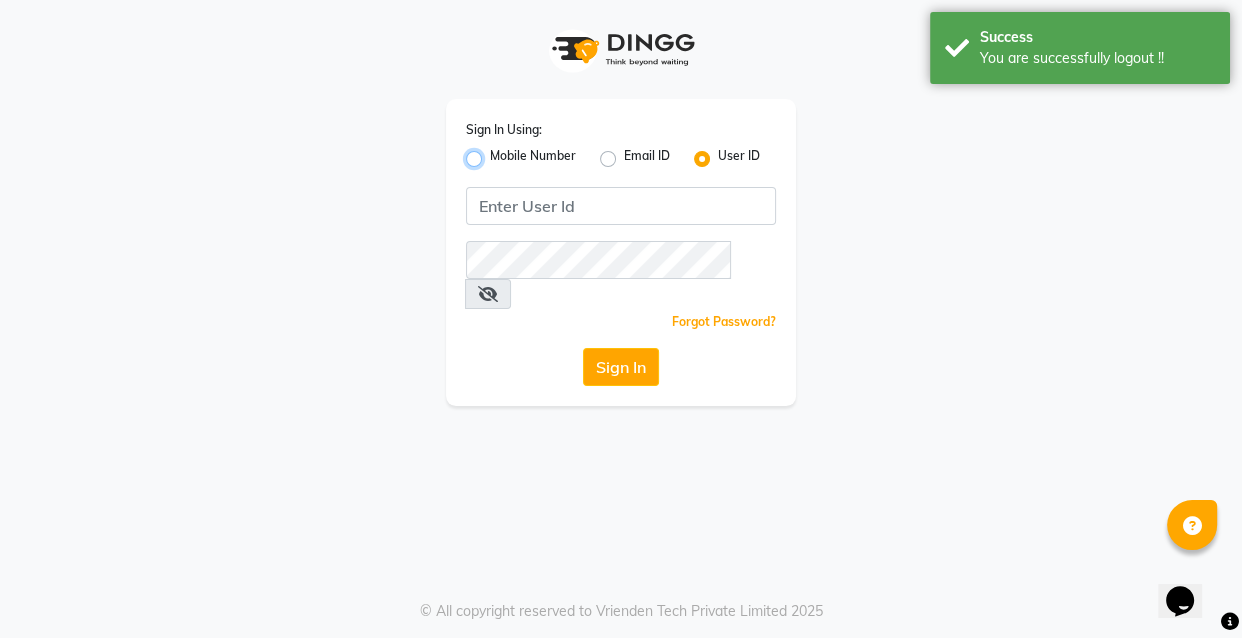 click on "Mobile Number" at bounding box center (496, 153) 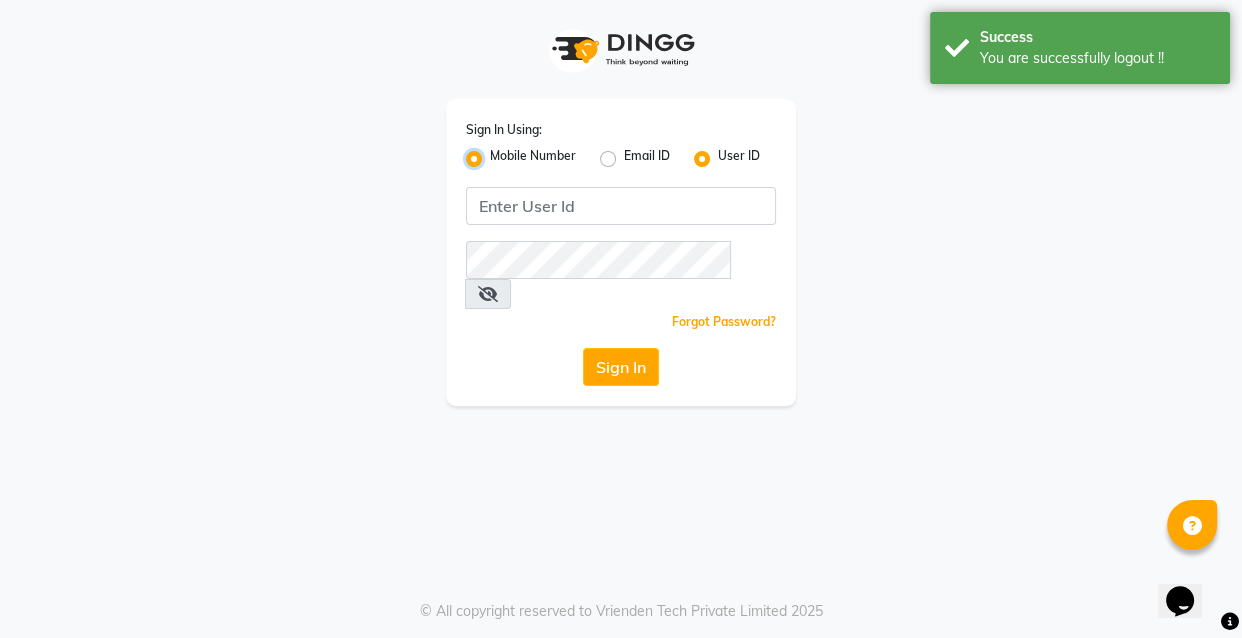 radio on "false" 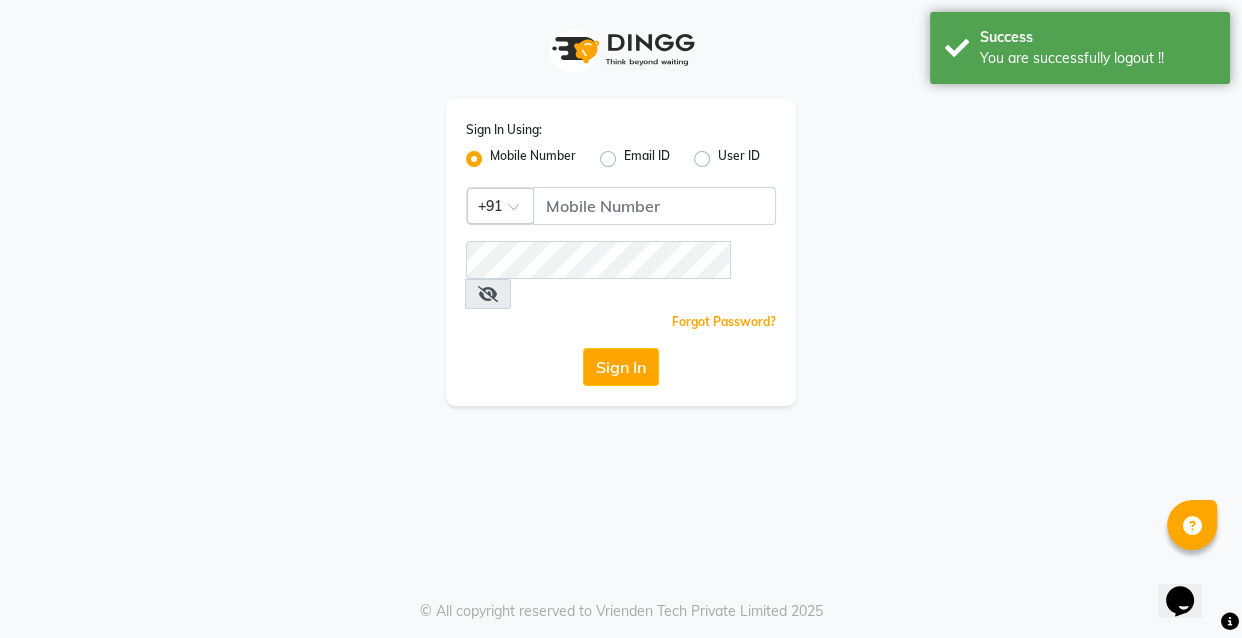 click 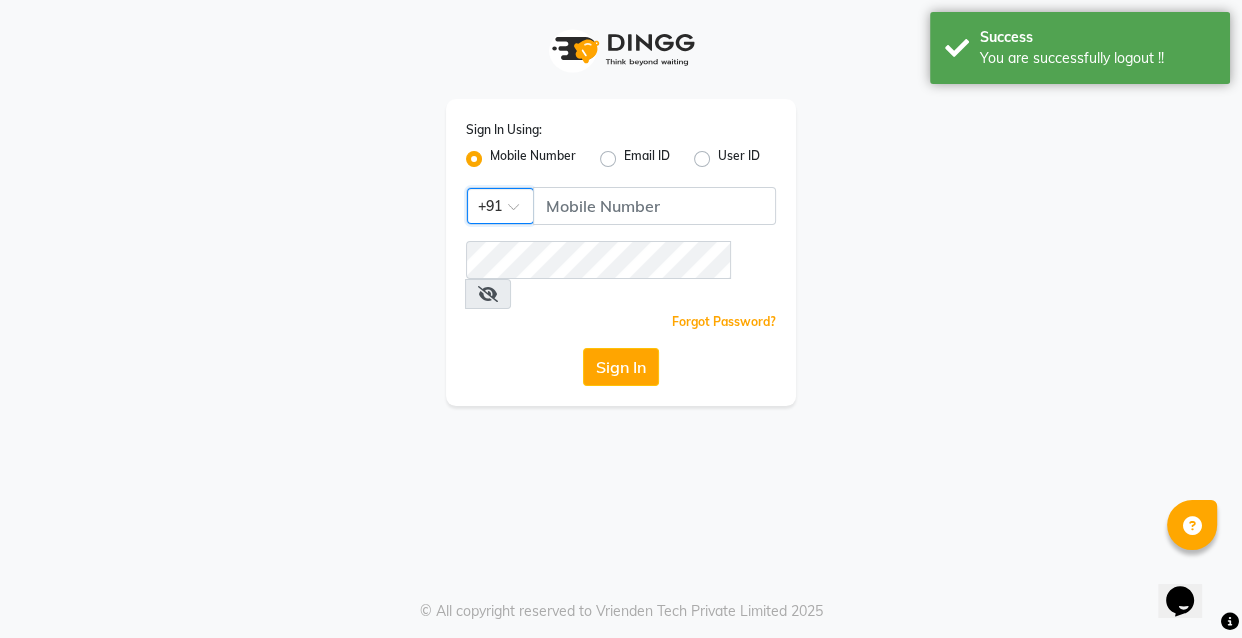 click 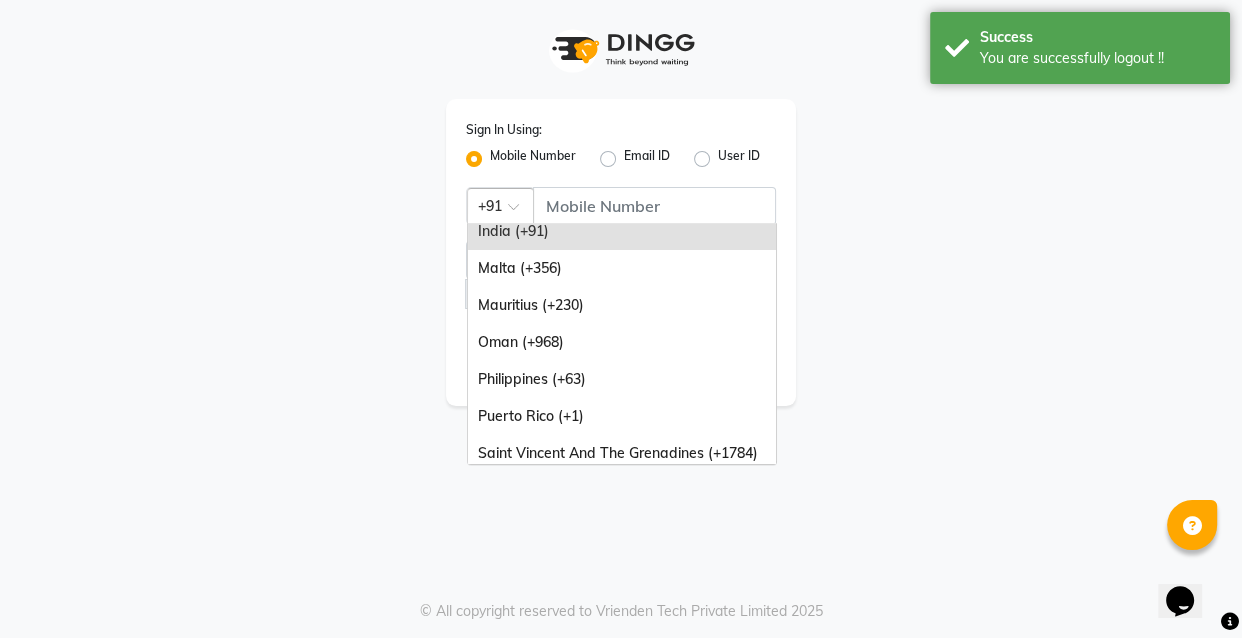 scroll, scrollTop: 500, scrollLeft: 0, axis: vertical 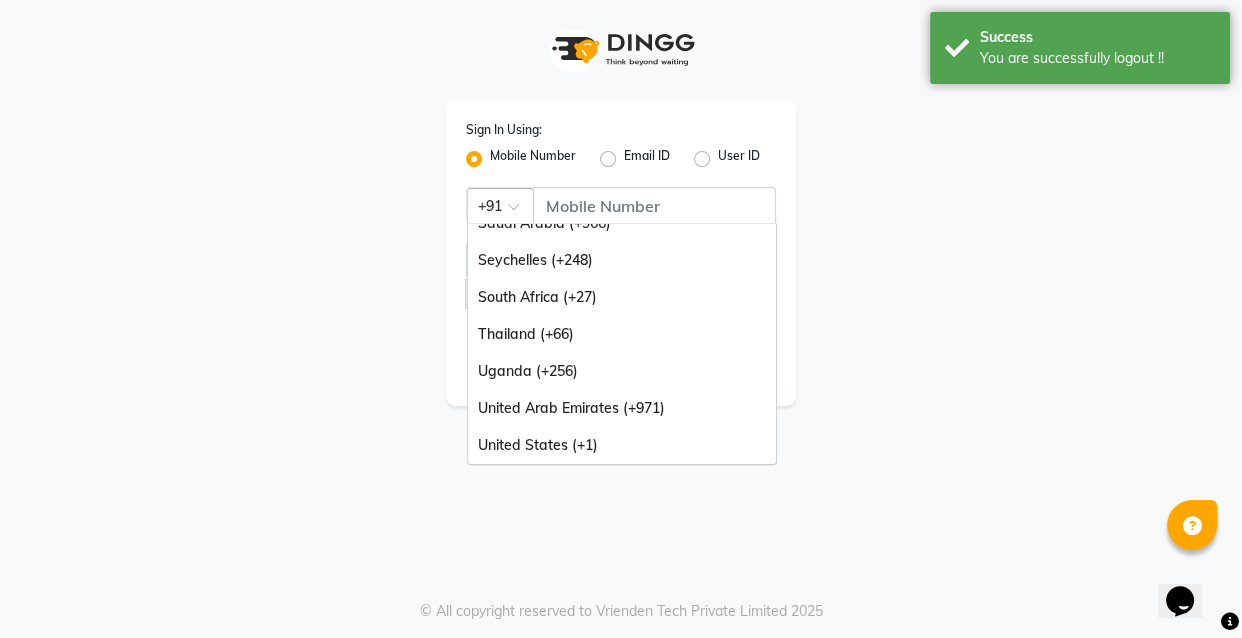 click on "United Arab Emirates (+971)" at bounding box center [622, 408] 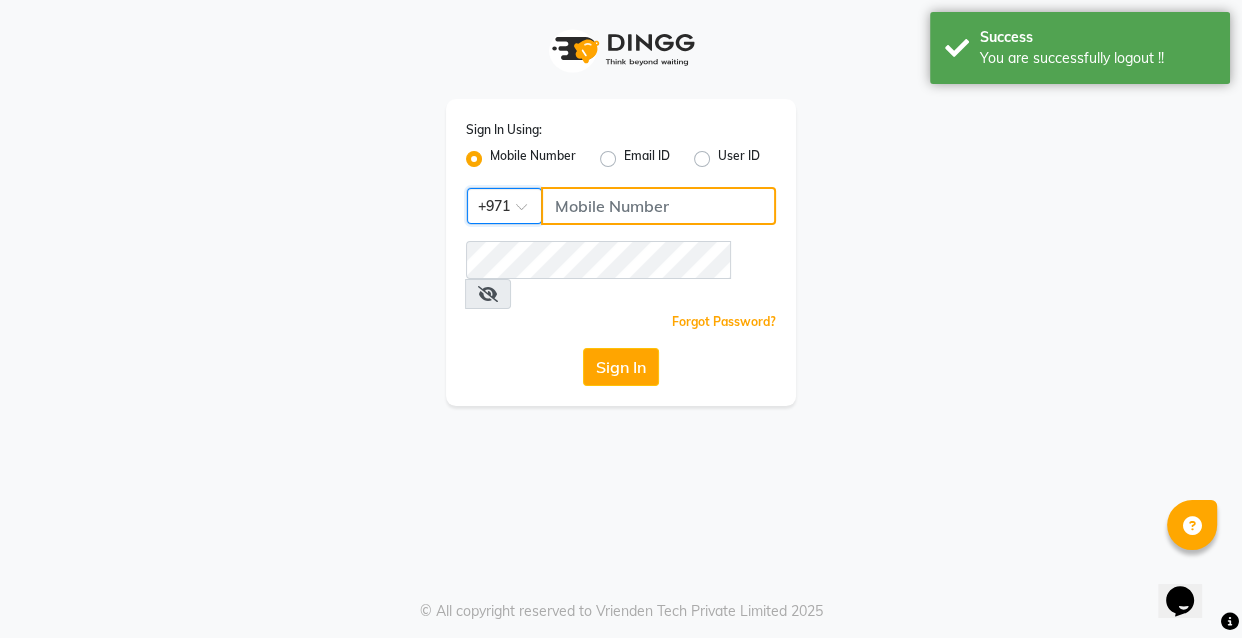 click 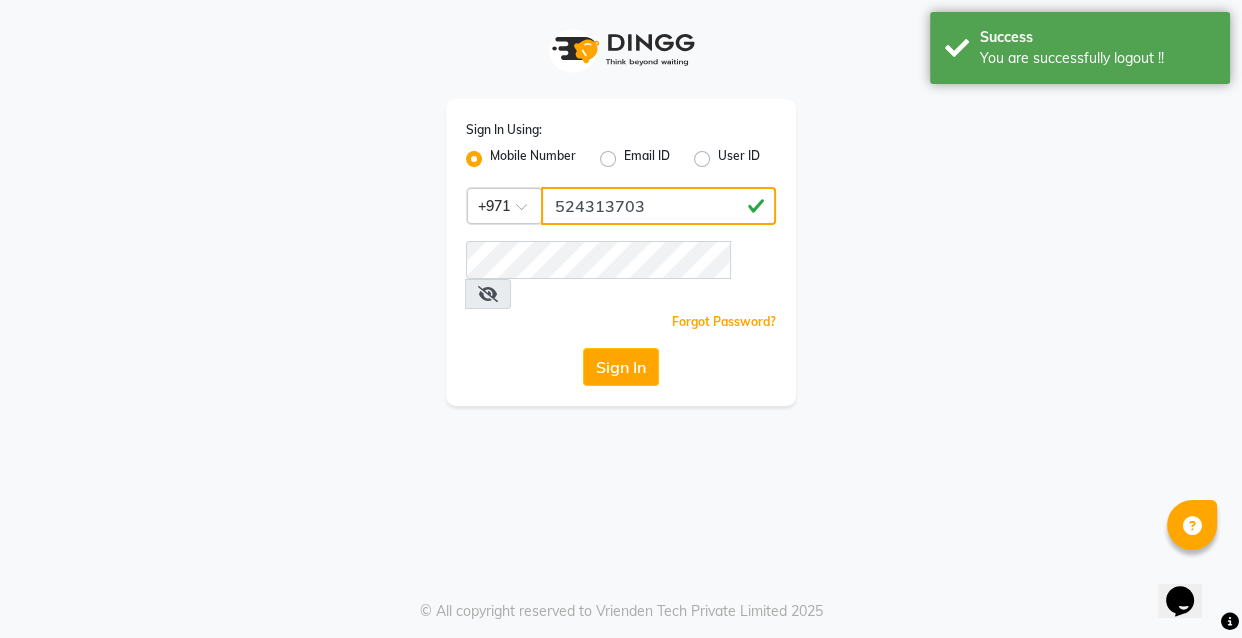 type on "524313703" 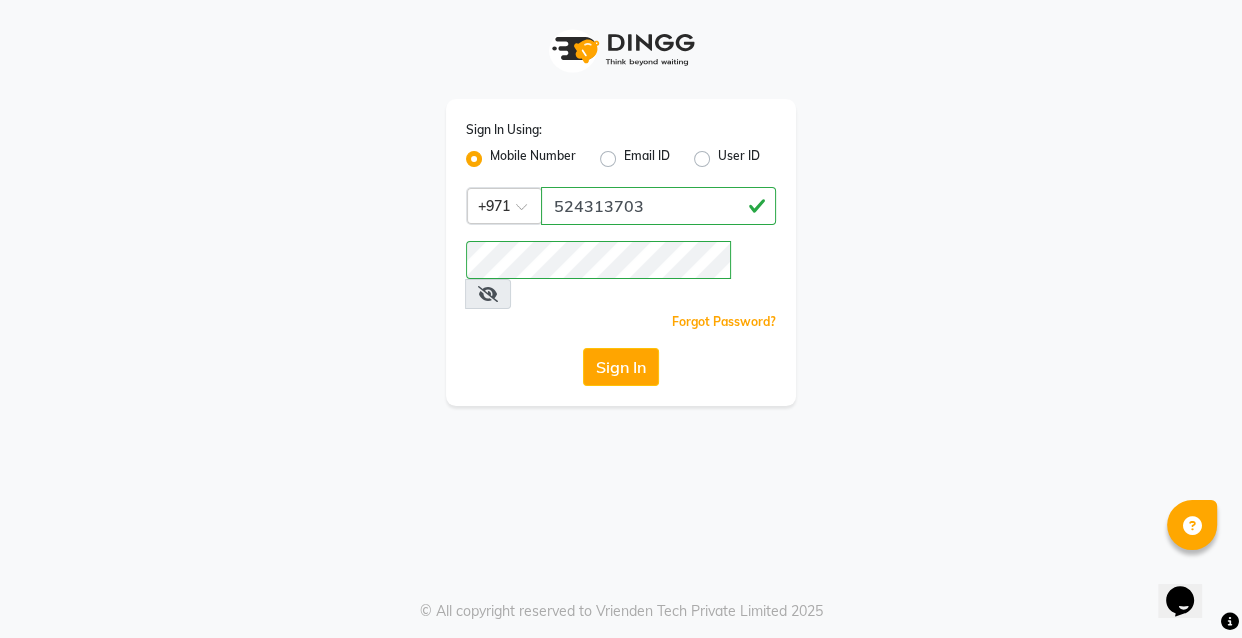 click at bounding box center (488, 294) 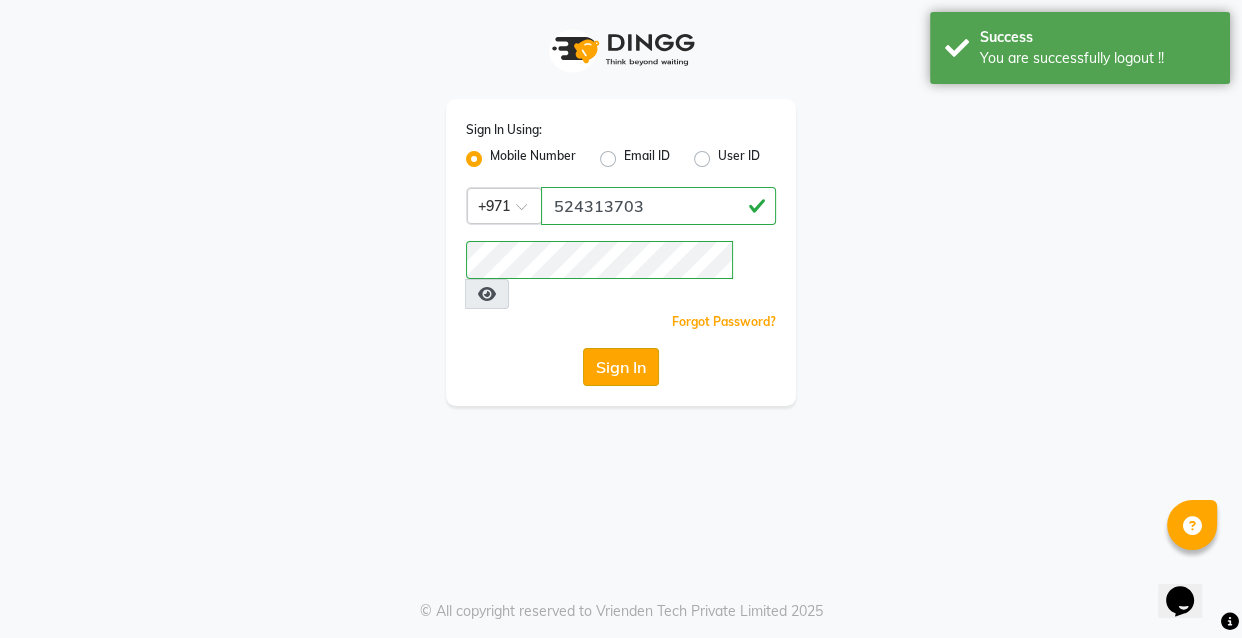 click on "Sign In" 